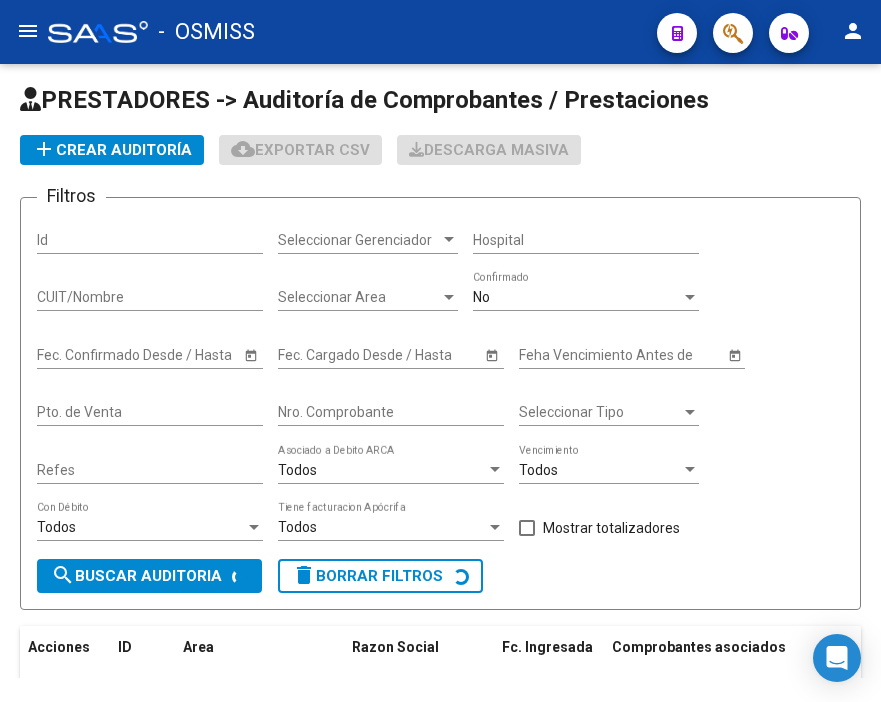 scroll, scrollTop: 0, scrollLeft: 0, axis: both 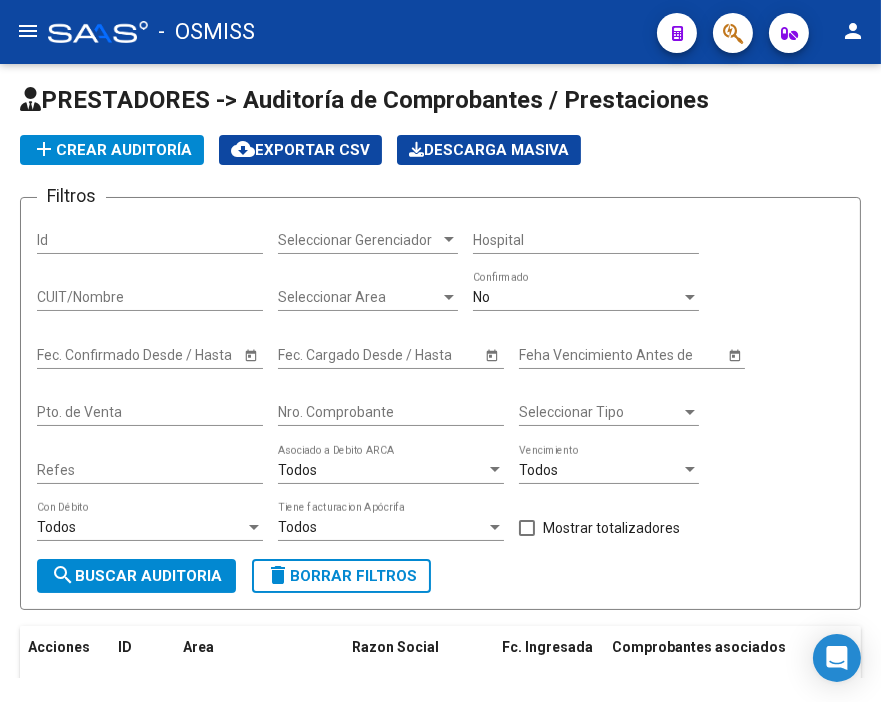 click on "add  Crear Auditoría" 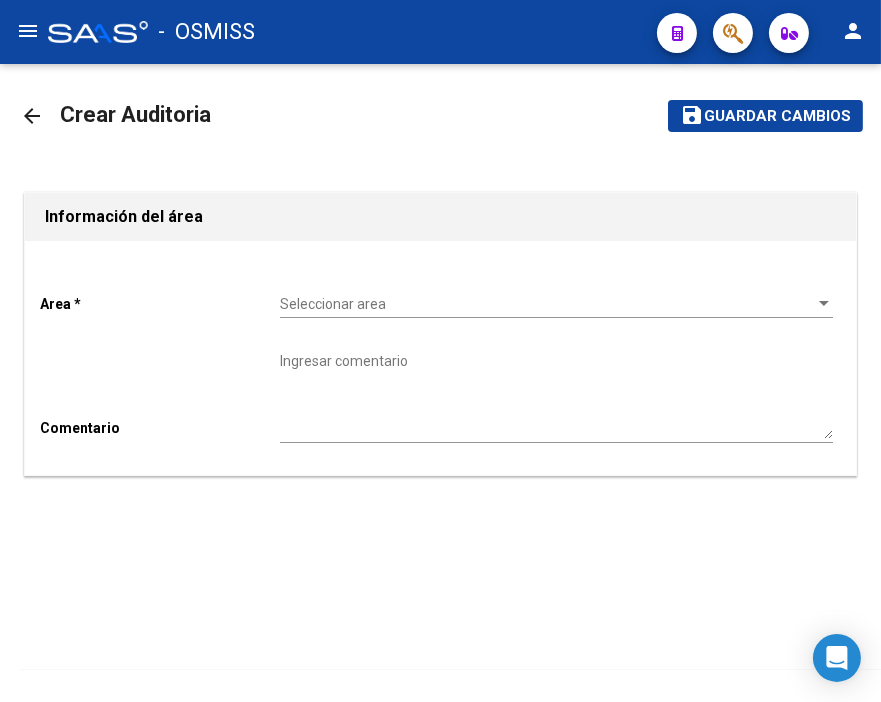 click on "Seleccionar area" at bounding box center [547, 304] 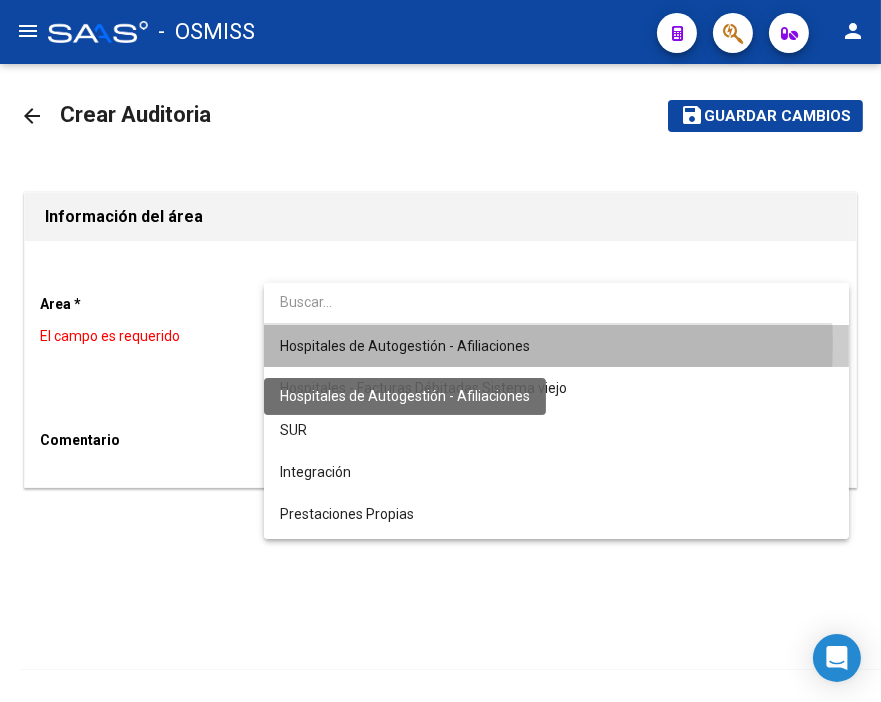 click on "Hospitales de Autogestión - Afiliaciones" at bounding box center (405, 346) 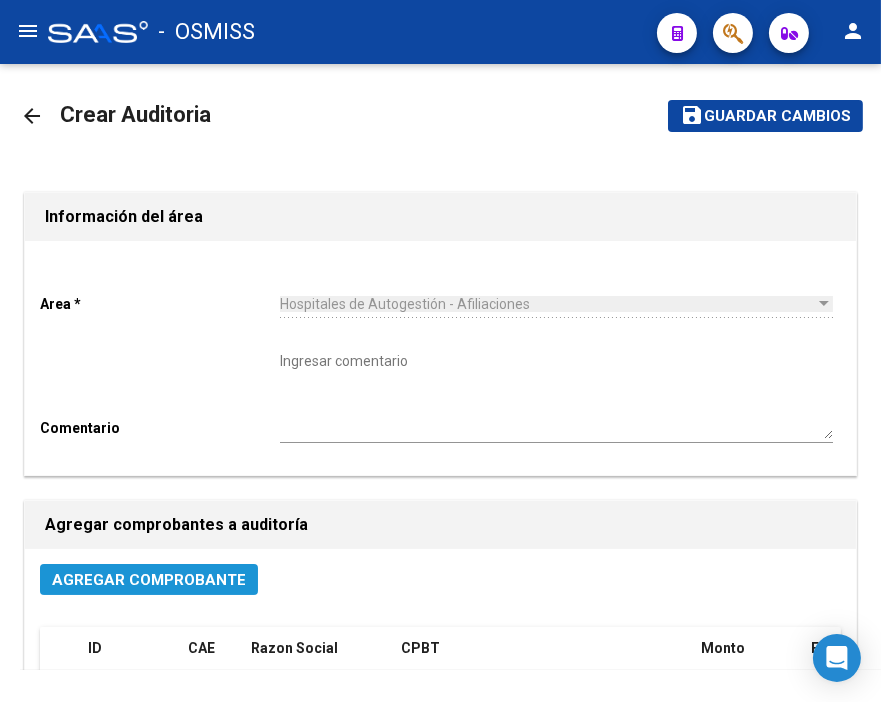 click on "Agregar Comprobante" 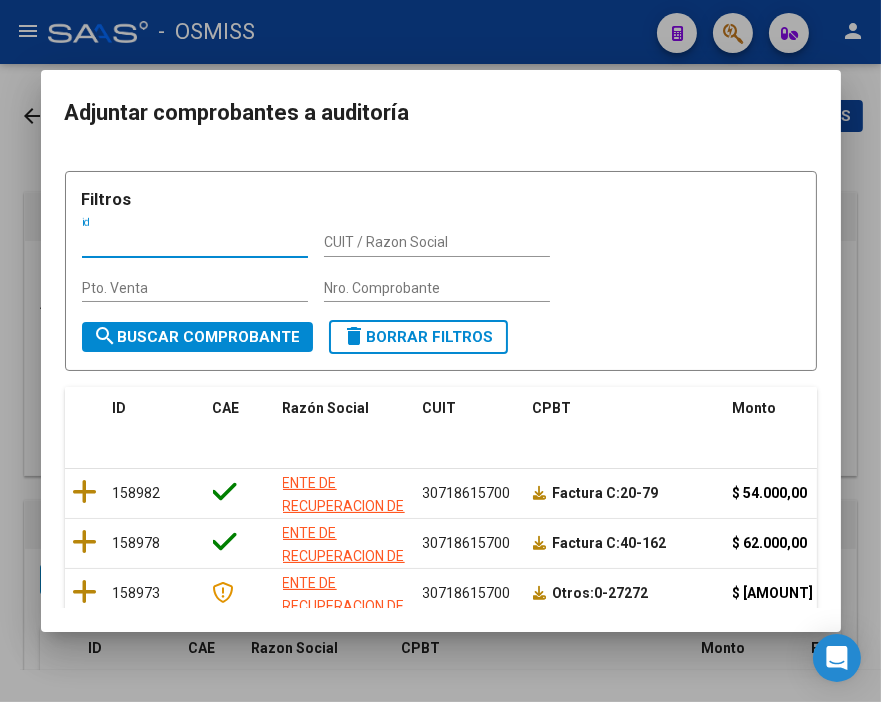 click on "Nro. Comprobante" at bounding box center [437, 288] 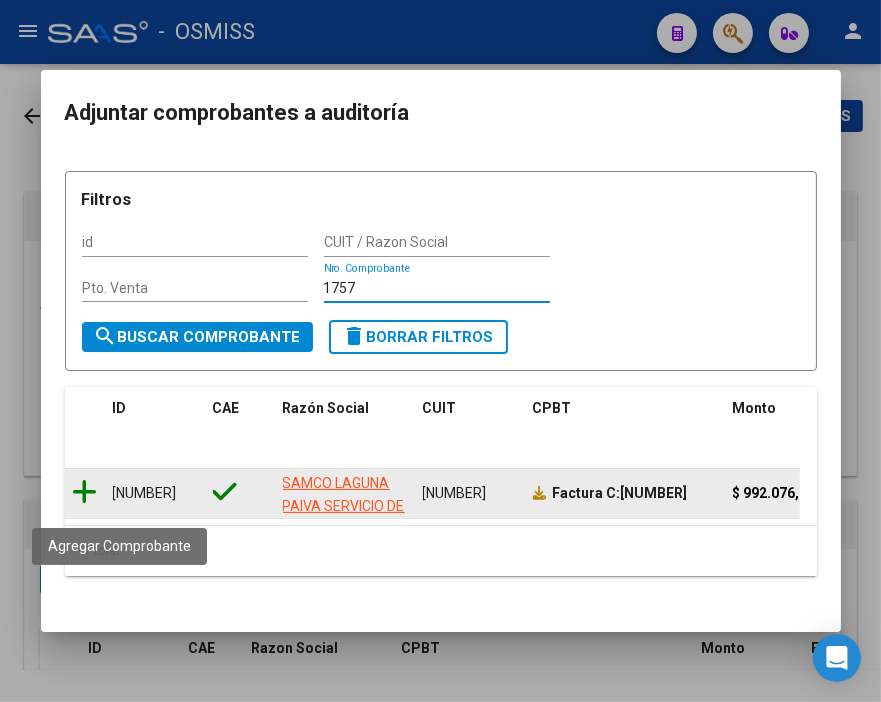type on "1757" 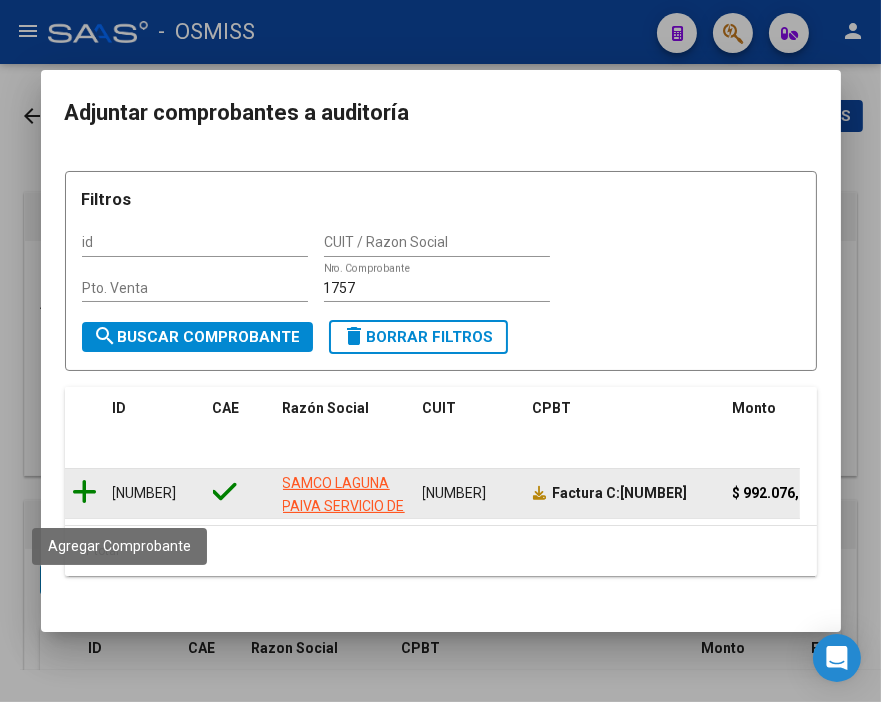 click 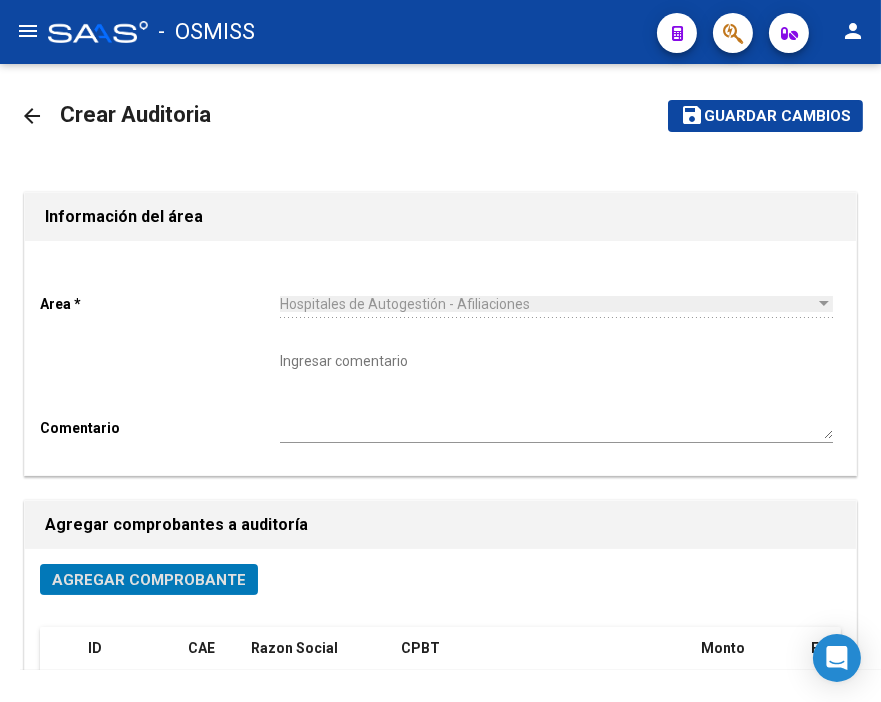 click on "Guardar cambios" 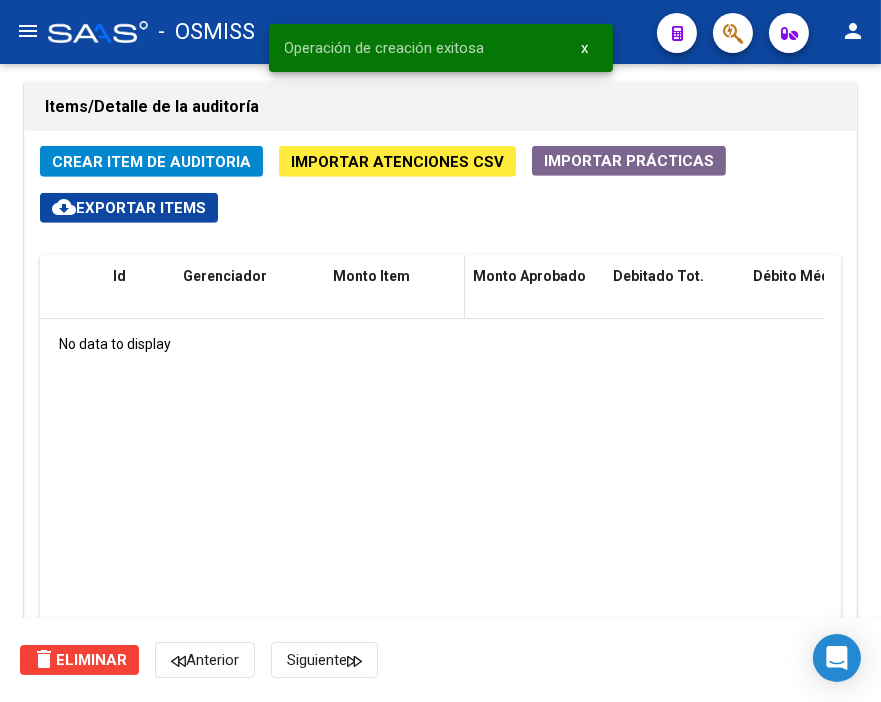 scroll, scrollTop: 1555, scrollLeft: 0, axis: vertical 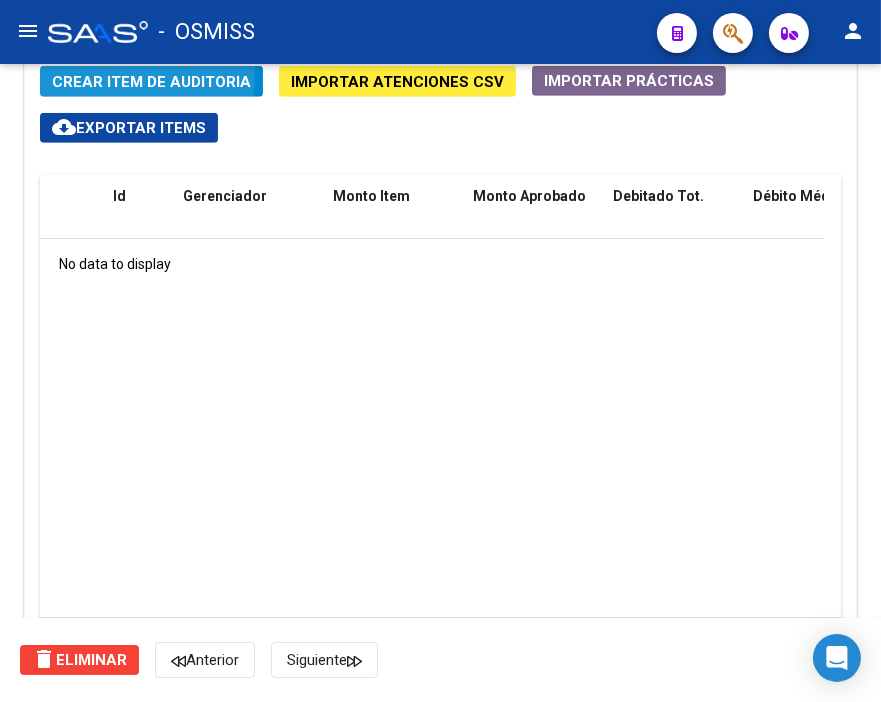 click on "Crear Item de Auditoria" 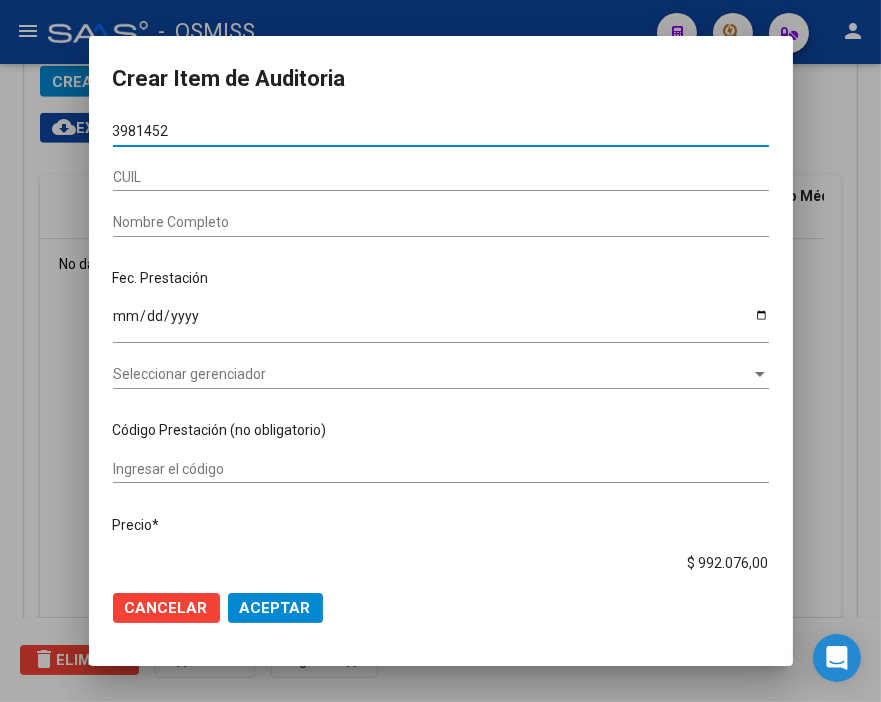 type on "[NUMBER]" 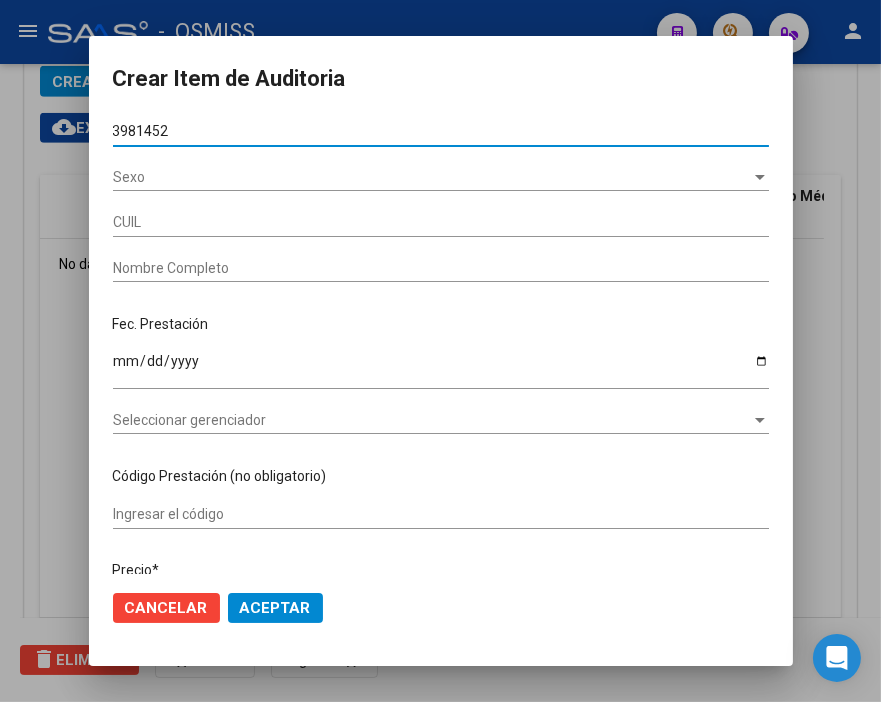 type on "[CUIL]" 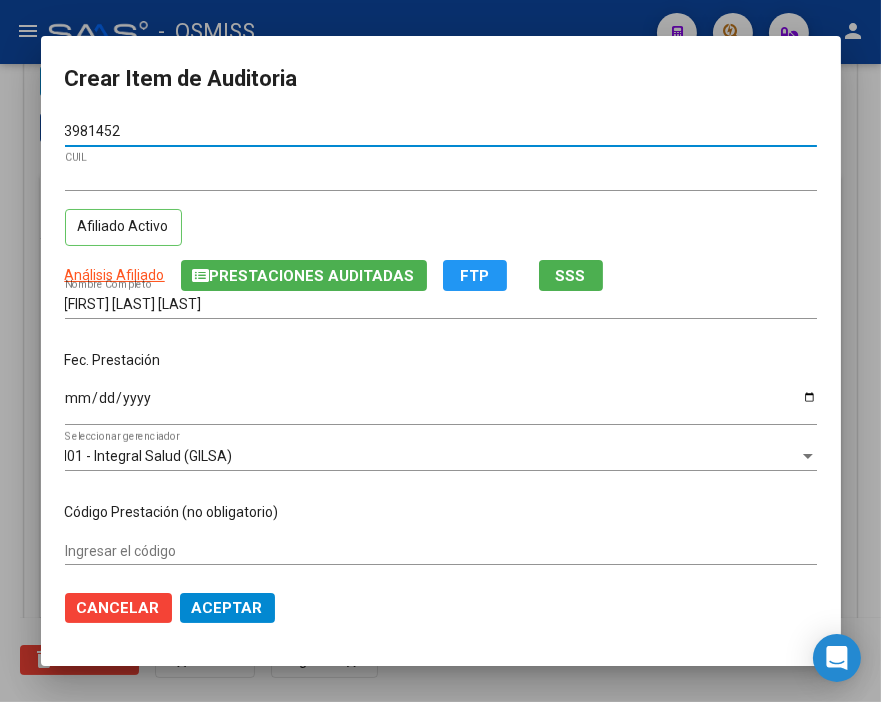 type on "[NUMBER]" 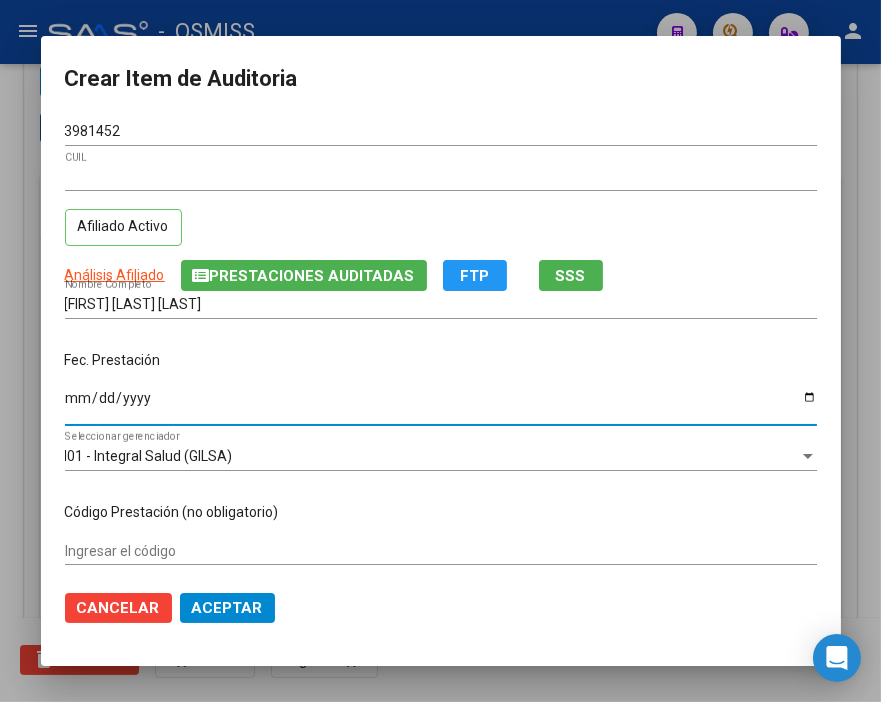 click on "Ingresar la fecha" at bounding box center (441, 405) 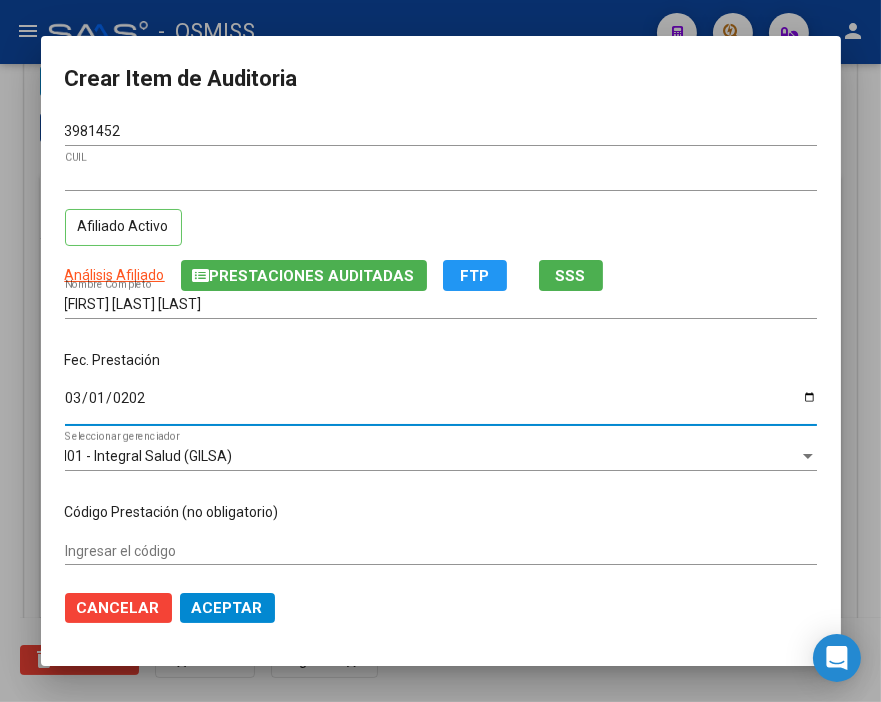 type on "2025-03-01" 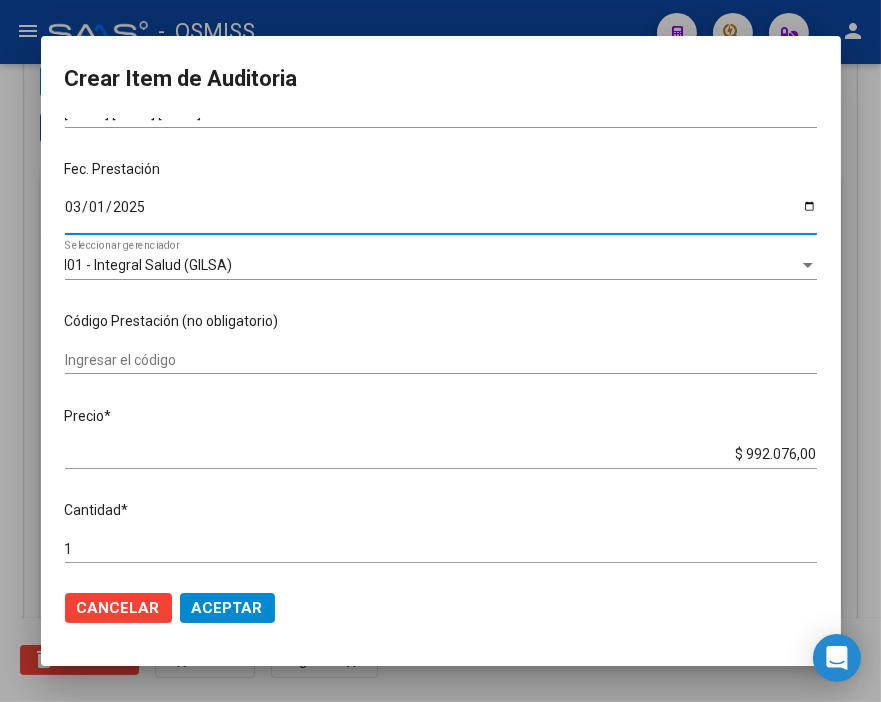 scroll, scrollTop: 222, scrollLeft: 0, axis: vertical 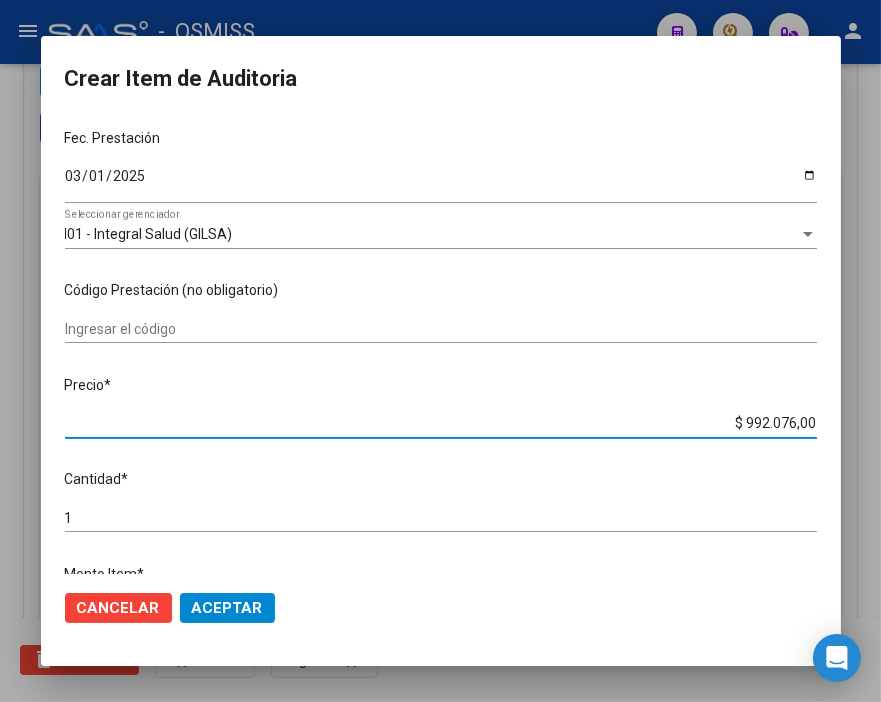 drag, startPoint x: 697, startPoint y: 423, endPoint x: 882, endPoint y: 425, distance: 185.0108 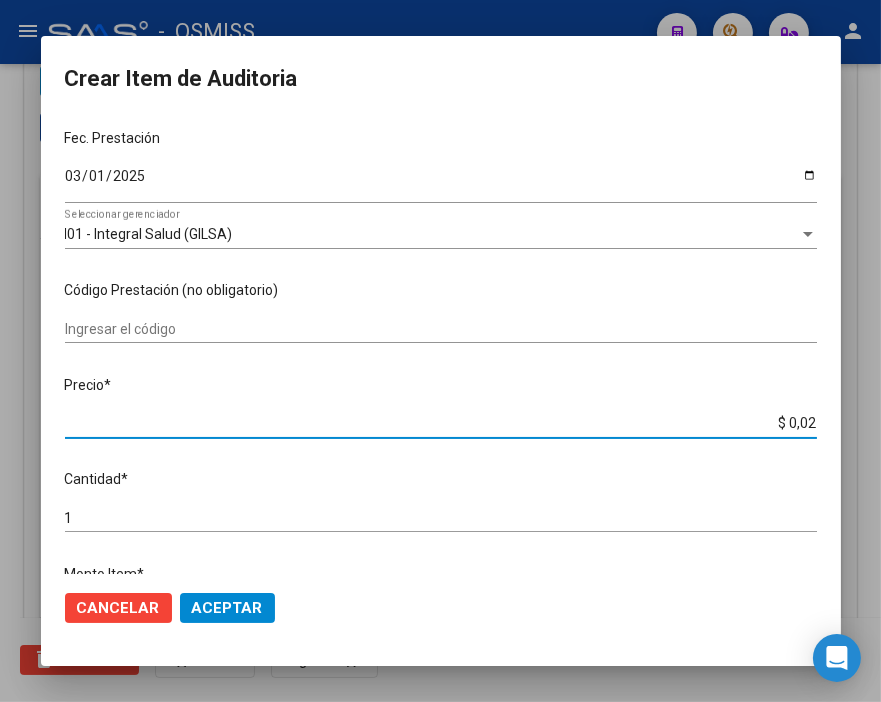 type on "$ 0,24" 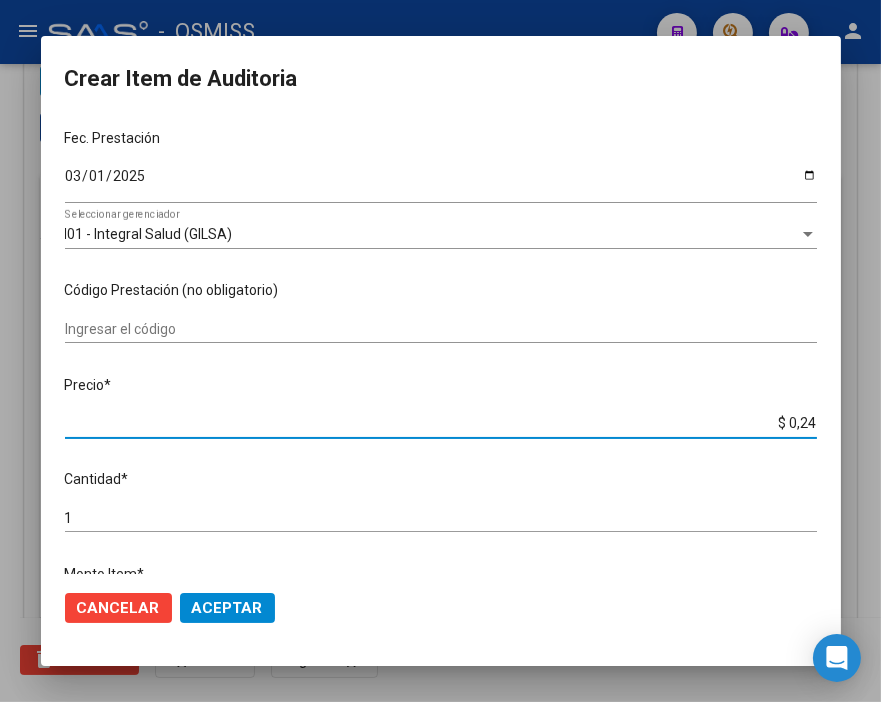 type on "$ 2,45" 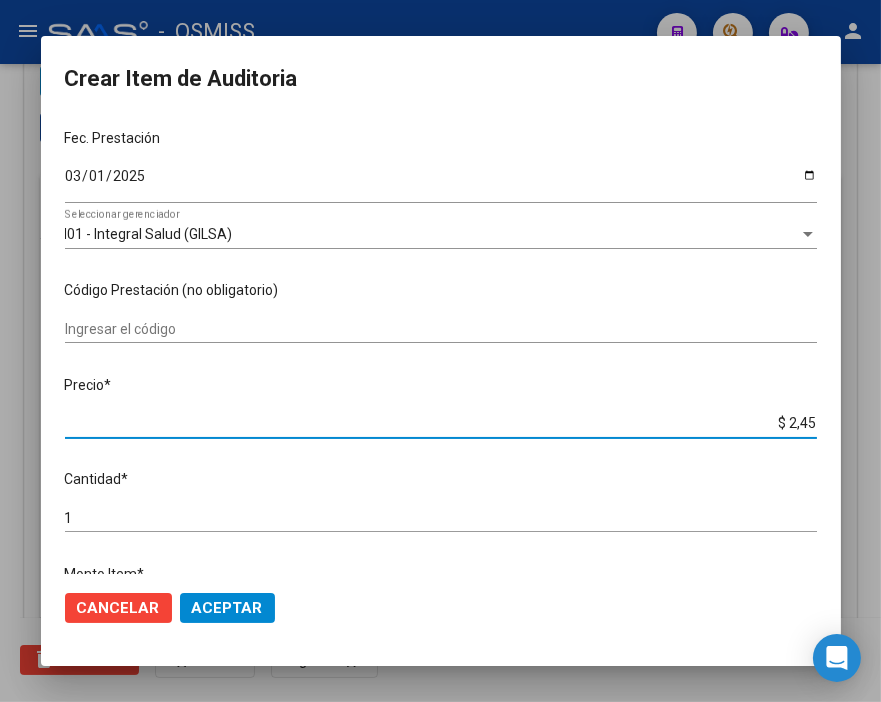 type on "$ 24,58" 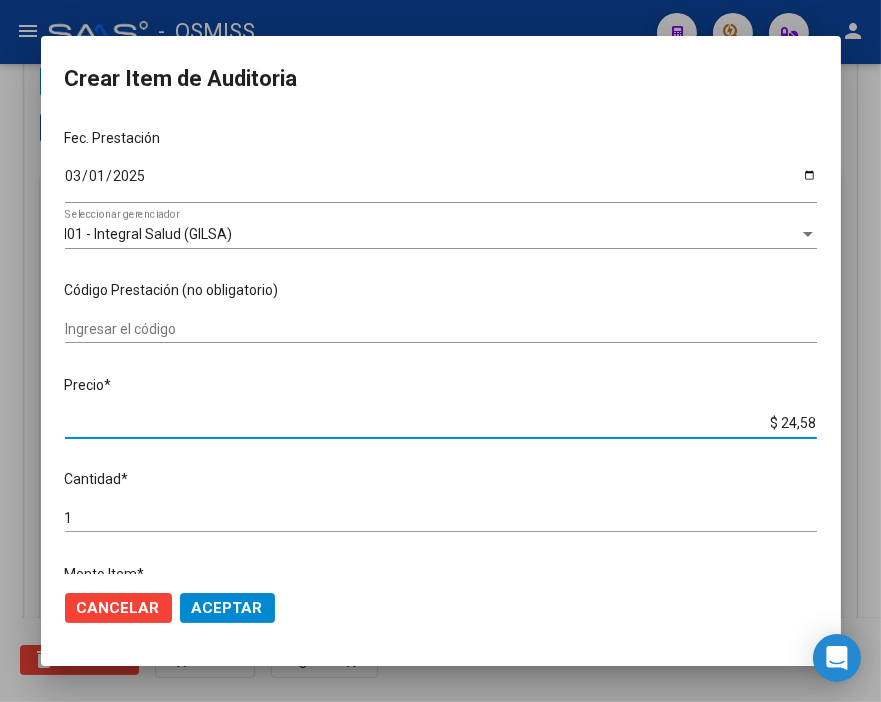 type on "$ 24,58" 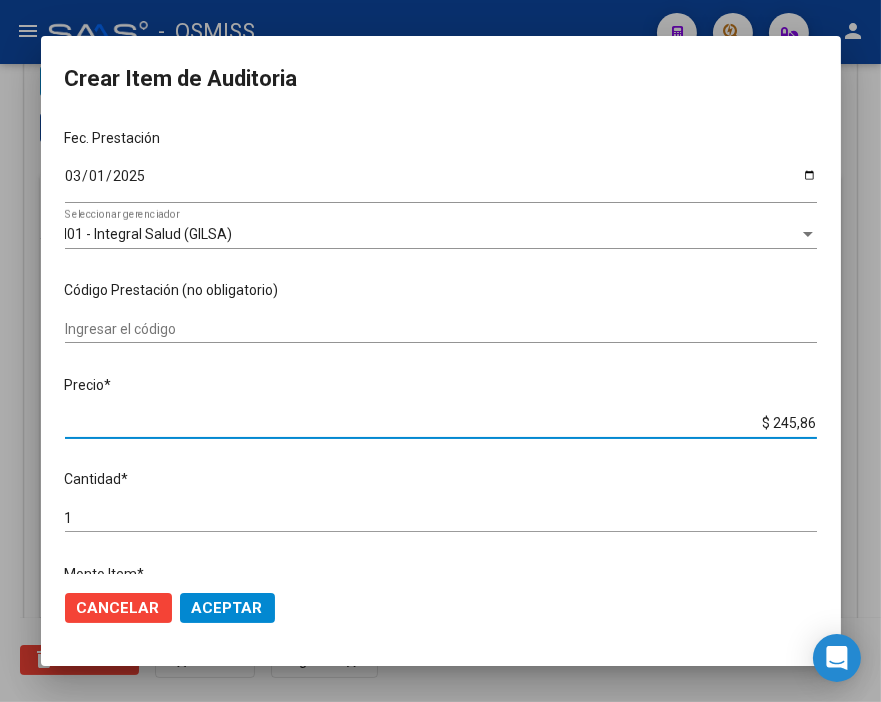 type on "$ 2.458,60" 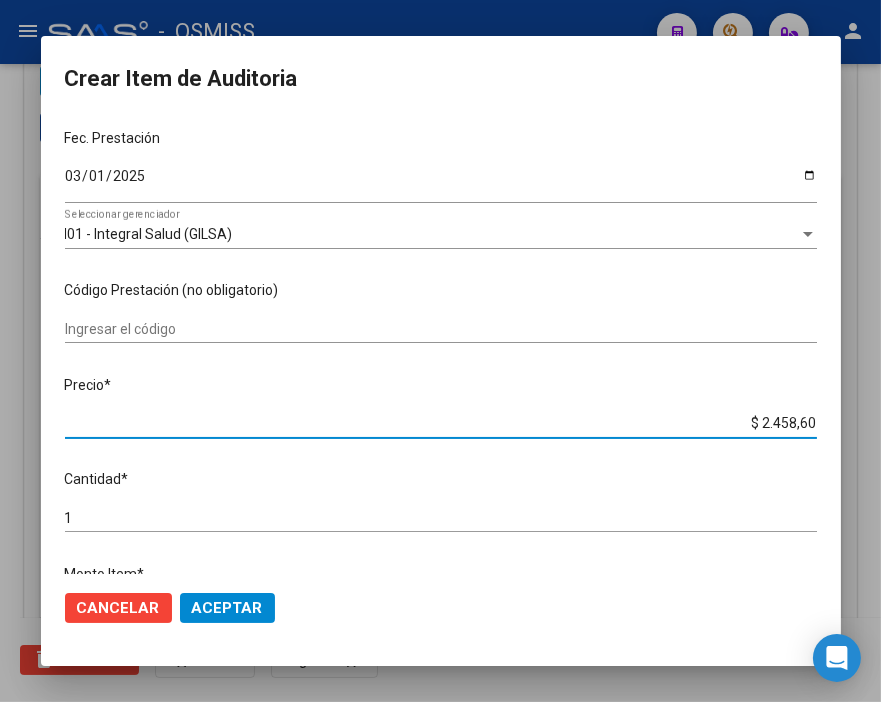 type on "$ 24.586,00" 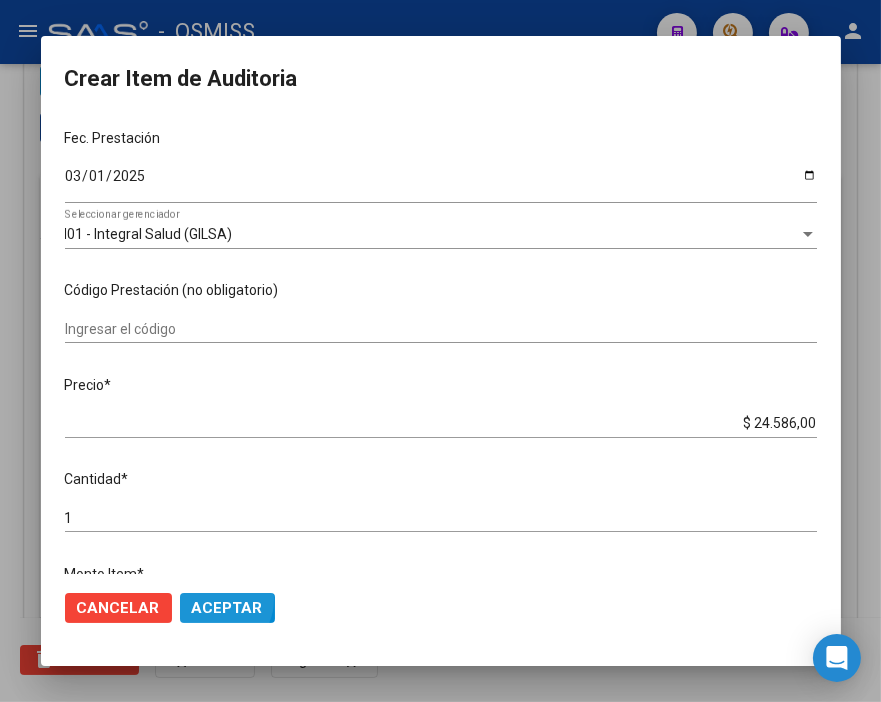click on "Aceptar" 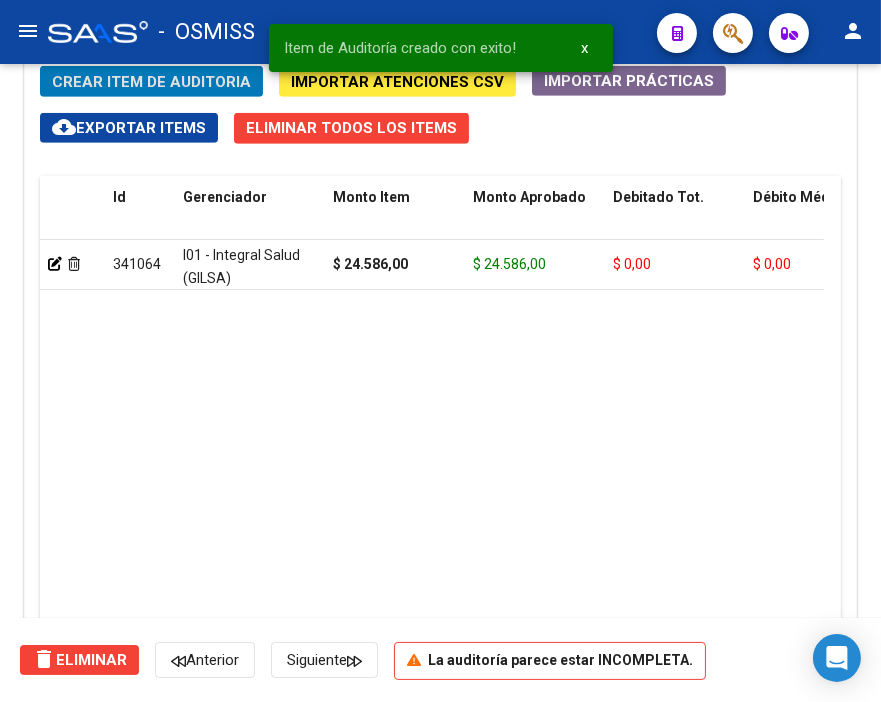 scroll, scrollTop: 1556, scrollLeft: 0, axis: vertical 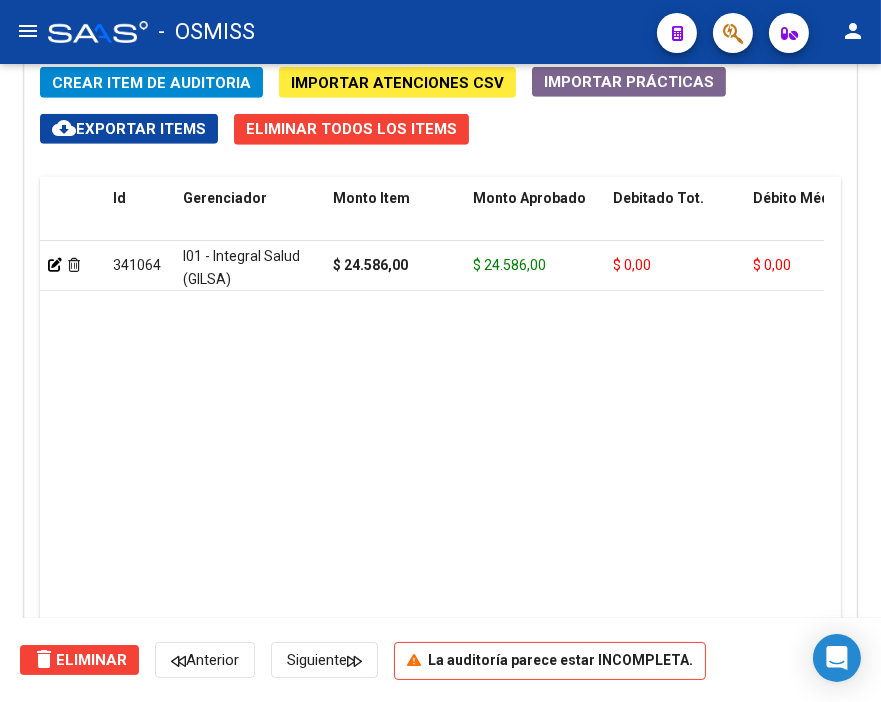 click on "Crear Item de Auditoria" 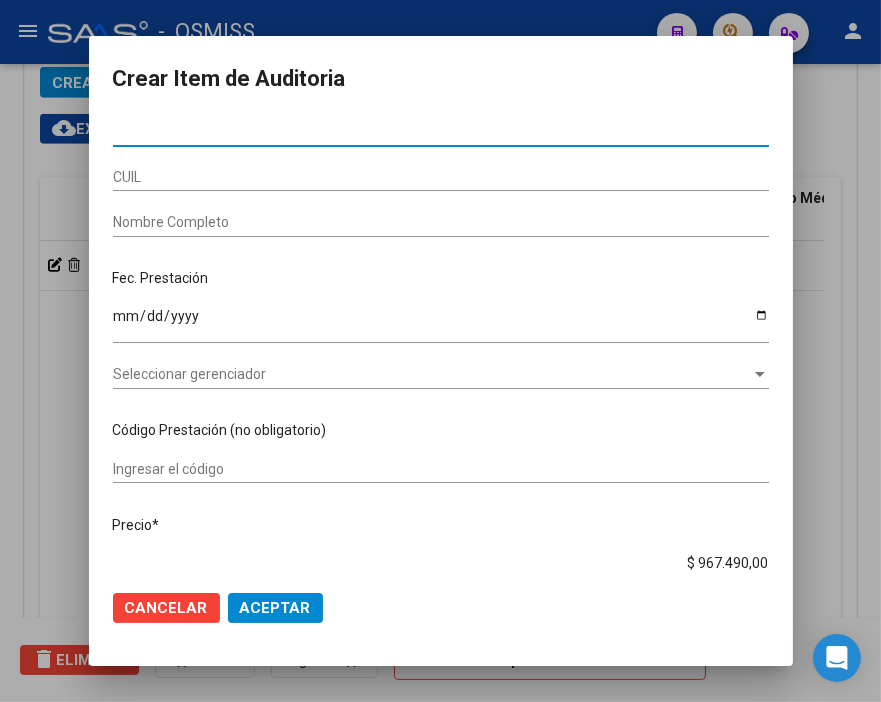 type on "55533444" 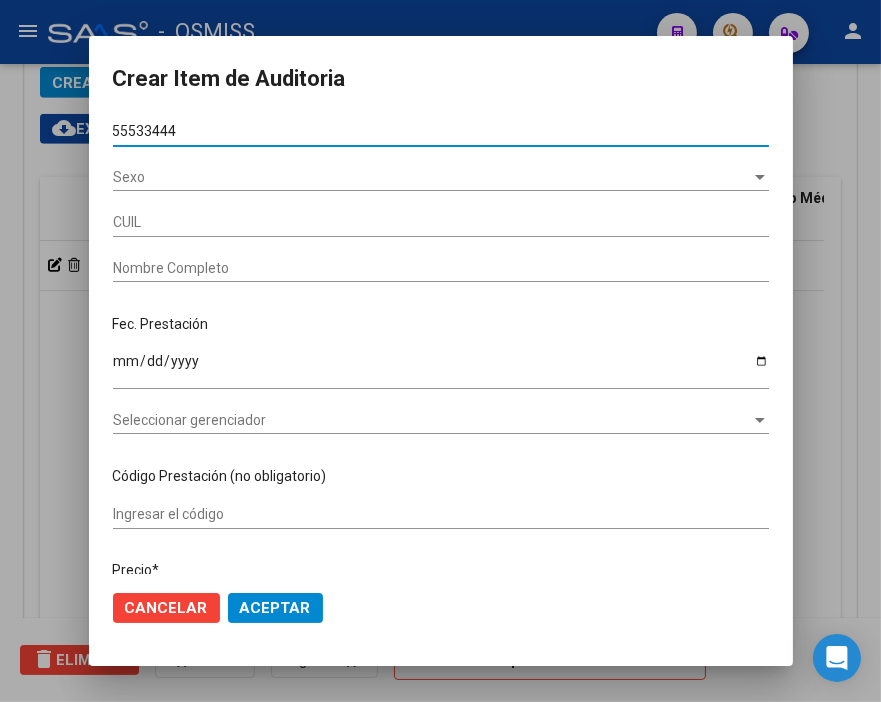 type on "[NUMBER]" 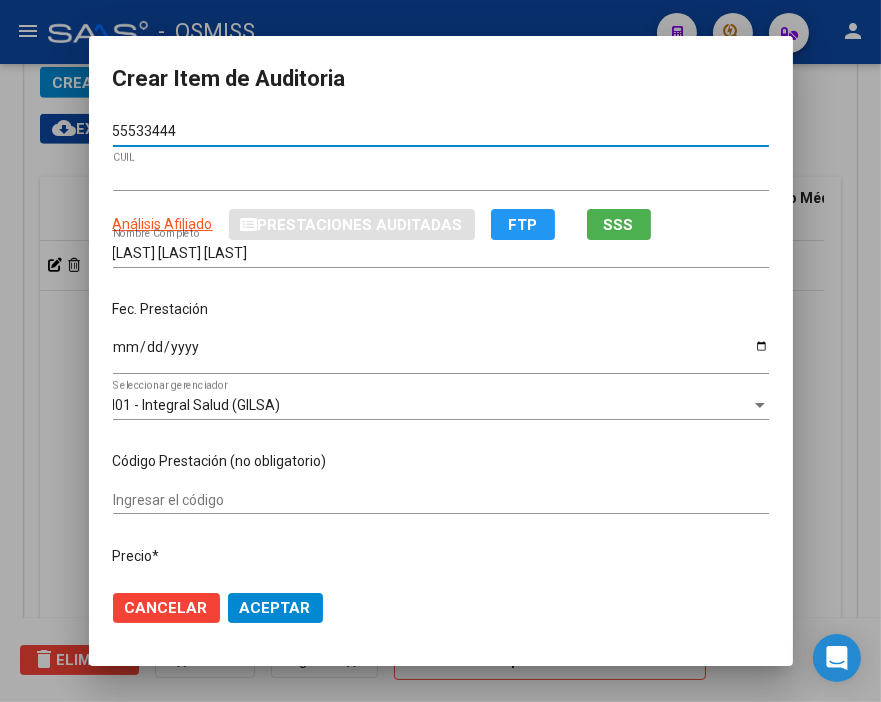 type on "55533444" 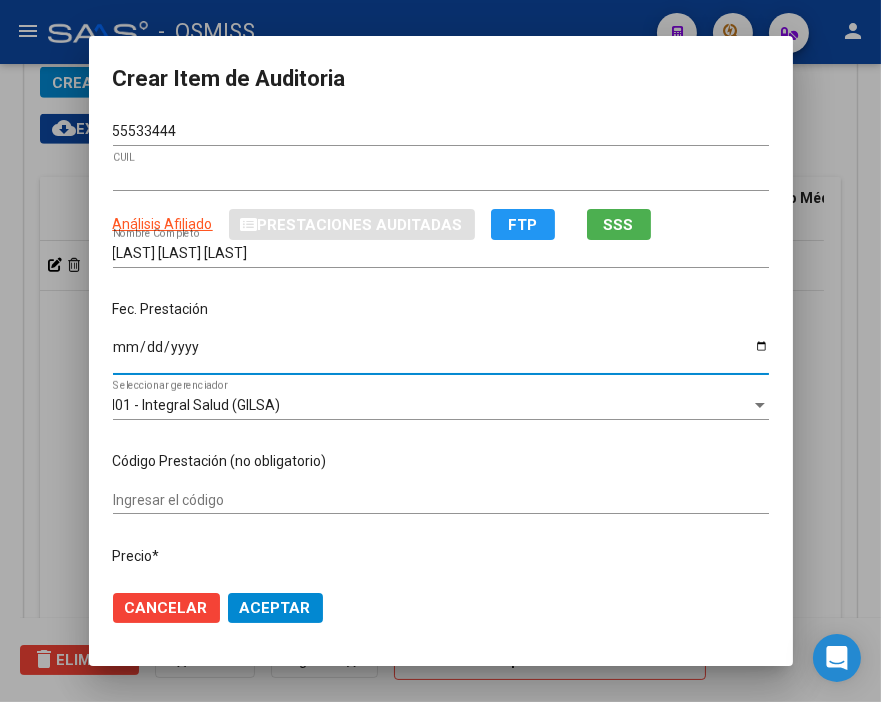 type on "2025-03-04" 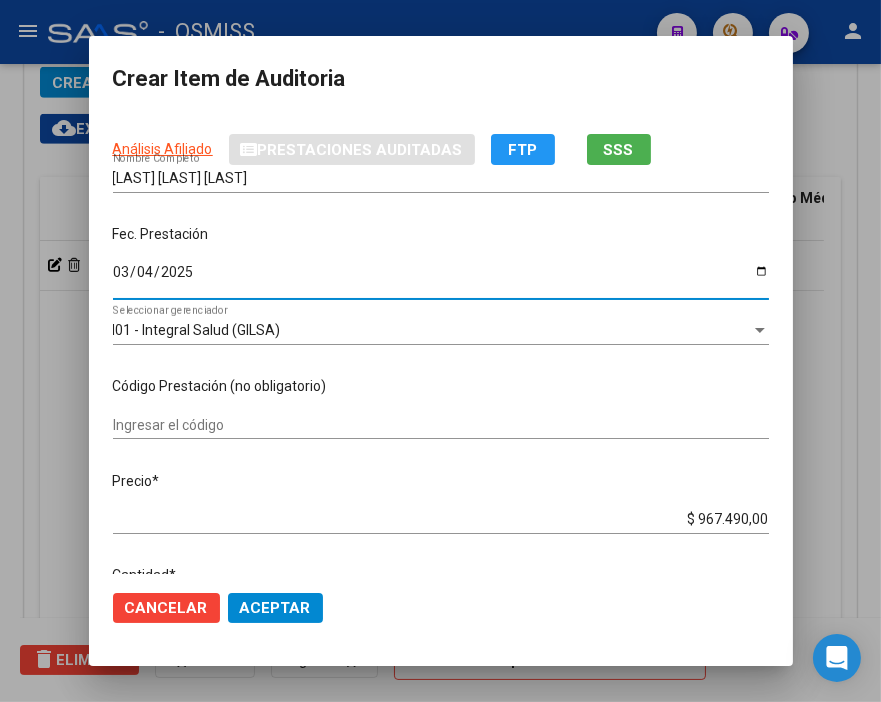 scroll, scrollTop: 111, scrollLeft: 0, axis: vertical 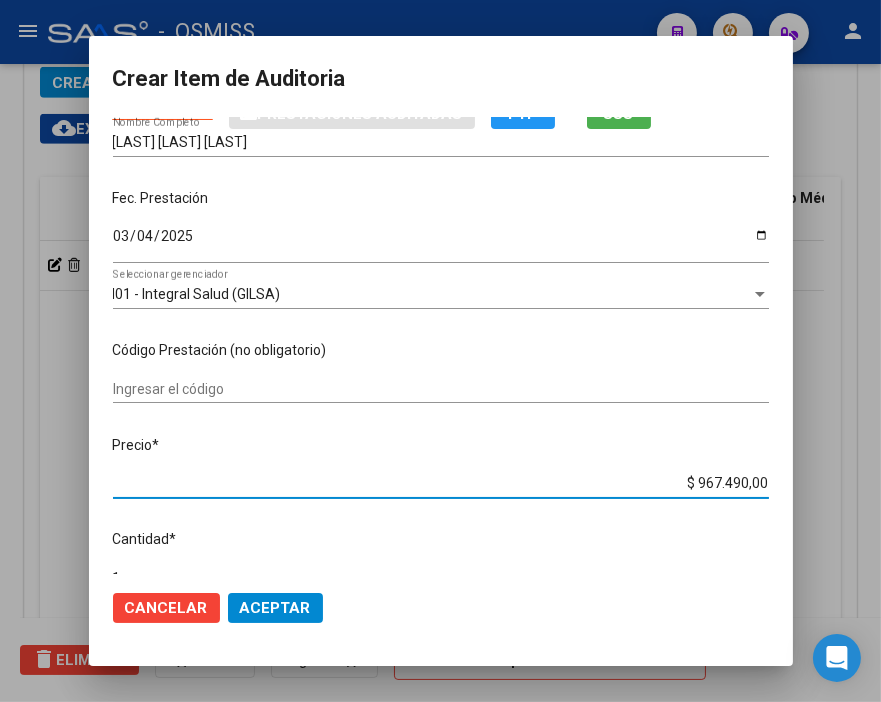 drag, startPoint x: 664, startPoint y: 482, endPoint x: 841, endPoint y: 486, distance: 177.0452 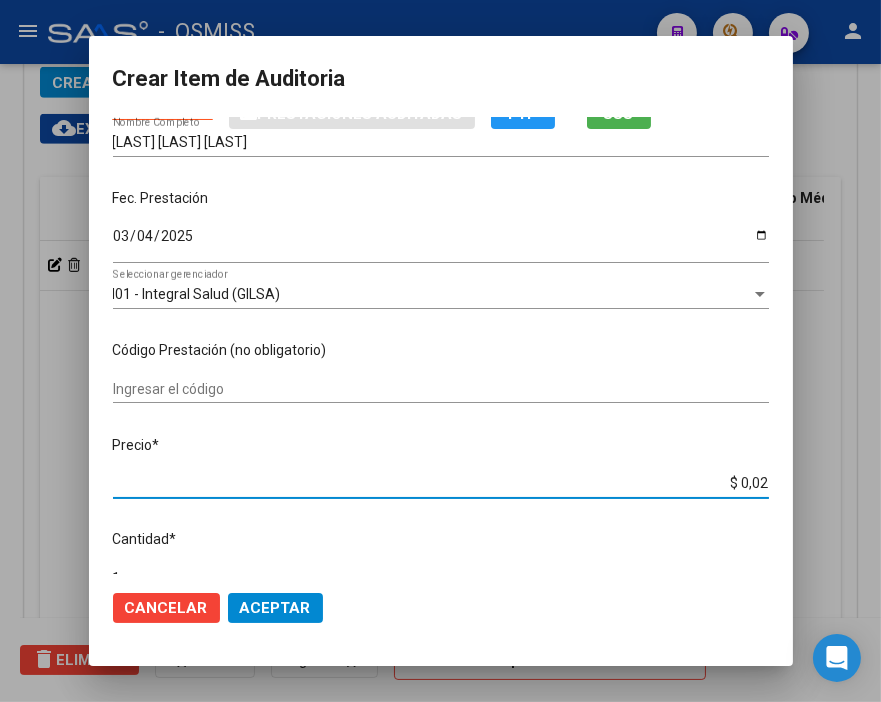 type on "$ 0,24" 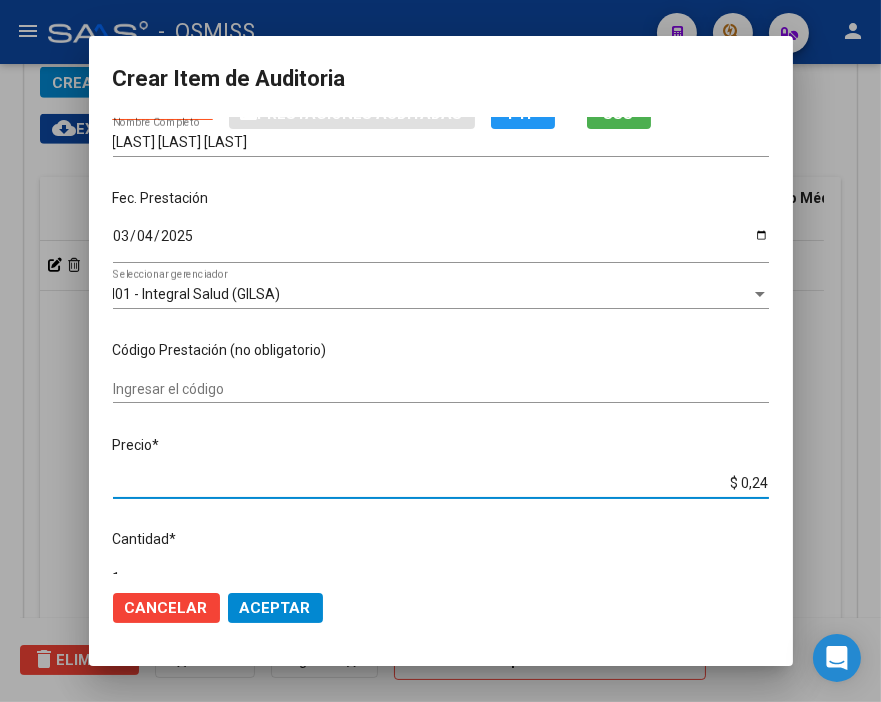 type on "$ 2,45" 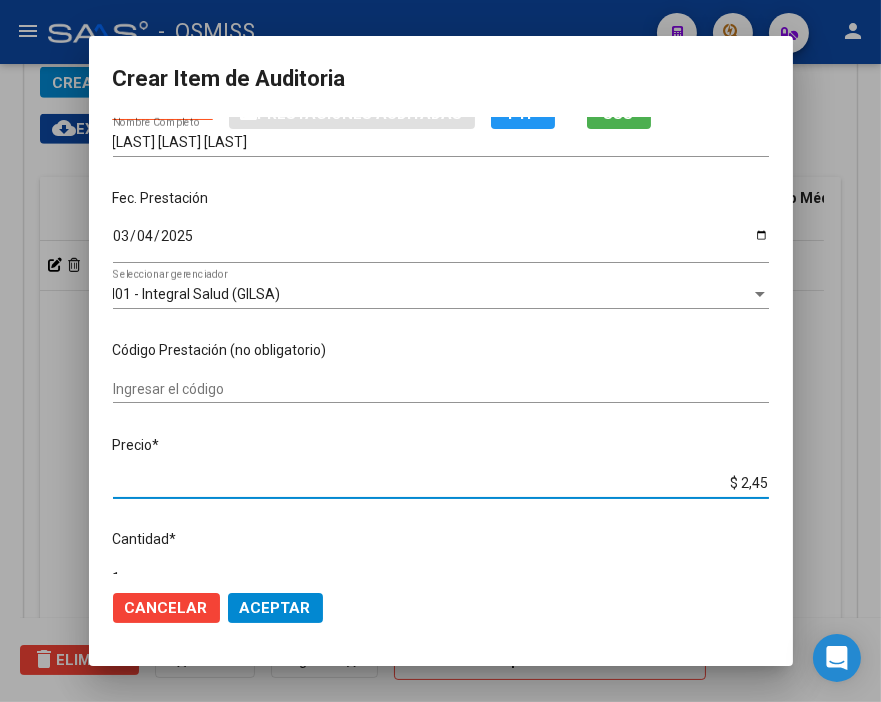 type on "$ 24,58" 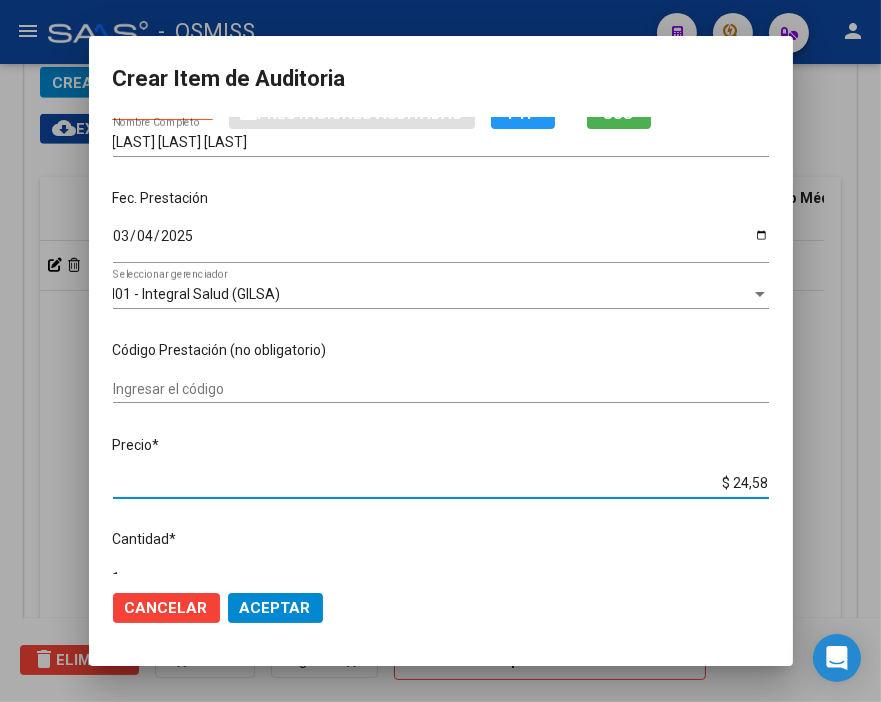 type on "$ 245,86" 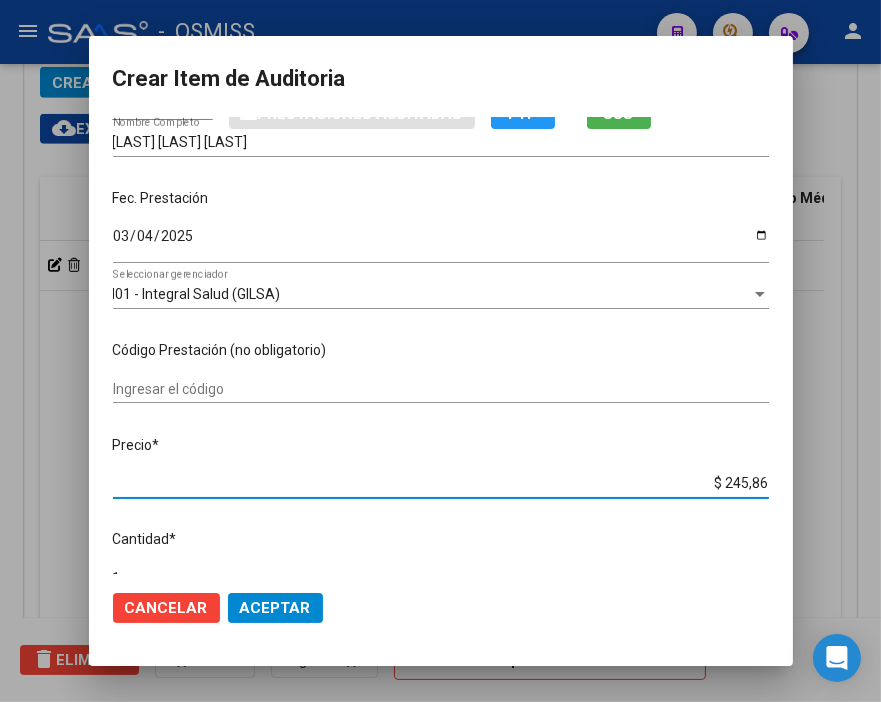 type on "$ 2.458,60" 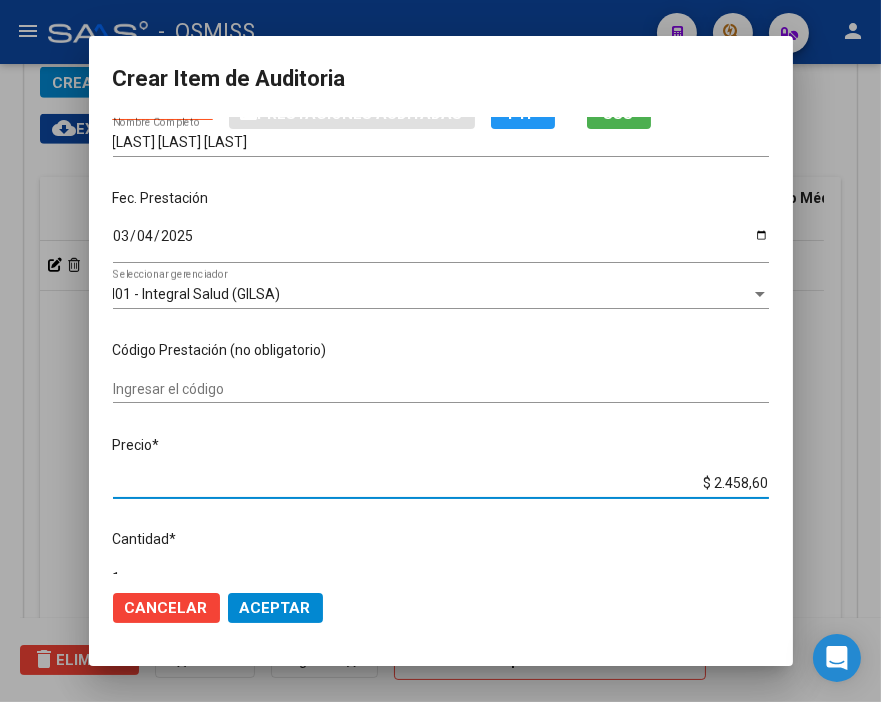 type on "$ 24.586,00" 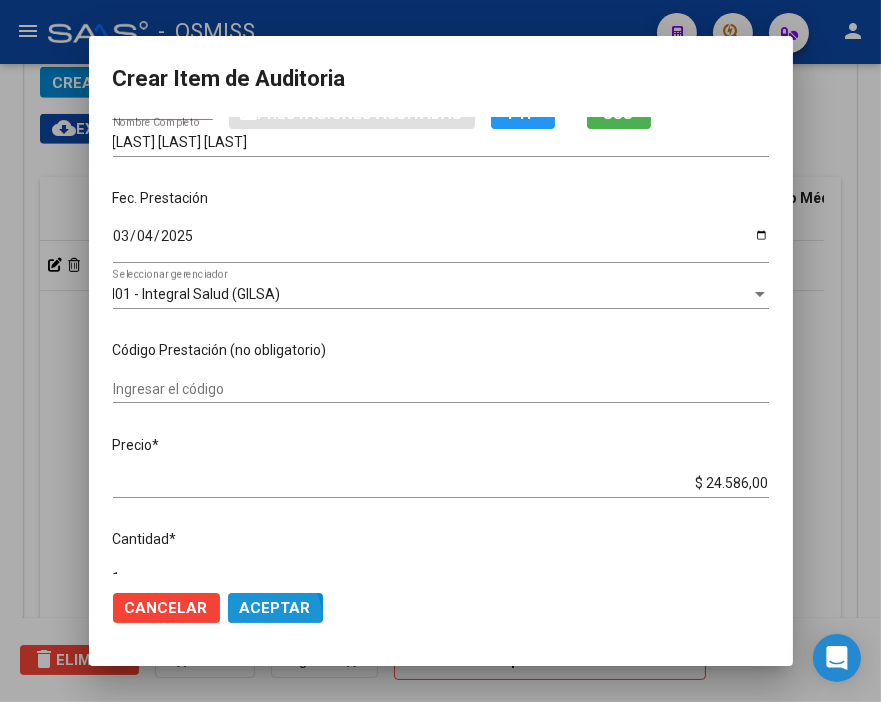 click on "Aceptar" 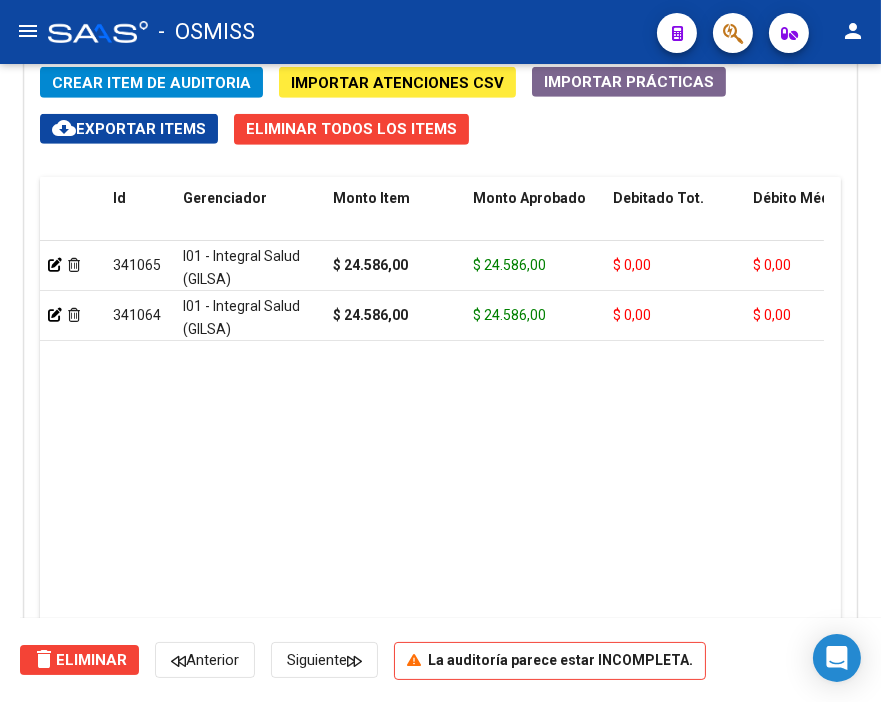 click on "-   OSMISS" 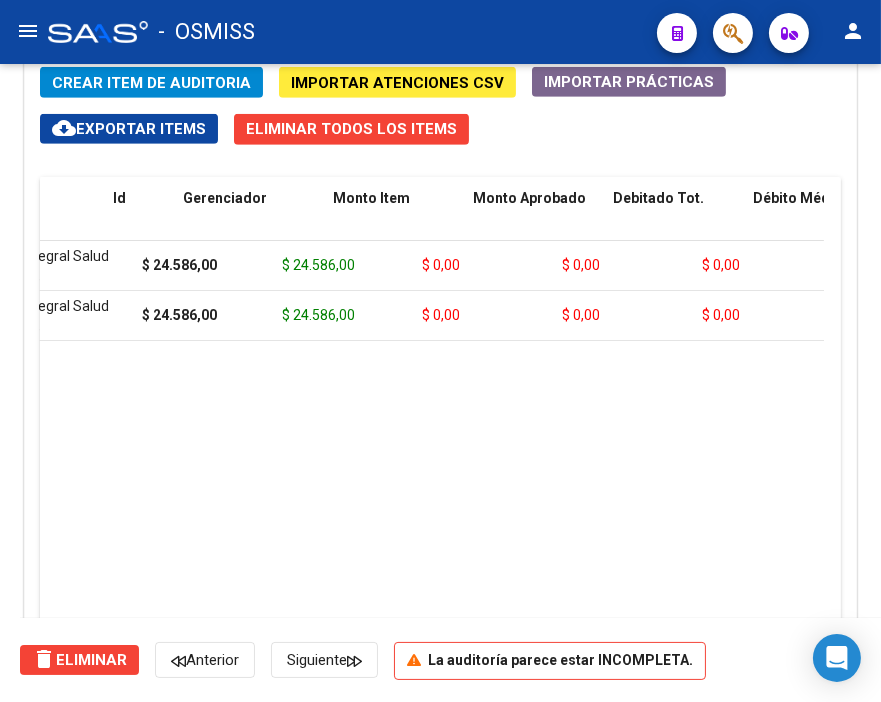 scroll, scrollTop: 0, scrollLeft: 0, axis: both 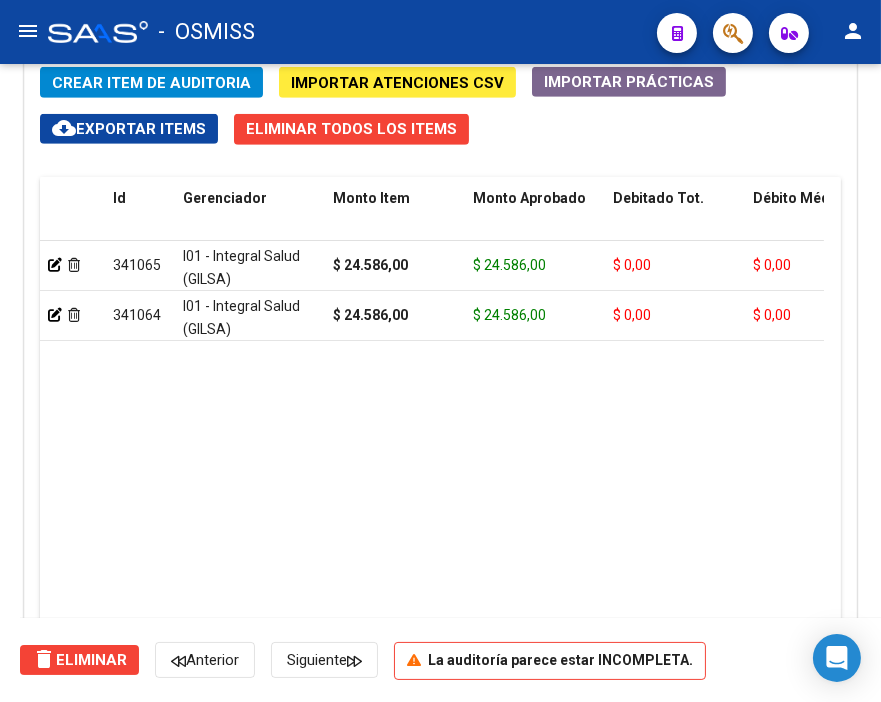 click on "Crear Item de Auditoria" 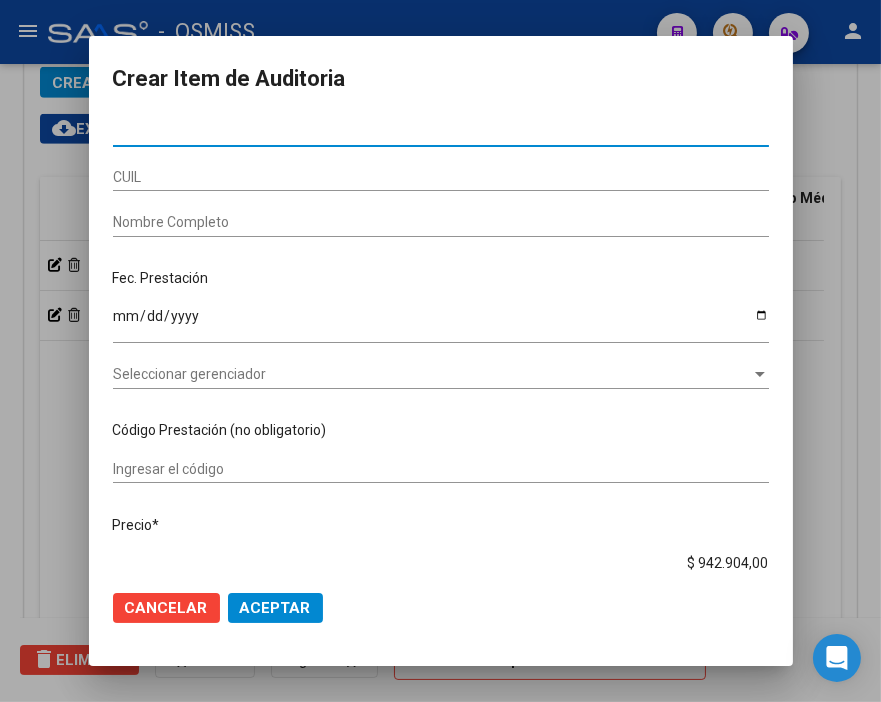 type on "[ID]" 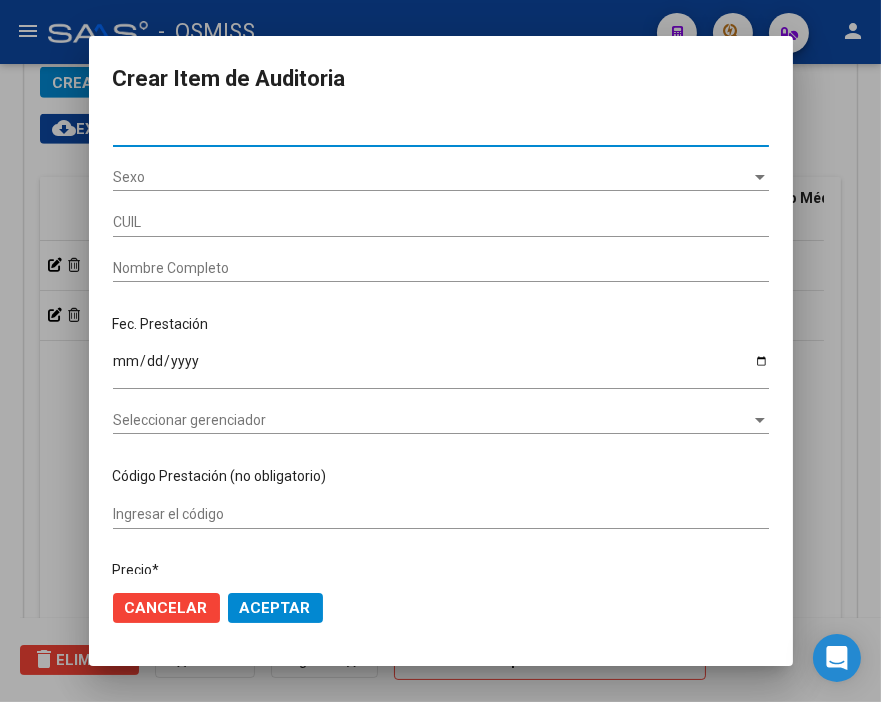 type on "[CUIL]" 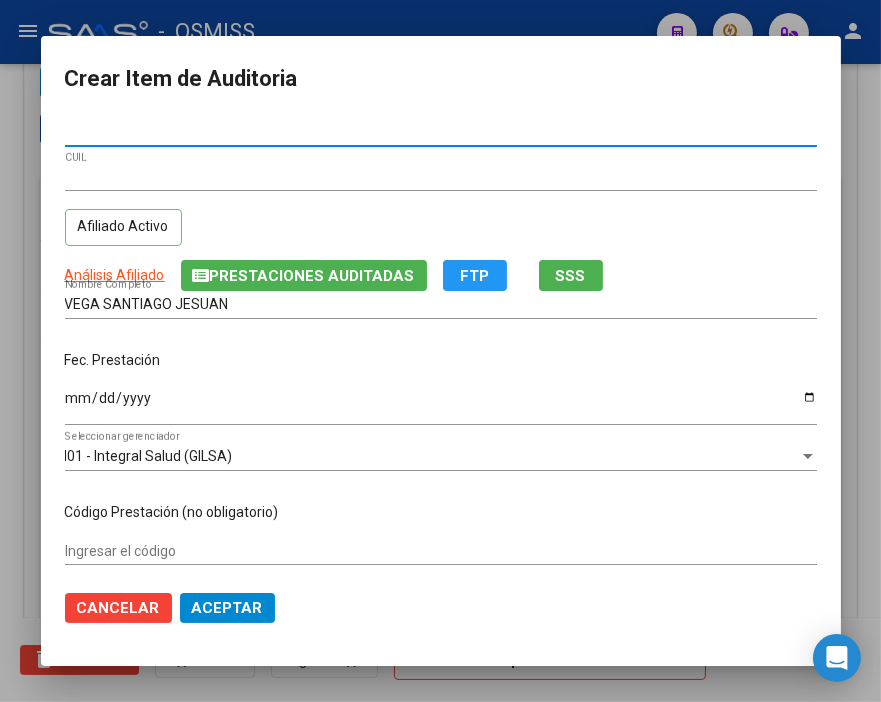 type on "[ID]" 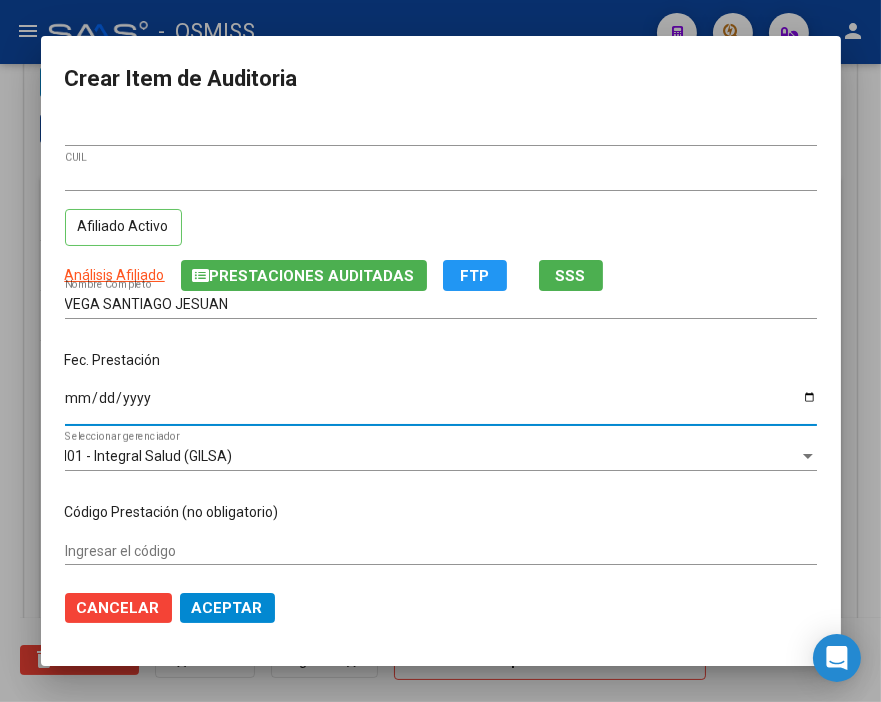 click on "Ingresar la fecha" at bounding box center (441, 405) 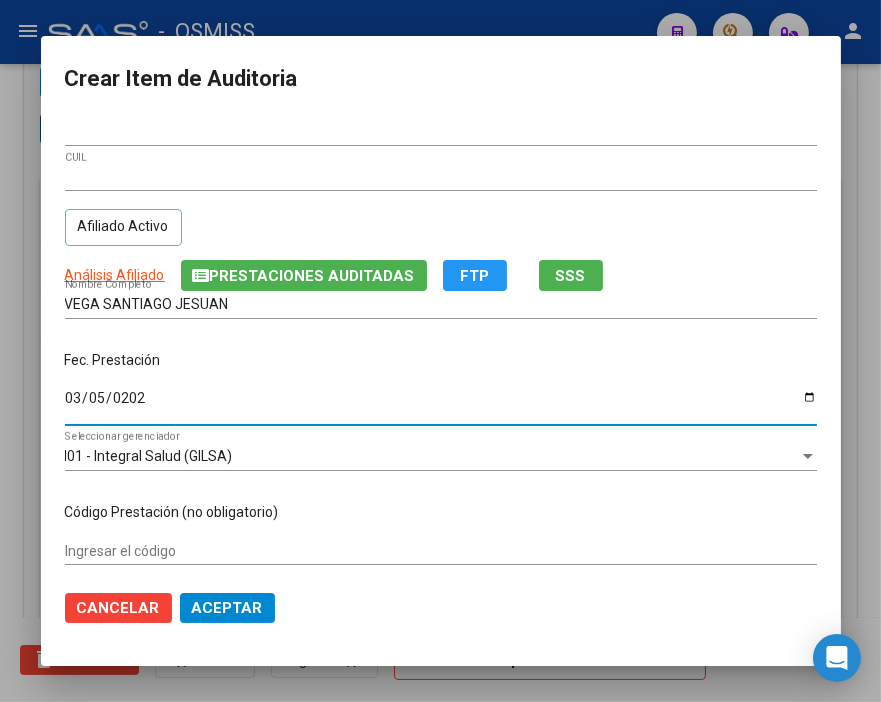 type on "2025-03-05" 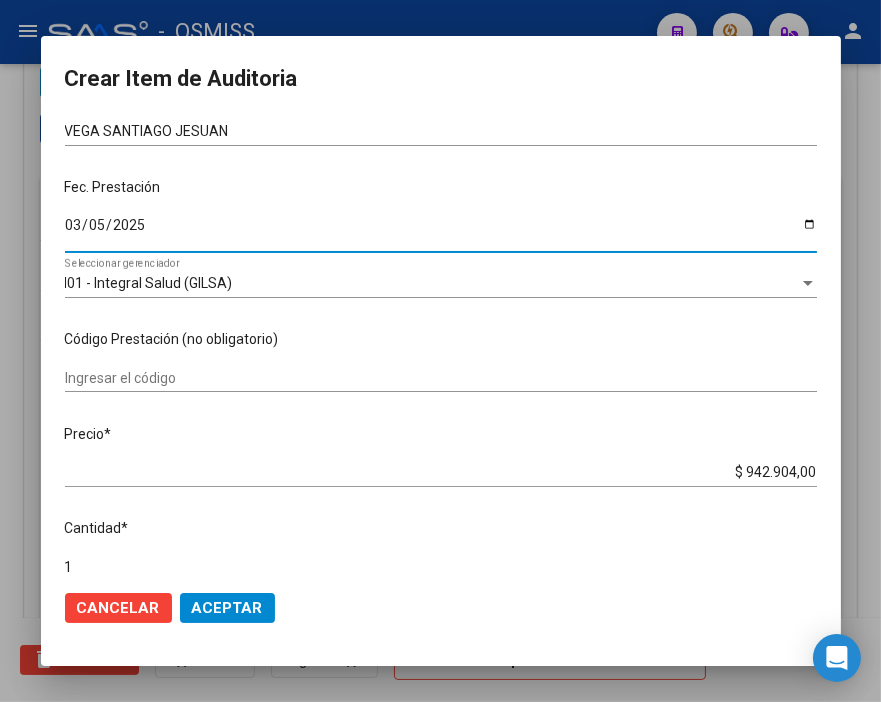 scroll, scrollTop: 222, scrollLeft: 0, axis: vertical 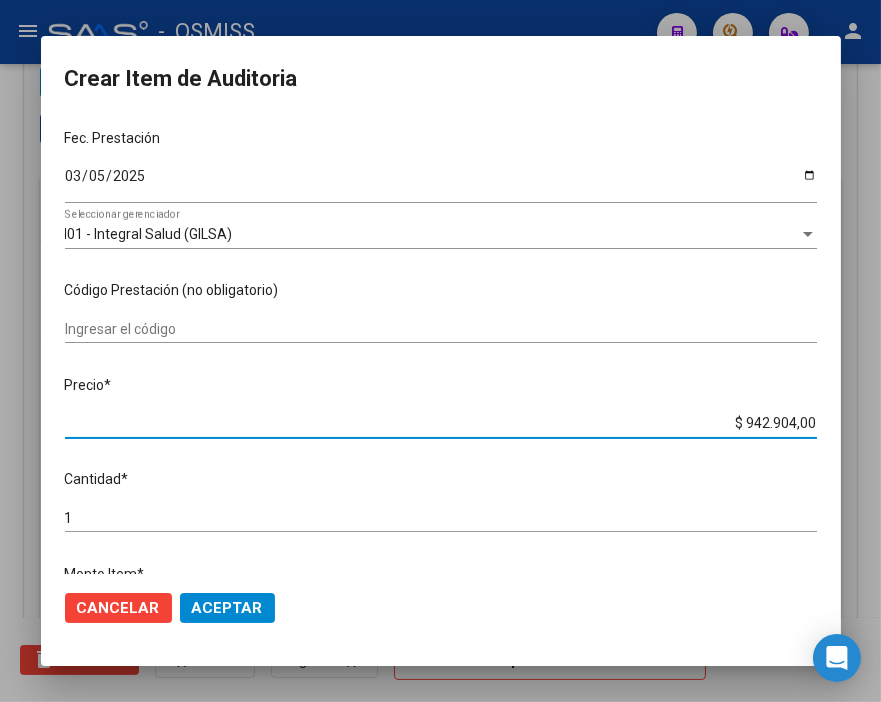 drag, startPoint x: 688, startPoint y: 423, endPoint x: 884, endPoint y: 433, distance: 196.25494 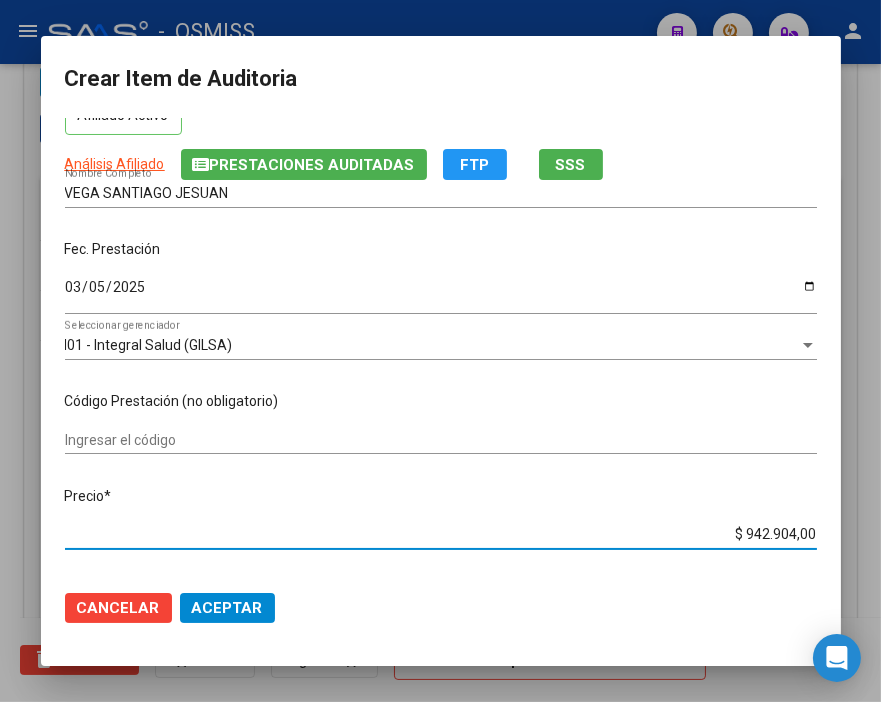 scroll, scrollTop: 222, scrollLeft: 0, axis: vertical 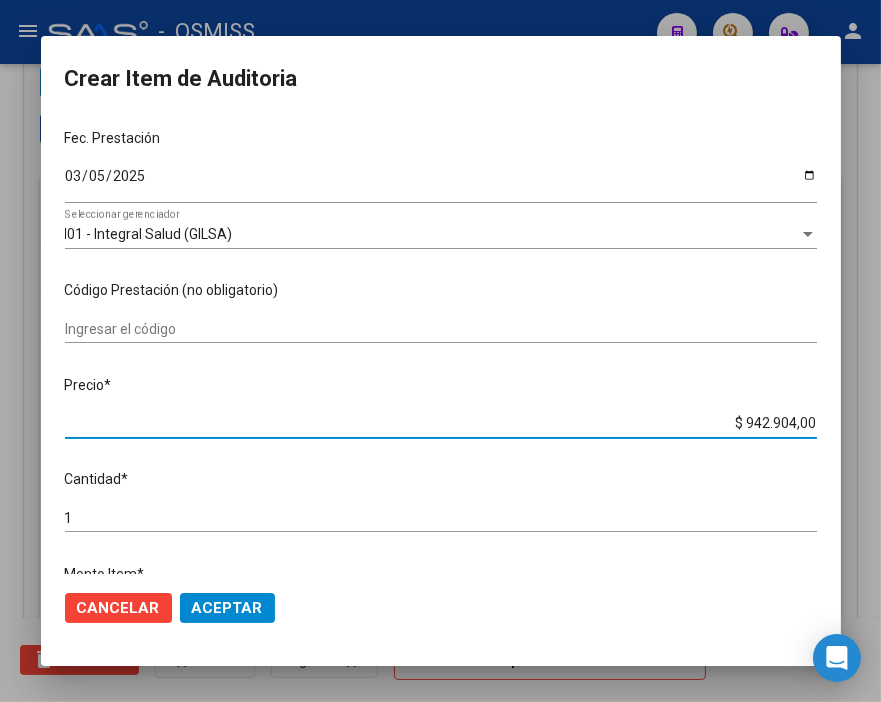 type on "$ 0,02" 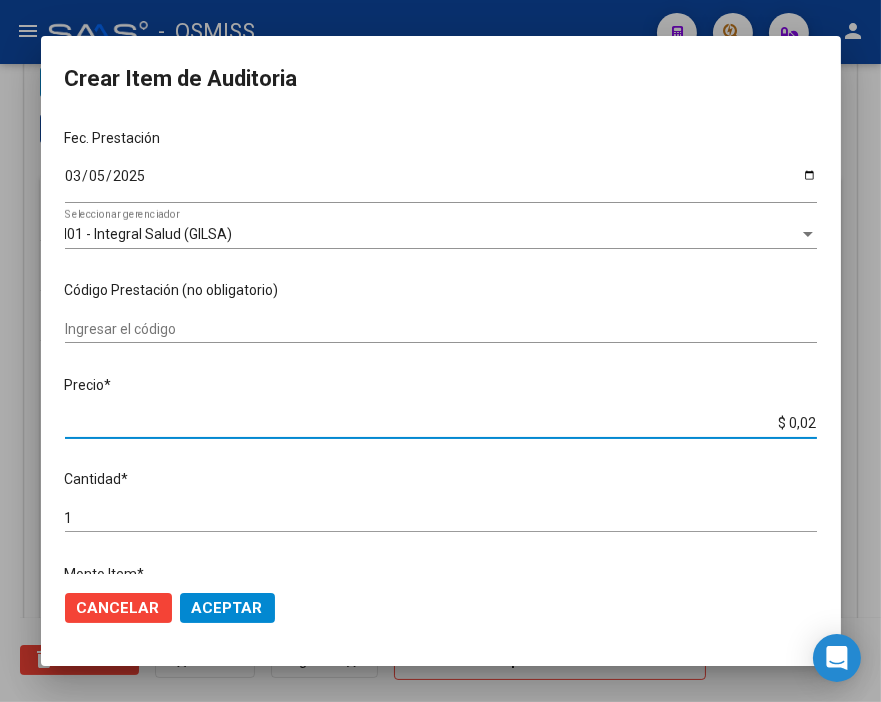 type on "$ 0,24" 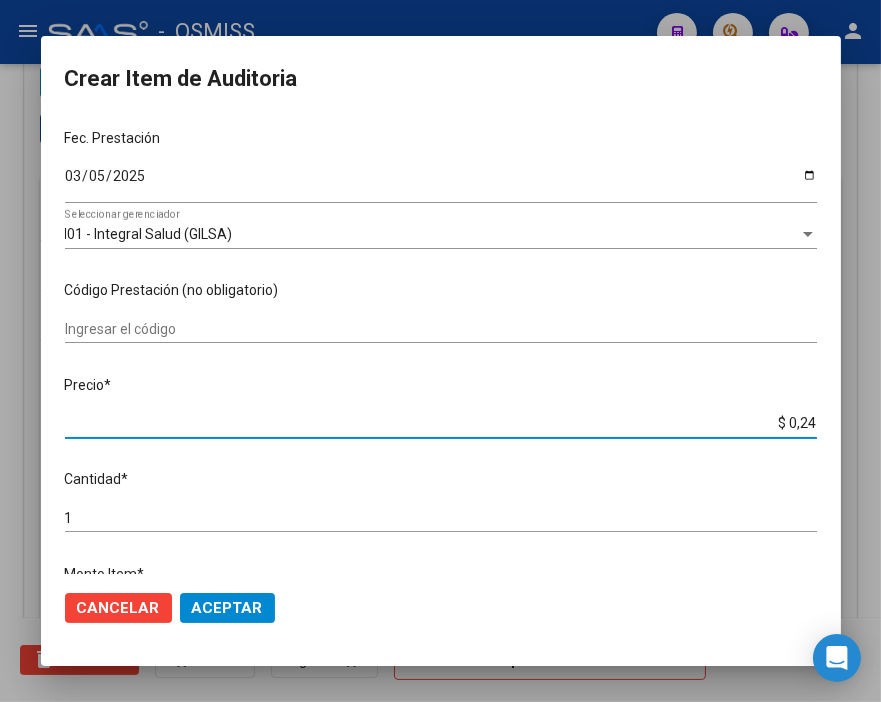 type on "$ 2,45" 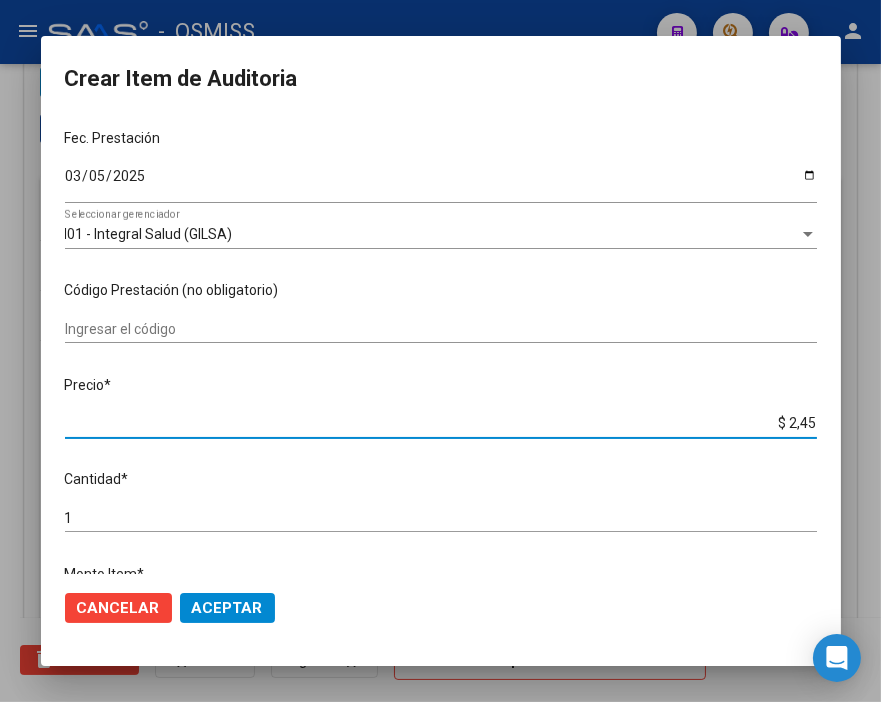 type on "$ 24,58" 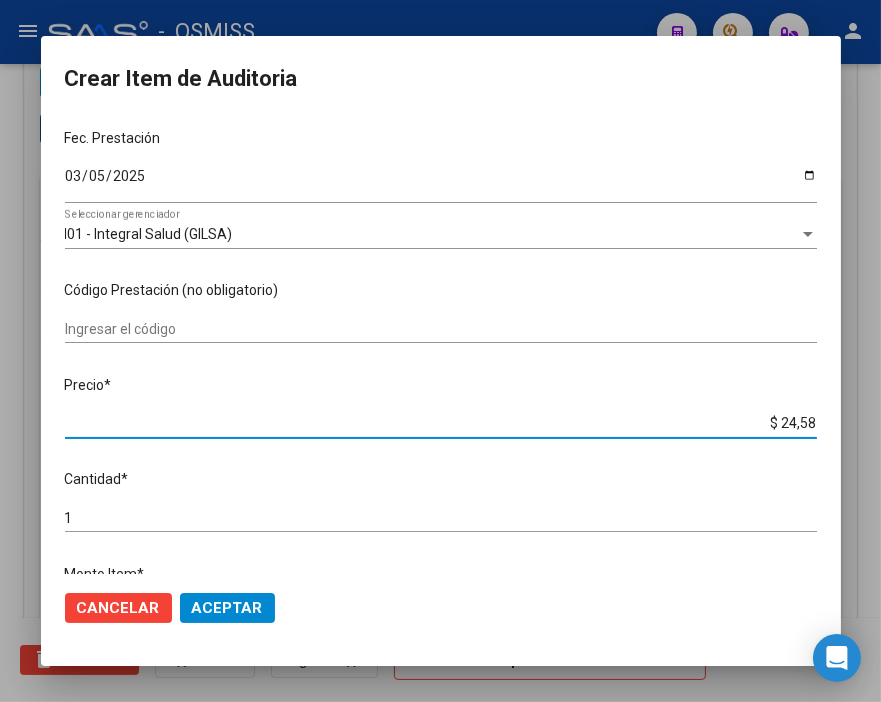 type on "$ 245,86" 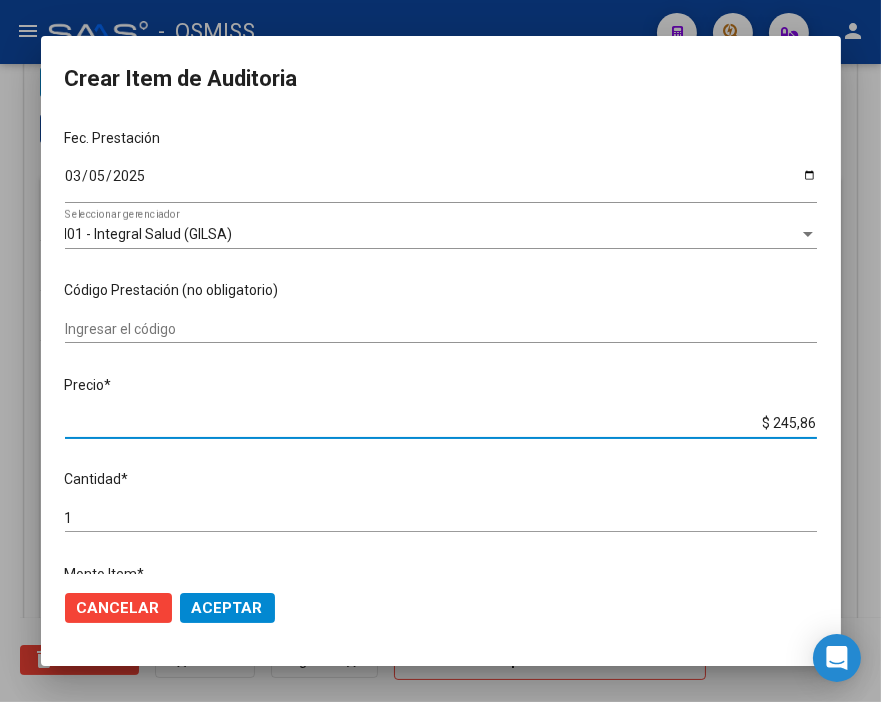 type on "$ 2.458,60" 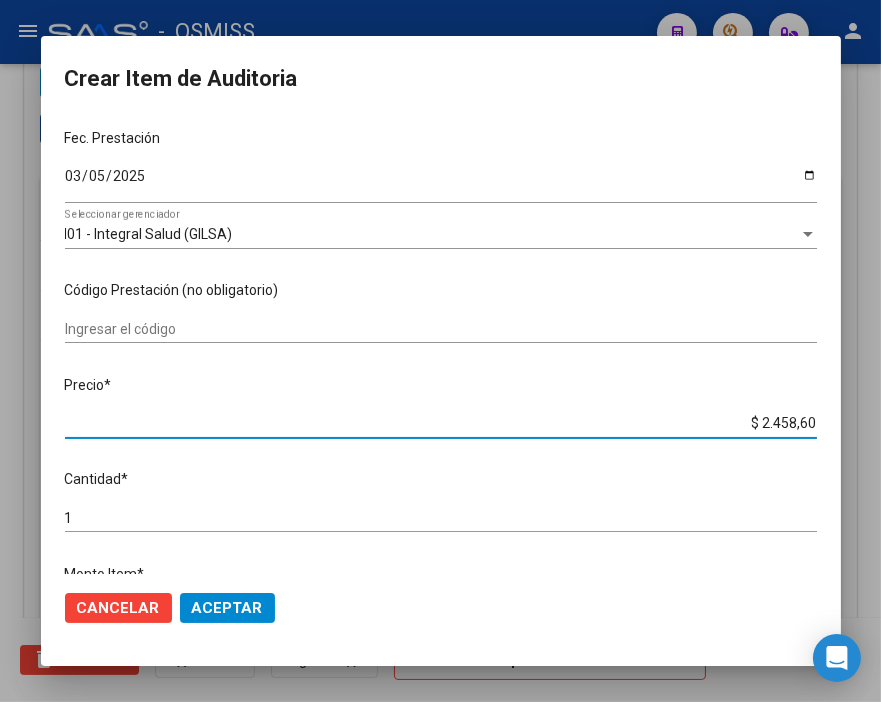 type on "$ 24.586,00" 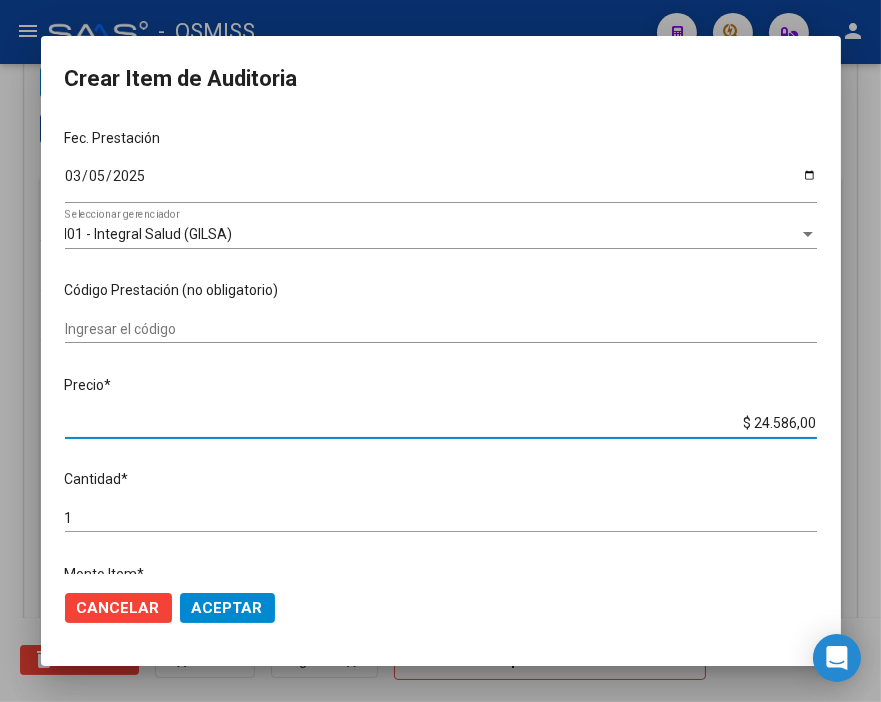 click on "Aceptar" 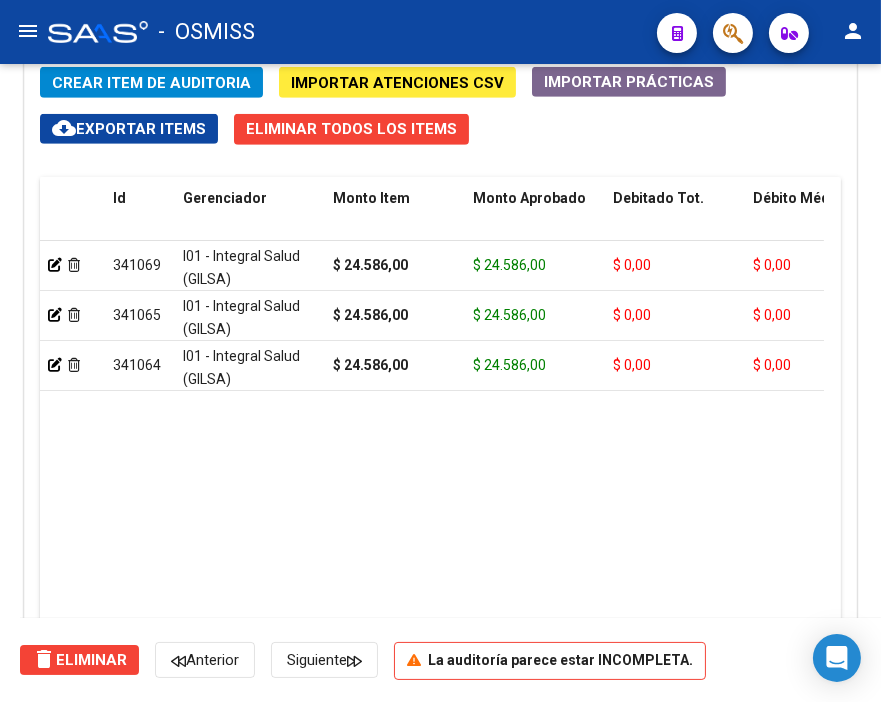 click on "Crear Item de Auditoria" 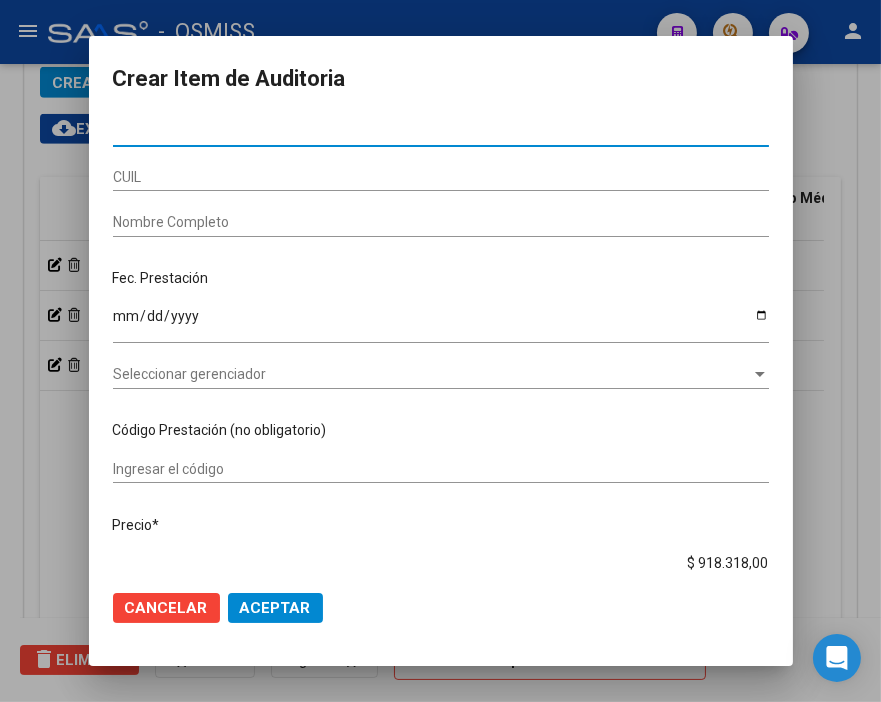 type on "[NUMBER]" 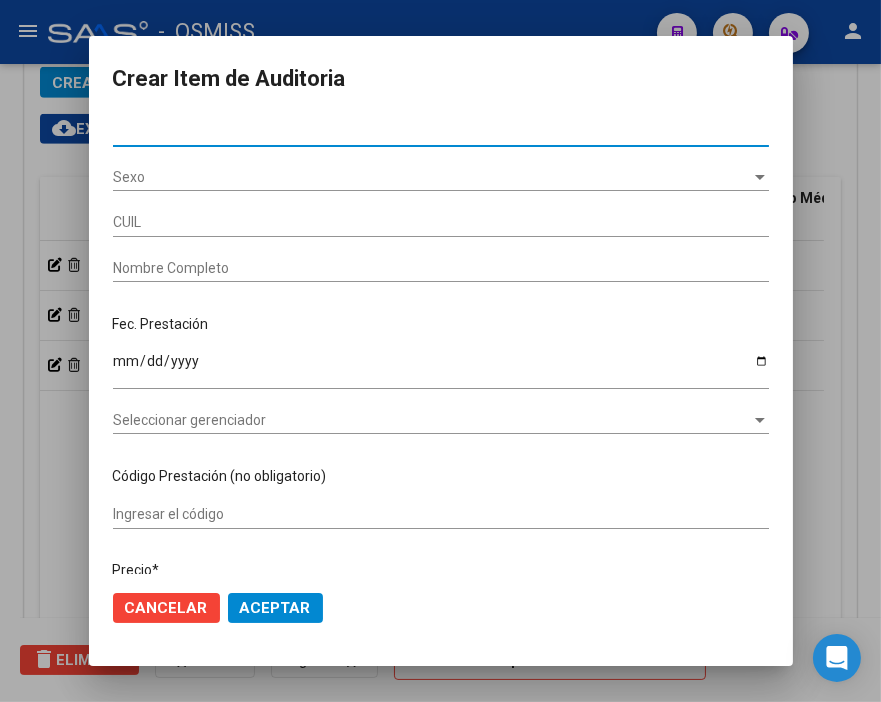 type on "[CUIL]" 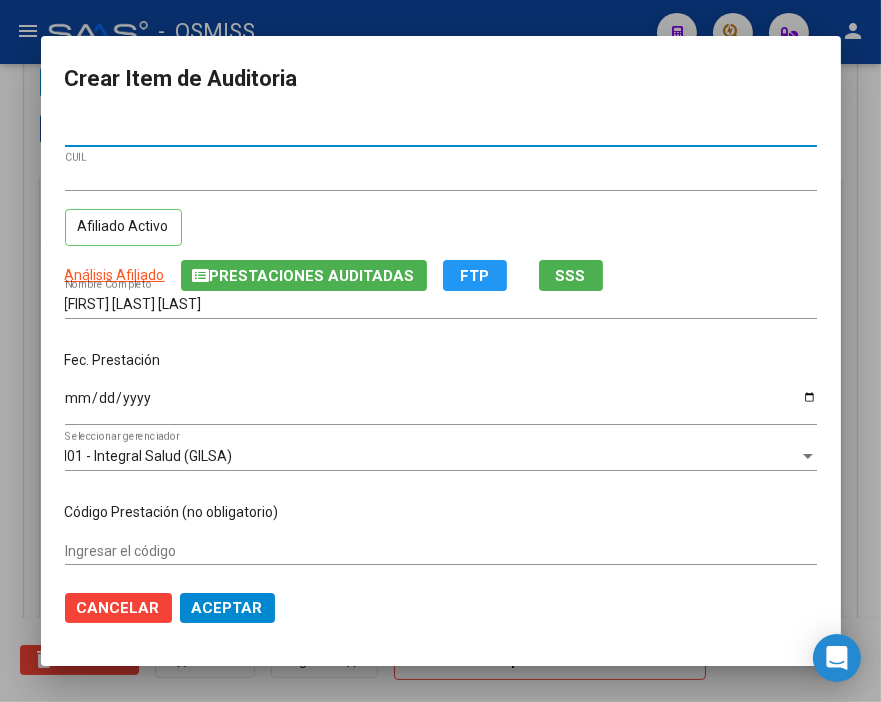 type on "[NUMBER]" 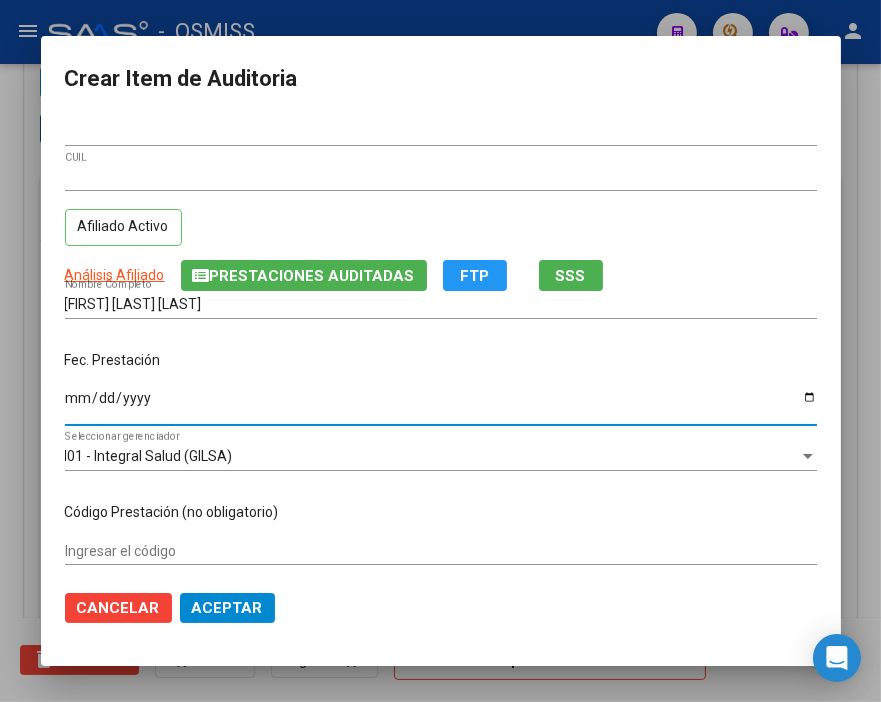 click on "Ingresar la fecha" at bounding box center (441, 405) 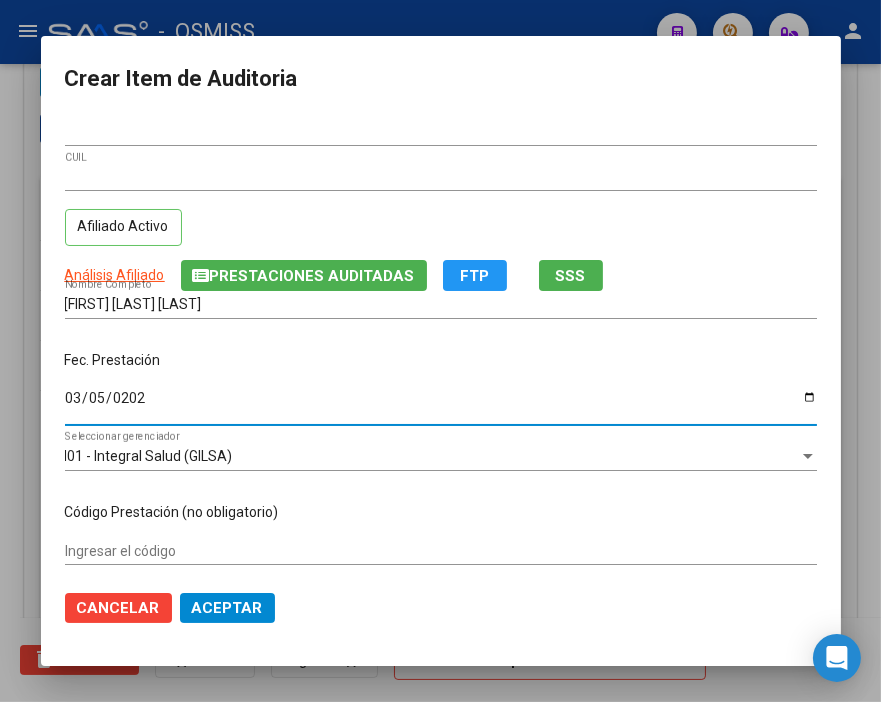 type on "2025-03-05" 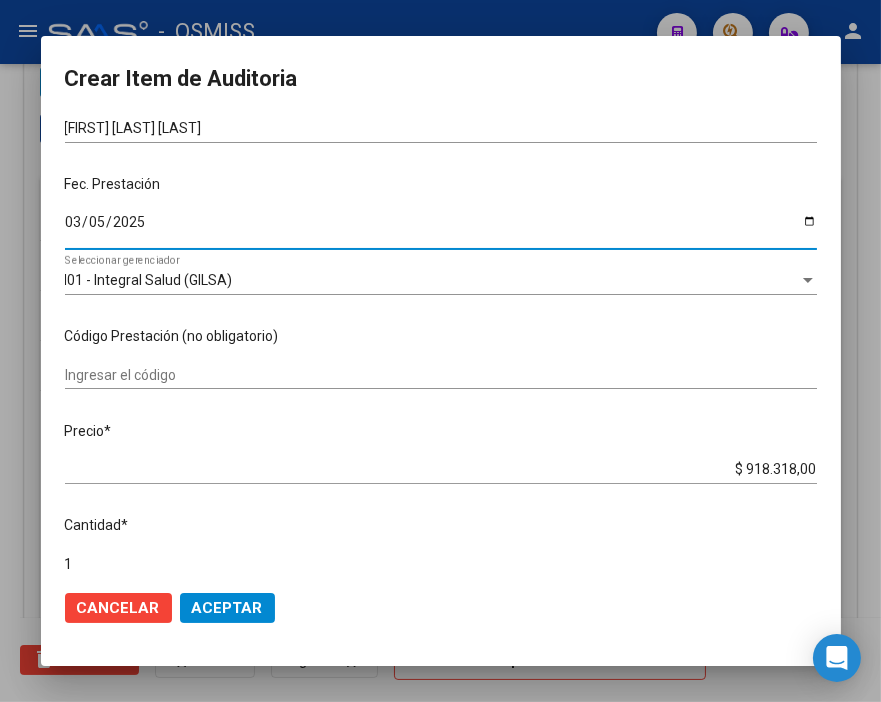 scroll, scrollTop: 222, scrollLeft: 0, axis: vertical 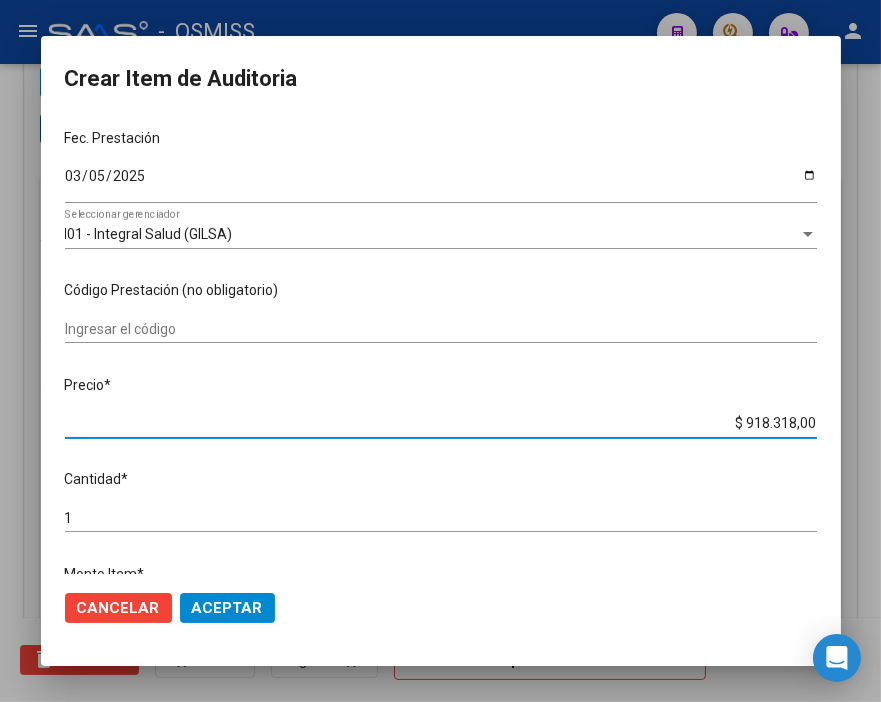 drag, startPoint x: 688, startPoint y: 422, endPoint x: 880, endPoint y: 423, distance: 192.00261 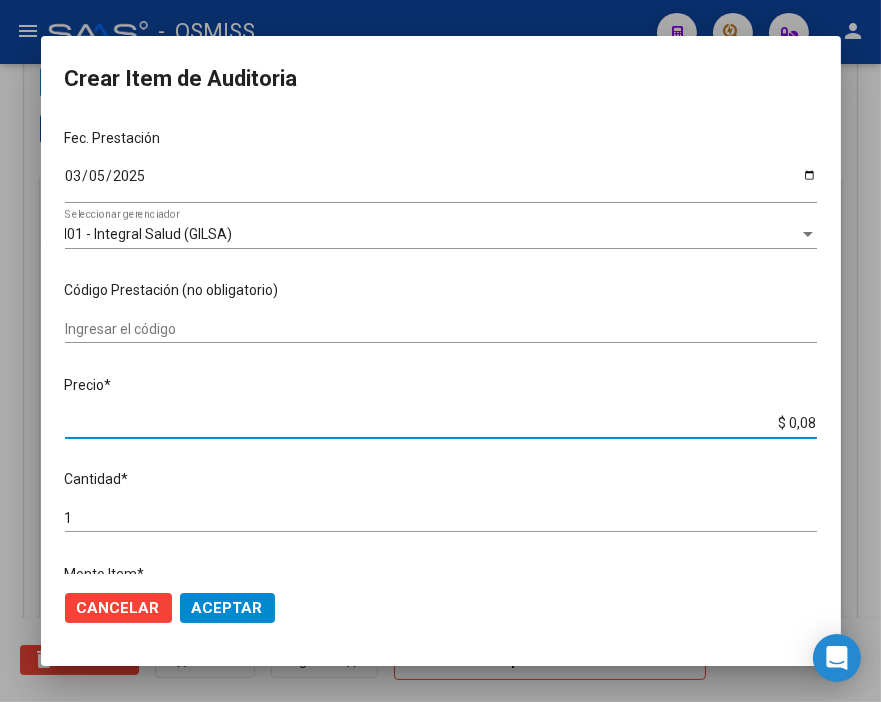 type on "$ 0,89" 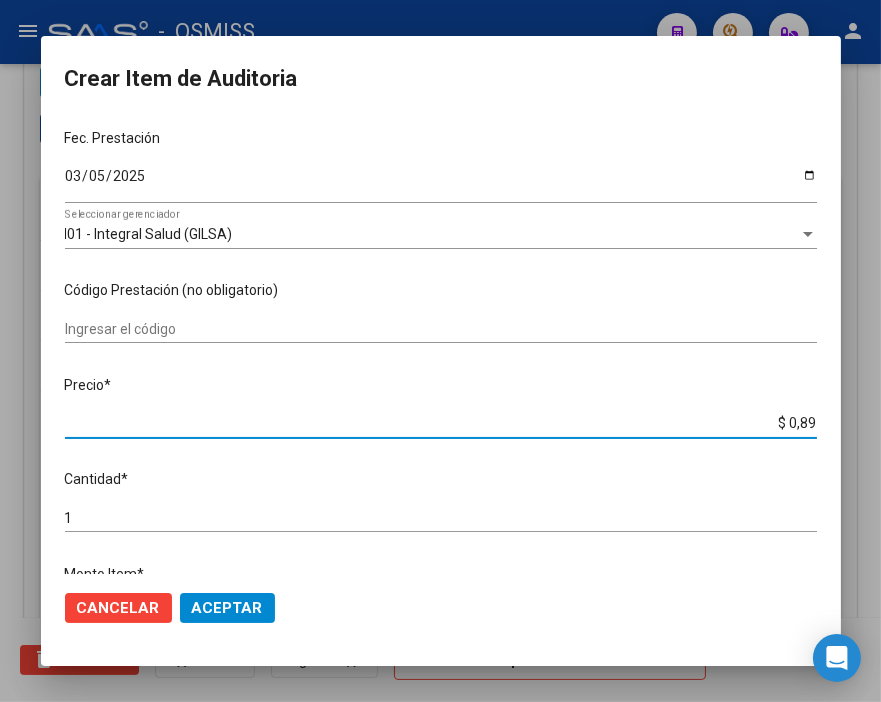 type on "$ 8,90" 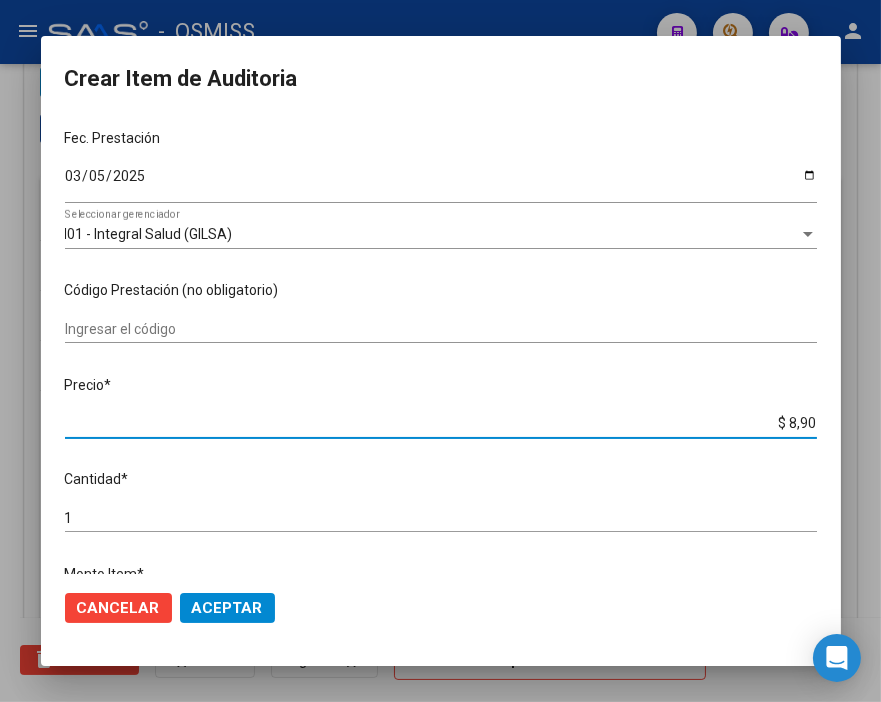 type on "$ 89,00" 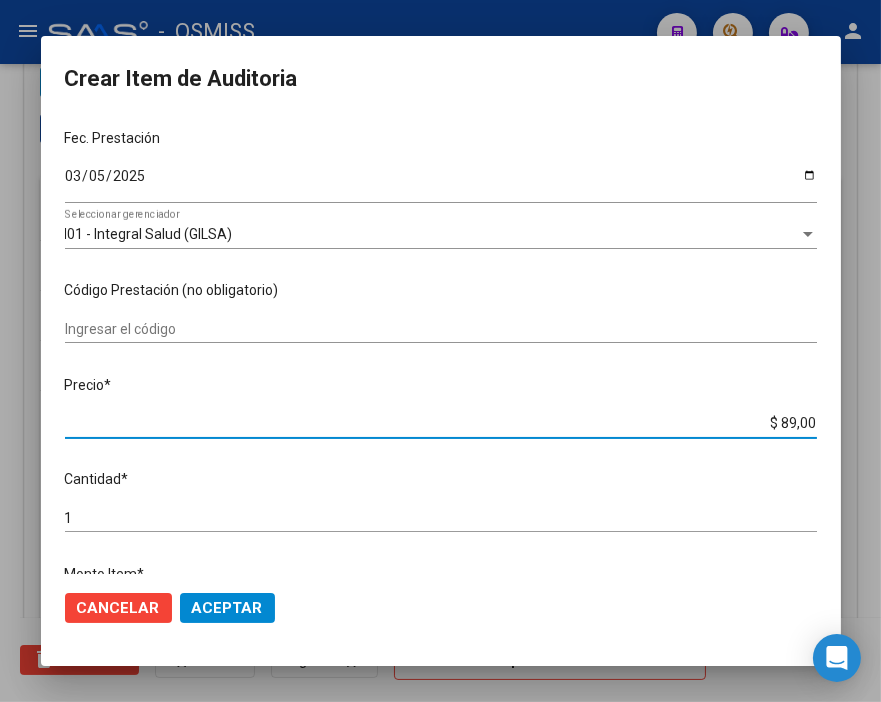 type on "$ 890,00" 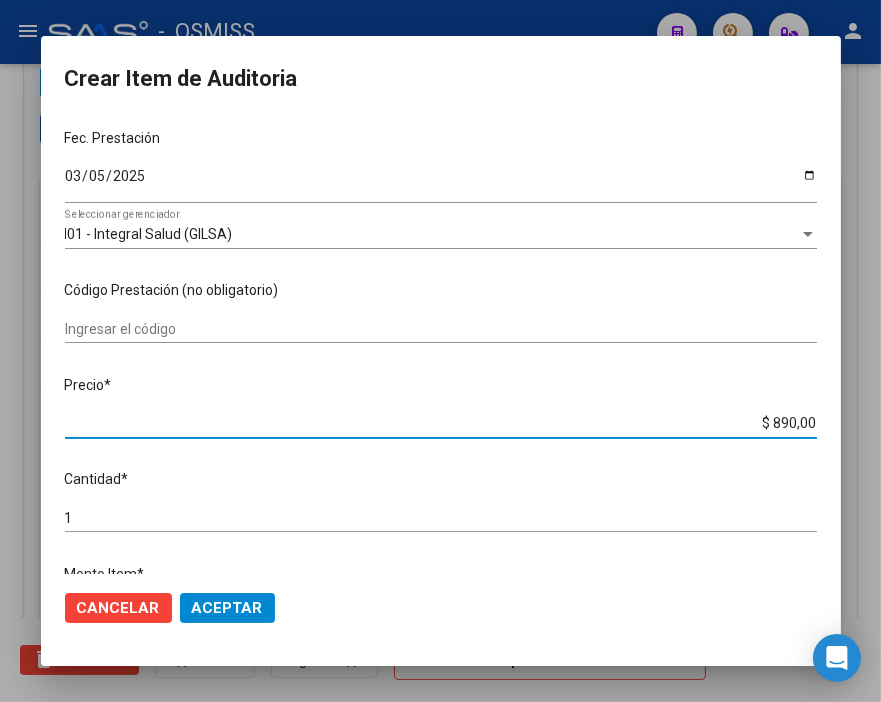 type on "$ 8.900,00" 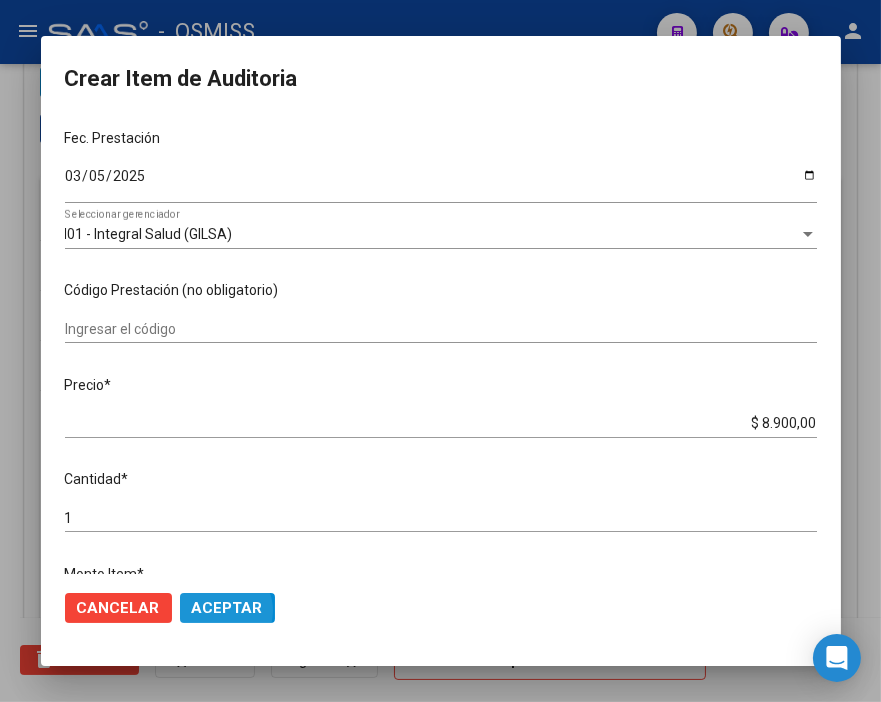 click on "Aceptar" 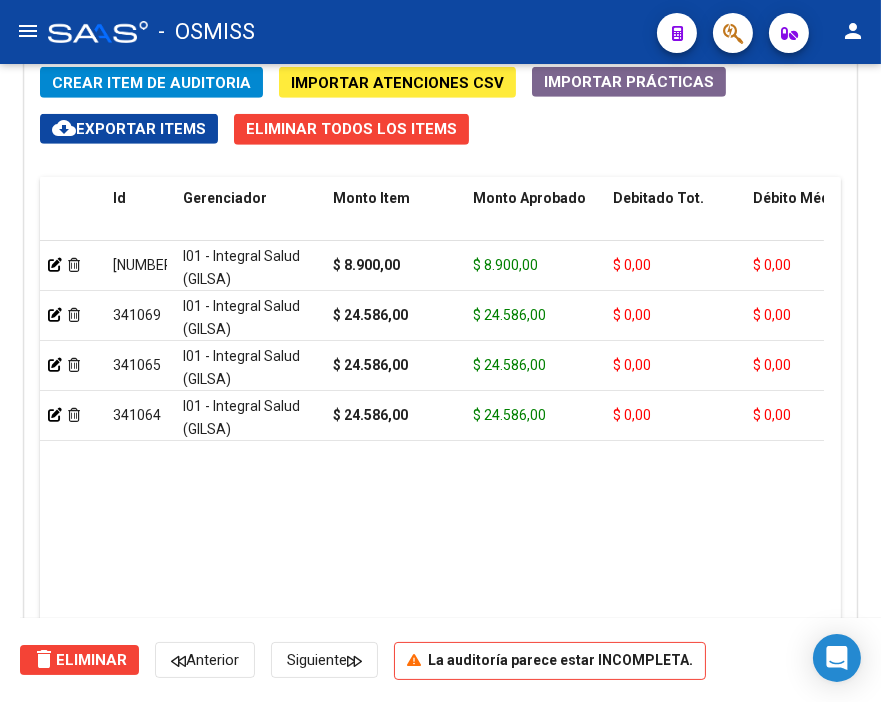 click on "Crear Item de Auditoria" 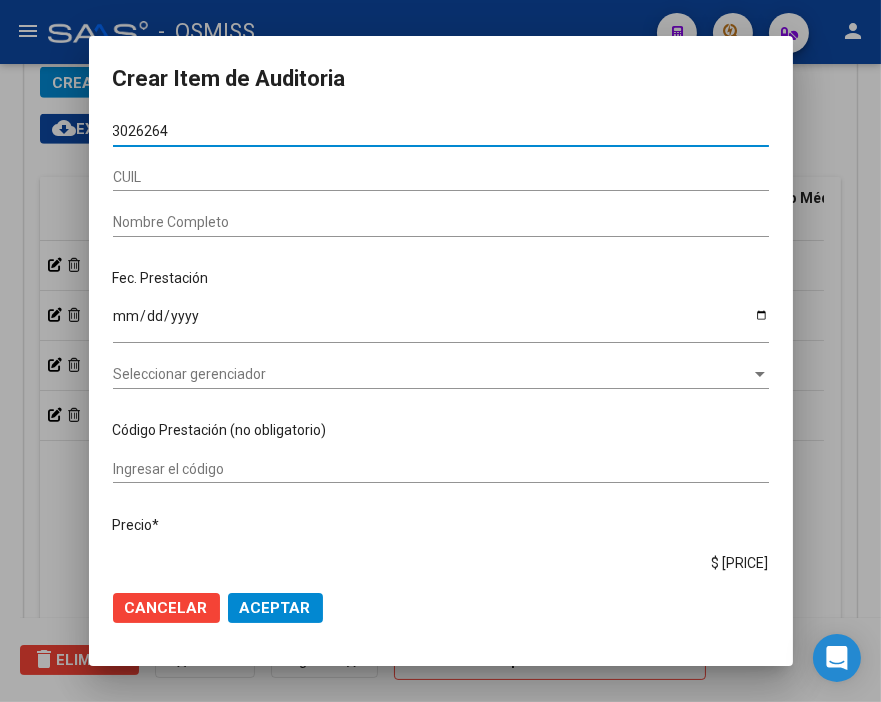 type on "30262641" 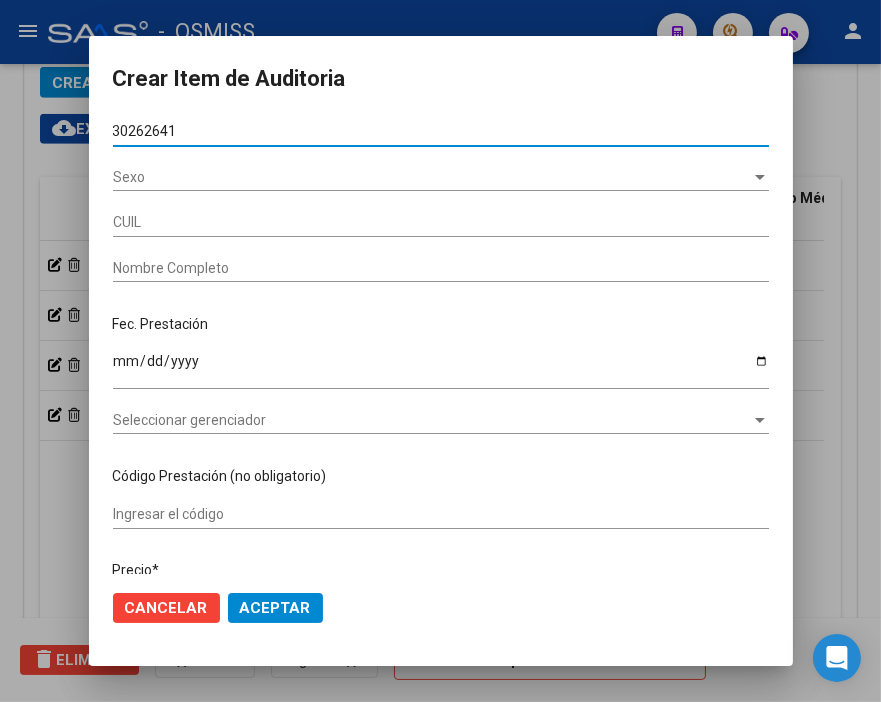 type on "[ID]" 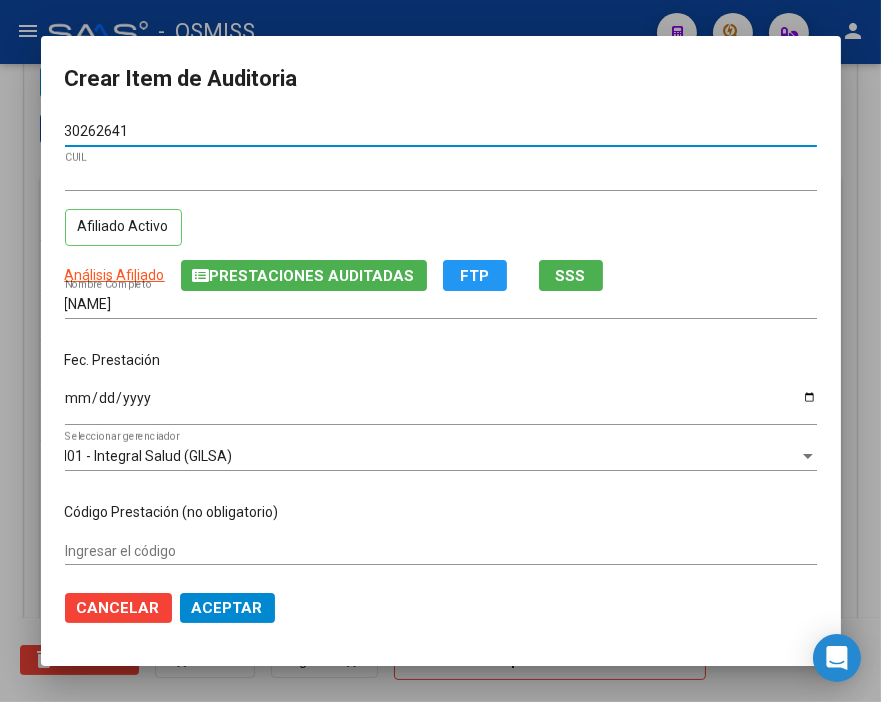 type on "30262641" 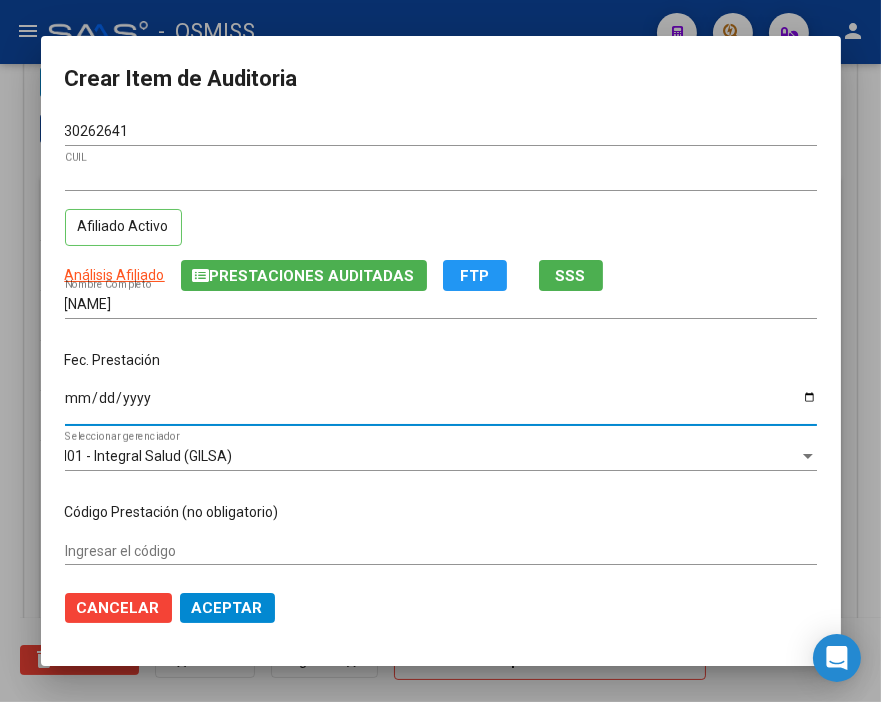 click on "Ingresar la fecha" at bounding box center [441, 405] 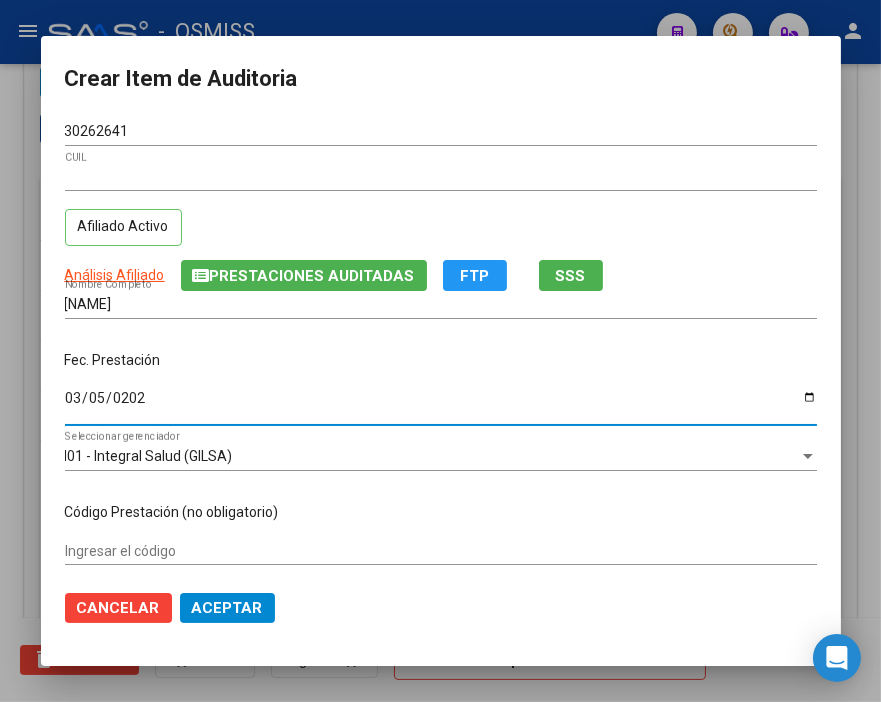 type on "2025-03-05" 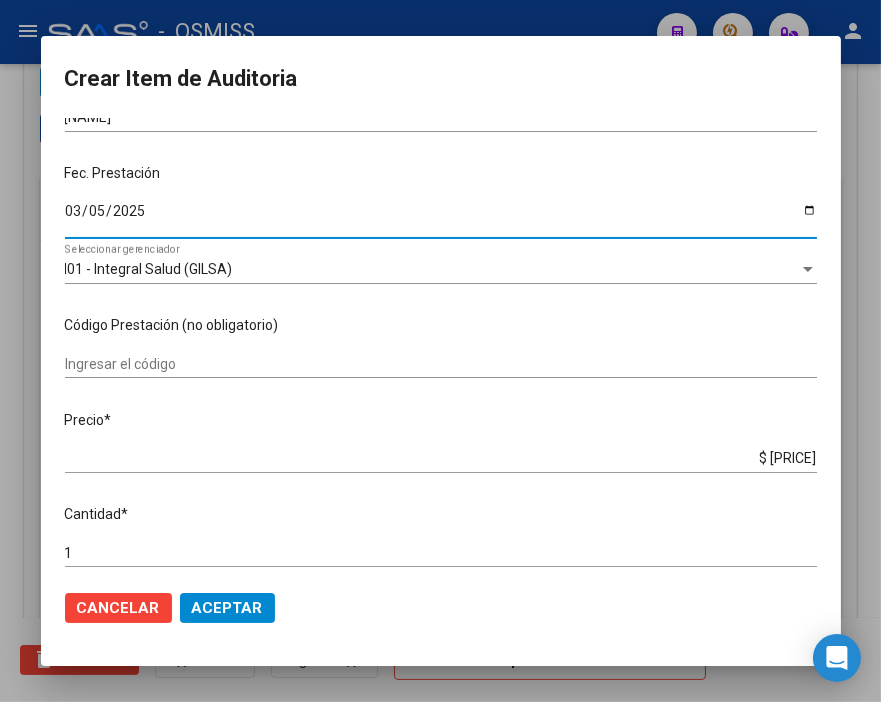 scroll, scrollTop: 222, scrollLeft: 0, axis: vertical 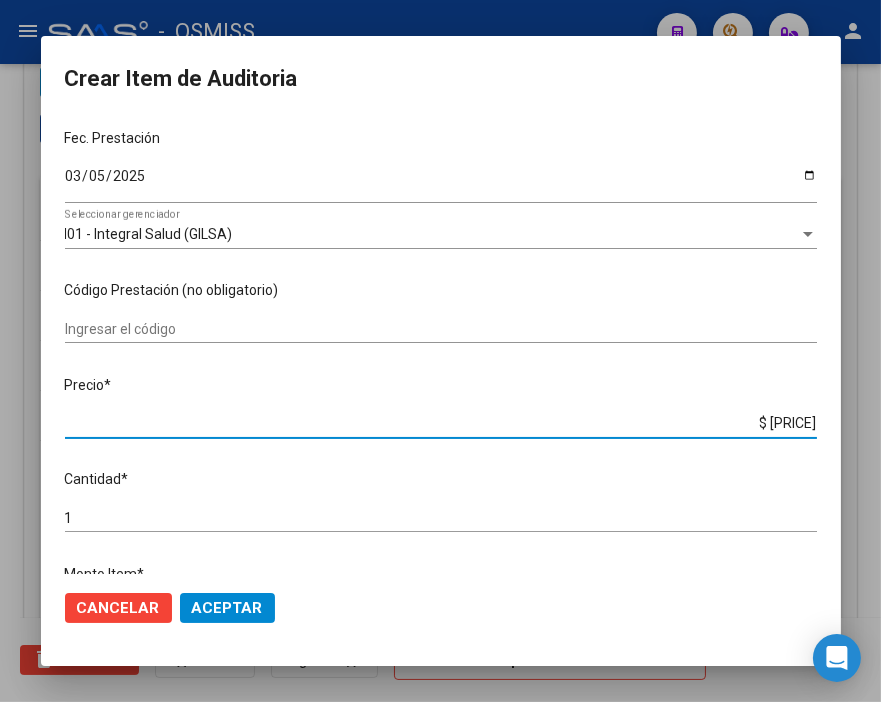drag, startPoint x: 688, startPoint y: 423, endPoint x: 884, endPoint y: 424, distance: 196.00255 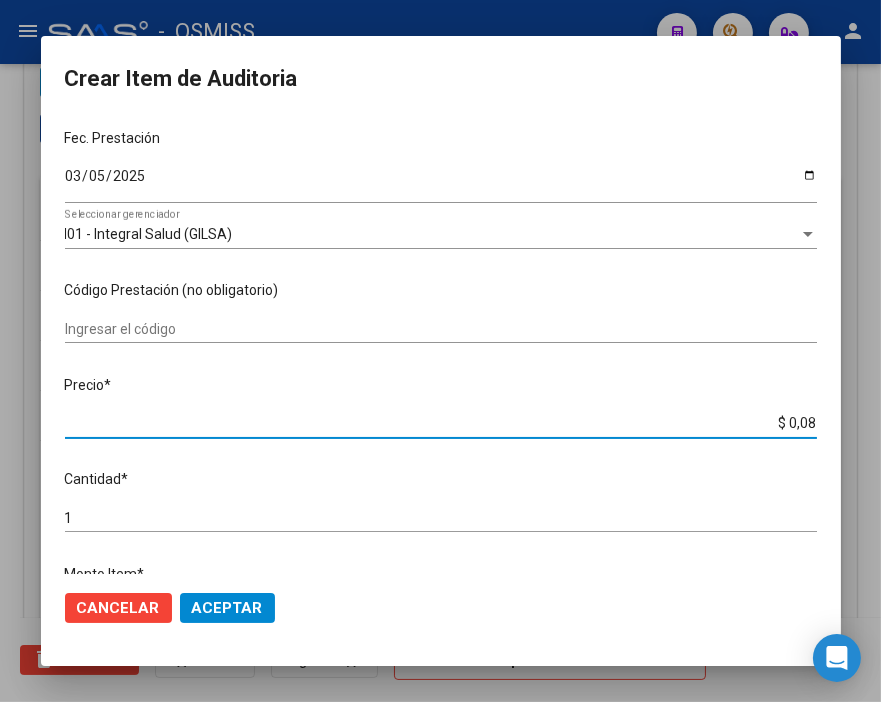 type on "$ 0,82" 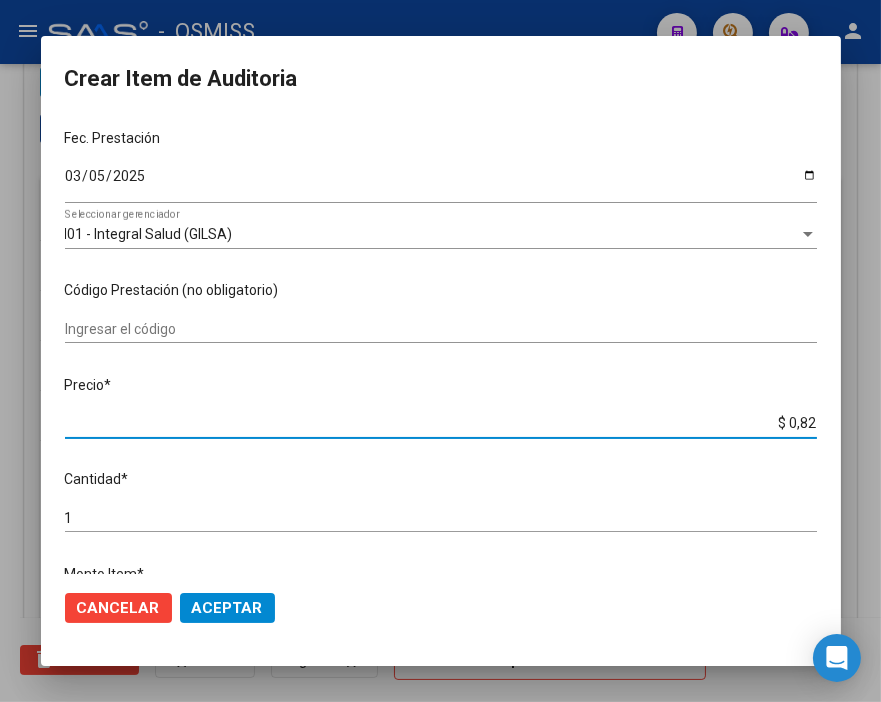 type on "$ 8,21" 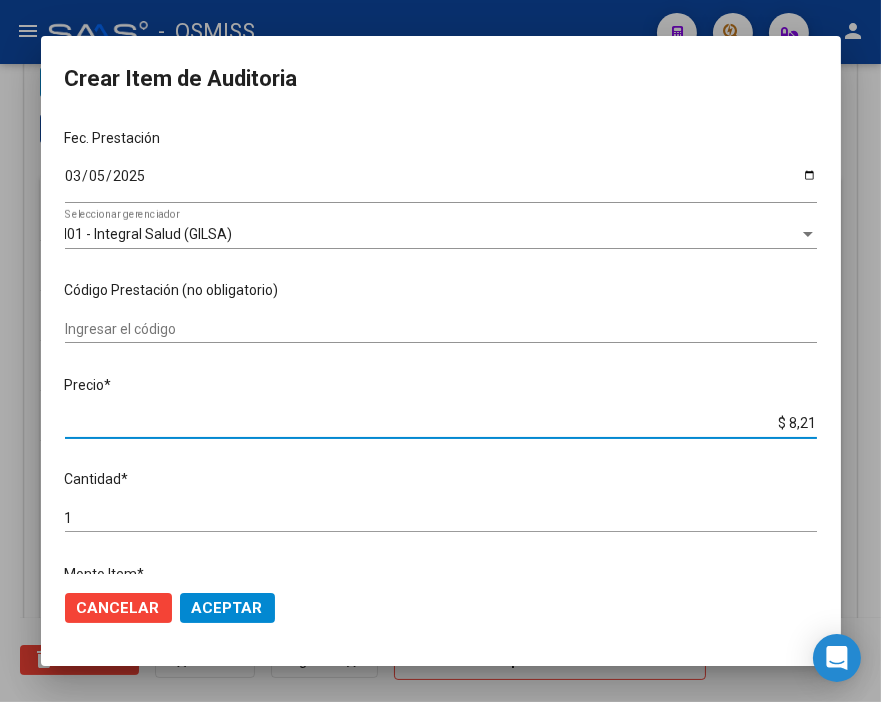 type on "$ 82,19" 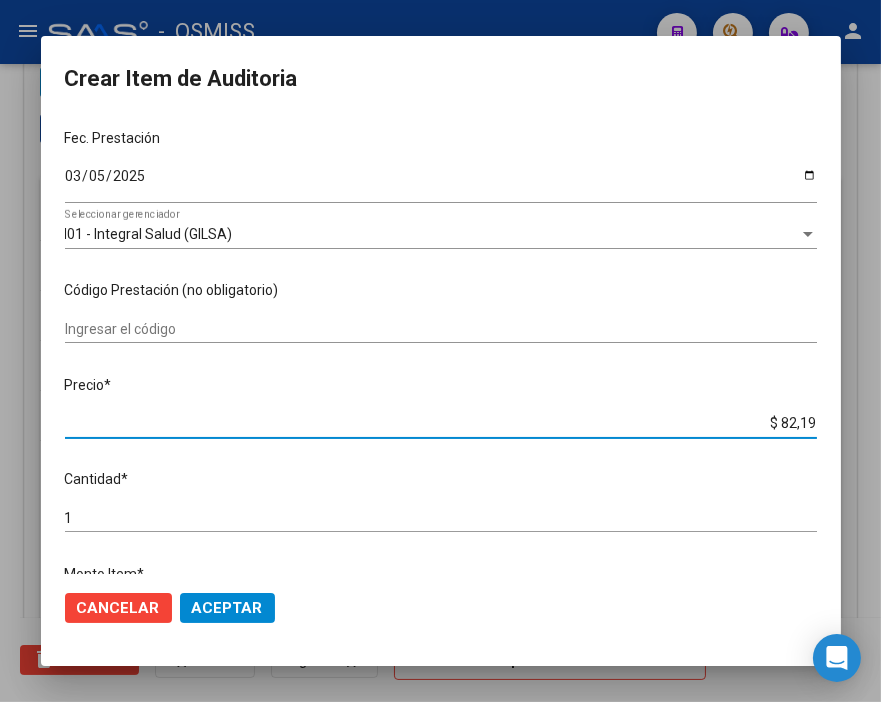 type on "$ 821,90" 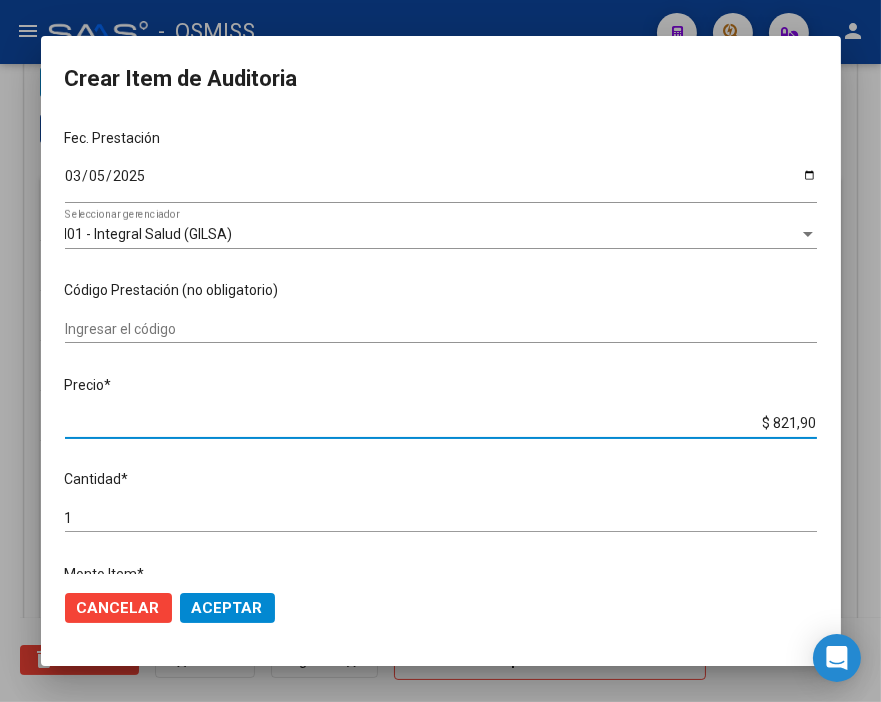 type on "$ [AMOUNT]" 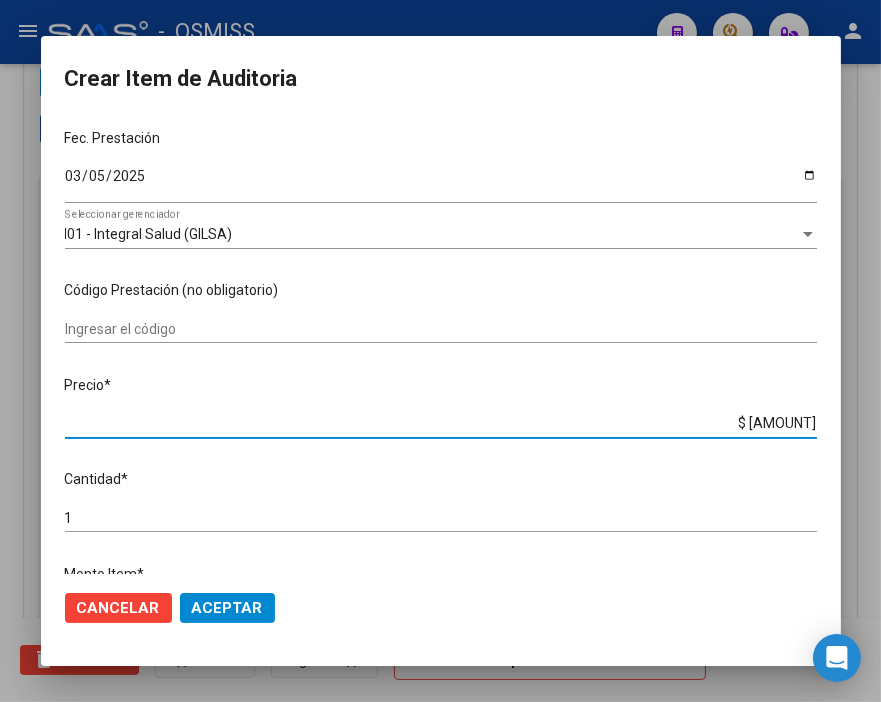 type on "$ [AMOUNT]" 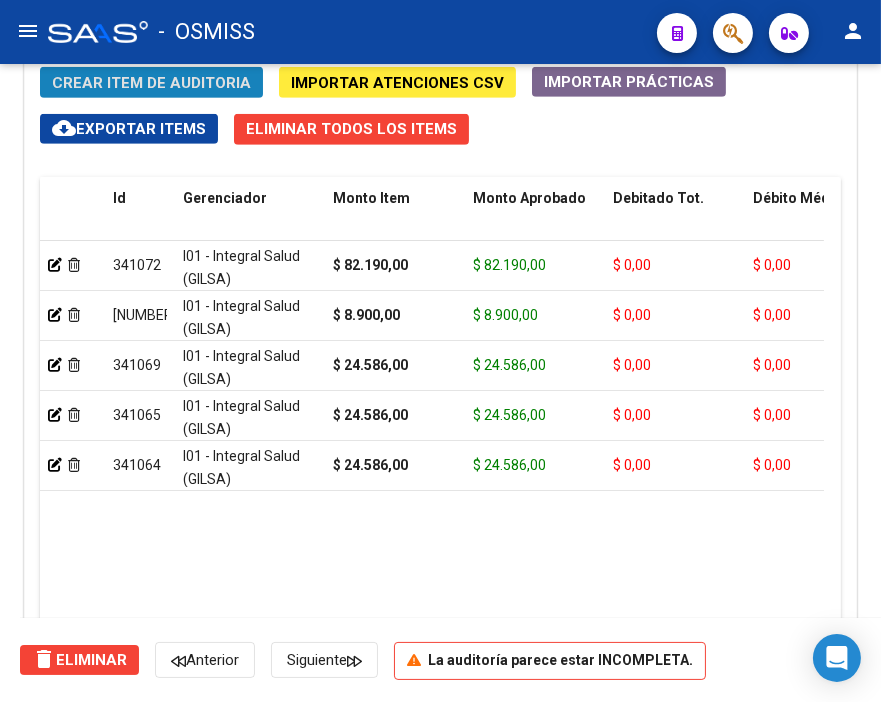 click on "Crear Item de Auditoria" 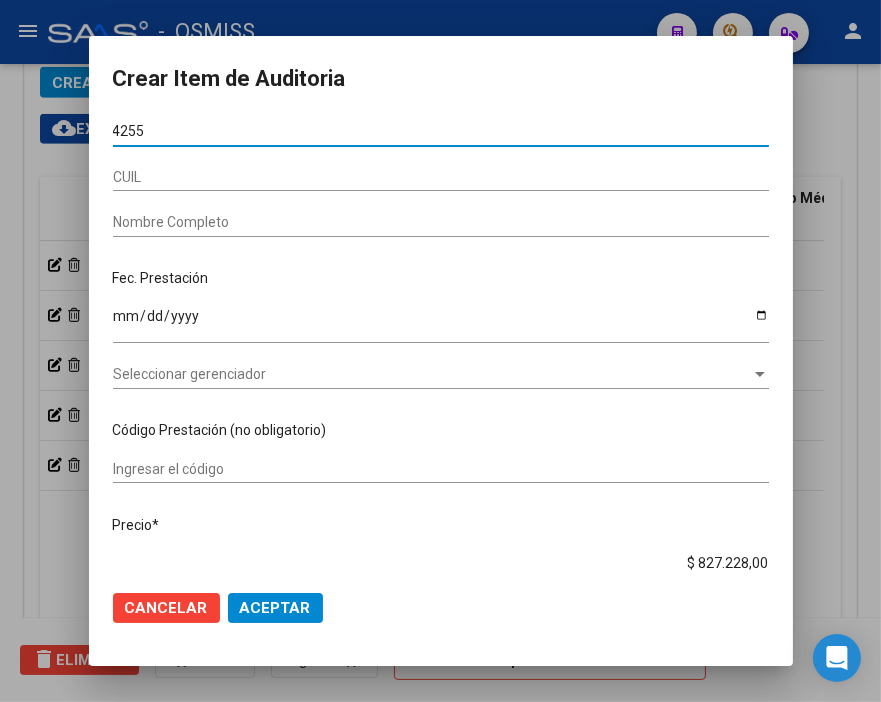 type on "42559" 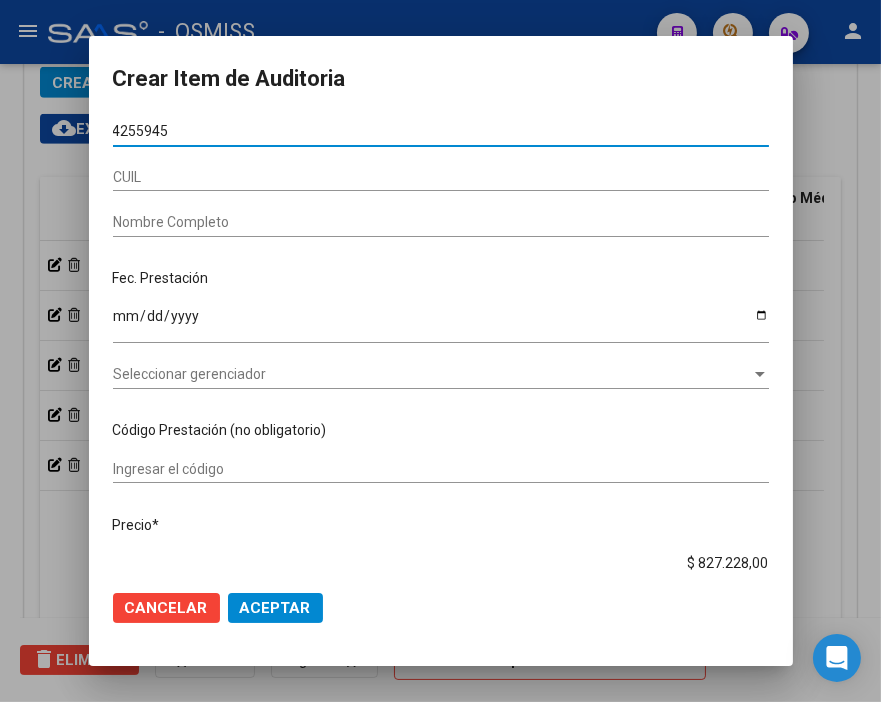 type on "42559455" 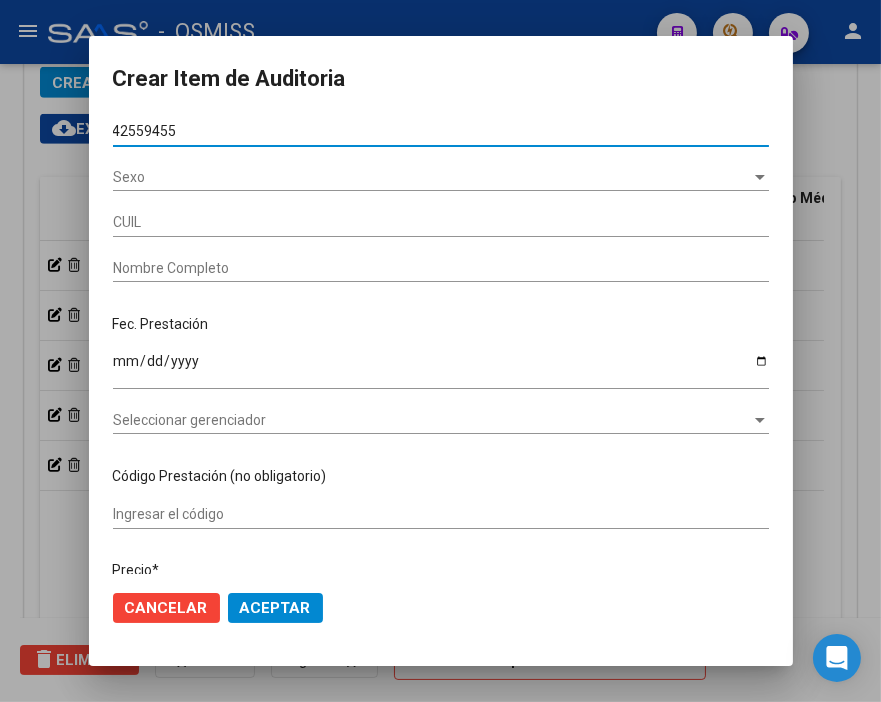 type on "[CUIL]" 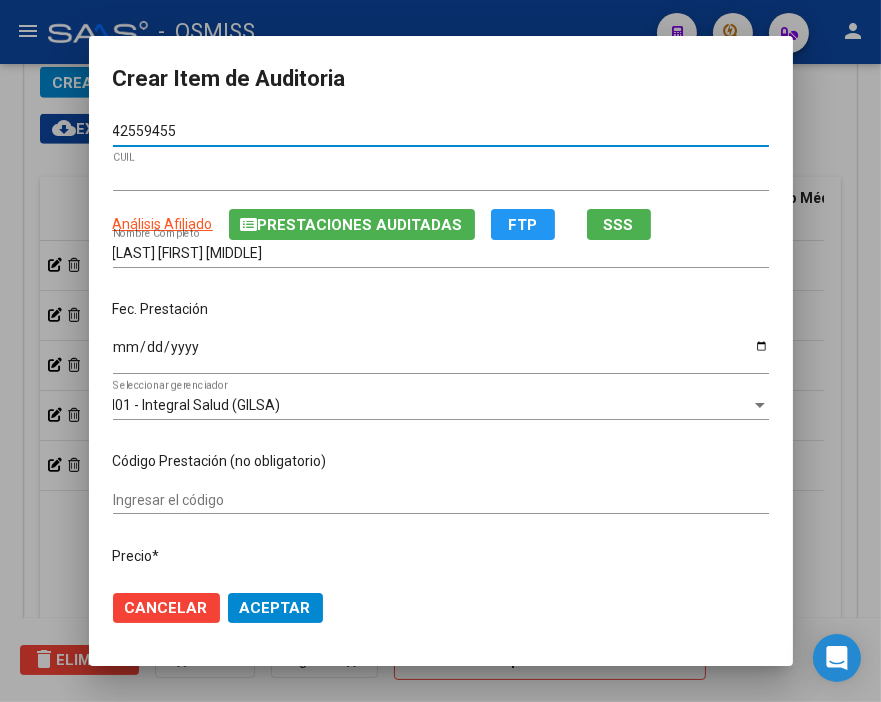 type on "42559455" 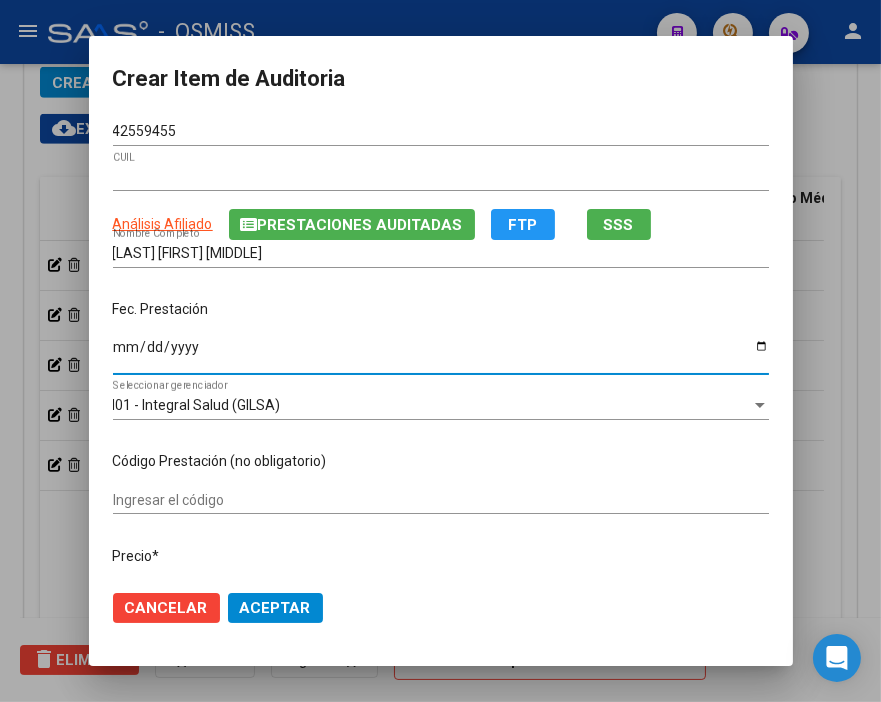 click on "Ingresar la fecha" at bounding box center (441, 354) 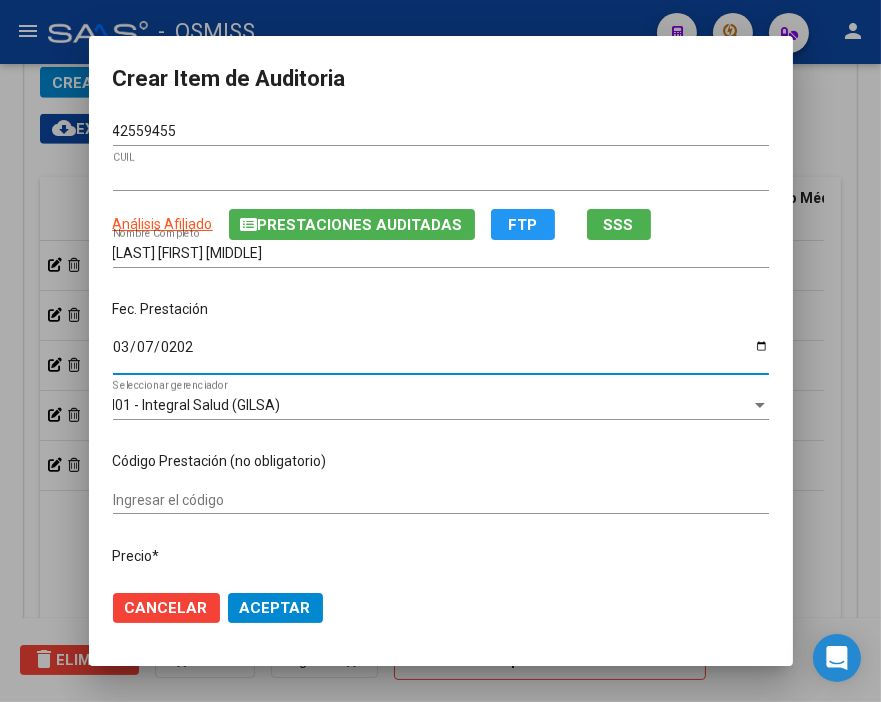type on "2025-03-07" 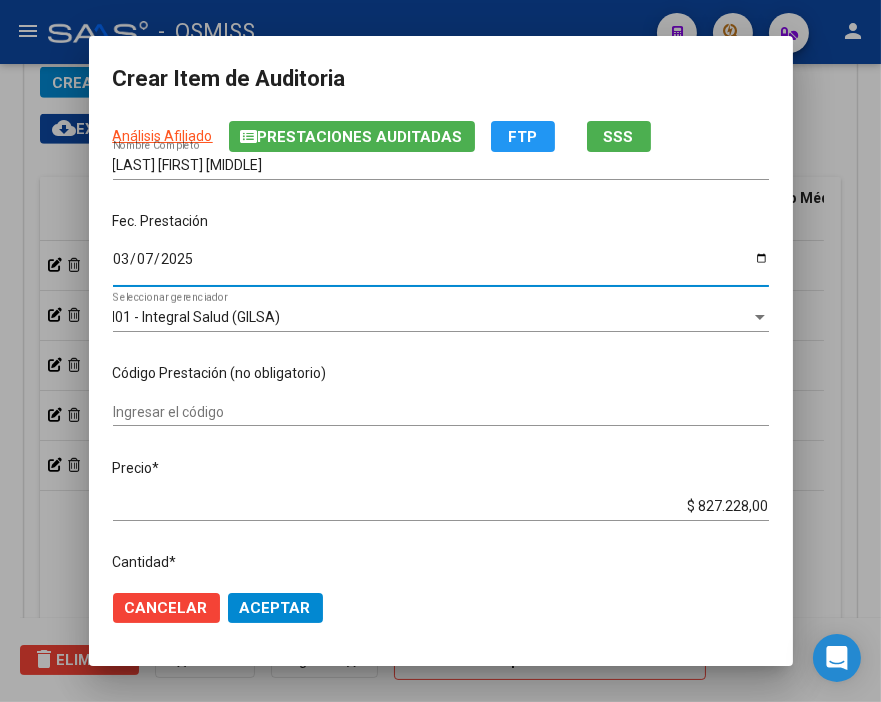 scroll, scrollTop: 222, scrollLeft: 0, axis: vertical 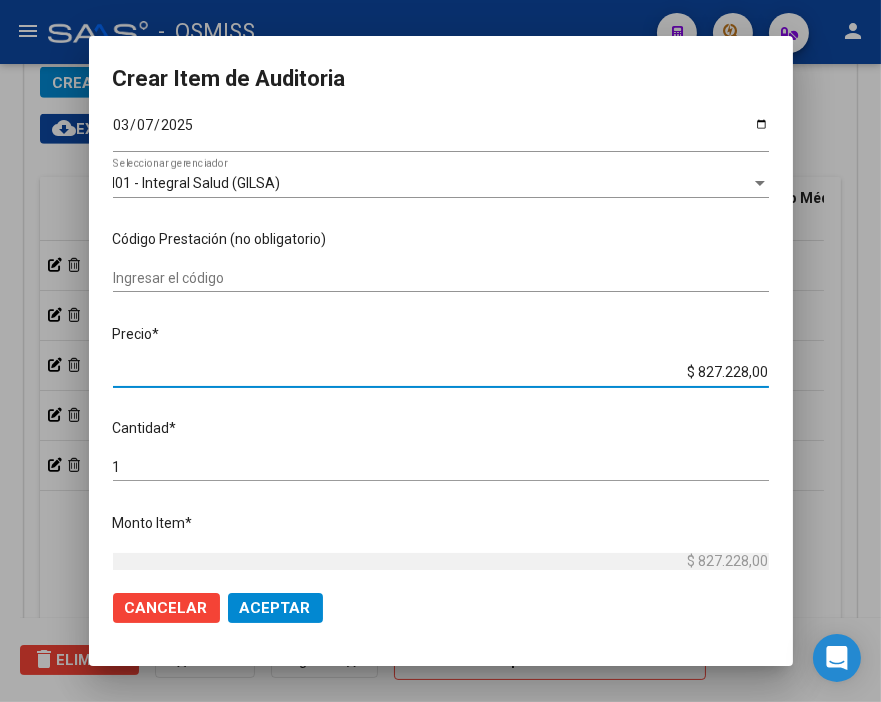 drag, startPoint x: 663, startPoint y: 370, endPoint x: 850, endPoint y: 371, distance: 187.00267 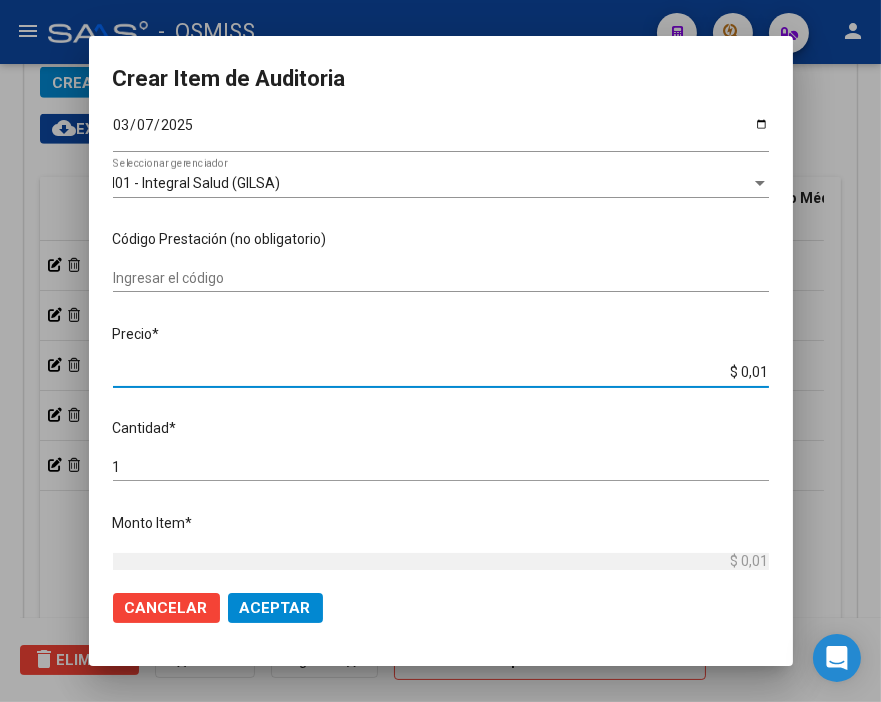 type on "$ 0,10" 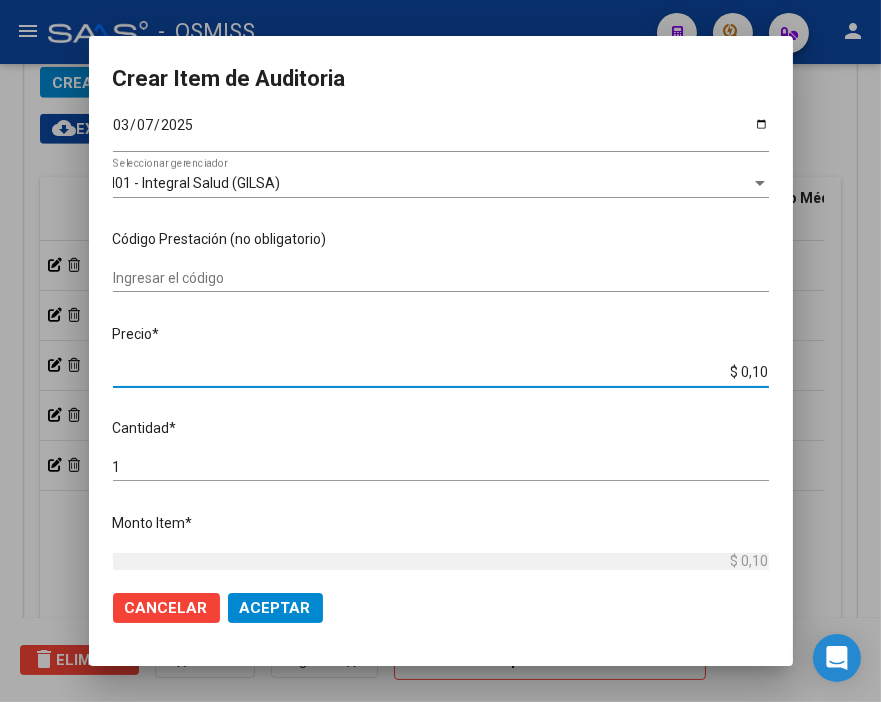 type on "$ 1,05" 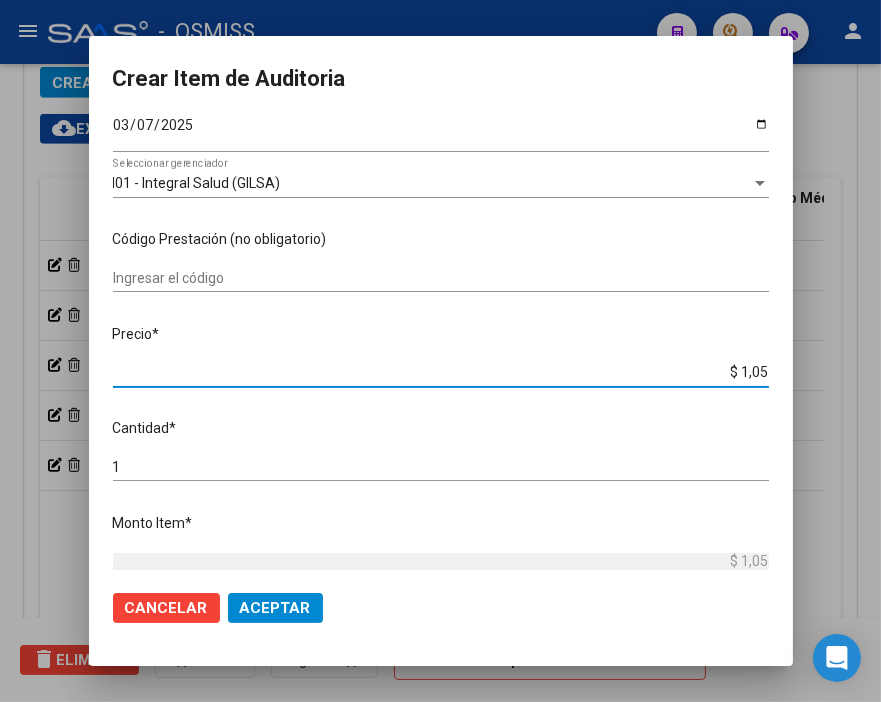 type on "$ 10,57" 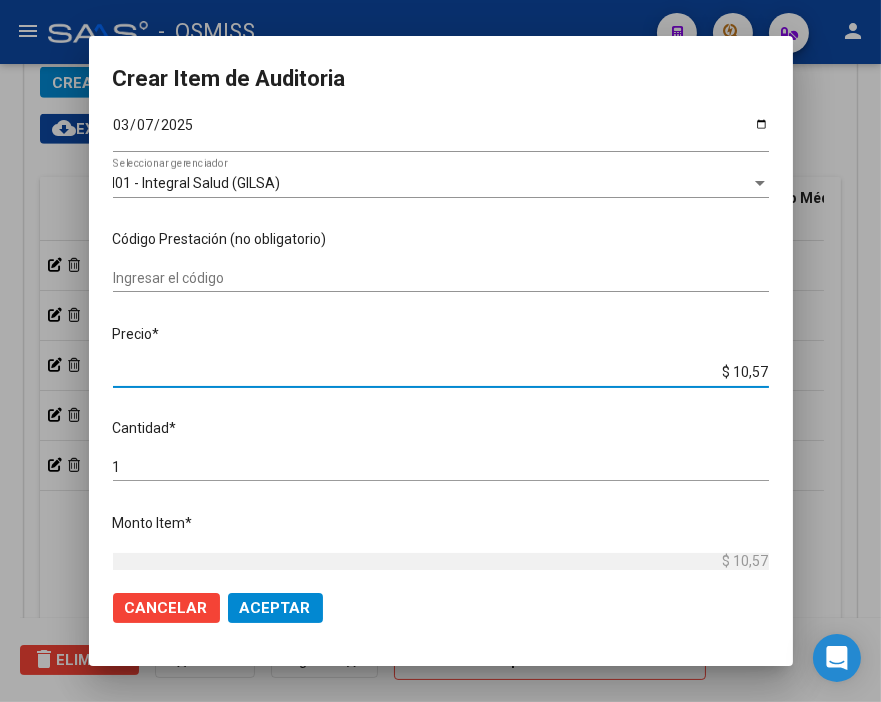type on "$ 105,76" 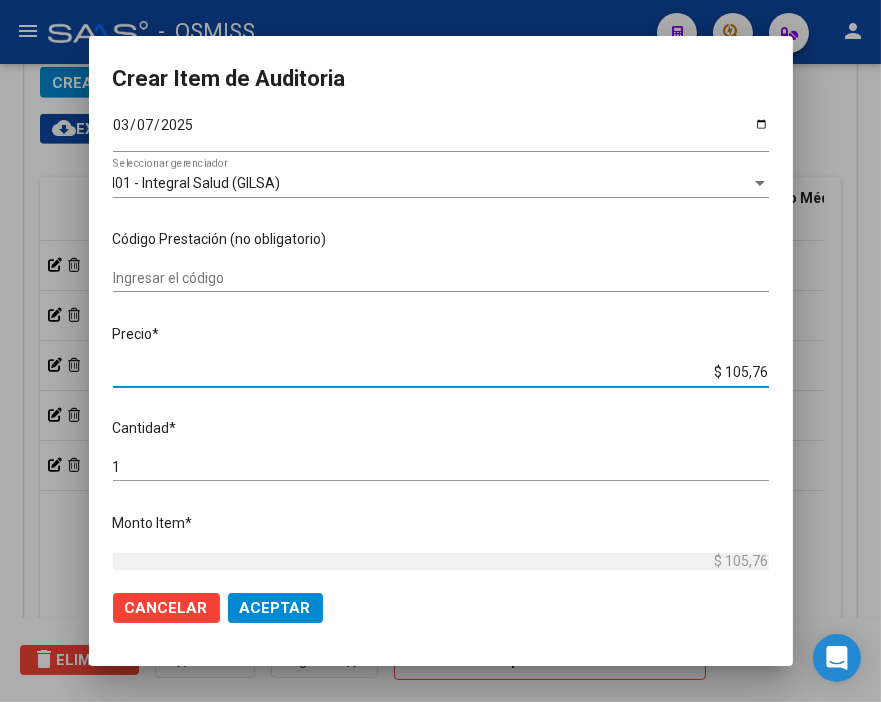 type on "$ 1.057,61" 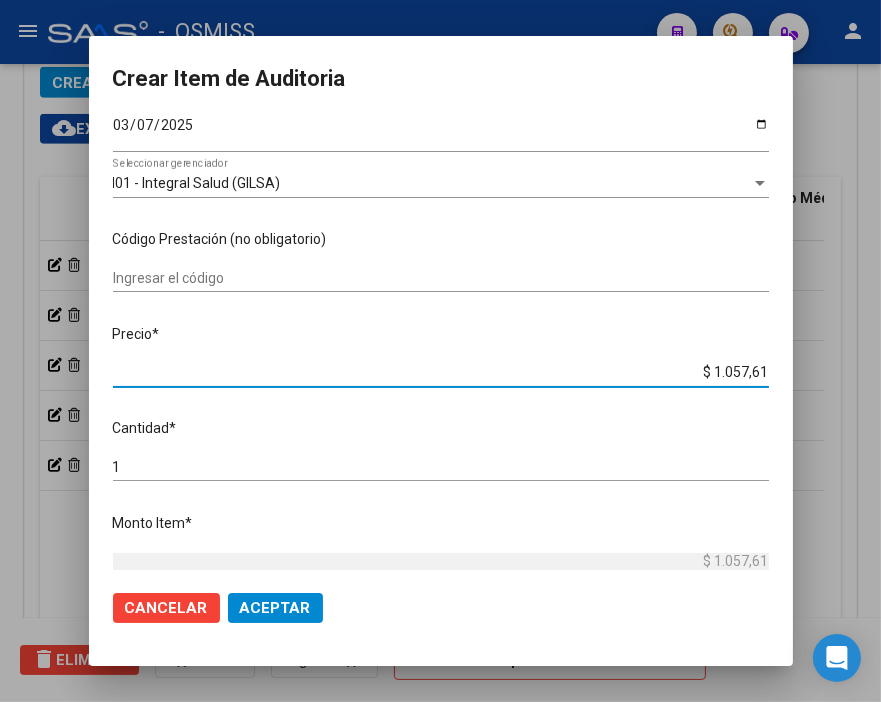 type on "$ [PRICE]" 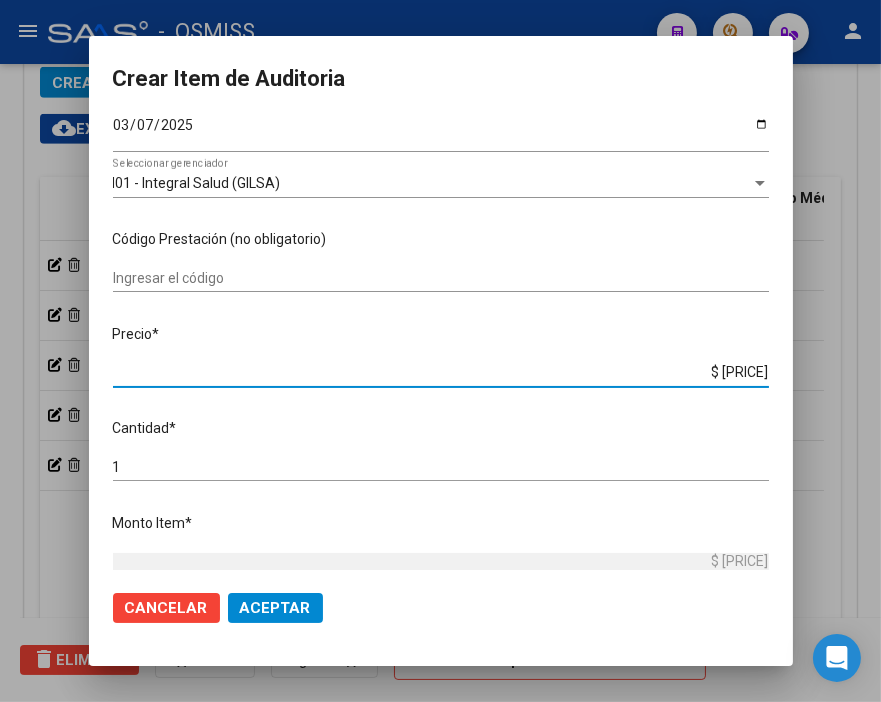 type on "$ 105.761,00" 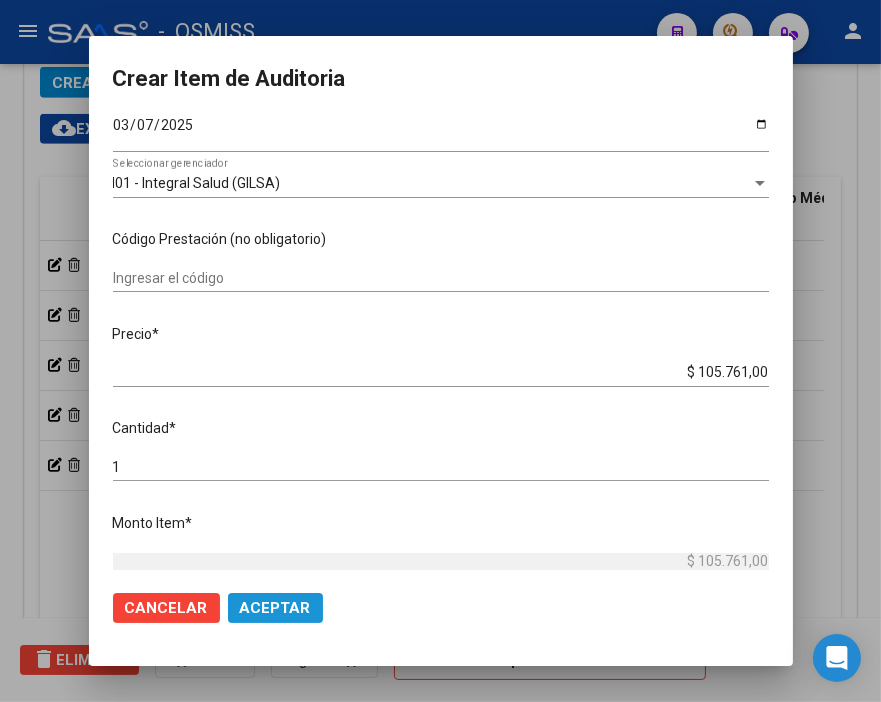 click on "Aceptar" 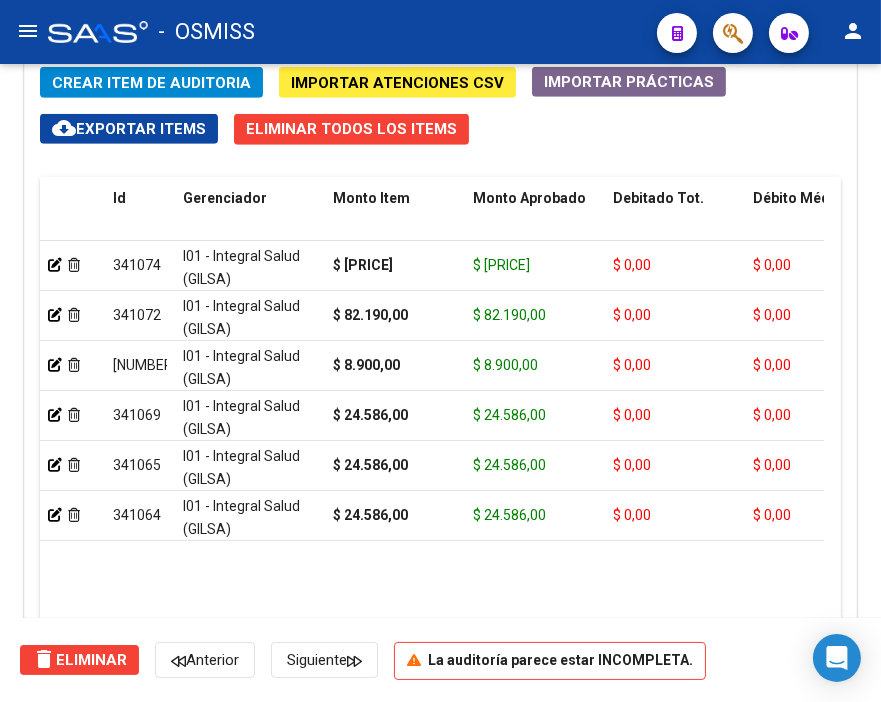 click on "Crear Item de Auditoria" 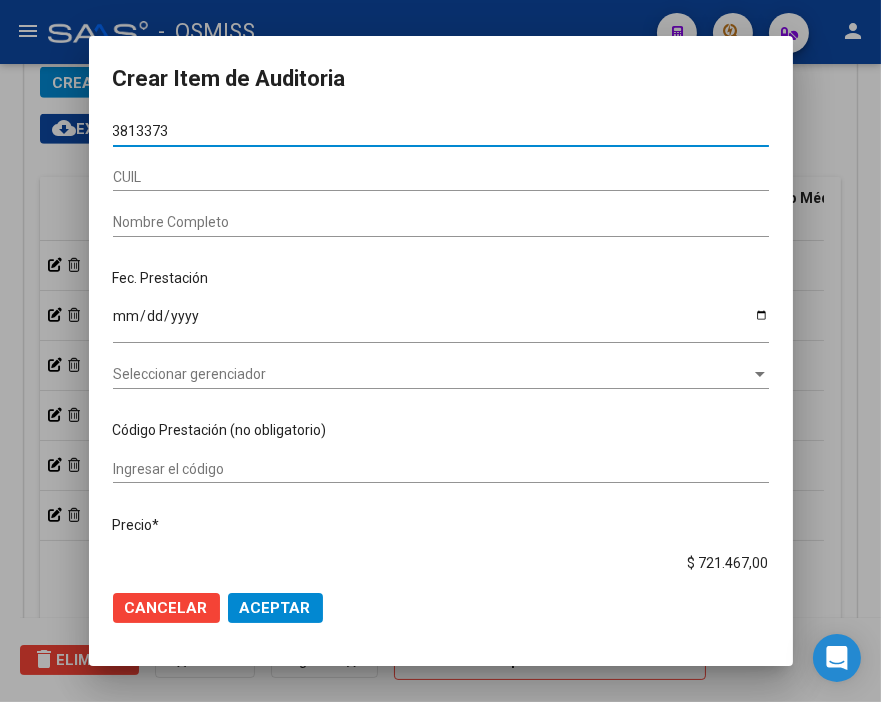 type on "38133737" 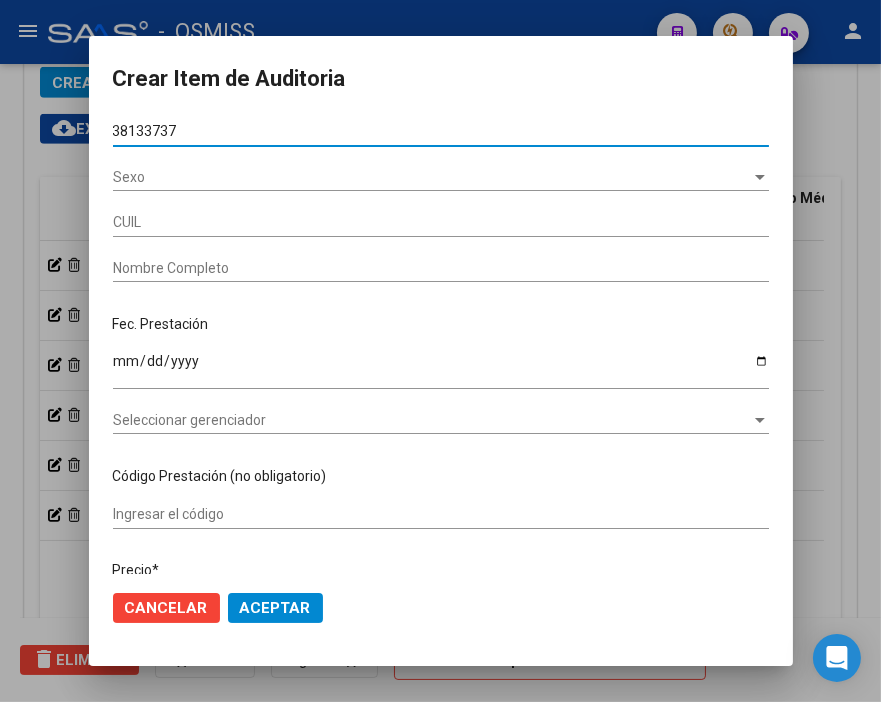 type on "[DOCUMENT]" 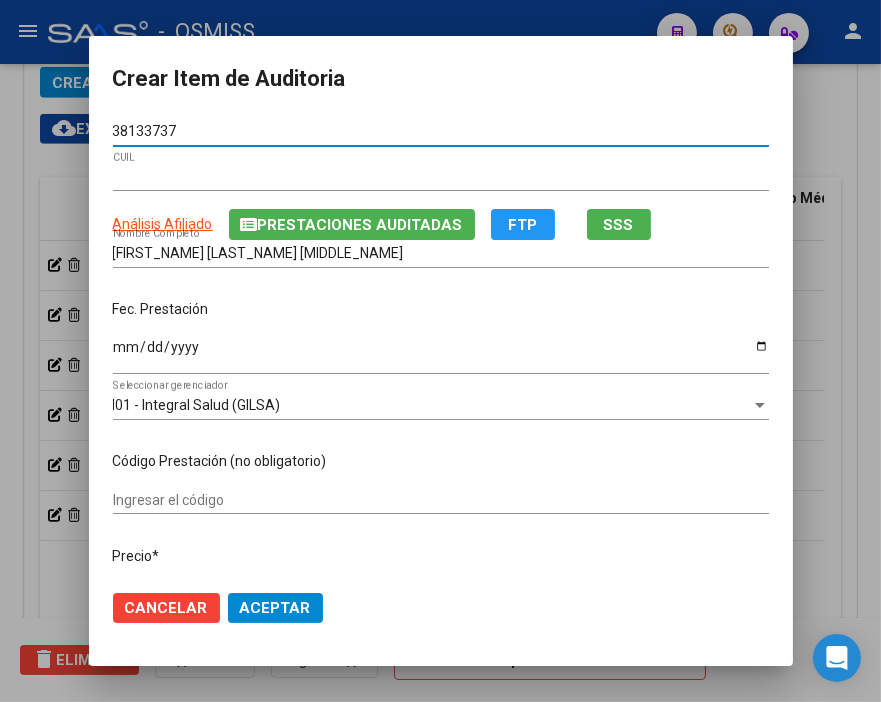type on "38133737" 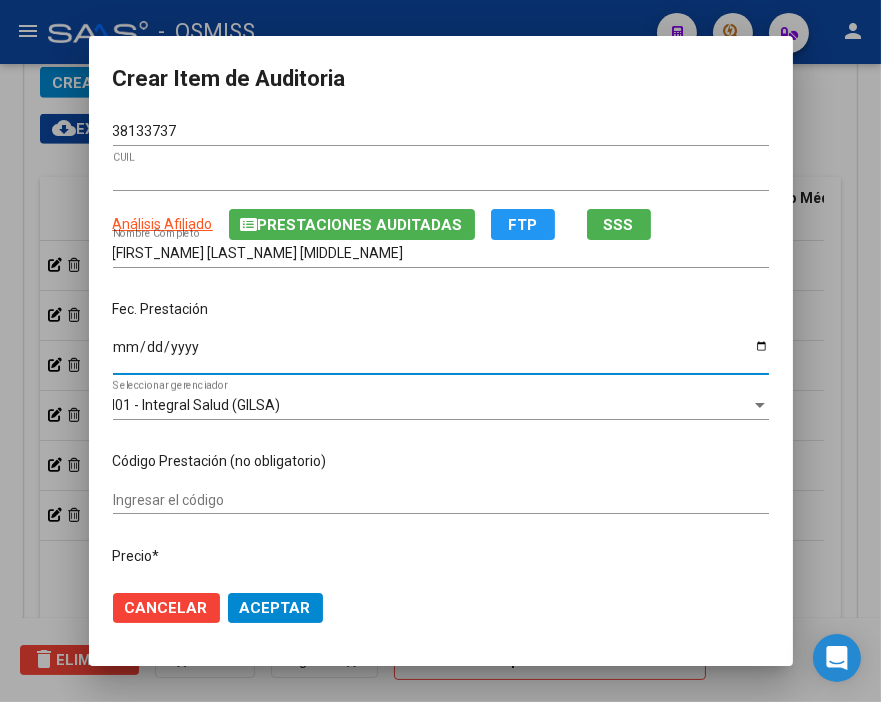 click on "Ingresar la fecha" at bounding box center [441, 354] 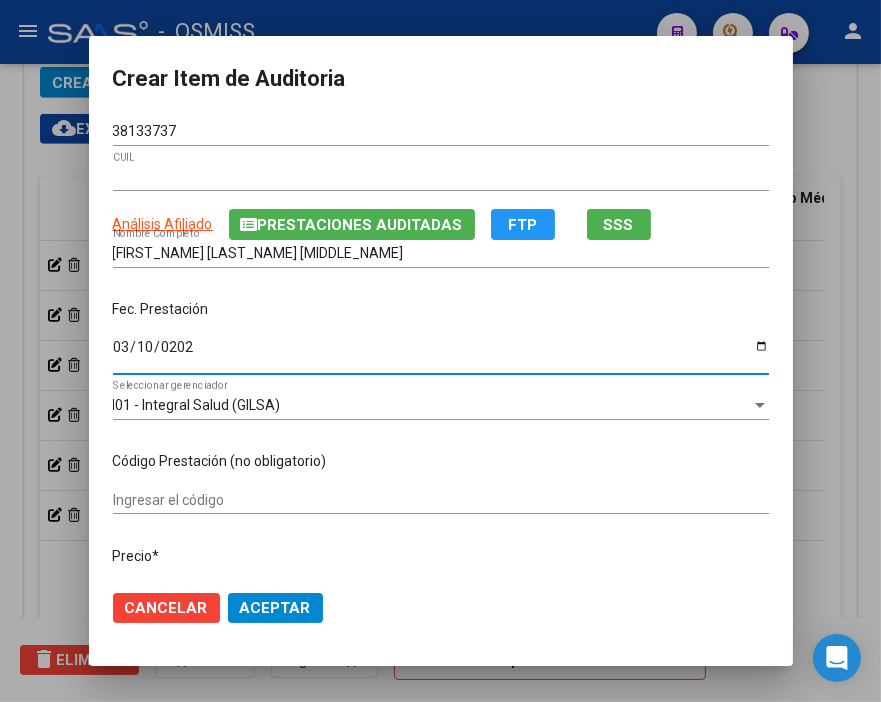 type on "2025-03-10" 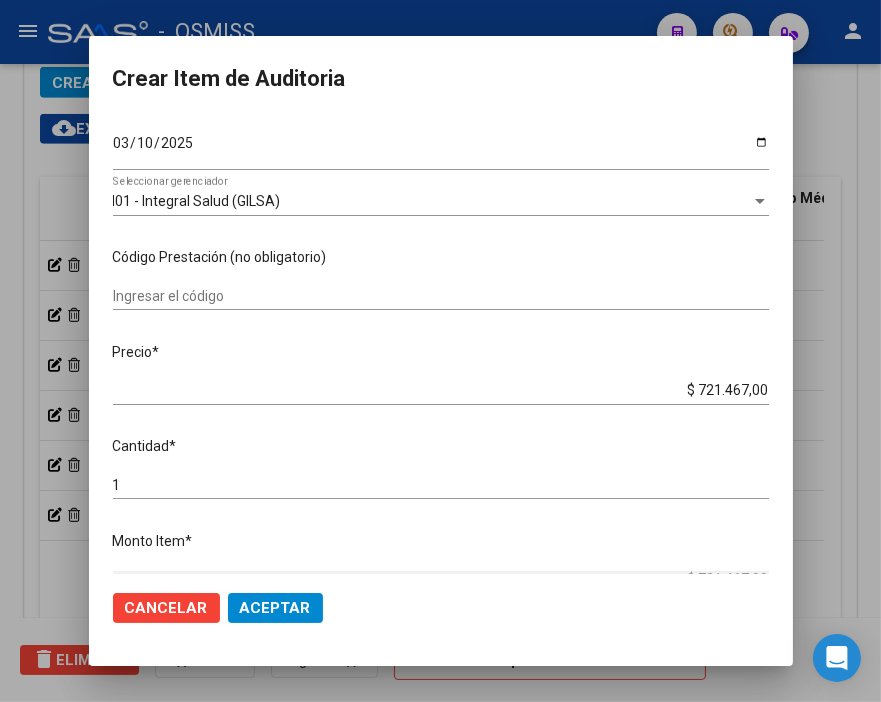 scroll, scrollTop: 222, scrollLeft: 0, axis: vertical 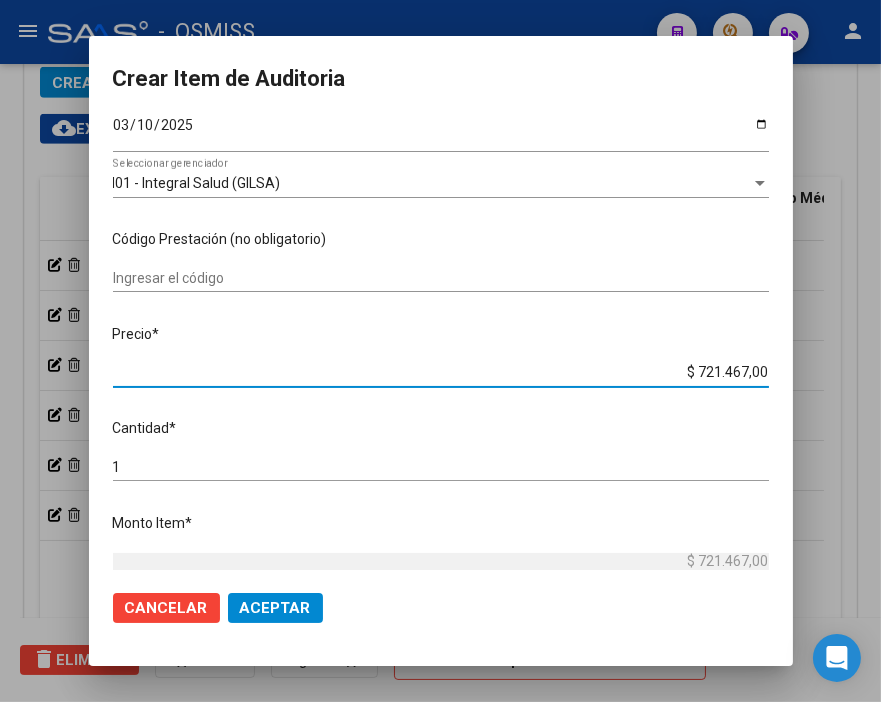 drag, startPoint x: 668, startPoint y: 373, endPoint x: 821, endPoint y: 374, distance: 153.00327 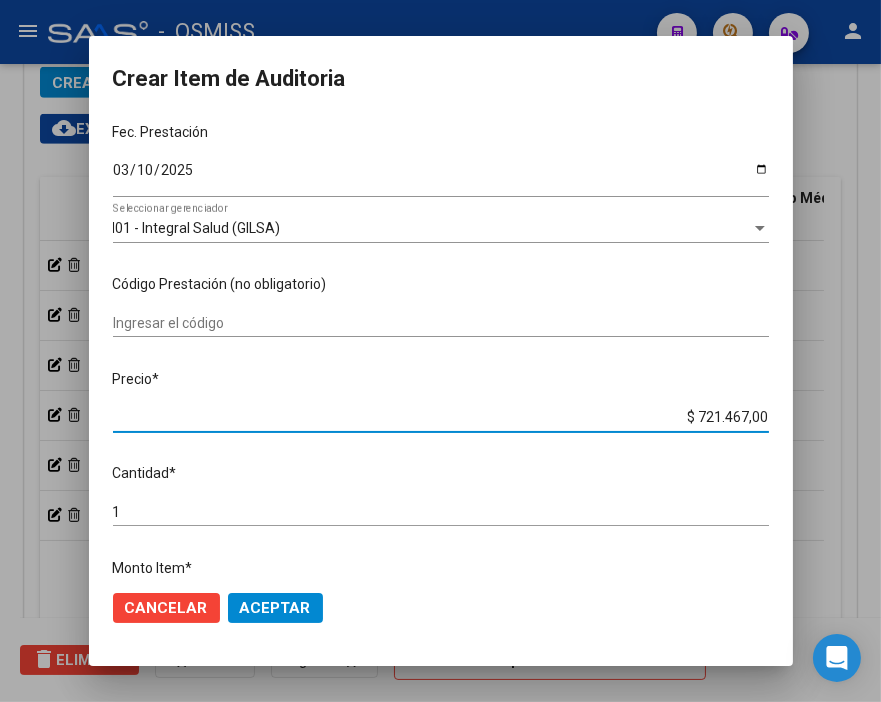 scroll, scrollTop: 222, scrollLeft: 0, axis: vertical 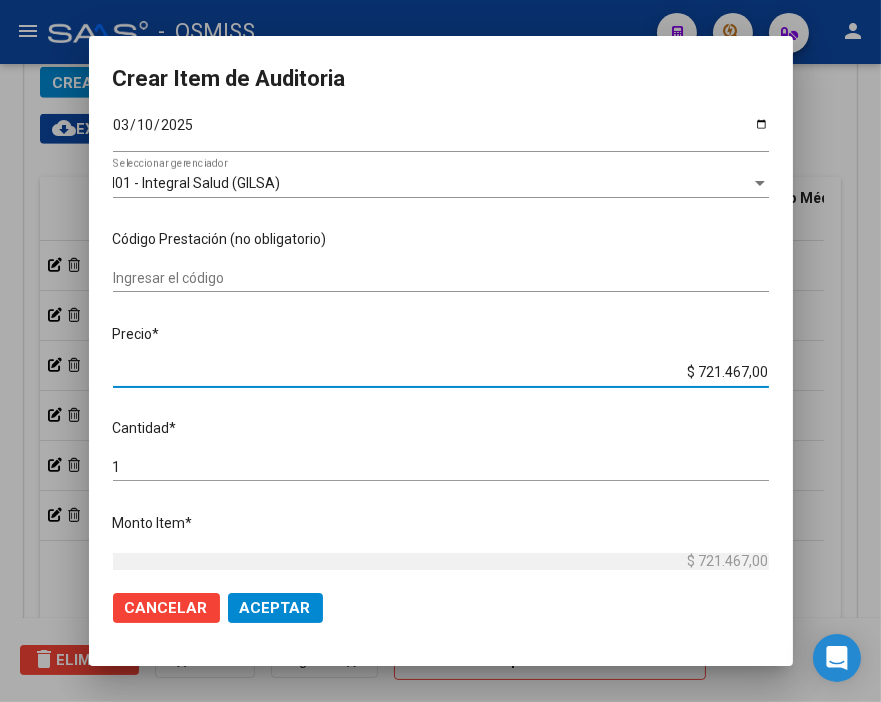 type on "$ 0,02" 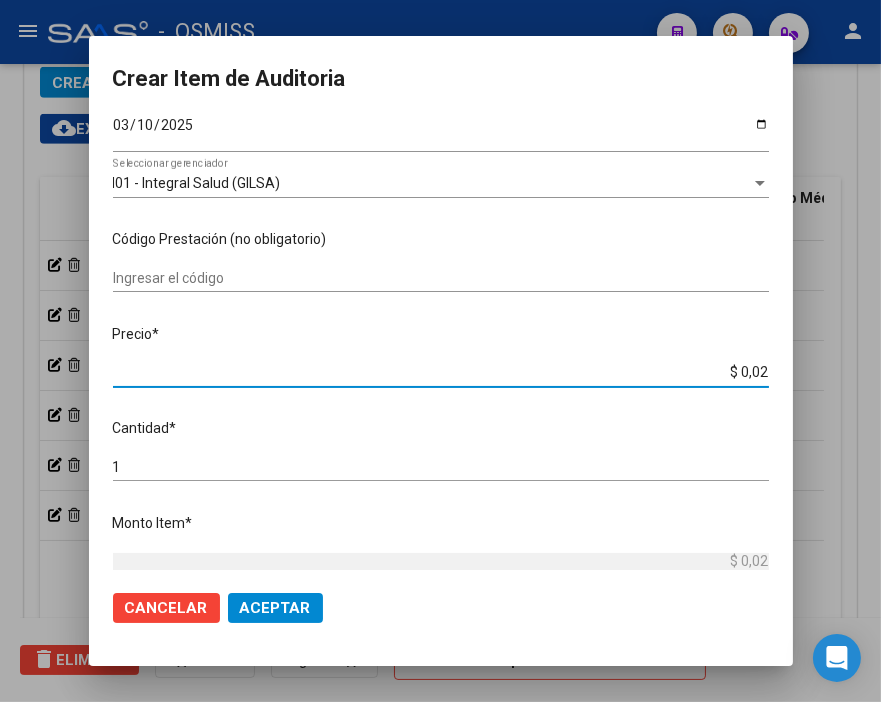 type on "$ 0,24" 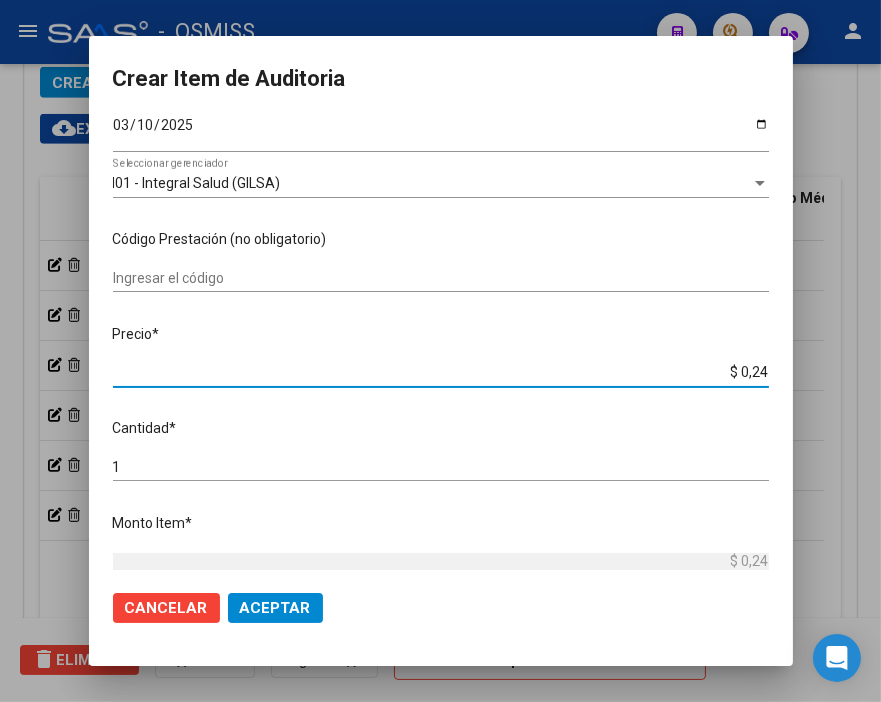 type on "$ 2,45" 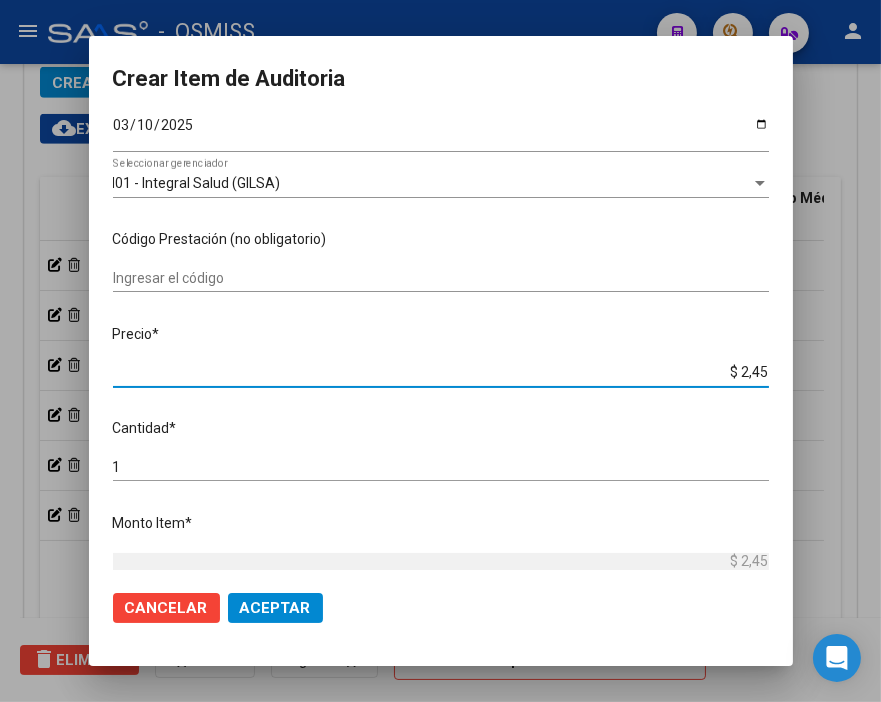 type on "$ 24,58" 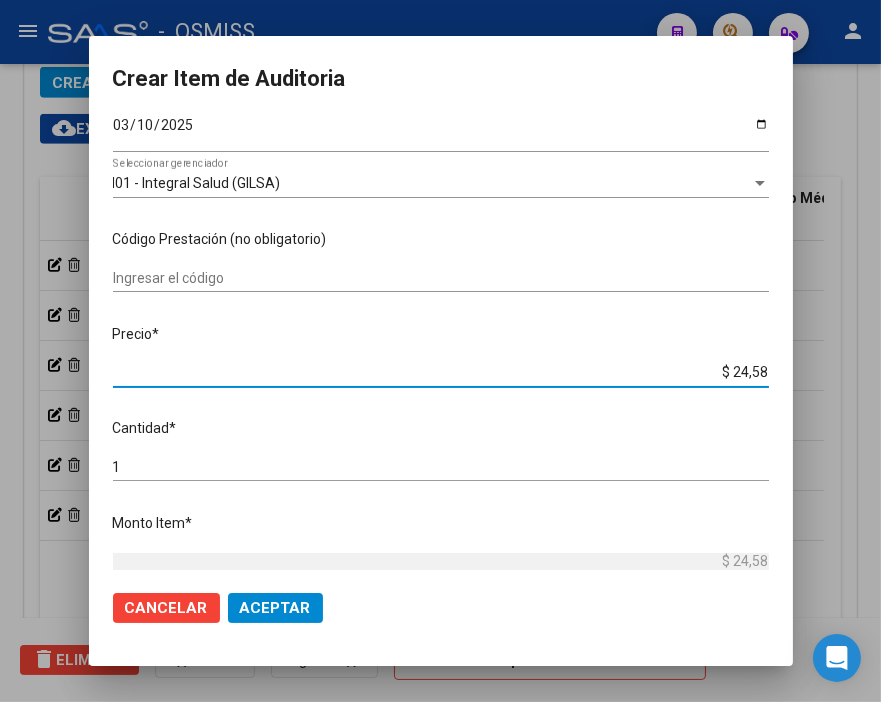 type on "$ 245,86" 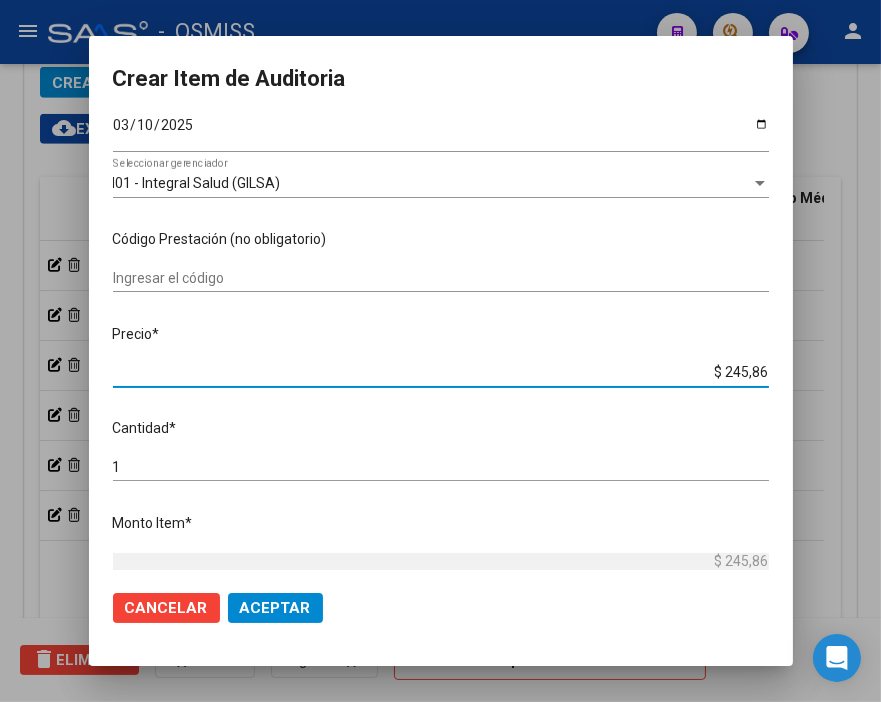 type on "$ 2.458,60" 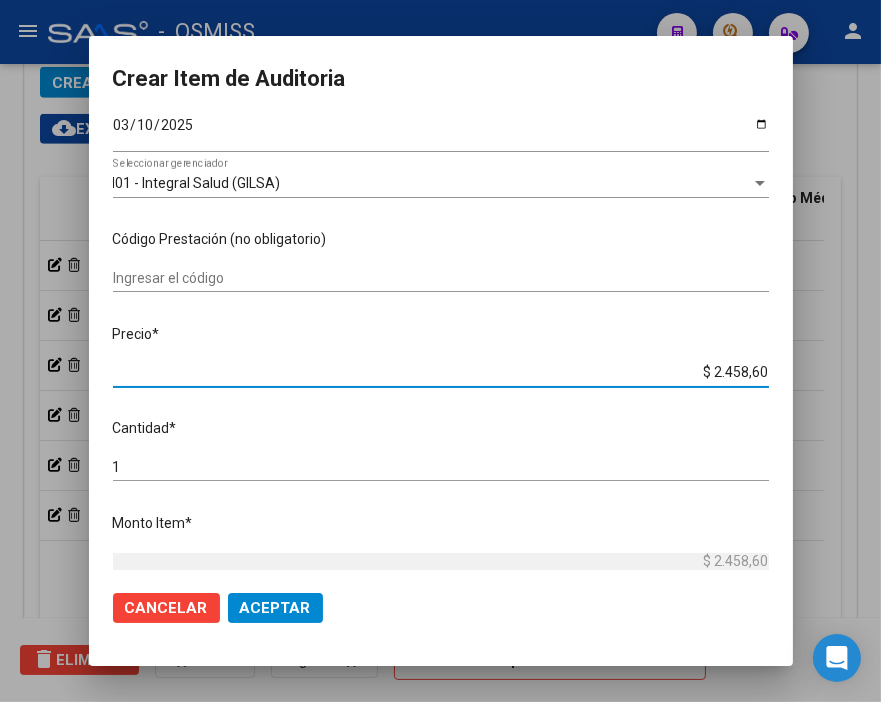 type on "$ 24.586,00" 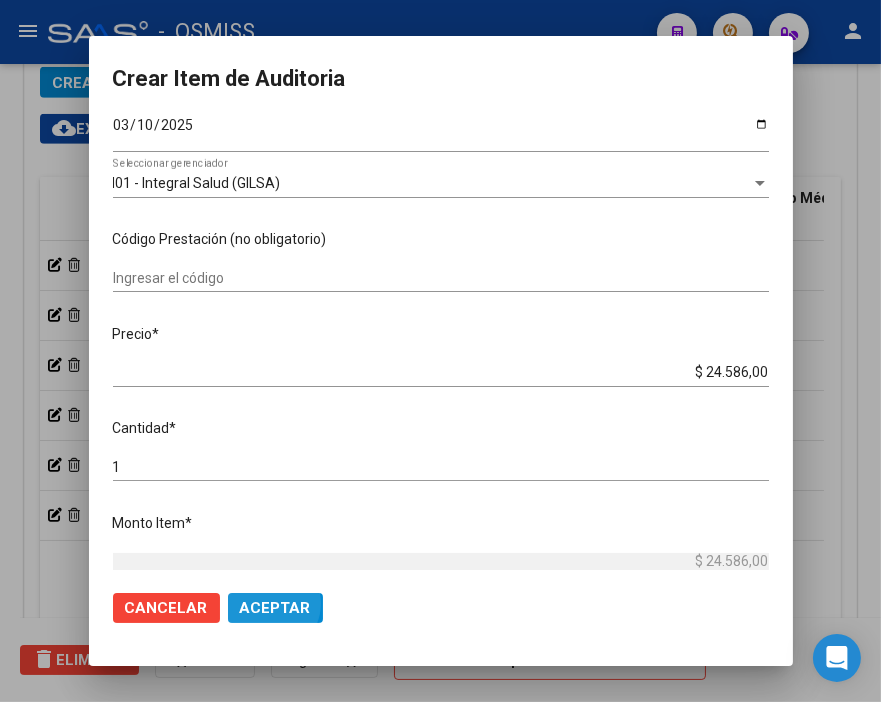 click on "Aceptar" 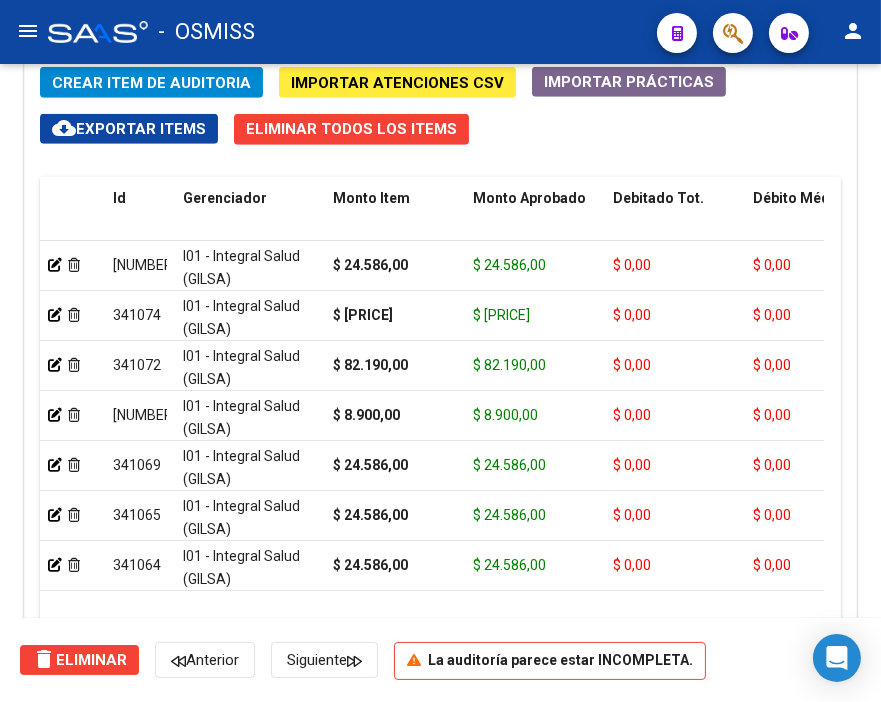 click on "Crear Item de Auditoria" 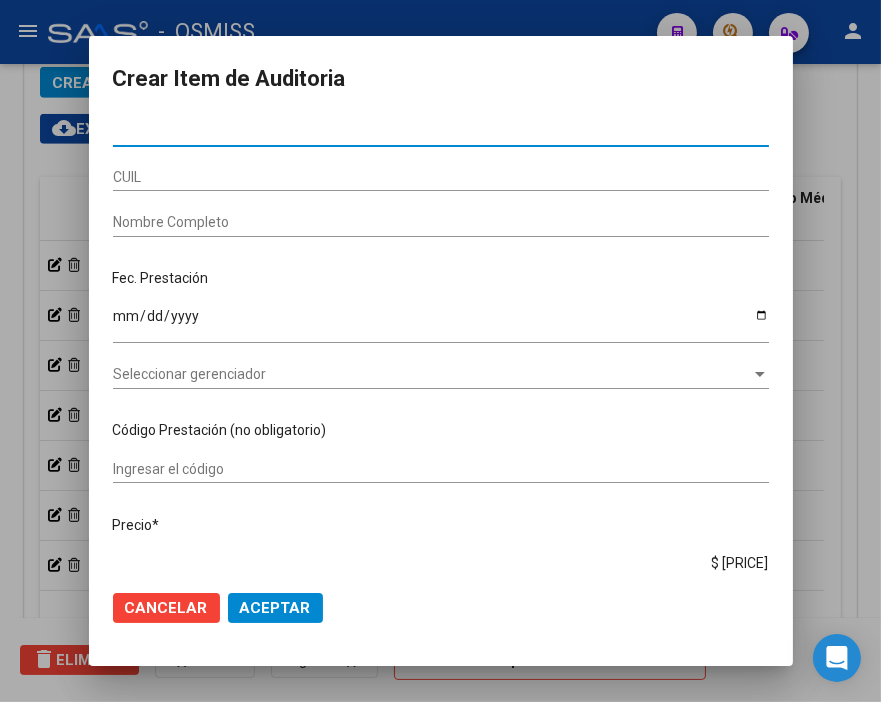 type on "[NUMBER]" 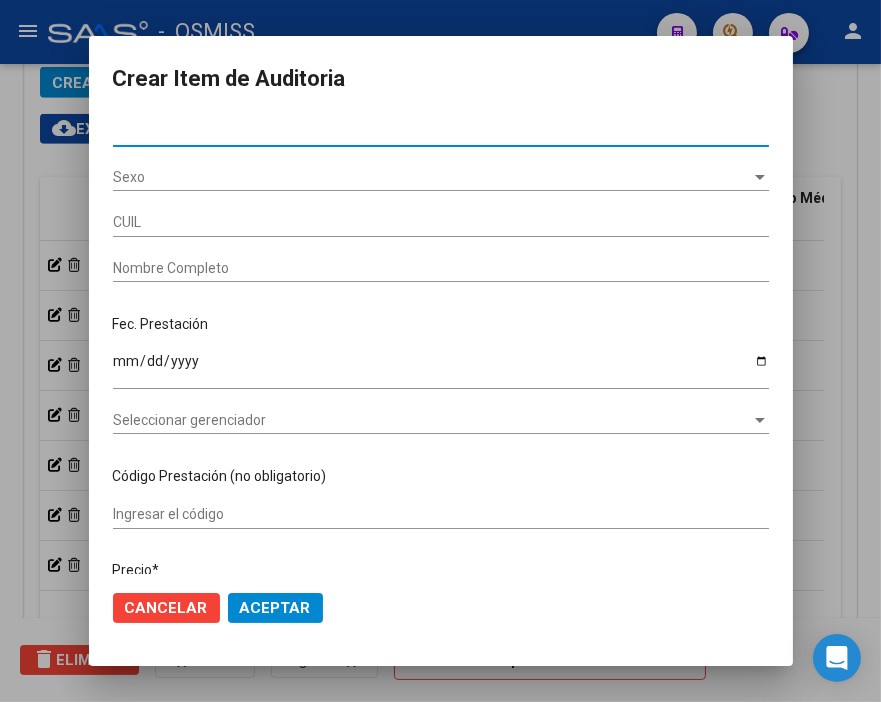 type on "[CUIL]" 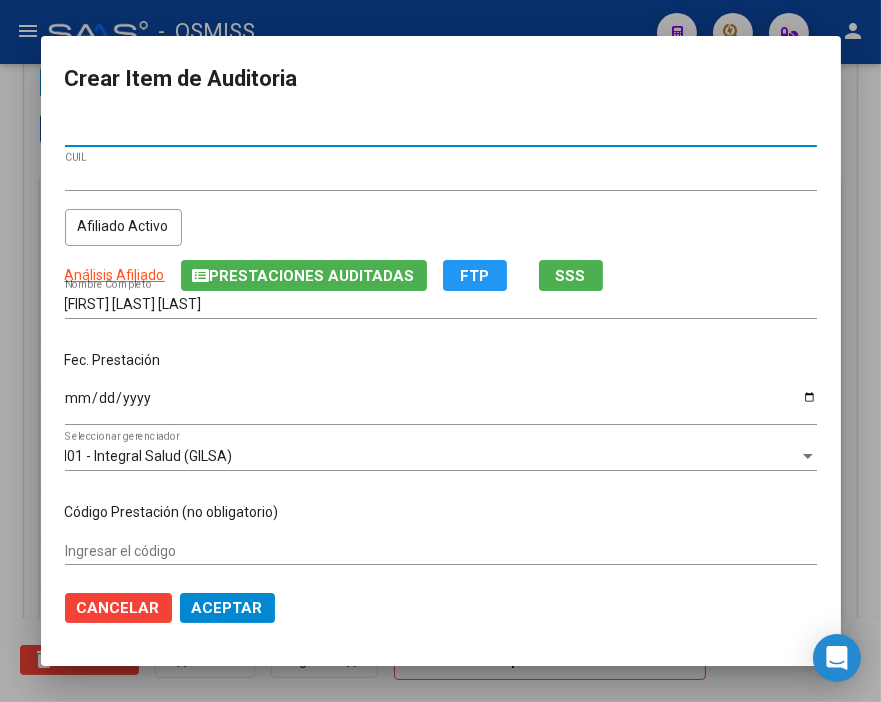 type on "[NUMBER]" 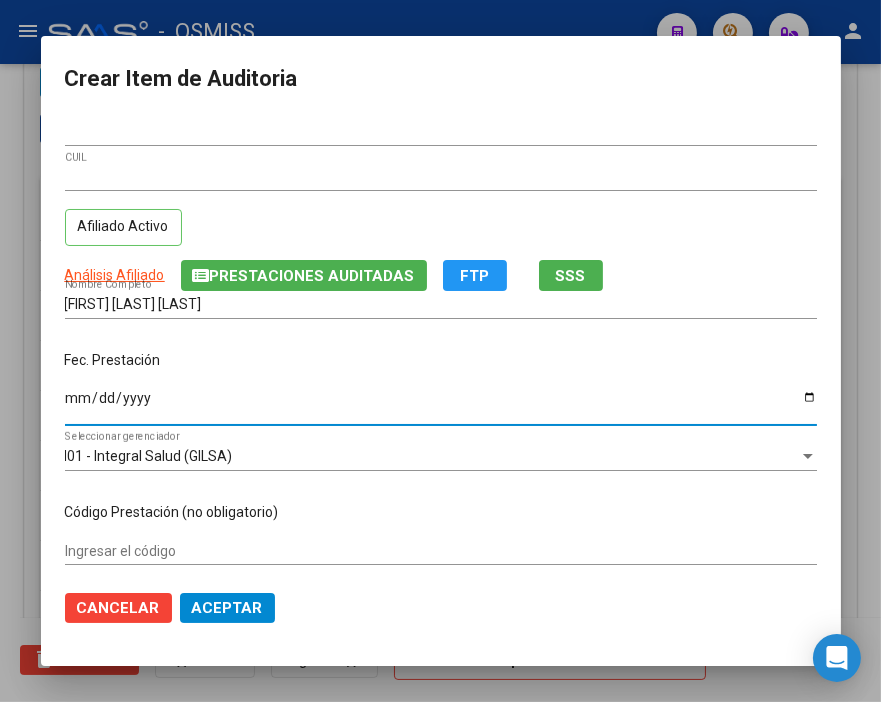 click on "Ingresar la fecha" at bounding box center (441, 405) 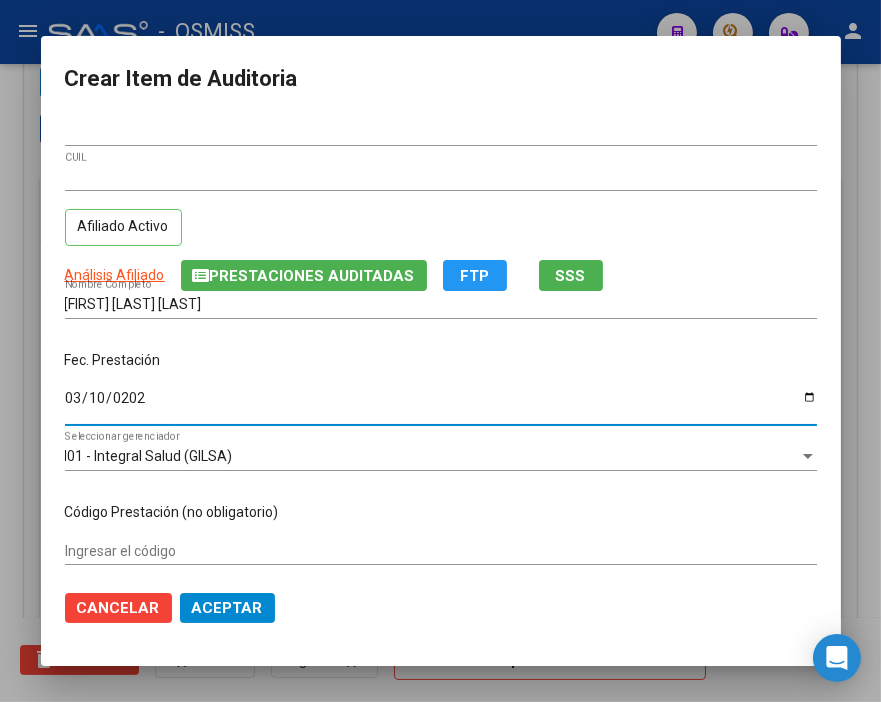 type on "2025-03-10" 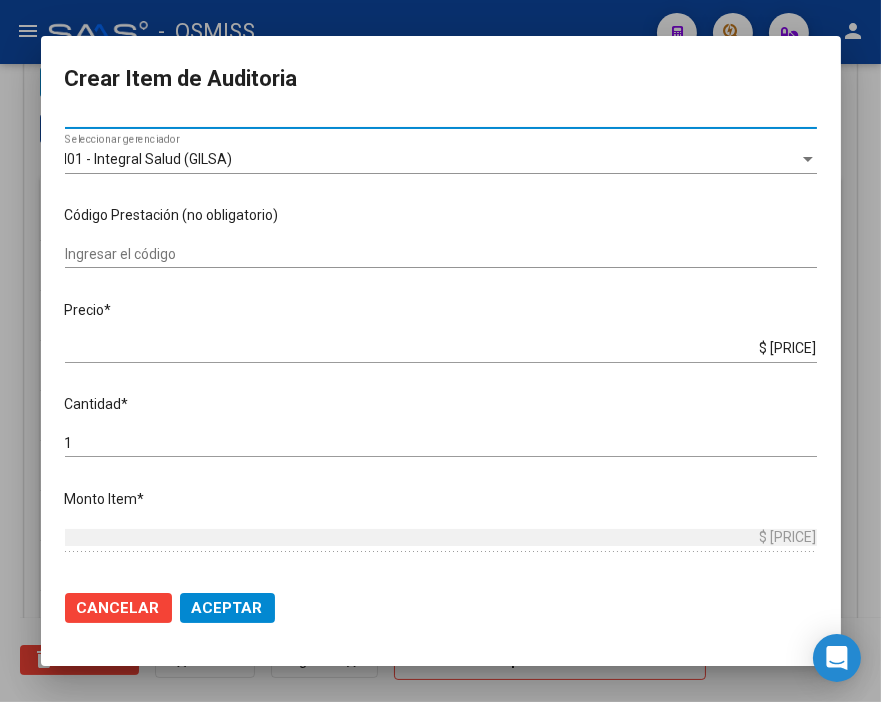 scroll, scrollTop: 333, scrollLeft: 0, axis: vertical 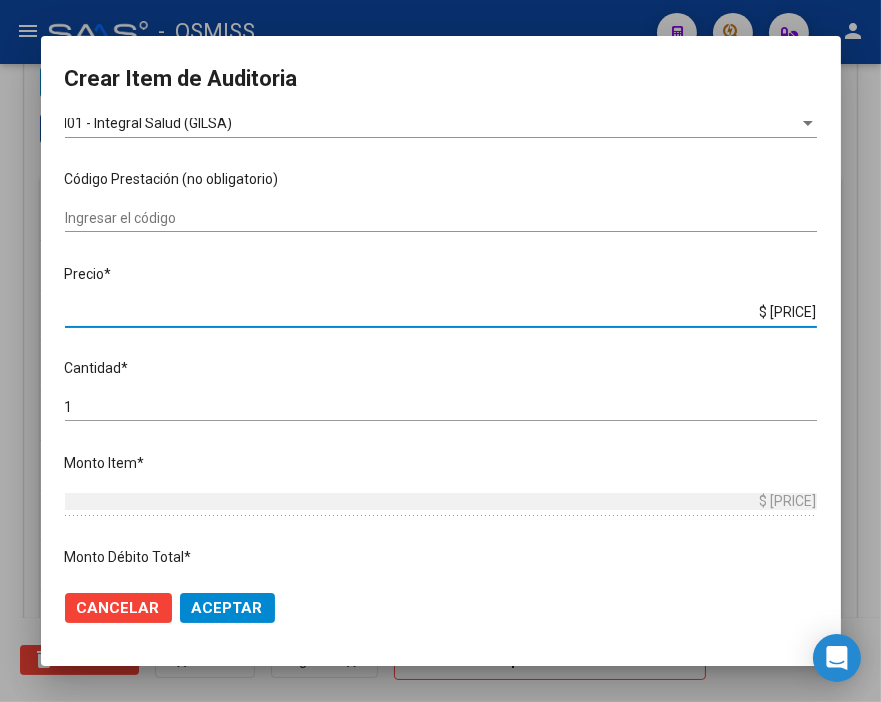 drag, startPoint x: 707, startPoint y: 310, endPoint x: 878, endPoint y: 320, distance: 171.29214 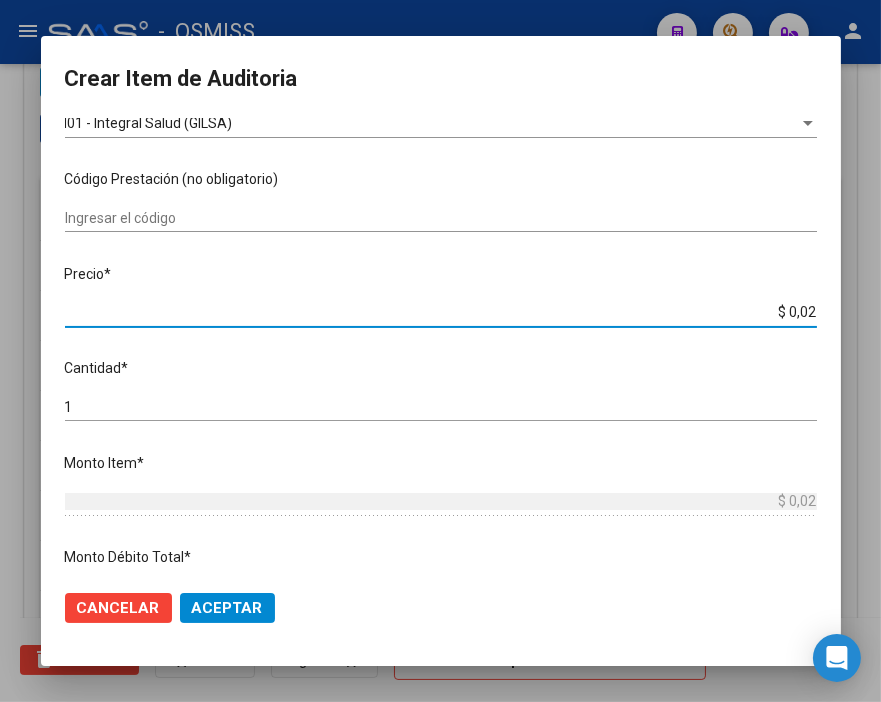 type on "$ 0,24" 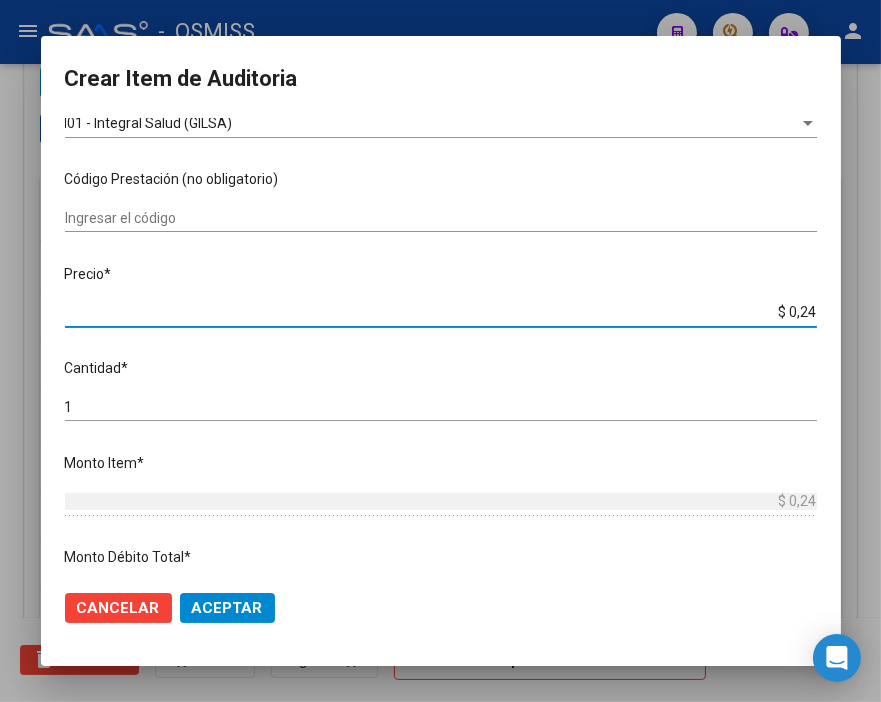 type on "$ 2,45" 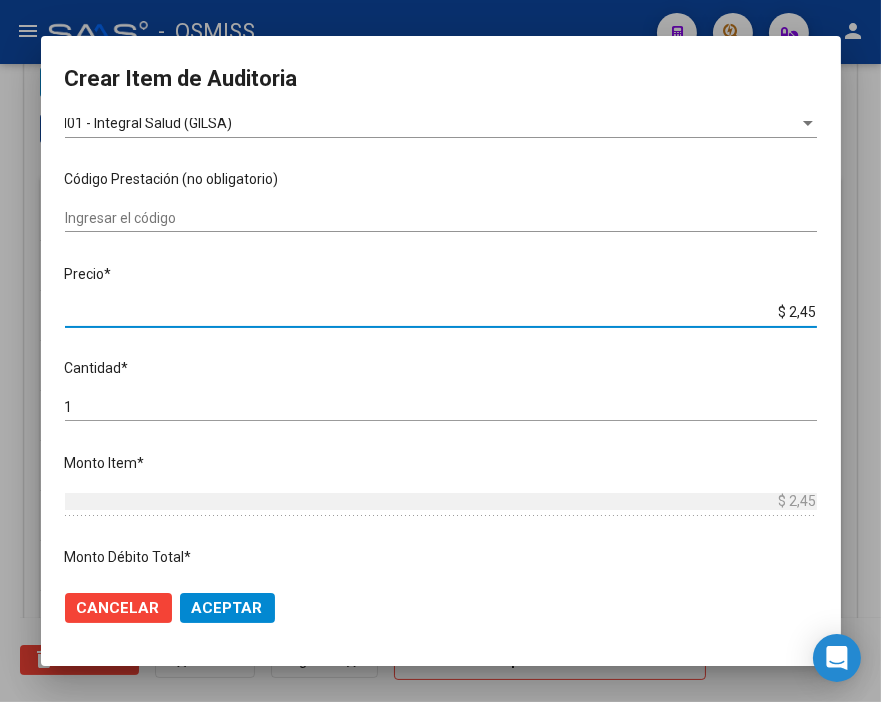 type on "$ 24,58" 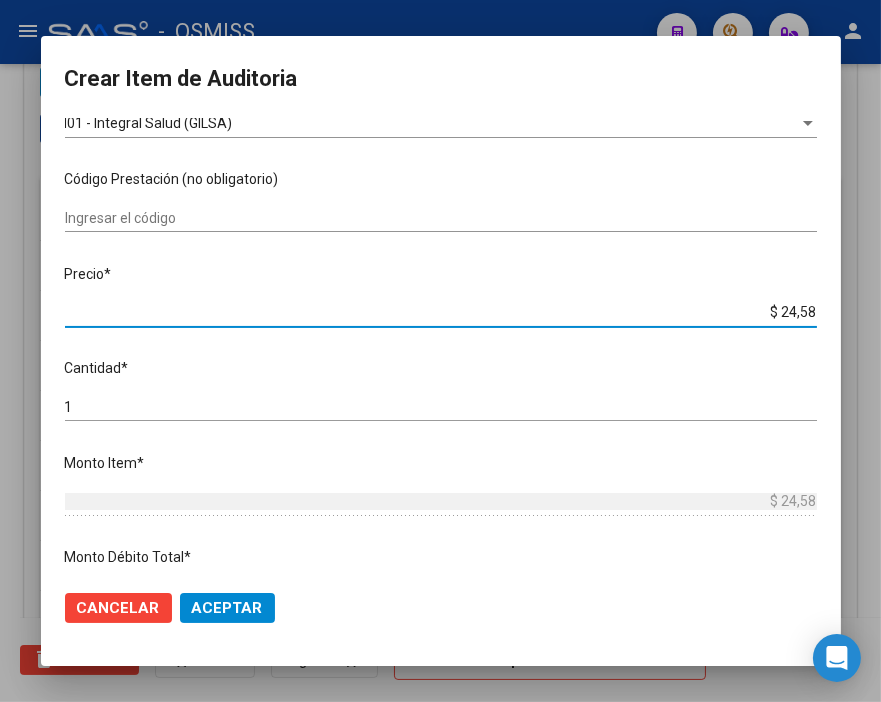 type on "$ 245,86" 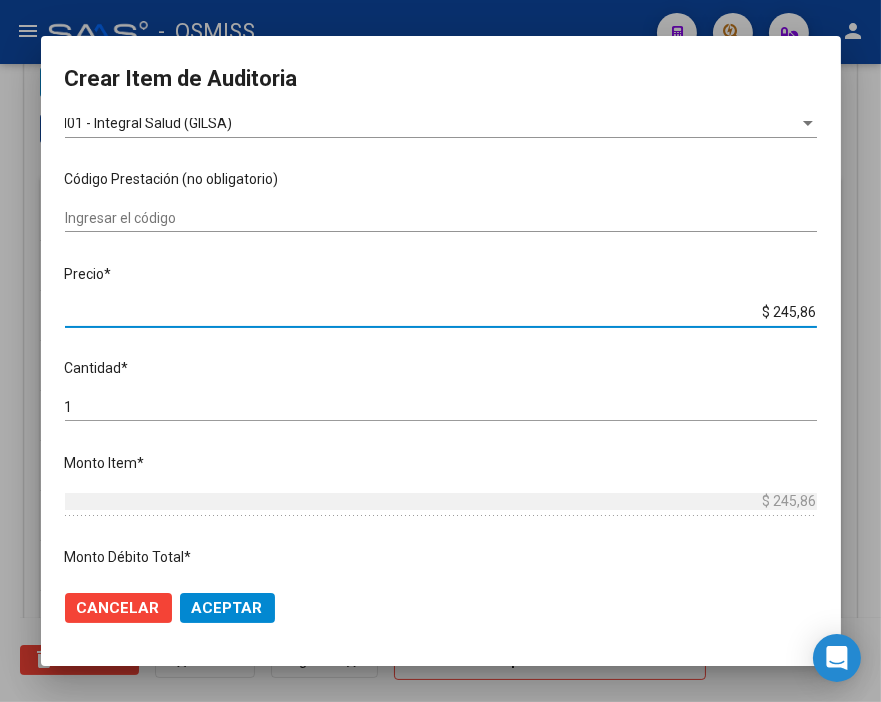 type on "$ 2.458,60" 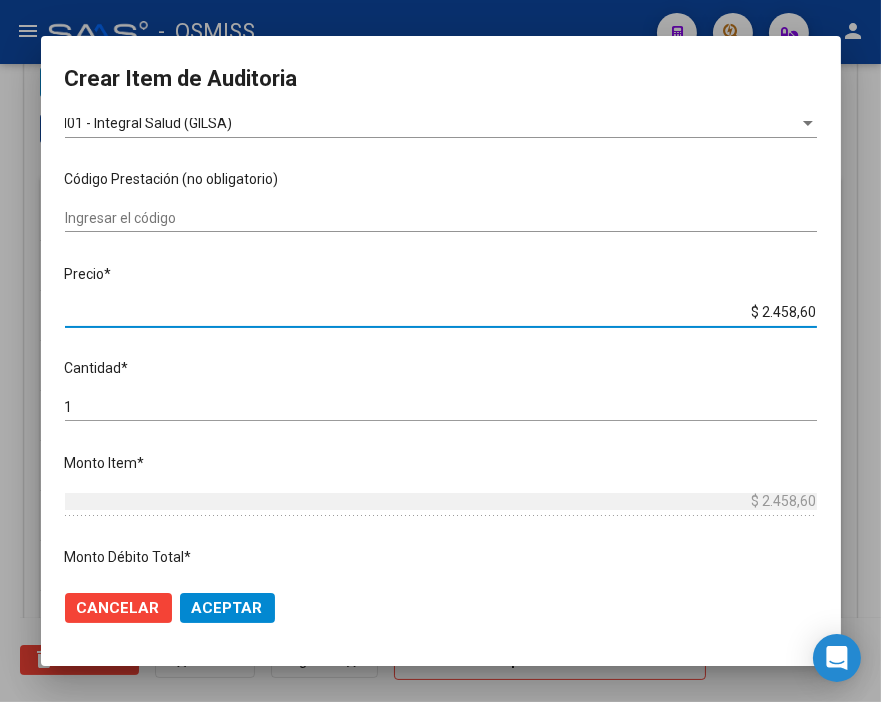 type on "$ 24.586,00" 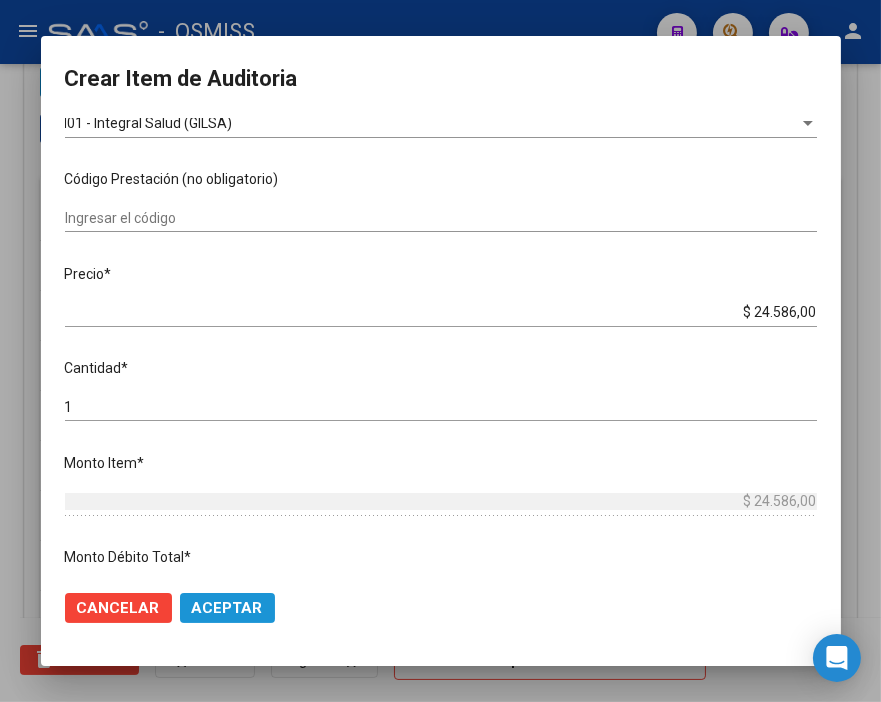 click on "Aceptar" 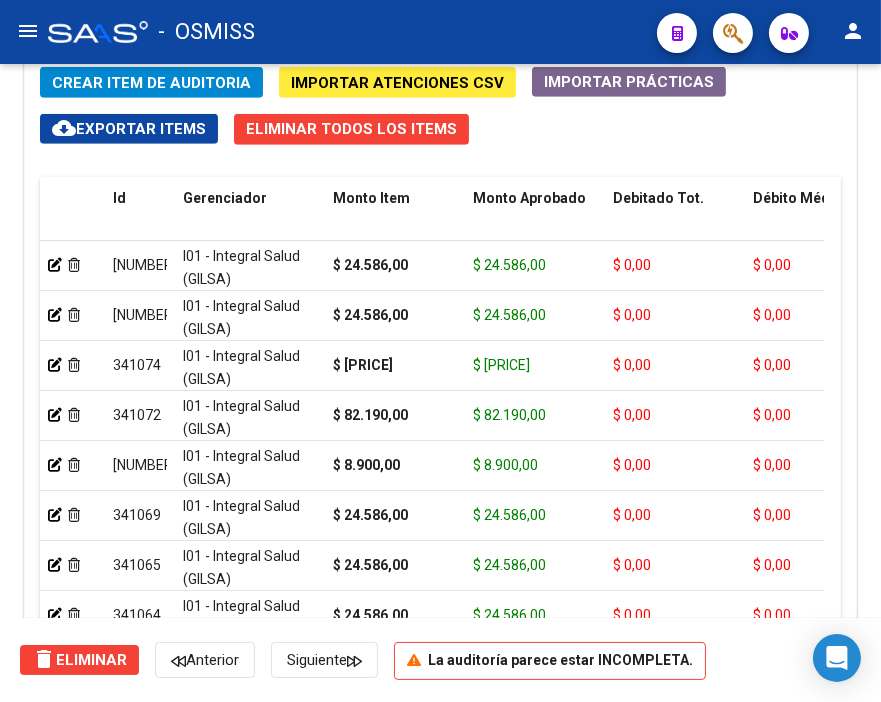 click on "Crear Item de Auditoria" 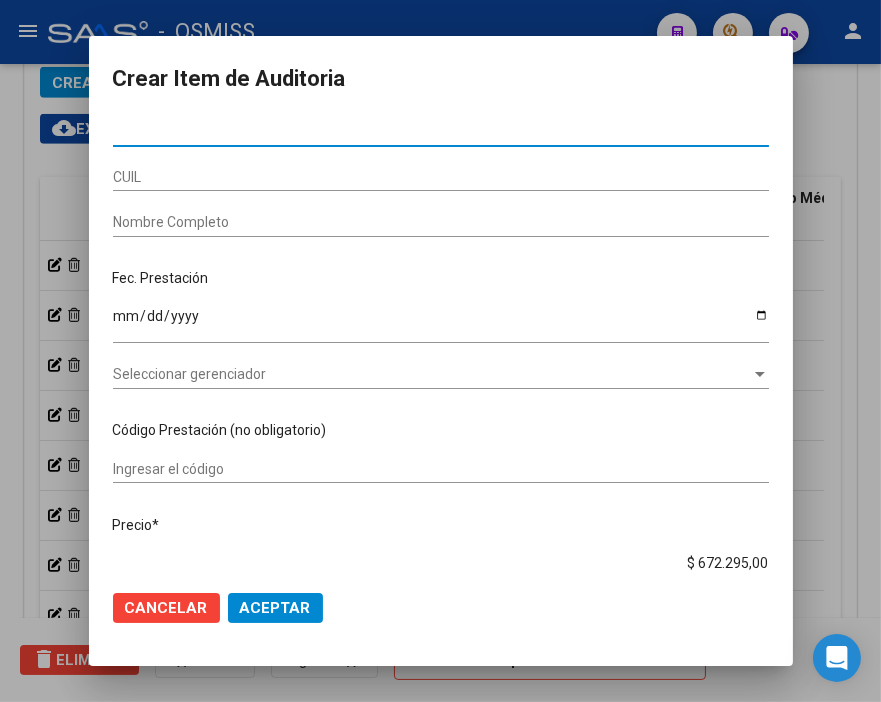 type on "[NUMBER]" 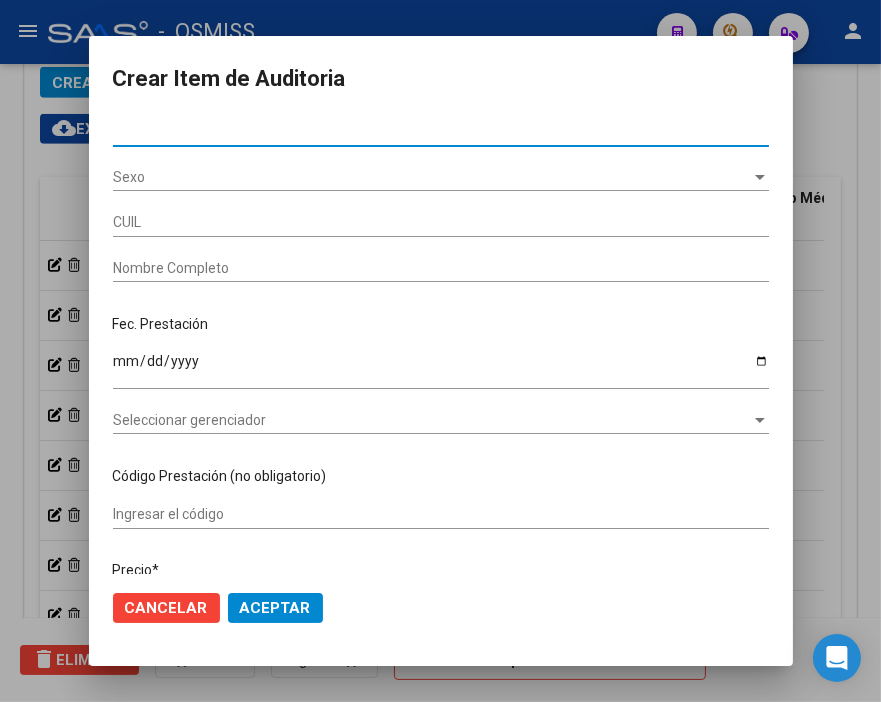 type on "[CUIL]" 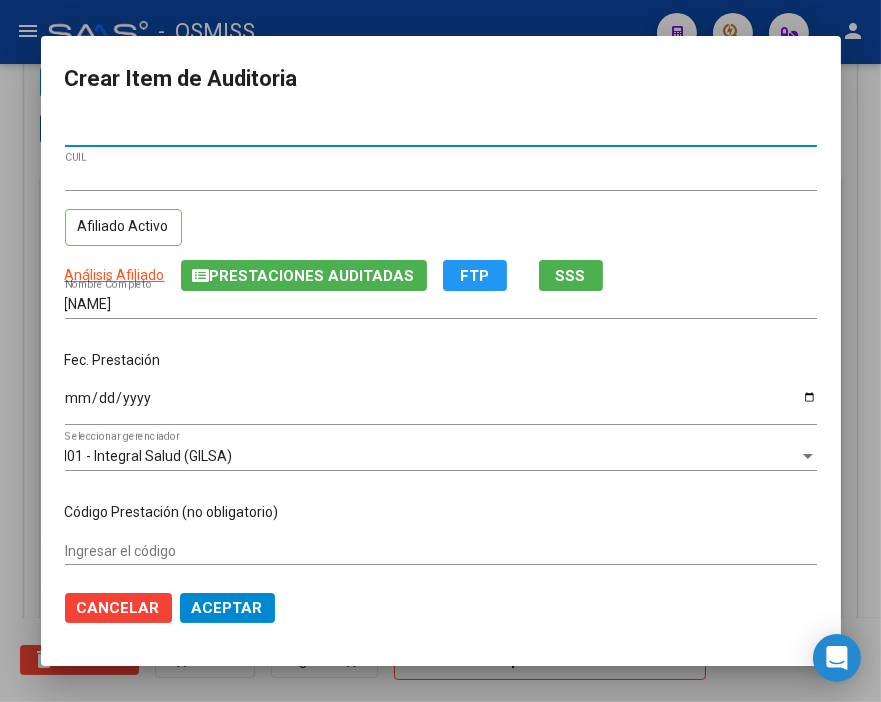 type on "[NUMBER]" 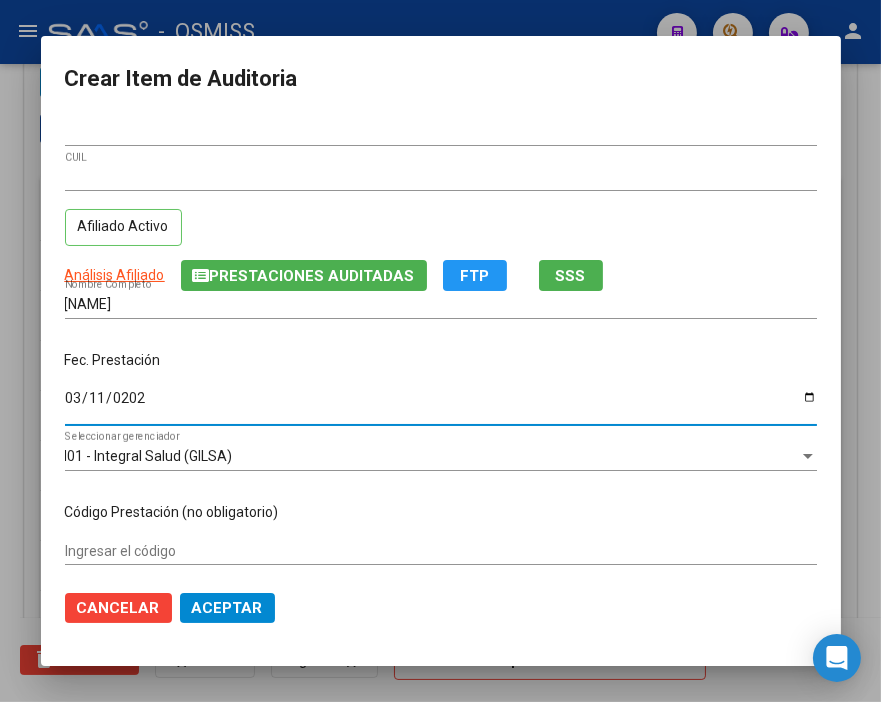 type on "2025-03-11" 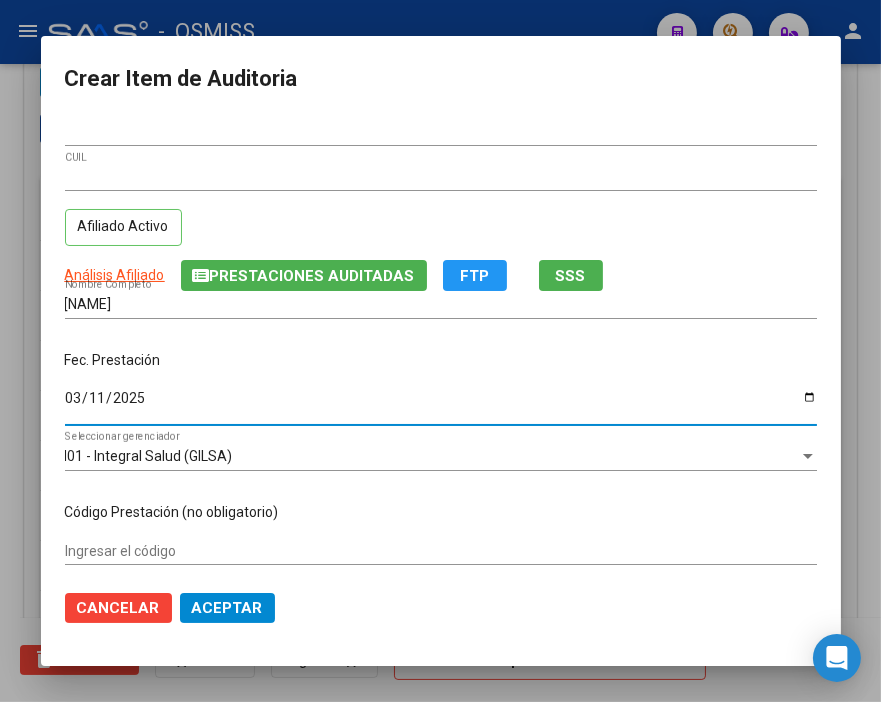 scroll, scrollTop: 222, scrollLeft: 0, axis: vertical 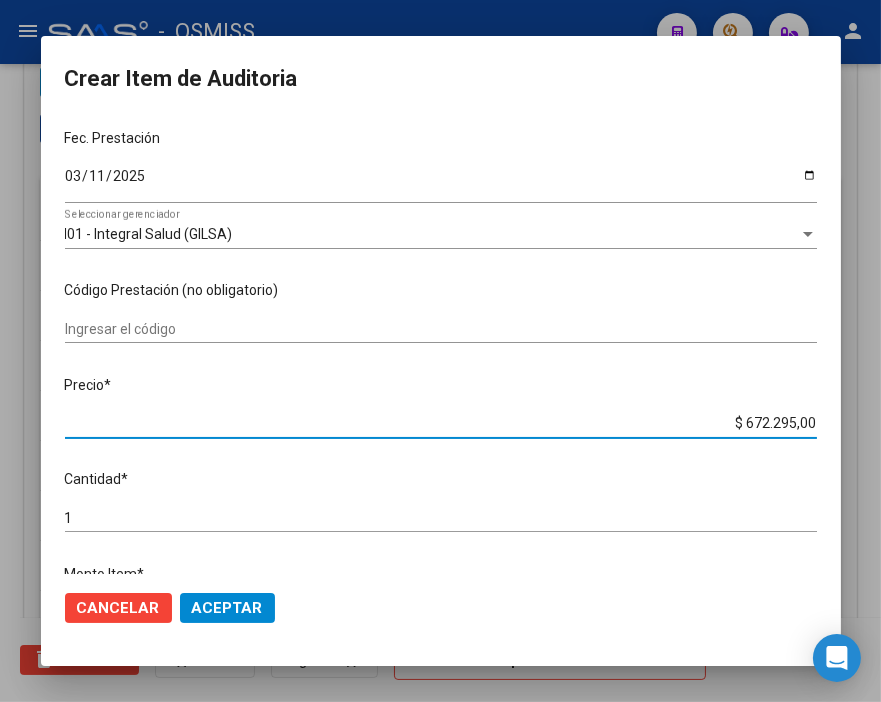 drag, startPoint x: 687, startPoint y: 424, endPoint x: 884, endPoint y: 456, distance: 199.58206 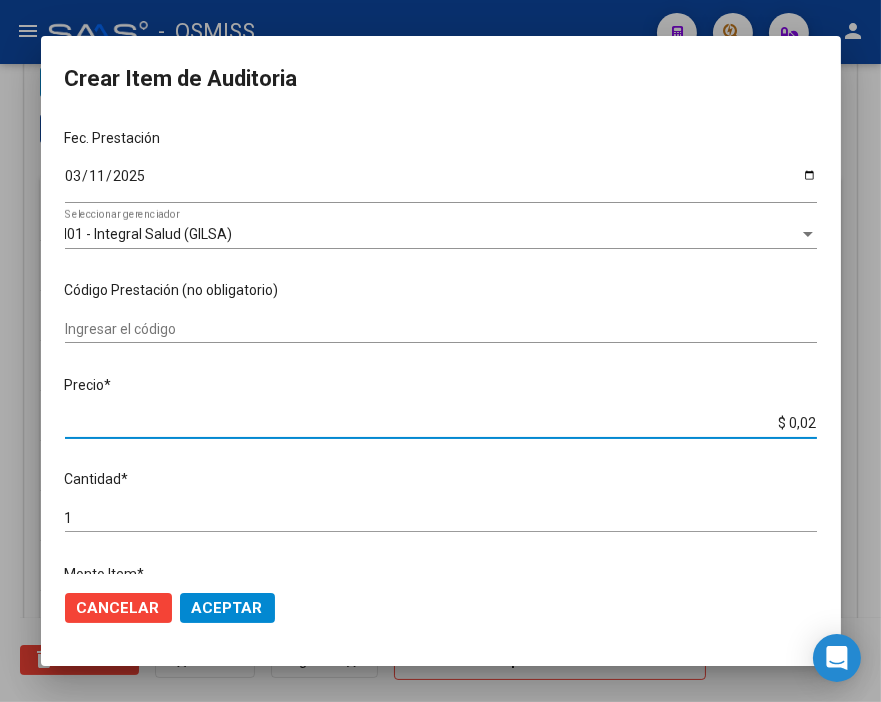 type on "$ 0,24" 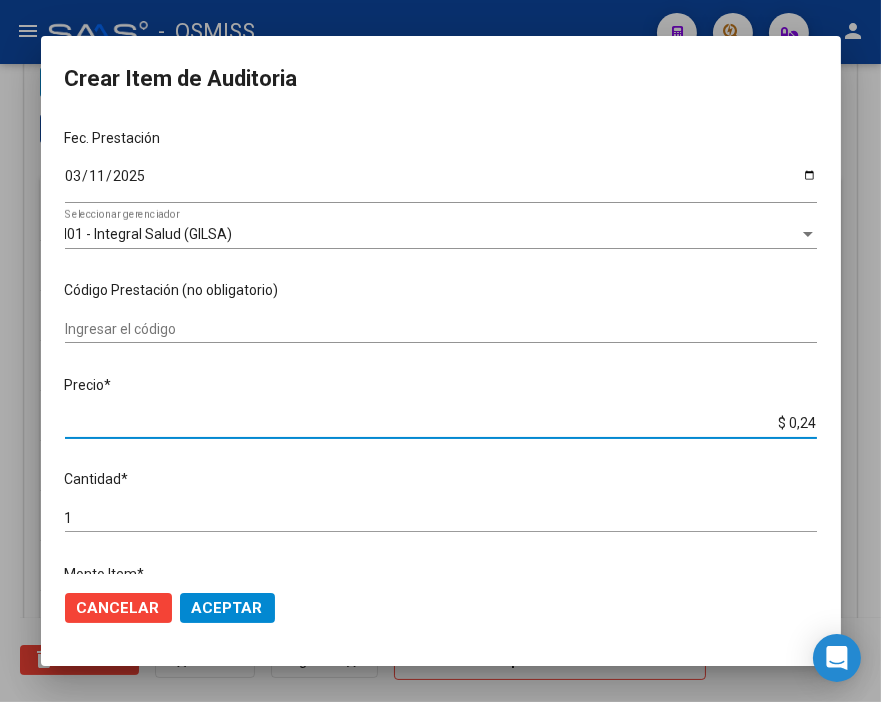 type on "$ 2,45" 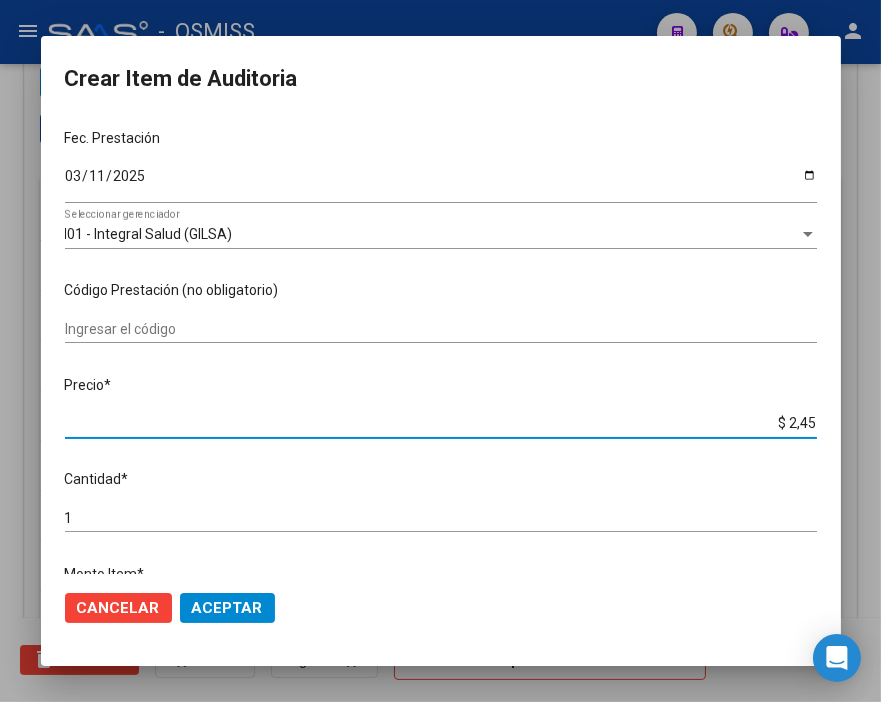 type on "$ 24,58" 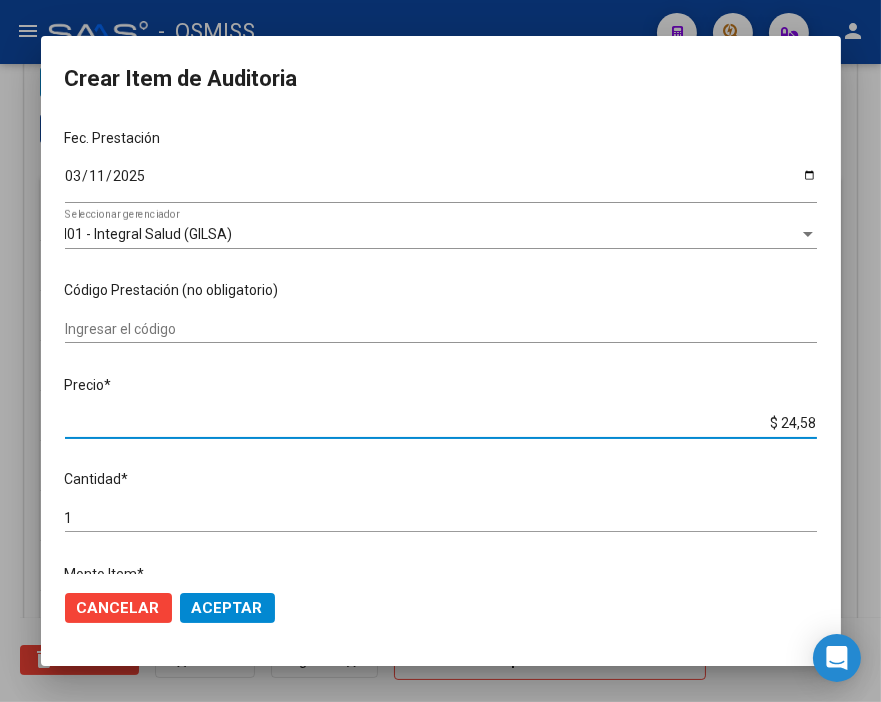 type on "$ 245,86" 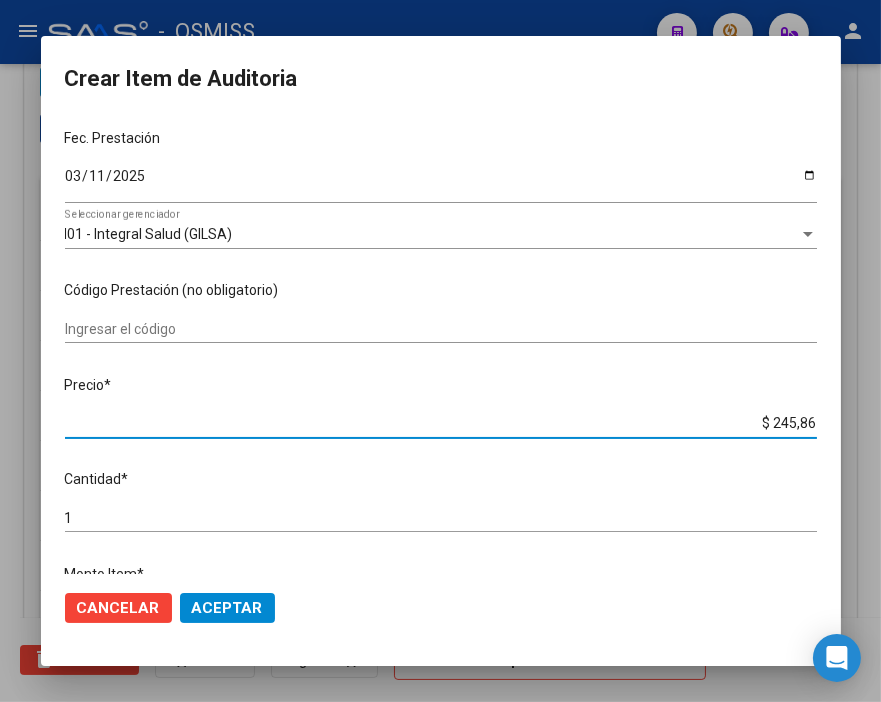 type on "$ 2.458,60" 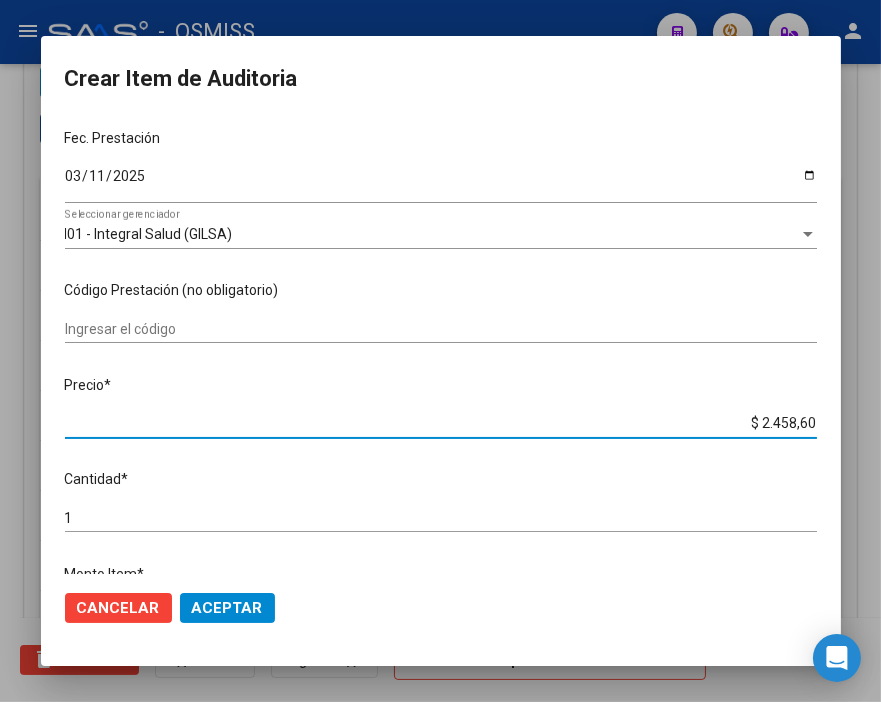type on "$ 24.586,00" 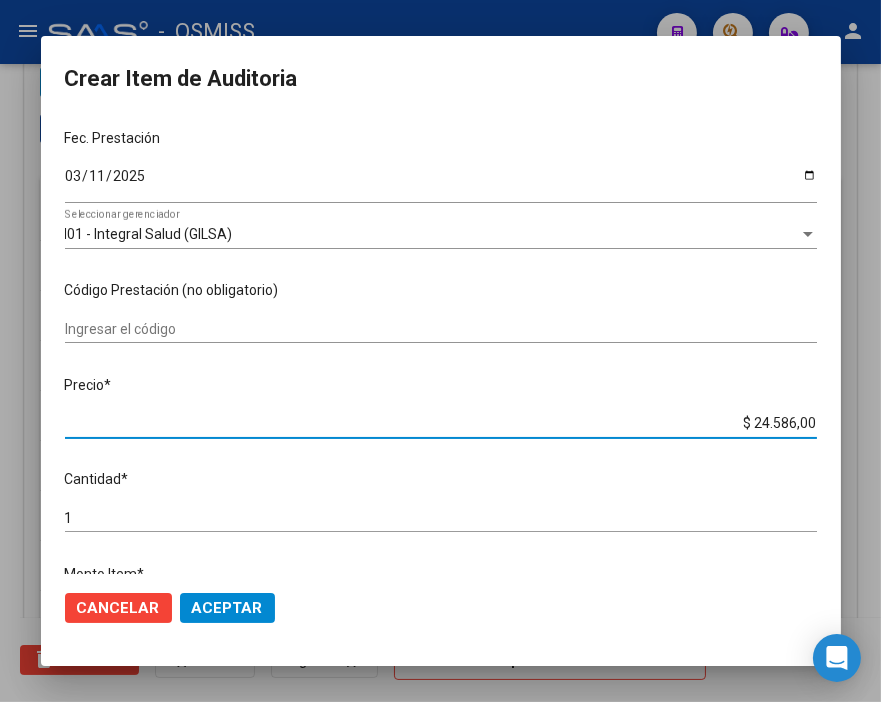 click on "Aceptar" 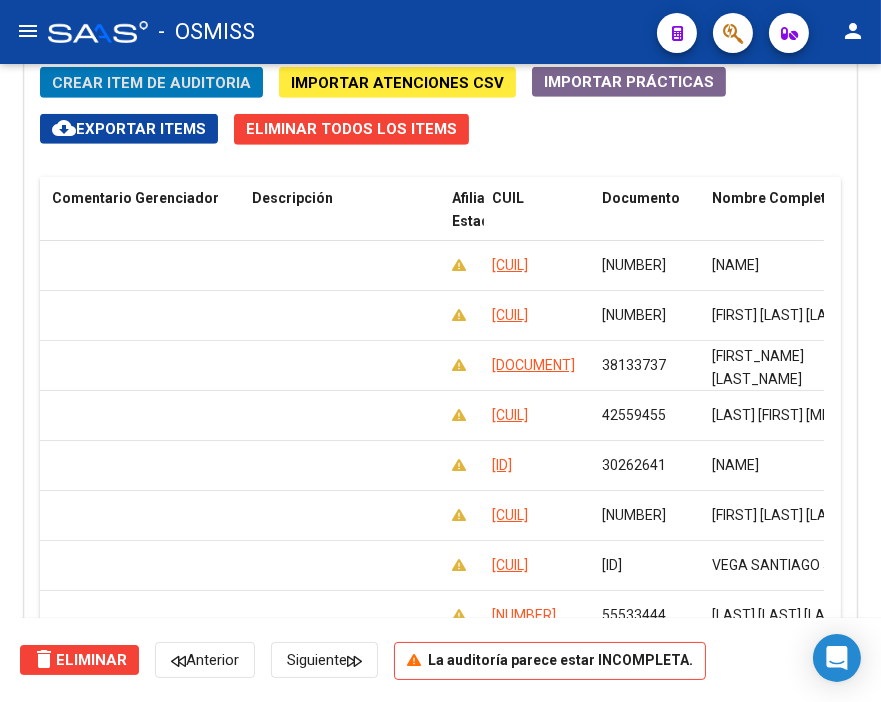 scroll, scrollTop: 0, scrollLeft: 0, axis: both 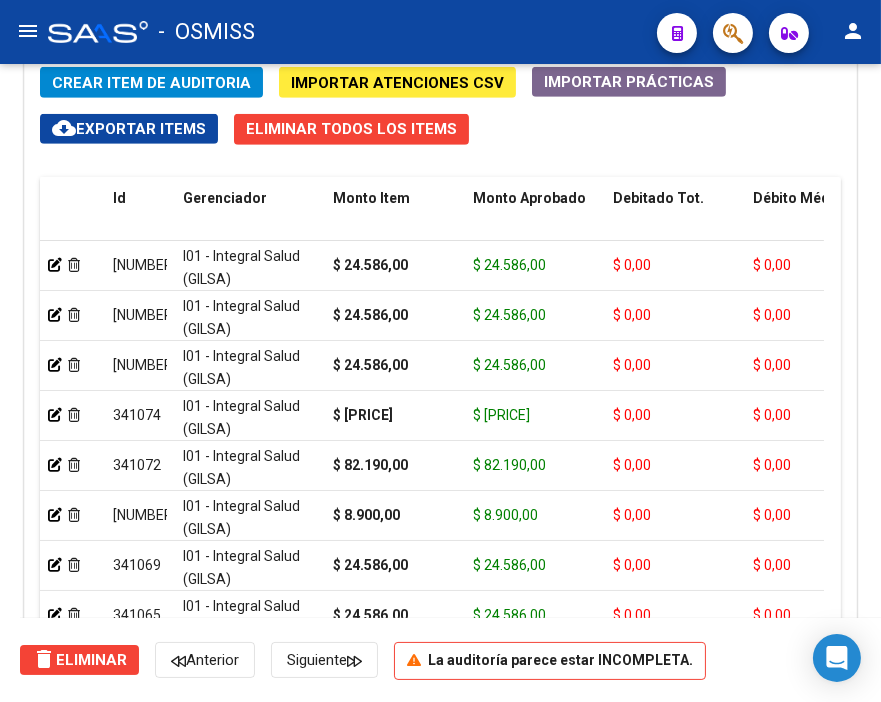 click on "Crear Item de Auditoria" 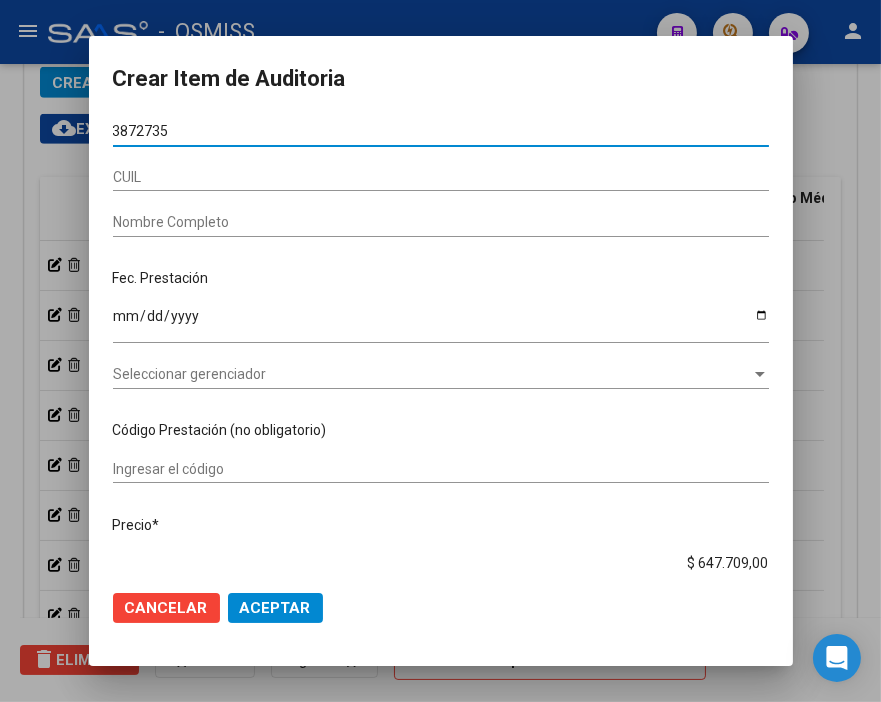 type on "38727358" 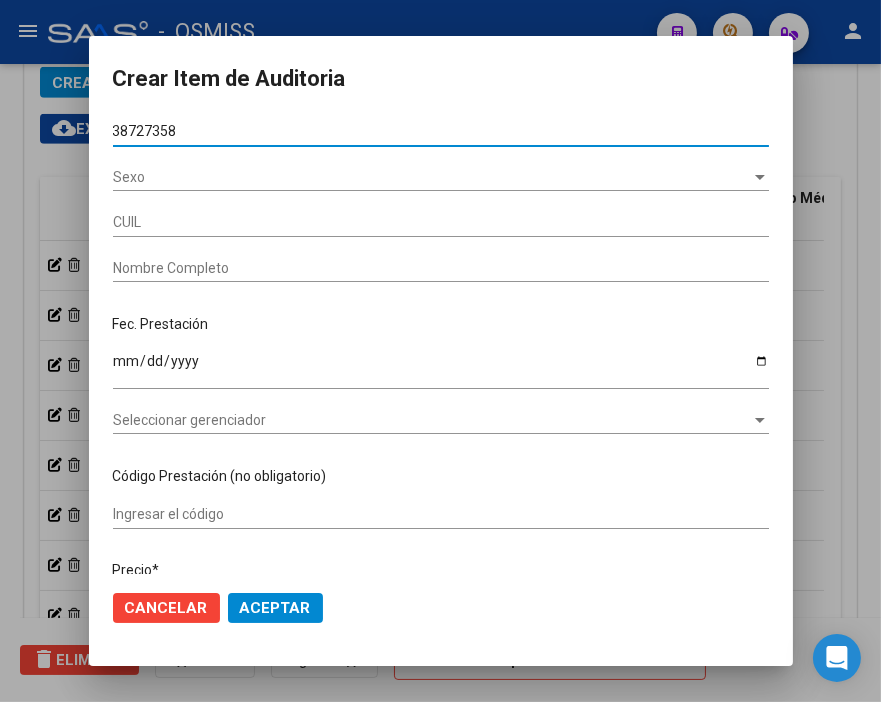 type on "[CUIL]" 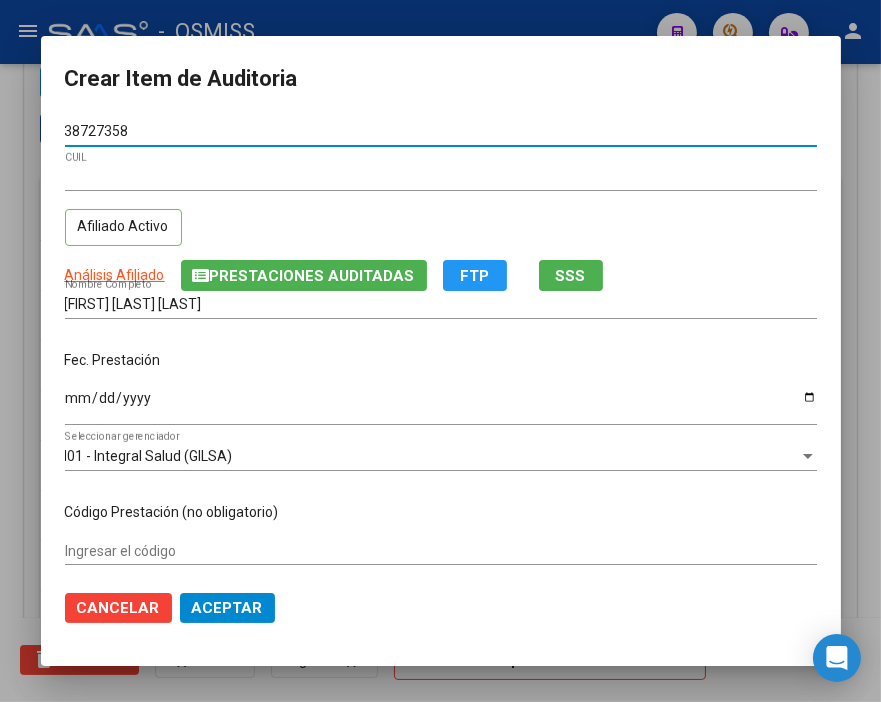 type on "38727358" 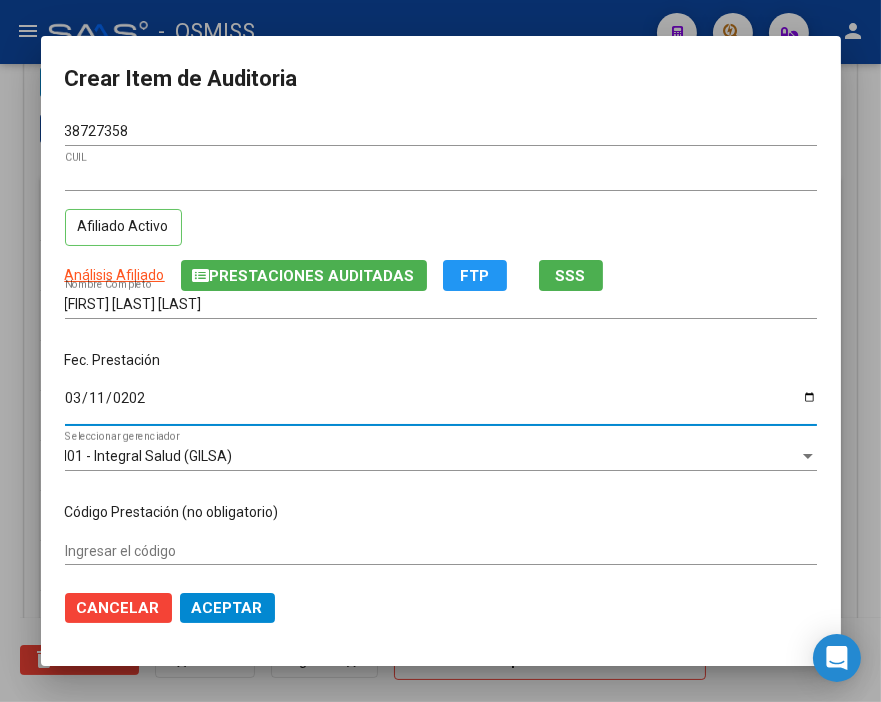 type on "2025-03-11" 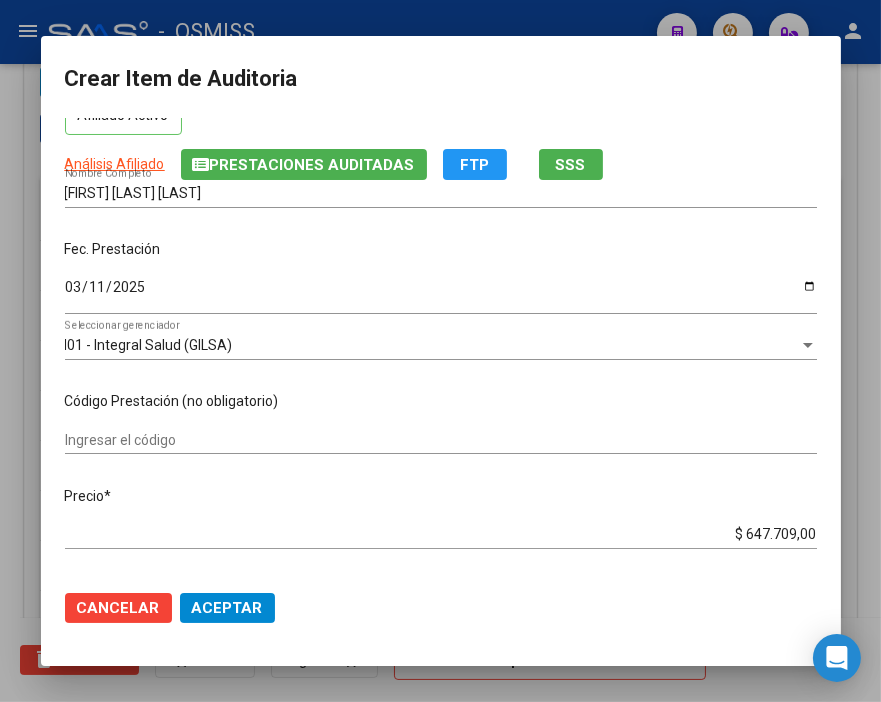 scroll, scrollTop: 222, scrollLeft: 0, axis: vertical 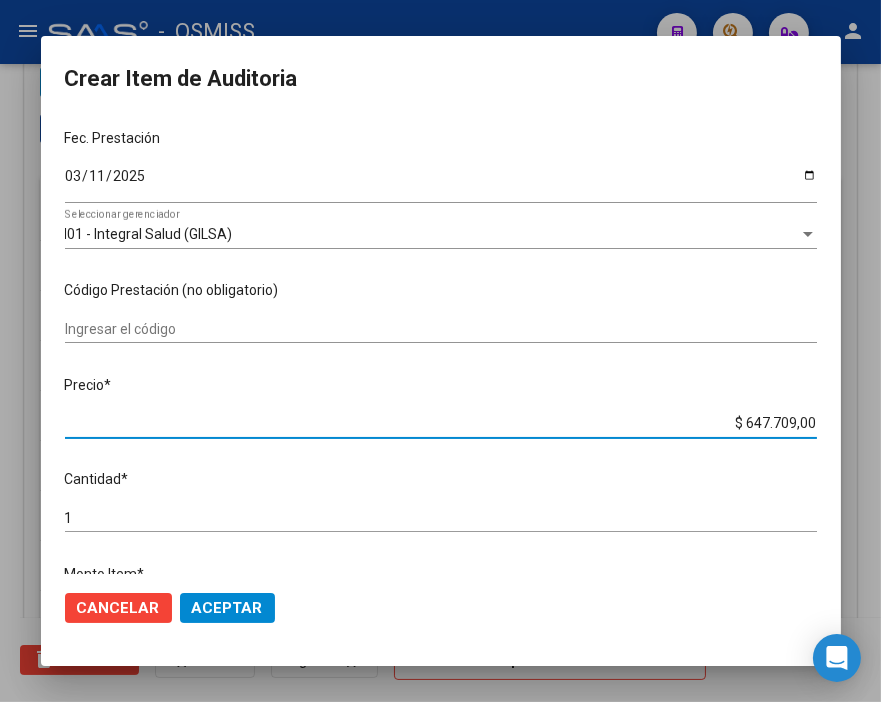 drag, startPoint x: 687, startPoint y: 422, endPoint x: 828, endPoint y: 422, distance: 141 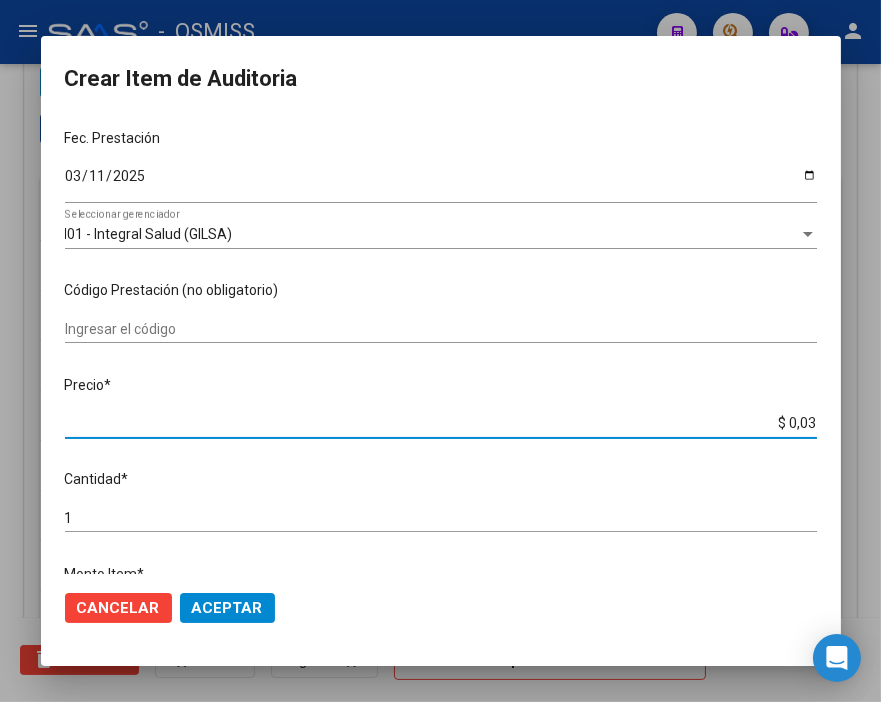 type on "$ 0,35" 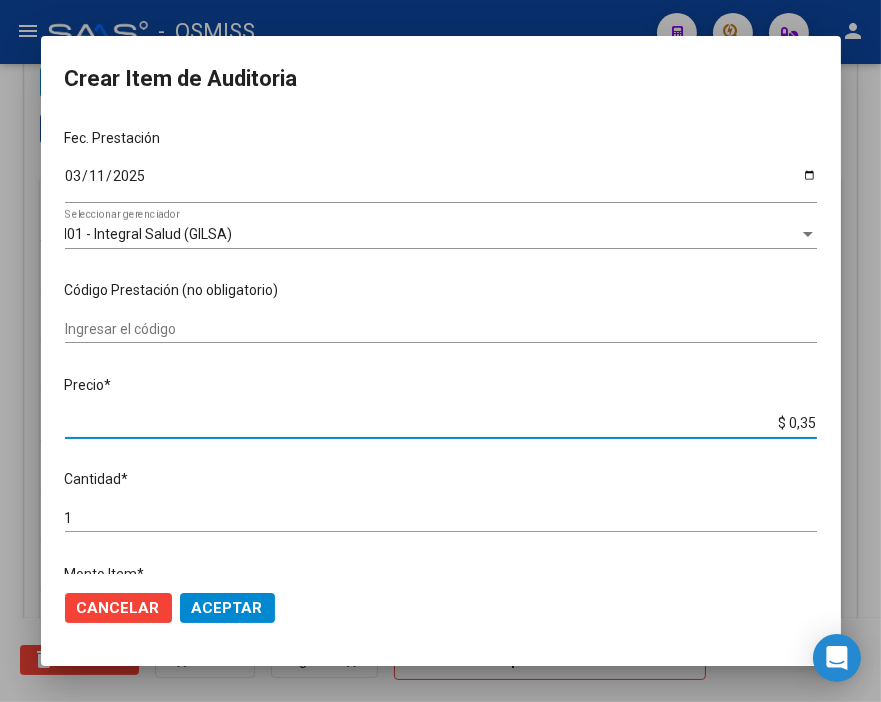 type on "$ 3,50" 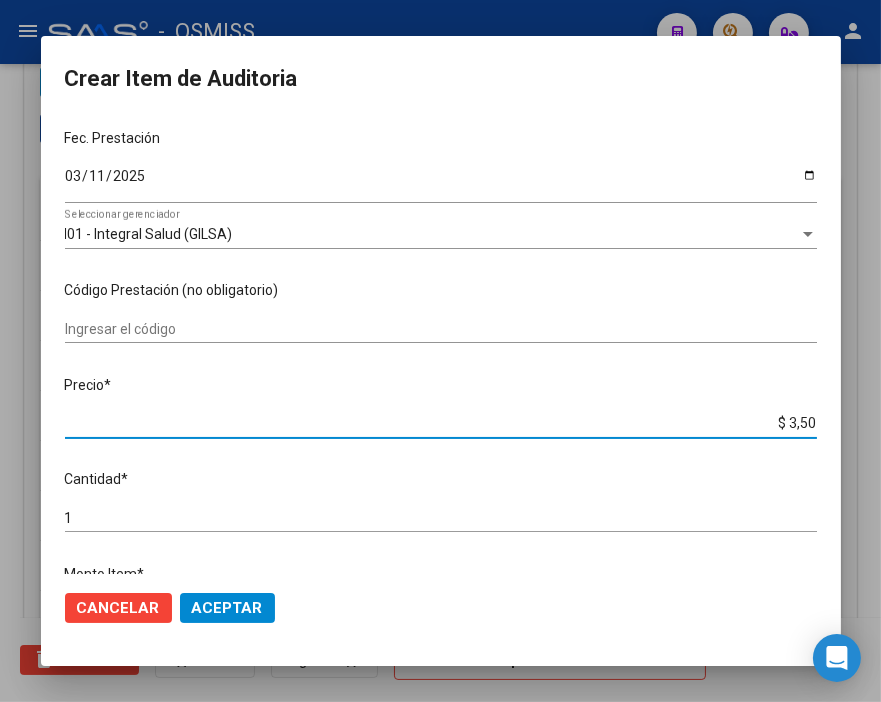 type on "$ 35,04" 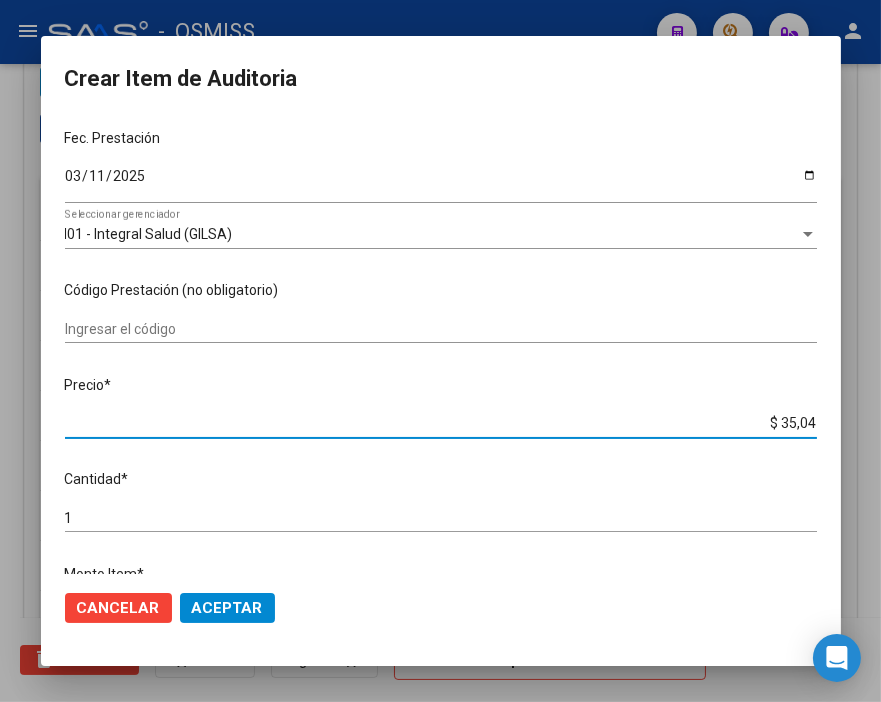 type on "$ 350,48" 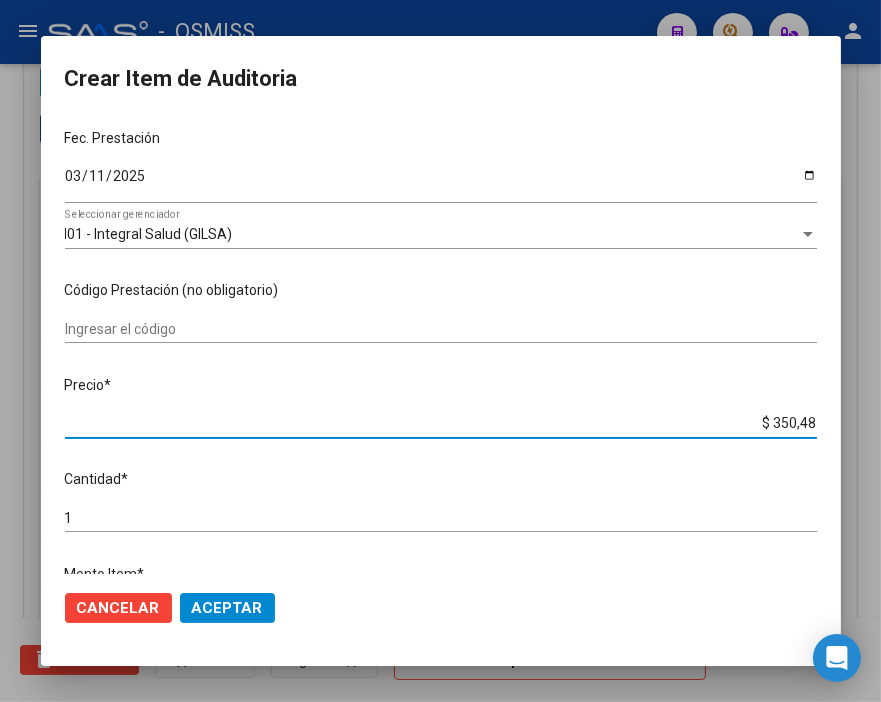 type on "$ 3.504,80" 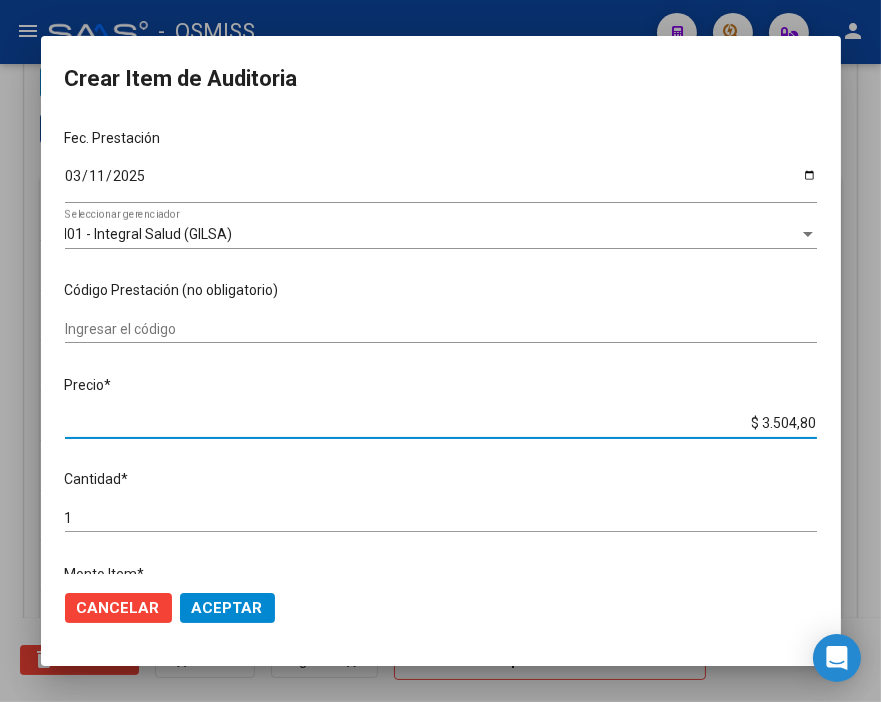 type on "$ 35.048,00" 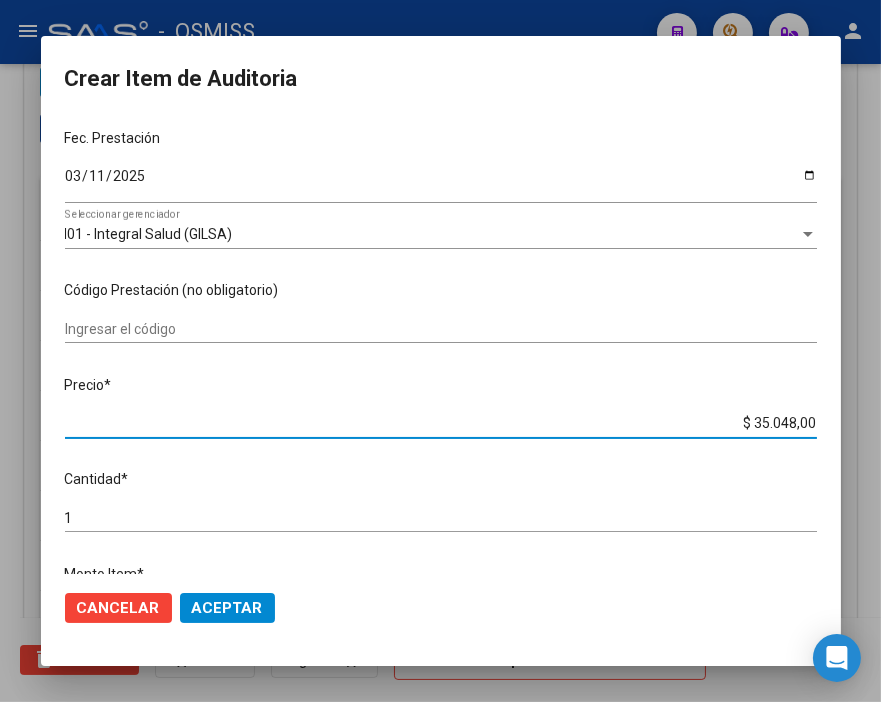click on "Aceptar" 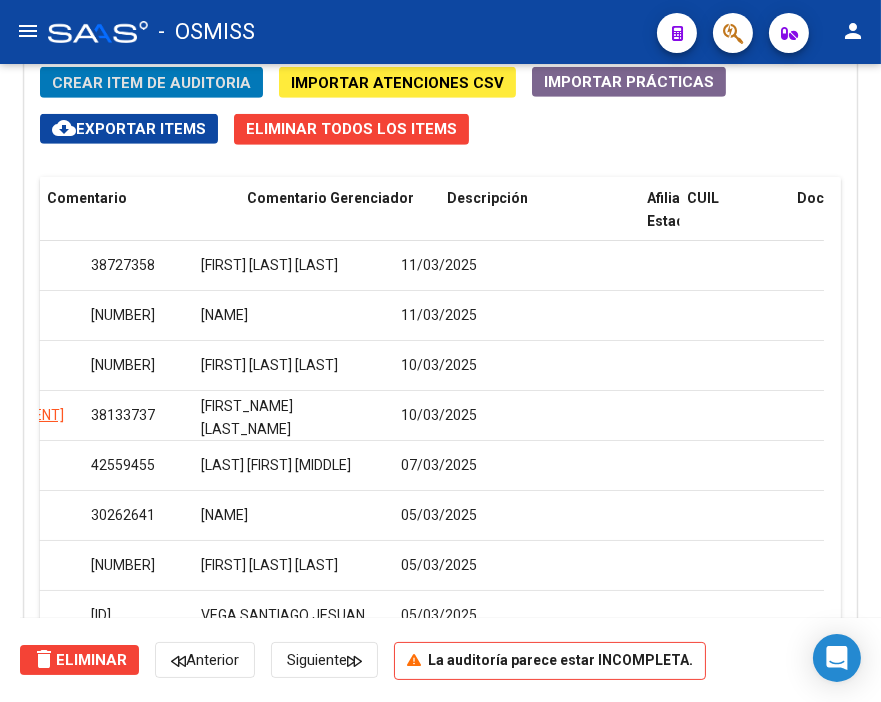 scroll, scrollTop: 0, scrollLeft: 0, axis: both 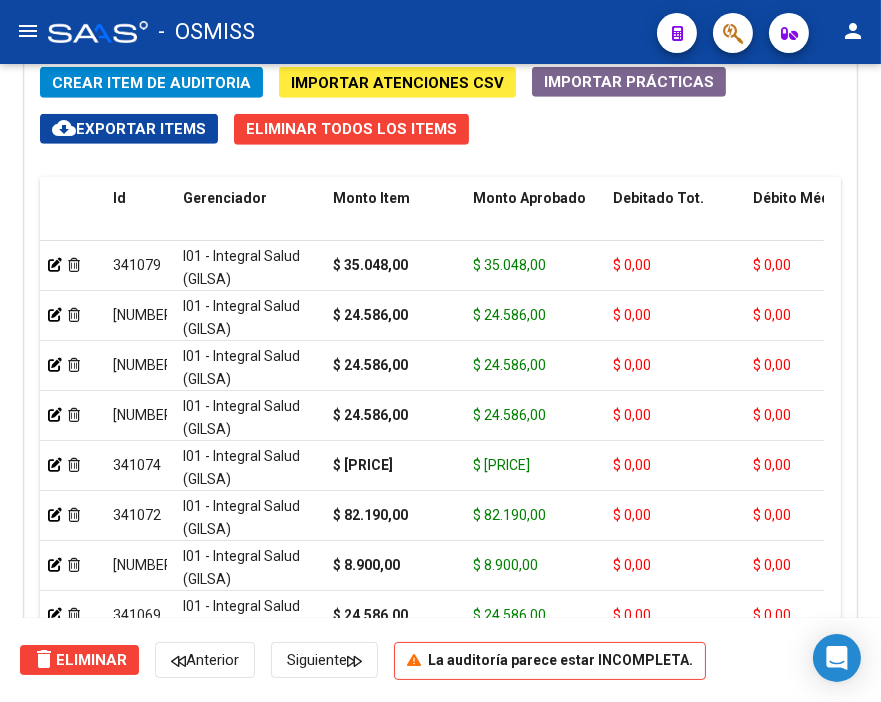 click on "Crear Item de Auditoria" 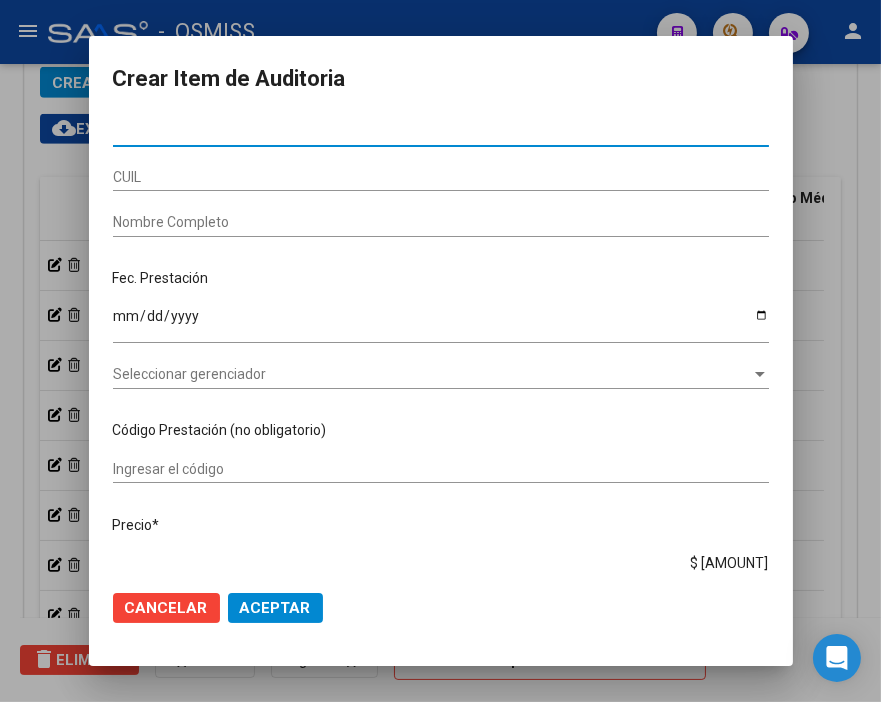 type on "[ID]" 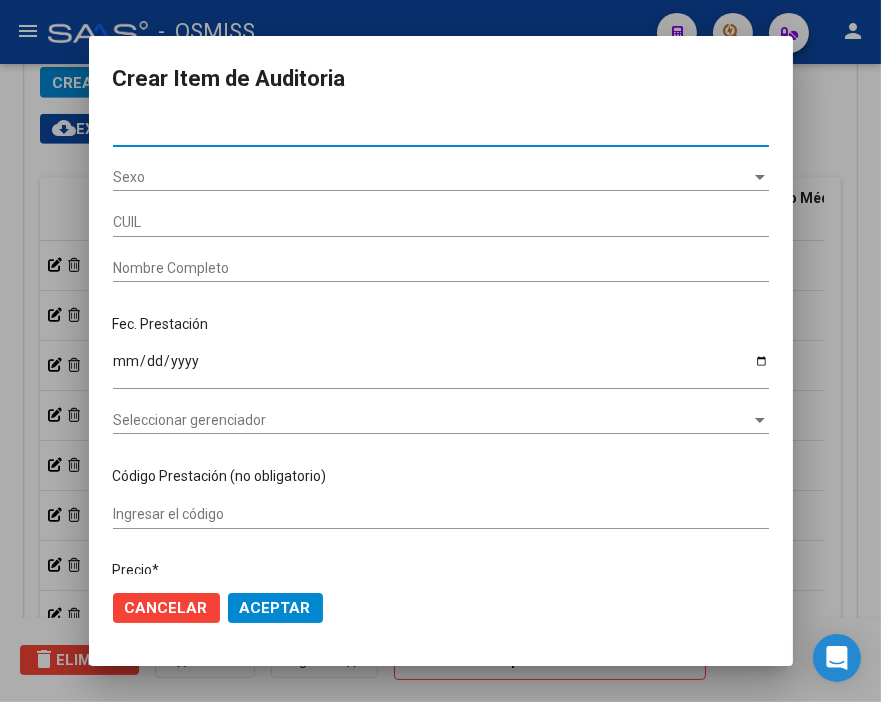 type on "[CUIL]" 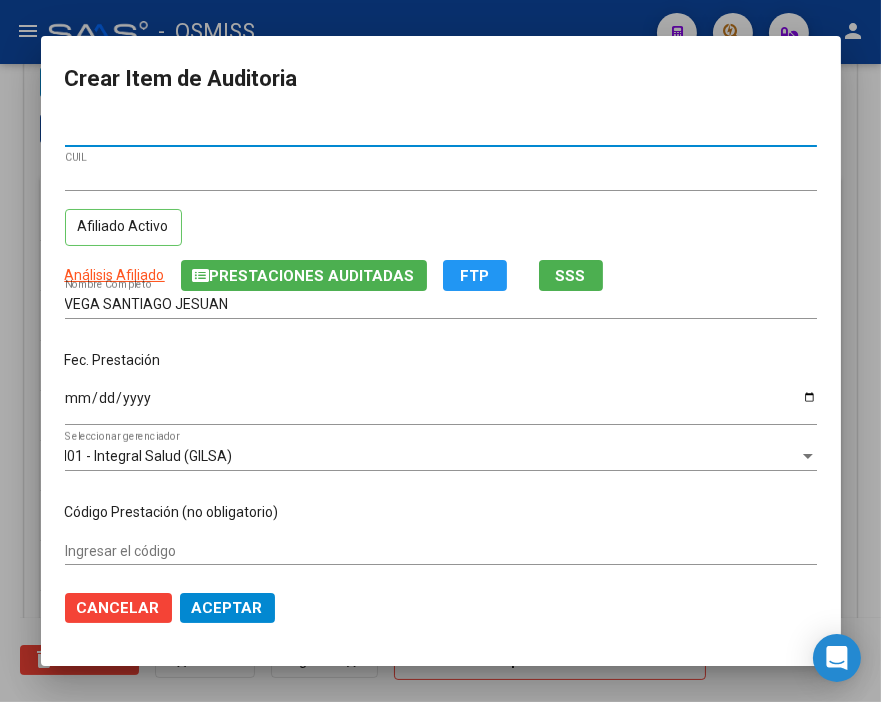 type on "[ID]" 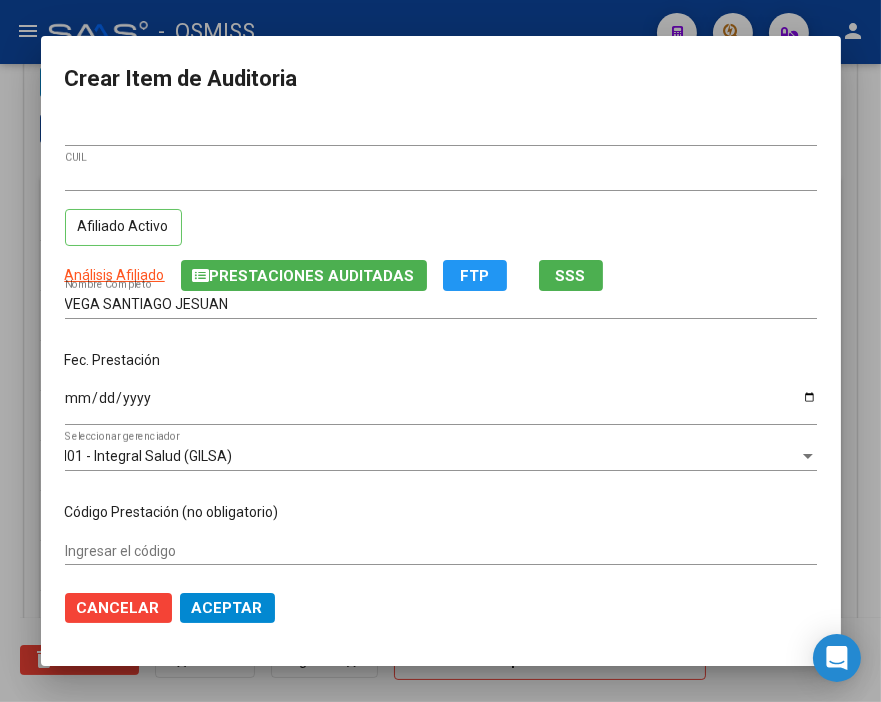 click on "Ingresar la fecha" at bounding box center [441, 405] 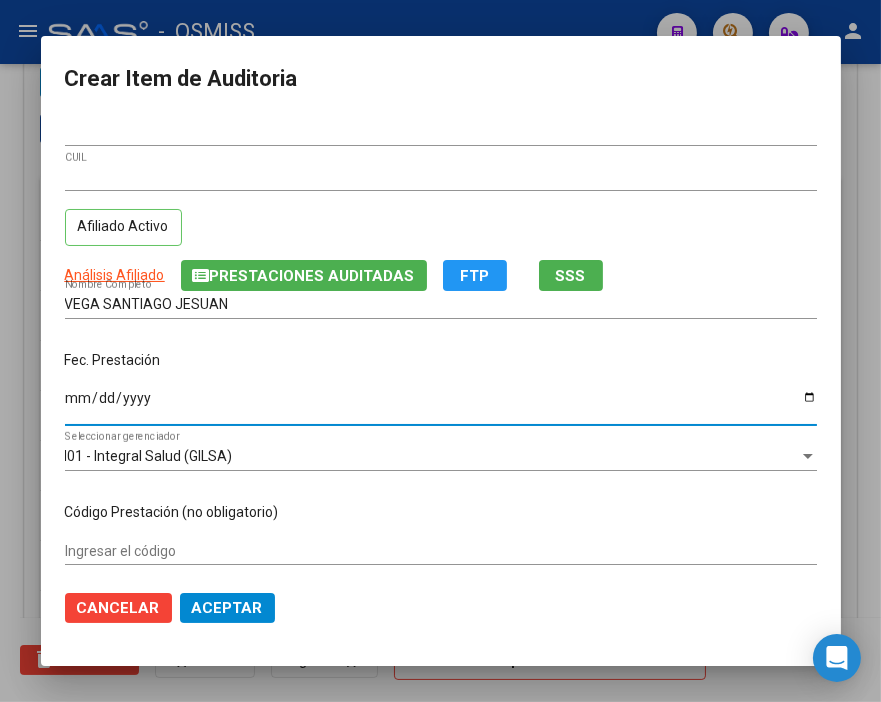 type on "2025-03-12" 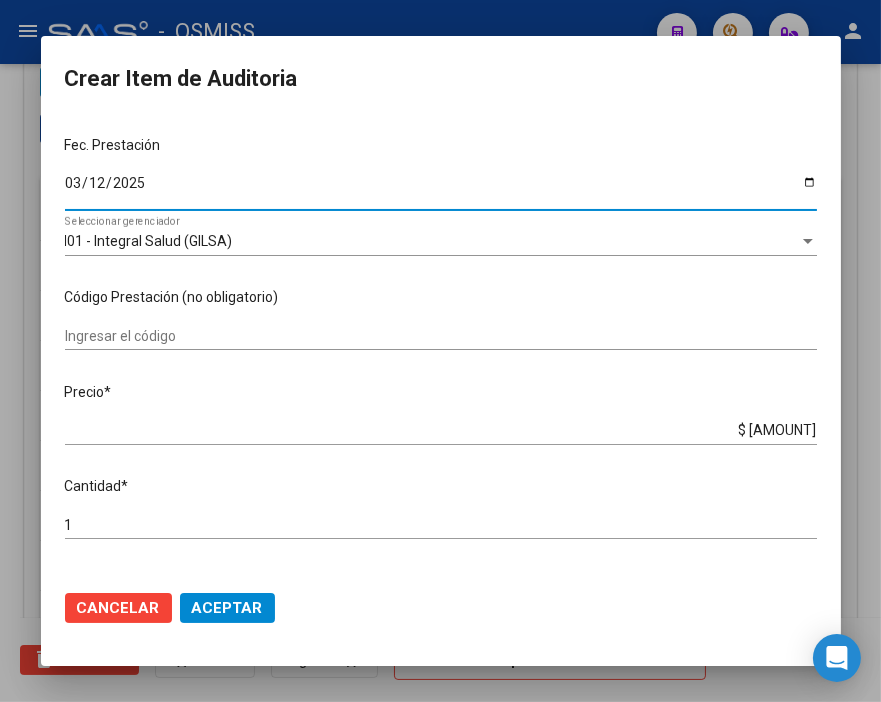 scroll, scrollTop: 222, scrollLeft: 0, axis: vertical 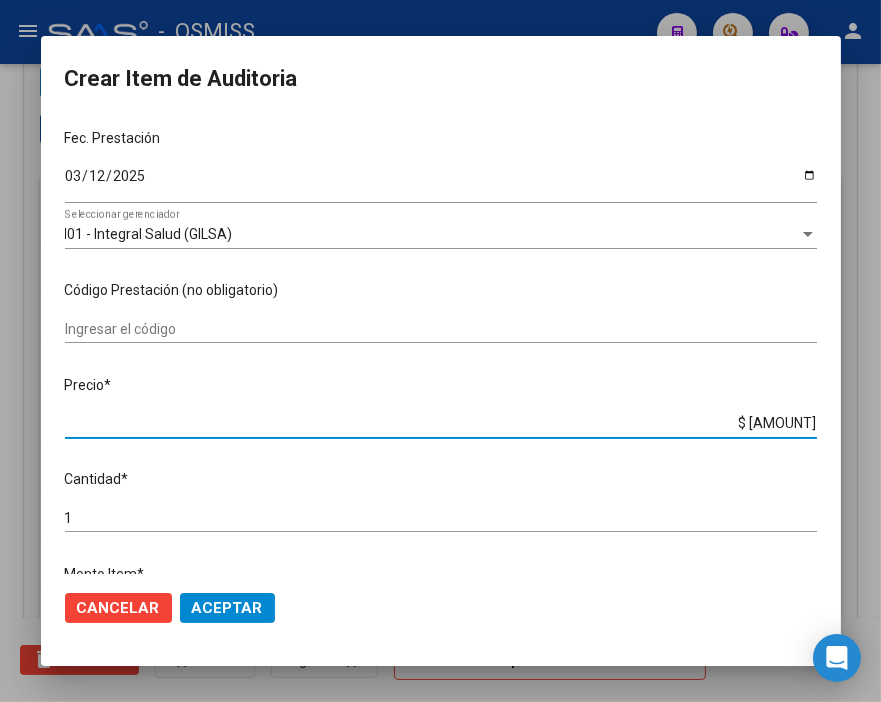 drag, startPoint x: 712, startPoint y: 426, endPoint x: 884, endPoint y: 444, distance: 172.9393 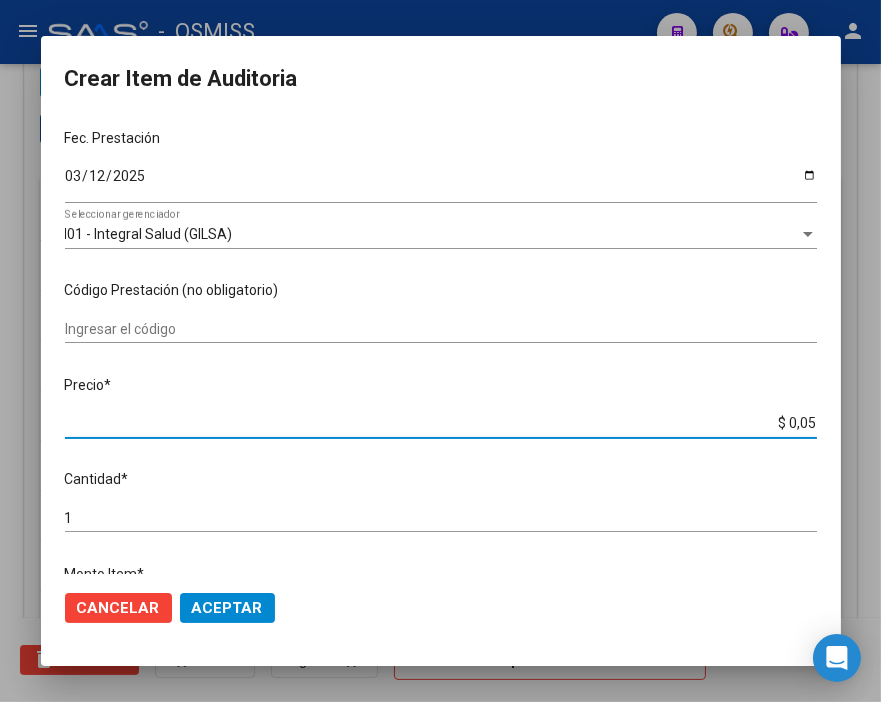 type on "$ 0,58" 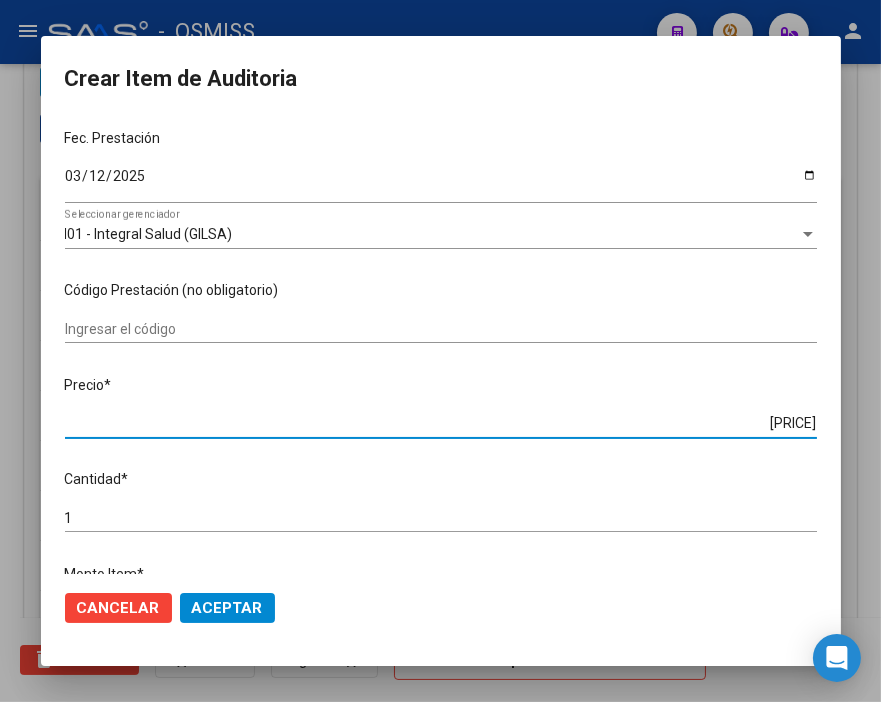 click on "Aceptar" 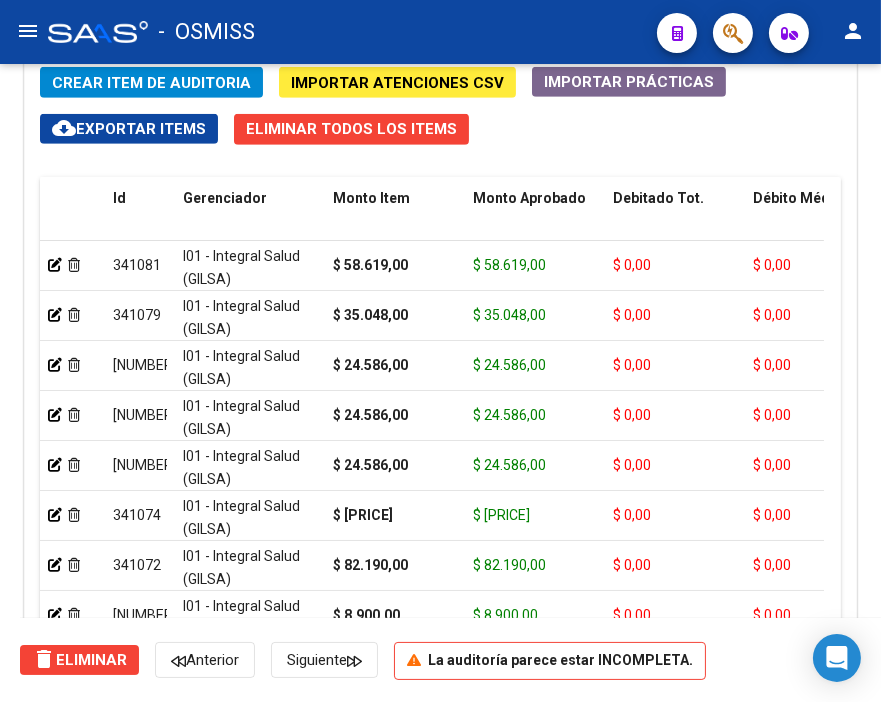 click on "menu -   OSMISS  person" 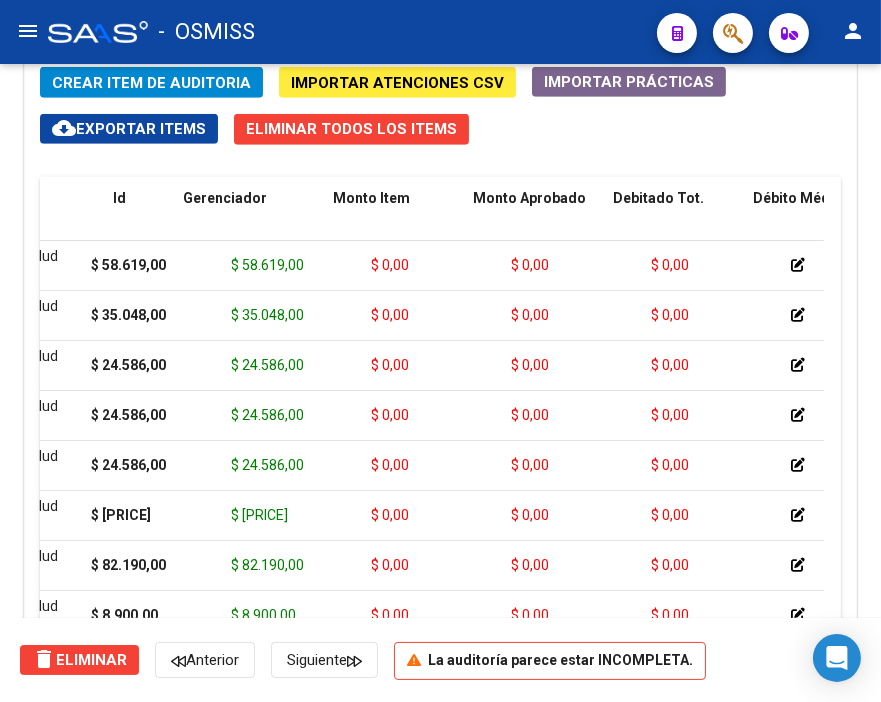 scroll, scrollTop: 0, scrollLeft: 0, axis: both 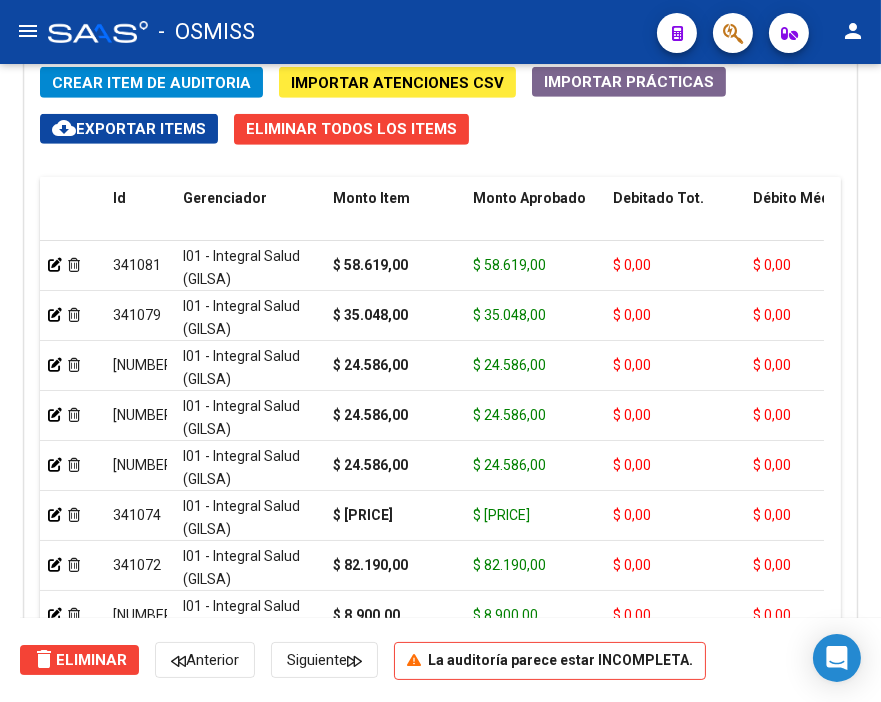 click on "Crear Item de Auditoria" 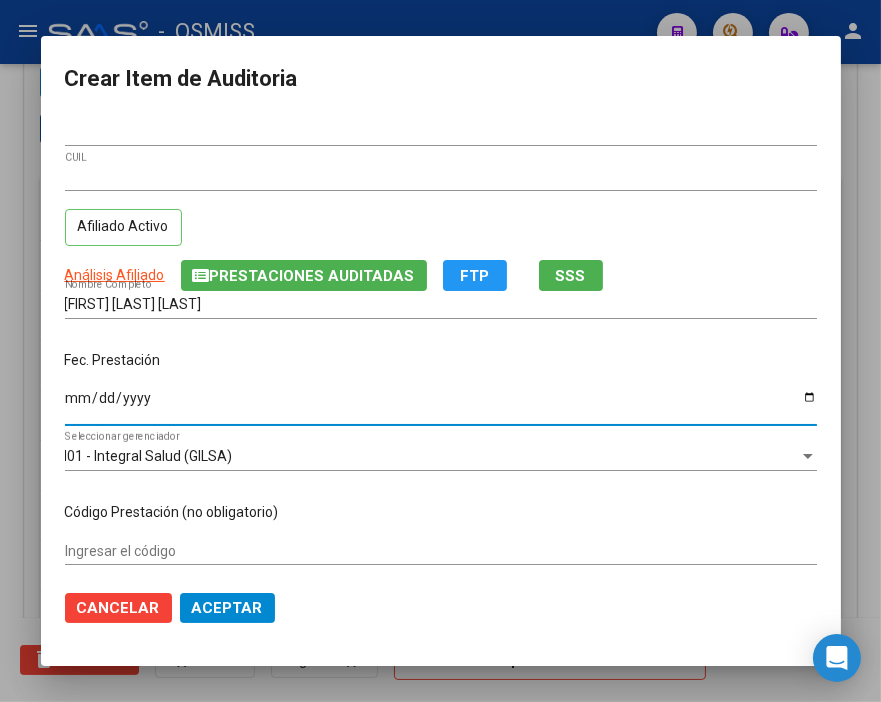 click on "Ingresar la fecha" at bounding box center (441, 405) 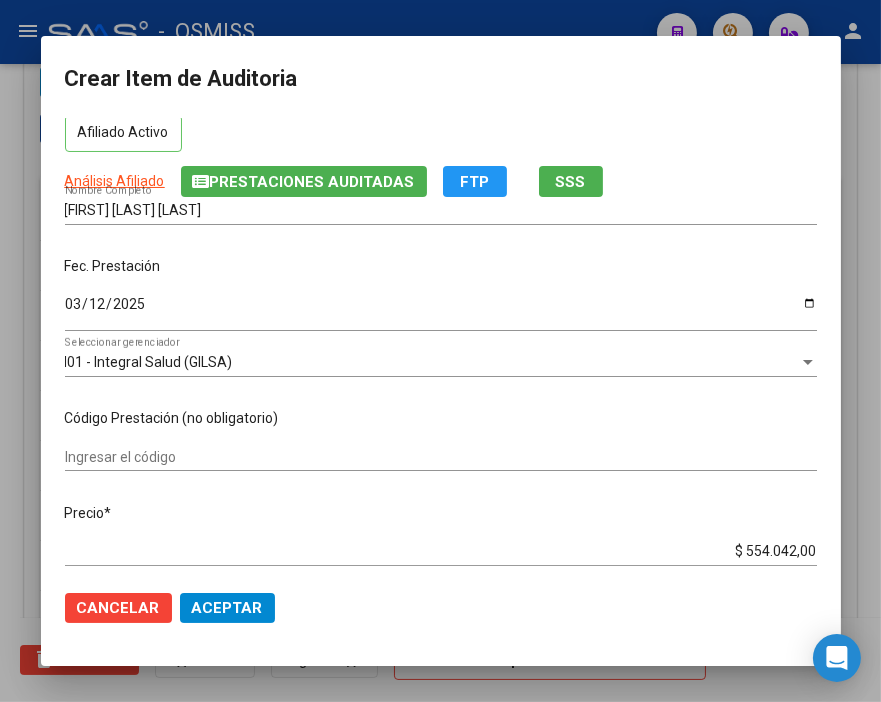 scroll, scrollTop: 222, scrollLeft: 0, axis: vertical 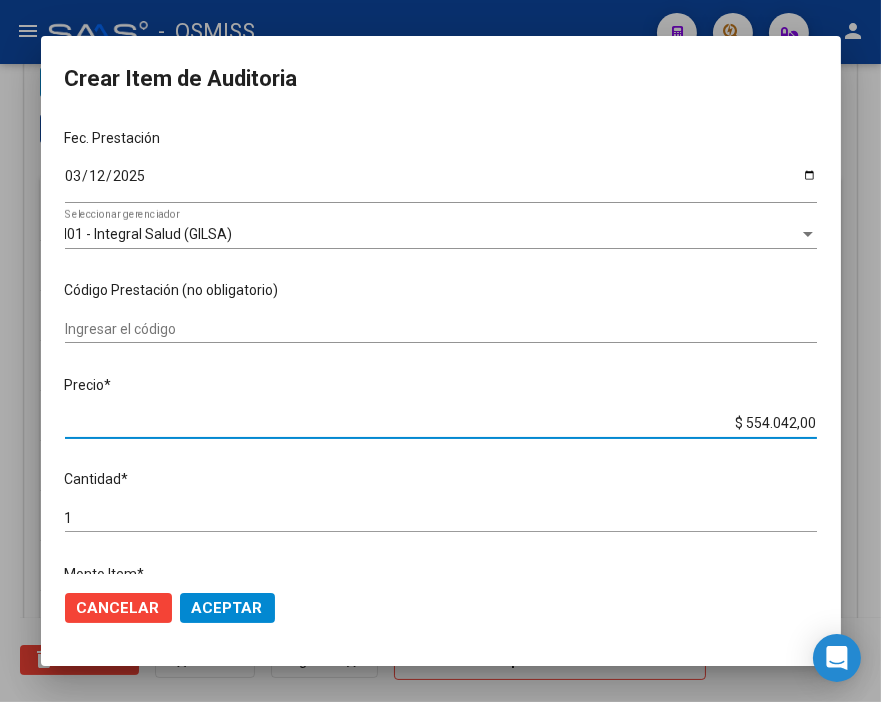 drag, startPoint x: 661, startPoint y: 423, endPoint x: 884, endPoint y: 433, distance: 223.2241 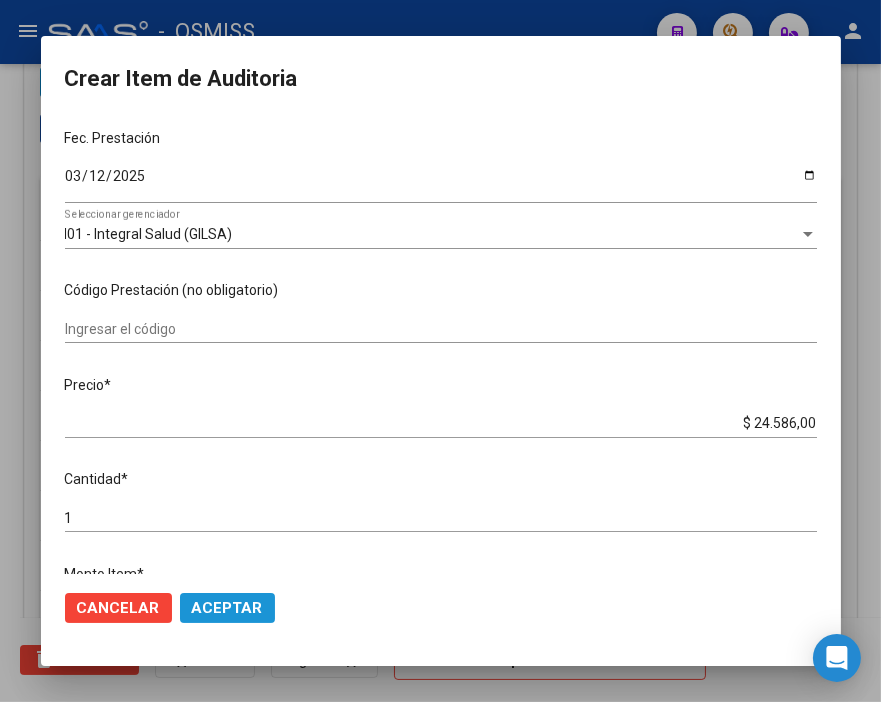 click on "Aceptar" 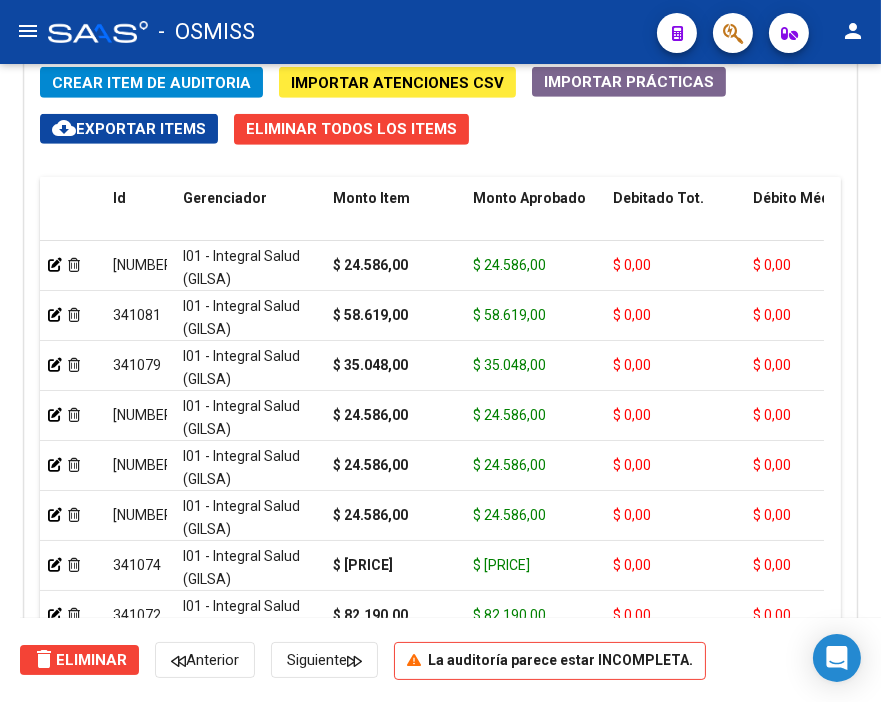 click on "Crear Item de Auditoria" 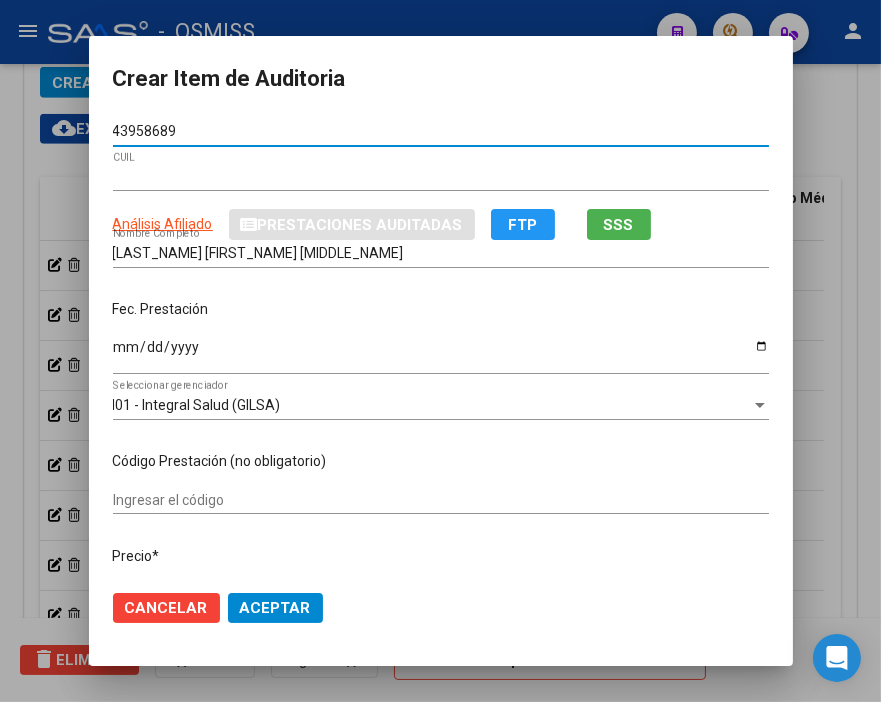 click on "Ingresar la fecha" at bounding box center [441, 354] 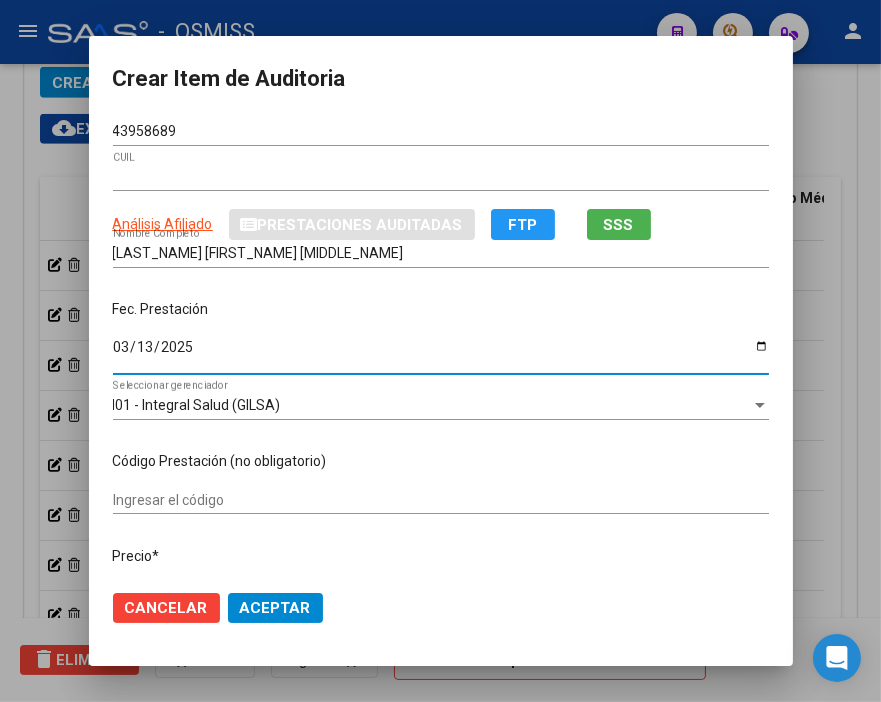 scroll, scrollTop: 111, scrollLeft: 0, axis: vertical 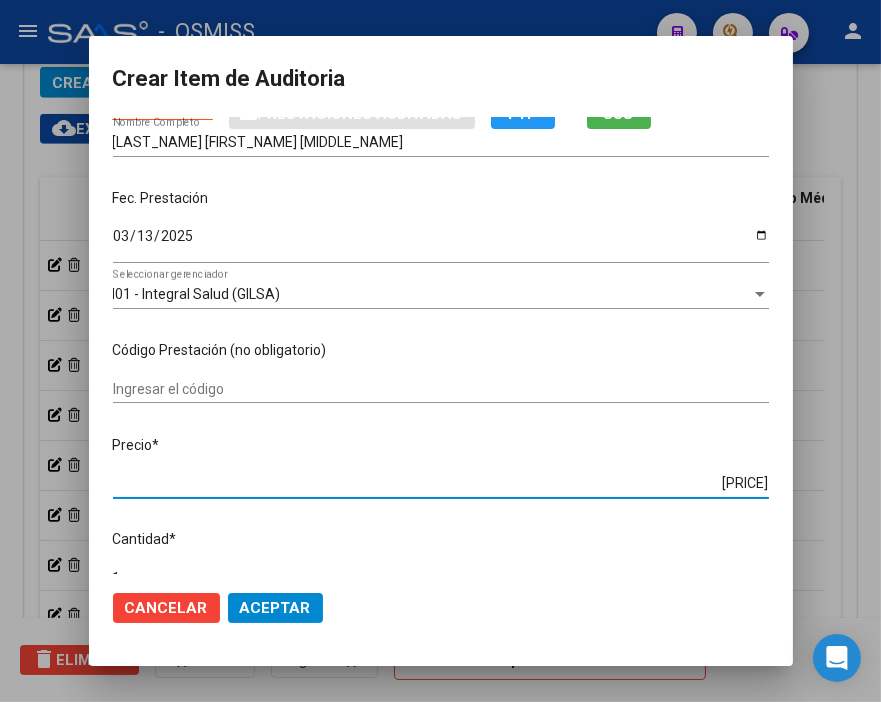 drag, startPoint x: 676, startPoint y: 481, endPoint x: 653, endPoint y: 456, distance: 33.970577 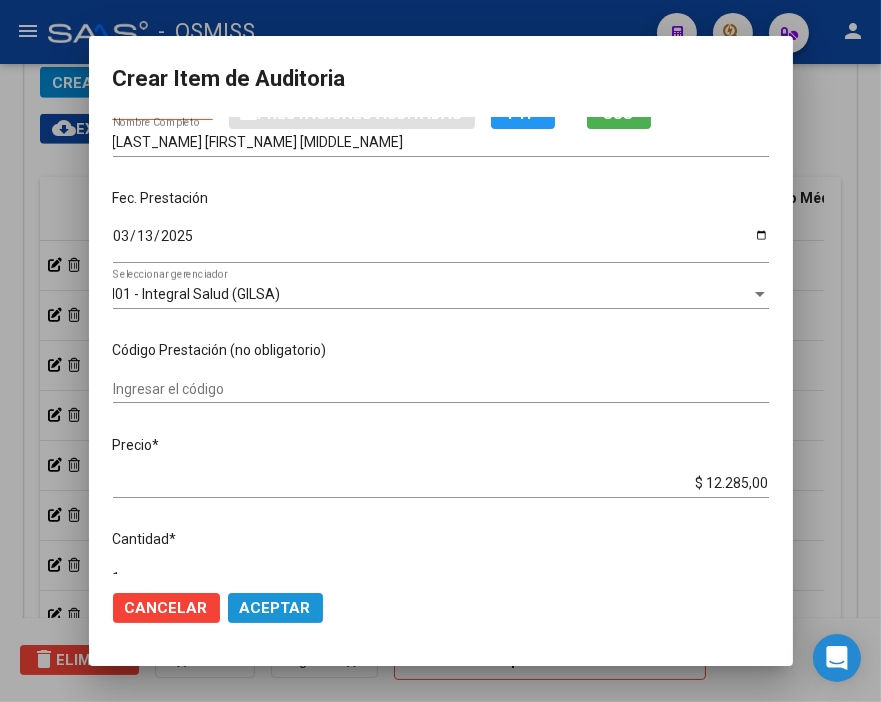 click on "Aceptar" 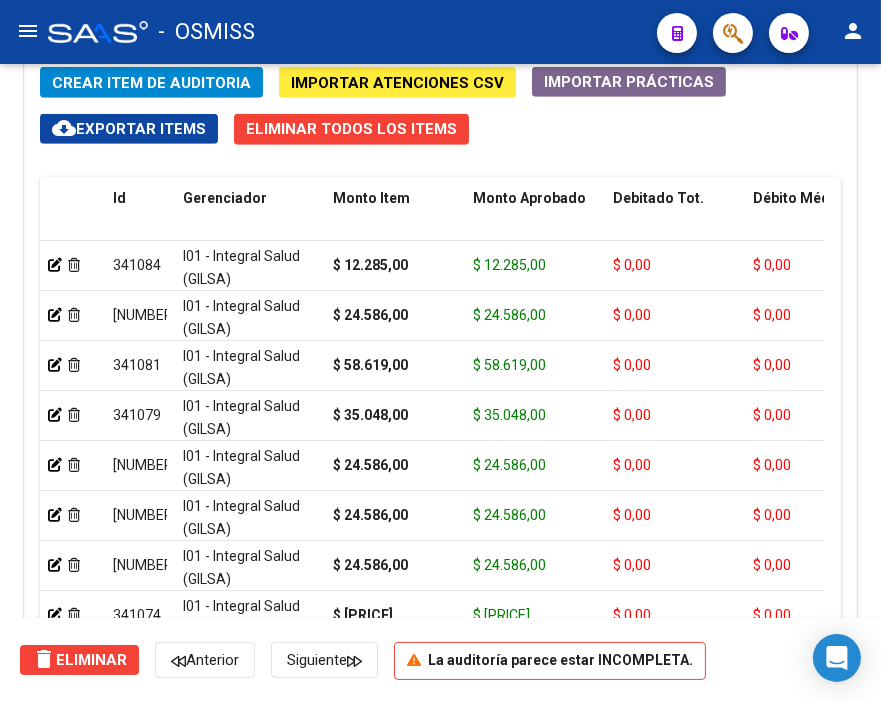 click on "Crear Item de Auditoria" 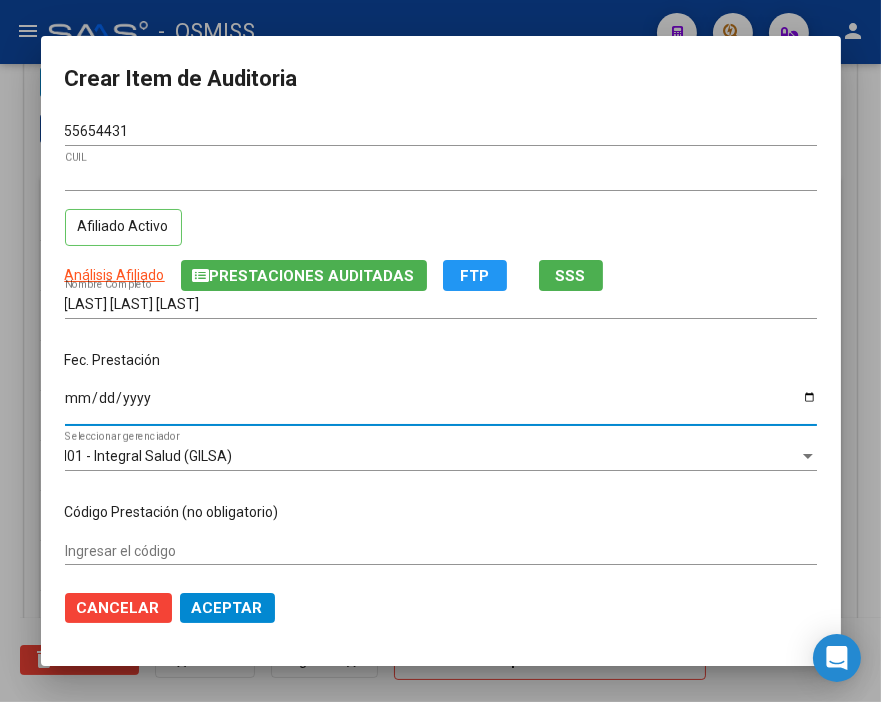 click on "Ingresar la fecha" at bounding box center [441, 405] 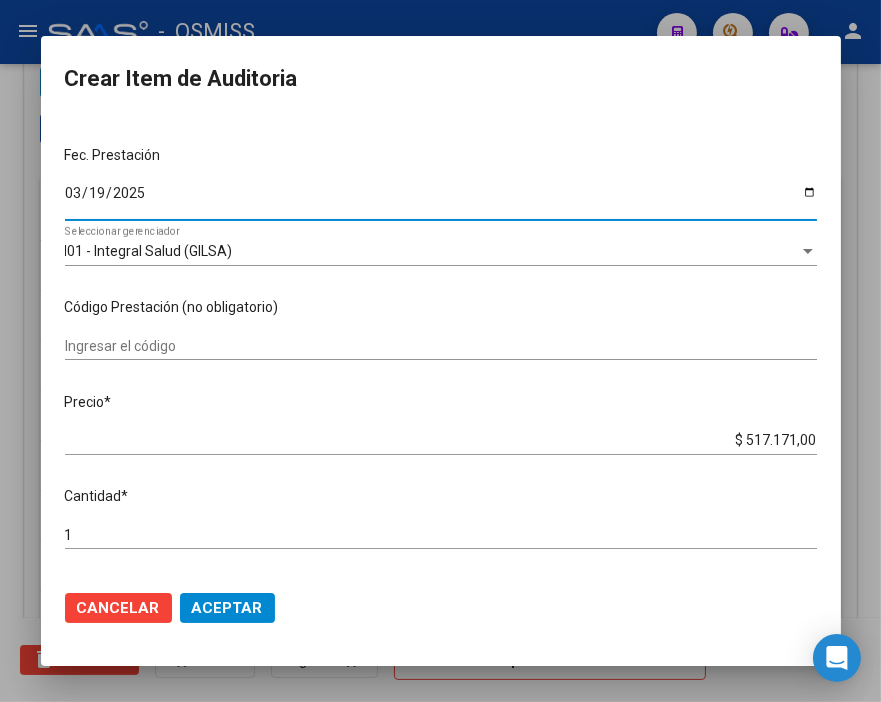 scroll, scrollTop: 222, scrollLeft: 0, axis: vertical 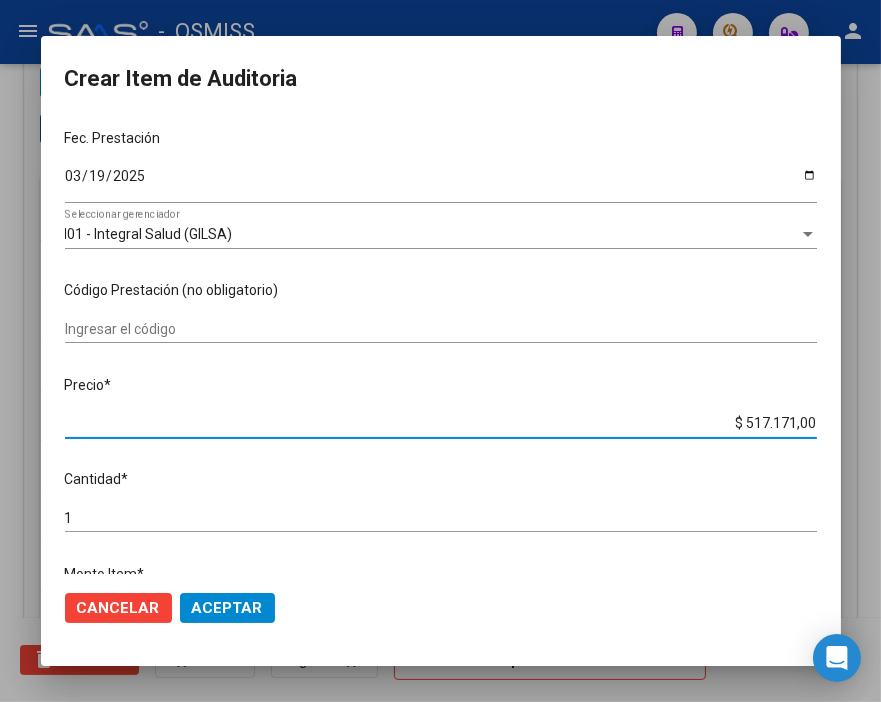 drag, startPoint x: 708, startPoint y: 430, endPoint x: 884, endPoint y: 430, distance: 176 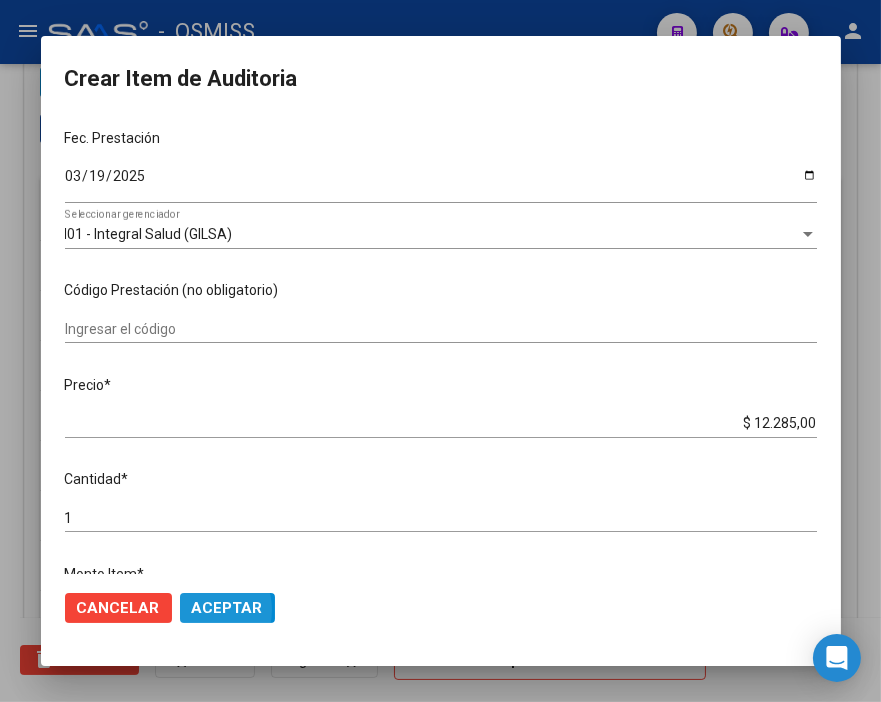 click on "Aceptar" 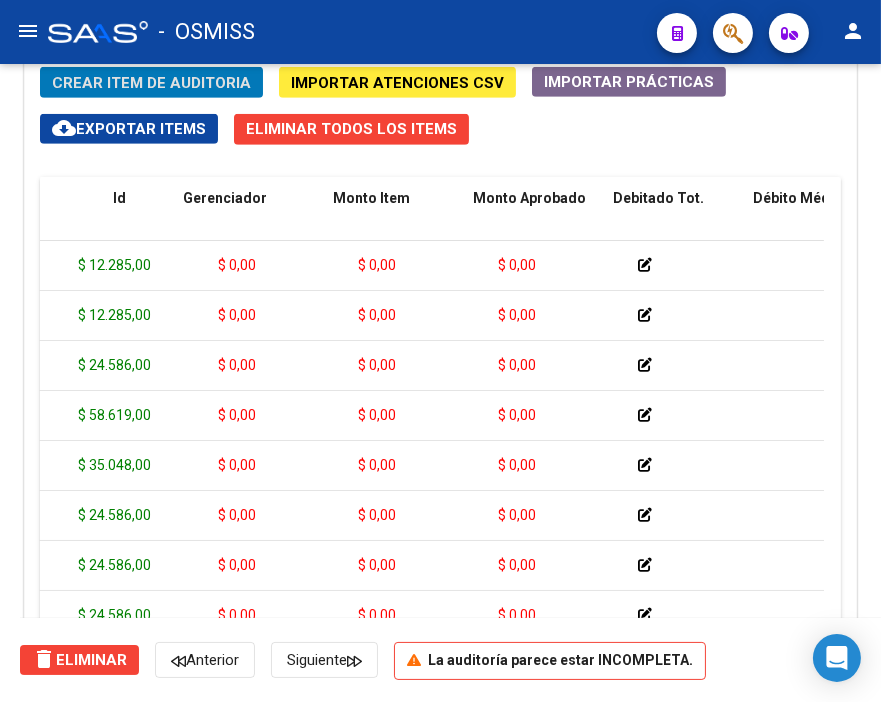 scroll, scrollTop: 0, scrollLeft: 0, axis: both 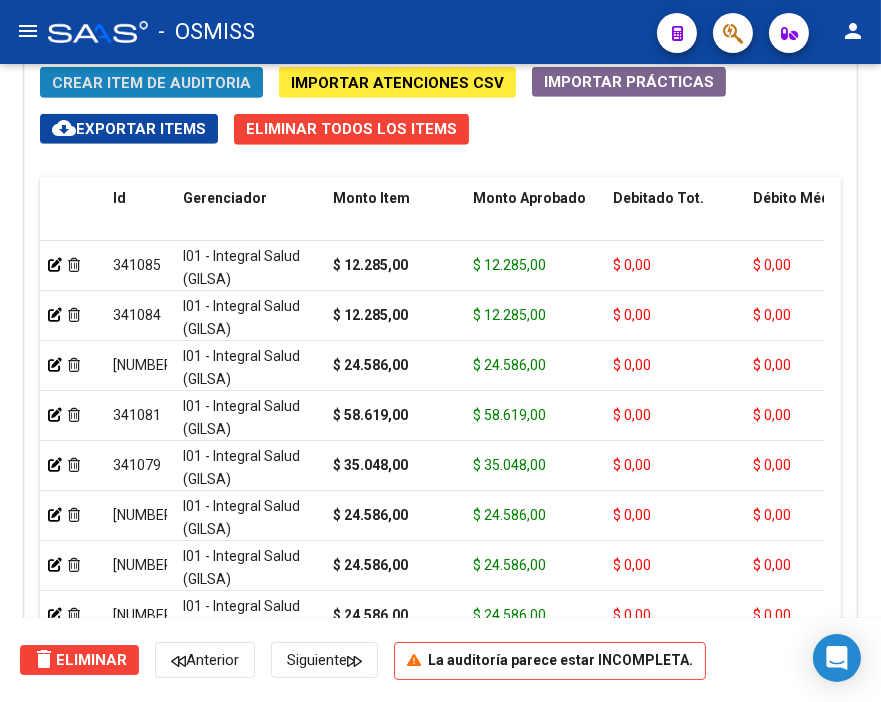 click on "Crear Item de Auditoria" 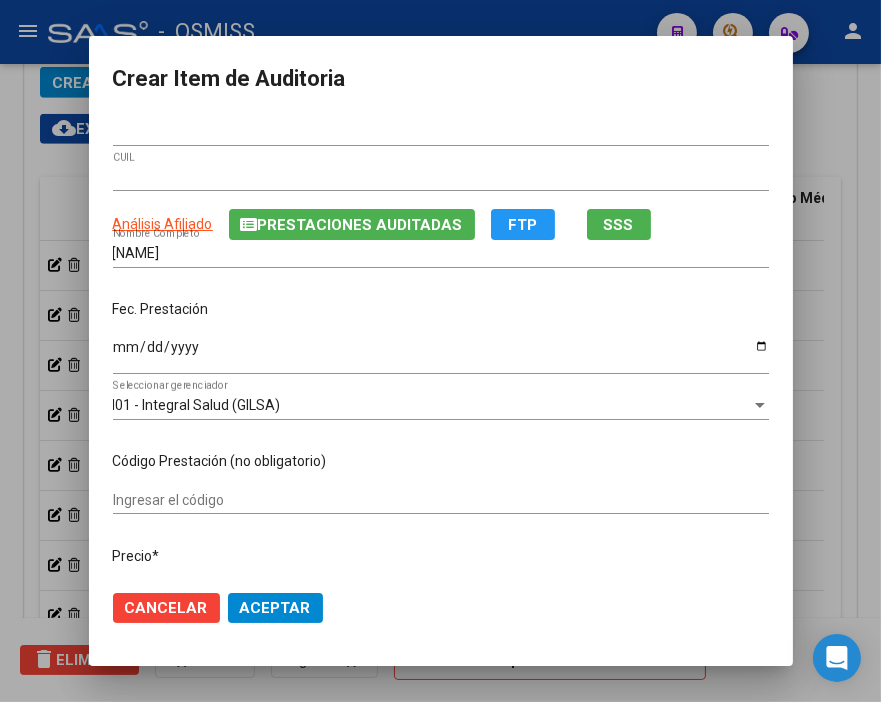 click on "Ingresar la fecha" at bounding box center [441, 354] 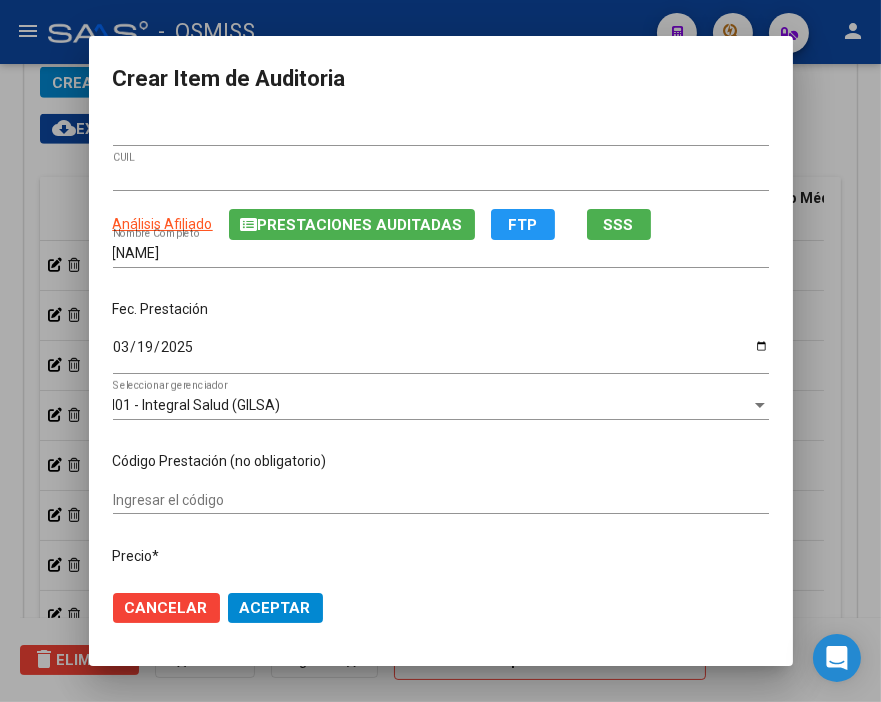 scroll, scrollTop: 111, scrollLeft: 0, axis: vertical 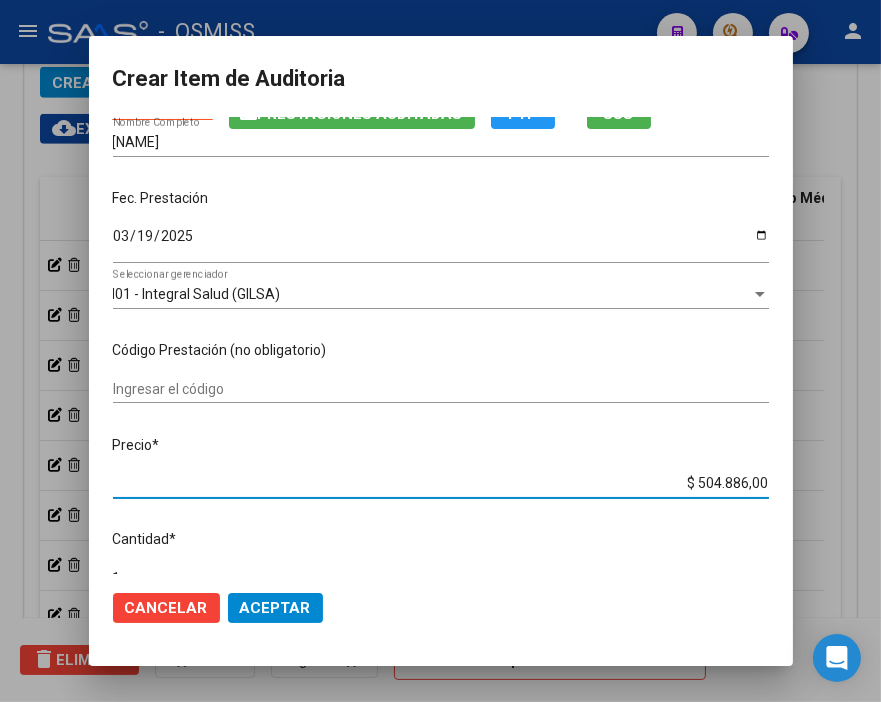 drag, startPoint x: 670, startPoint y: 484, endPoint x: 825, endPoint y: 483, distance: 155.00322 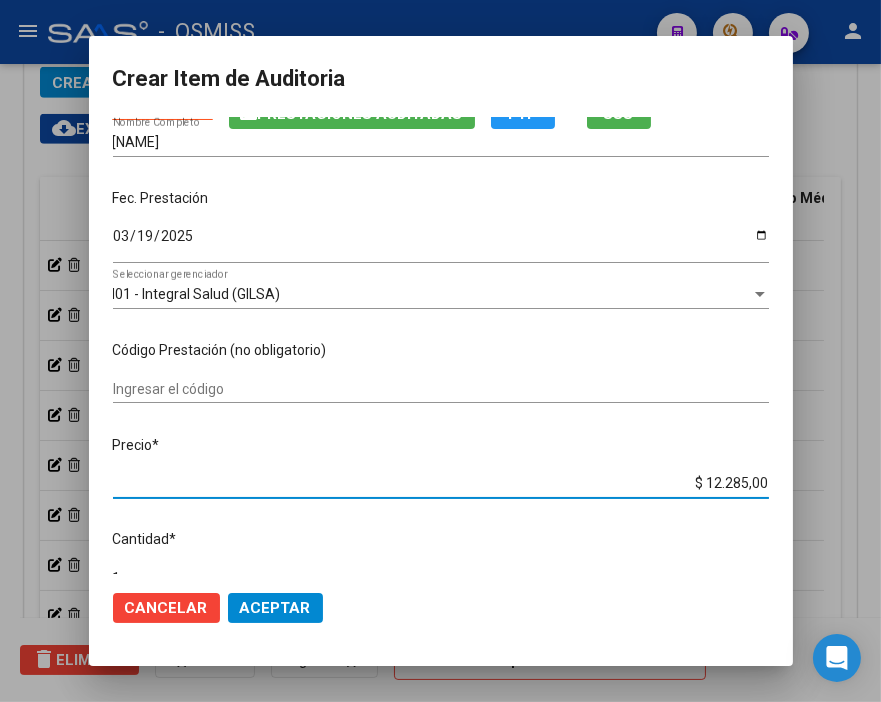 click on "Aceptar" 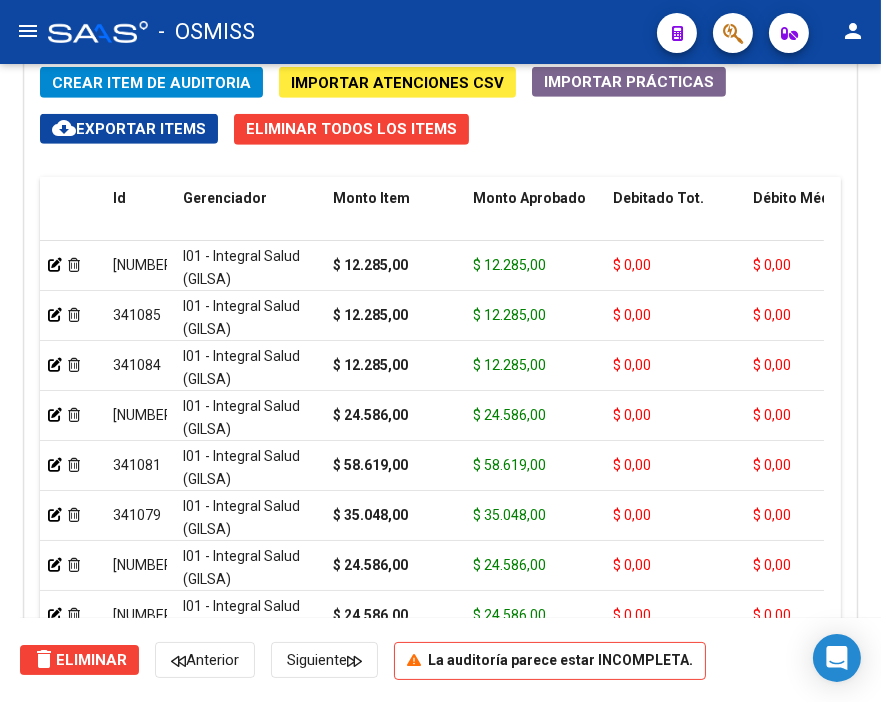drag, startPoint x: 526, startPoint y: 11, endPoint x: 443, endPoint y: 102, distance: 123.16656 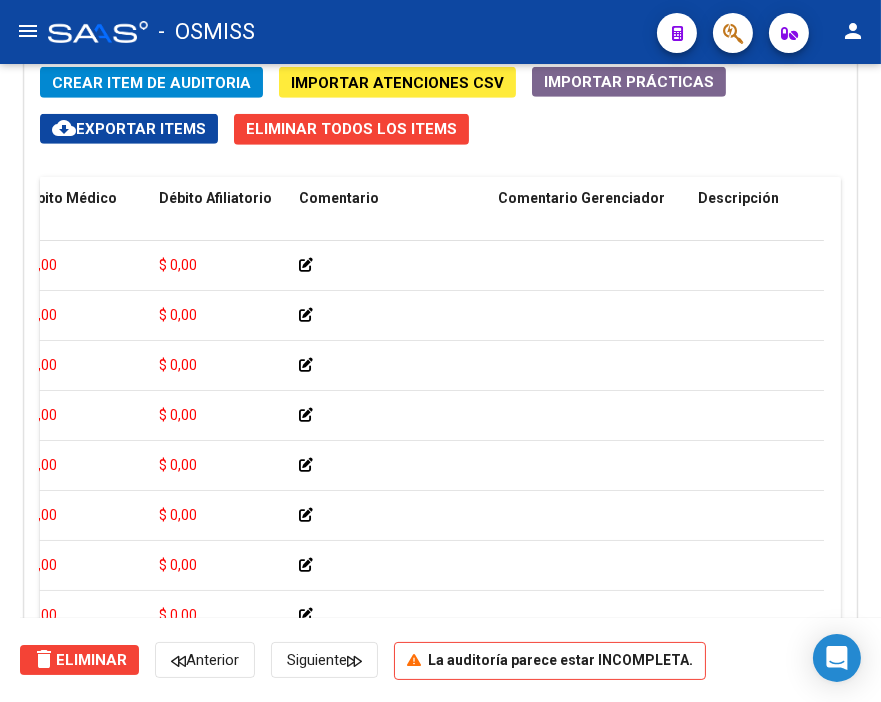 scroll, scrollTop: 0, scrollLeft: 0, axis: both 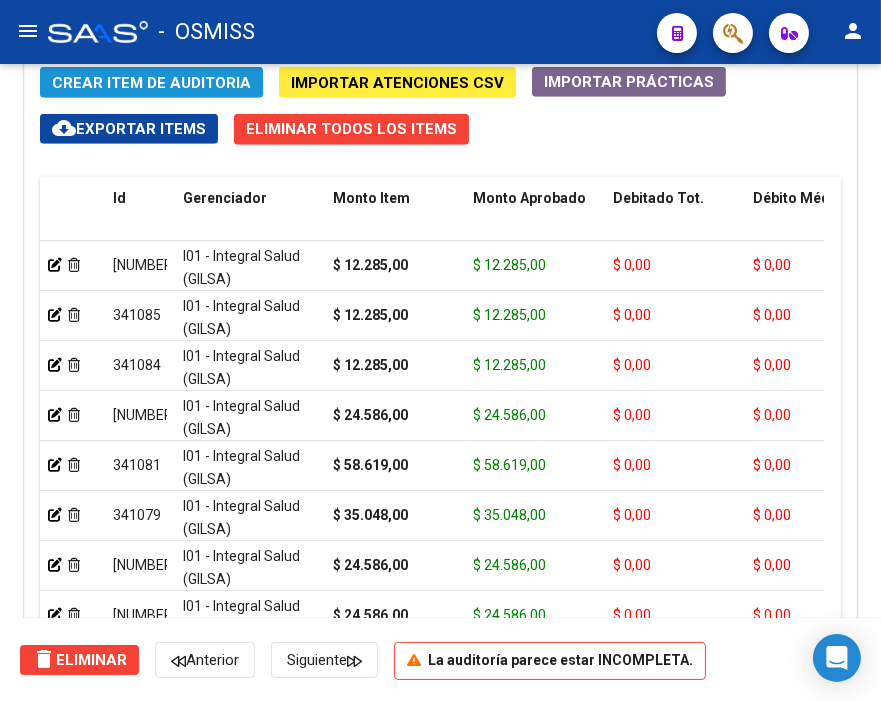 click on "Crear Item de Auditoria" 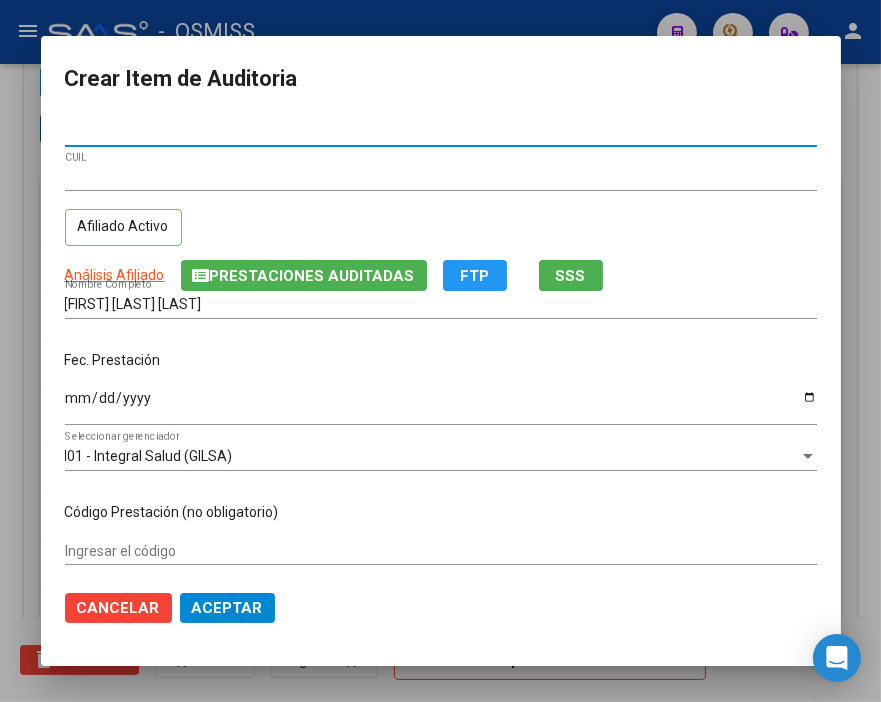 click on "Ingresar la fecha" at bounding box center (441, 405) 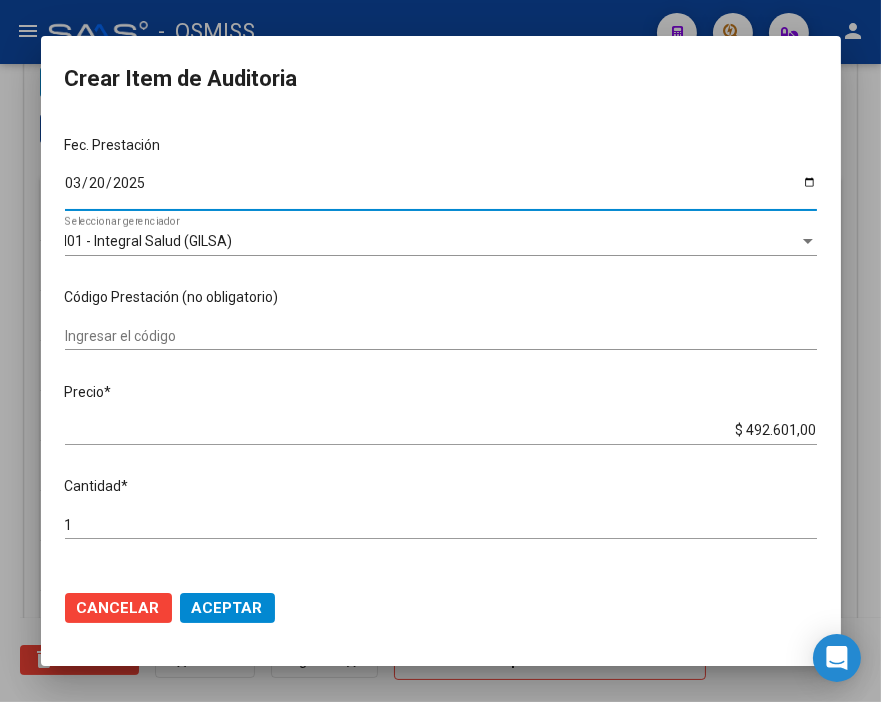 scroll, scrollTop: 222, scrollLeft: 0, axis: vertical 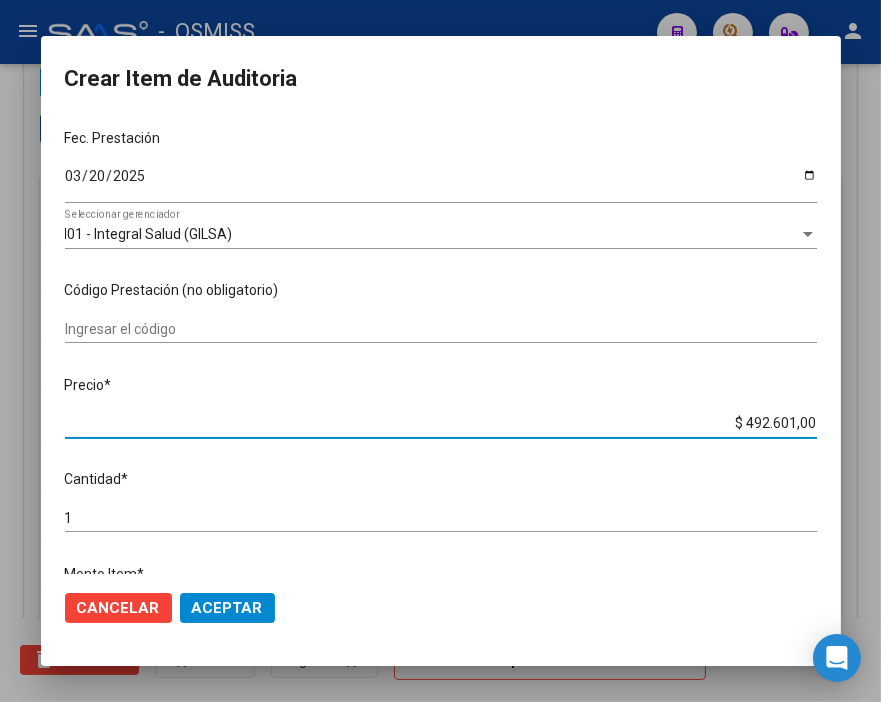 drag, startPoint x: 695, startPoint y: 421, endPoint x: 884, endPoint y: 431, distance: 189.26436 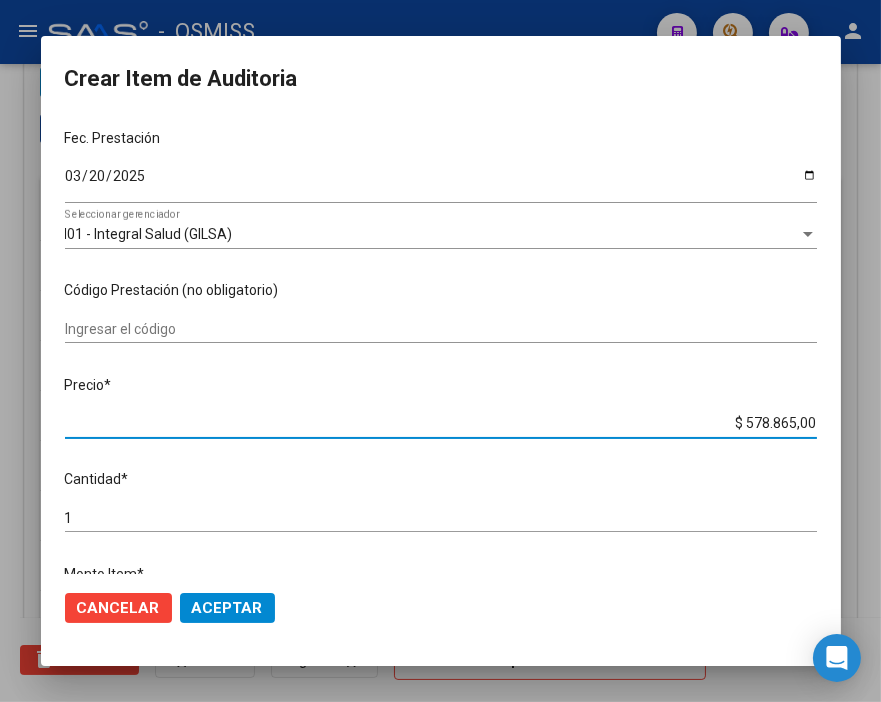 drag, startPoint x: 682, startPoint y: 416, endPoint x: 884, endPoint y: 428, distance: 202.35612 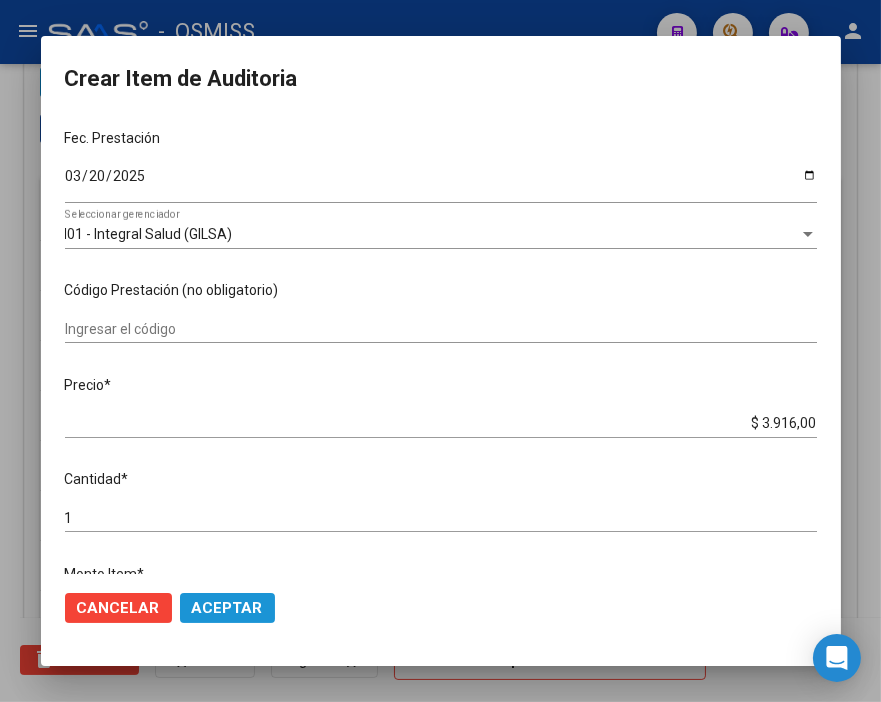 click on "Aceptar" 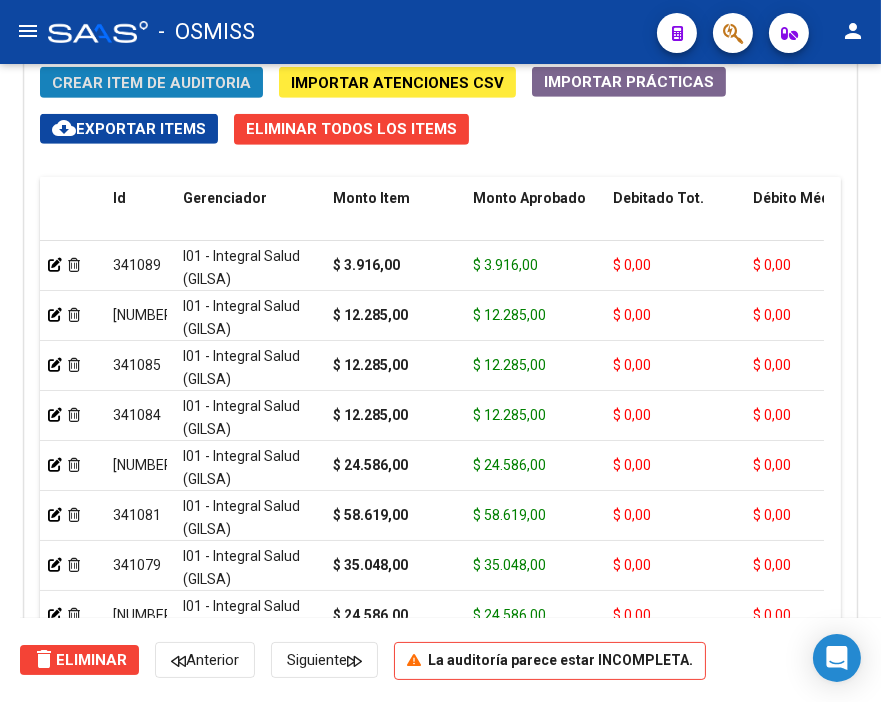 click on "Crear Item de Auditoria" 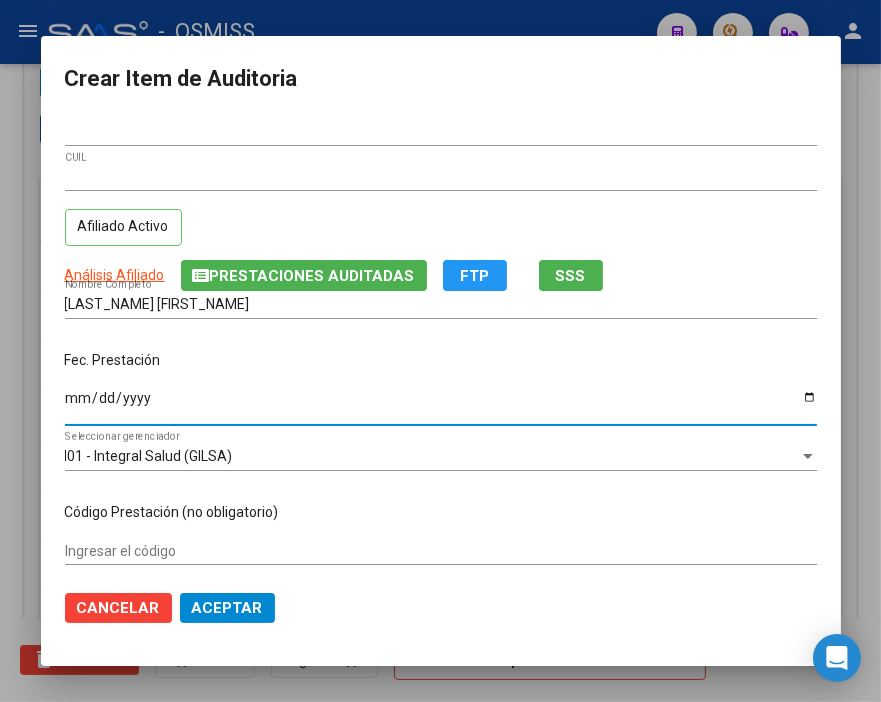 click on "Ingresar la fecha" at bounding box center (441, 405) 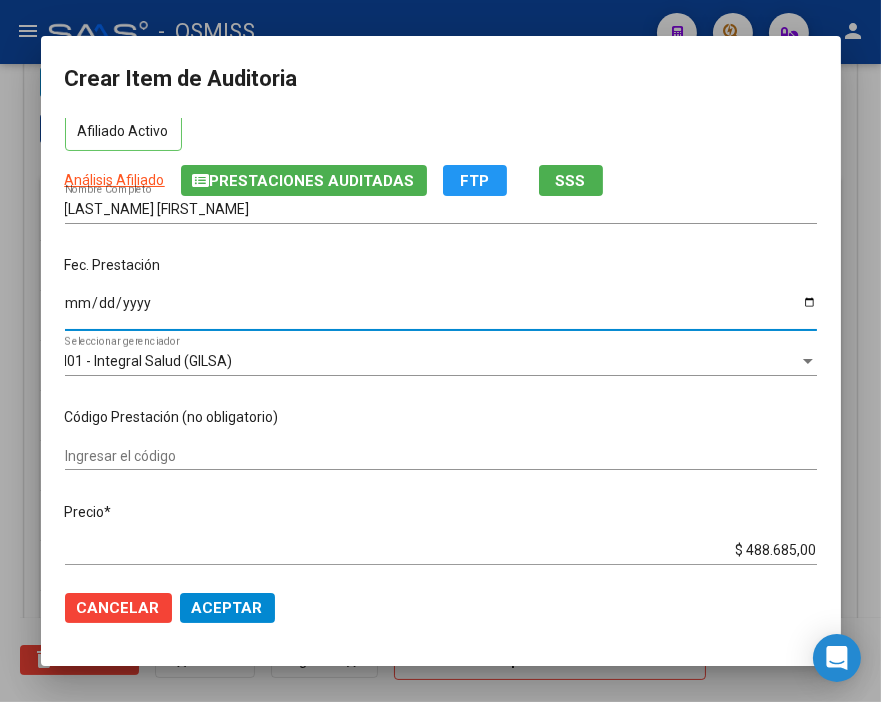 scroll, scrollTop: 222, scrollLeft: 0, axis: vertical 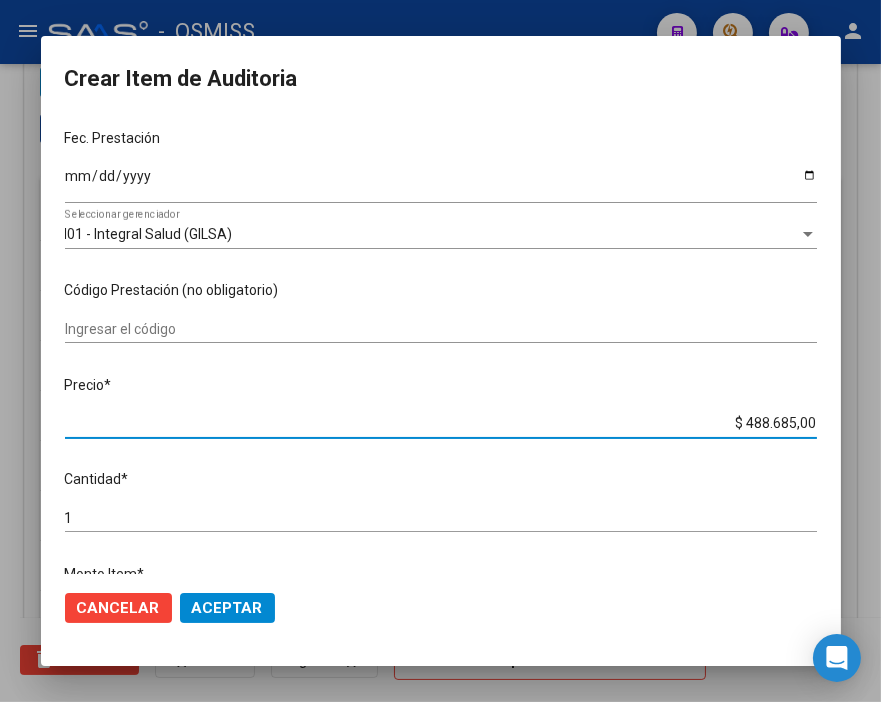 drag, startPoint x: 703, startPoint y: 414, endPoint x: 884, endPoint y: 413, distance: 181.00276 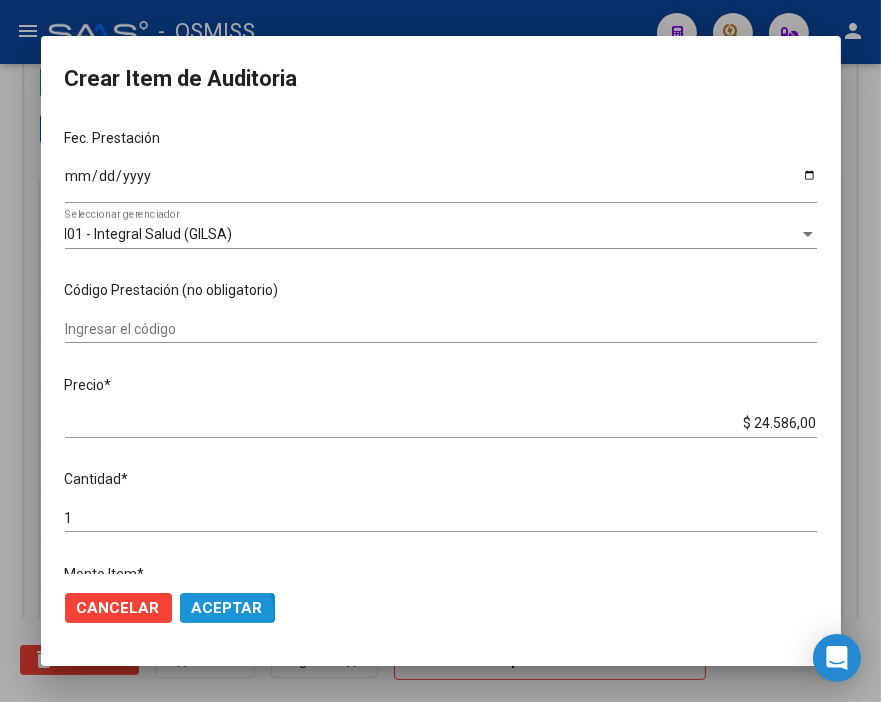 click on "Aceptar" 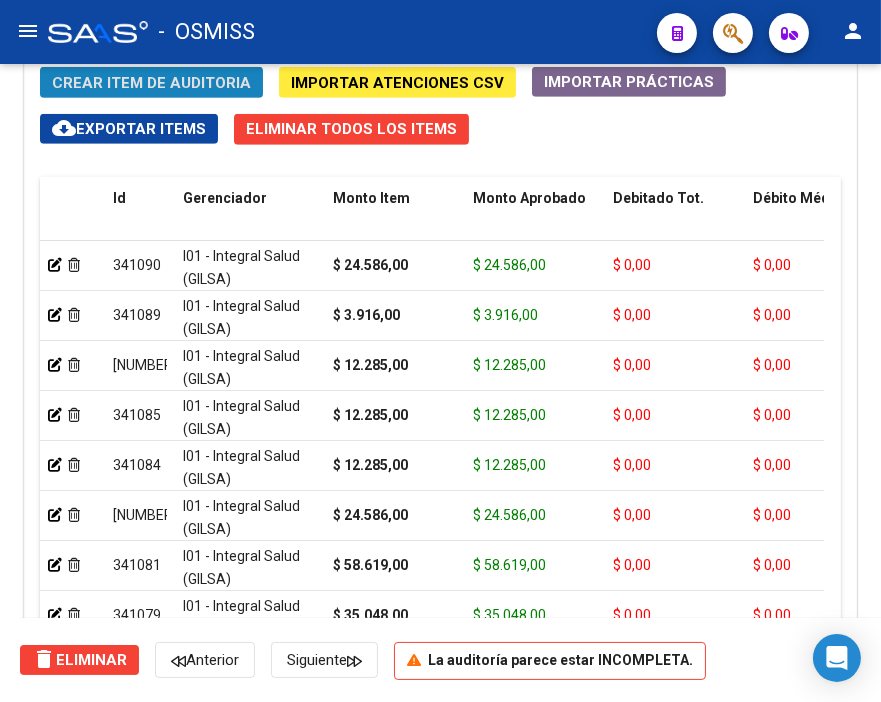 click on "Crear Item de Auditoria" 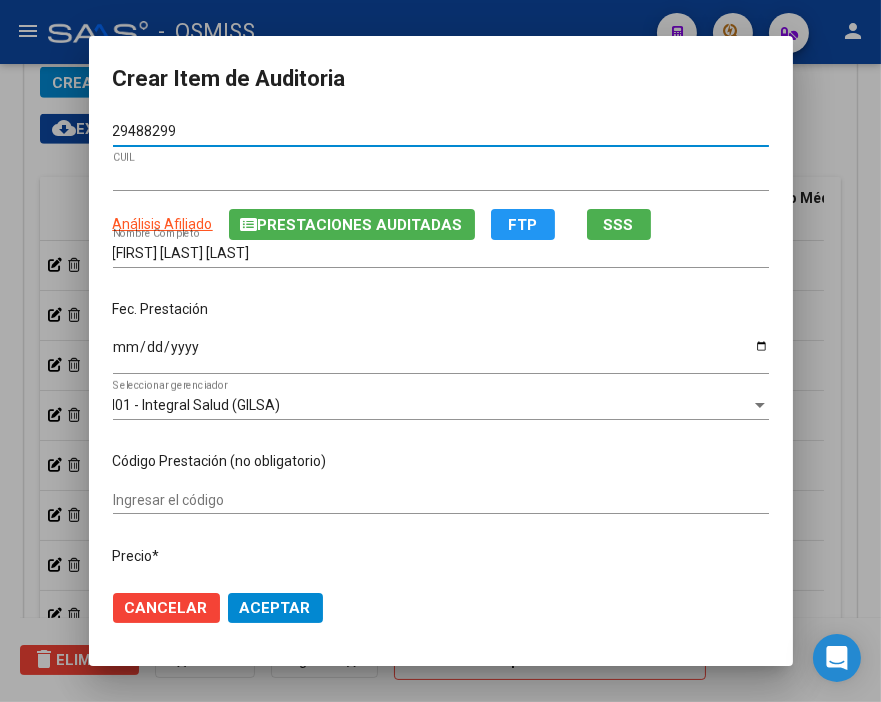 click on "Ingresar la fecha" at bounding box center (441, 354) 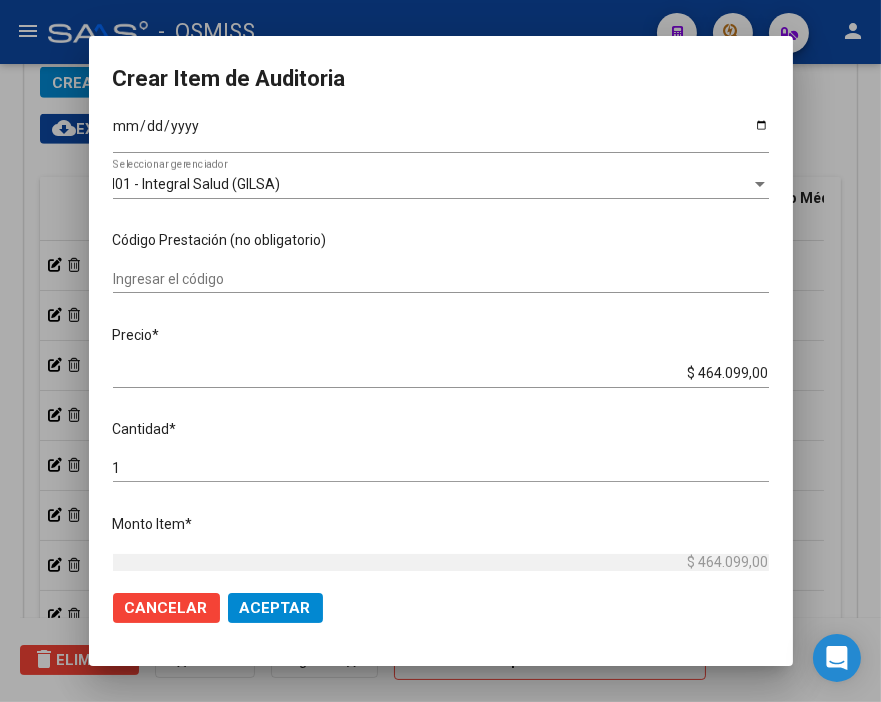 scroll, scrollTop: 222, scrollLeft: 0, axis: vertical 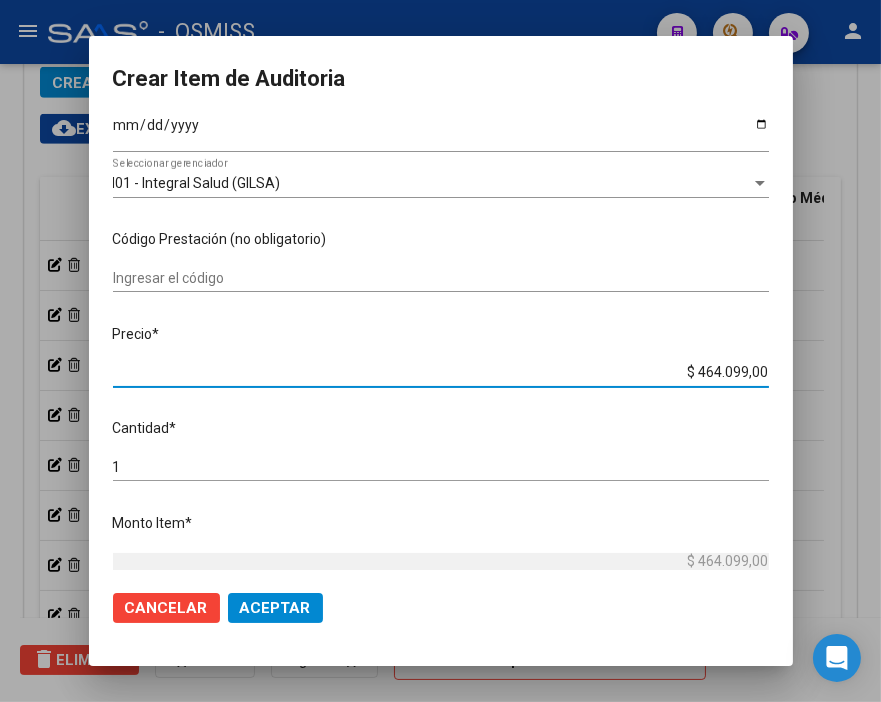 drag, startPoint x: 646, startPoint y: 368, endPoint x: 841, endPoint y: 373, distance: 195.06409 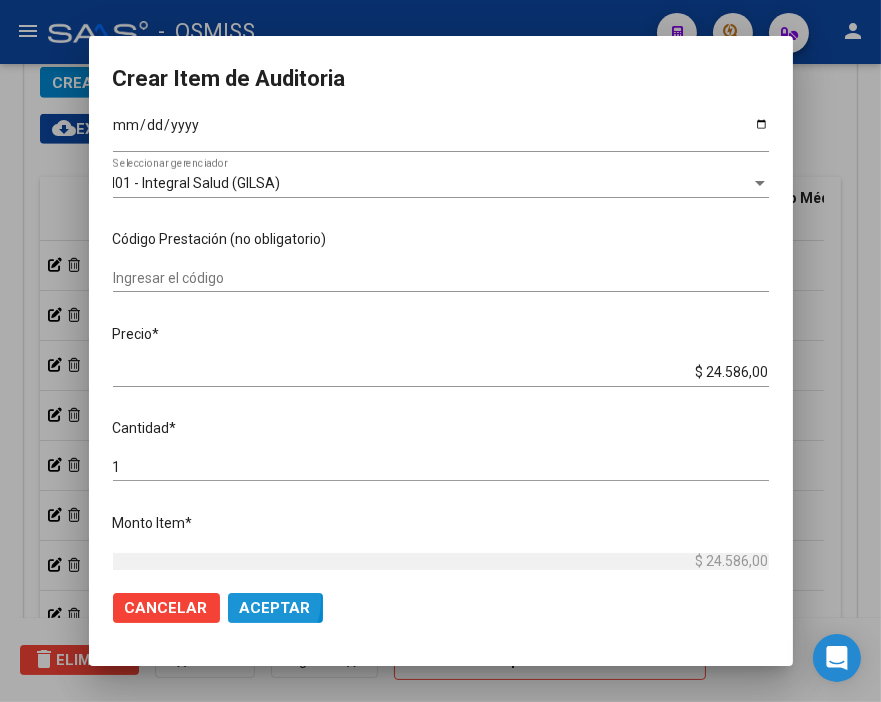 click on "Aceptar" 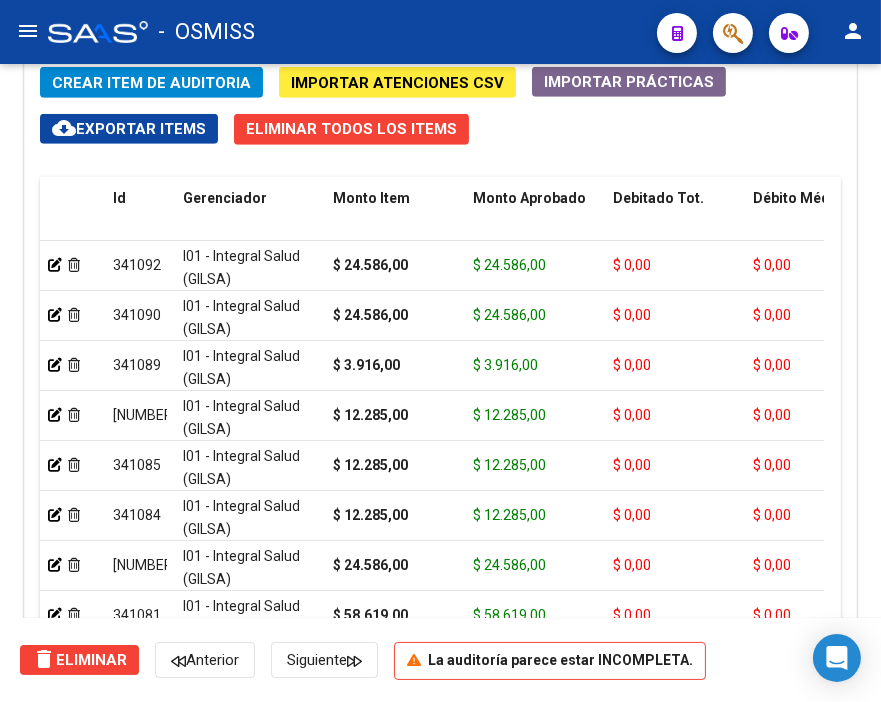 click on "Crear Item de Auditoria" 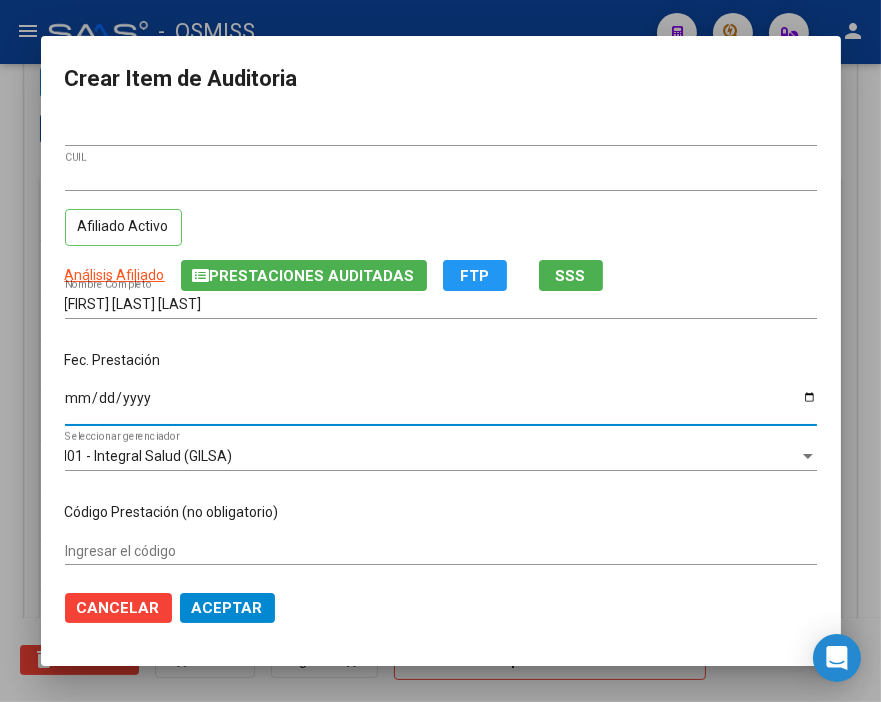 click on "Ingresar la fecha" at bounding box center [441, 405] 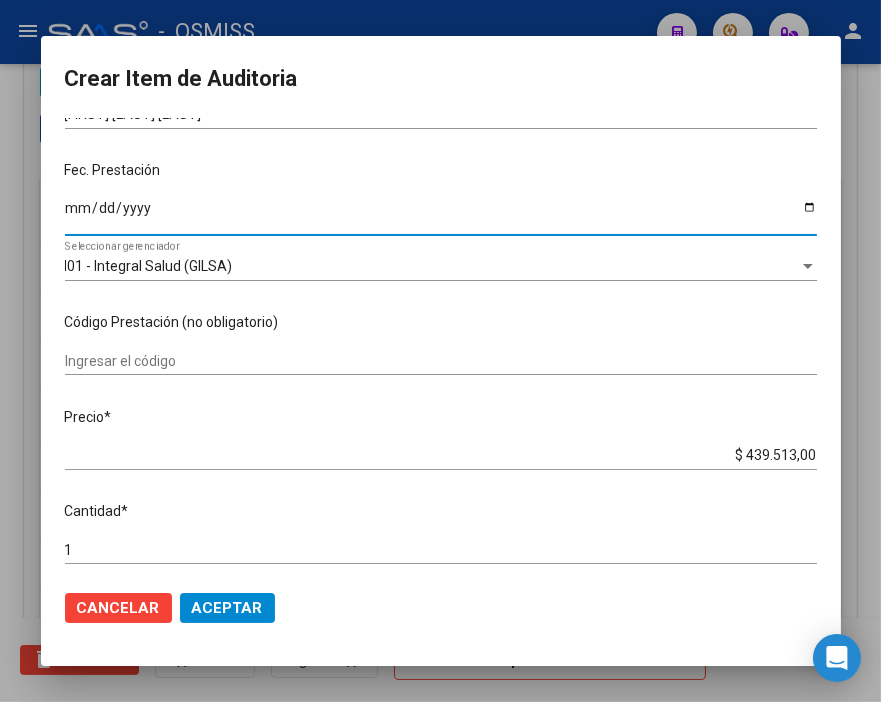 scroll, scrollTop: 222, scrollLeft: 0, axis: vertical 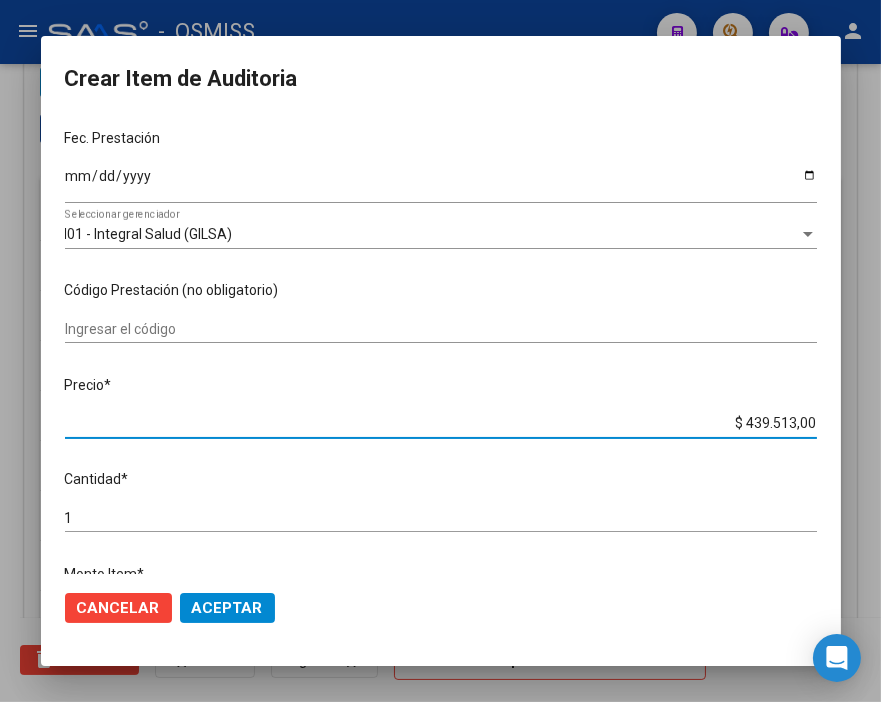 drag, startPoint x: 652, startPoint y: 421, endPoint x: 841, endPoint y: 420, distance: 189.00264 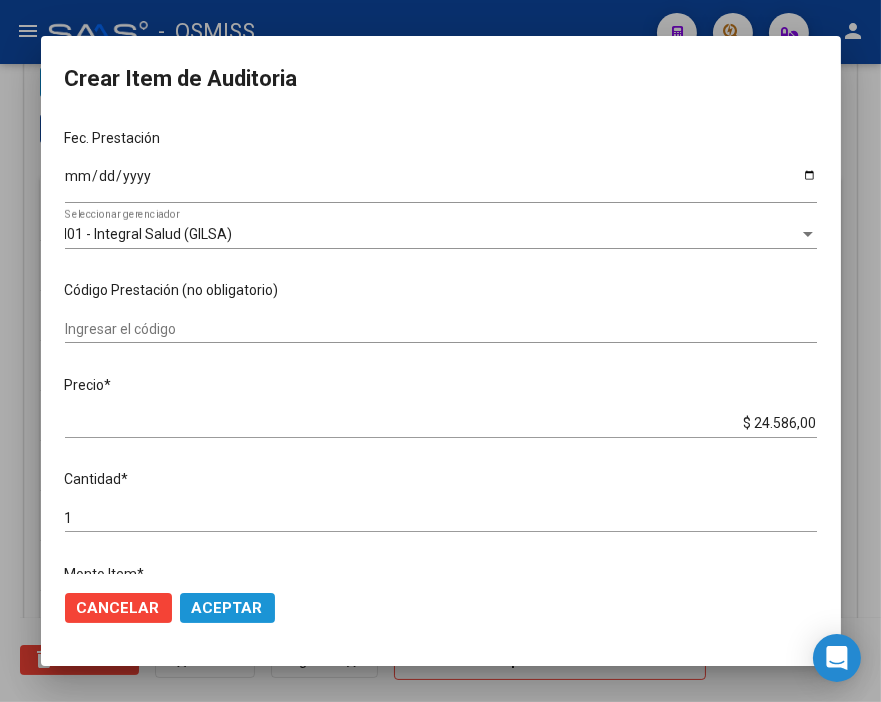 click on "Aceptar" 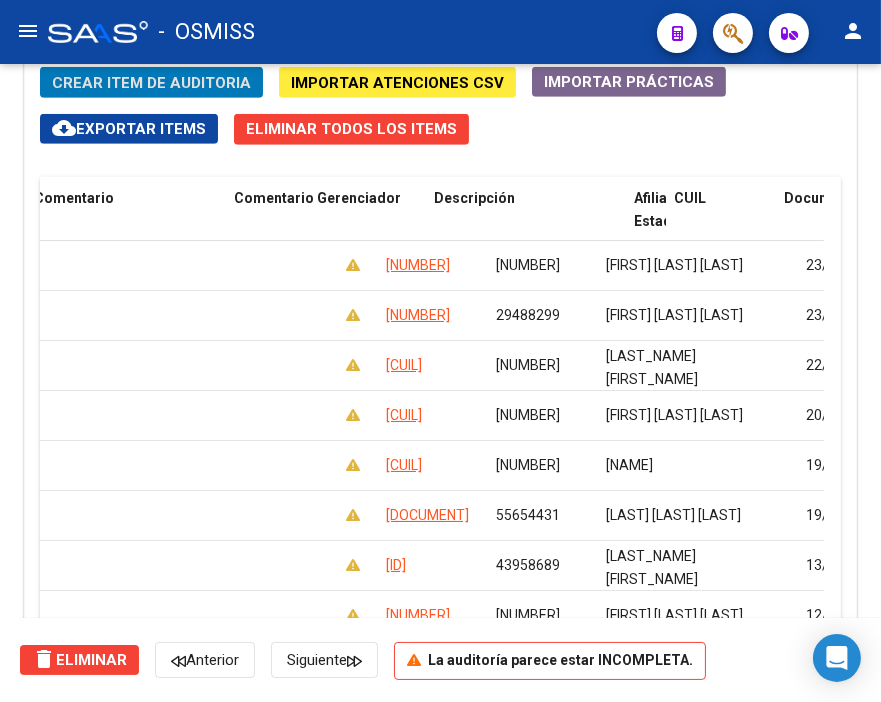 scroll, scrollTop: 0, scrollLeft: 0, axis: both 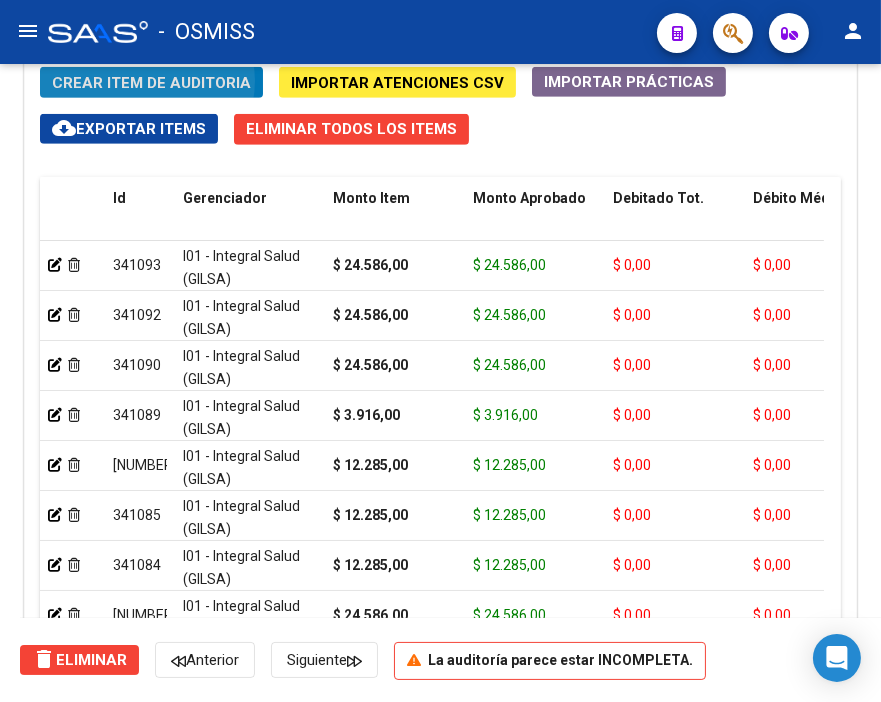 click on "Crear Item de Auditoria" 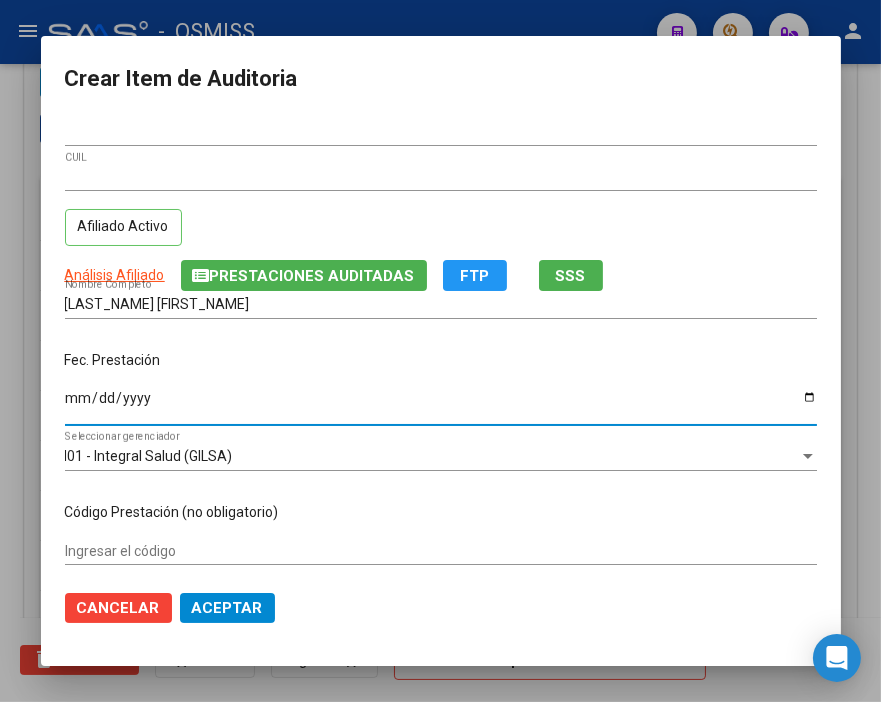 click on "Ingresar la fecha" at bounding box center [441, 405] 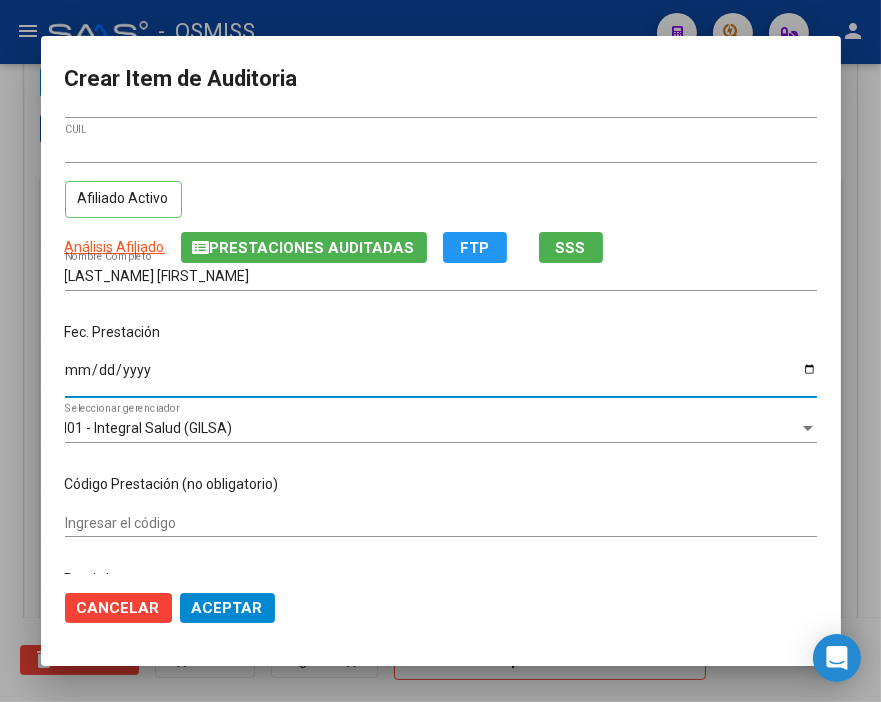 scroll, scrollTop: 111, scrollLeft: 0, axis: vertical 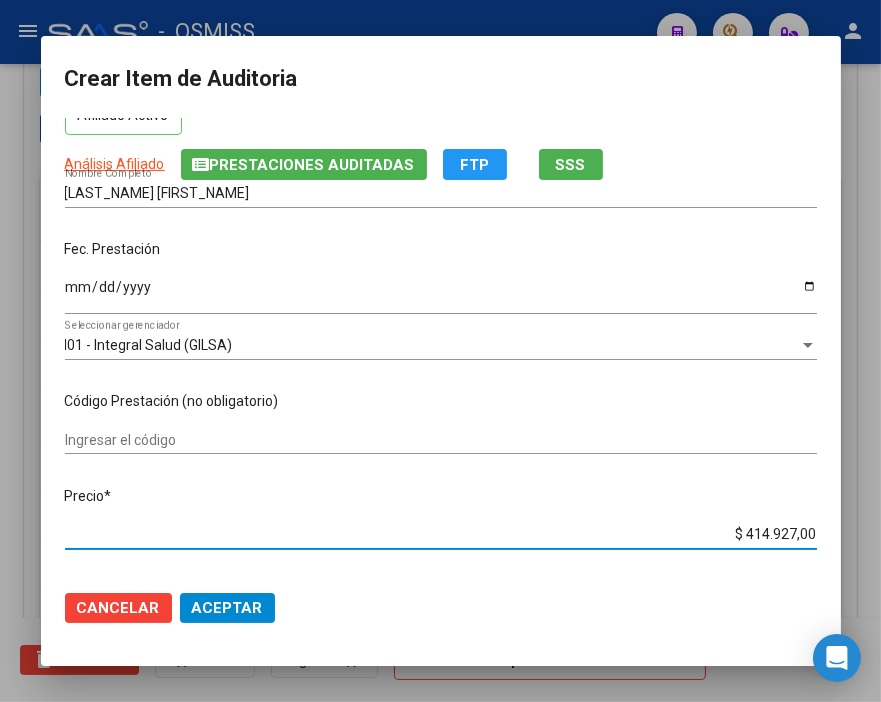 drag, startPoint x: 694, startPoint y: 537, endPoint x: 884, endPoint y: 534, distance: 190.02368 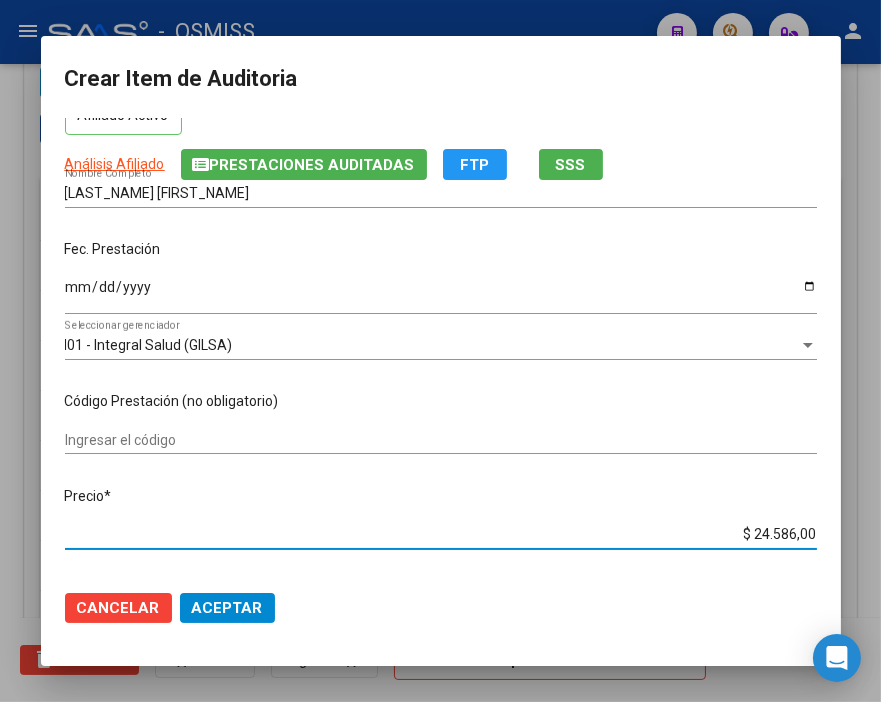 click on "Aceptar" 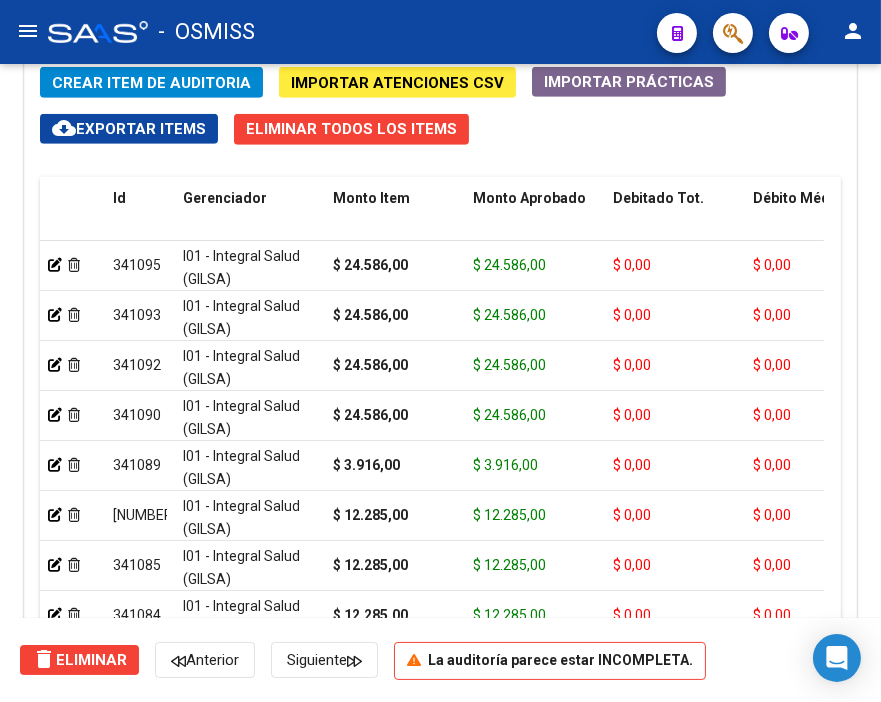 click on "-   OSMISS" 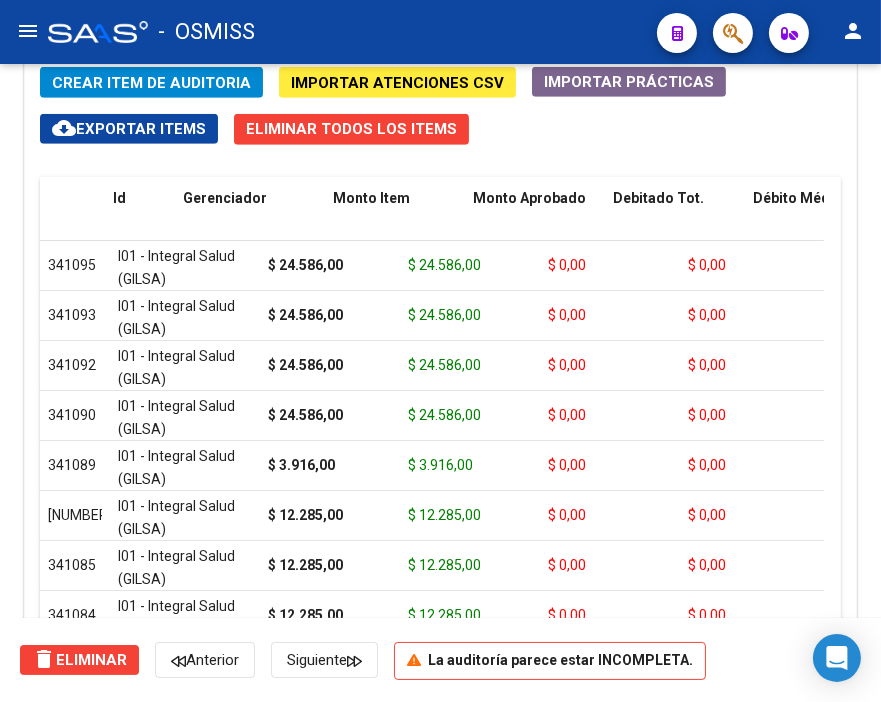 scroll, scrollTop: 0, scrollLeft: 0, axis: both 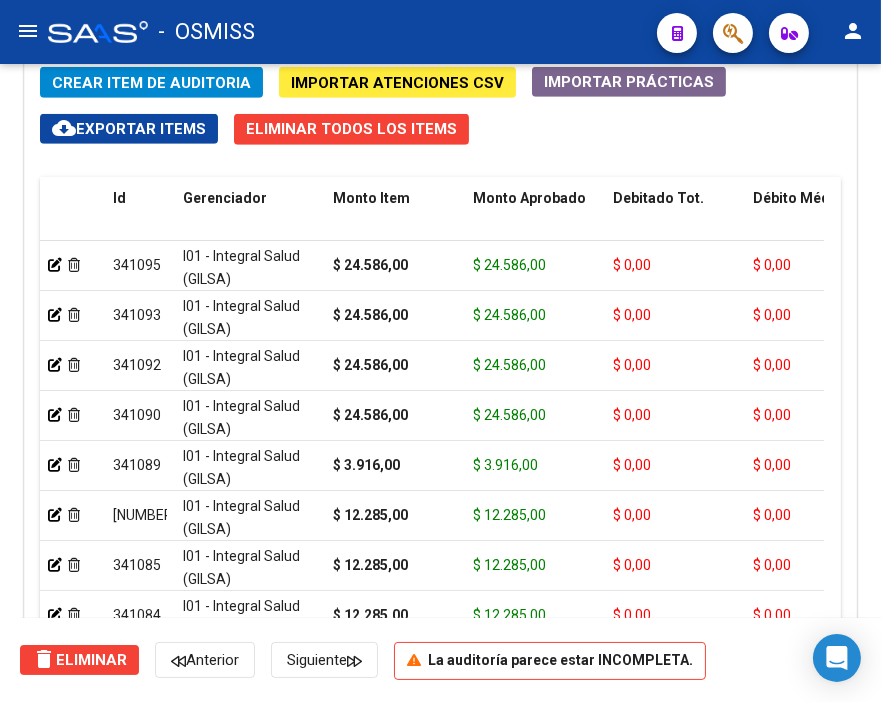 click on "Crear Item de Auditoria" 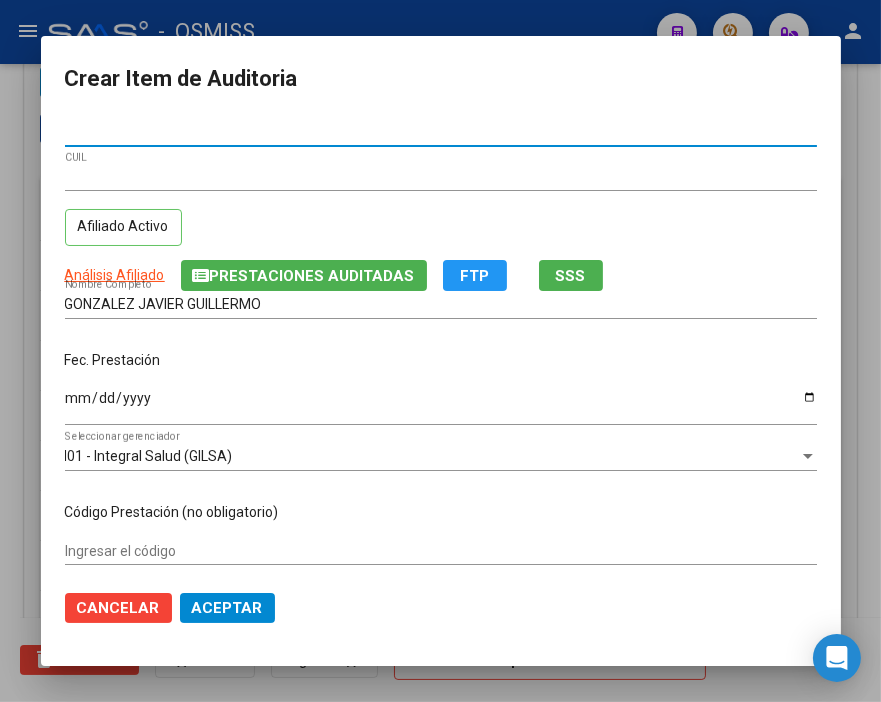 click on "Ingresar la fecha" at bounding box center [441, 405] 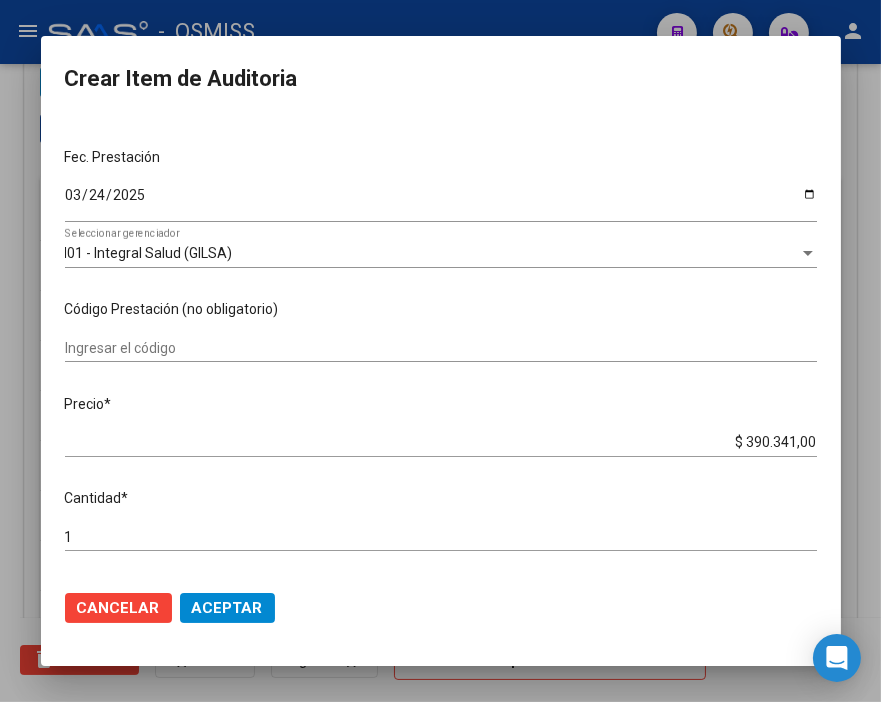 scroll, scrollTop: 222, scrollLeft: 0, axis: vertical 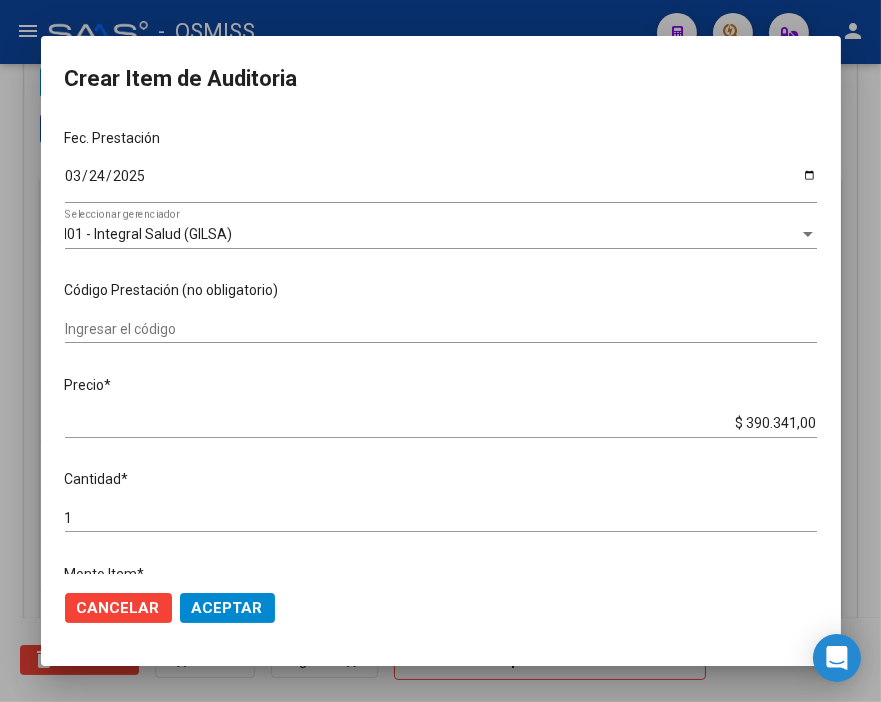 click on "$ 390.341,00 Ingresar el precio" at bounding box center [441, 424] 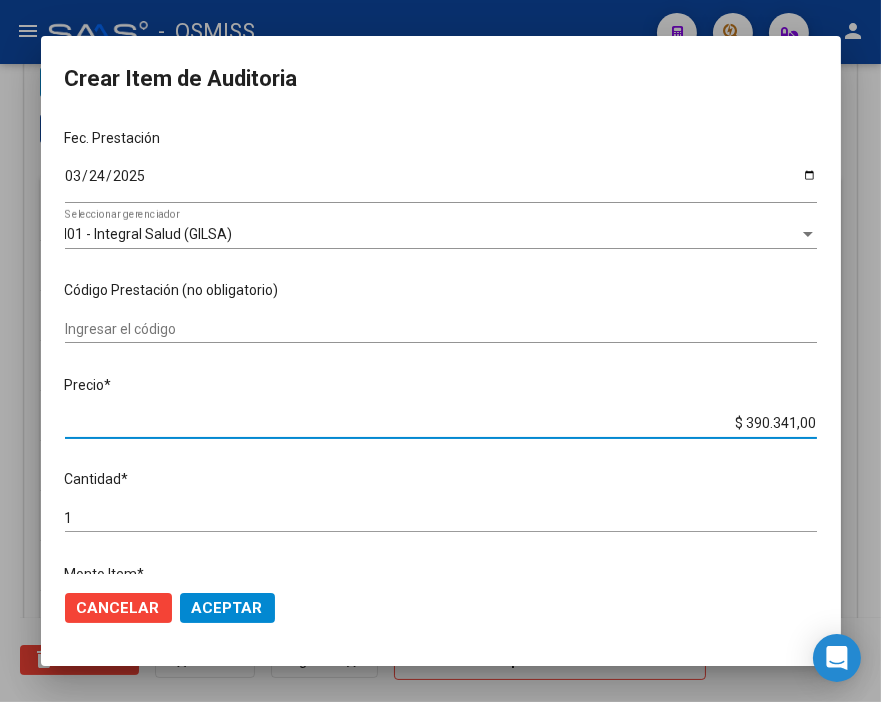 drag, startPoint x: 688, startPoint y: 421, endPoint x: 873, endPoint y: 430, distance: 185.2188 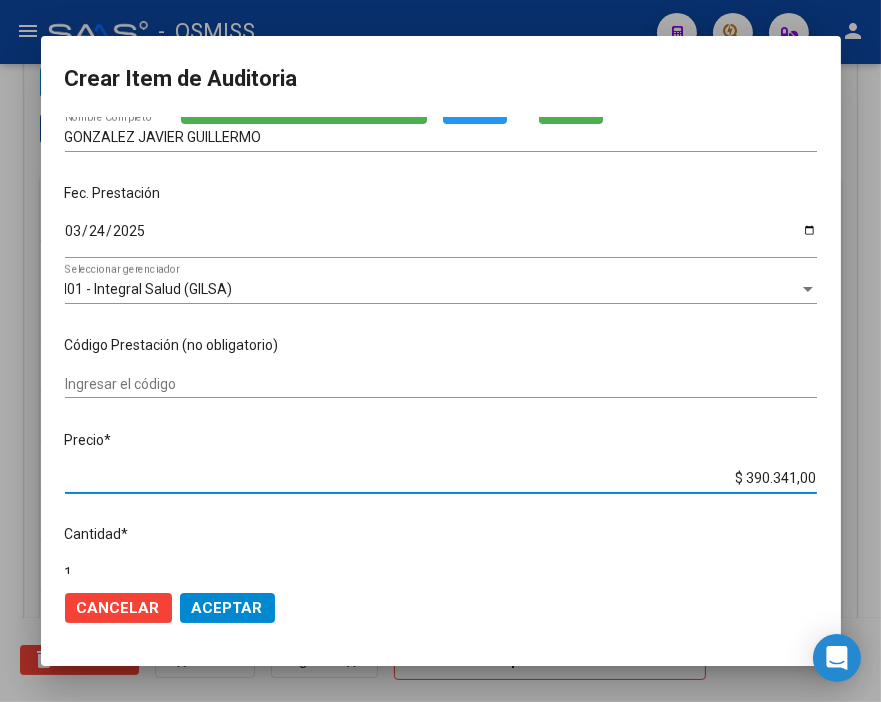 scroll, scrollTop: 222, scrollLeft: 0, axis: vertical 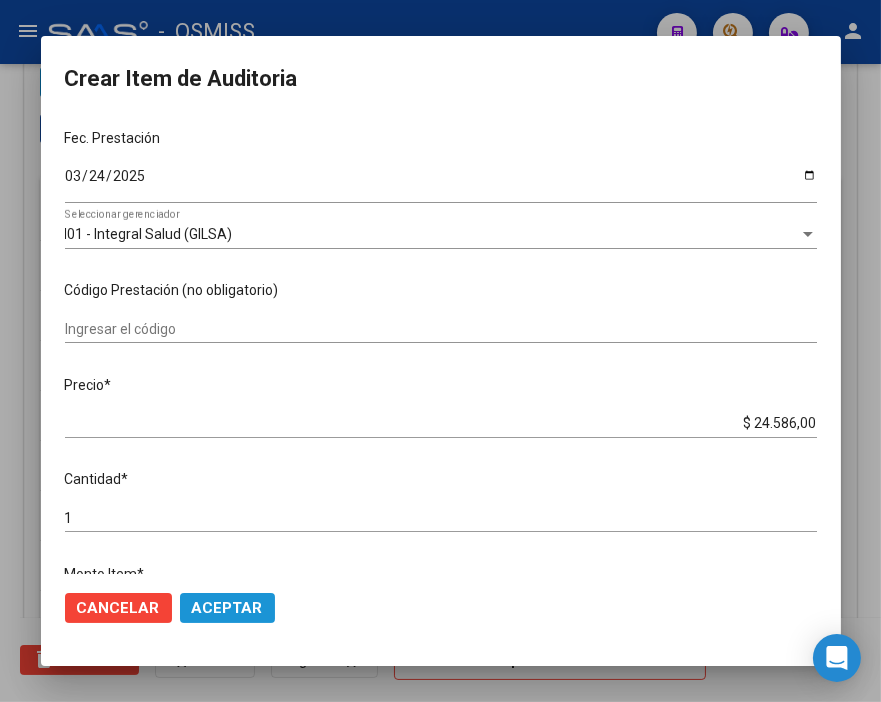 click on "Aceptar" 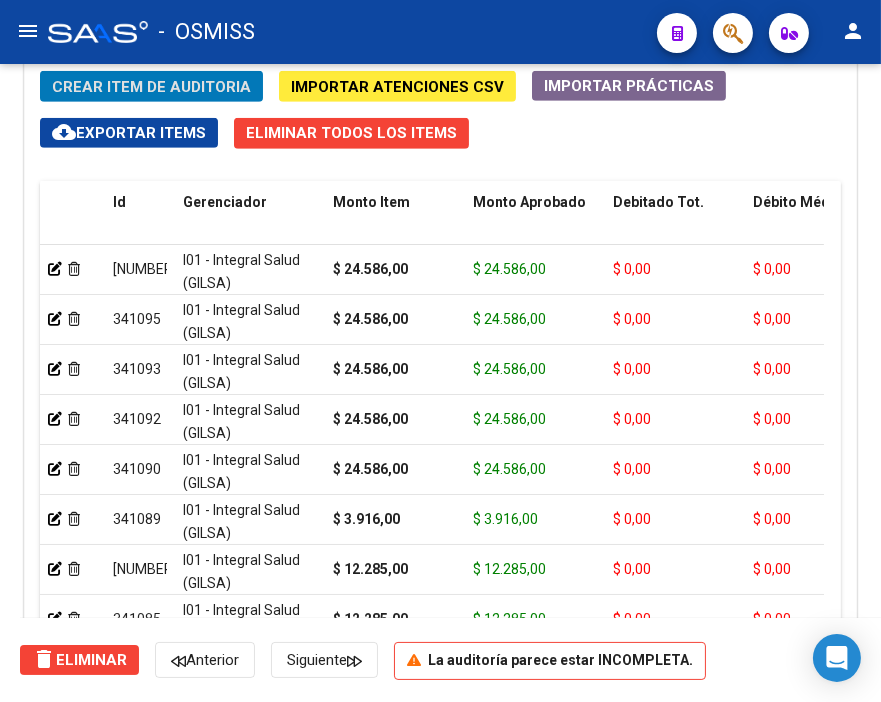 scroll, scrollTop: 1556, scrollLeft: 0, axis: vertical 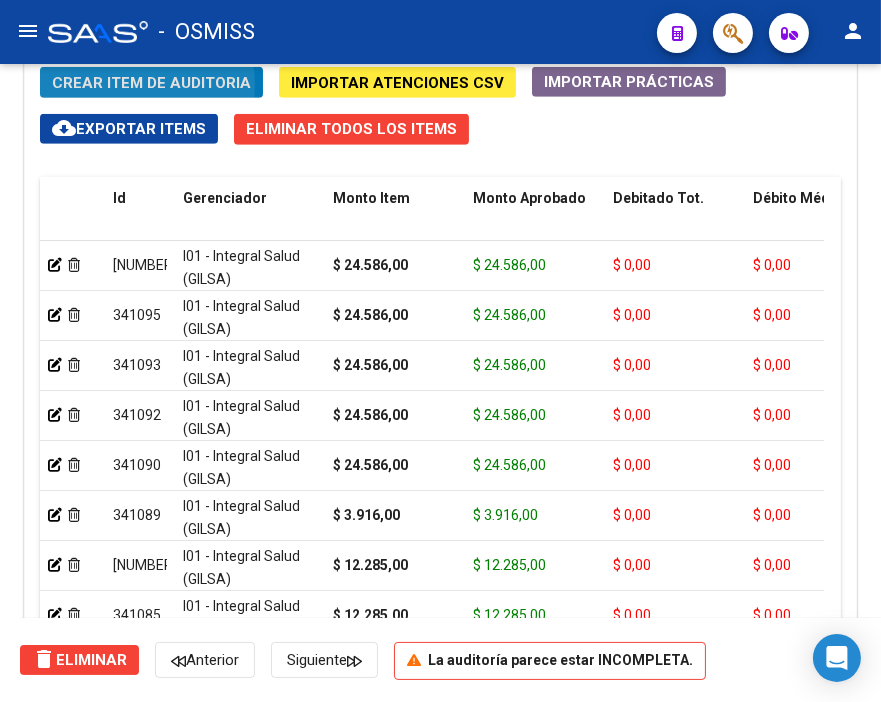 click on "Crear Item de Auditoria" 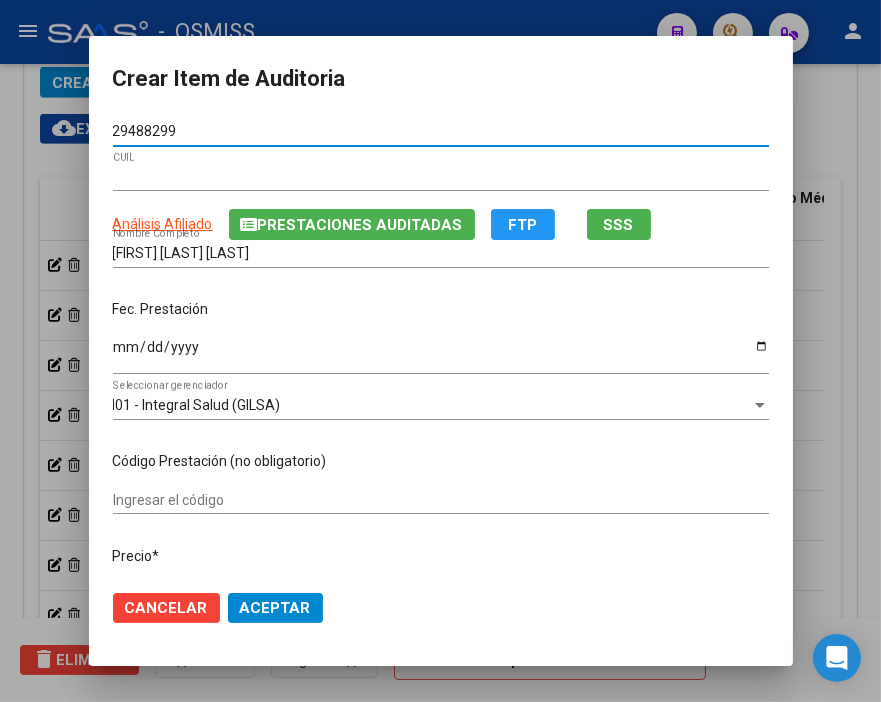 click on "Ingresar la fecha" at bounding box center [441, 354] 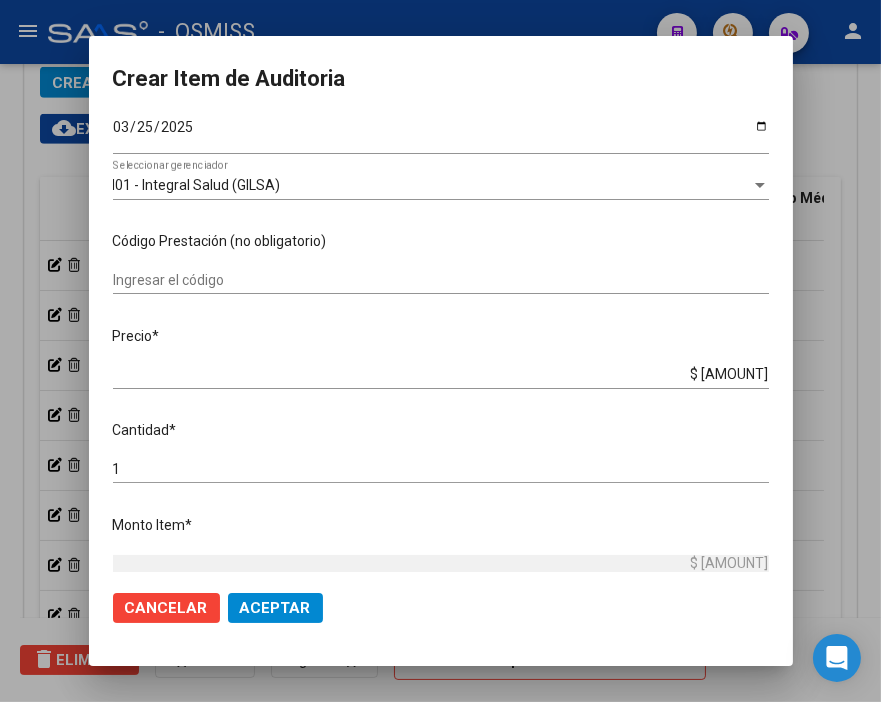scroll, scrollTop: 222, scrollLeft: 0, axis: vertical 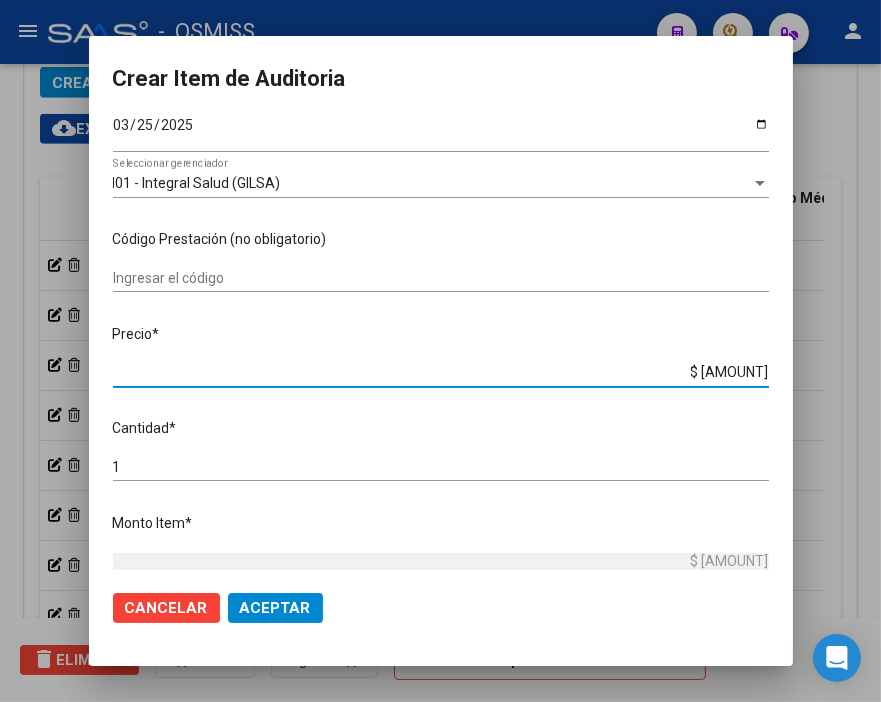 drag, startPoint x: 627, startPoint y: 367, endPoint x: 783, endPoint y: 385, distance: 157.03503 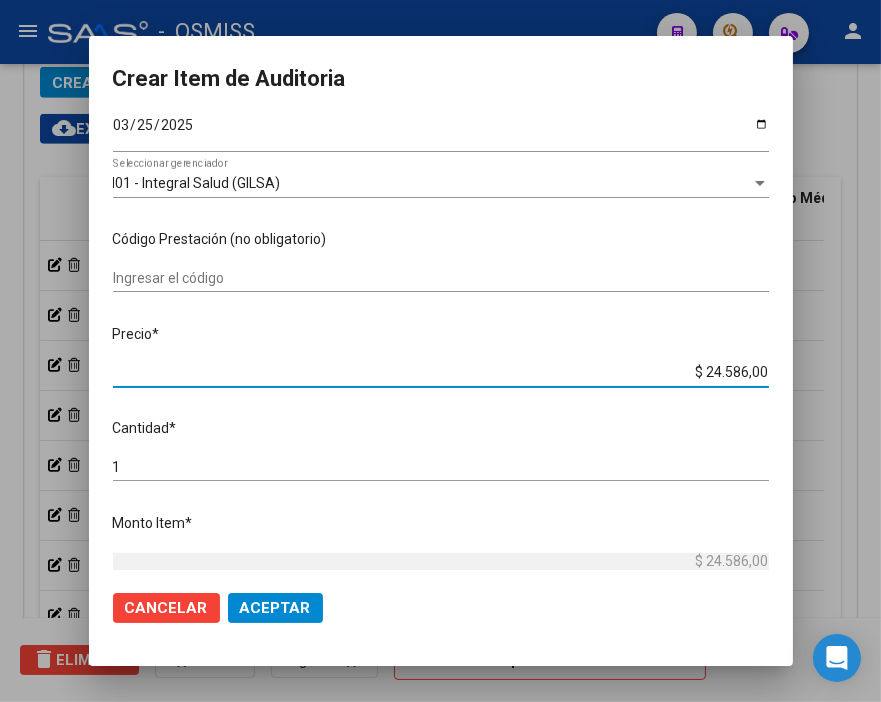 click on "Aceptar" 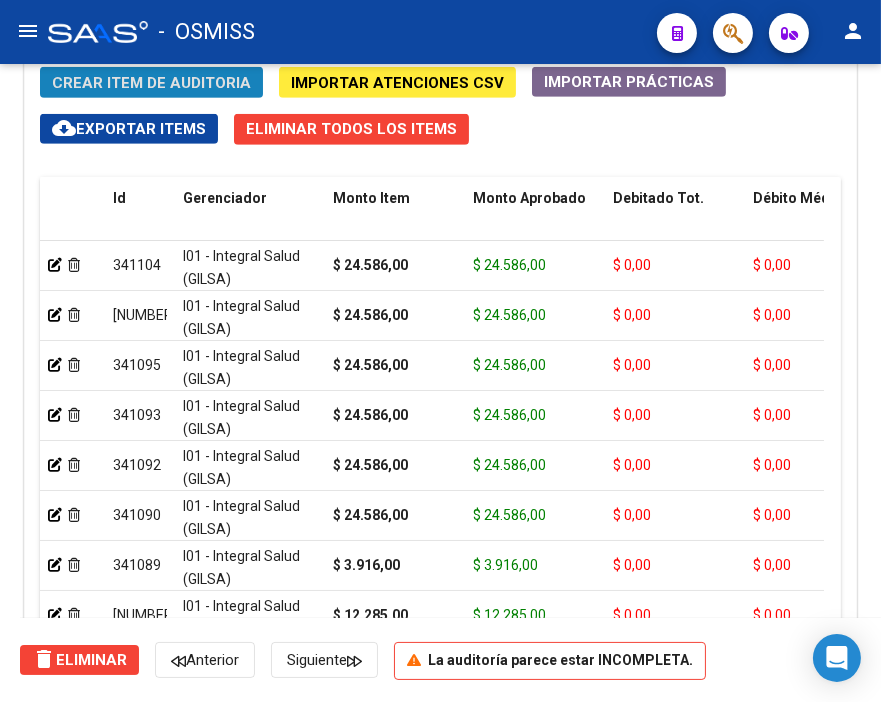 click on "Crear Item de Auditoria" 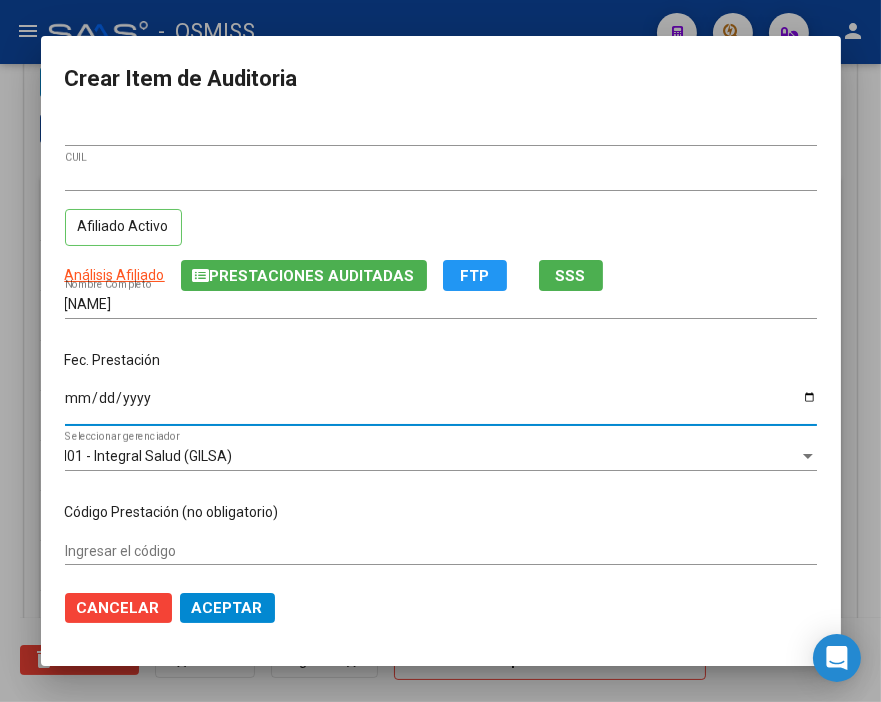 click on "Ingresar la fecha" at bounding box center (441, 405) 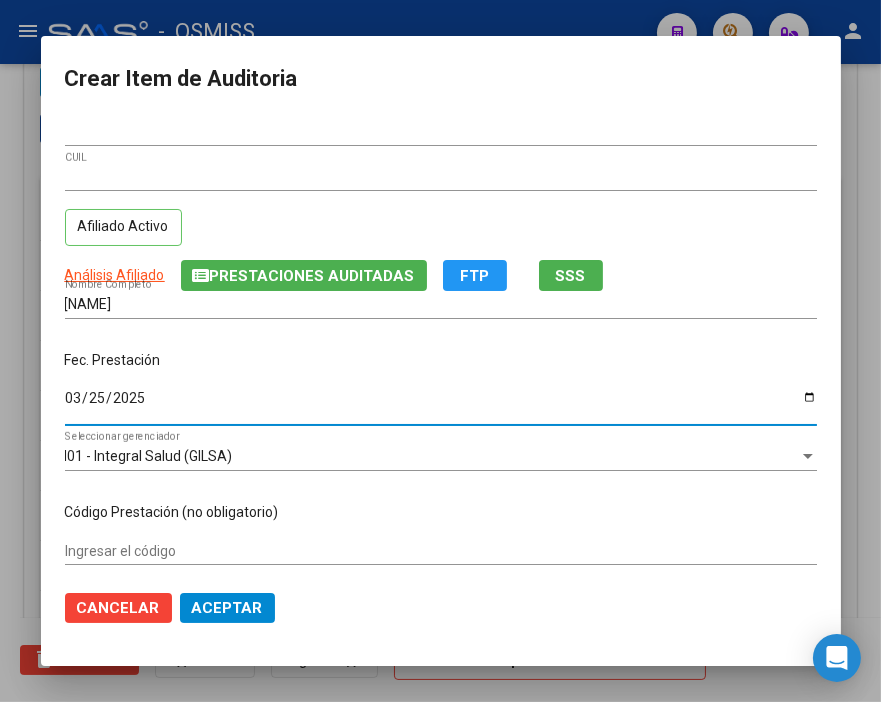 scroll, scrollTop: 111, scrollLeft: 0, axis: vertical 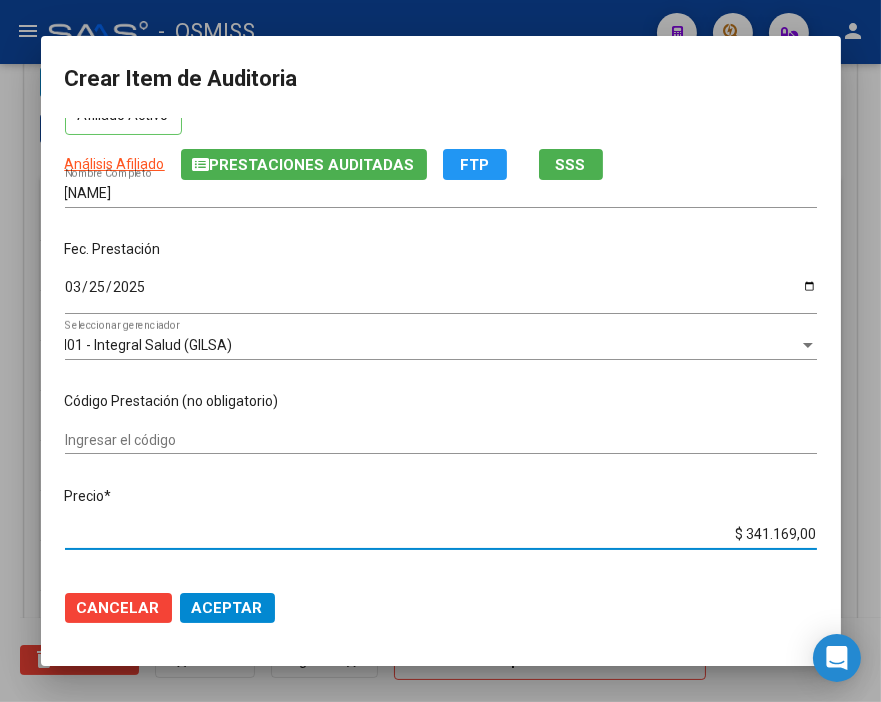 drag, startPoint x: 703, startPoint y: 533, endPoint x: 865, endPoint y: 531, distance: 162.01234 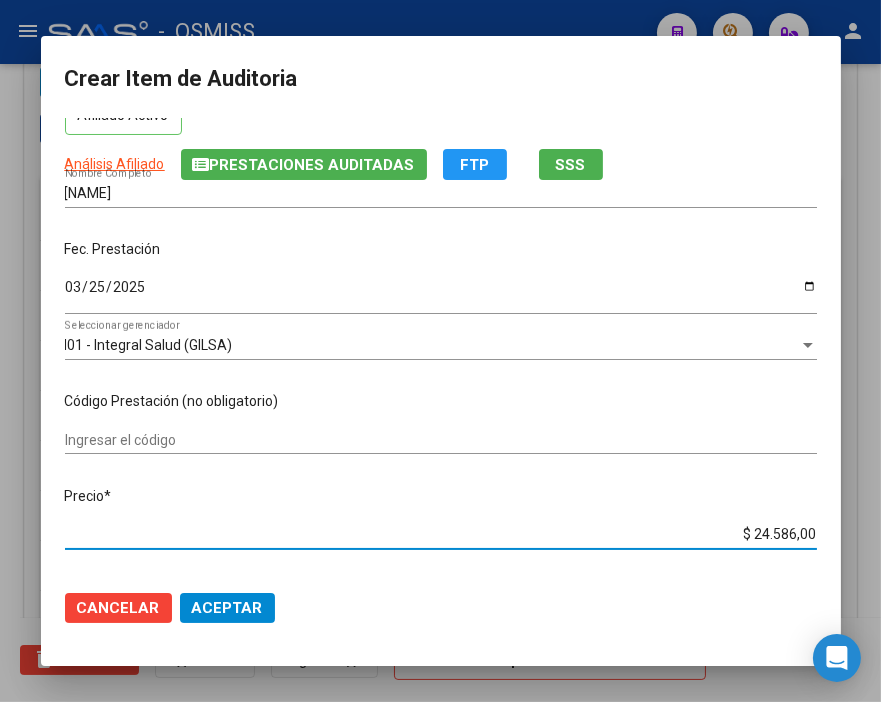click on "Aceptar" 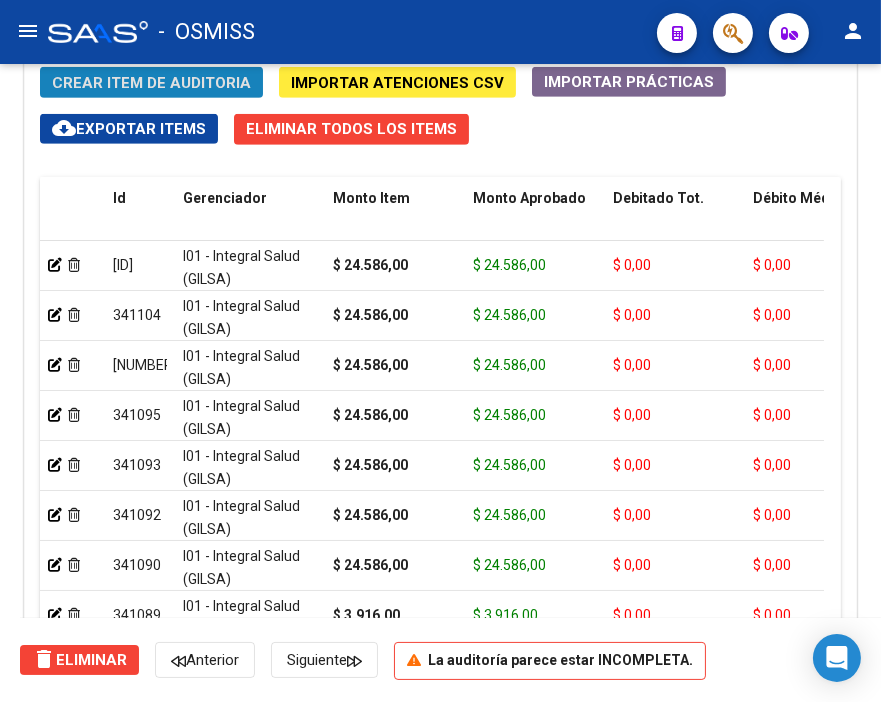 click on "Crear Item de Auditoria" 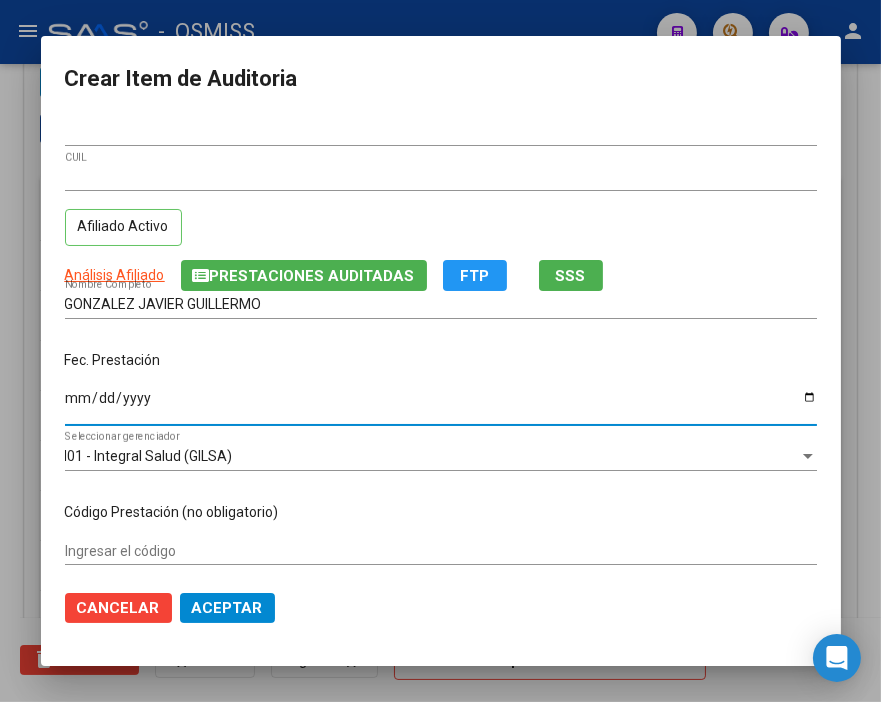 click on "Ingresar la fecha" at bounding box center [441, 405] 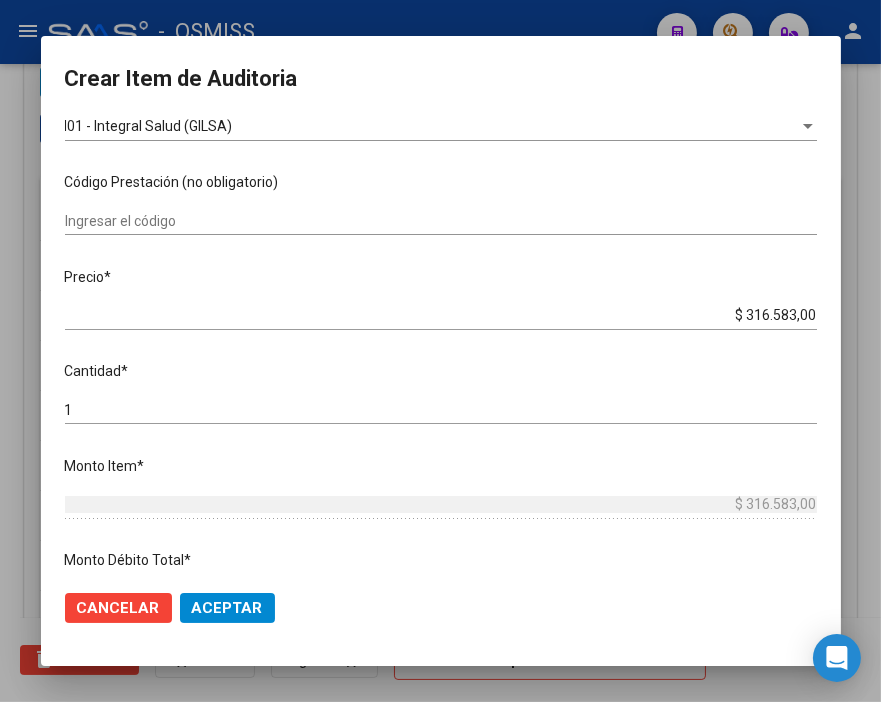 scroll, scrollTop: 333, scrollLeft: 0, axis: vertical 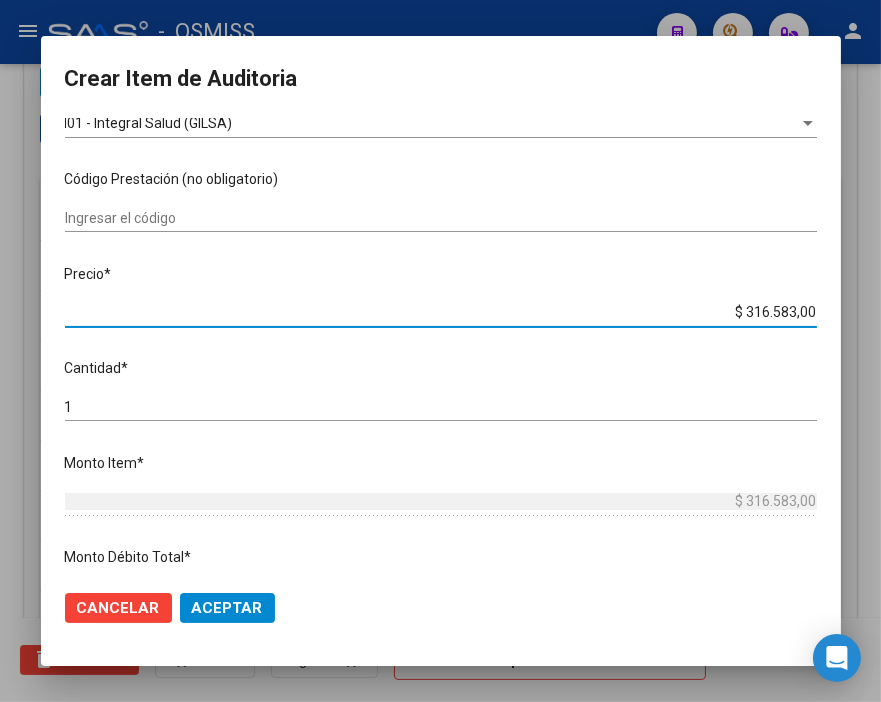 drag, startPoint x: 670, startPoint y: 315, endPoint x: 884, endPoint y: 313, distance: 214.00934 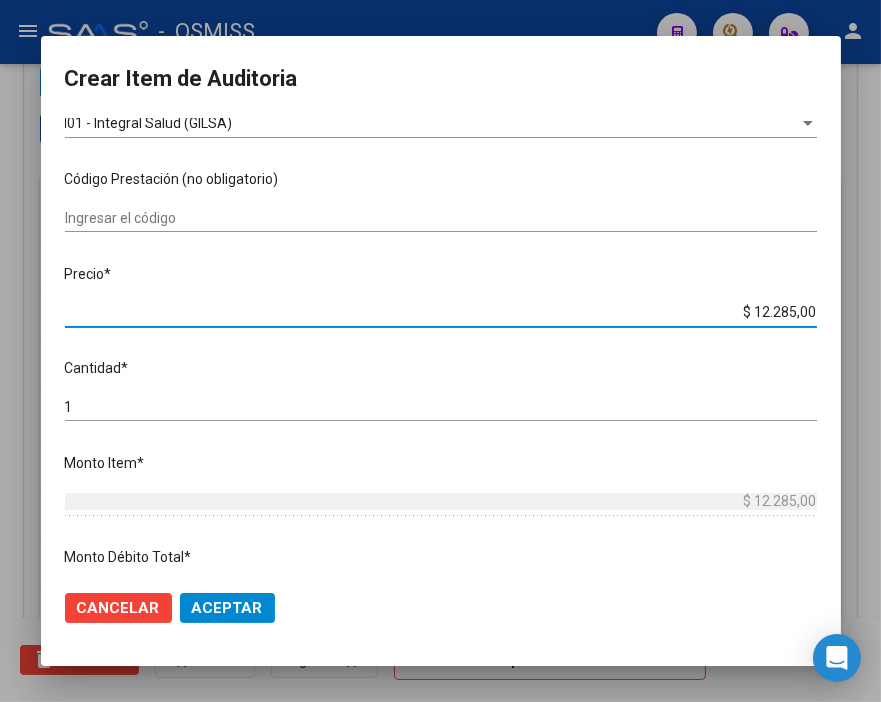 click on "Aceptar" 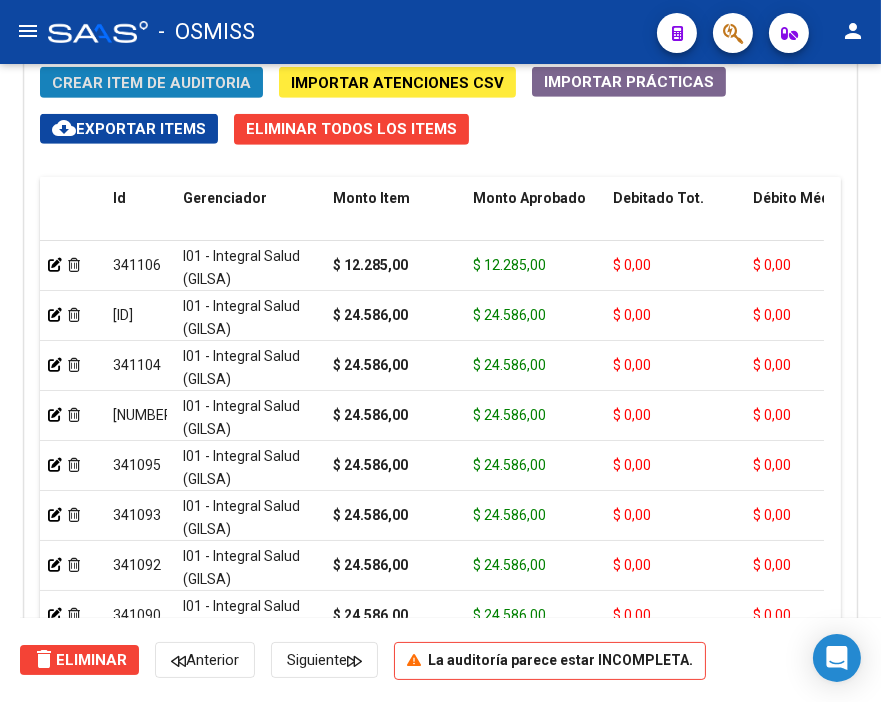 click on "Crear Item de Auditoria" 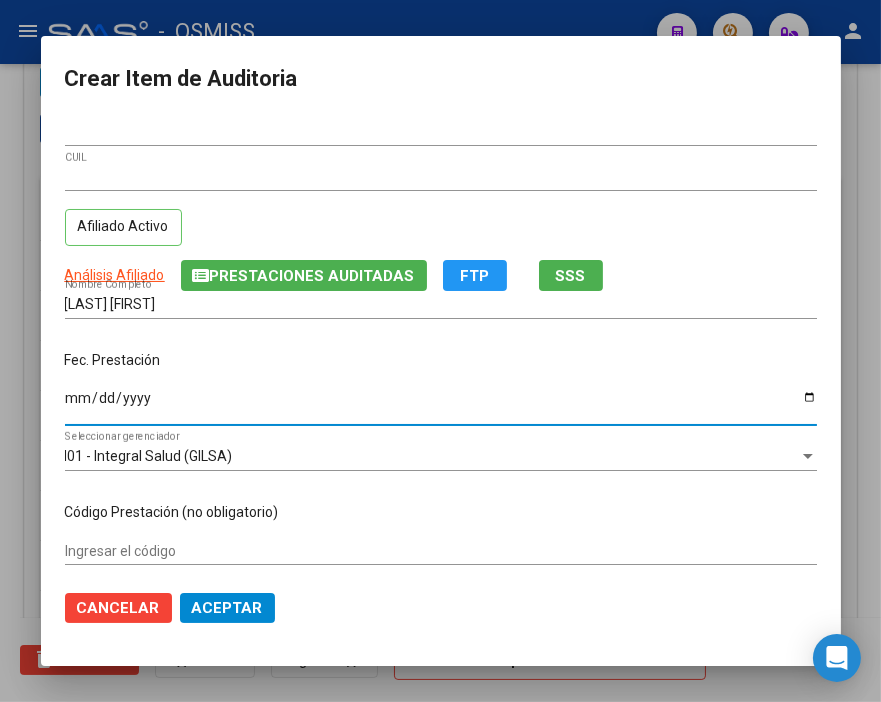 click on "Ingresar la fecha" at bounding box center [441, 405] 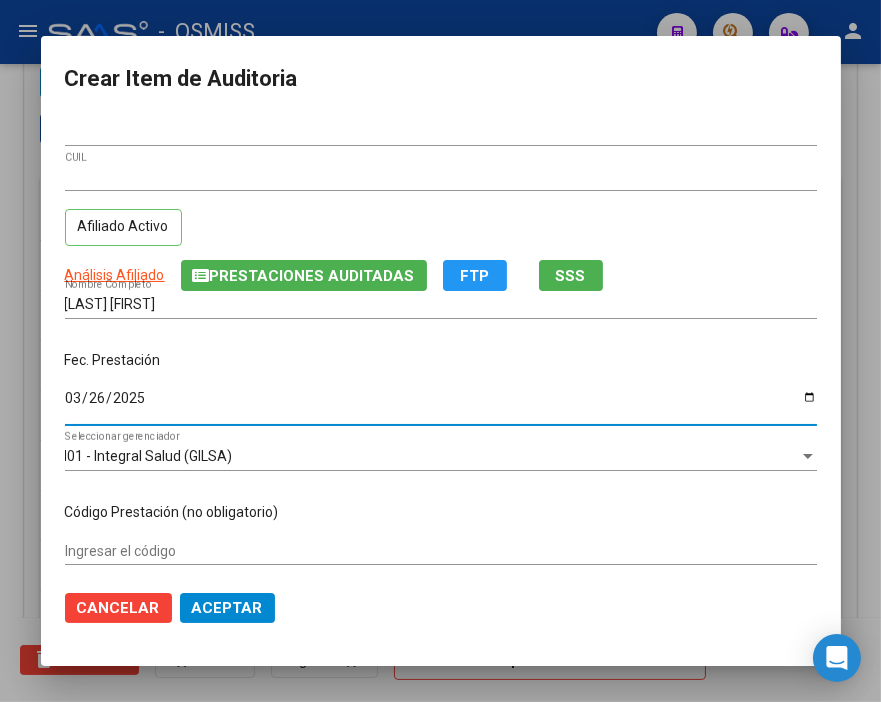scroll, scrollTop: 111, scrollLeft: 0, axis: vertical 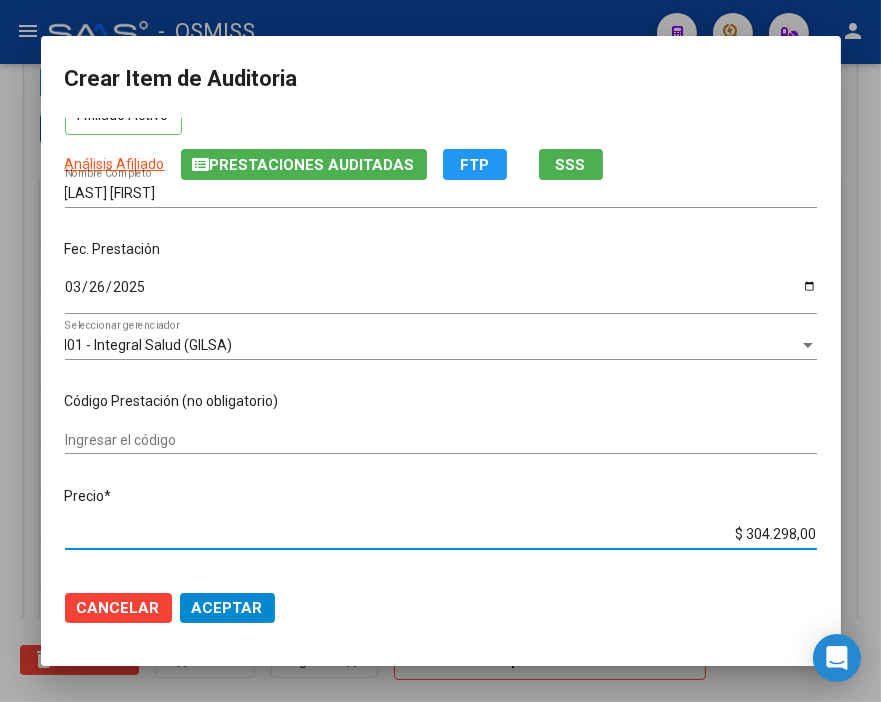 drag, startPoint x: 695, startPoint y: 537, endPoint x: 884, endPoint y: 532, distance: 189.06613 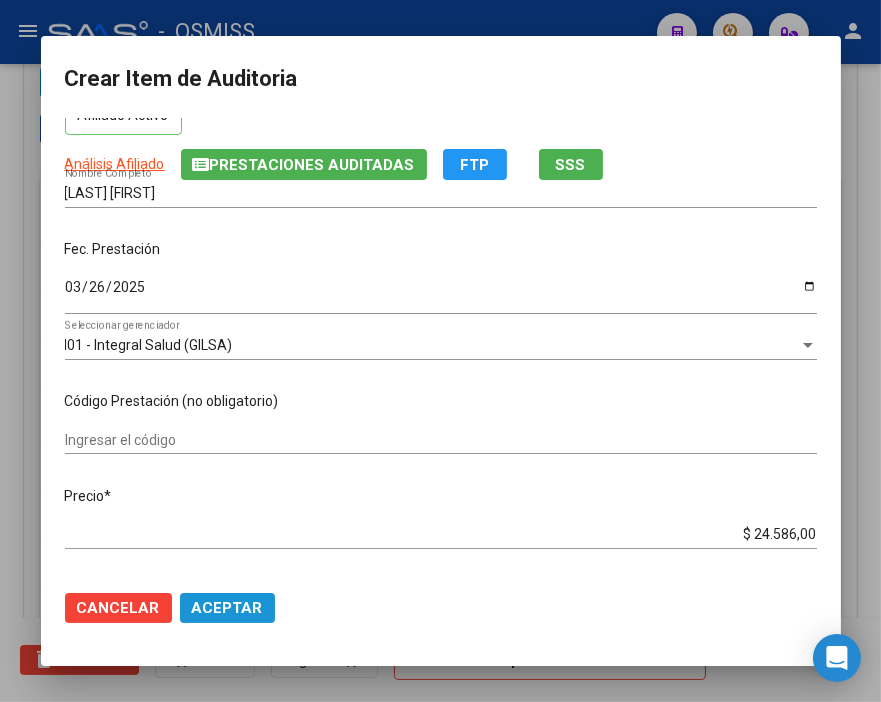 click on "Aceptar" 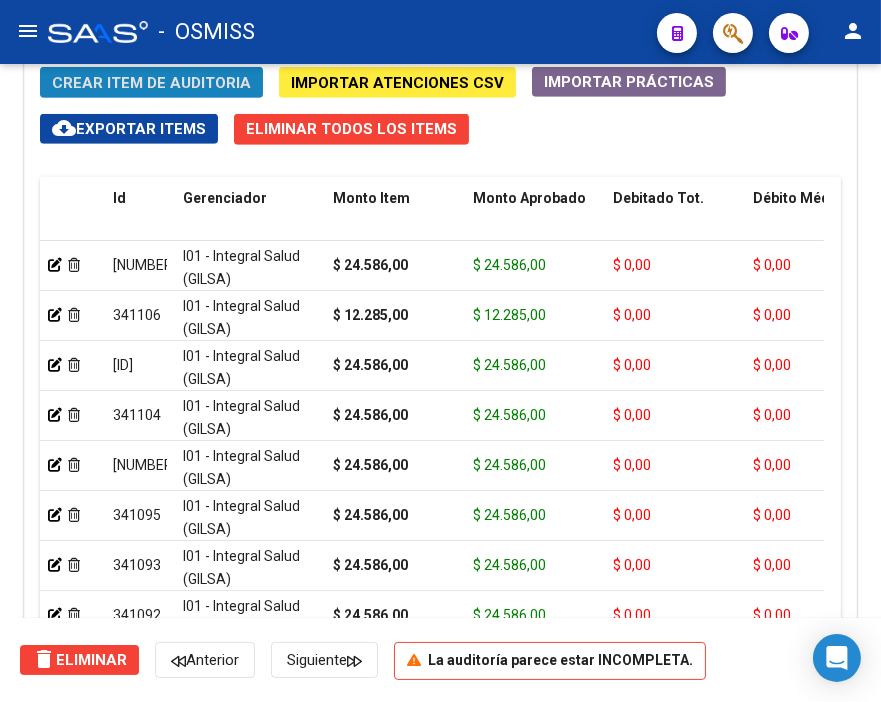 click on "Crear Item de Auditoria" 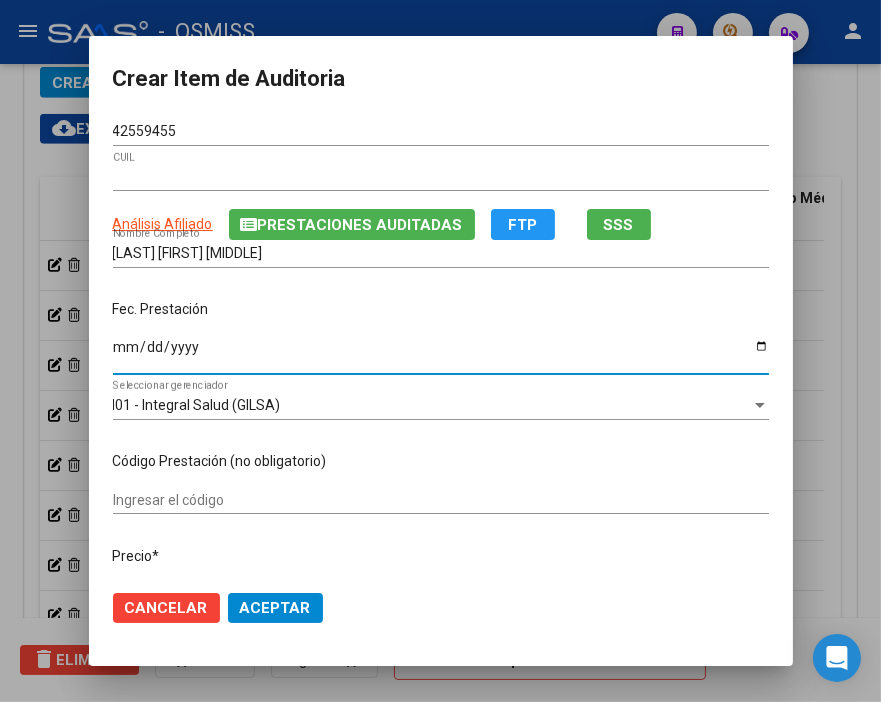 click on "Ingresar la fecha" at bounding box center (441, 354) 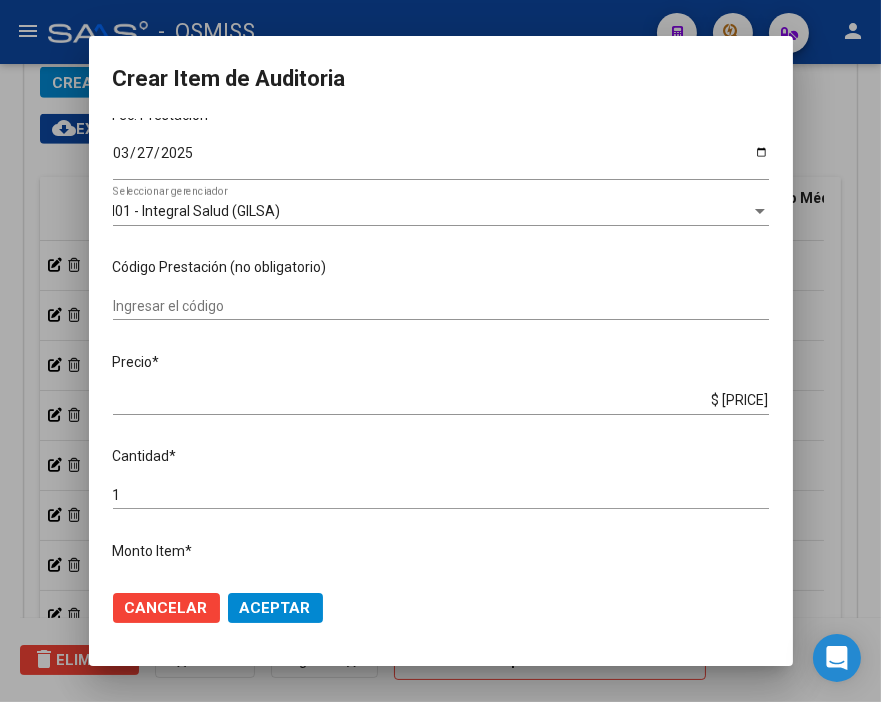 scroll, scrollTop: 222, scrollLeft: 0, axis: vertical 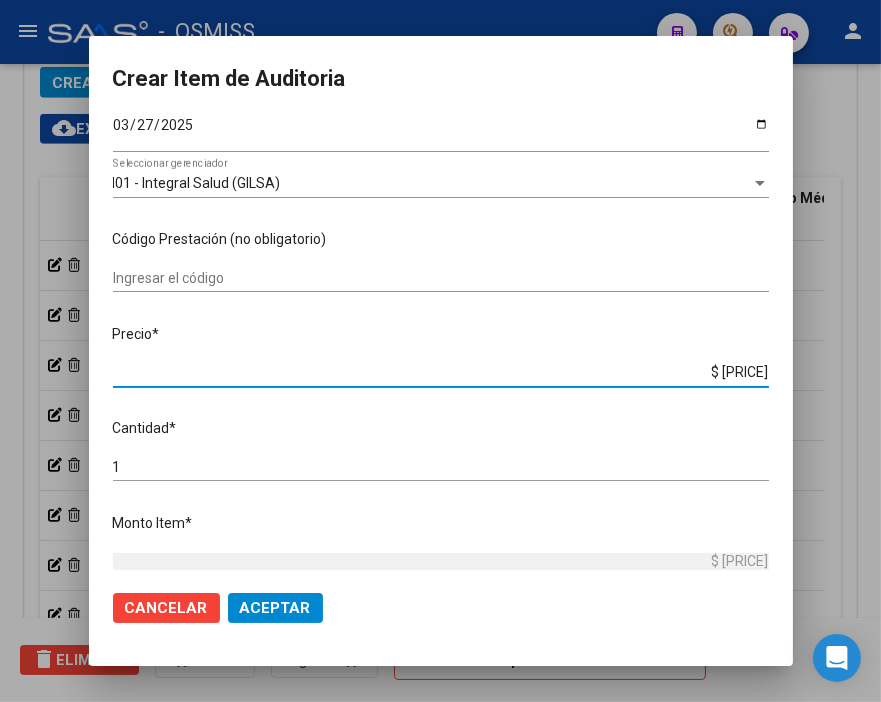 drag, startPoint x: 652, startPoint y: 378, endPoint x: 791, endPoint y: 376, distance: 139.01439 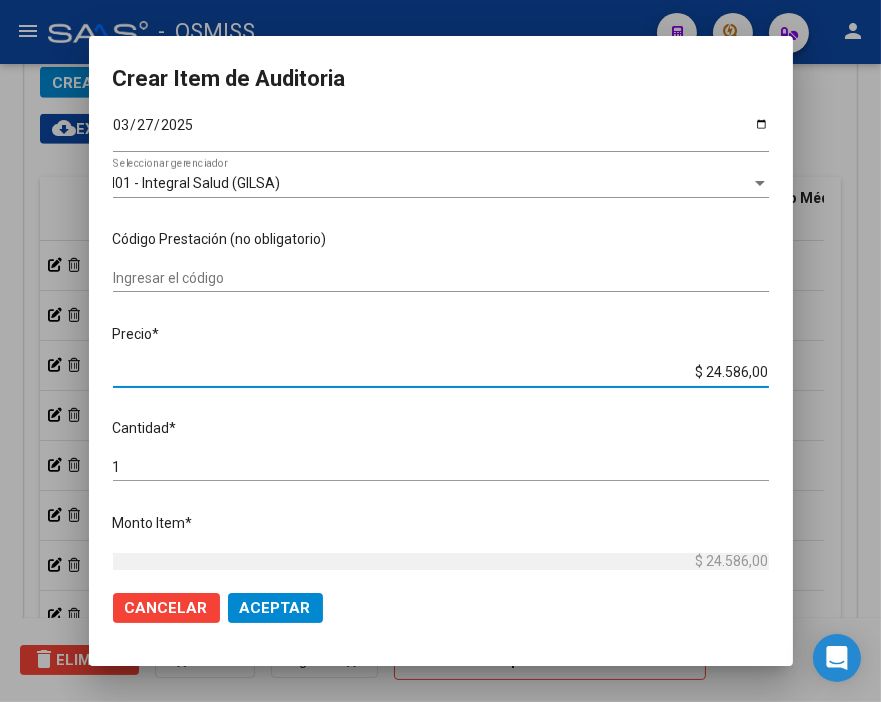 click on "Aceptar" 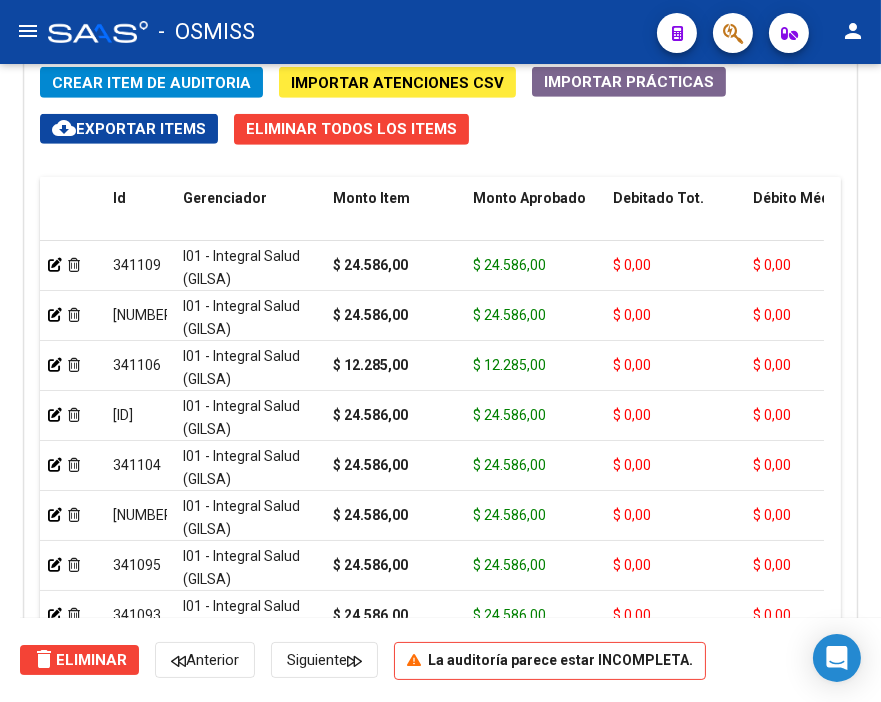 click on "-   OSMISS" 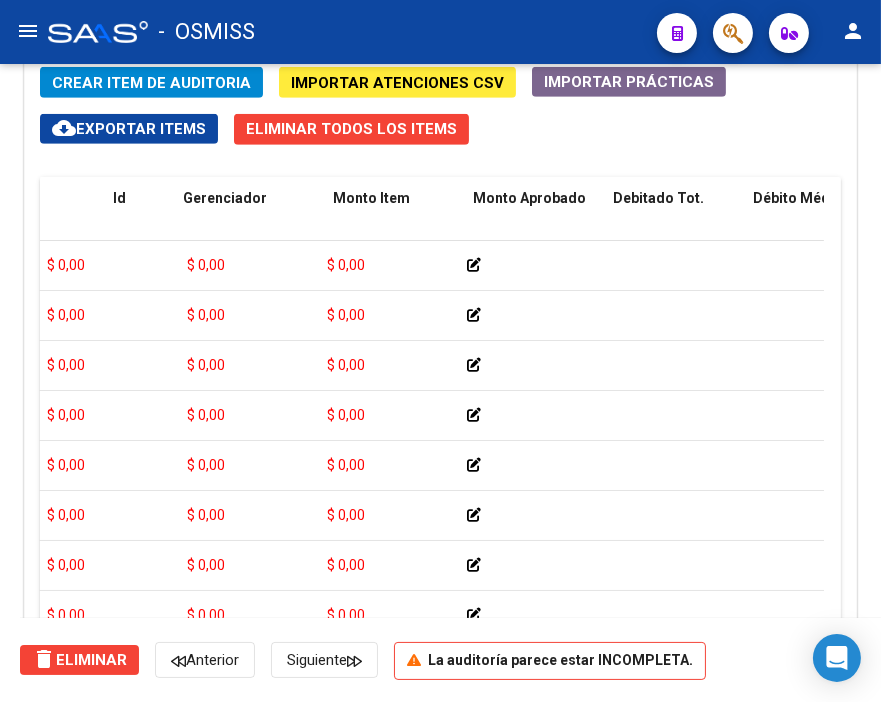 scroll, scrollTop: 0, scrollLeft: 0, axis: both 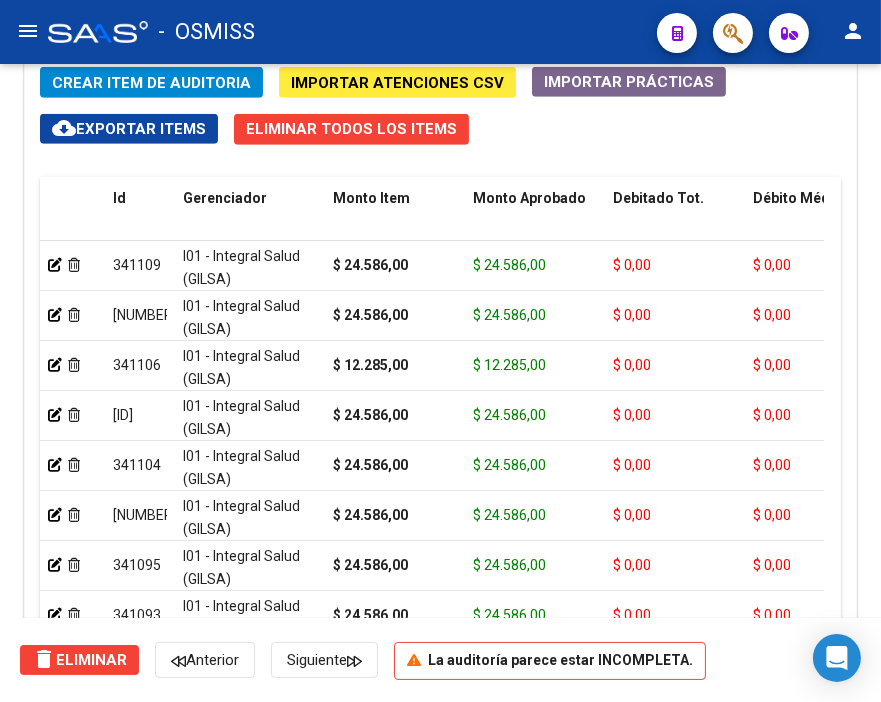 click on "Crear Item de Auditoria" 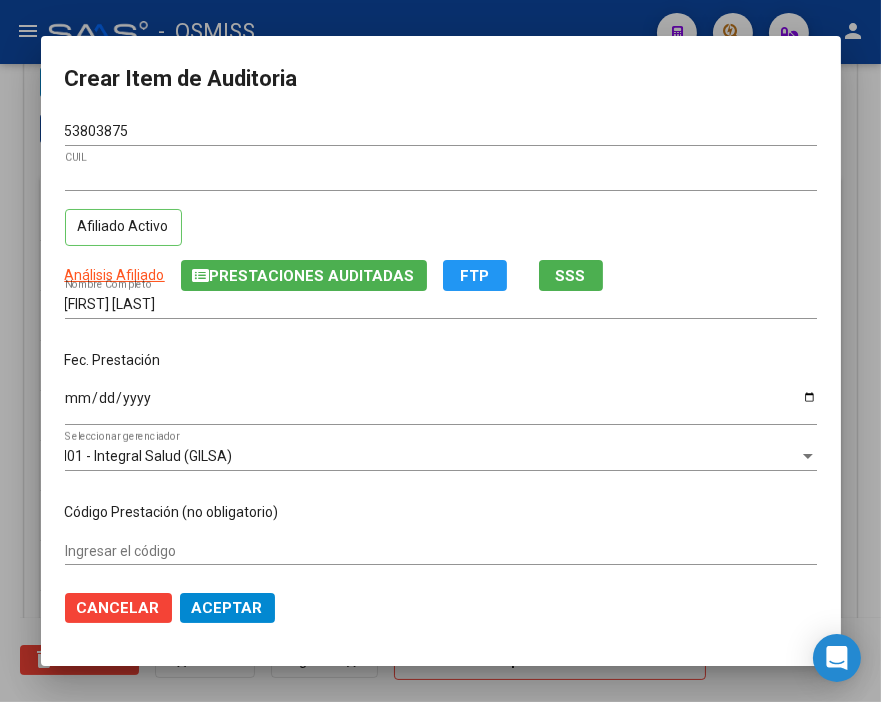 click on "Crear Item de Auditoria   [NUMBER] Nro Documento    [CUIL] CUIL   Afiliado Activo  Análisis Afiliado  Prestaciones Auditadas FTP SSS   GARCILAZO VALENTIN Nombre Completo  Fec. Prestación    Ingresar la fecha  I01 - Integral Salud (GILSA)  Seleccionar gerenciador Código Prestación (no obligatorio)    Ingresar el código  Precio  *   $ 255.126,00 Ingresar el precio  Cantidad  *   1 Ingresar la cantidad  Monto Item  *   $ 255.126,00 Ingresar el monto  Monto Débito Total  *   $ 0,00 Ingresar el monto  Monto Débito Afiliatorio  *   $ 0,00 Ingresar el monto Afiliatorio  Monto Débito Médico  *   $ 0,00 Ingresar el monto Hospitalario  Comentario Operador    Ingresar el Comentario  Comentario Gerenciador    Ingresar el Comentario  Descripción    Ingresar el Descripción   Atencion Tipo  Seleccionar tipo Seleccionar tipo  Nomenclador  Seleccionar Nomenclador Seleccionar Nomenclador Cancelar Aceptar" at bounding box center [441, 351] 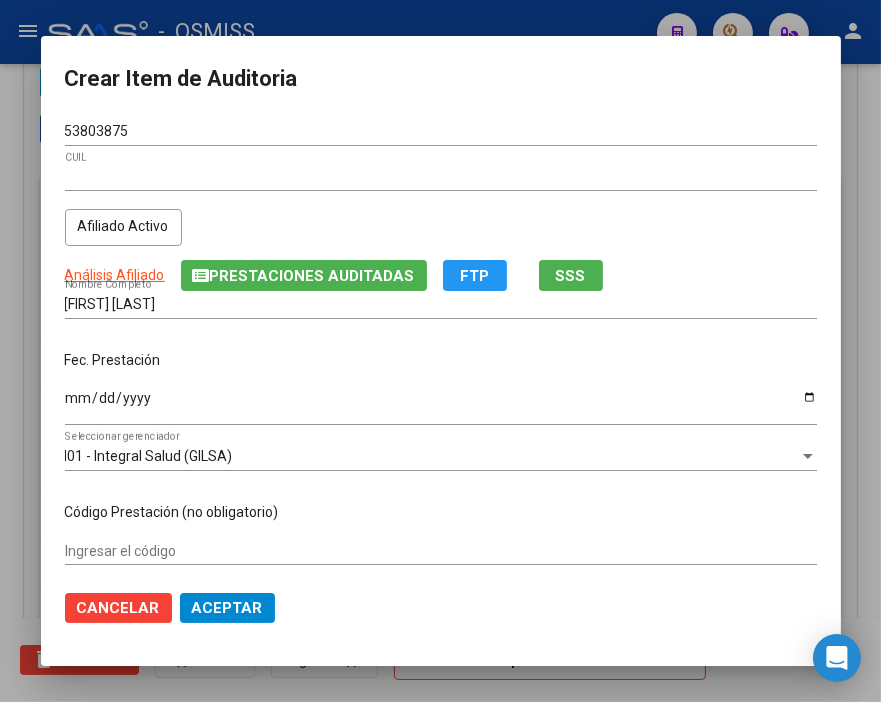 scroll, scrollTop: 111, scrollLeft: 0, axis: vertical 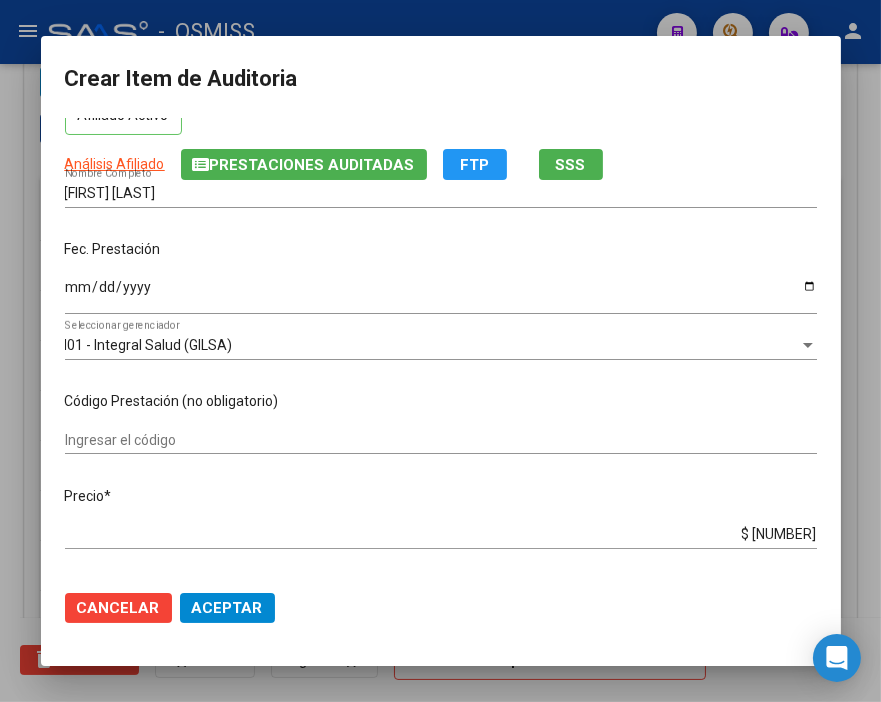 click on "Ingresar la fecha" at bounding box center (441, 294) 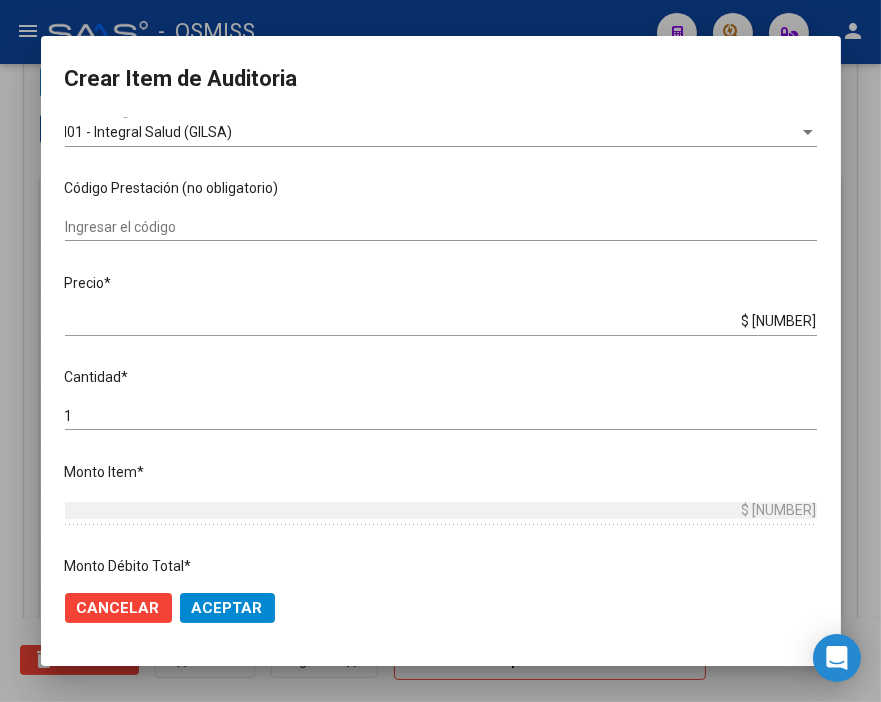scroll, scrollTop: 333, scrollLeft: 0, axis: vertical 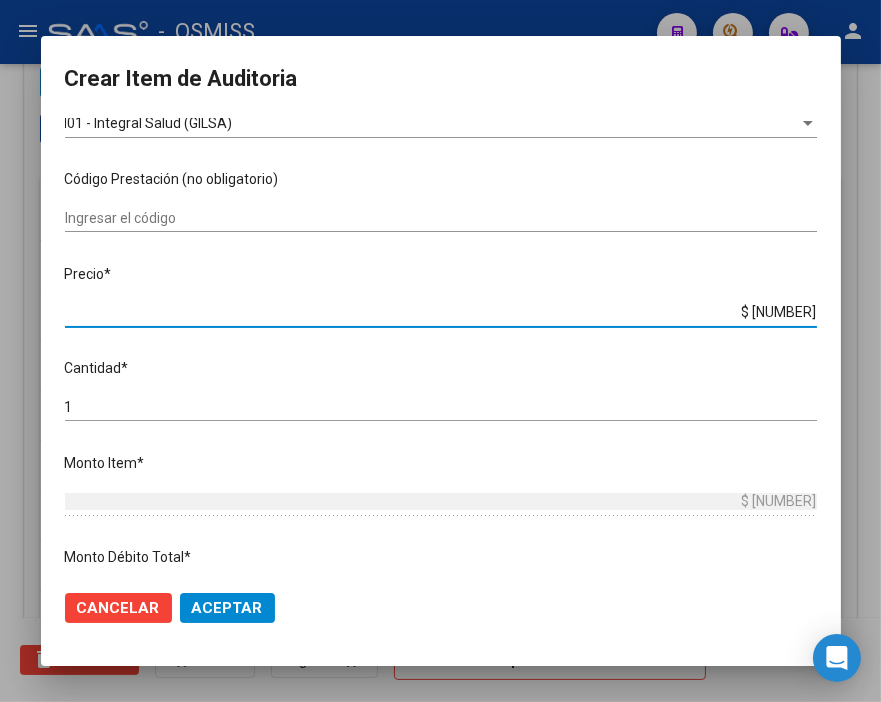 drag, startPoint x: 700, startPoint y: 310, endPoint x: 884, endPoint y: 331, distance: 185.19449 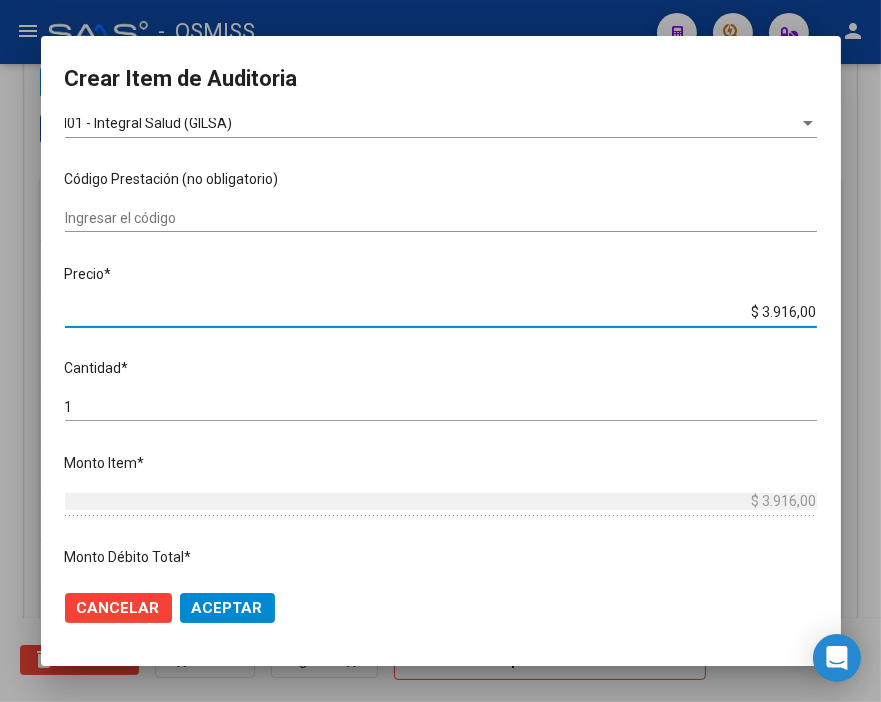 click on "Aceptar" 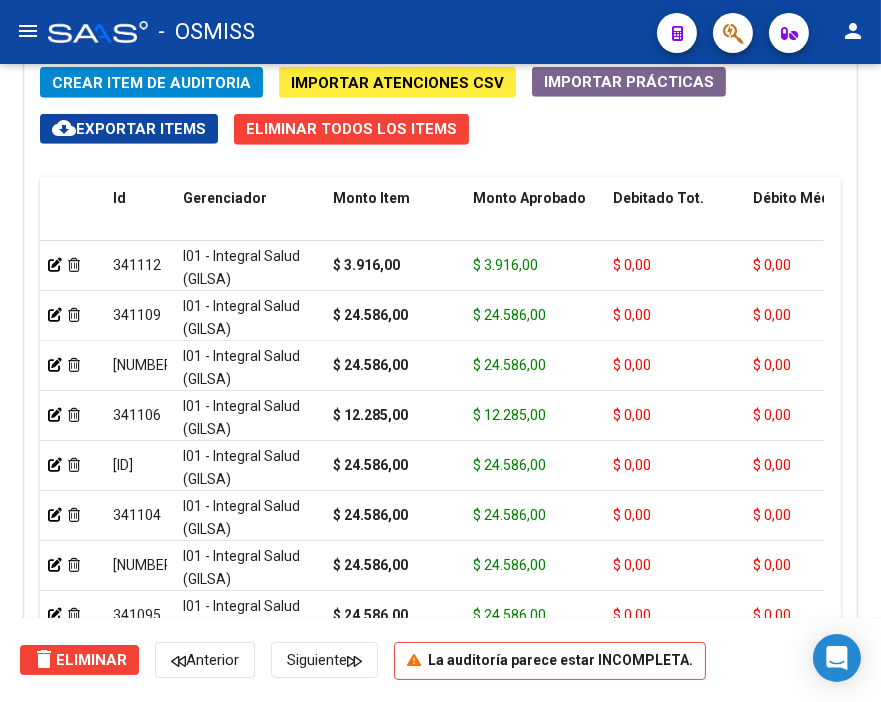 click on "menu -   OSMISS  person" 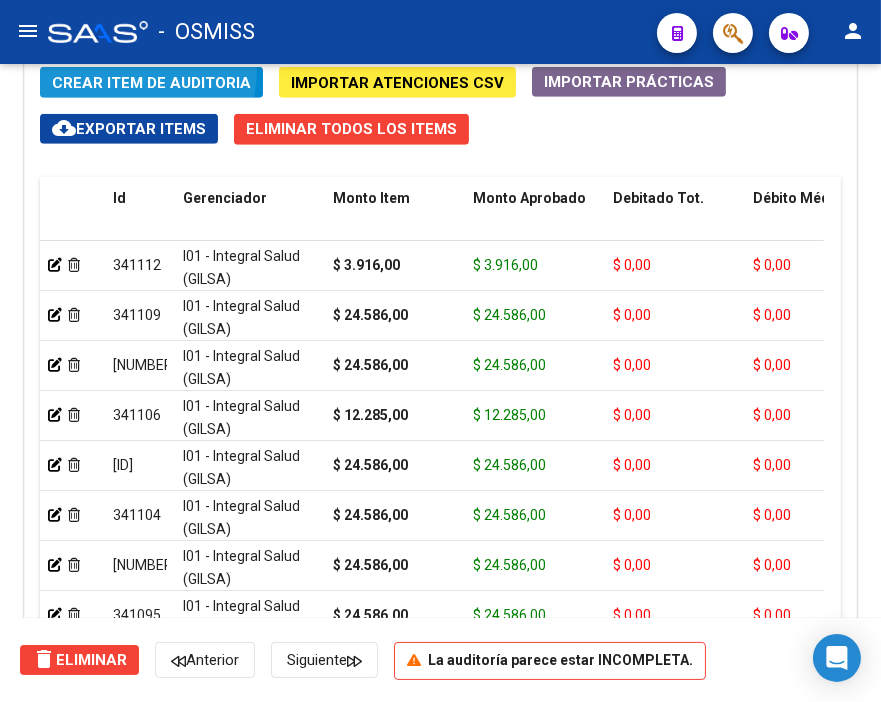 click on "Crear Item de Auditoria" 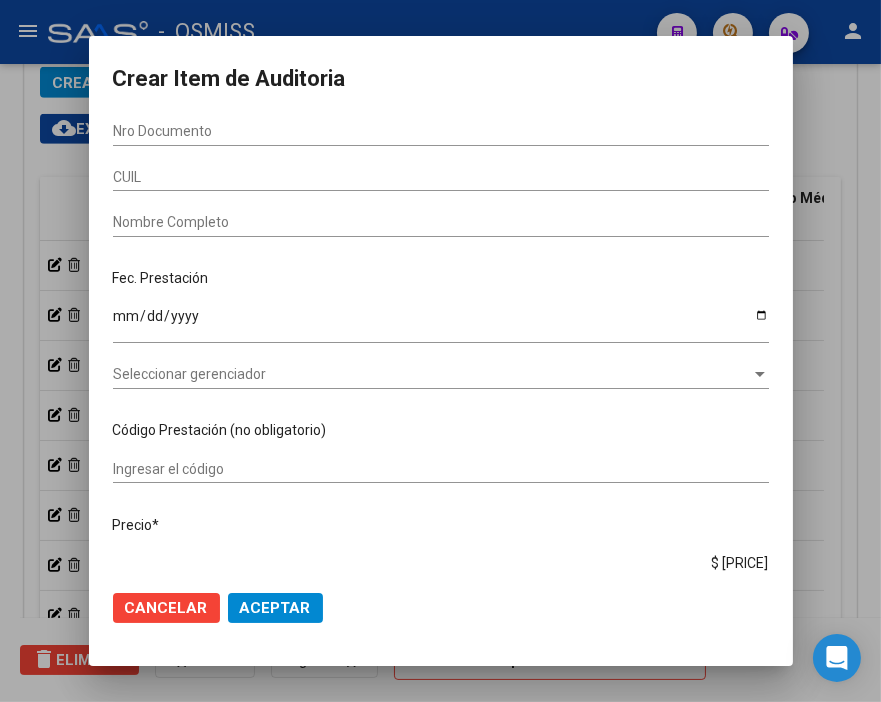 click on "Nro Documento" at bounding box center [441, 131] 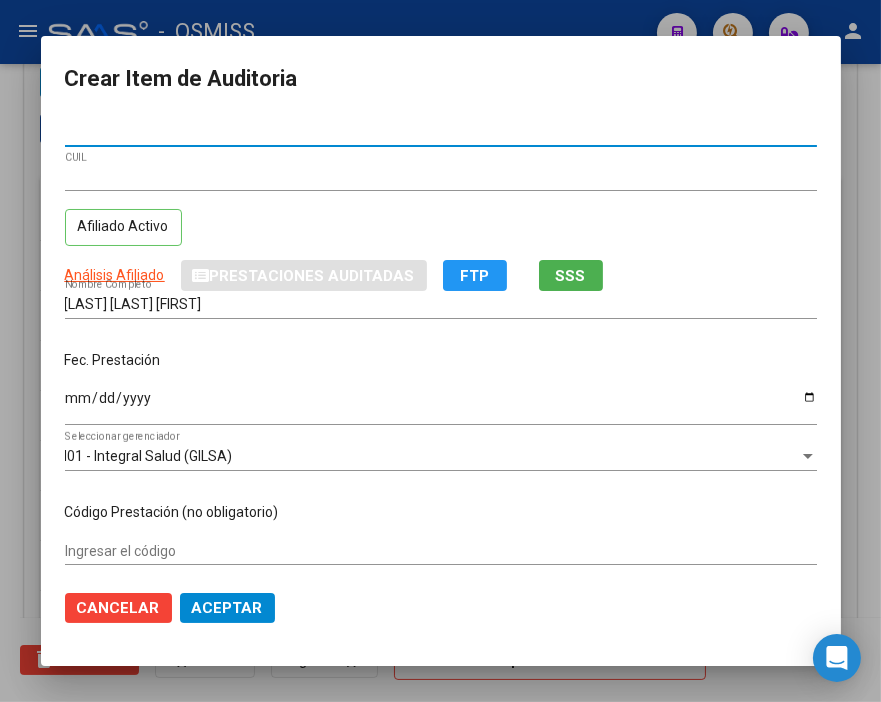 click on "Ingresar la fecha" at bounding box center [441, 405] 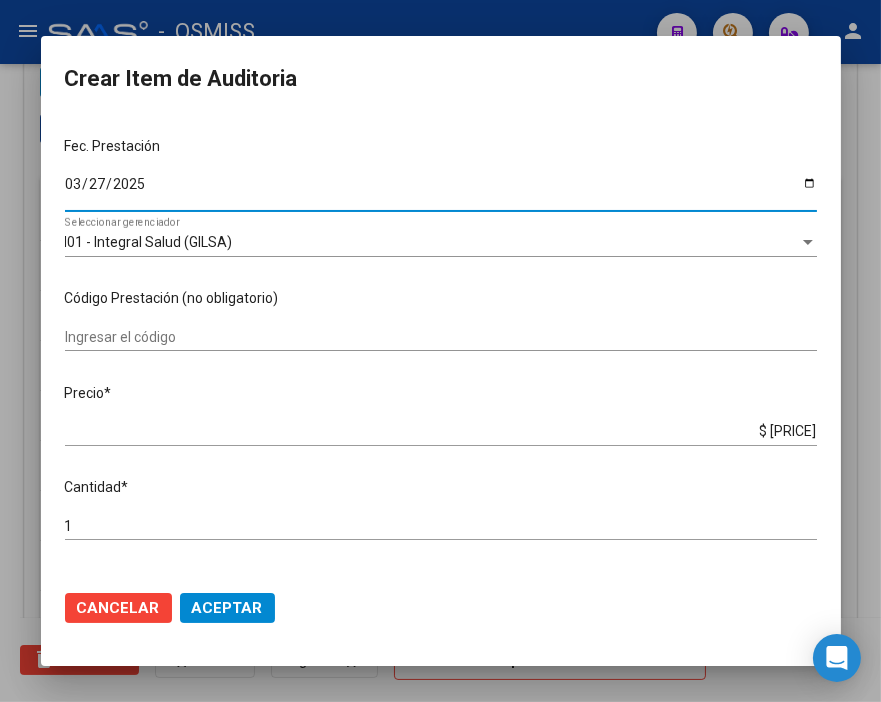scroll, scrollTop: 222, scrollLeft: 0, axis: vertical 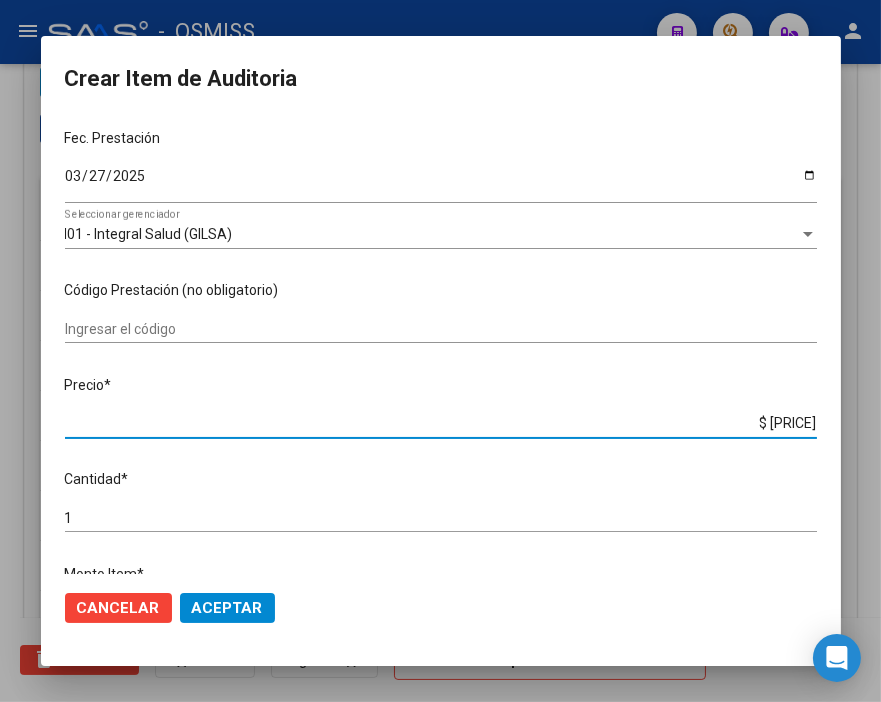 drag, startPoint x: 700, startPoint y: 431, endPoint x: 848, endPoint y: 427, distance: 148.05405 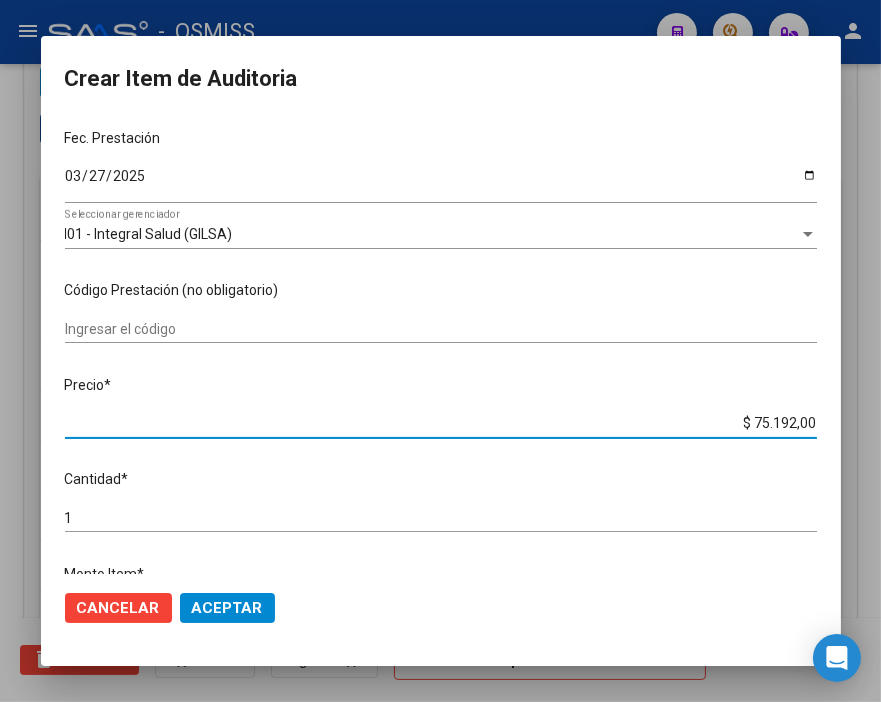 click on "Aceptar" 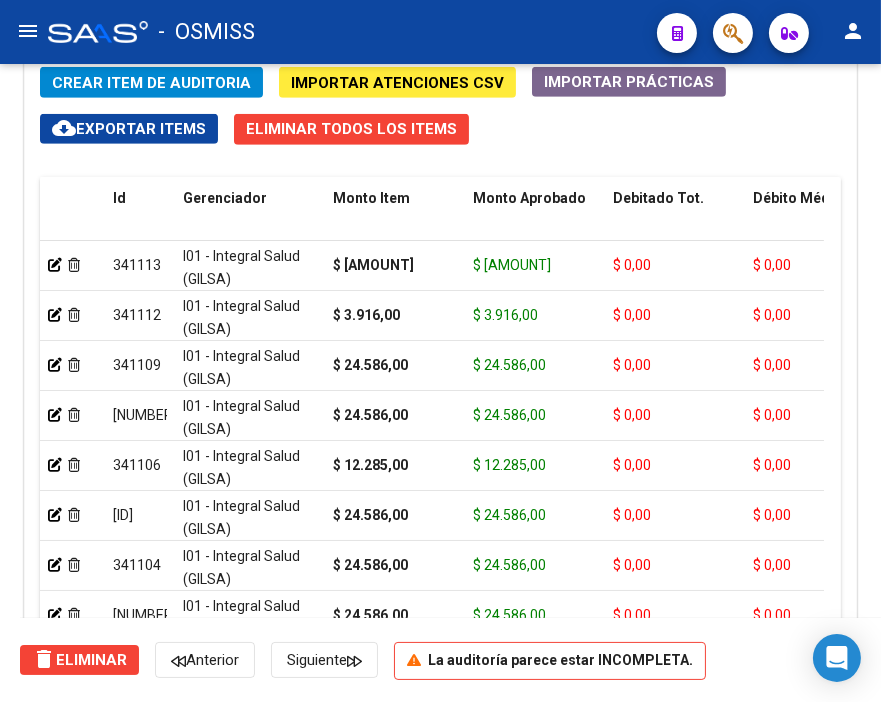 click on "Crear Item de Auditoria" 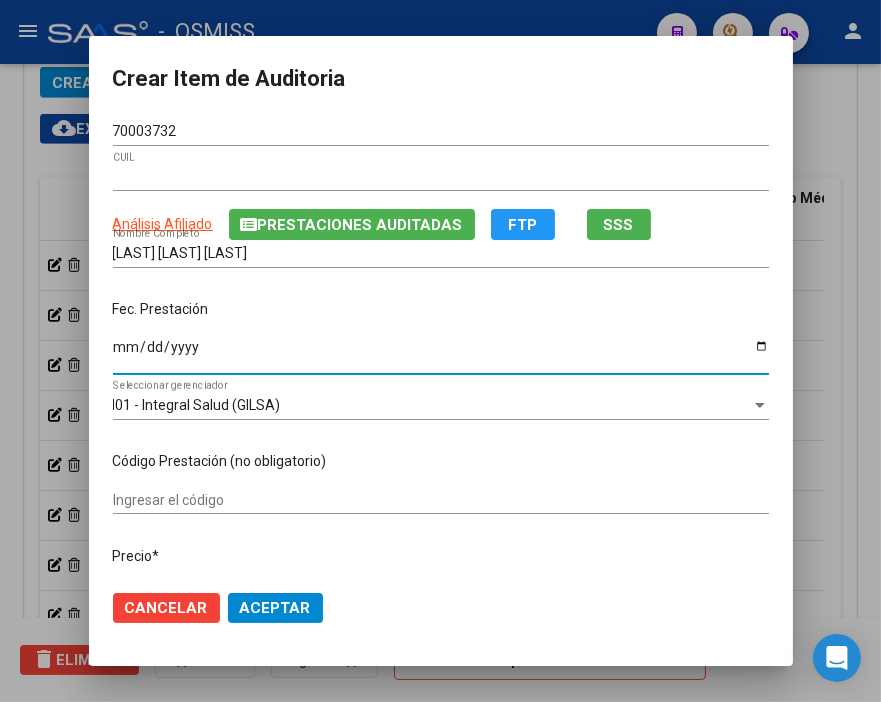 click on "Ingresar la fecha" at bounding box center (441, 354) 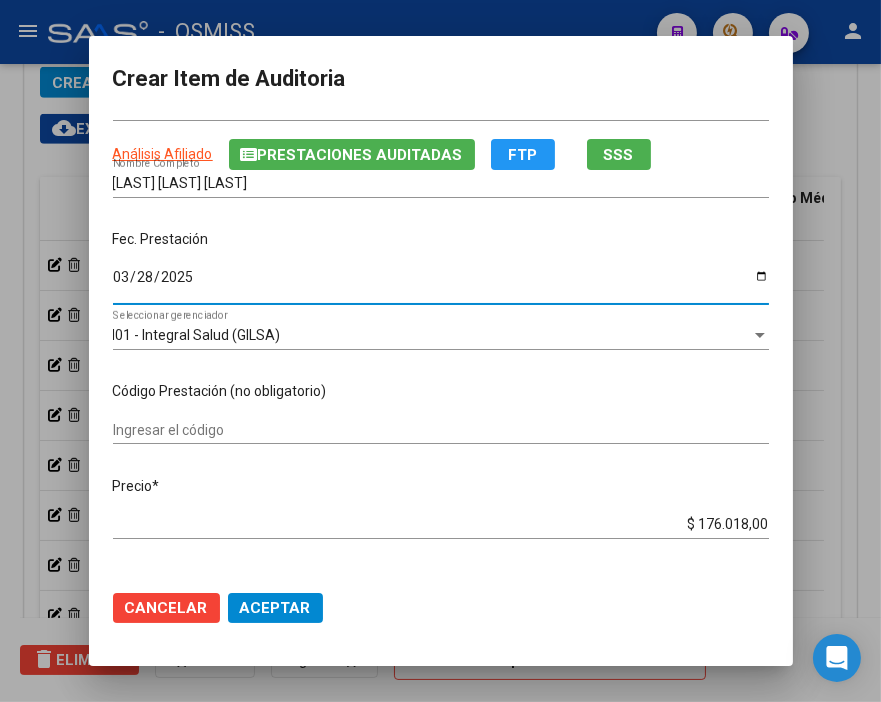 scroll, scrollTop: 222, scrollLeft: 0, axis: vertical 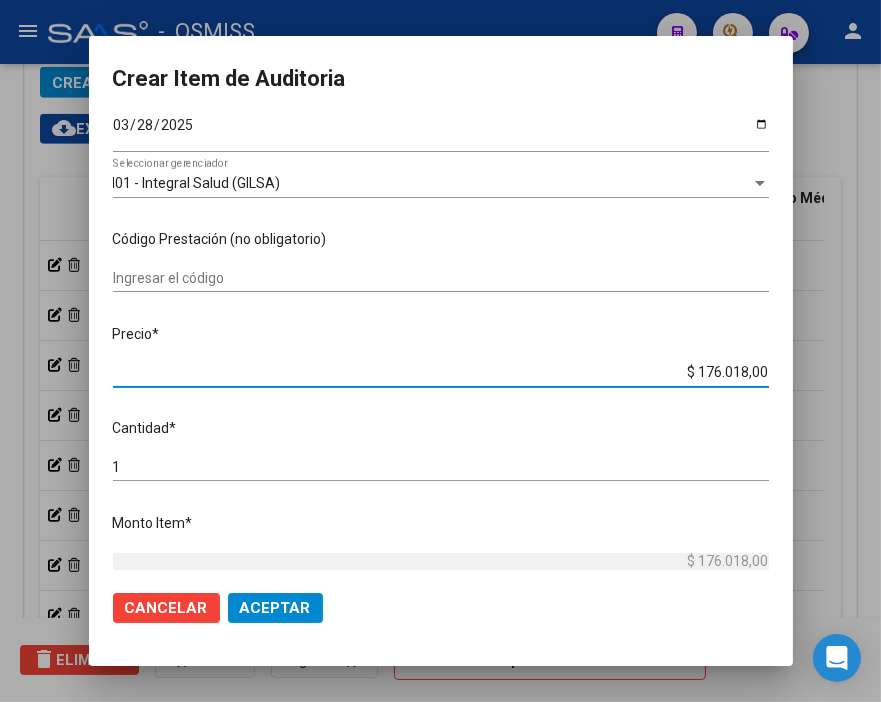drag, startPoint x: 601, startPoint y: 372, endPoint x: 840, endPoint y: 390, distance: 239.67686 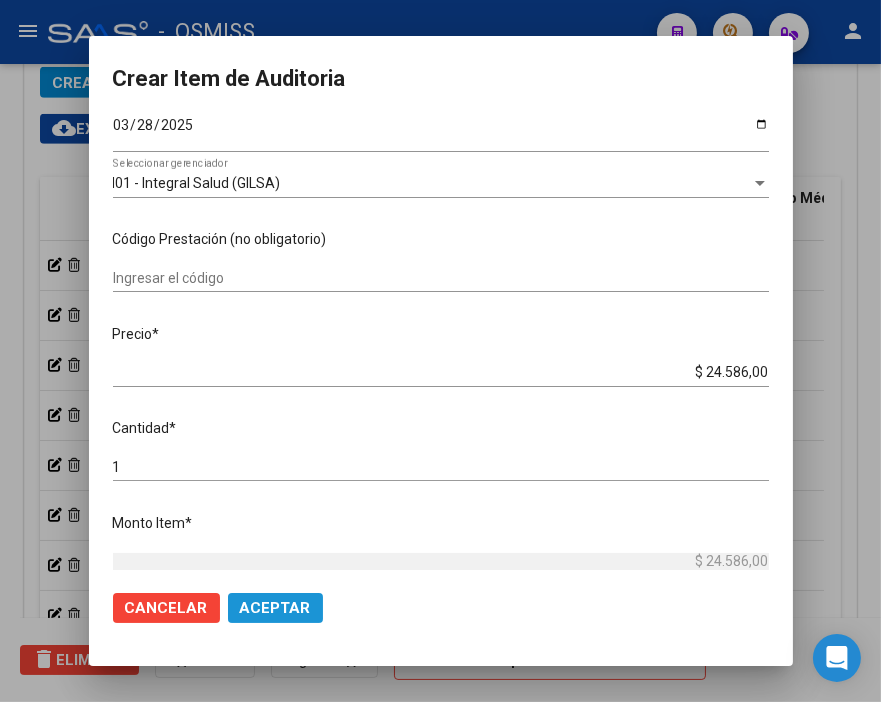 click on "Aceptar" 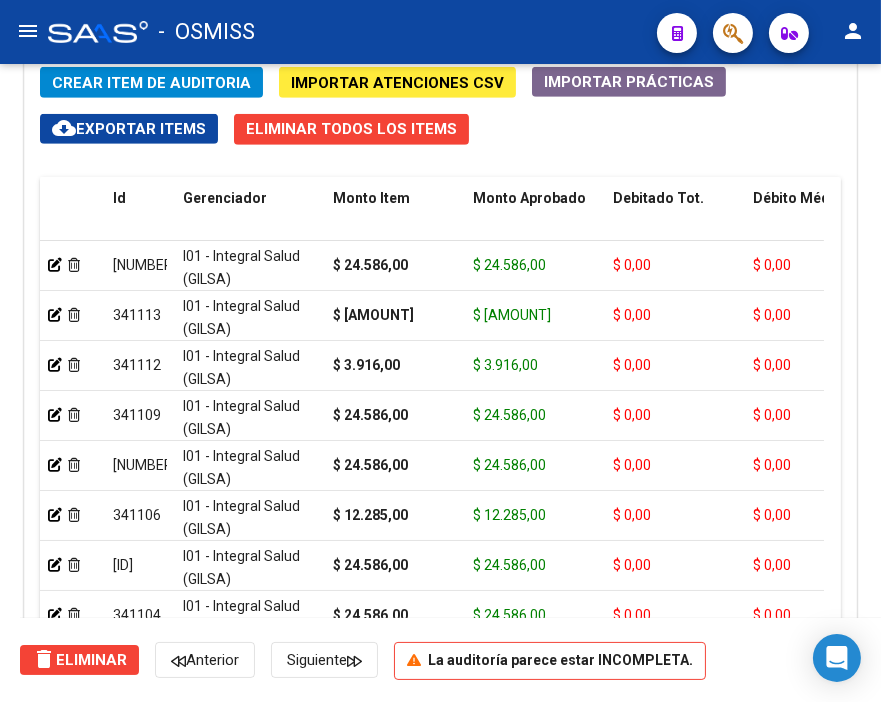 click on "Crear Item de Auditoria" 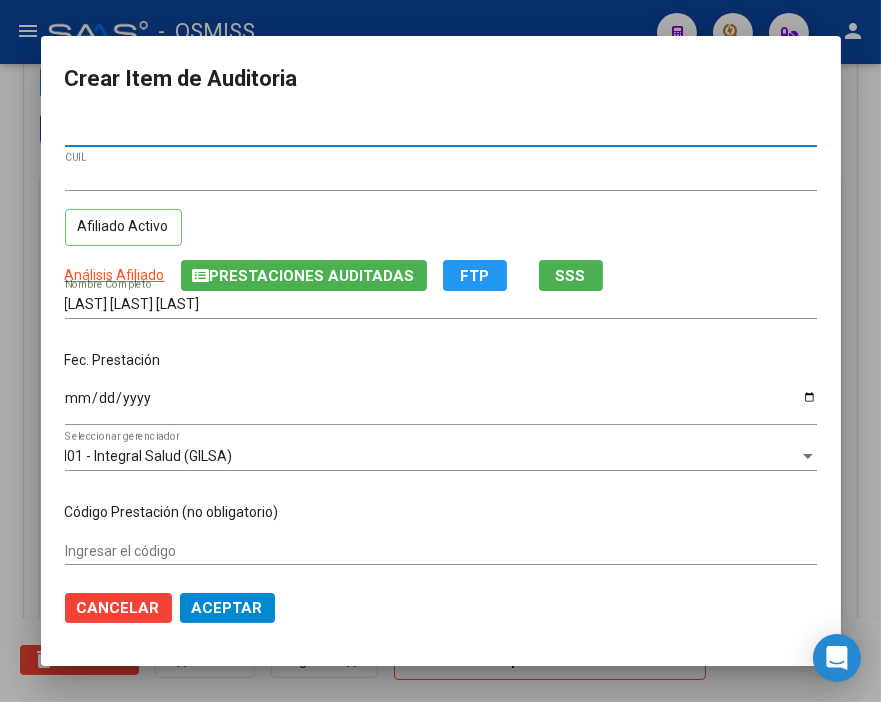 click on "Ingresar la fecha" at bounding box center [441, 405] 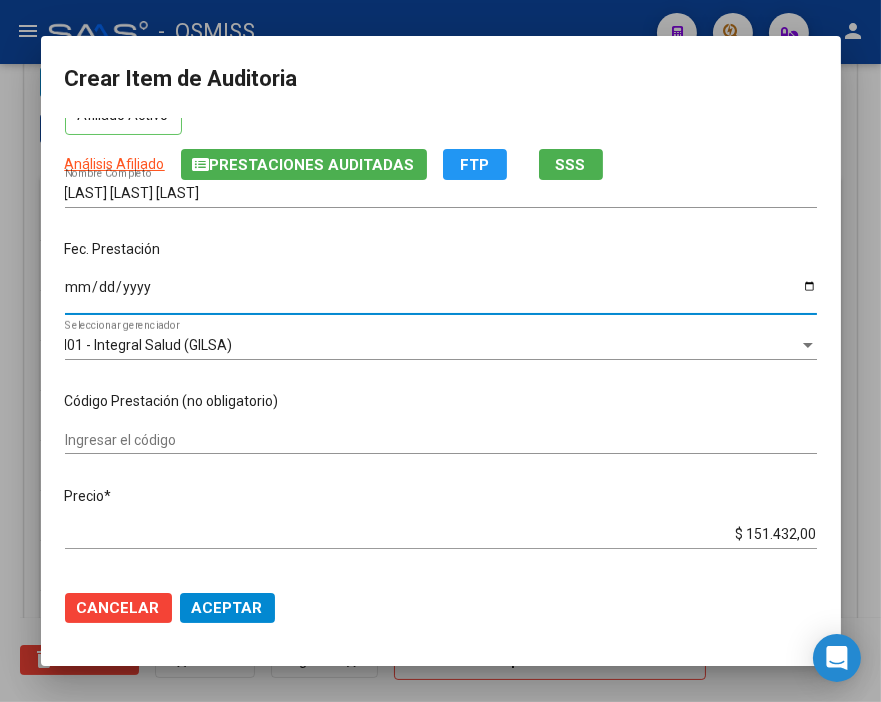 scroll, scrollTop: 222, scrollLeft: 0, axis: vertical 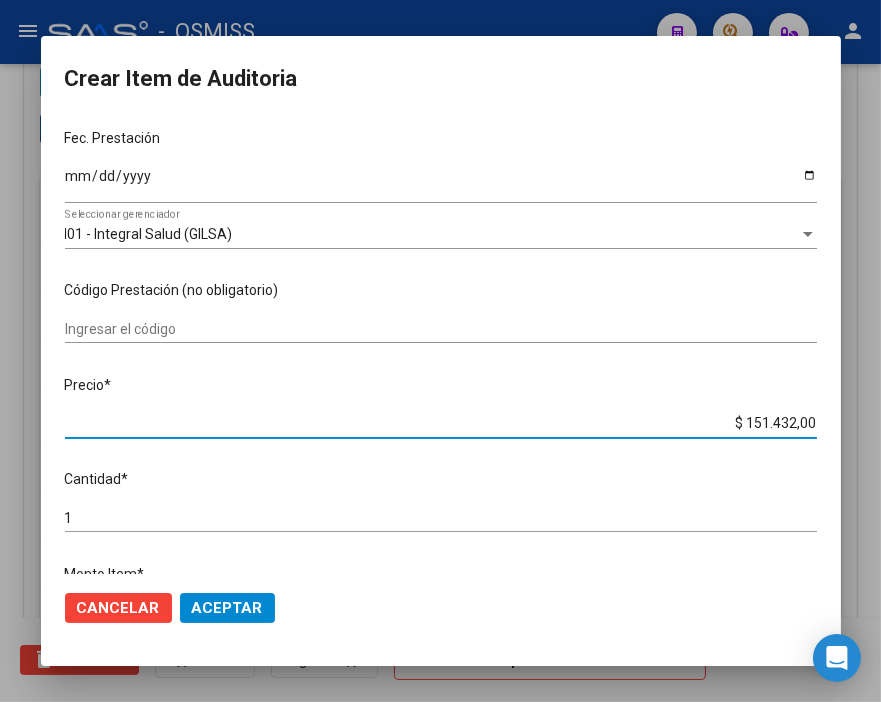 drag, startPoint x: 691, startPoint y: 427, endPoint x: 853, endPoint y: 414, distance: 162.52077 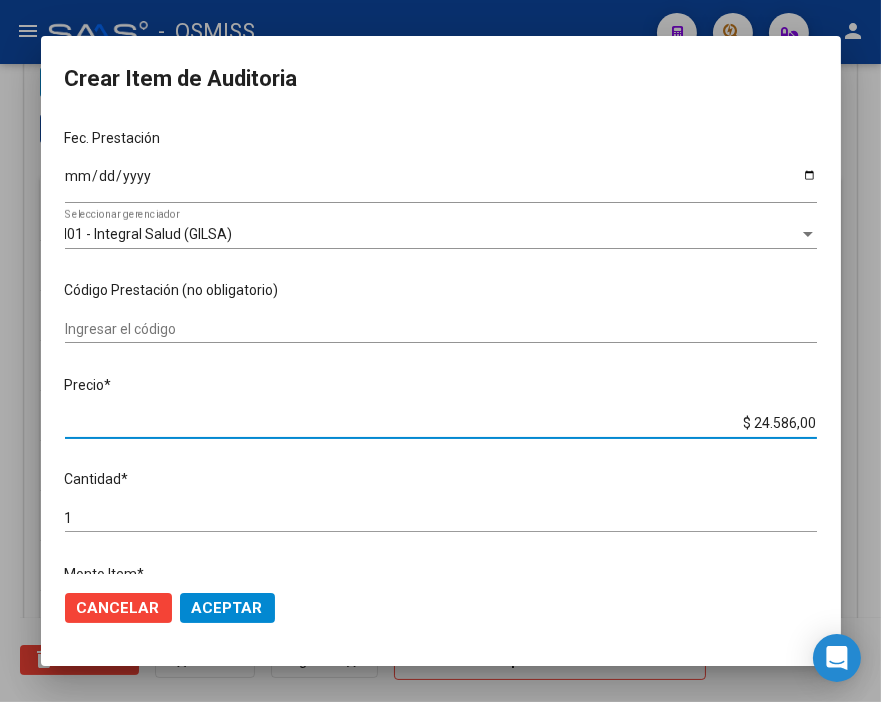click on "Aceptar" 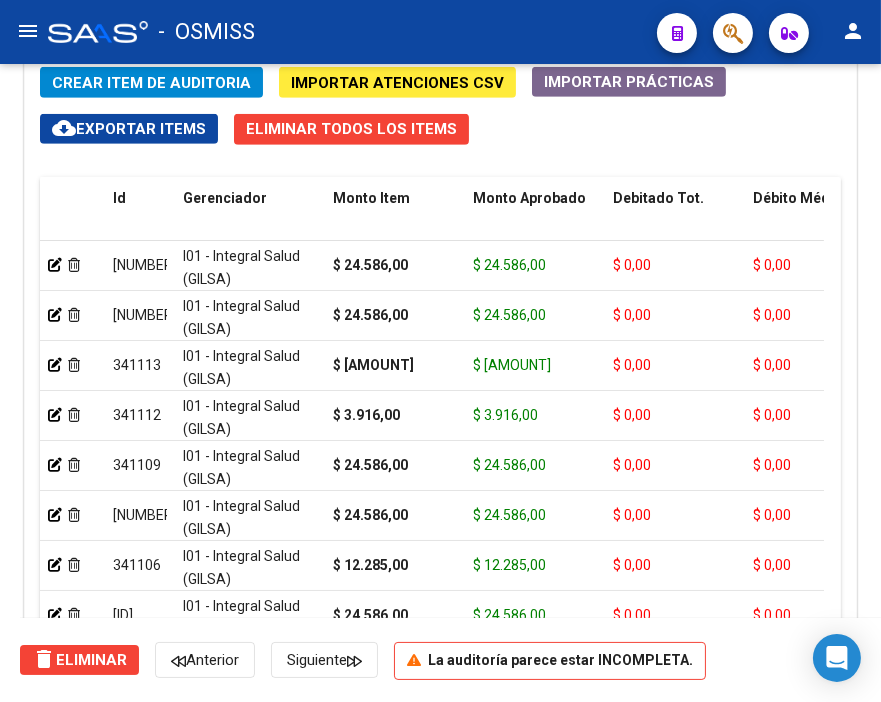 click on "-   OSMISS" 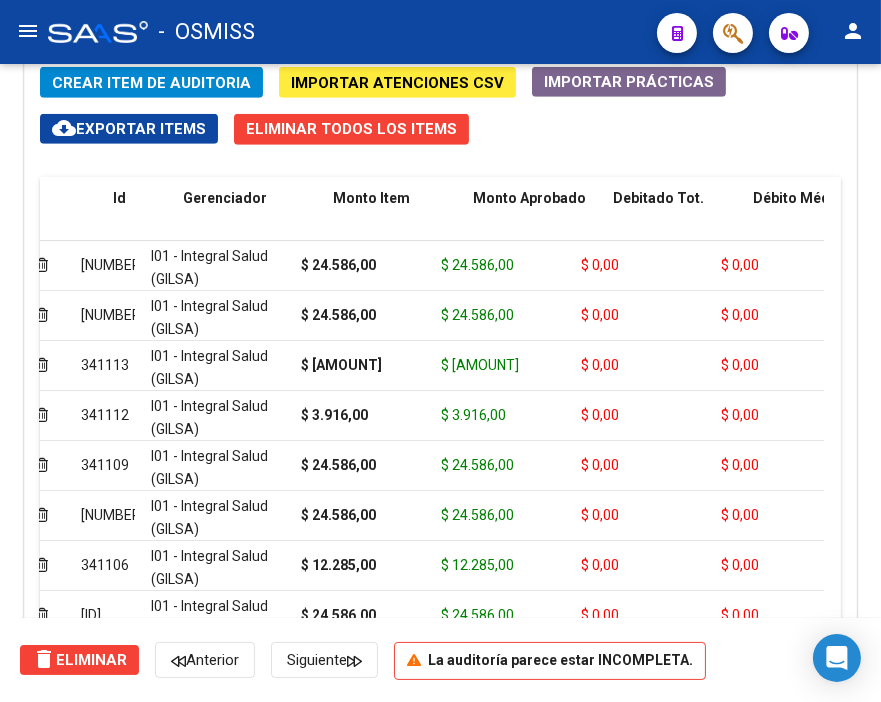scroll, scrollTop: 0, scrollLeft: 0, axis: both 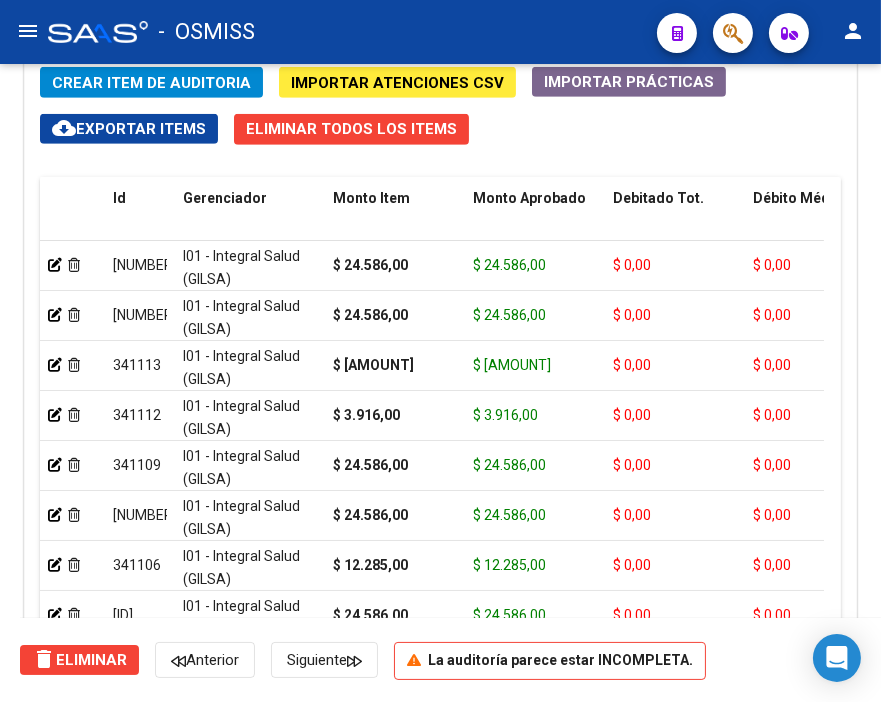 click on "Crear Item de Auditoria" 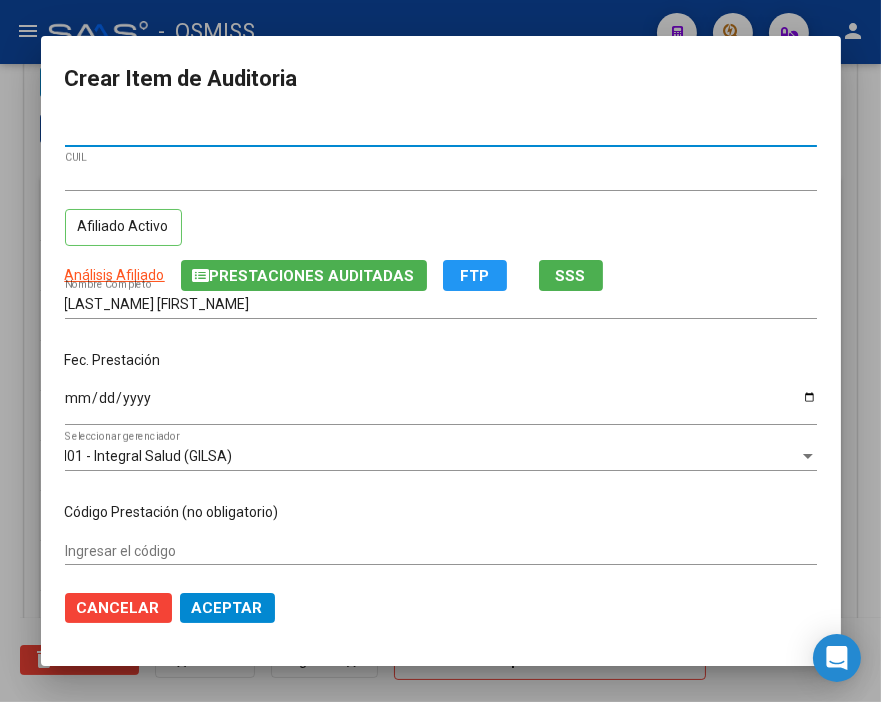 click on "Ingresar la fecha" at bounding box center (441, 405) 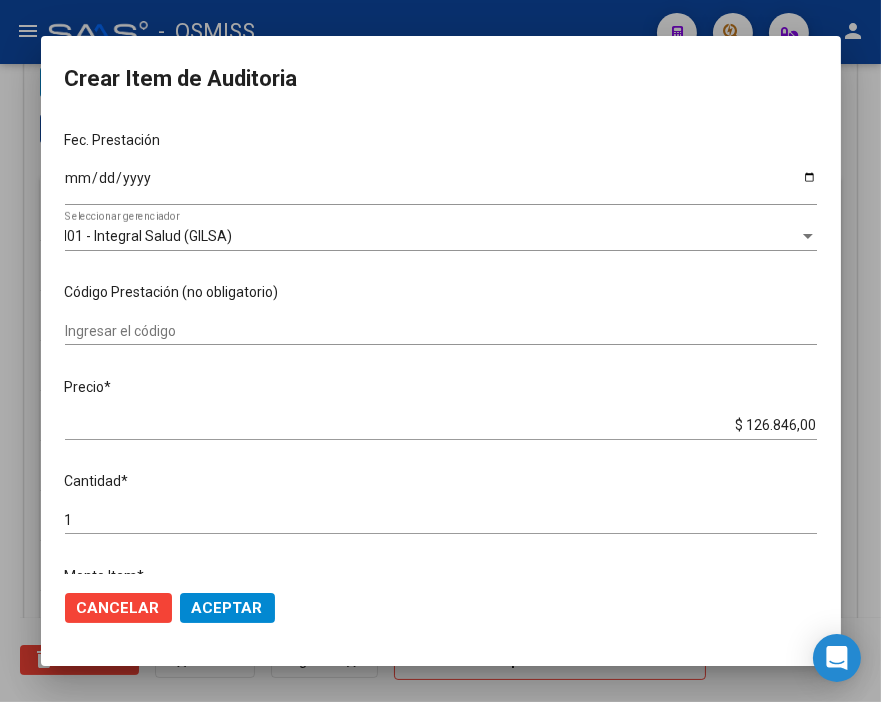 scroll, scrollTop: 222, scrollLeft: 0, axis: vertical 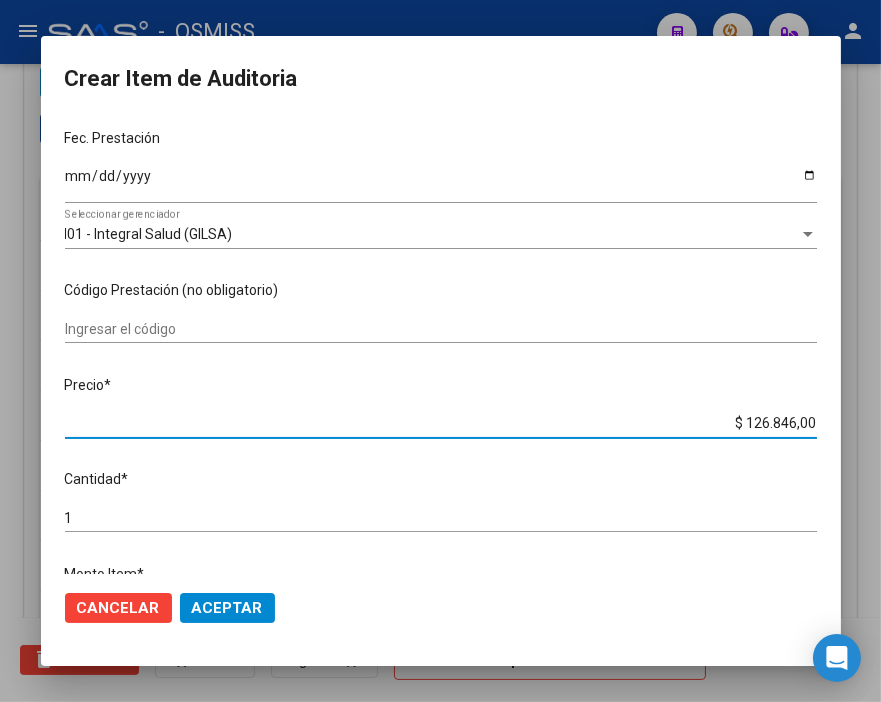 drag, startPoint x: 692, startPoint y: 420, endPoint x: 854, endPoint y: 433, distance: 162.52077 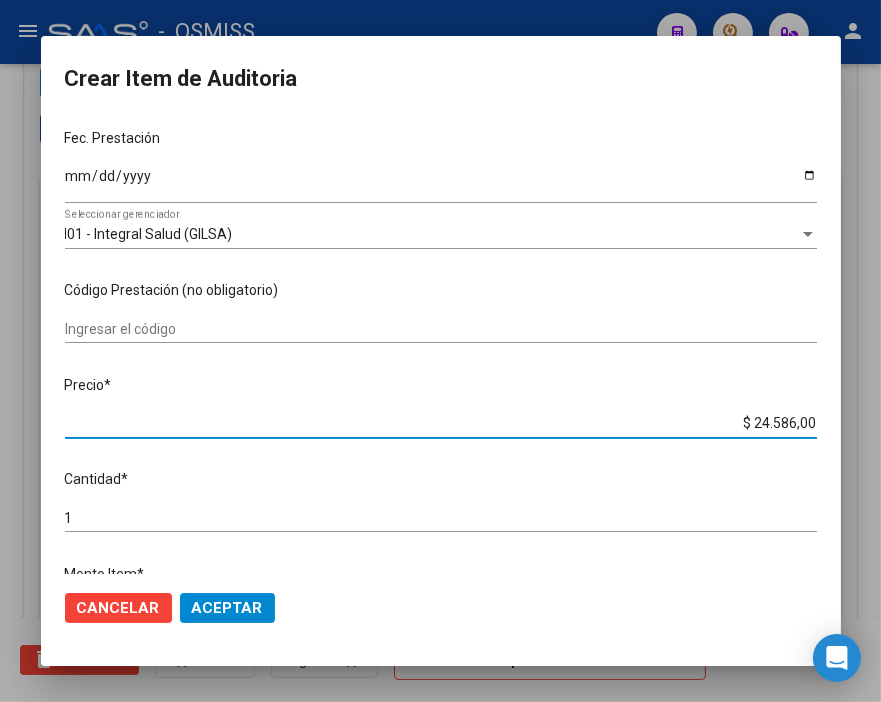 click on "Aceptar" 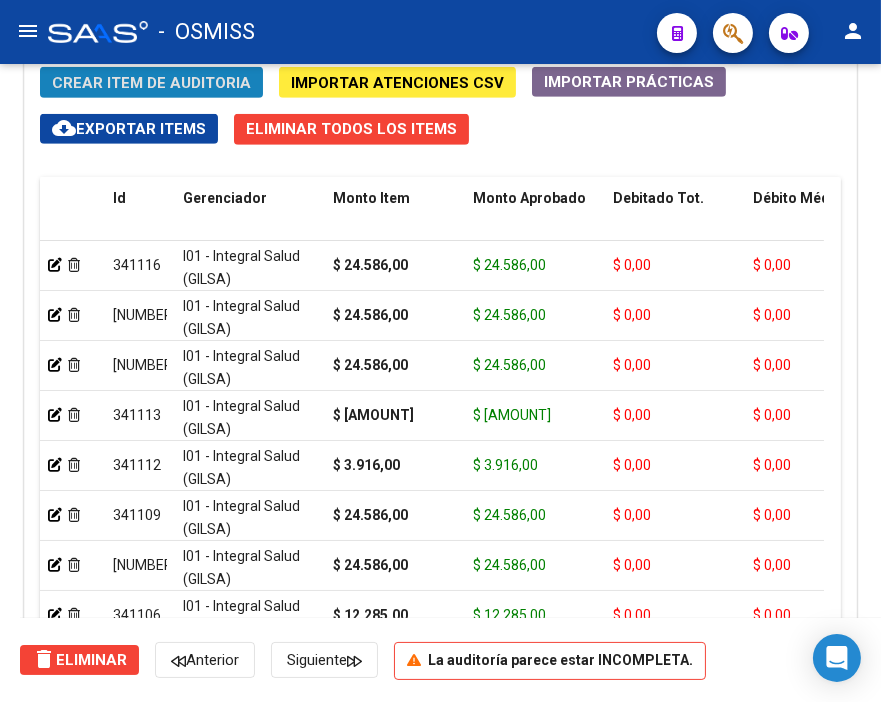 click on "Crear Item de Auditoria" 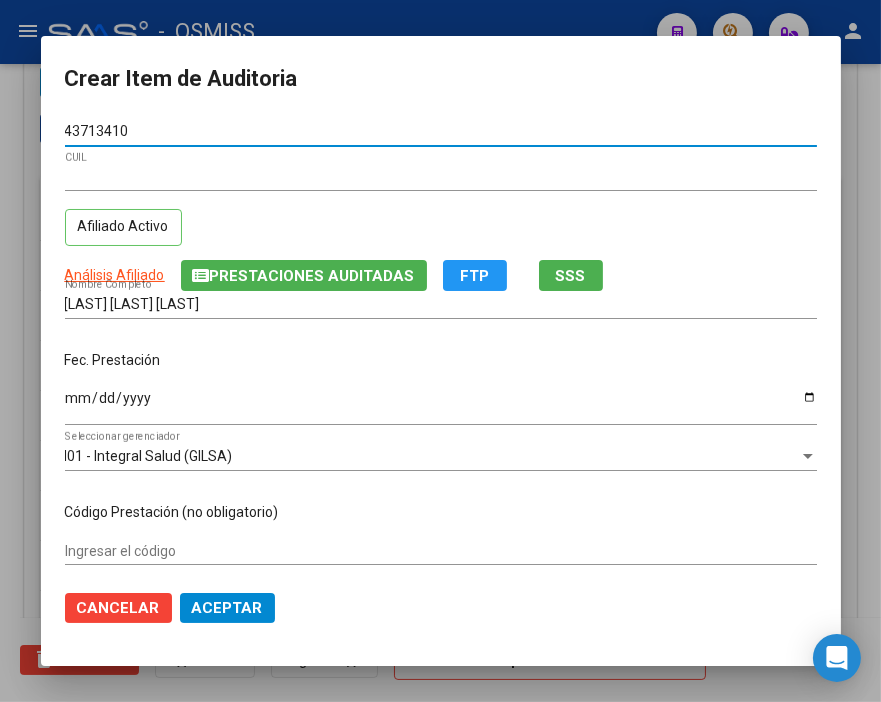 click on "Ingresar la fecha" at bounding box center [441, 405] 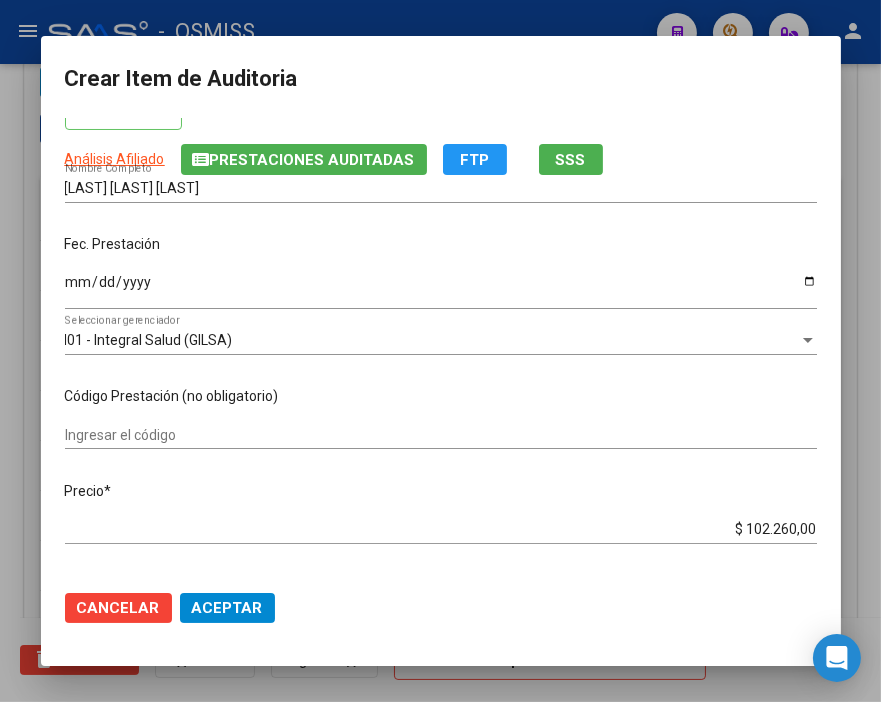 scroll, scrollTop: 222, scrollLeft: 0, axis: vertical 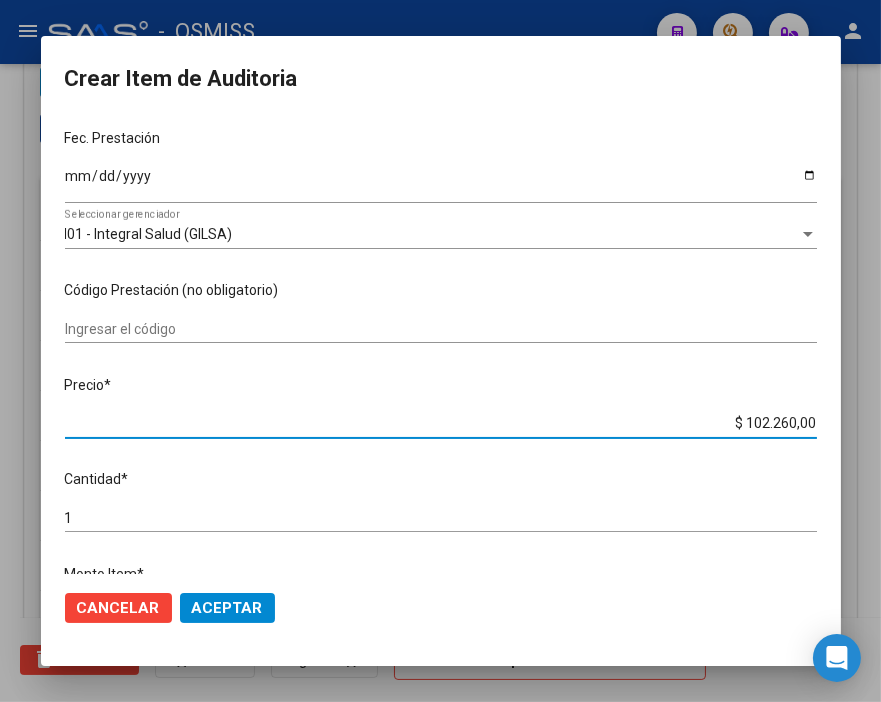 drag, startPoint x: 685, startPoint y: 430, endPoint x: 884, endPoint y: 425, distance: 199.0628 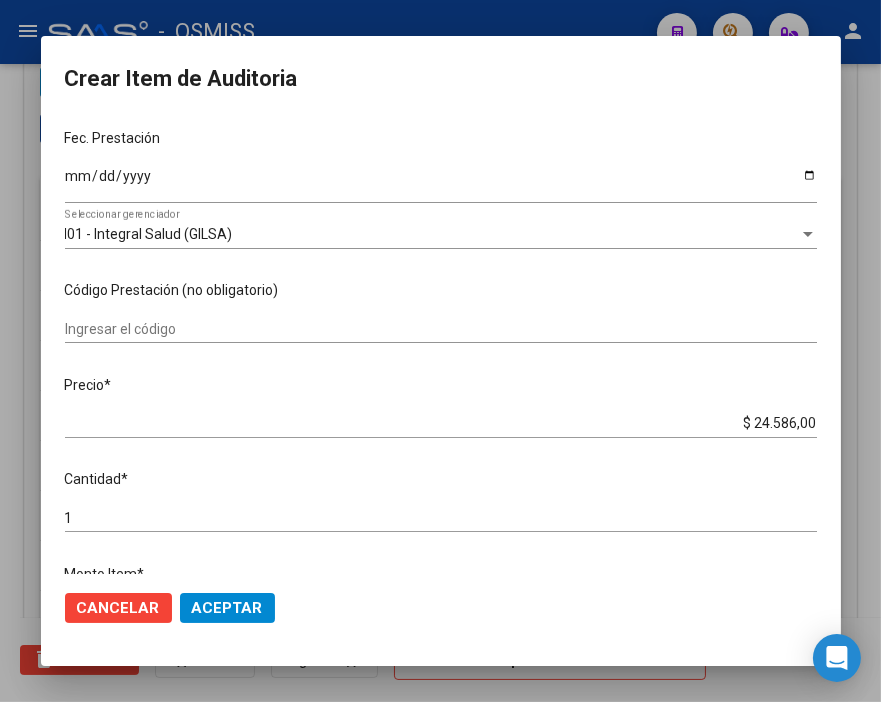 click on "Cancelar Aceptar" 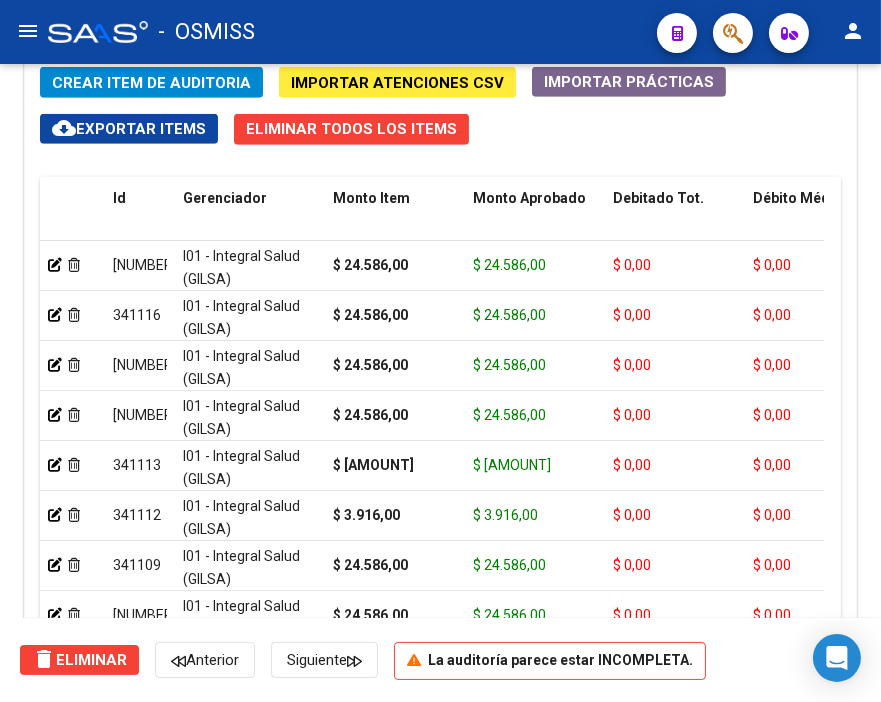 click on "Crear Item de Auditoria" 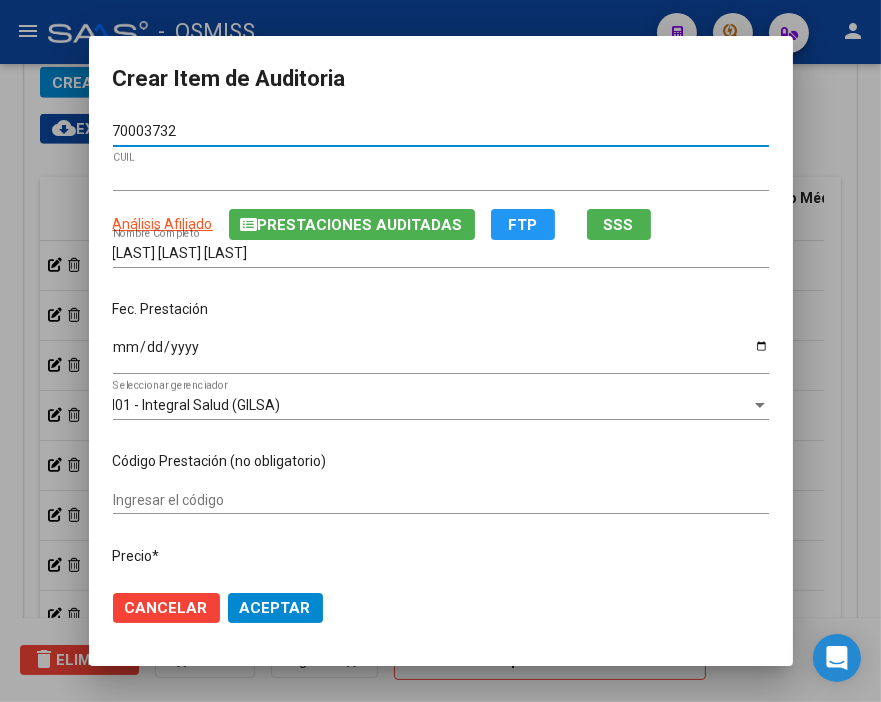 click on "Ingresar la fecha" at bounding box center (441, 354) 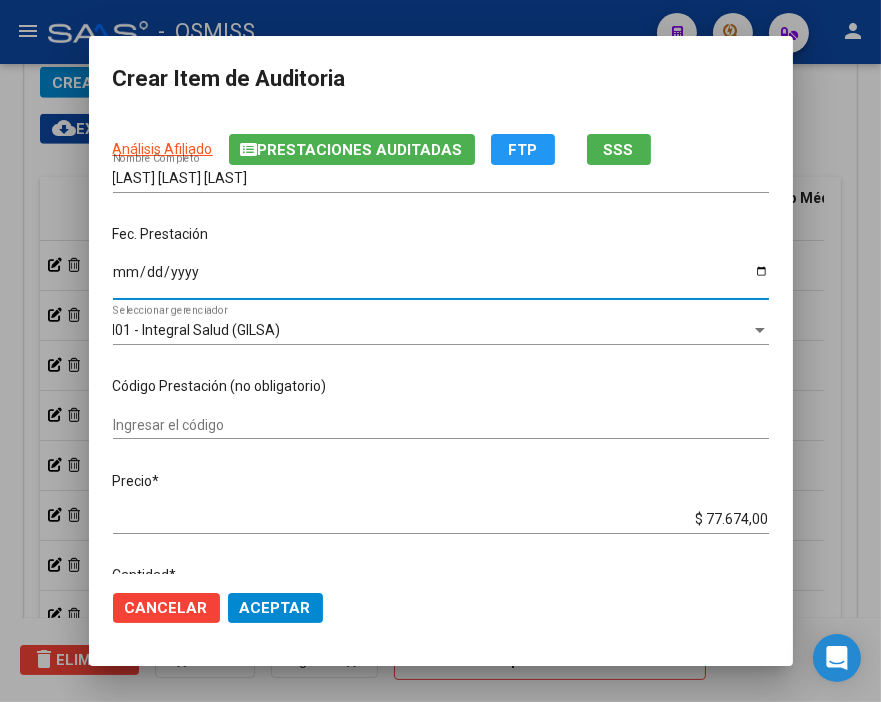 scroll, scrollTop: 111, scrollLeft: 0, axis: vertical 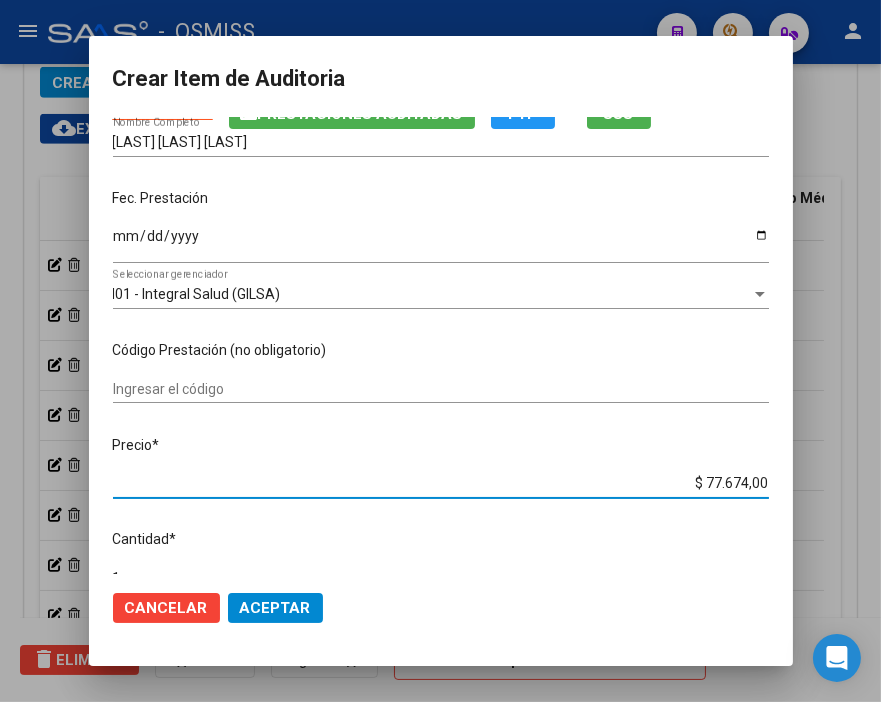 drag, startPoint x: 665, startPoint y: 476, endPoint x: 825, endPoint y: 476, distance: 160 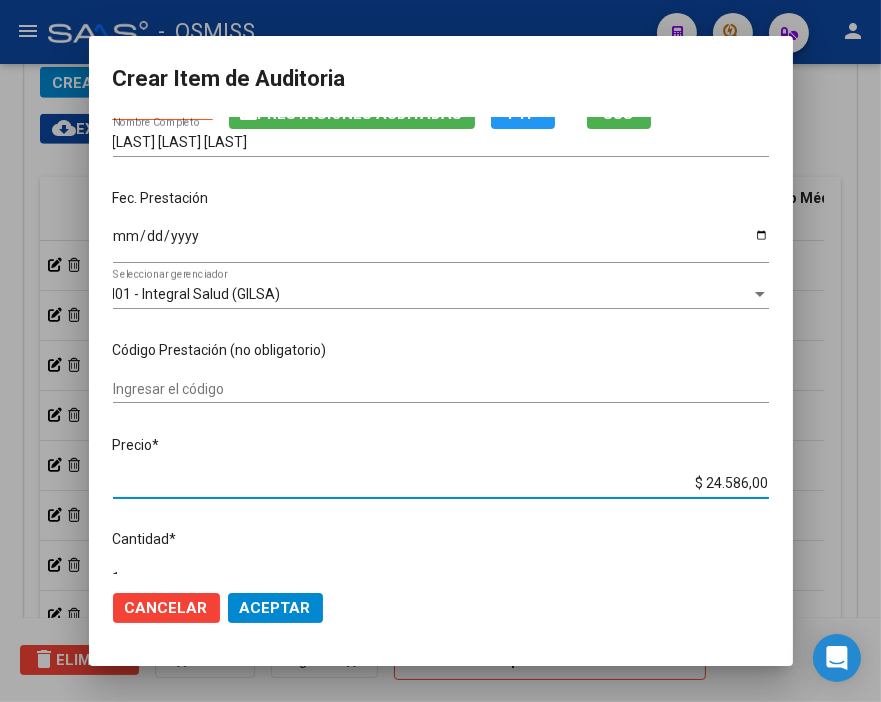 click on "Aceptar" 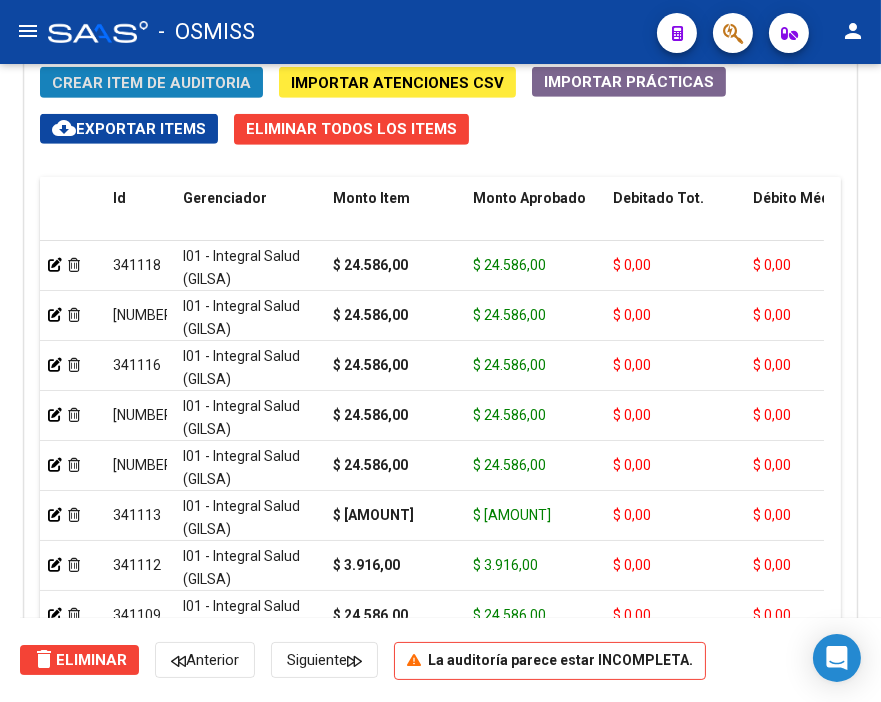 click on "Crear Item de Auditoria" 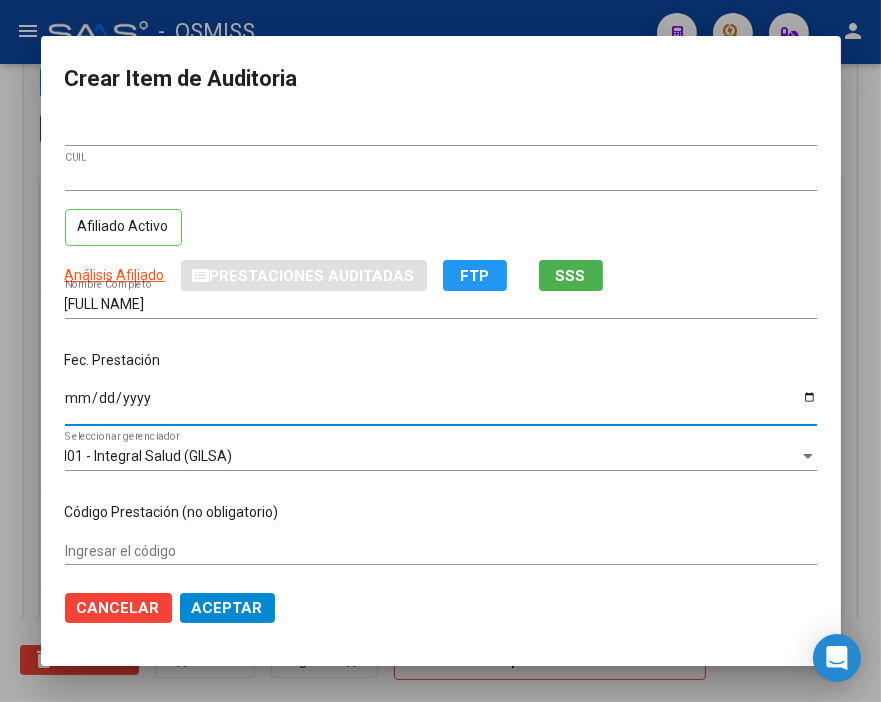 click on "Ingresar la fecha" at bounding box center (441, 405) 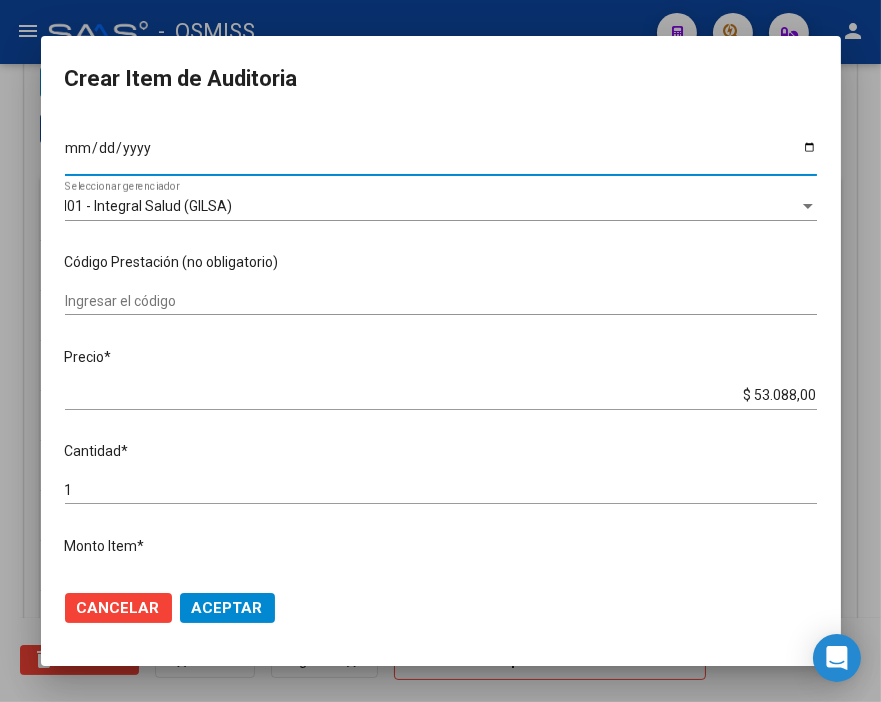 scroll, scrollTop: 333, scrollLeft: 0, axis: vertical 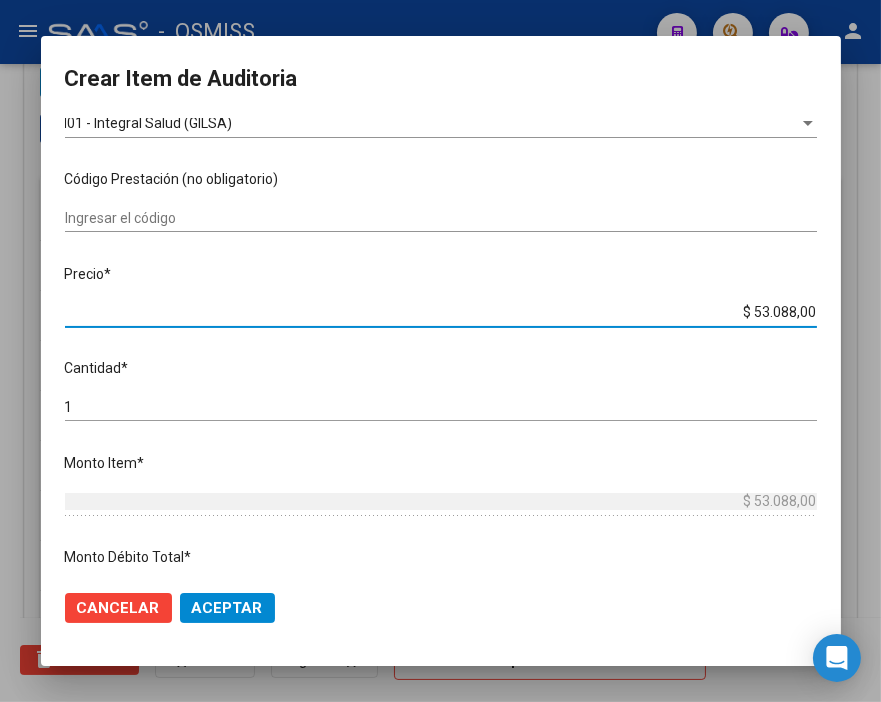 drag, startPoint x: 684, startPoint y: 307, endPoint x: 877, endPoint y: 307, distance: 193 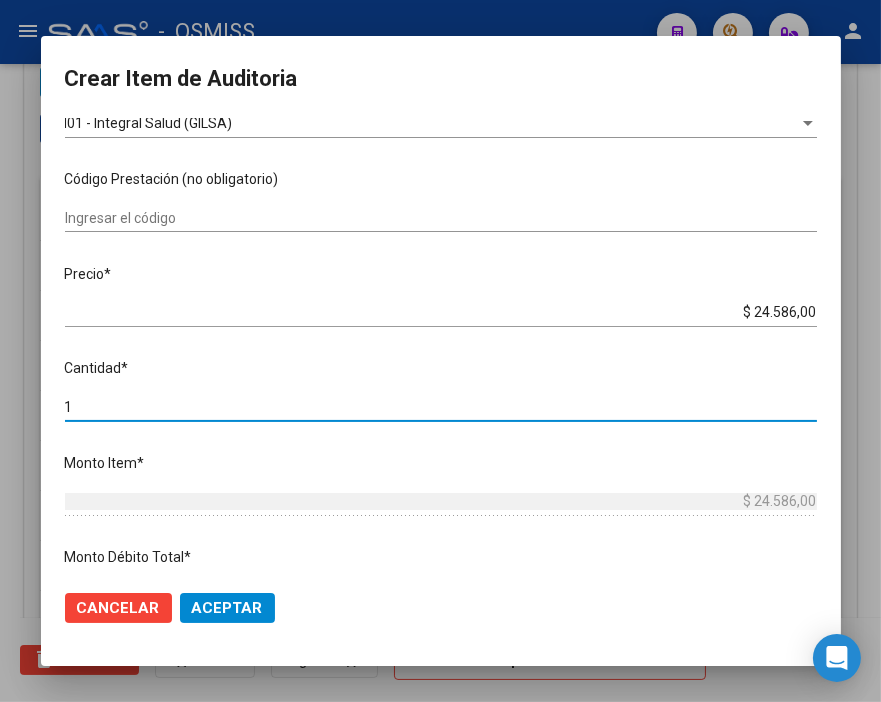 drag, startPoint x: 121, startPoint y: 413, endPoint x: 34, endPoint y: 400, distance: 87.965904 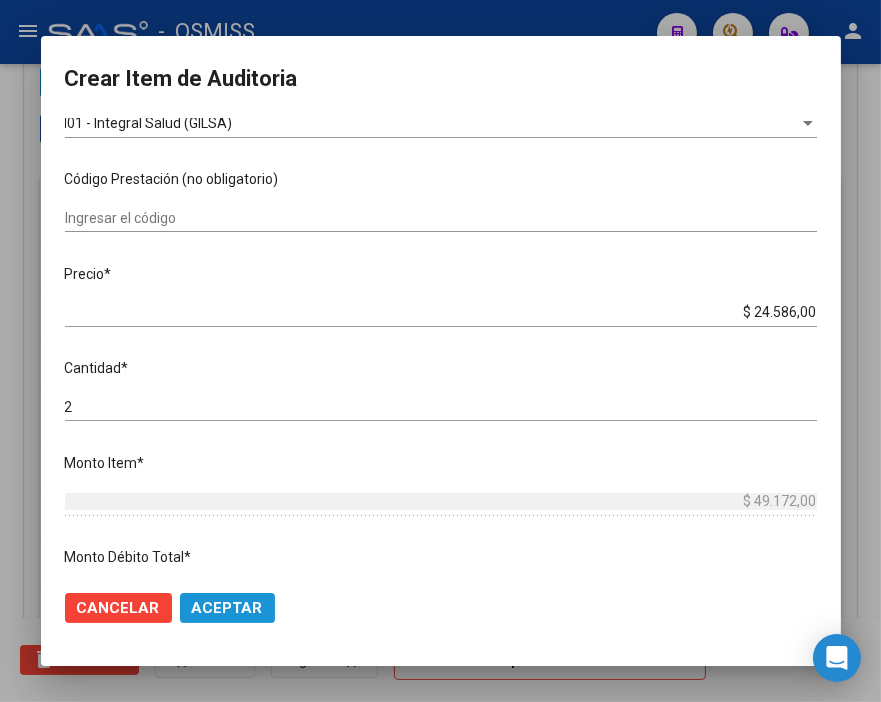 click on "Aceptar" 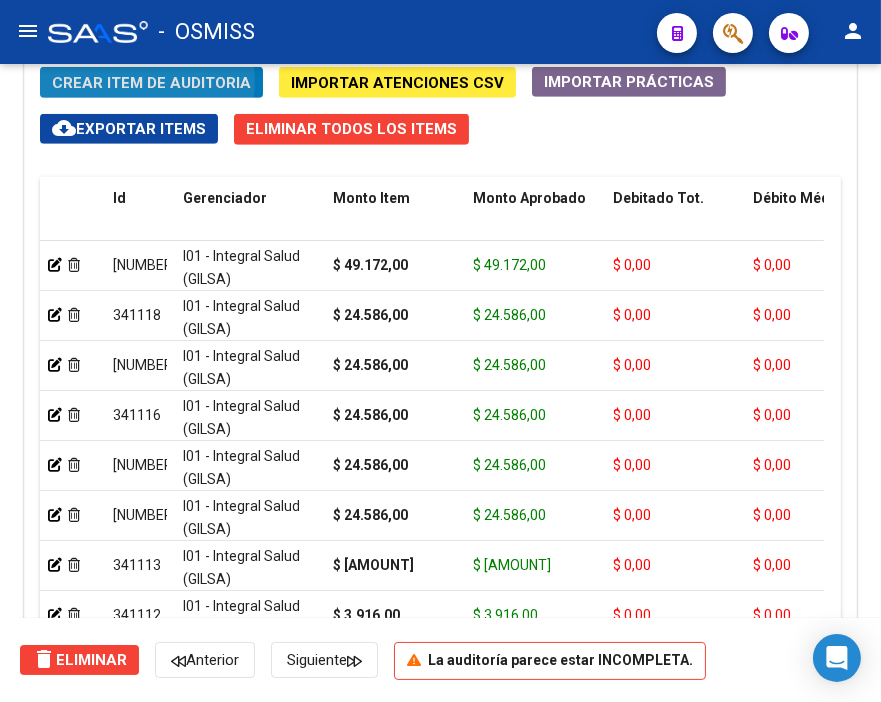 click on "Crear Item de Auditoria" 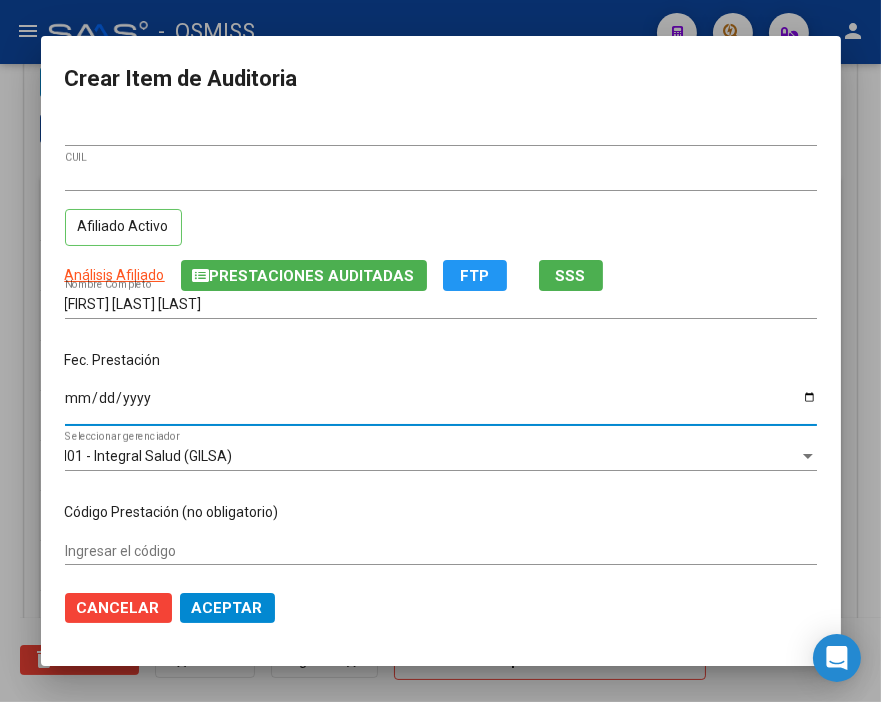 click on "Ingresar la fecha" at bounding box center [441, 405] 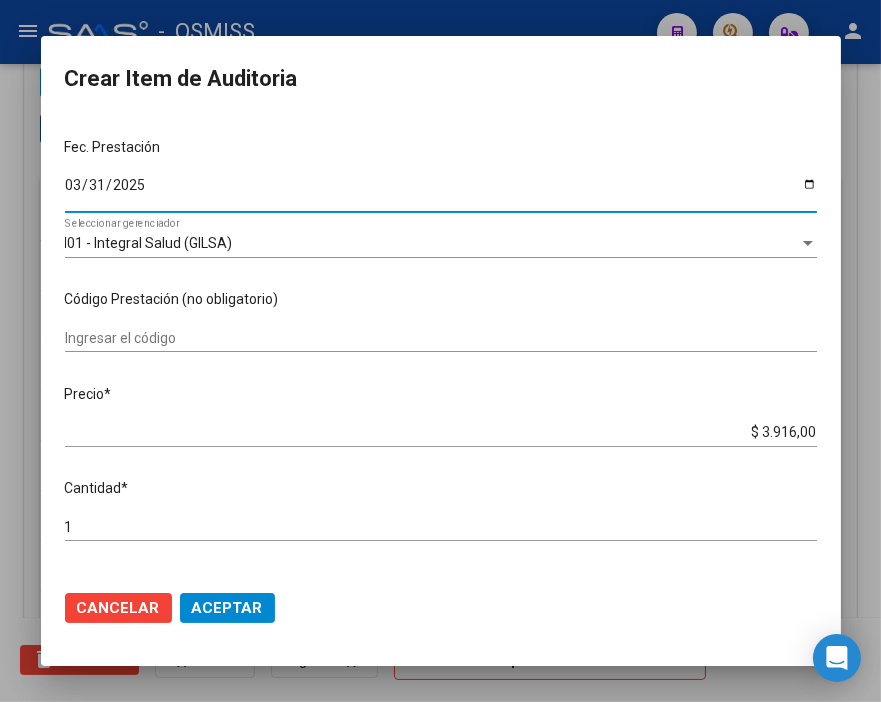 scroll, scrollTop: 222, scrollLeft: 0, axis: vertical 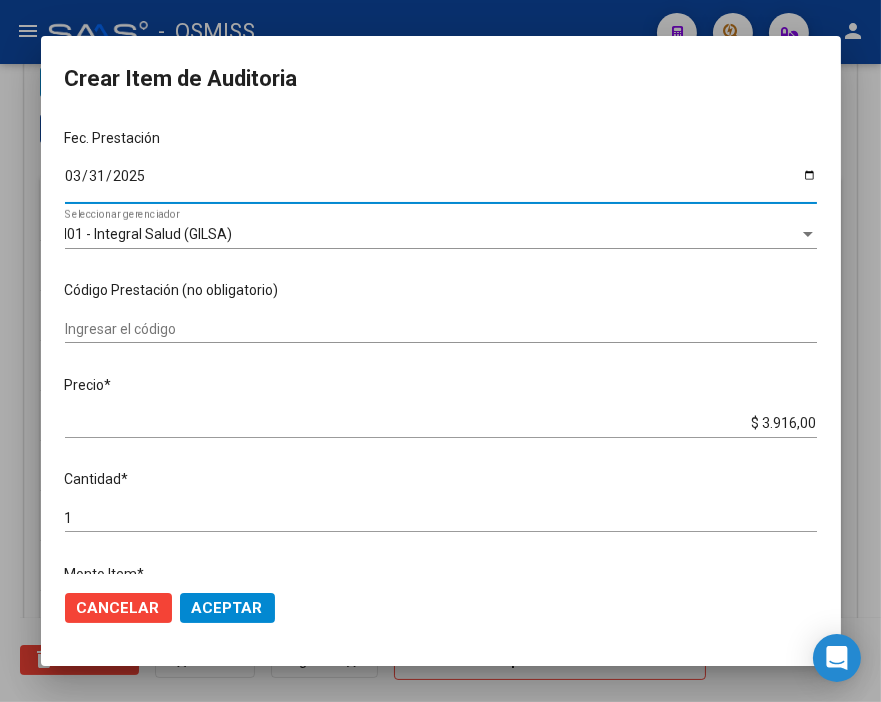 click on "$ 3.916,00" at bounding box center [441, 423] 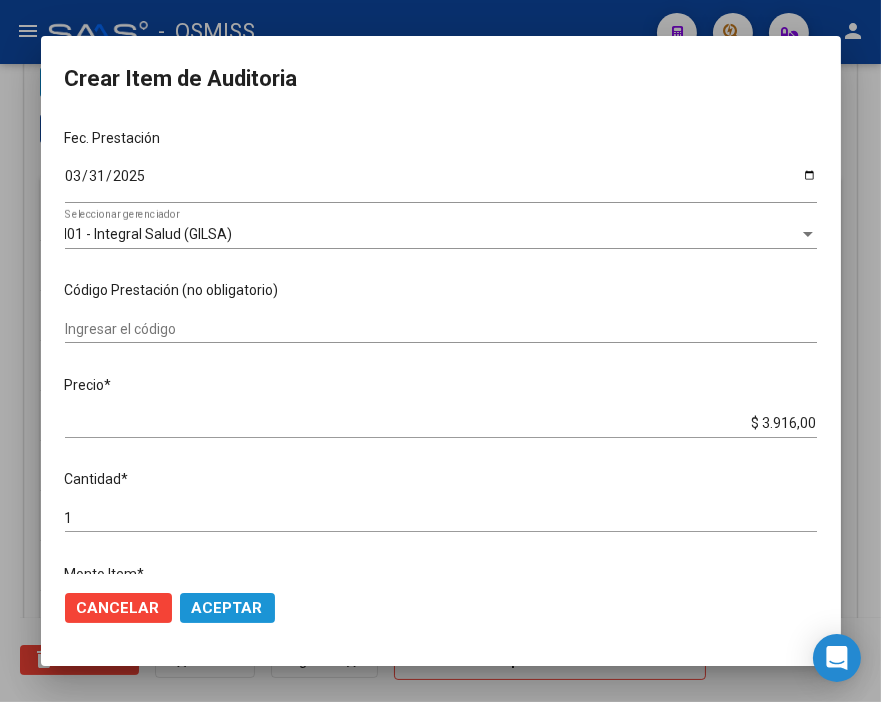 click on "Aceptar" 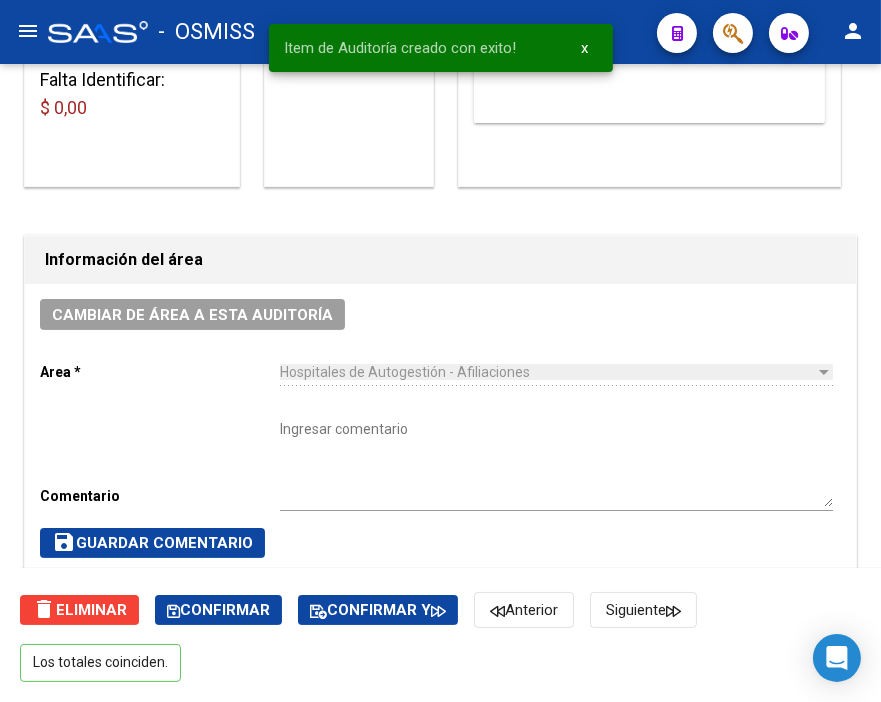scroll, scrollTop: 445, scrollLeft: 0, axis: vertical 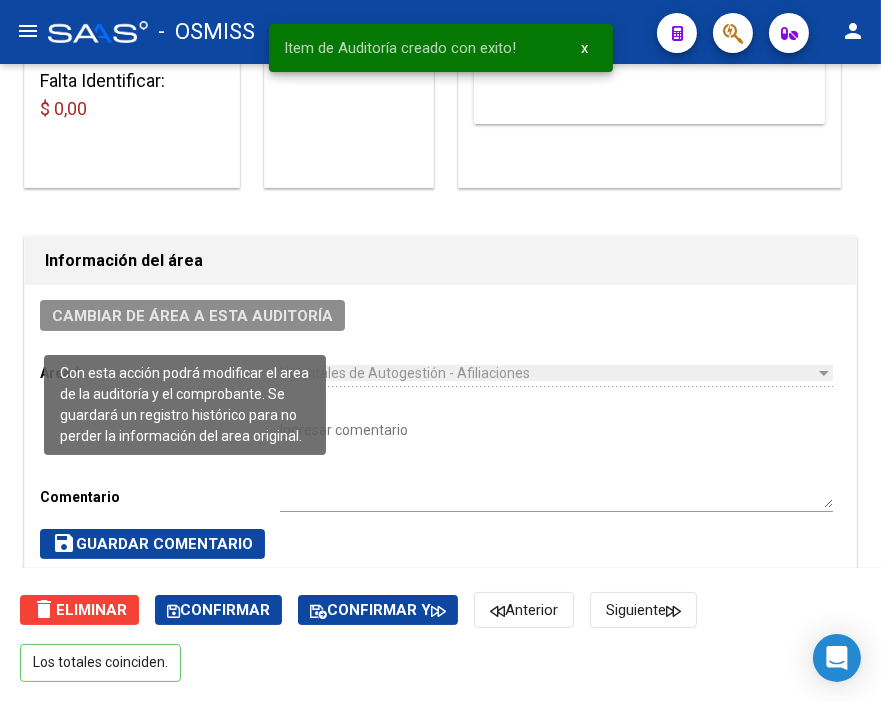 click on "Cambiar de área a esta auditoría" 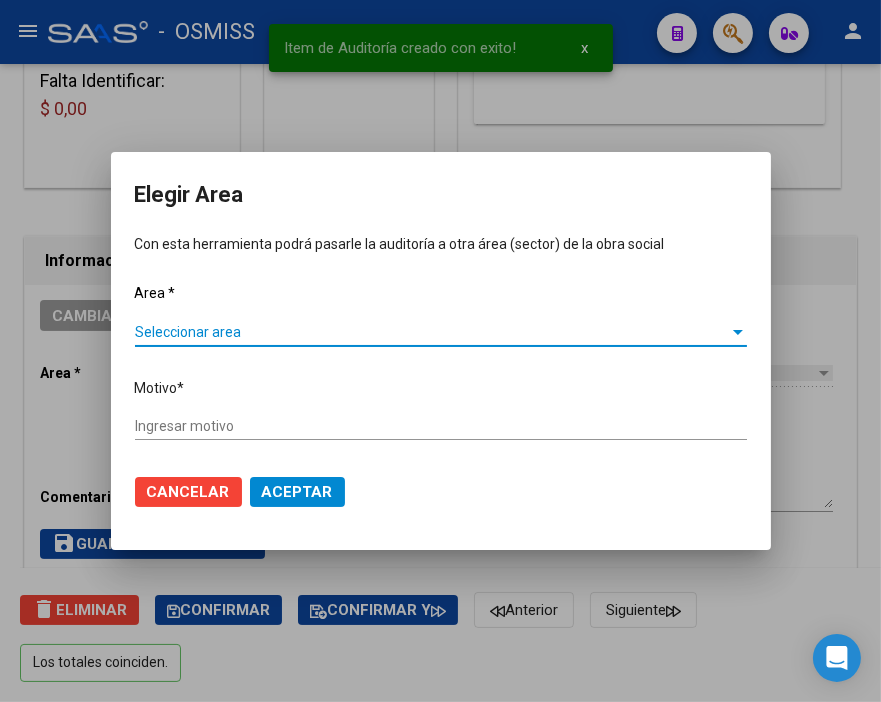 click on "Seleccionar area" at bounding box center (432, 332) 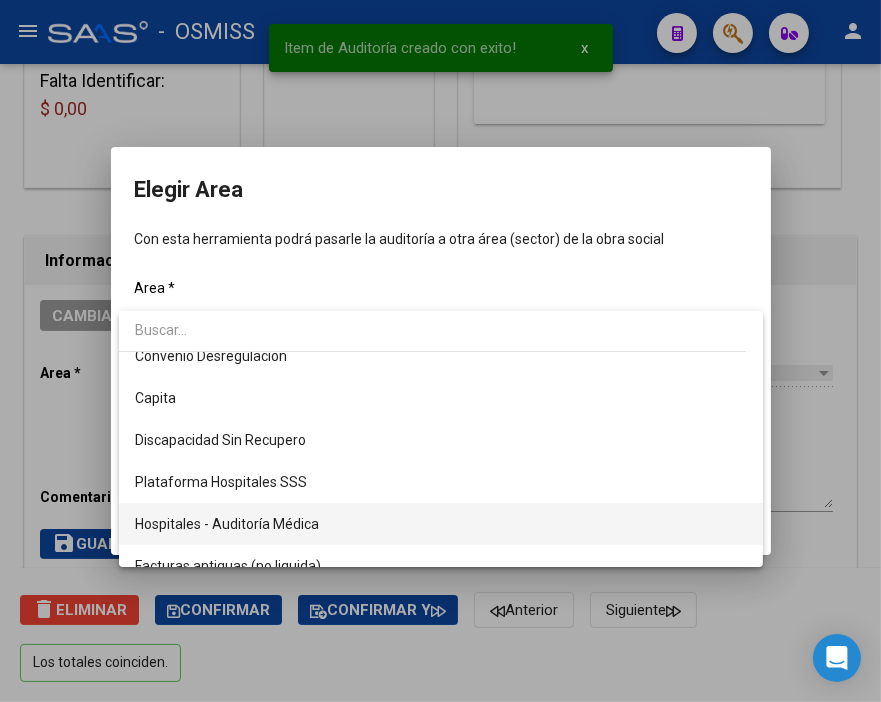 scroll, scrollTop: 222, scrollLeft: 0, axis: vertical 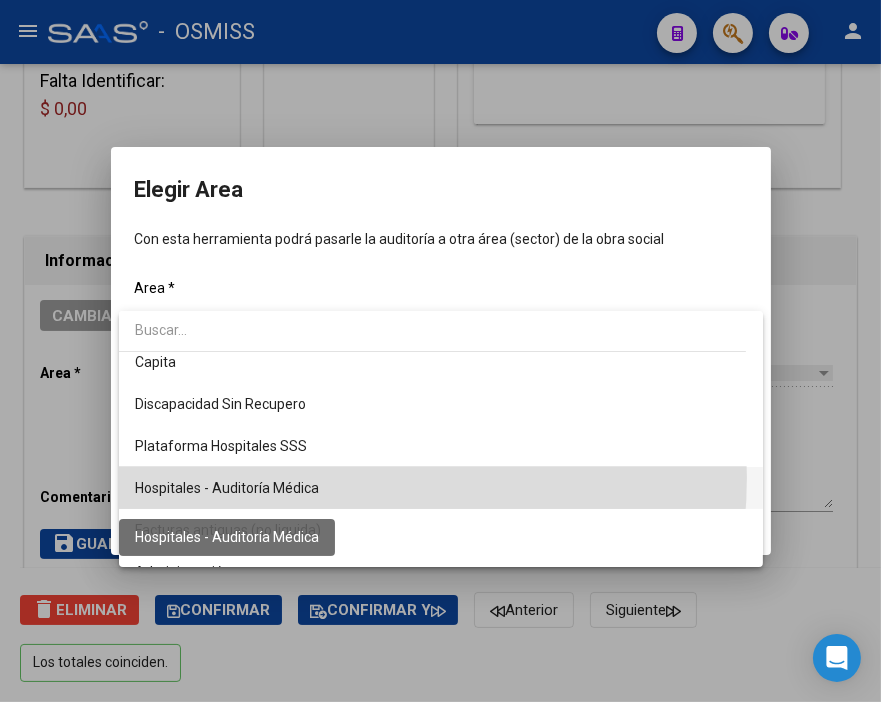 click on "Hospitales - Auditoría Médica" at bounding box center (227, 488) 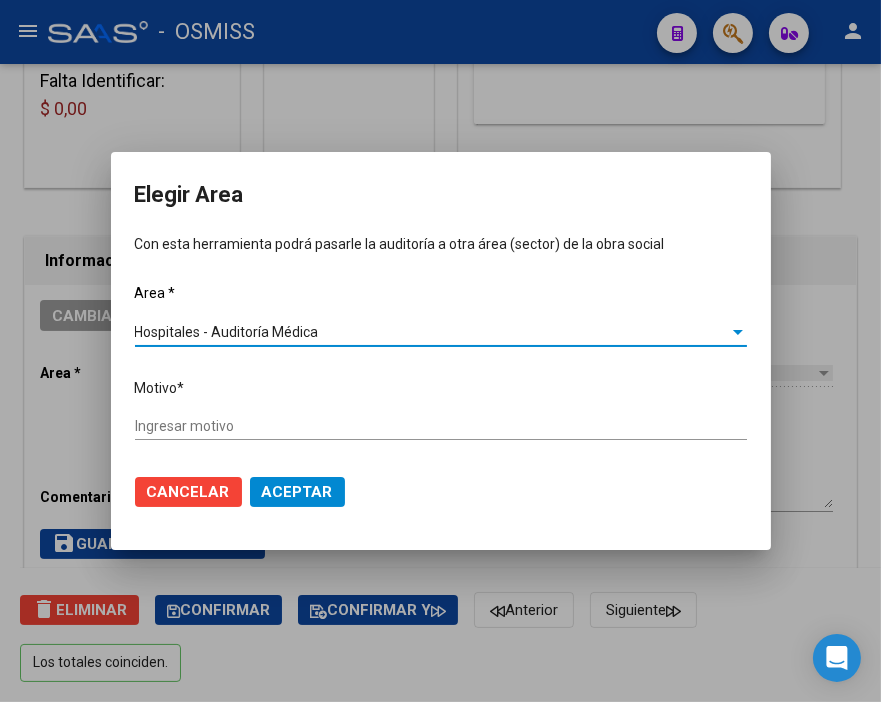 click on "Ingresar motivo" at bounding box center [441, 426] 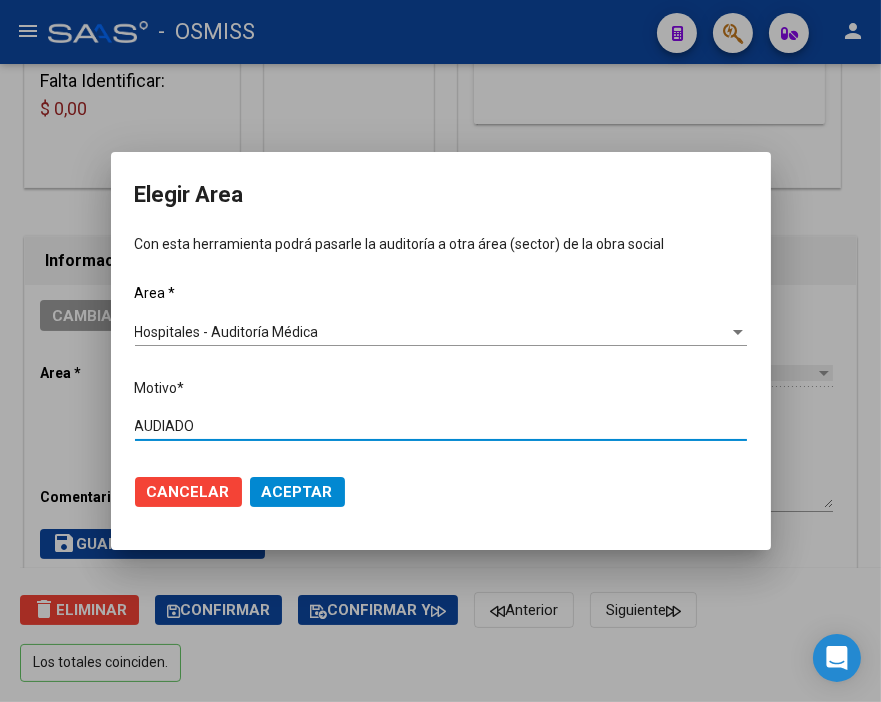 click on "AUDIADO" at bounding box center (441, 426) 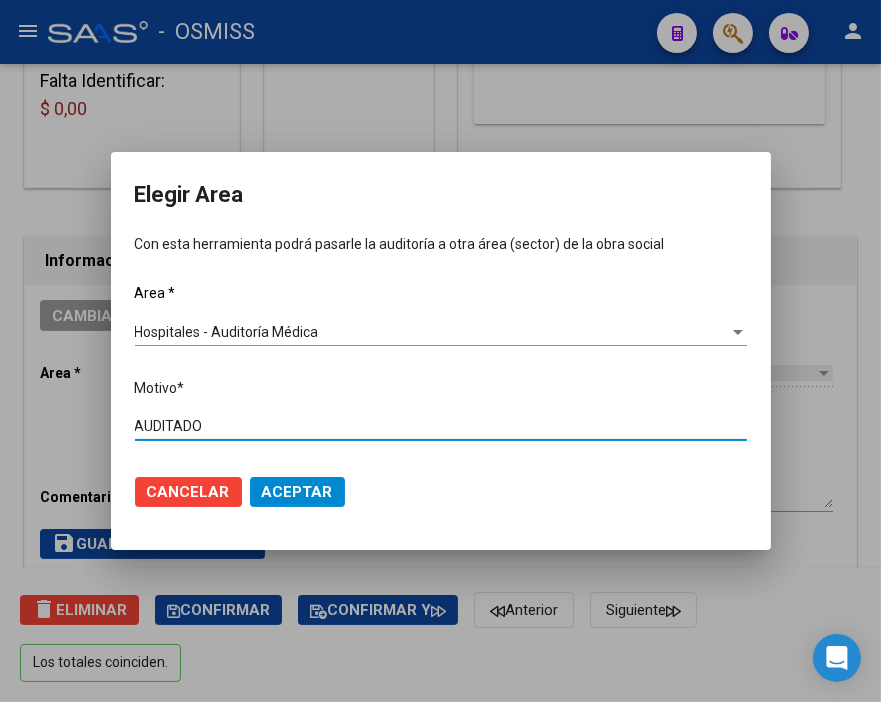 click on "Aceptar" at bounding box center [297, 492] 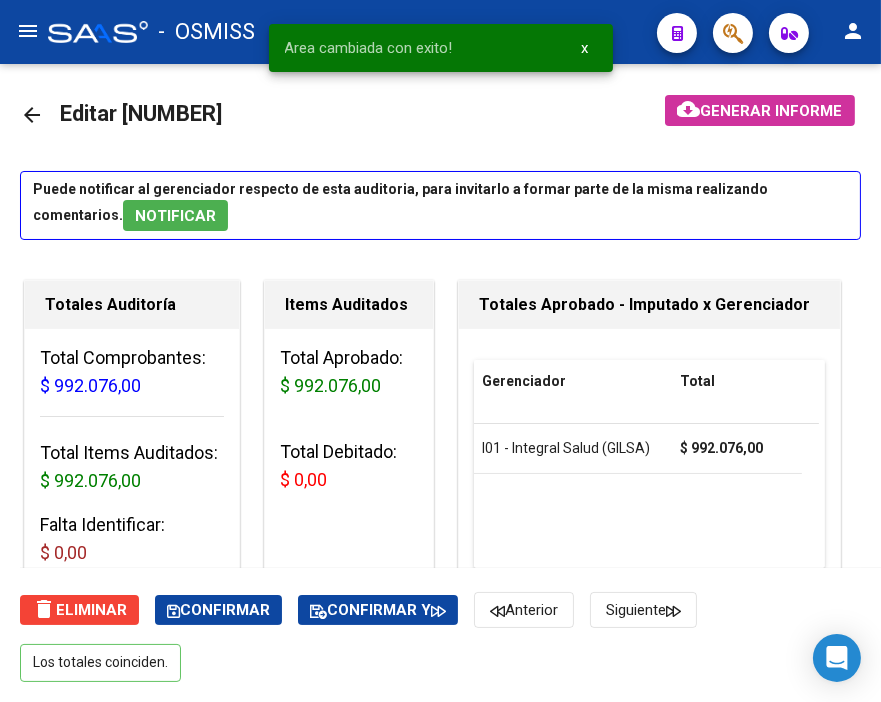 scroll, scrollTop: 0, scrollLeft: 0, axis: both 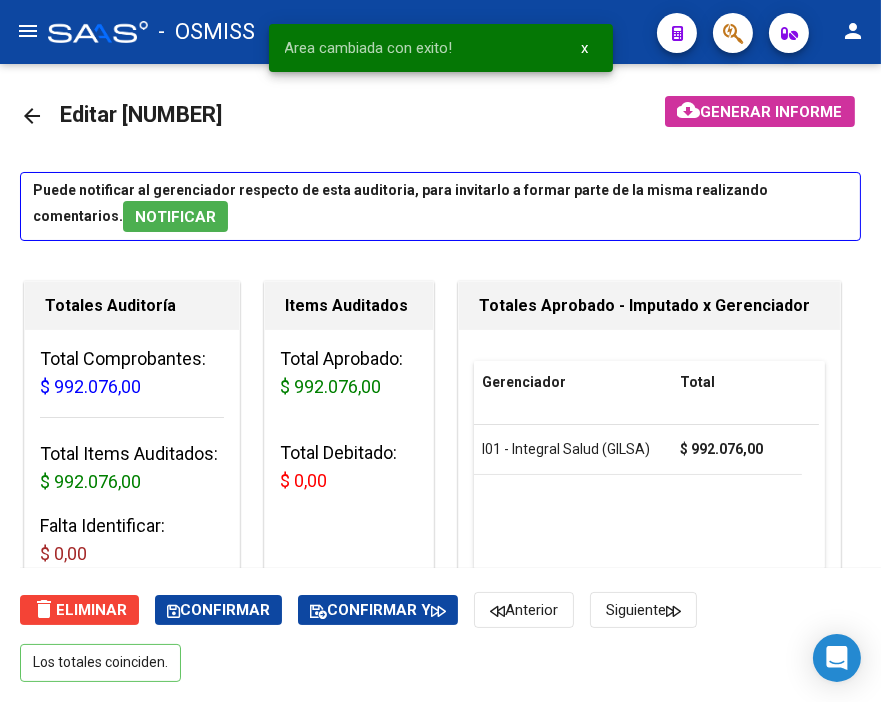 click on "arrow_back" 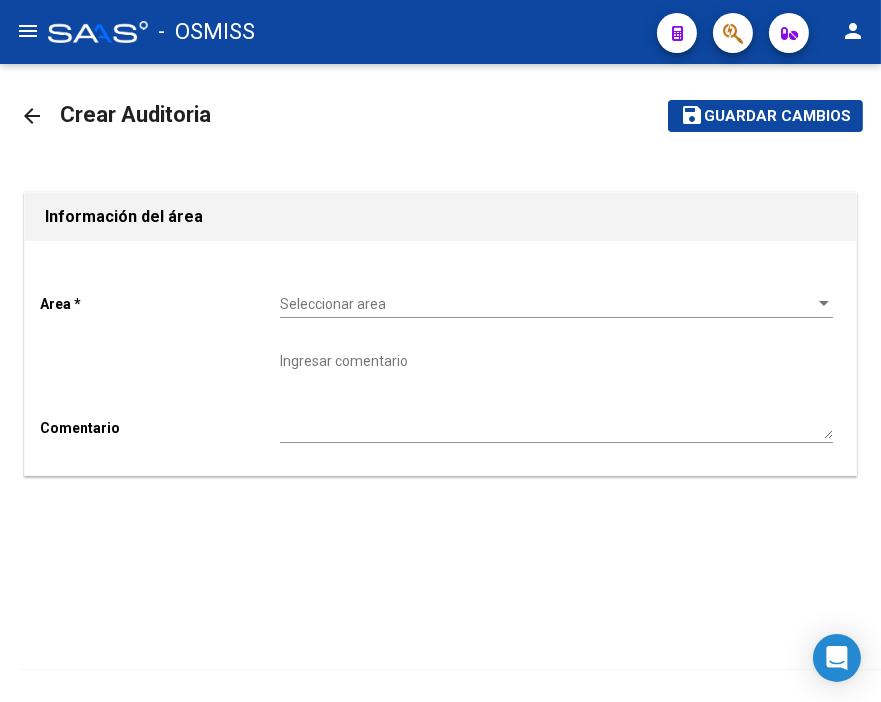 click on "Seleccionar area" at bounding box center [547, 304] 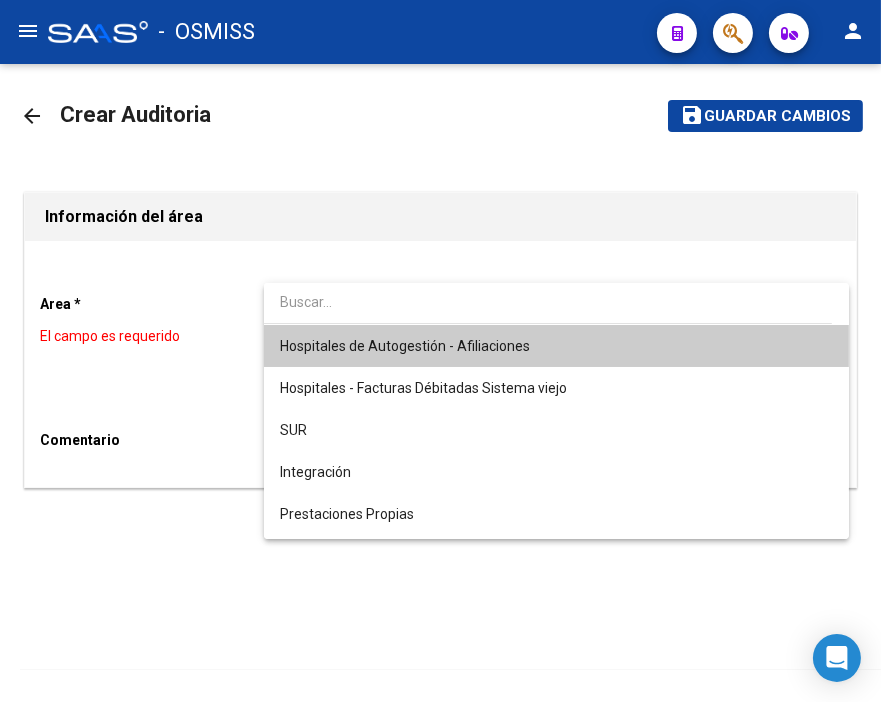 click on "Hospitales de Autogestión - Afiliaciones" at bounding box center (405, 346) 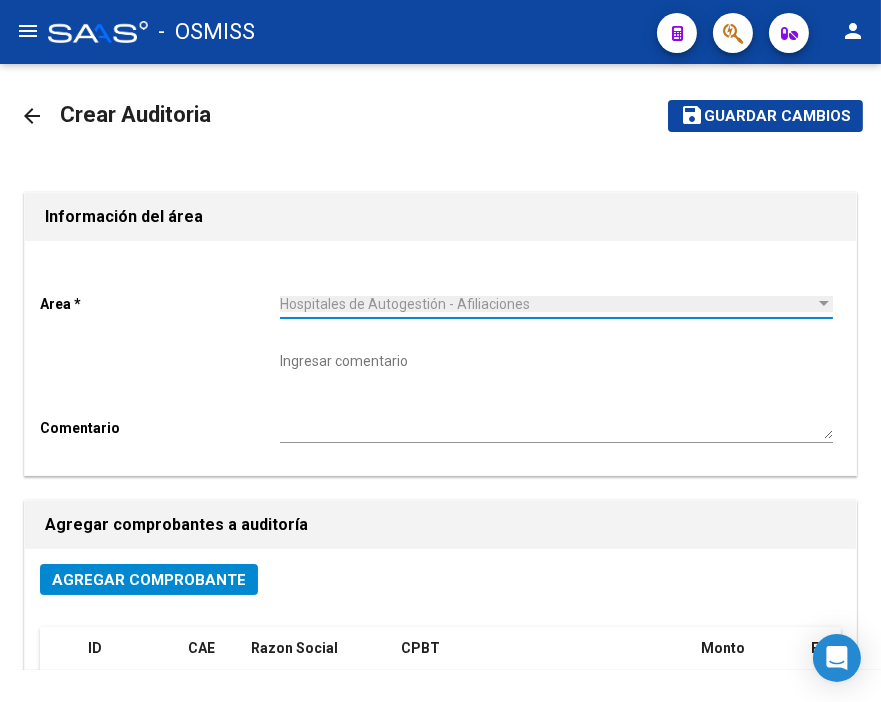 click on "Agregar Comprobante" 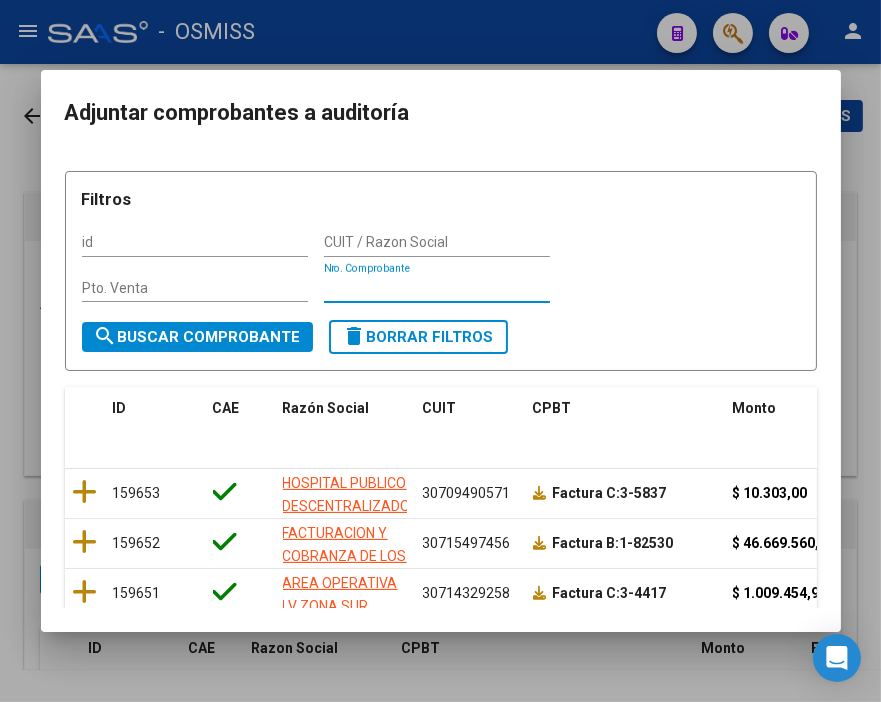 click on "Nro. Comprobante" at bounding box center [437, 288] 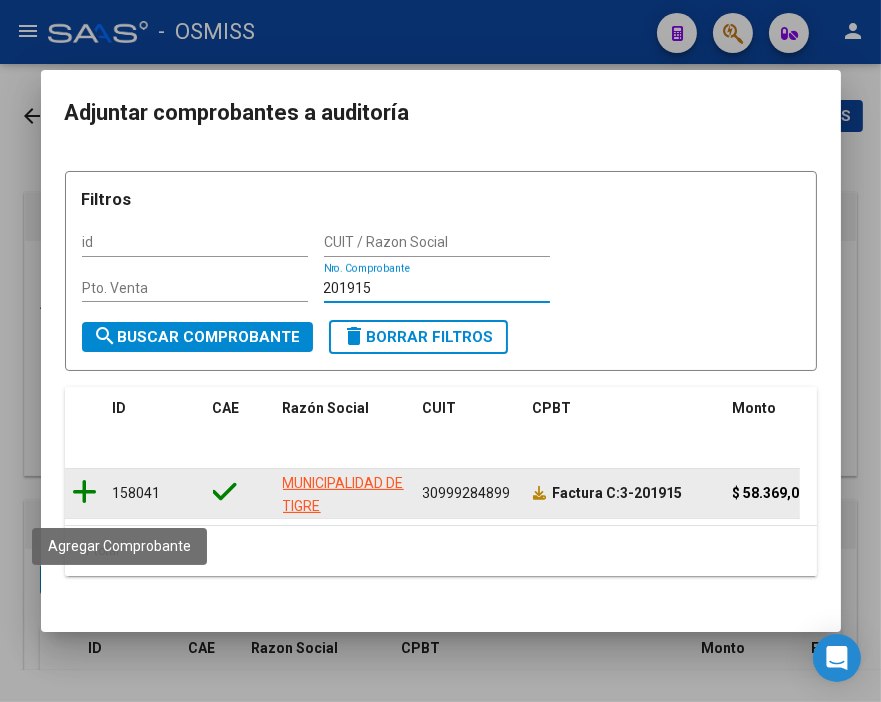 click 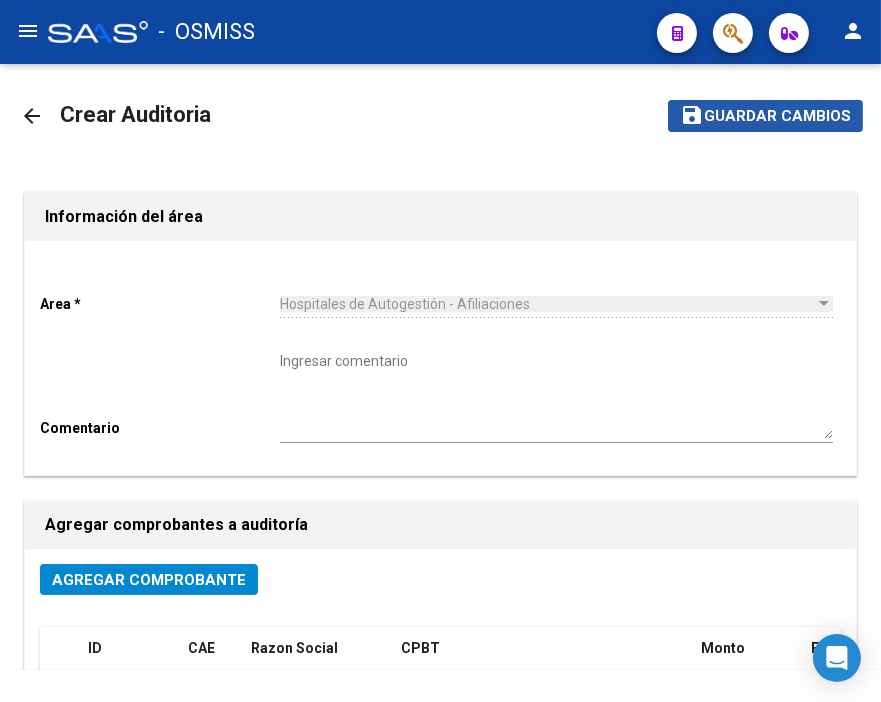 click on "save Guardar cambios" 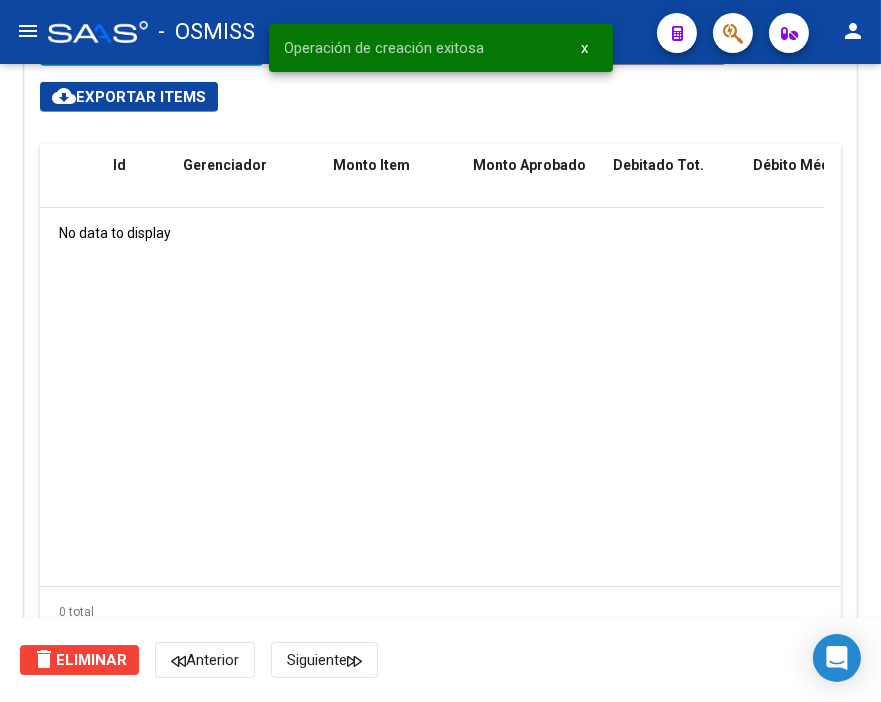 scroll, scrollTop: 1444, scrollLeft: 0, axis: vertical 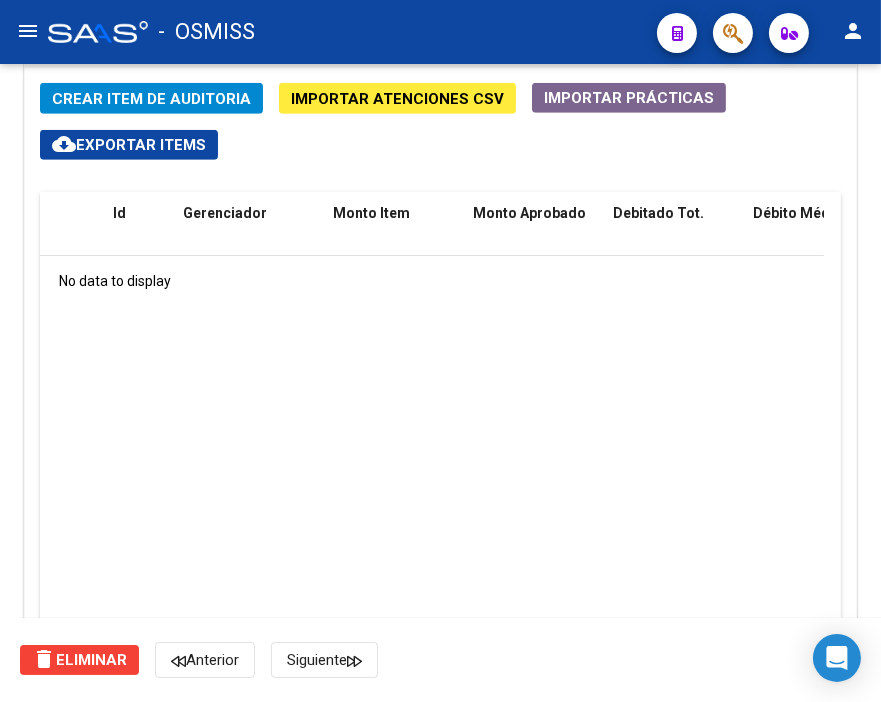 click on "Crear Item de Auditoria" 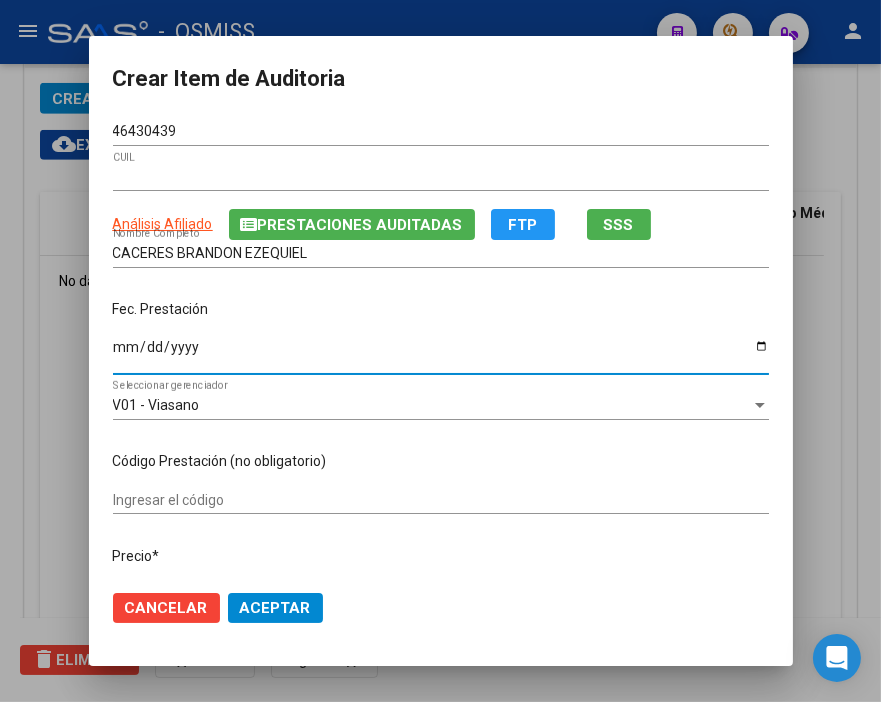 click on "Ingresar la fecha" at bounding box center [441, 354] 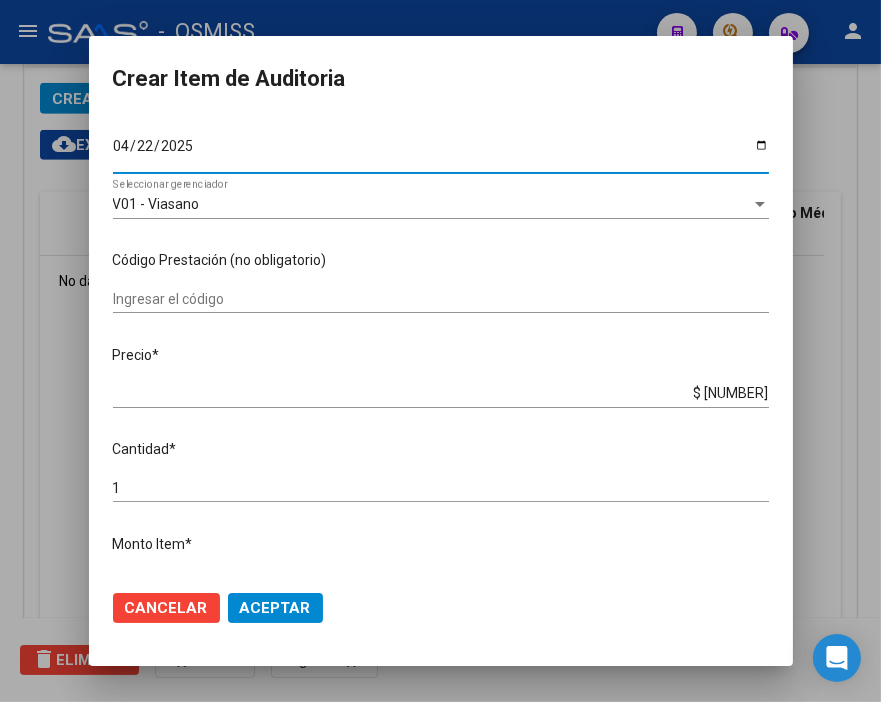 scroll, scrollTop: 222, scrollLeft: 0, axis: vertical 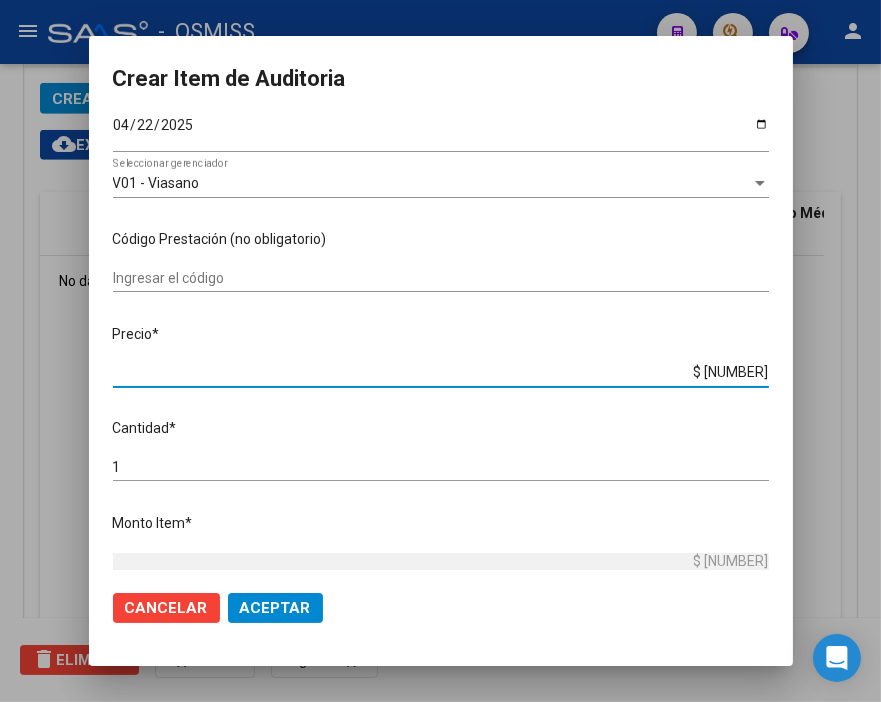 drag, startPoint x: 652, startPoint y: 368, endPoint x: 881, endPoint y: 367, distance: 229.00218 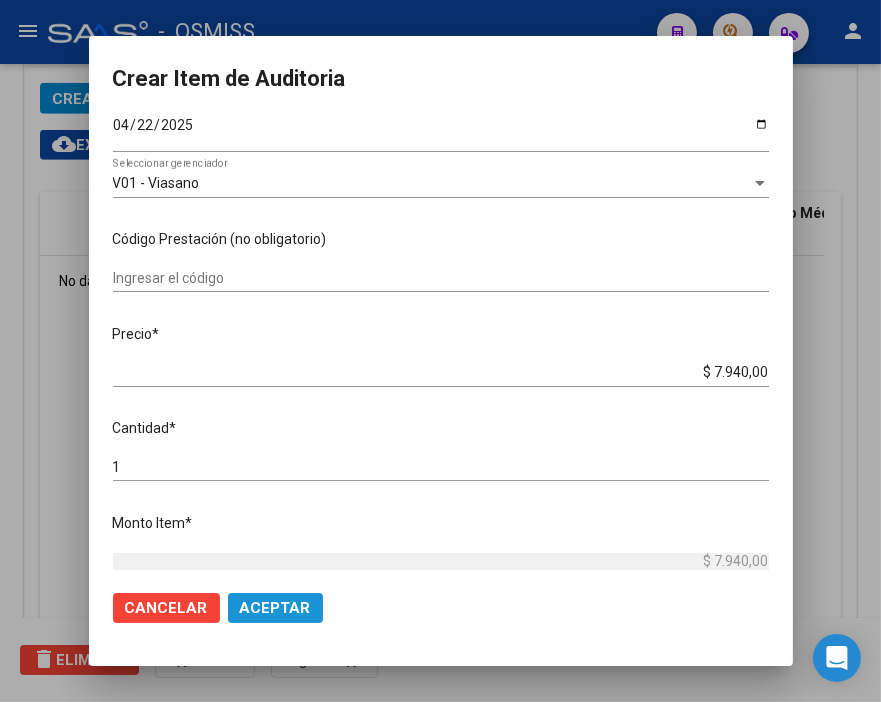 click on "Aceptar" 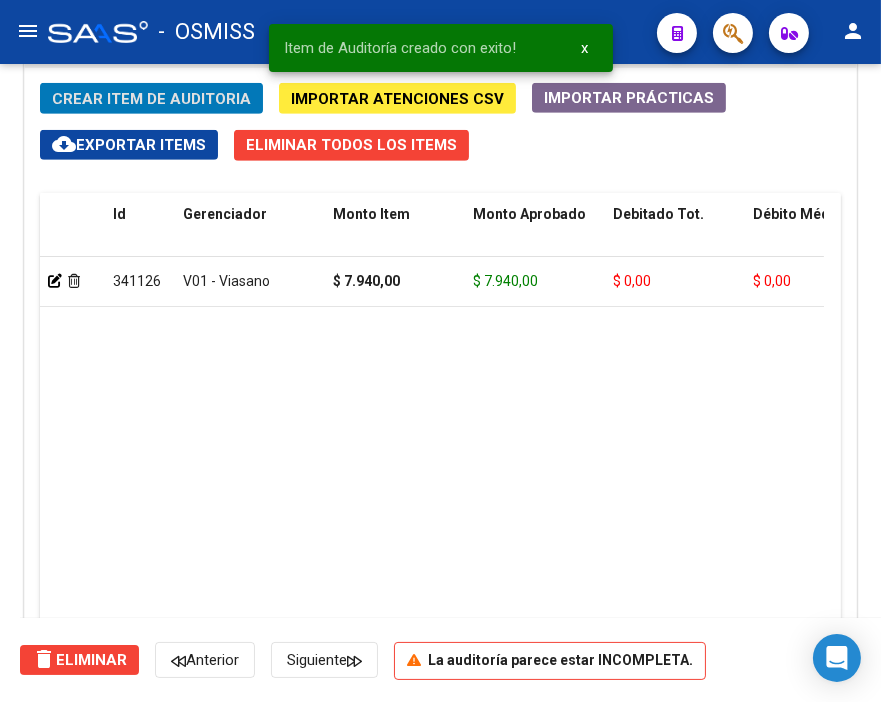 scroll, scrollTop: 1541, scrollLeft: 0, axis: vertical 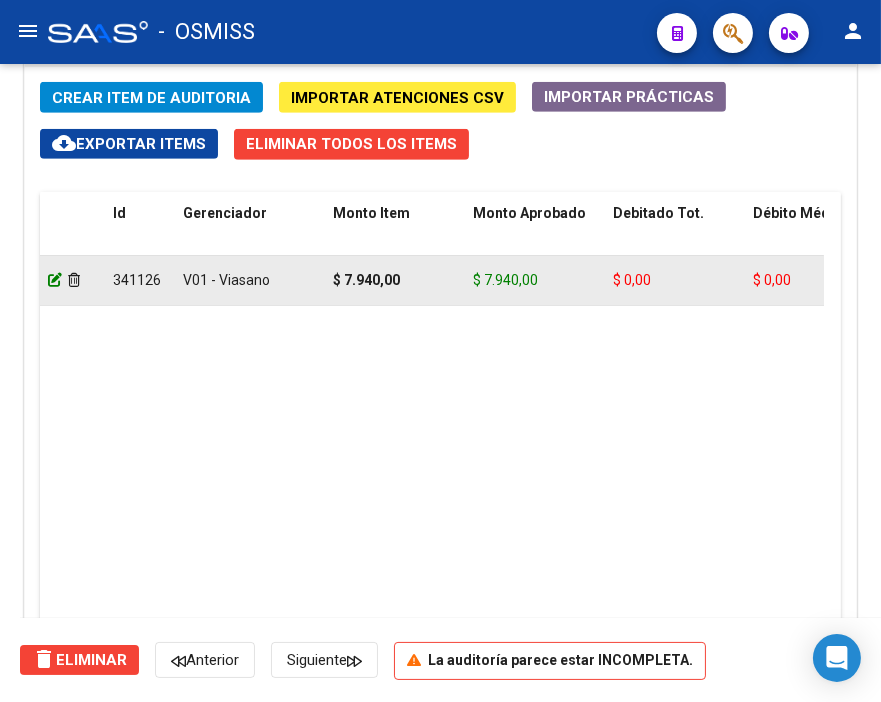 click 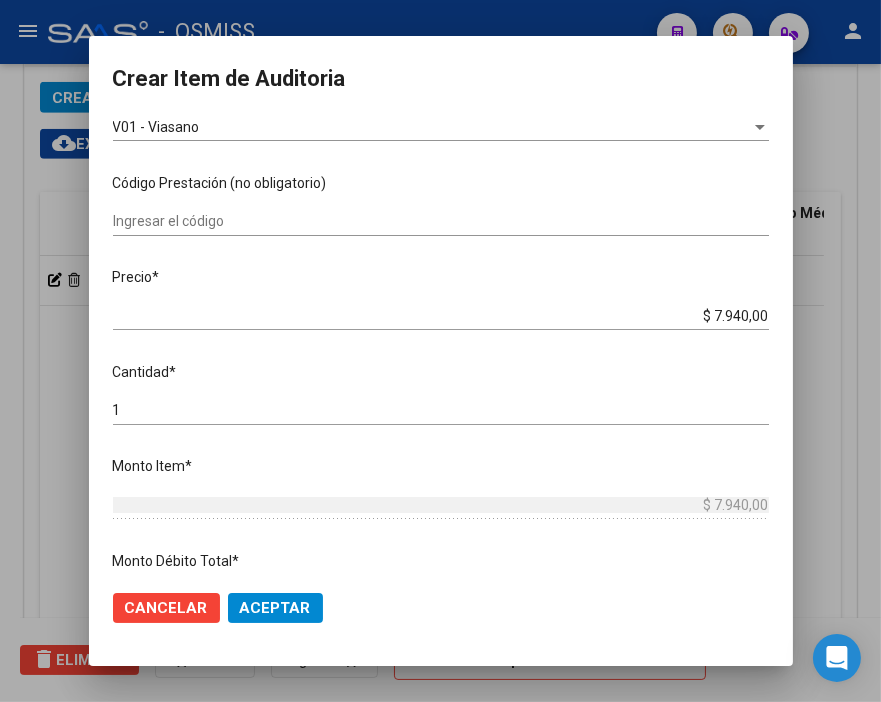 scroll, scrollTop: 333, scrollLeft: 0, axis: vertical 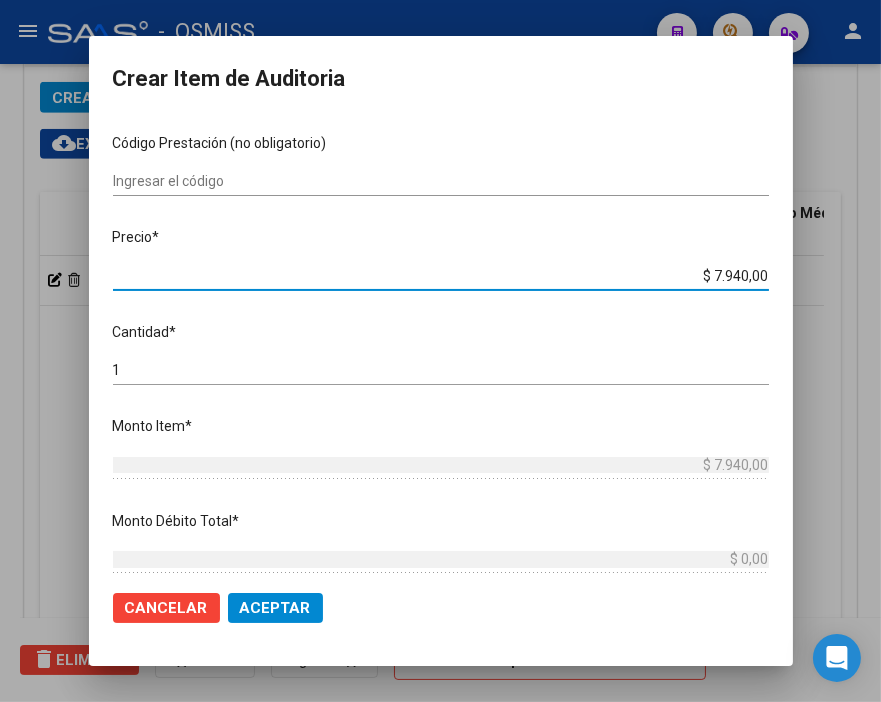 drag, startPoint x: 684, startPoint y: 282, endPoint x: 776, endPoint y: 277, distance: 92.13577 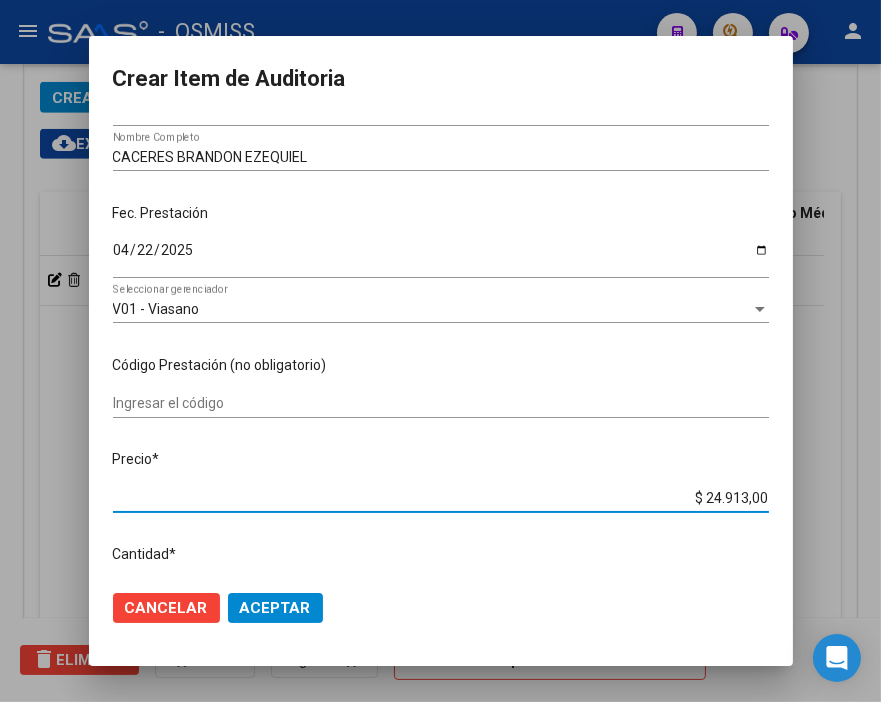 scroll, scrollTop: 222, scrollLeft: 0, axis: vertical 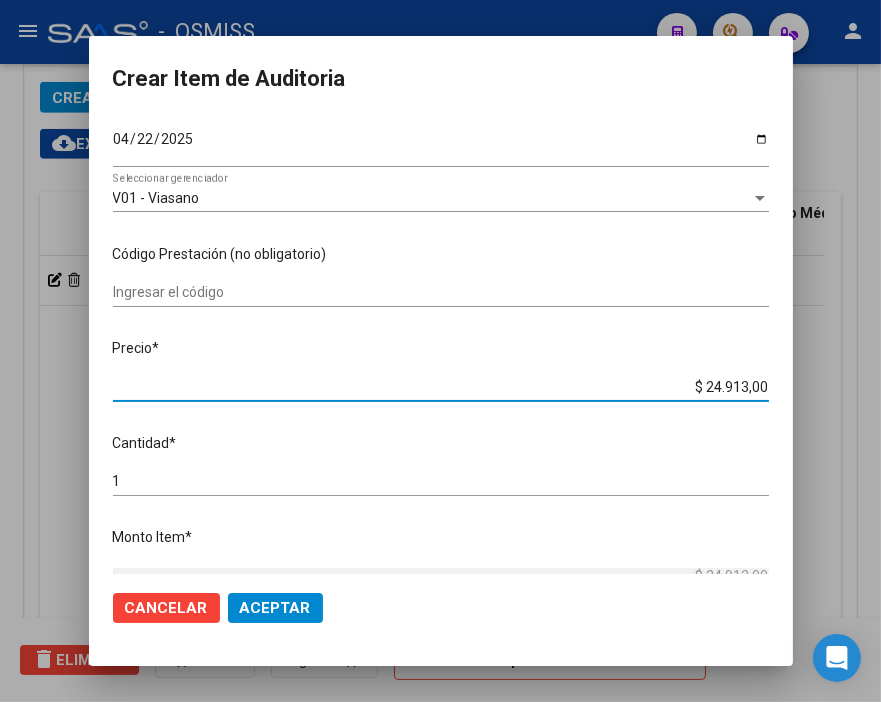 click on "Aceptar" 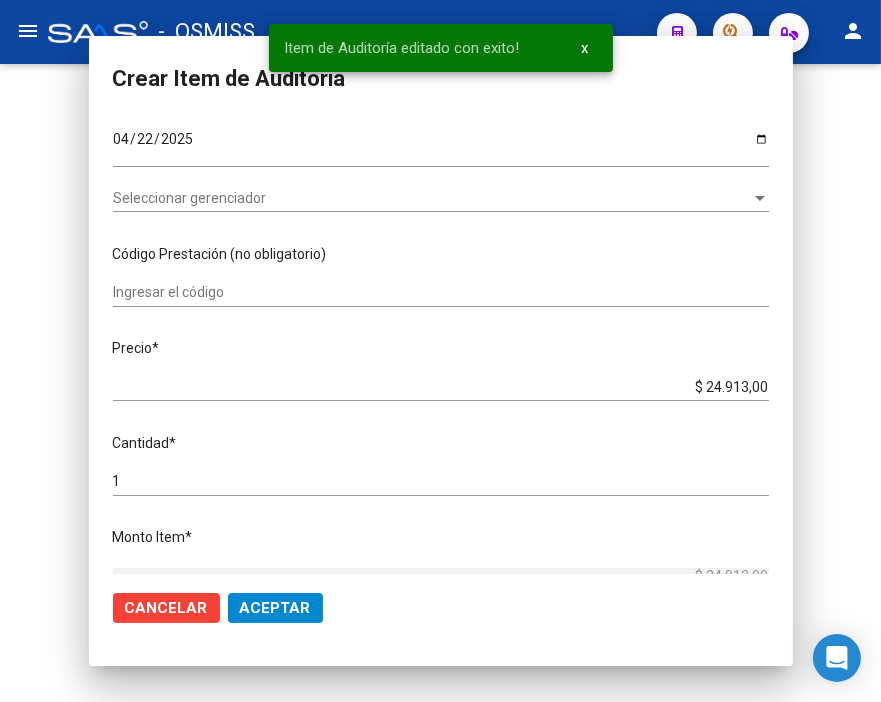 scroll, scrollTop: 0, scrollLeft: 0, axis: both 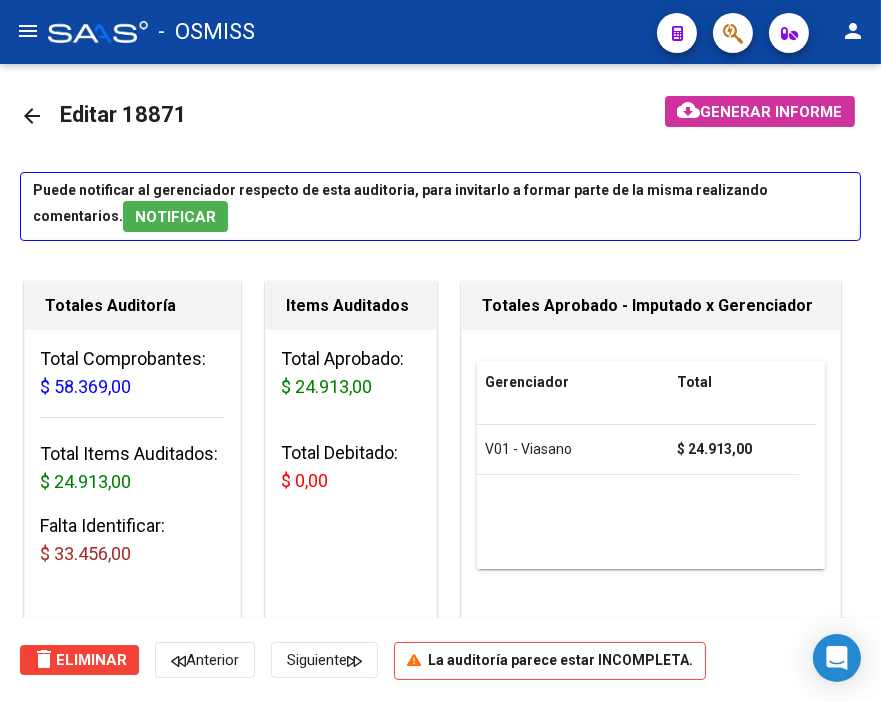 click on "arrow_back Editar [NUMBER]" 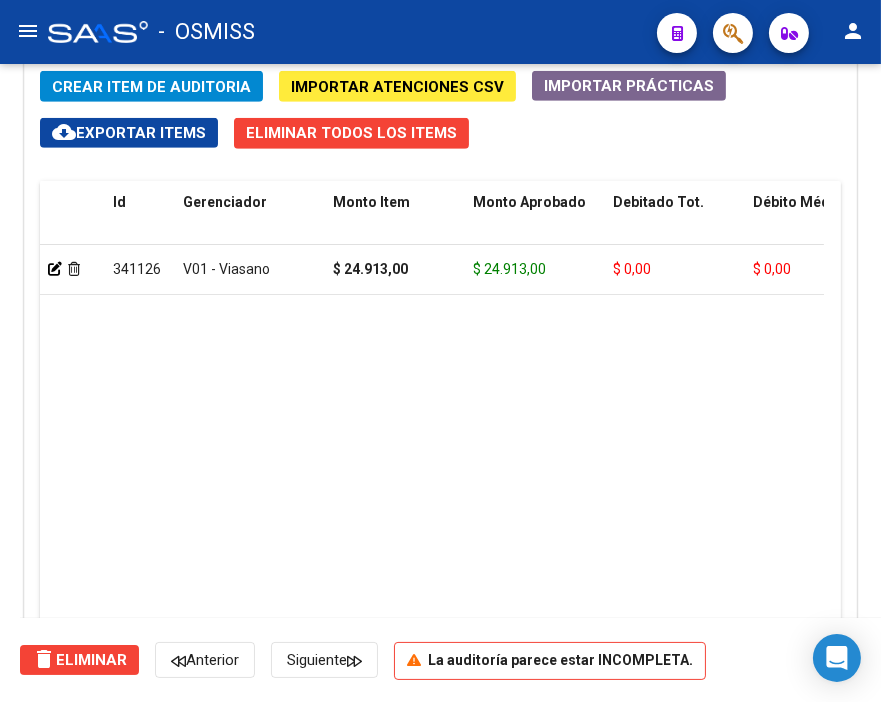 scroll, scrollTop: 1555, scrollLeft: 0, axis: vertical 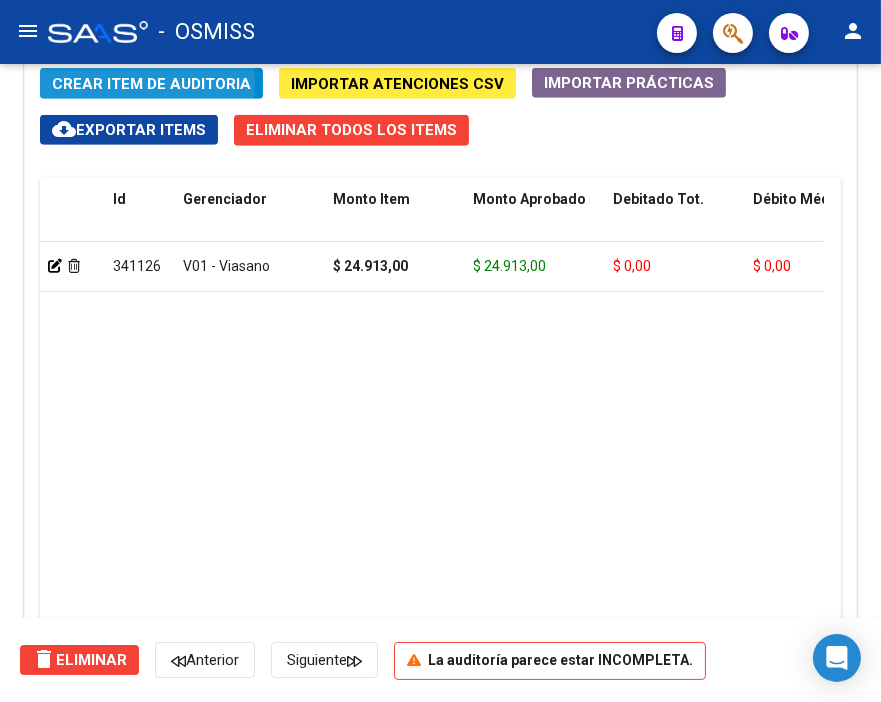 click on "Crear Item de Auditoria" 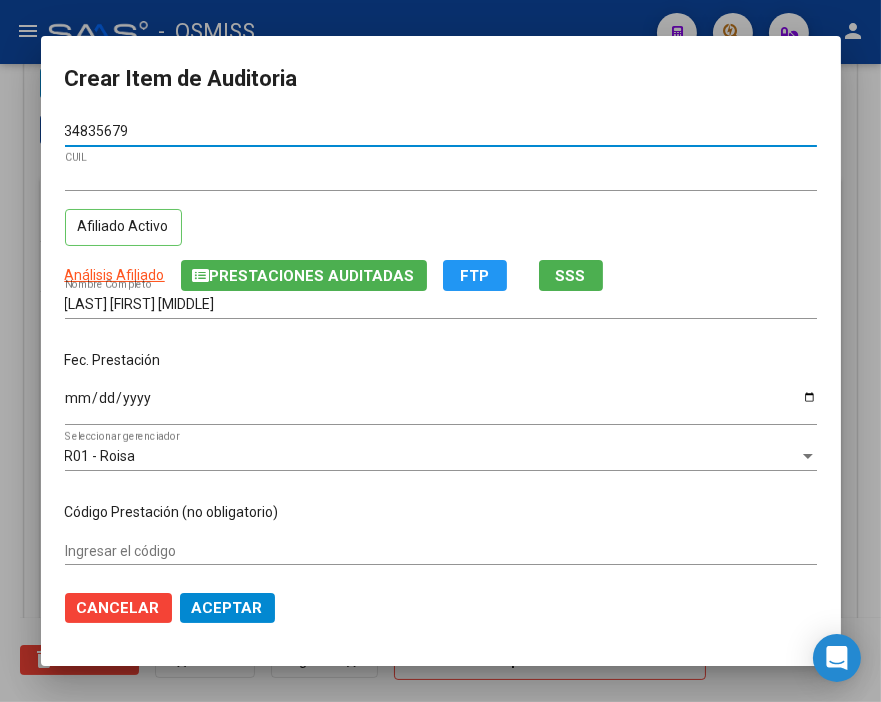click on "[NUMBER] Nro Documento    [CUIL] CUIL   Afiliado Activo  Análisis Afiliado  Prestaciones Auditadas FTP SSS   [FIRST] [LAST] Nombre Completo  Fec. Prestación    Ingresar la fecha  R01 - Roisa  Seleccionar gerenciador Código Prestación (no obligatorio)    Ingresar el código  Precio  *   $ 33.456,00 Ingresar el precio  Cantidad  *   1 Ingresar la cantidad  Monto Item  *   $ 33.456,00 Ingresar el monto  Monto Débito Total  *   $ 0,00 Ingresar el monto  Monto Débito Afiliatorio  *   $ 0,00 Ingresar el monto Afiliatorio  Monto Débito Médico  *   $ 0,00 Ingresar el monto Hospitalario  Comentario Operador    Ingresar el Comentario  Comentario Gerenciador    Ingresar el Comentario  Descripción    Ingresar el Descripción   Atencion Tipo  Seleccionar tipo Seleccionar tipo  Nomenclador  Seleccionar Nomenclador Seleccionar Nomenclador" at bounding box center [441, 346] 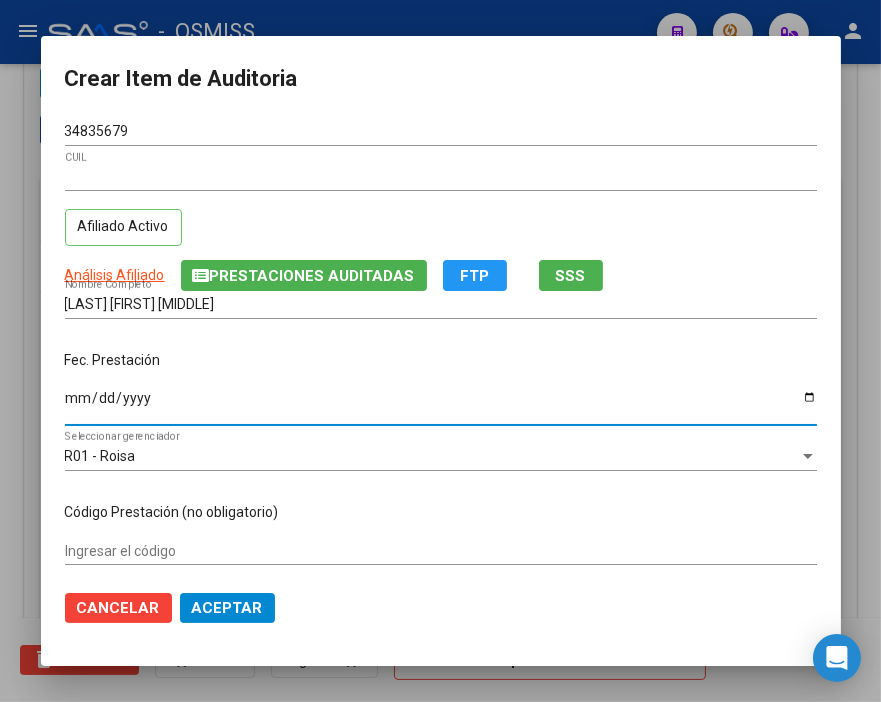click on "Ingresar la fecha" at bounding box center [441, 405] 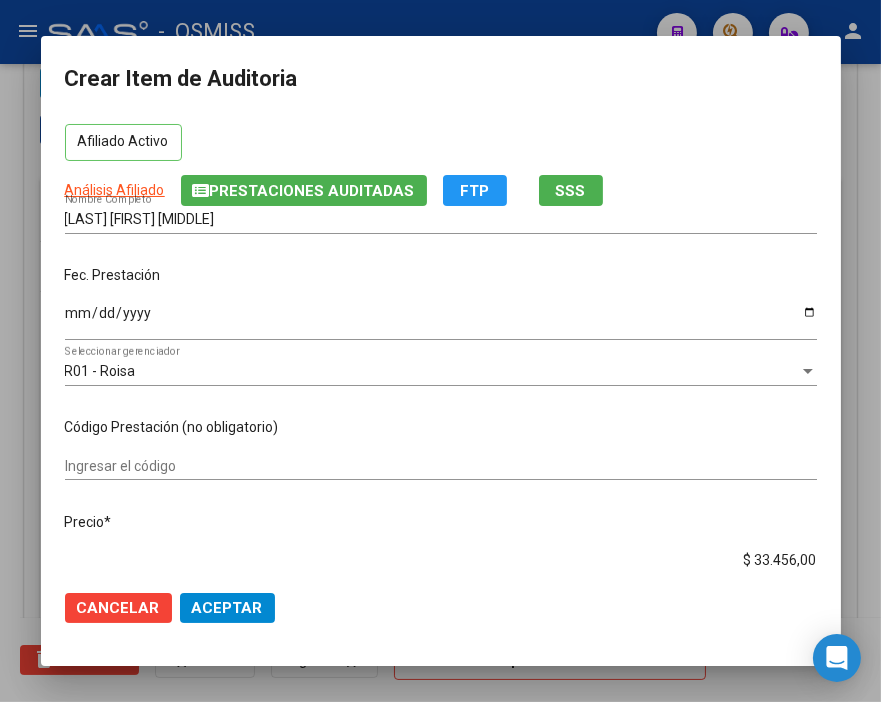 scroll, scrollTop: 222, scrollLeft: 0, axis: vertical 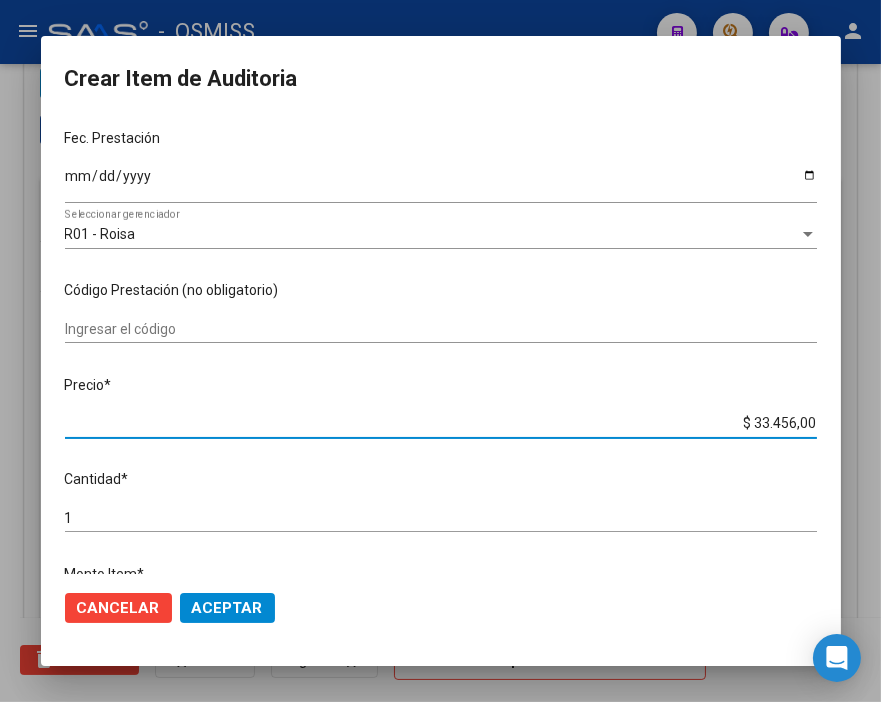 drag, startPoint x: 693, startPoint y: 425, endPoint x: 884, endPoint y: 421, distance: 191.04189 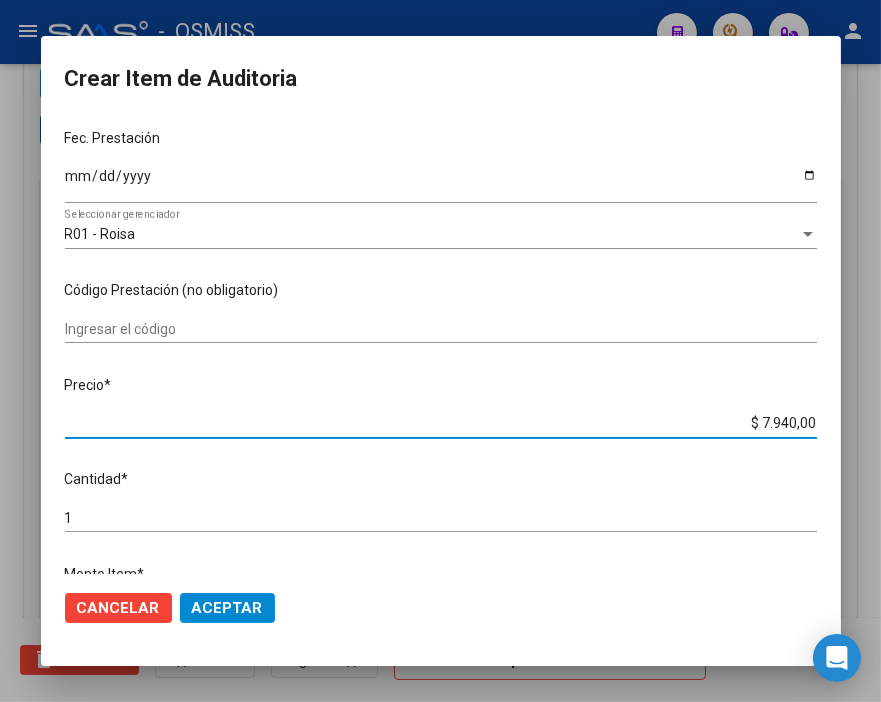 click on "Aceptar" 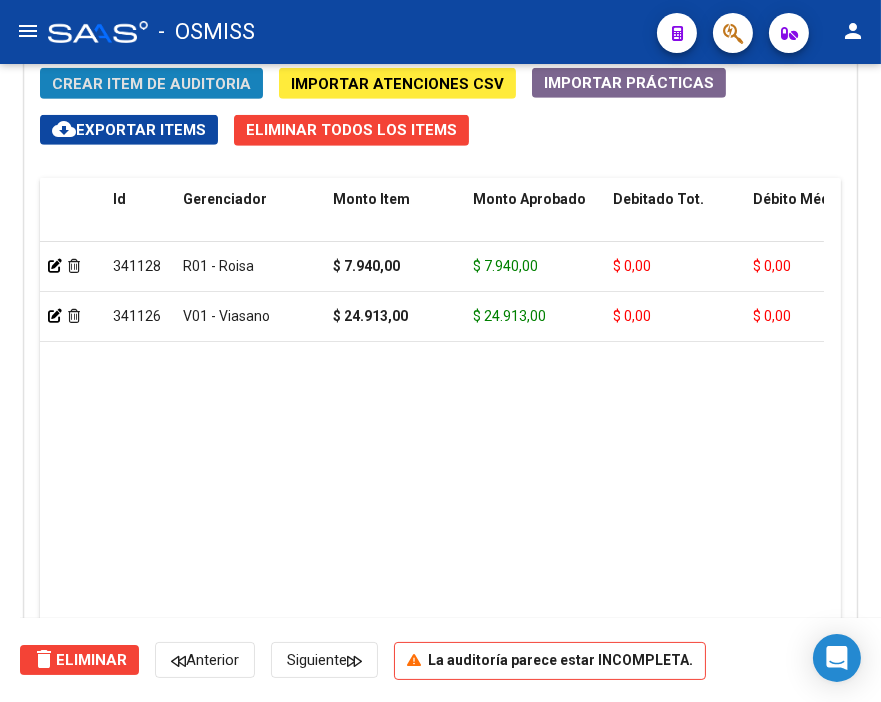 click on "Crear Item de Auditoria" 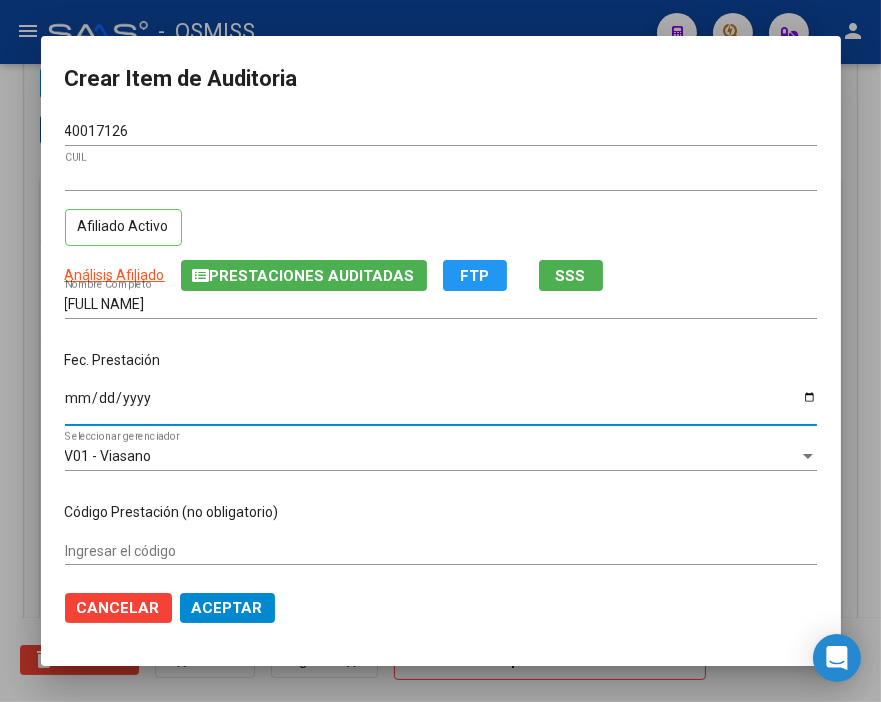 click on "Ingresar la fecha" at bounding box center [441, 405] 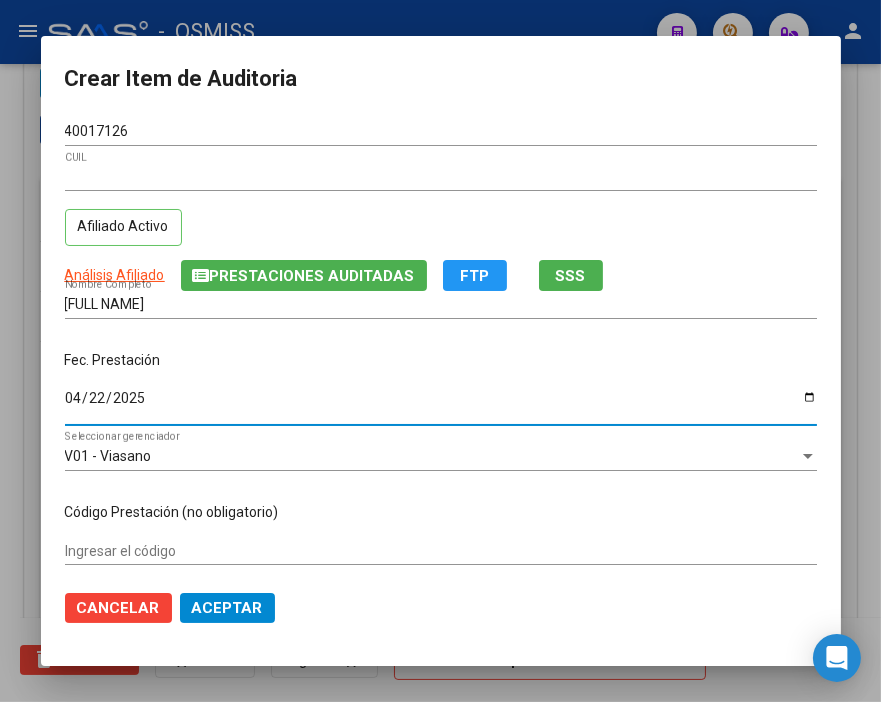 scroll, scrollTop: 222, scrollLeft: 0, axis: vertical 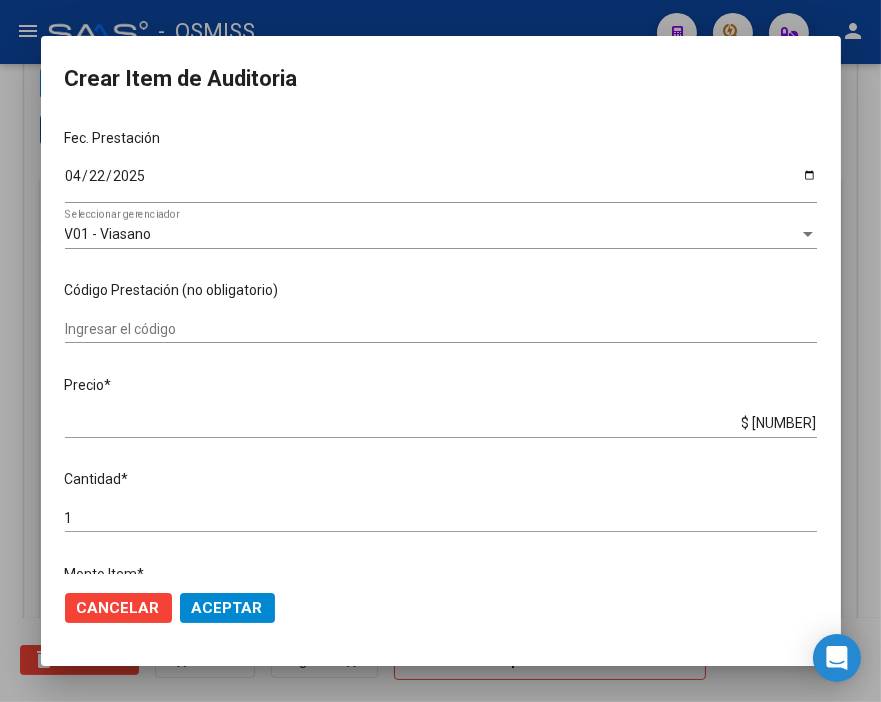 drag, startPoint x: 665, startPoint y: 407, endPoint x: 822, endPoint y: 415, distance: 157.20369 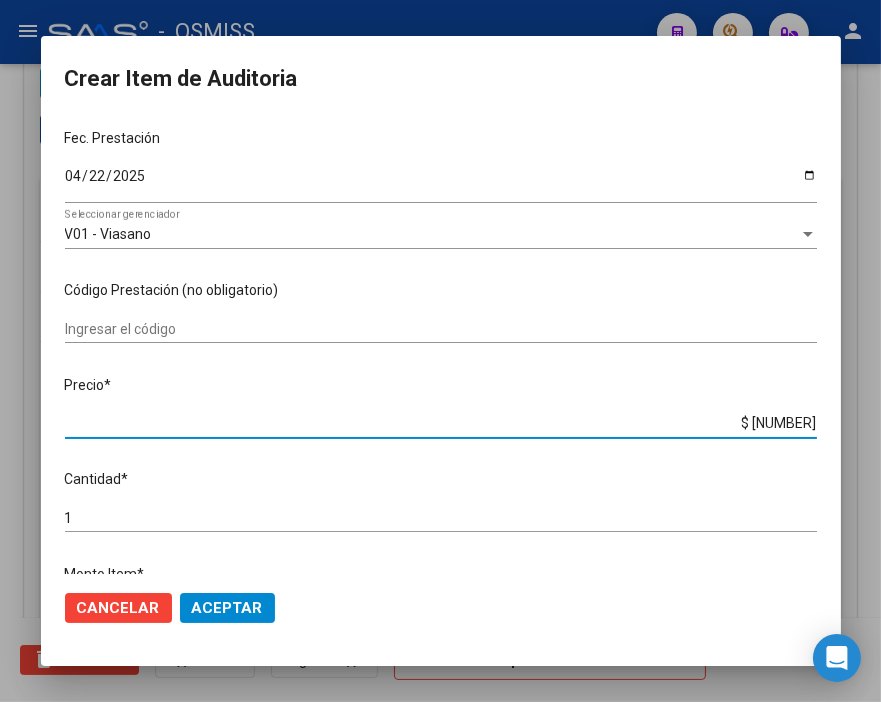 drag, startPoint x: 680, startPoint y: 421, endPoint x: 883, endPoint y: 407, distance: 203.4822 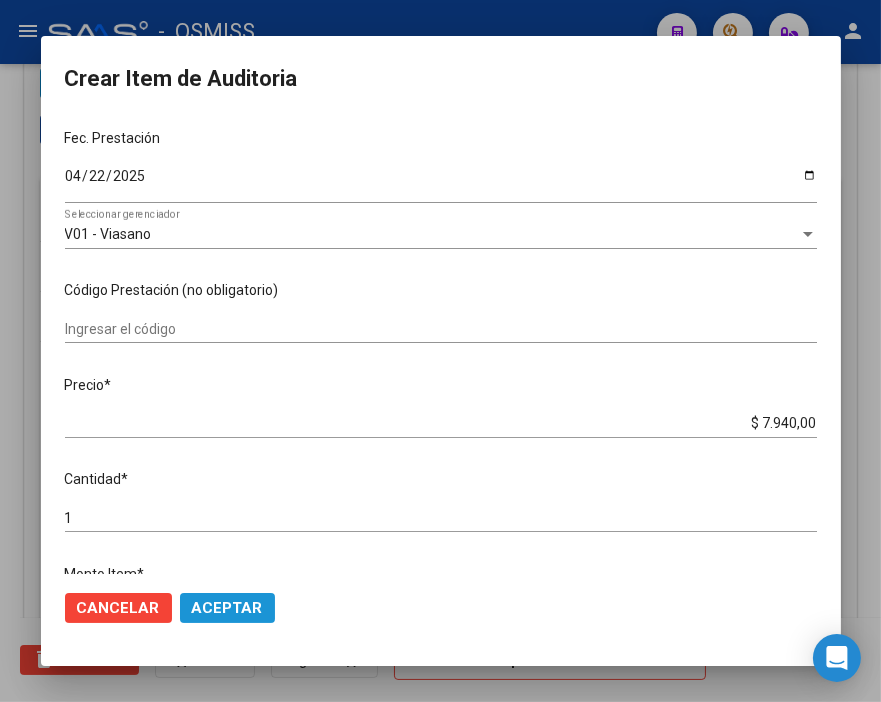 click on "Aceptar" 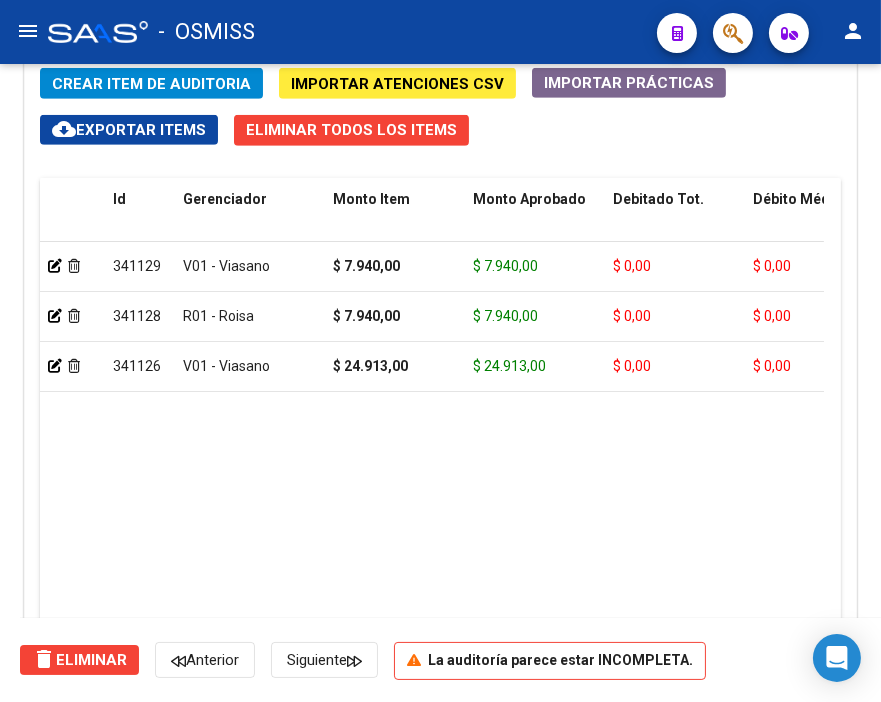 click on "Crear Item de Auditoria" 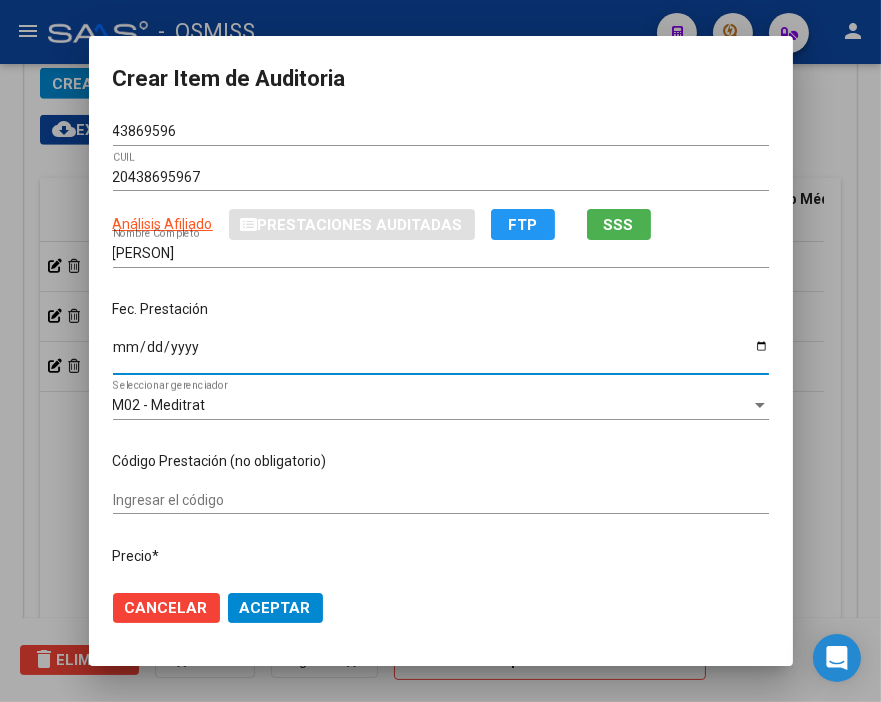 click on "Ingresar la fecha" at bounding box center (441, 354) 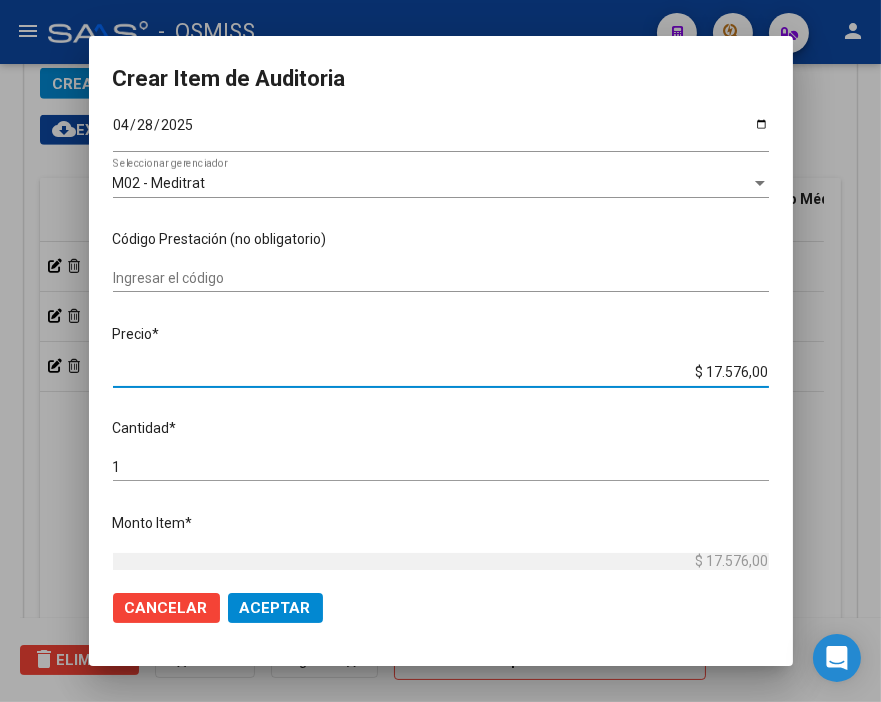 drag, startPoint x: 666, startPoint y: 368, endPoint x: 795, endPoint y: 366, distance: 129.0155 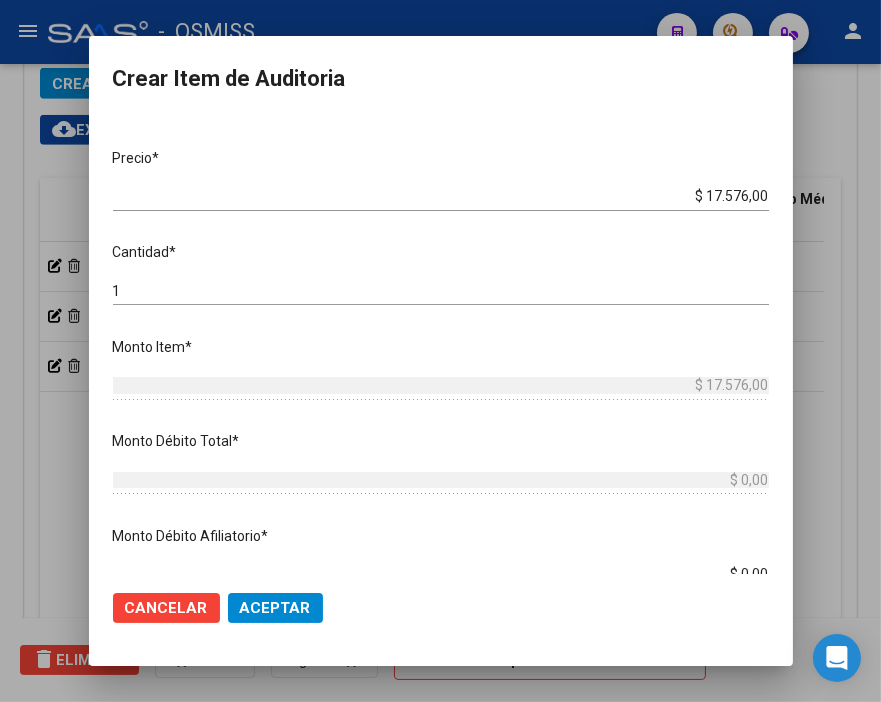 scroll, scrollTop: 287, scrollLeft: 0, axis: vertical 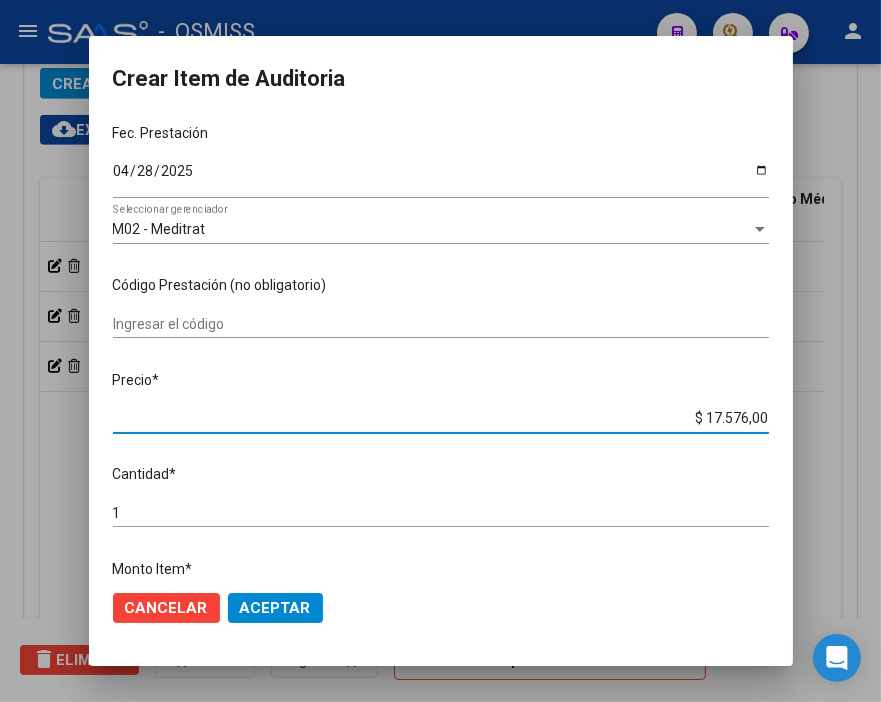 click on "$ 17.576,00" at bounding box center (441, 418) 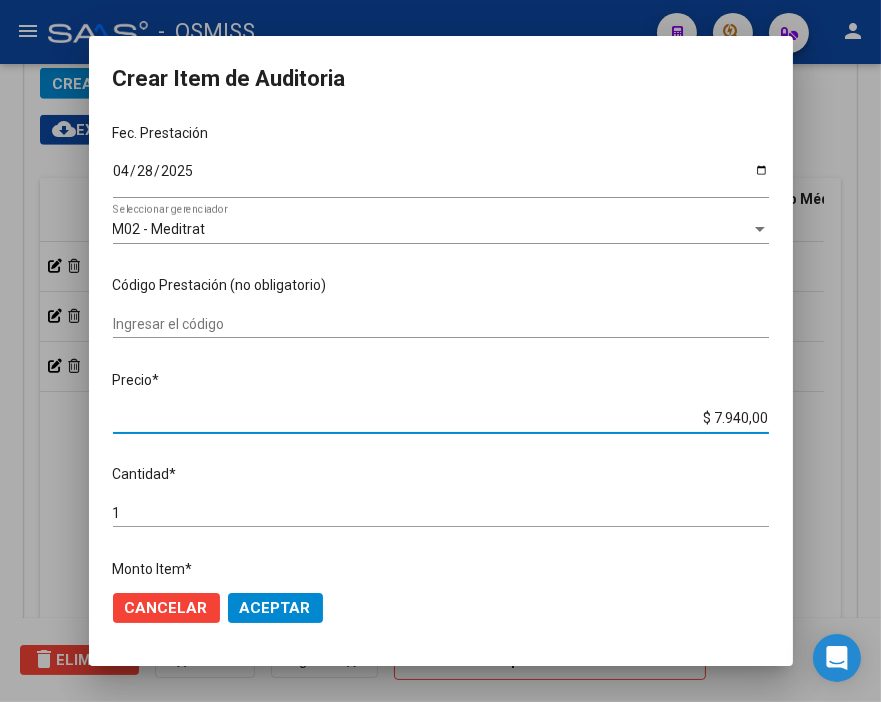 click on "Aceptar" 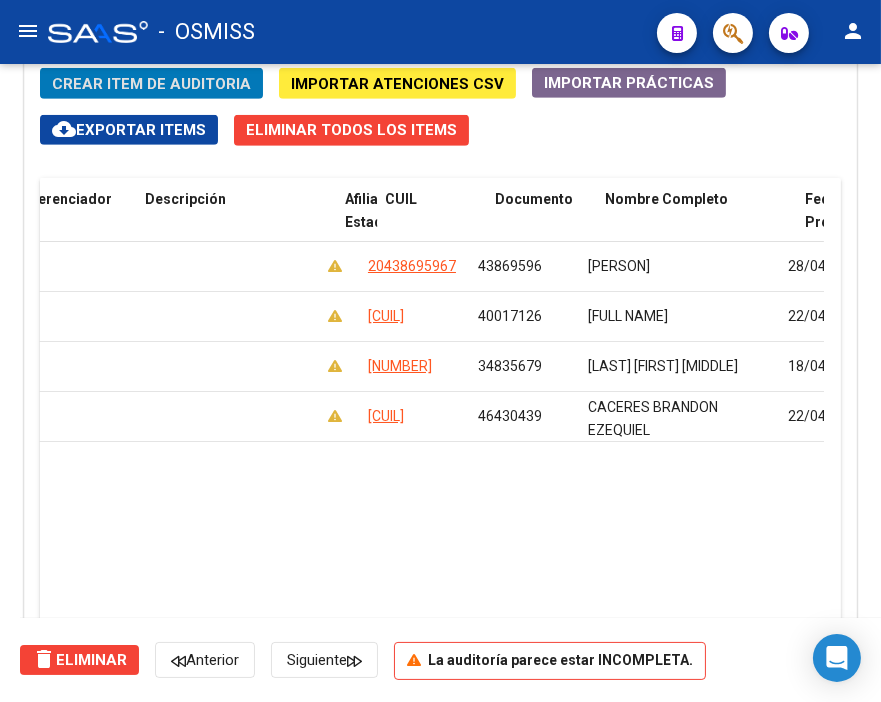 scroll, scrollTop: 0, scrollLeft: 0, axis: both 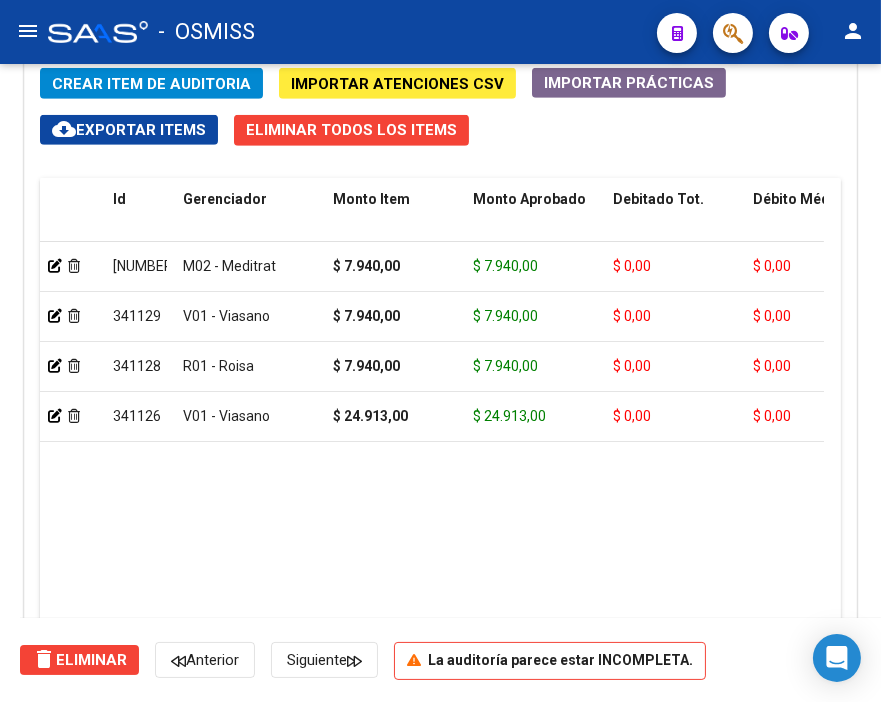 click on "Crear Item de Auditoria" 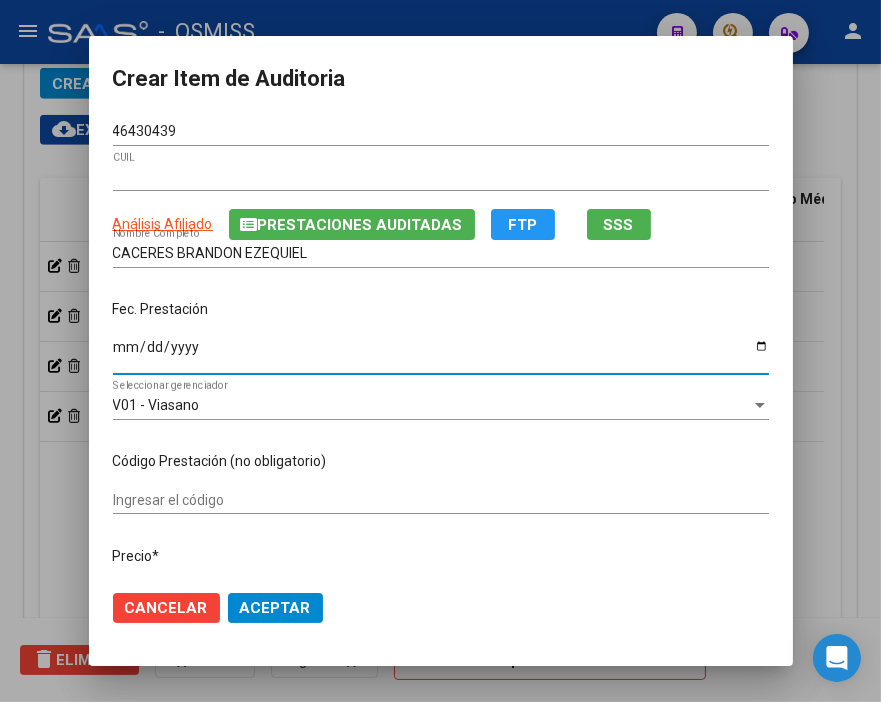 click on "Ingresar la fecha" at bounding box center (441, 354) 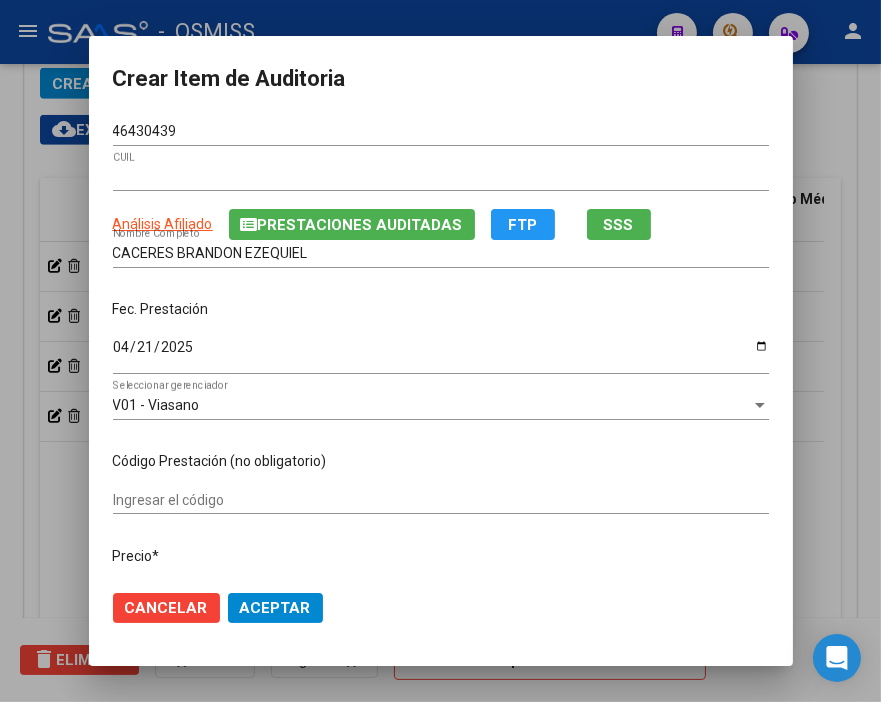 scroll, scrollTop: 222, scrollLeft: 0, axis: vertical 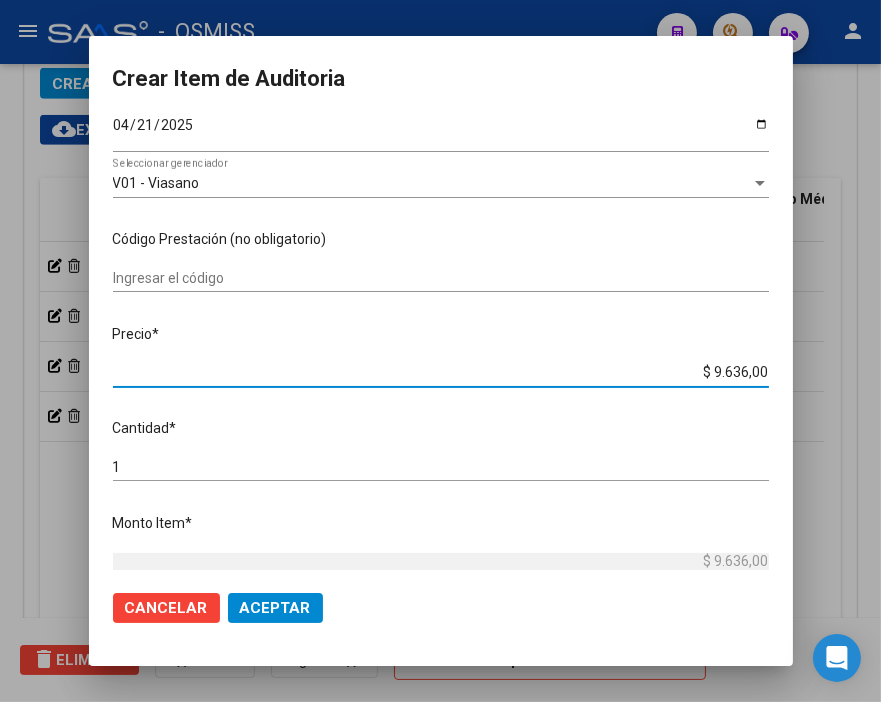 drag, startPoint x: 683, startPoint y: 368, endPoint x: 835, endPoint y: 368, distance: 152 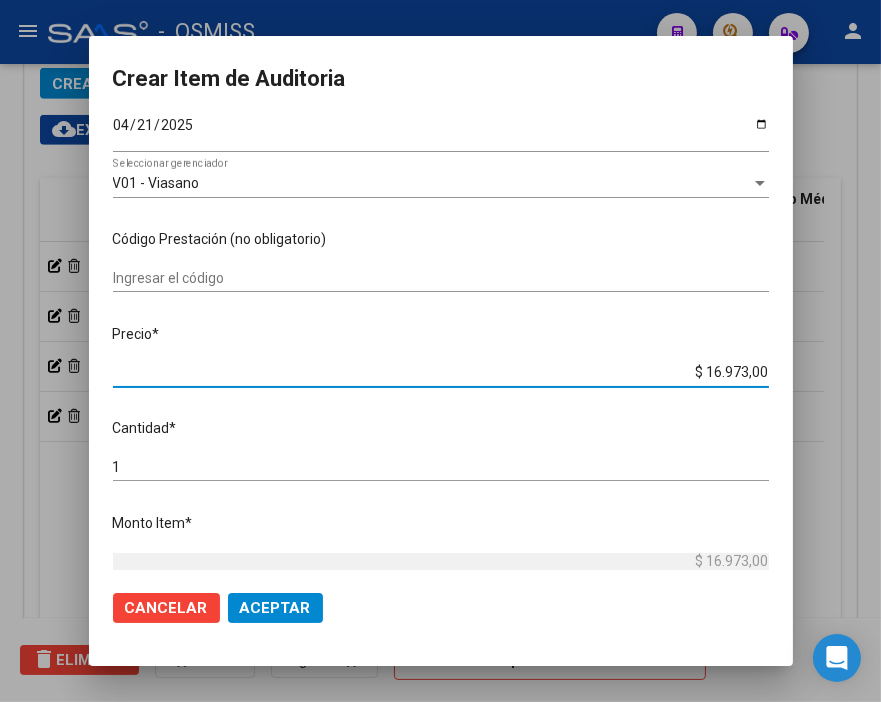 click on "Aceptar" 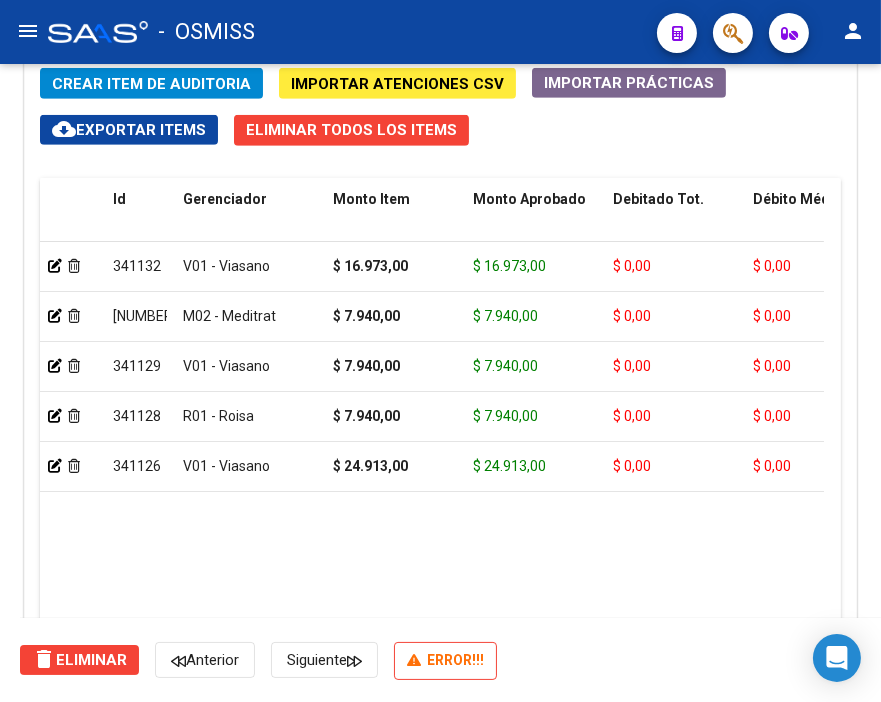 click on "Crear Item de Auditoria" 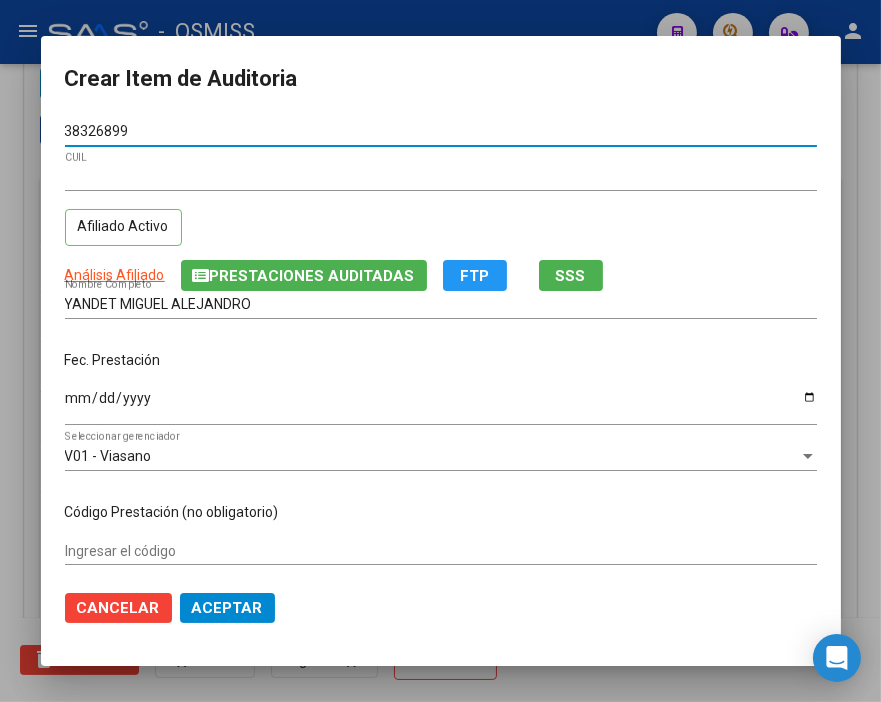click on "Ingresar la fecha" at bounding box center (441, 405) 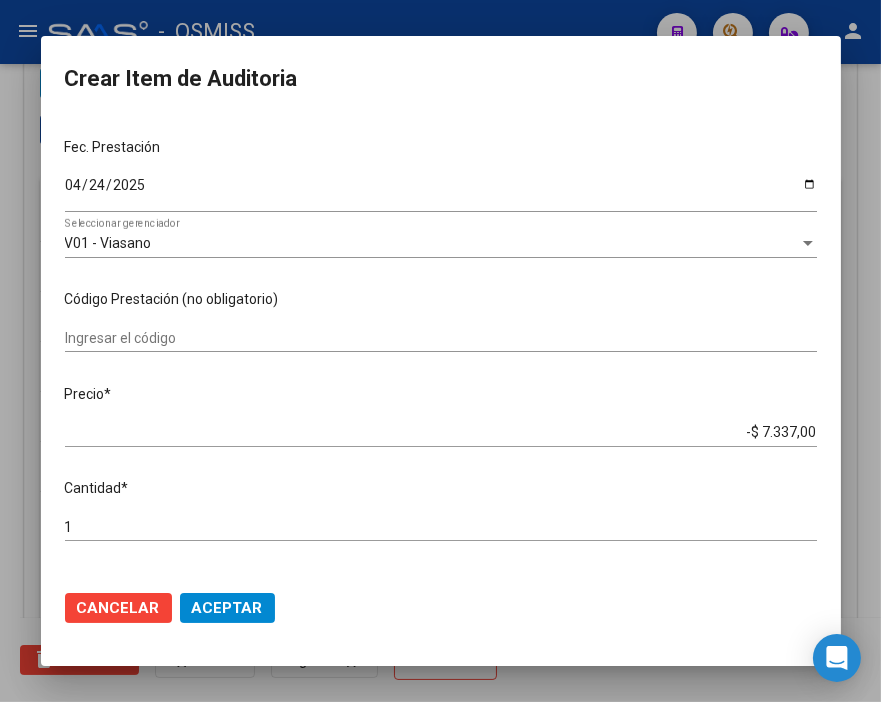 scroll, scrollTop: 222, scrollLeft: 0, axis: vertical 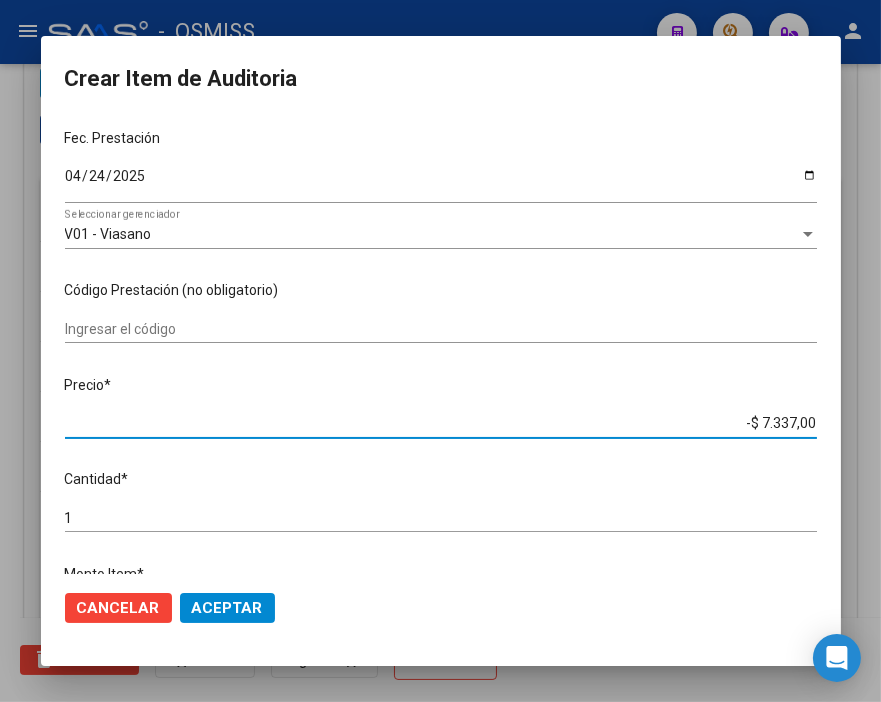 drag, startPoint x: 703, startPoint y: 420, endPoint x: 873, endPoint y: 421, distance: 170.00294 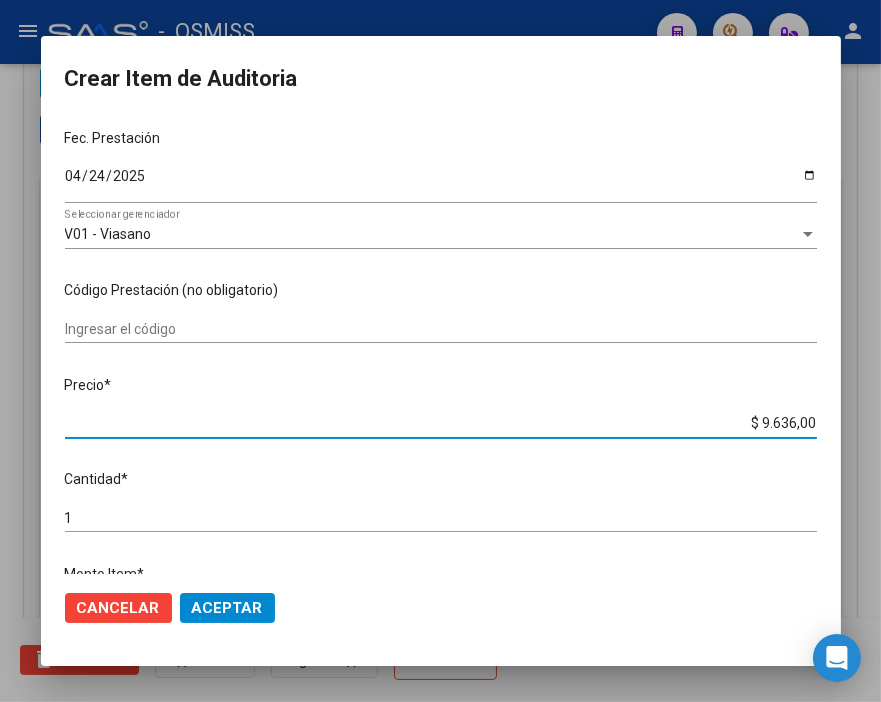 click on "Aceptar" 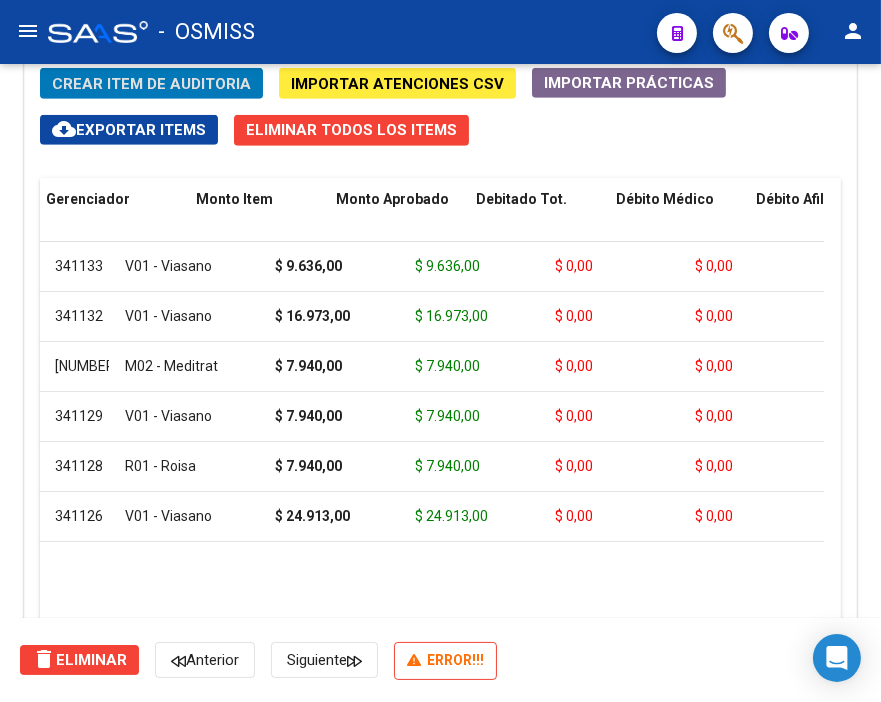 scroll, scrollTop: 0, scrollLeft: 0, axis: both 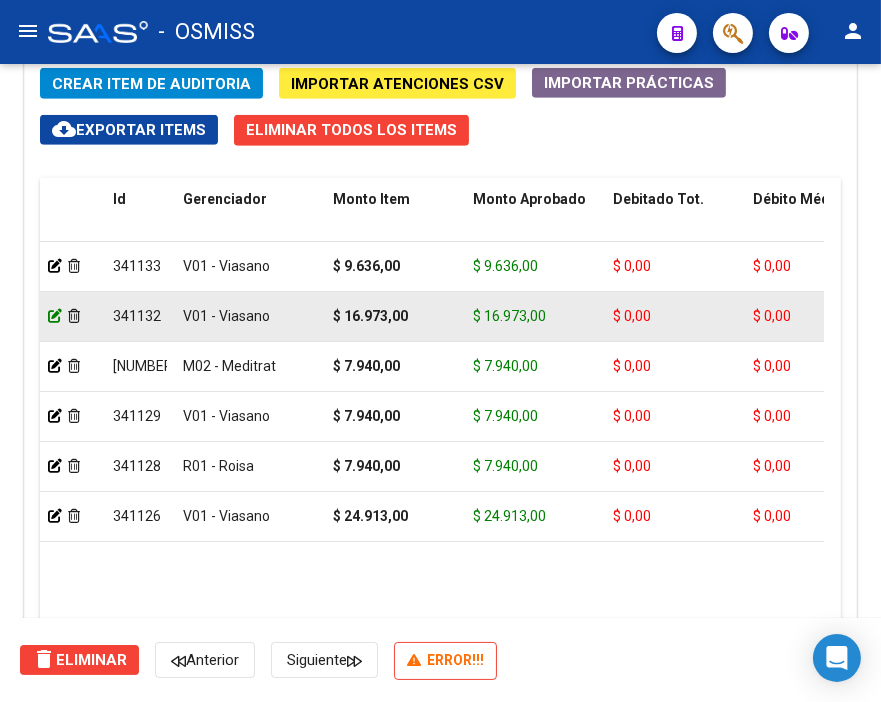 click 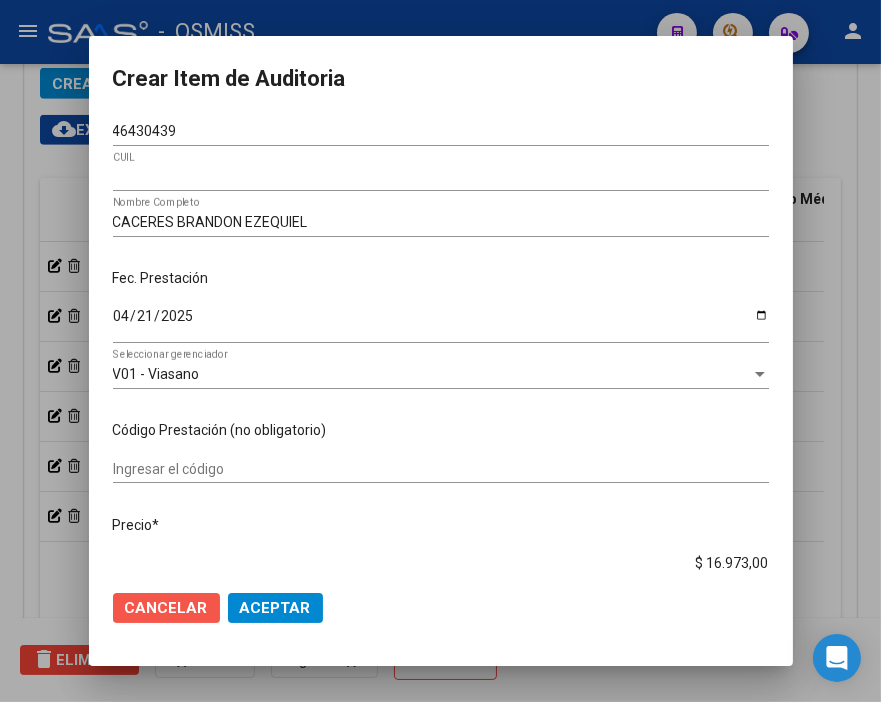 click on "Cancelar" 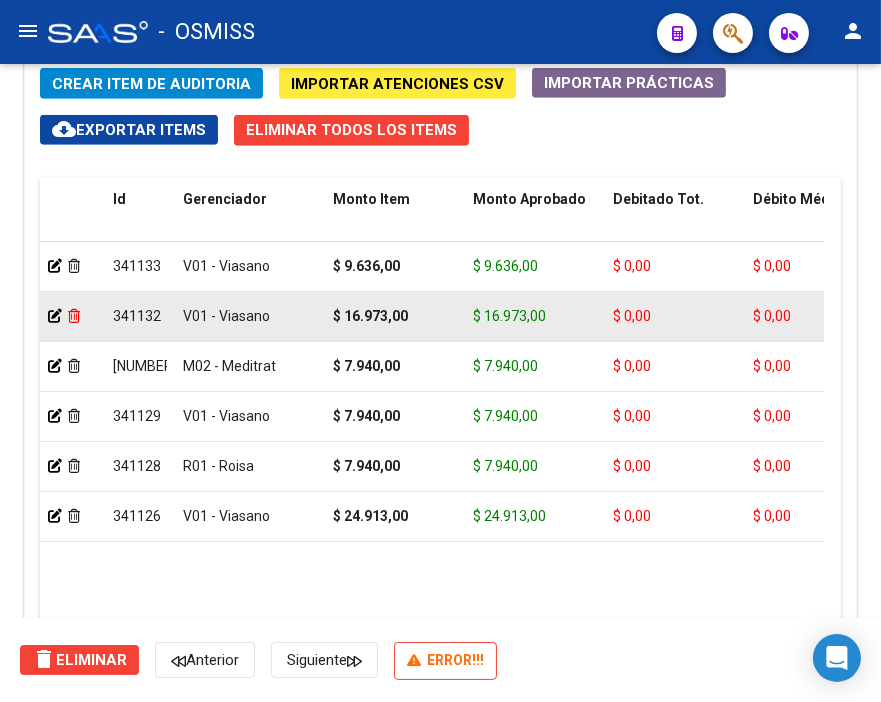 click 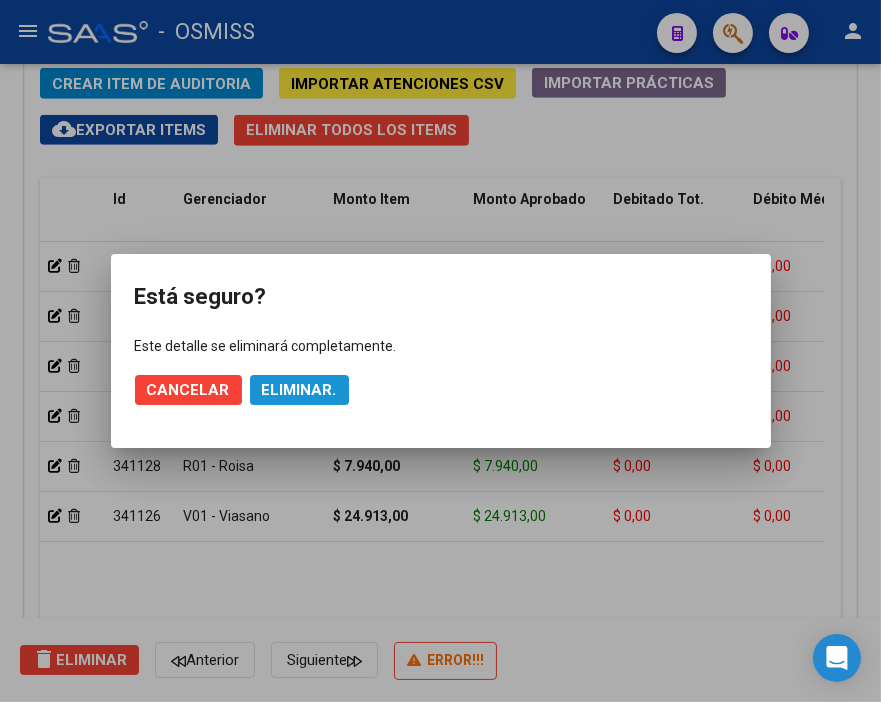 click on "Eliminar." 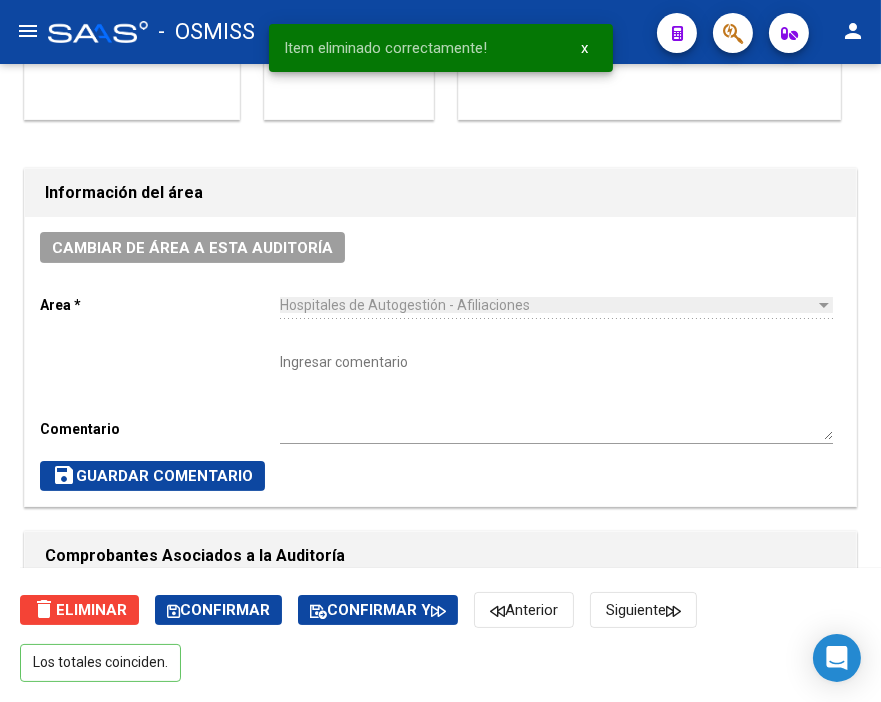 scroll, scrollTop: 512, scrollLeft: 0, axis: vertical 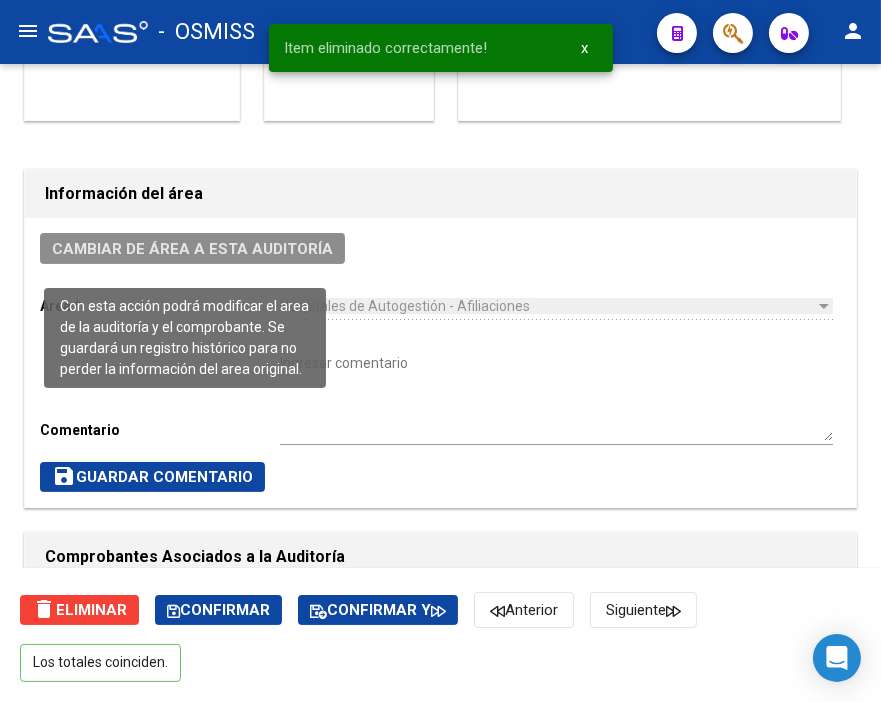 click on "Cambiar de área a esta auditoría" 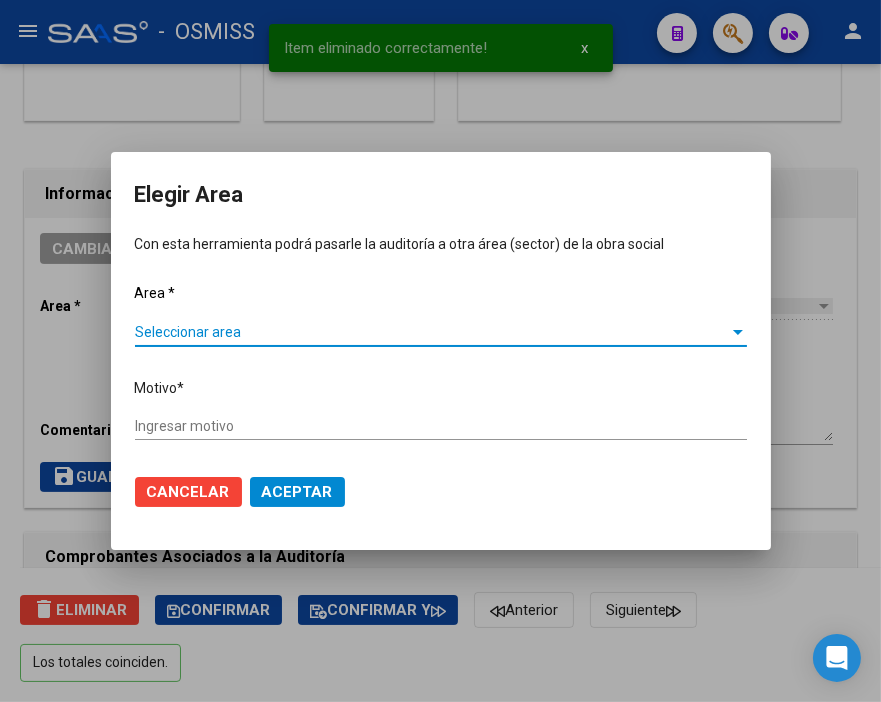 click on "Seleccionar area" at bounding box center [432, 332] 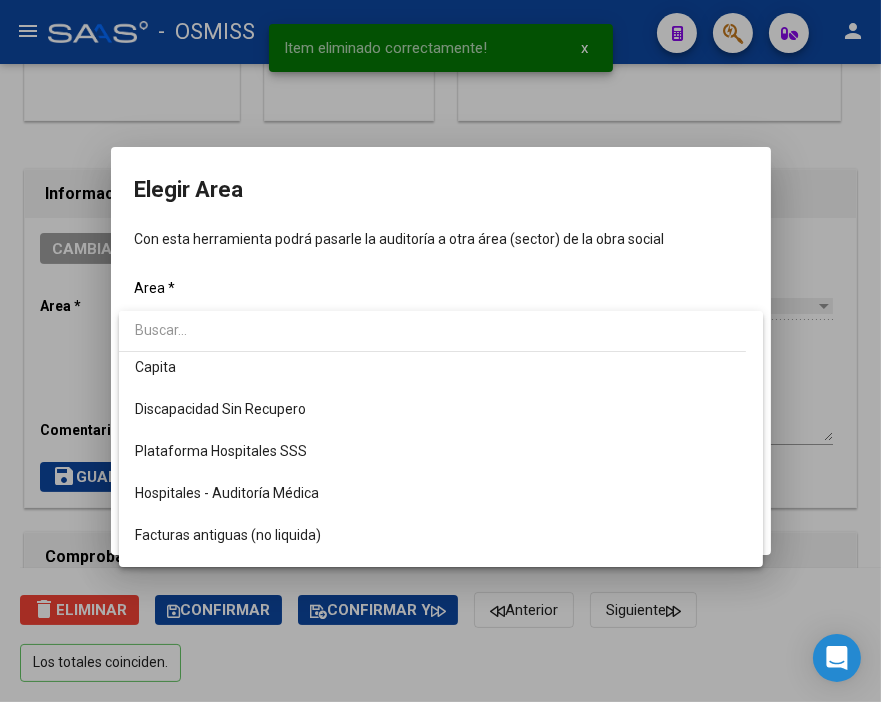 scroll, scrollTop: 222, scrollLeft: 0, axis: vertical 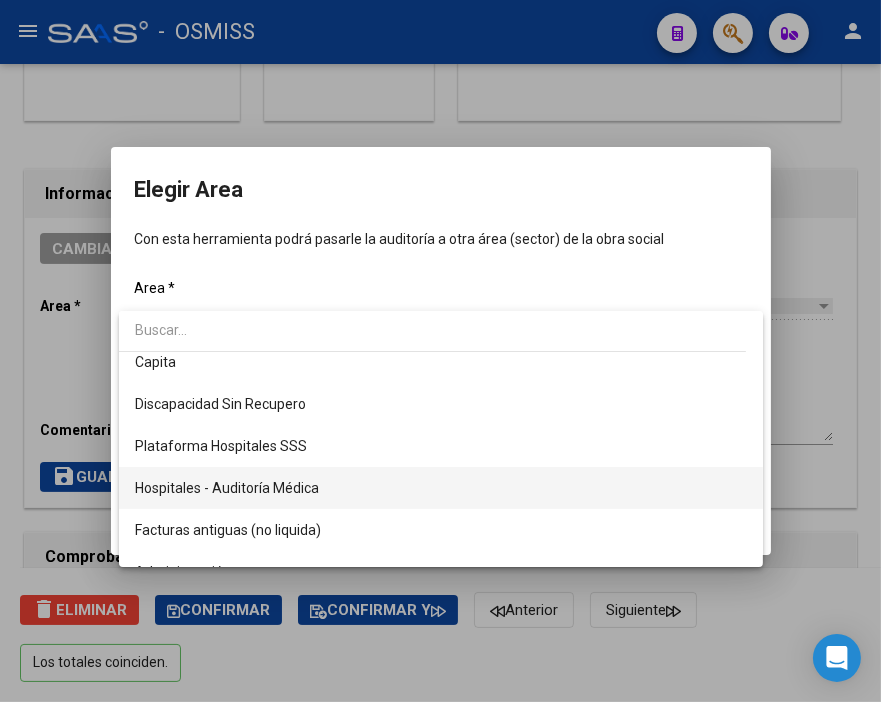 click on "Hospitales - Auditoría Médica" at bounding box center (227, 488) 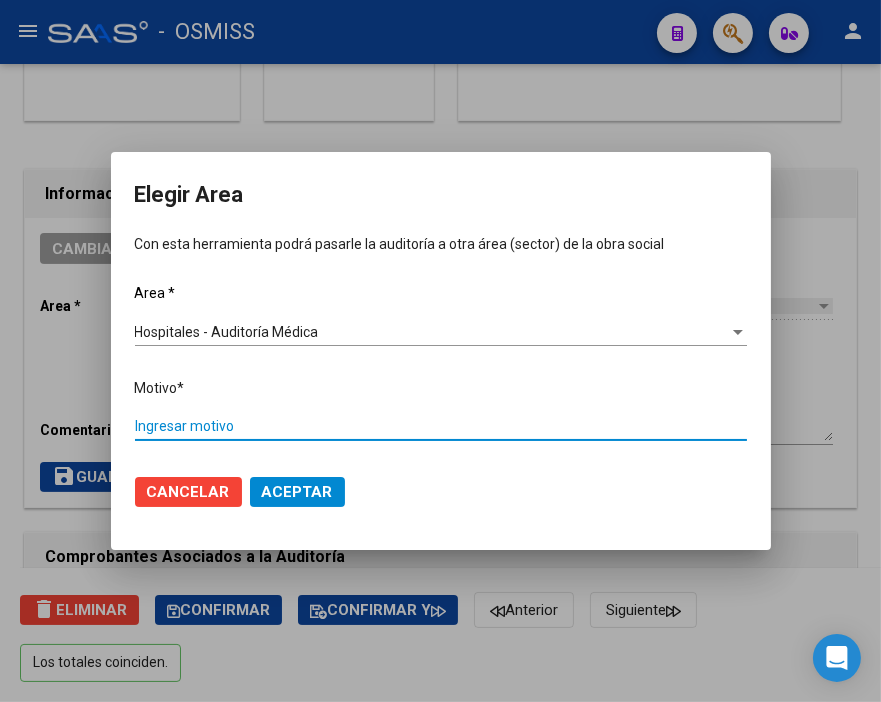 click on "Ingresar motivo" at bounding box center (441, 426) 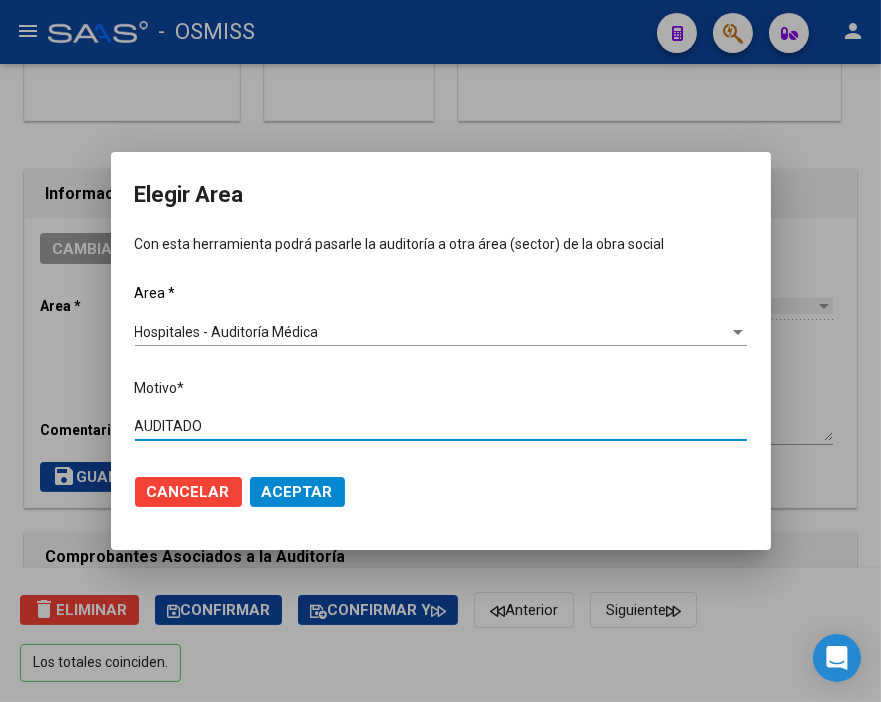 click on "Aceptar" at bounding box center (297, 492) 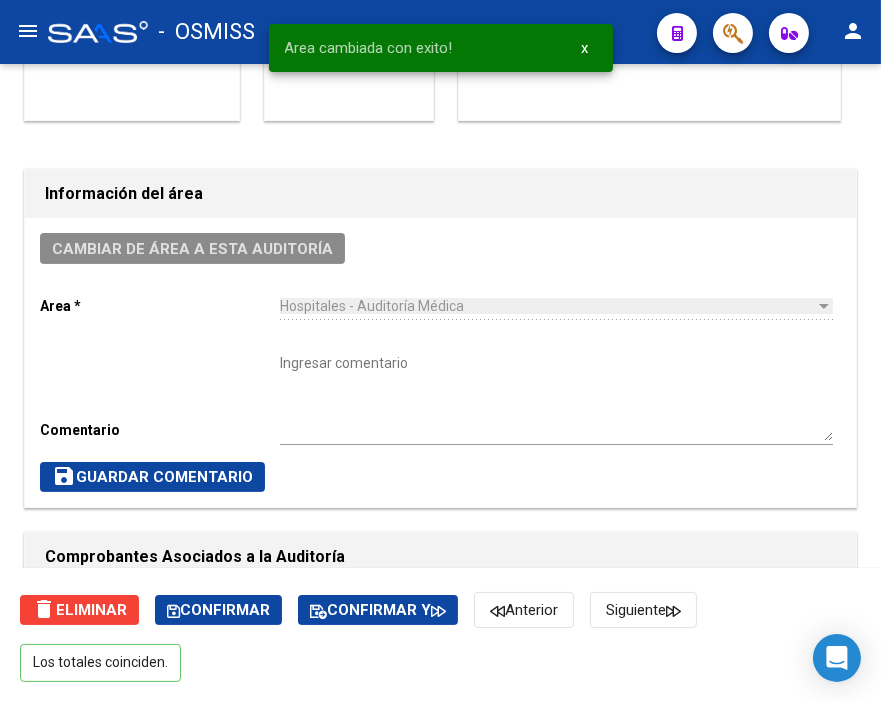 scroll, scrollTop: 0, scrollLeft: 0, axis: both 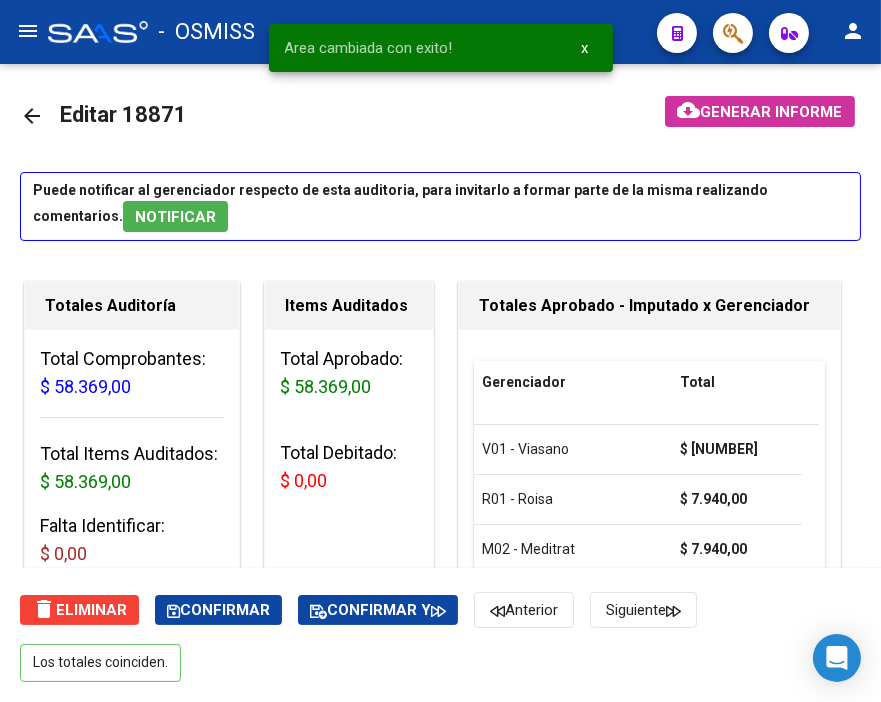 click on "arrow_back" 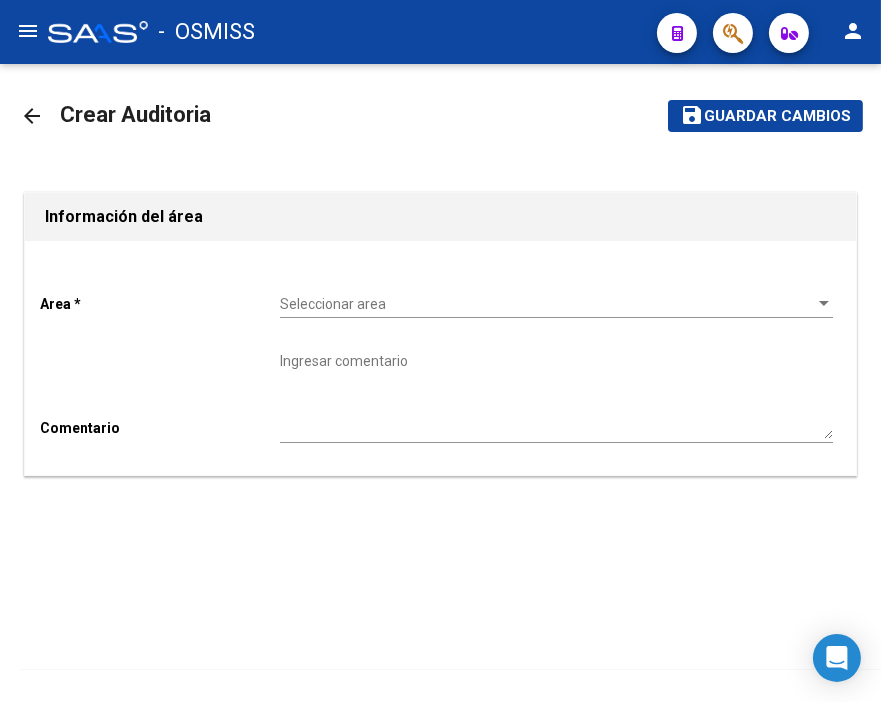 click on "Seleccionar area Seleccionar area" 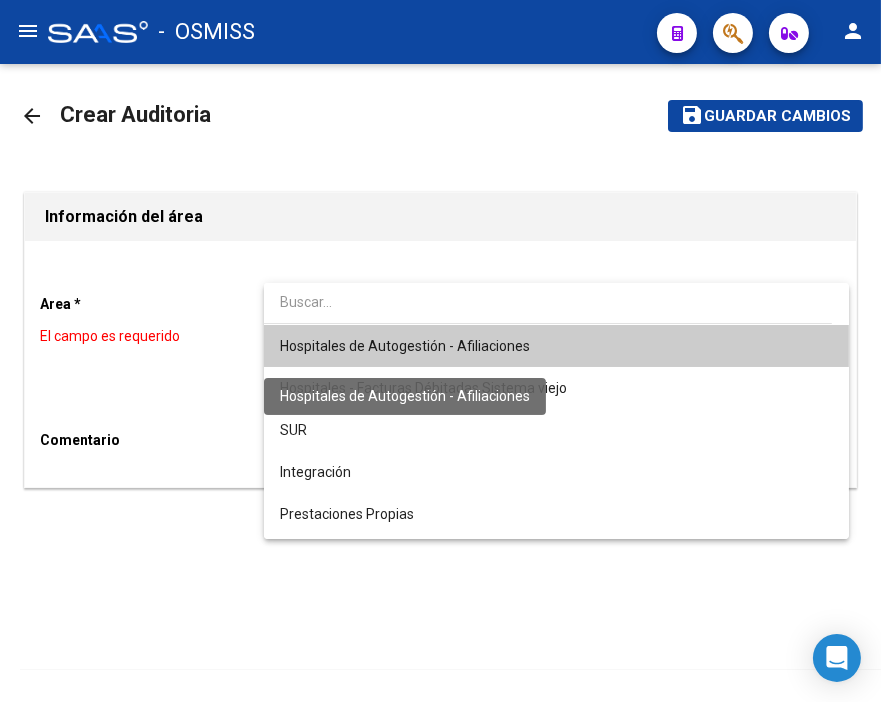 click on "Hospitales de Autogestión - Afiliaciones" at bounding box center (405, 346) 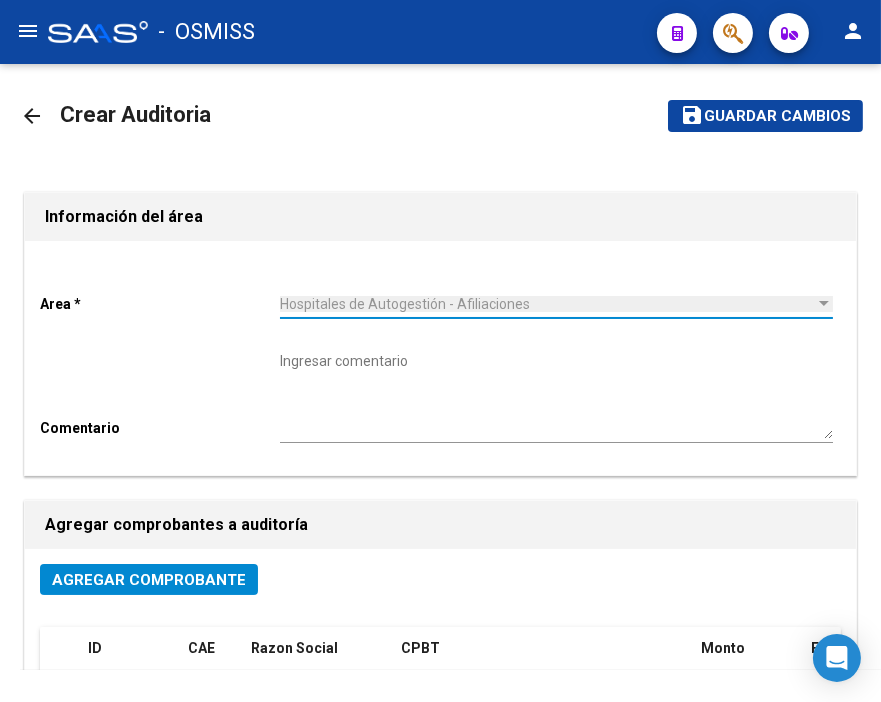 click on "Agregar Comprobante" 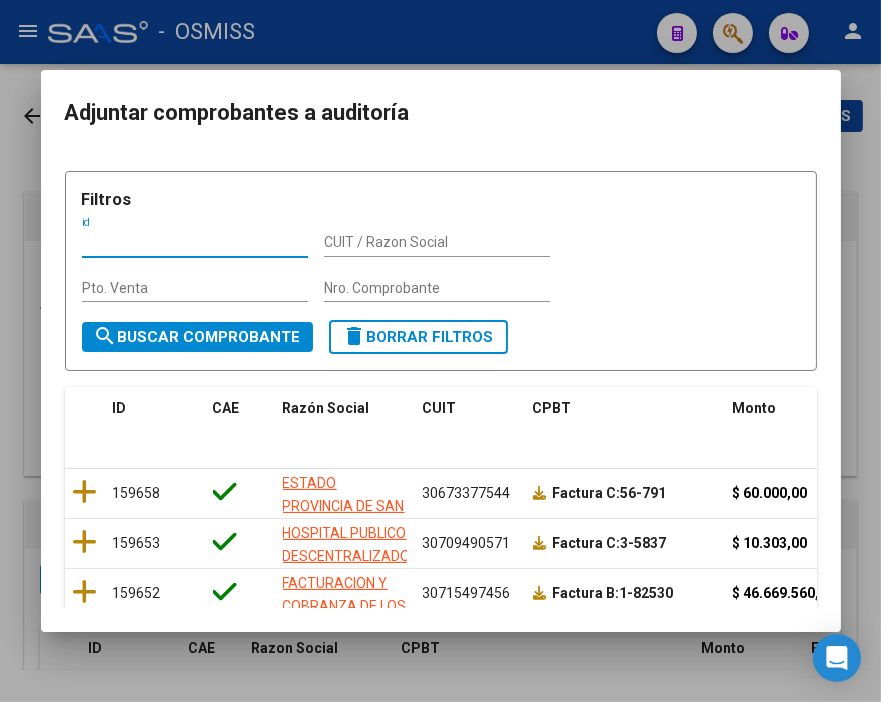 click on "Nro. Comprobante" at bounding box center [437, 288] 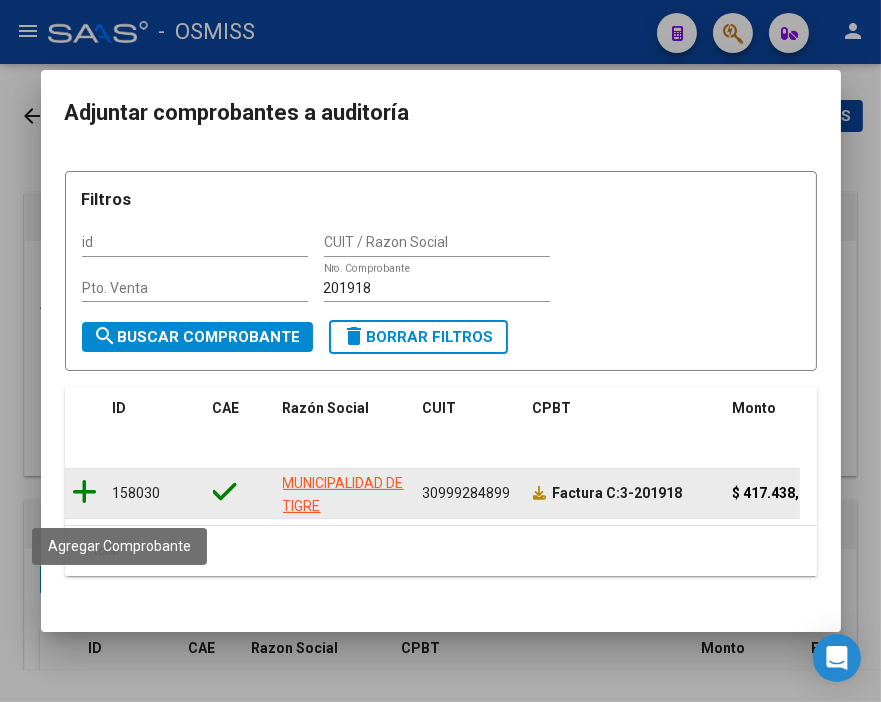 click 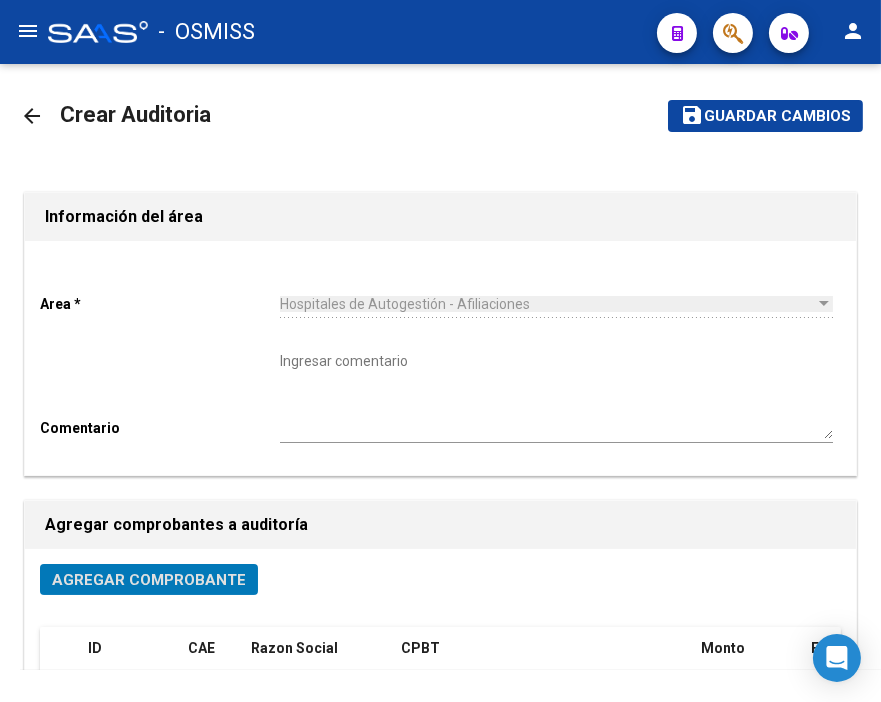 click on "Guardar cambios" 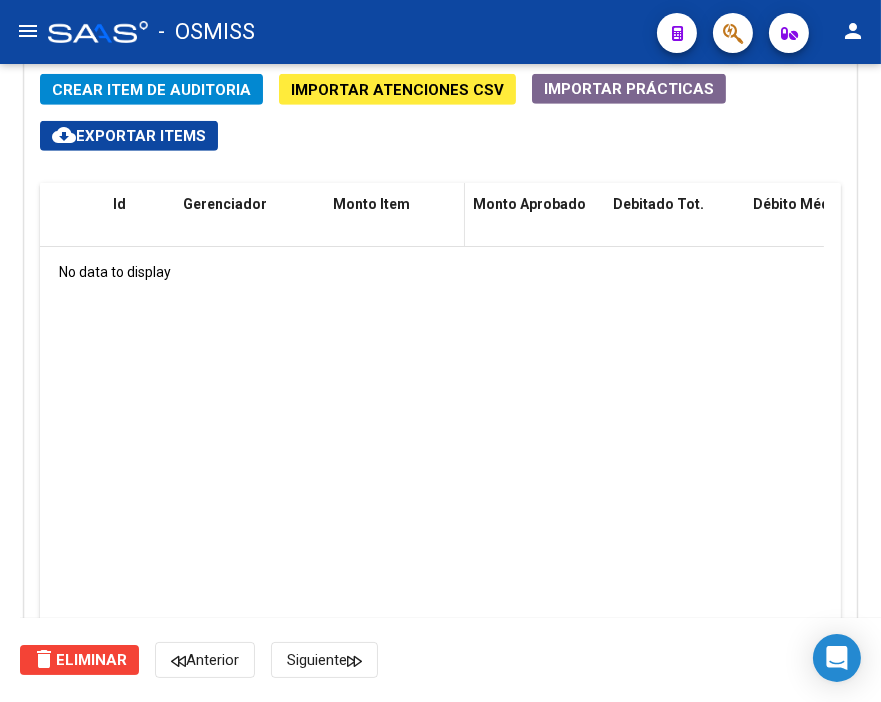 scroll, scrollTop: 1555, scrollLeft: 0, axis: vertical 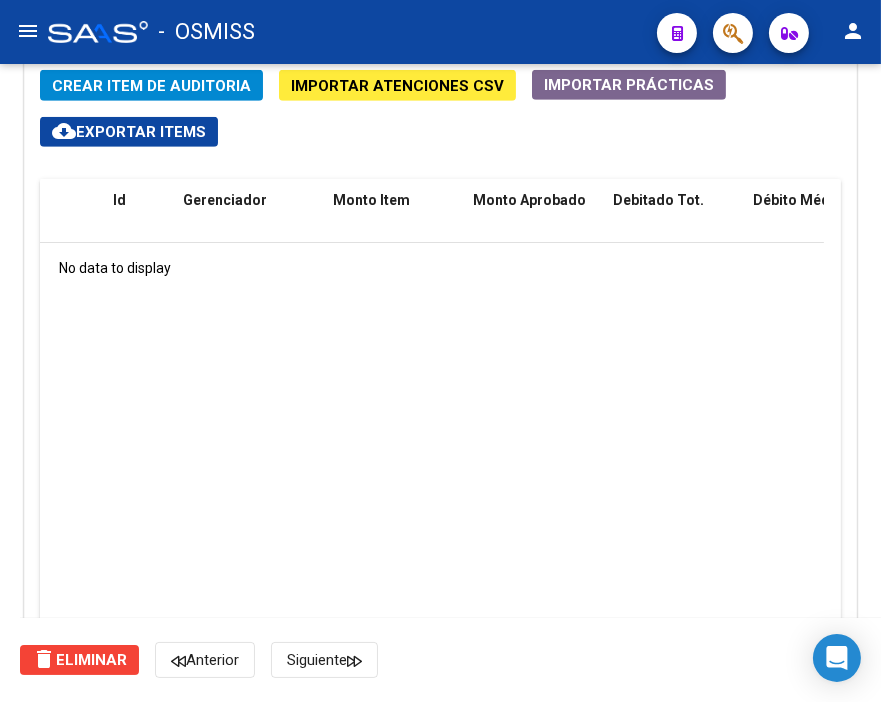 click on "Crear Item de Auditoria" 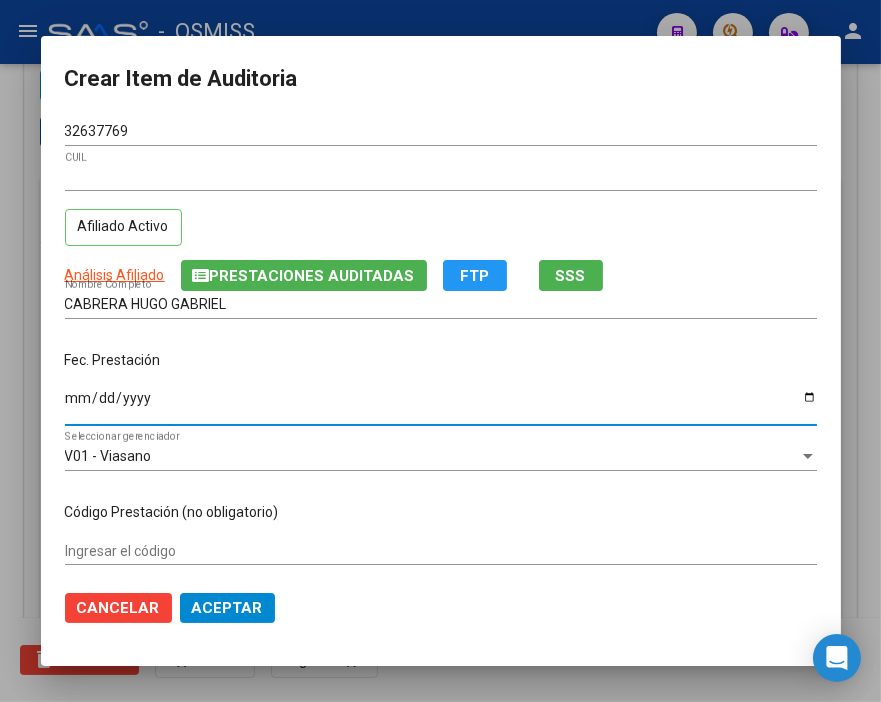 click on "Ingresar la fecha" at bounding box center (441, 405) 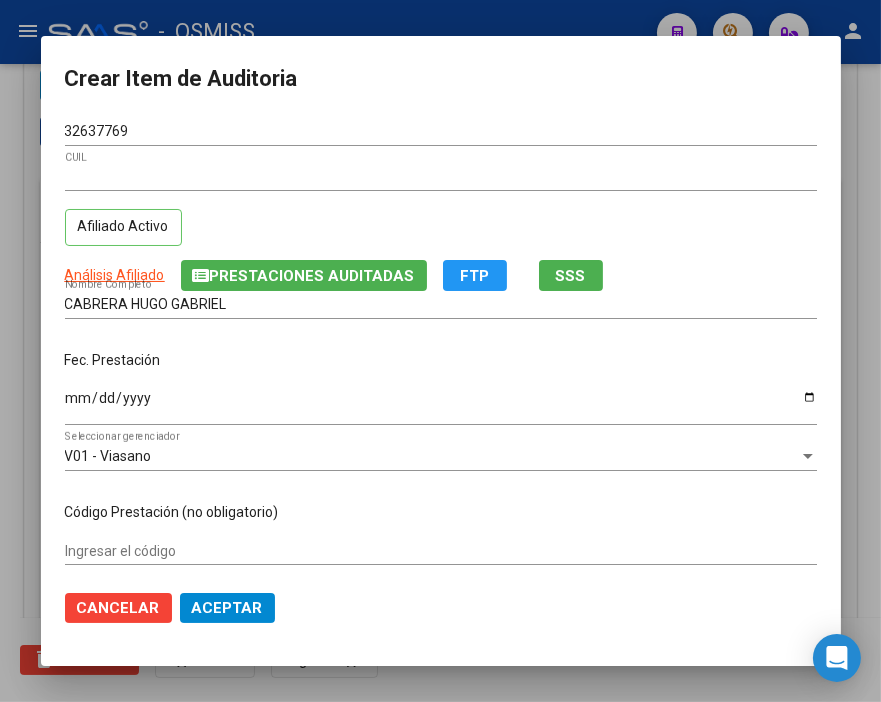 drag, startPoint x: 290, startPoint y: 360, endPoint x: 268, endPoint y: 365, distance: 22.561028 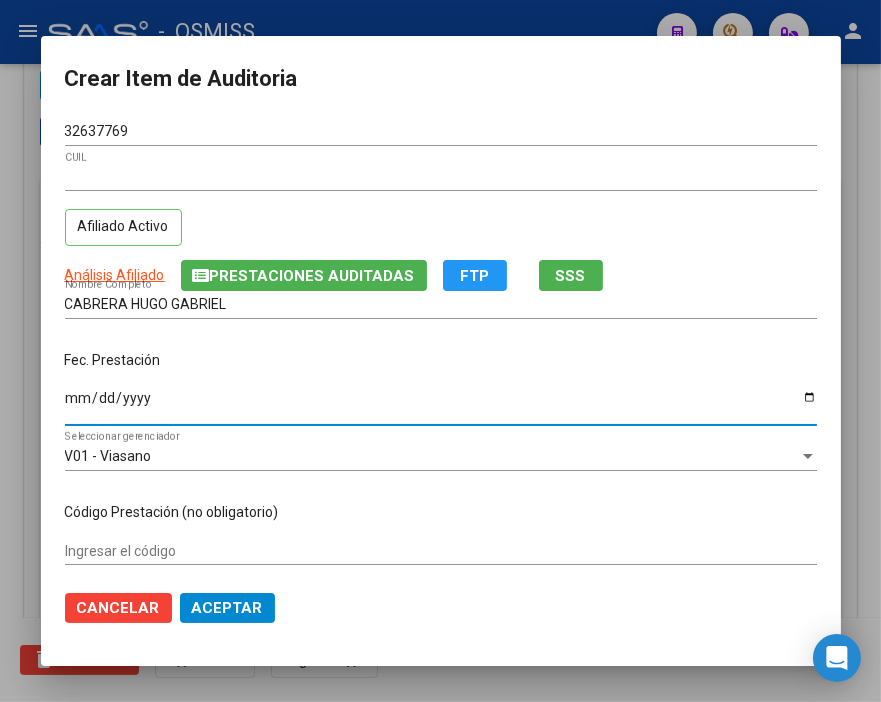 click on "Ingresar la fecha" at bounding box center [441, 405] 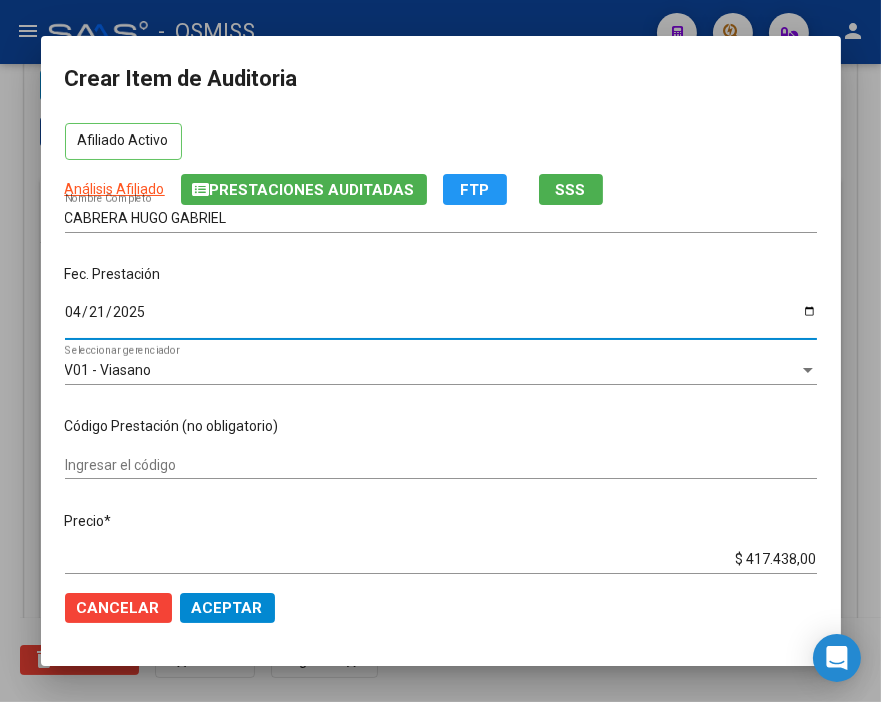 scroll, scrollTop: 222, scrollLeft: 0, axis: vertical 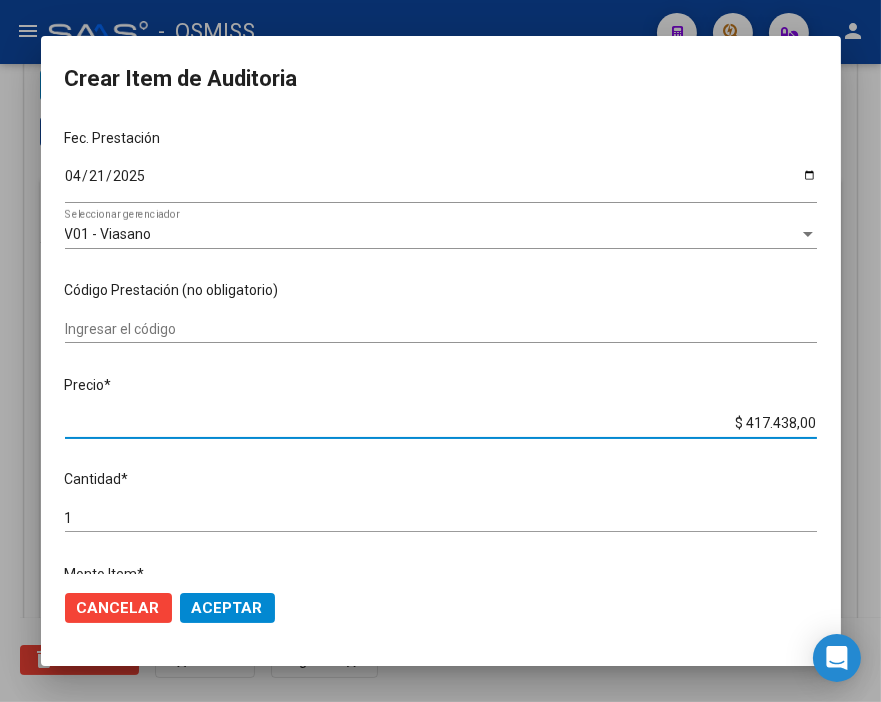 drag, startPoint x: 705, startPoint y: 425, endPoint x: 843, endPoint y: 425, distance: 138 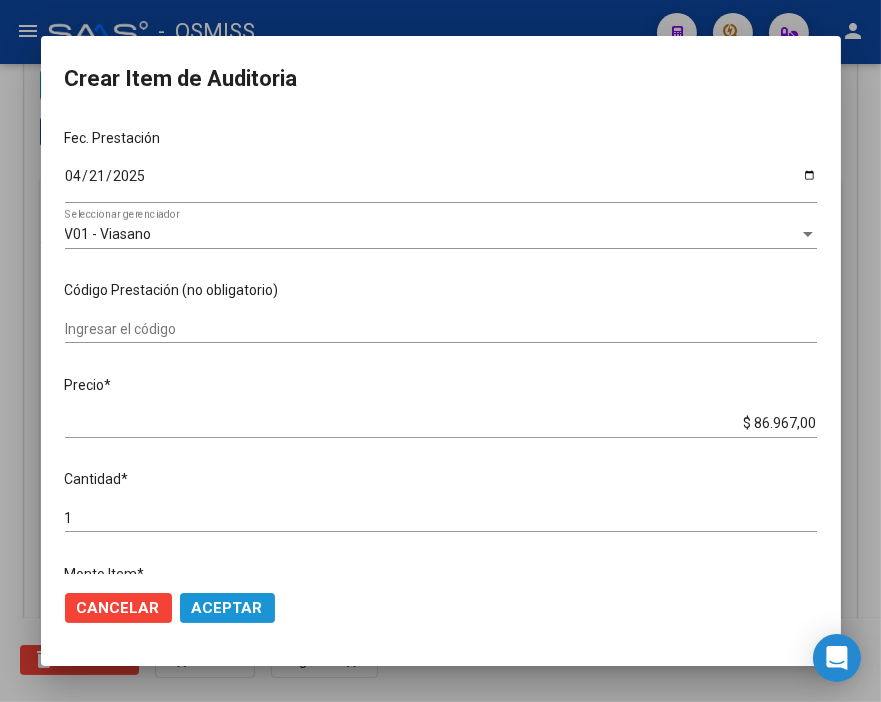 click on "Aceptar" 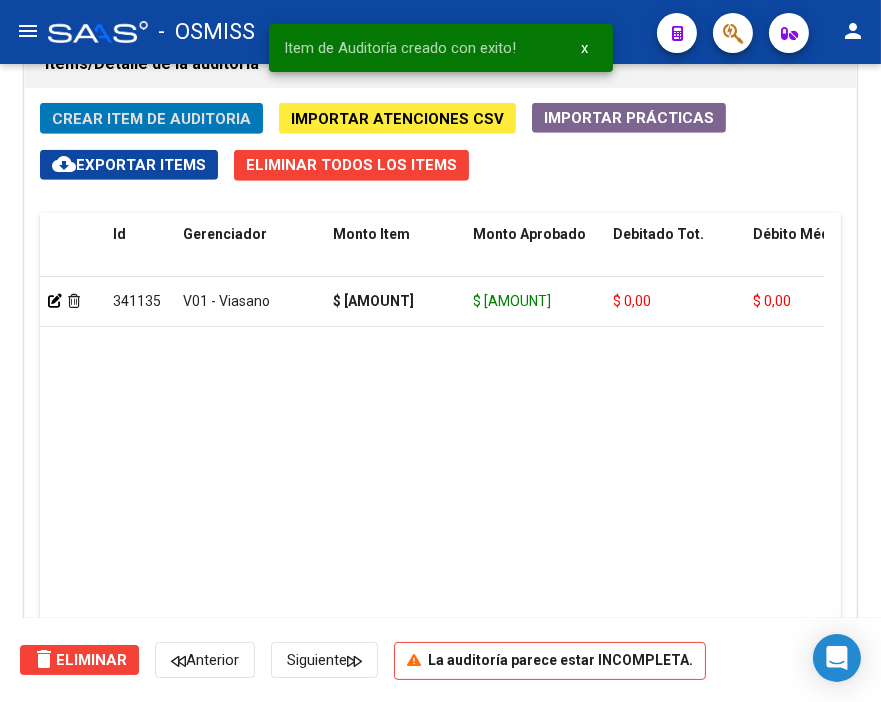 scroll, scrollTop: 1552, scrollLeft: 0, axis: vertical 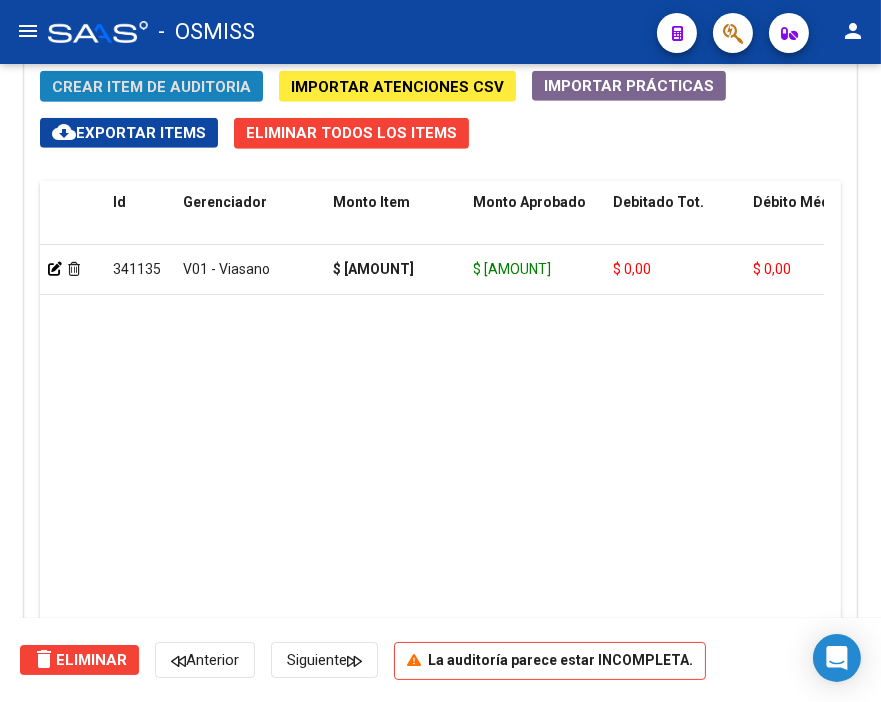click on "Crear Item de Auditoria" 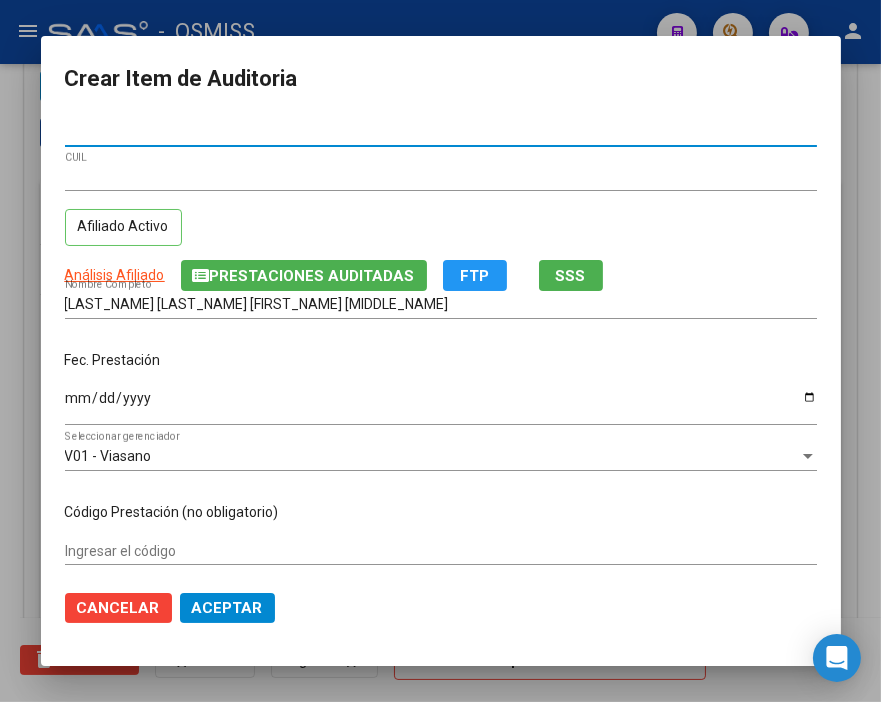 click on "Ingresar la fecha" at bounding box center [441, 405] 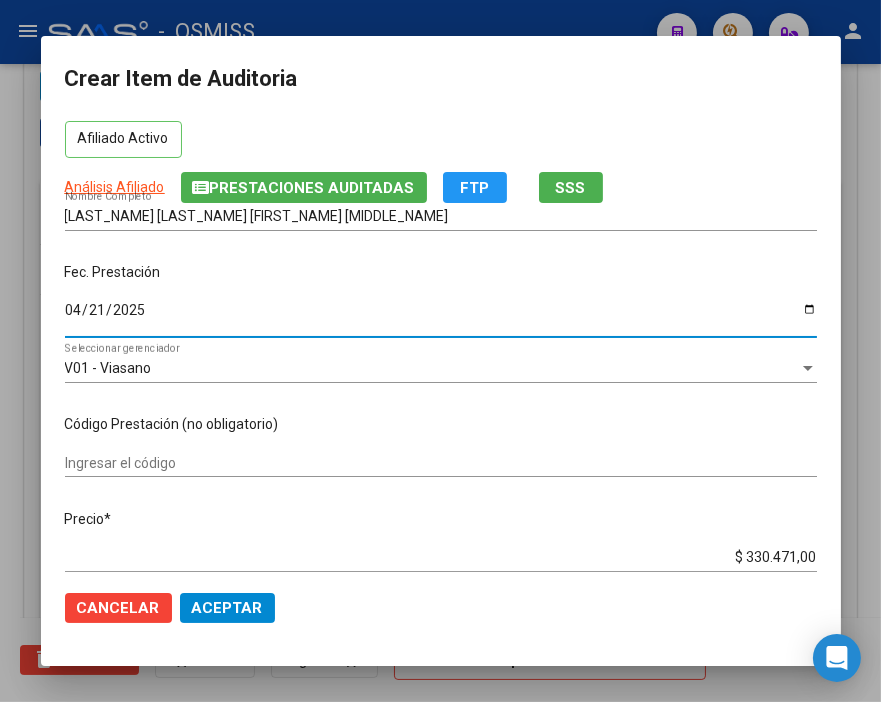 scroll, scrollTop: 222, scrollLeft: 0, axis: vertical 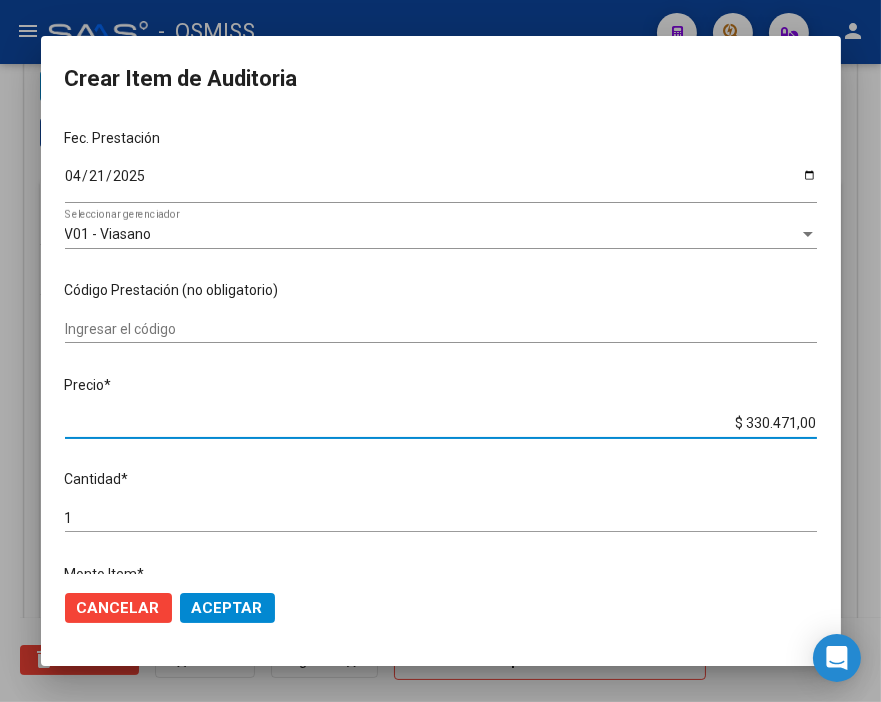 drag, startPoint x: 713, startPoint y: 426, endPoint x: 884, endPoint y: 436, distance: 171.29214 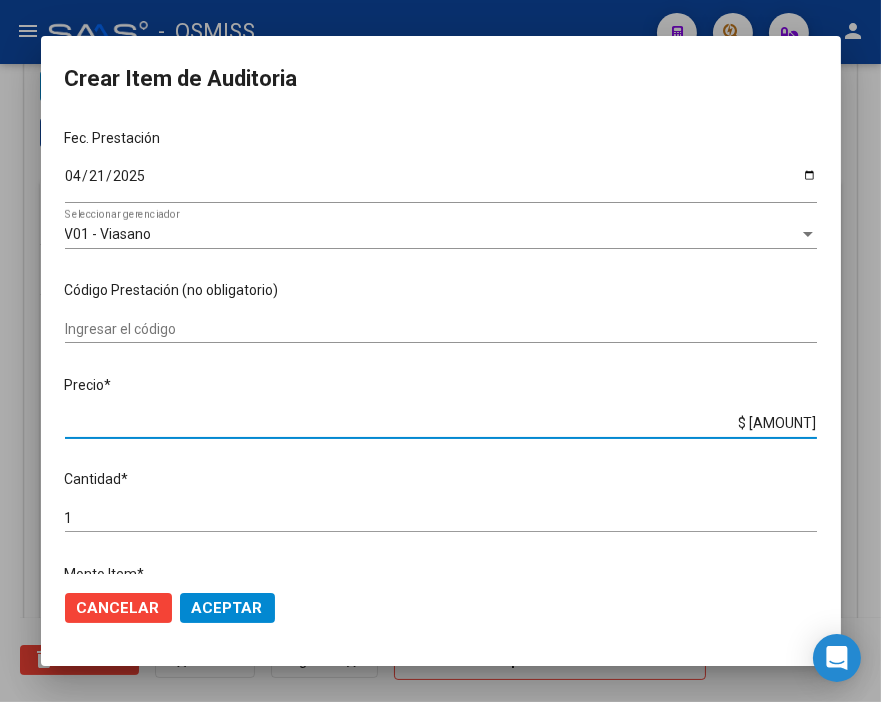 click on "Aceptar" 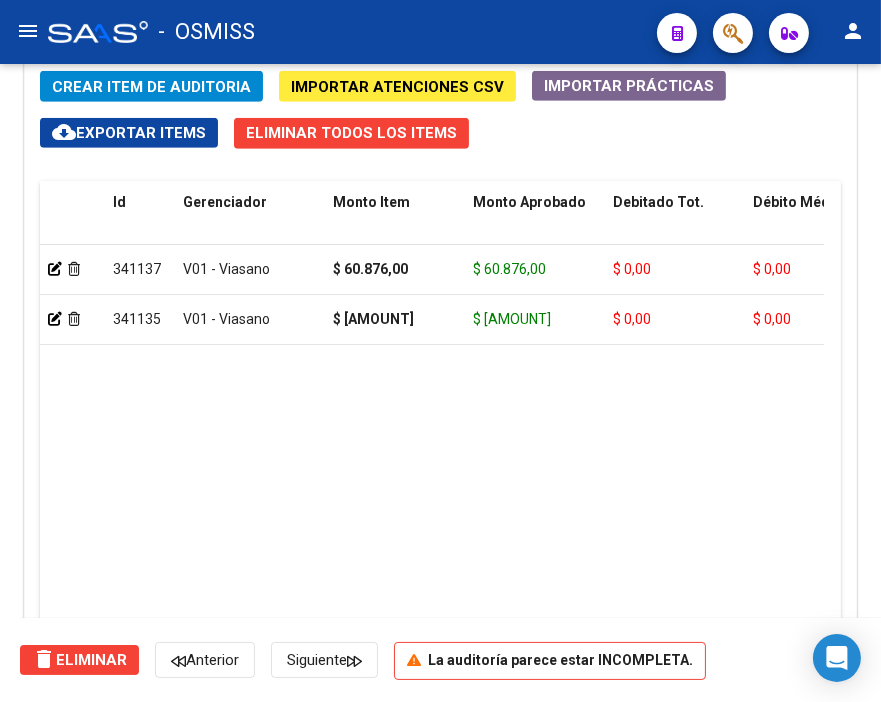 click on "Crear Item de Auditoria Importar Atenciones CSV  Importar Prácticas
cloud_download  Exportar Items   Eliminar Todos los Items  Id Gerenciador Monto Item Monto Aprobado Debitado Tot. Débito Médico Débito Afiliatorio Comentario Comentario Gerenciador Descripción Afiliado Estado CUIL Documento Nombre Completo Fec. Prestación Atencion Tipo Nomenclador Código Nomenclador Nombre Usuario Creado Area Creado Area Modificado     [NUMBER]  V01 - Viasano $ [PRICE] $ [PRICE] $ [PRICE] $ [PRICE] $ [PRICE]         [NUMBER]  [NUMBER]   [LAST] [MIDDLE] [FIRST]     [DATE]  Sabrina  Corton   [DATE]      [NUMBER]  V01 - Viasano $ [PRICE] $ [PRICE] $ [PRICE] $ [PRICE] $ [PRICE]         [NUMBER]  [NUMBER]   CABRERA HUGO GABRIEL               [DATE]  Sabrina  Corton   [DATE]   2 total   1" 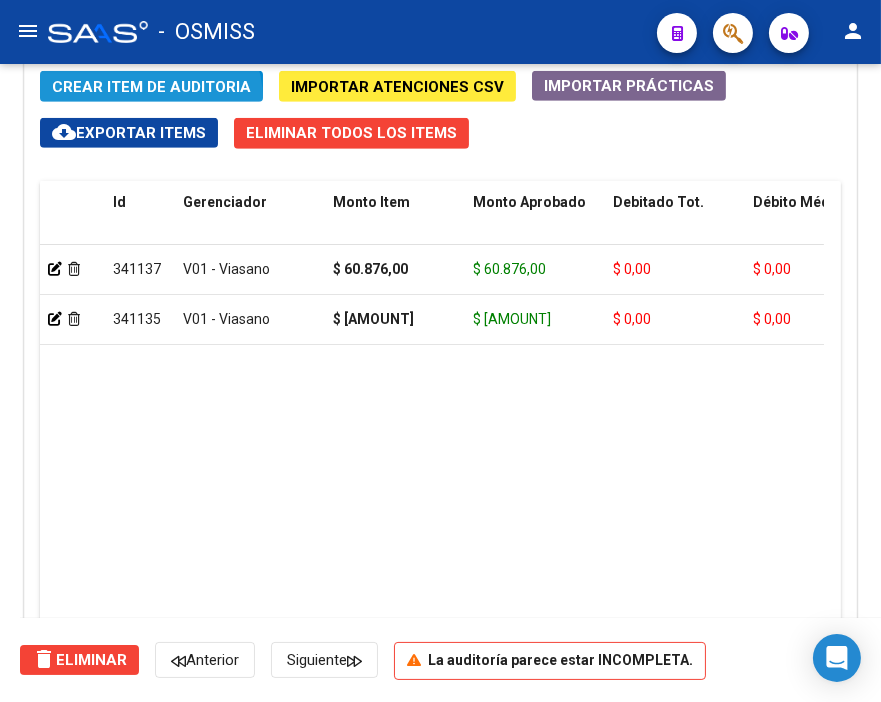 click on "Crear Item de Auditoria" 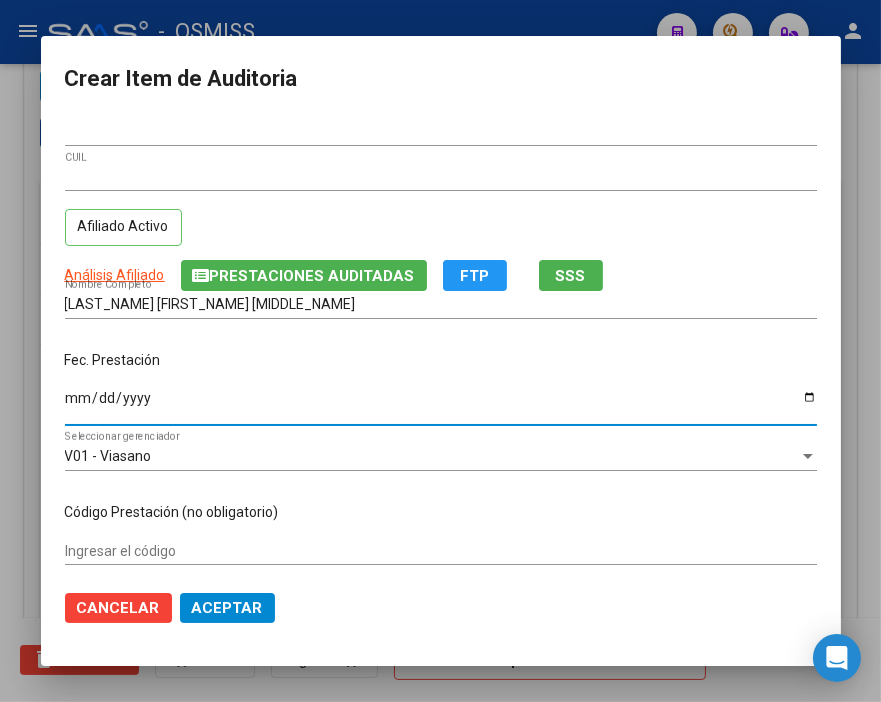 click on "Ingresar la fecha" at bounding box center [441, 405] 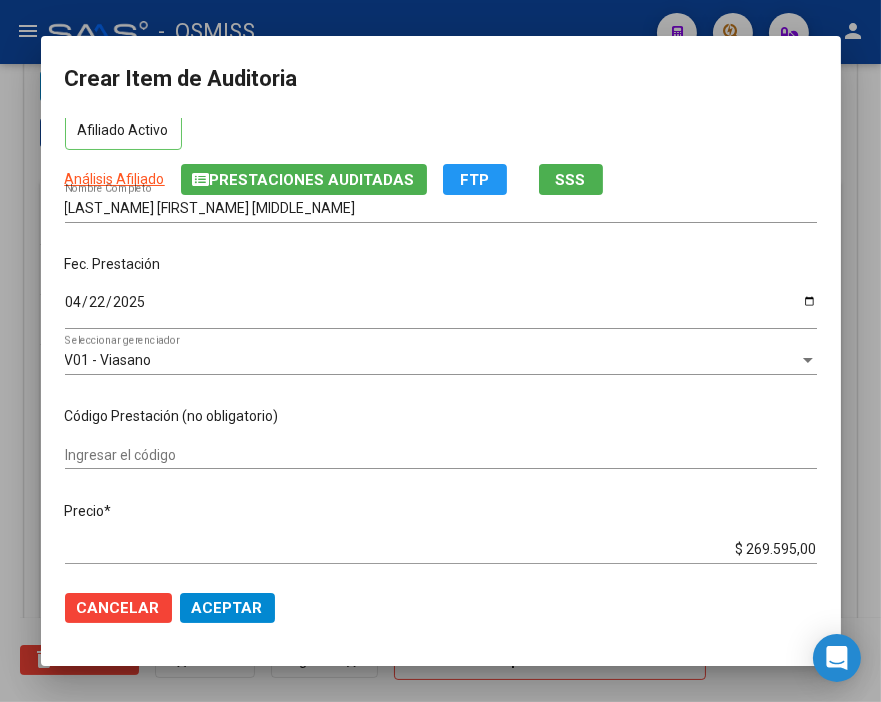 scroll, scrollTop: 222, scrollLeft: 0, axis: vertical 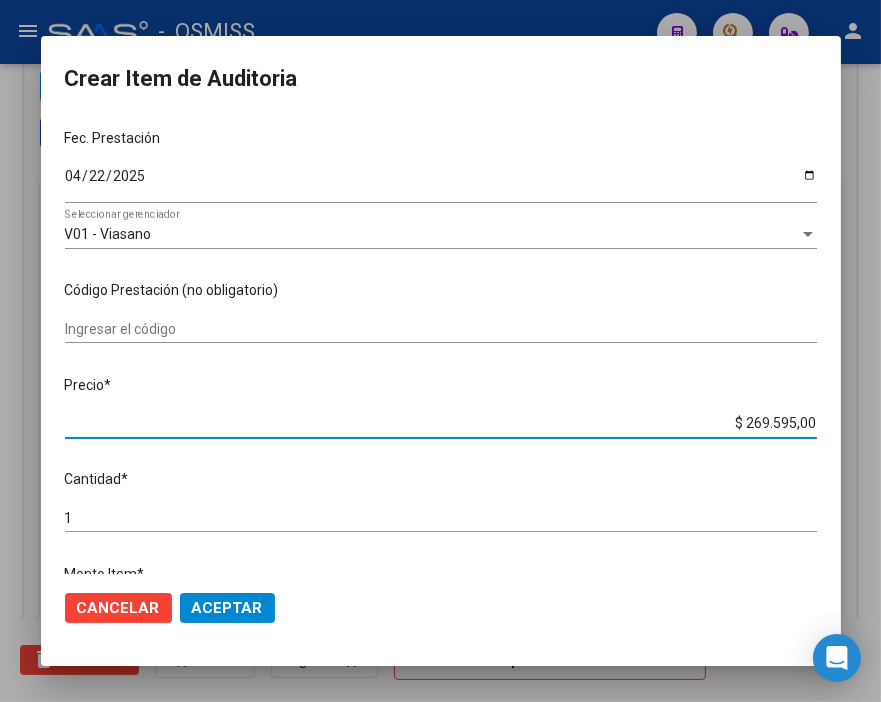 drag, startPoint x: 637, startPoint y: 423, endPoint x: 881, endPoint y: 421, distance: 244.0082 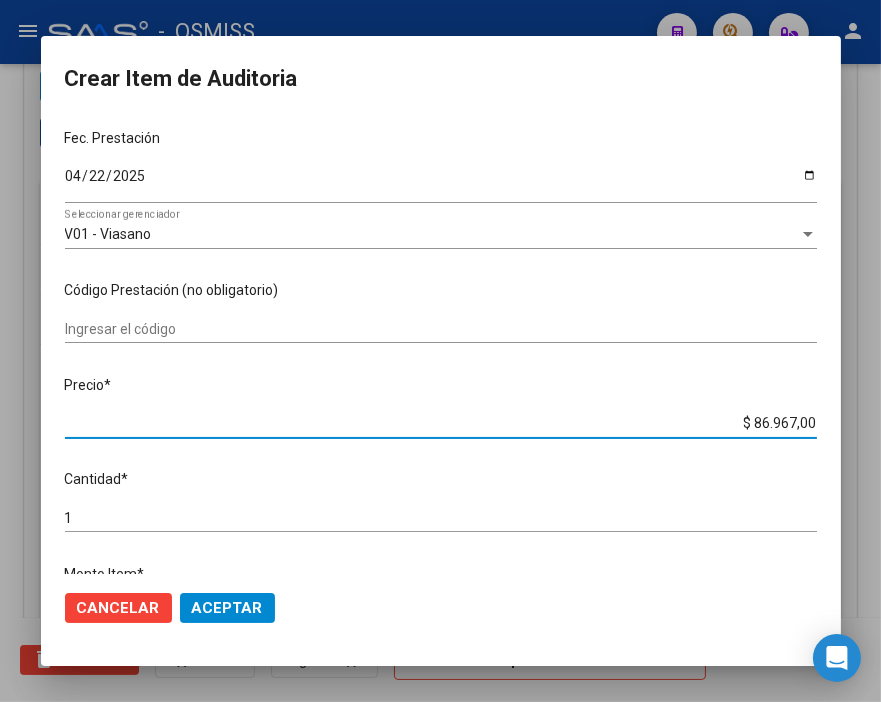 click on "Aceptar" 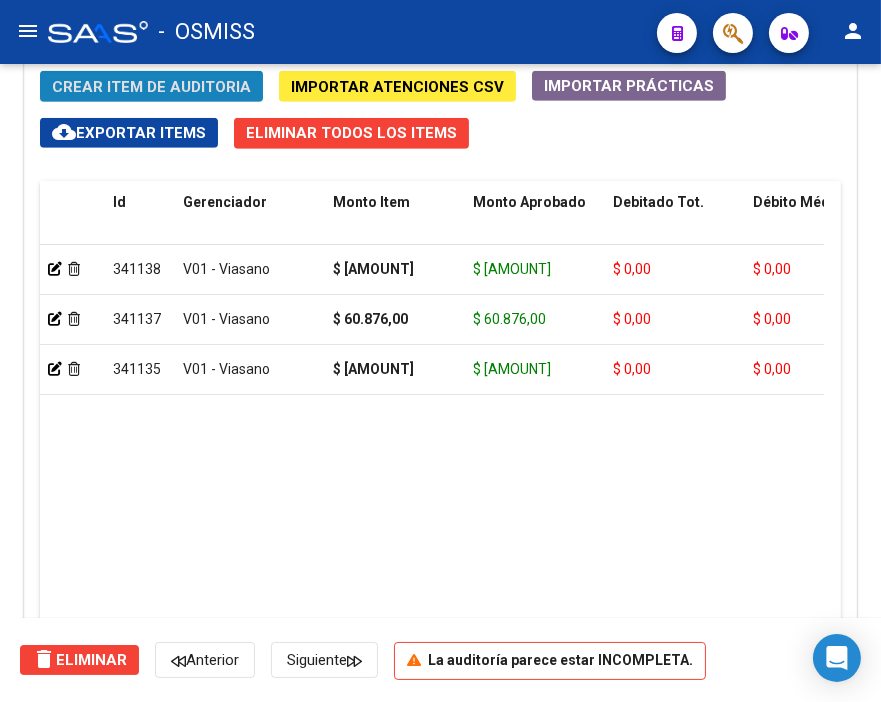 click on "Crear Item de Auditoria" 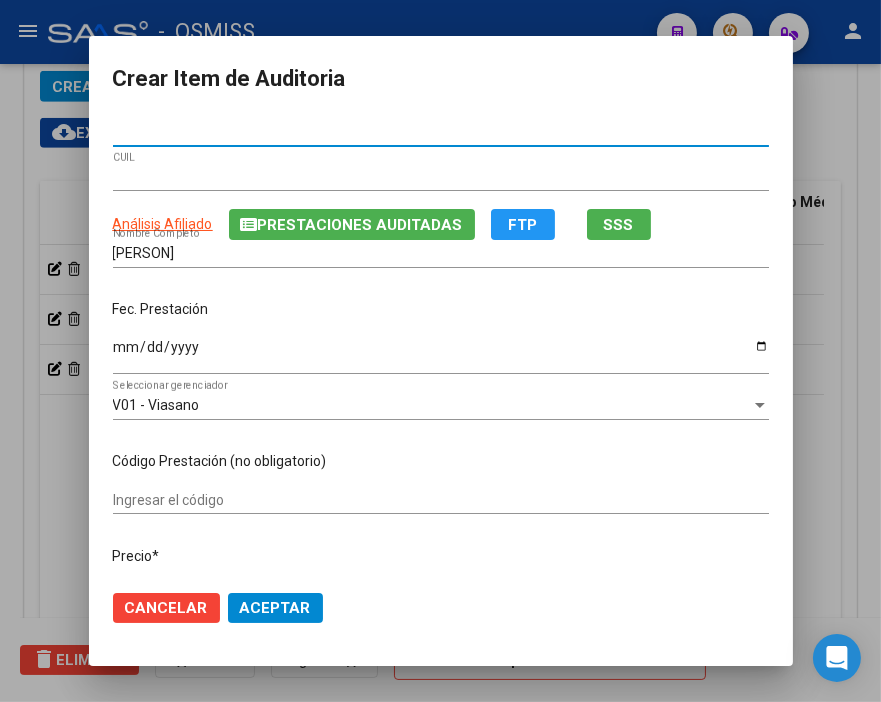 click on "Ingresar la fecha" at bounding box center (441, 354) 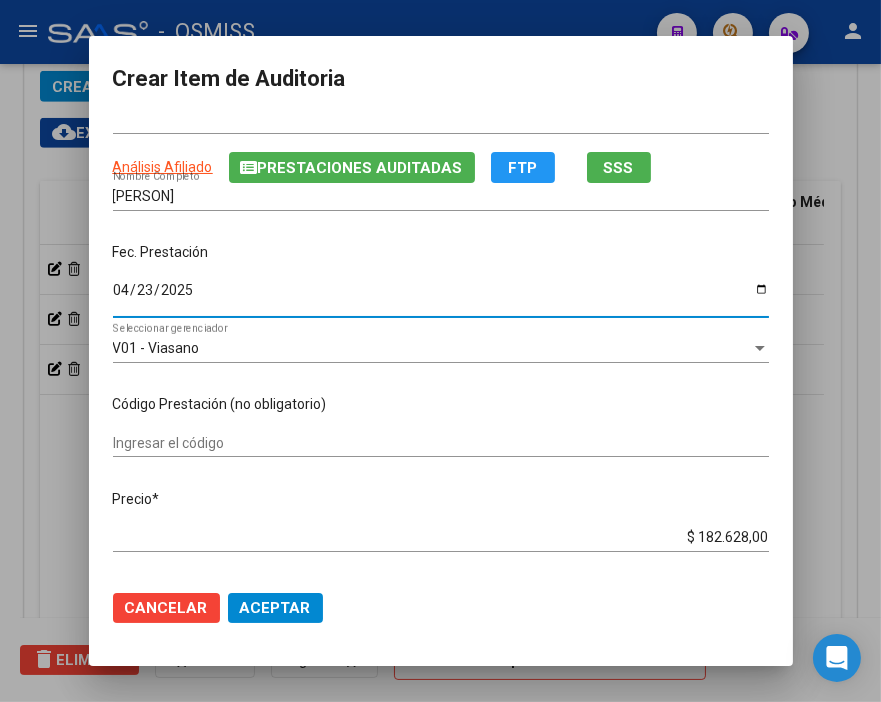 scroll, scrollTop: 222, scrollLeft: 0, axis: vertical 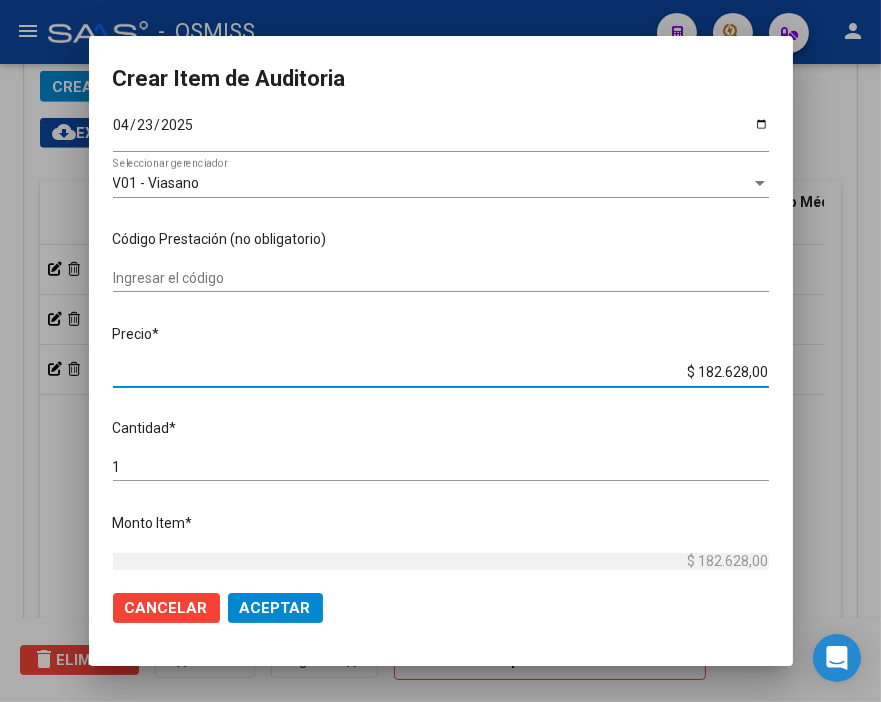 drag, startPoint x: 675, startPoint y: 370, endPoint x: 825, endPoint y: 370, distance: 150 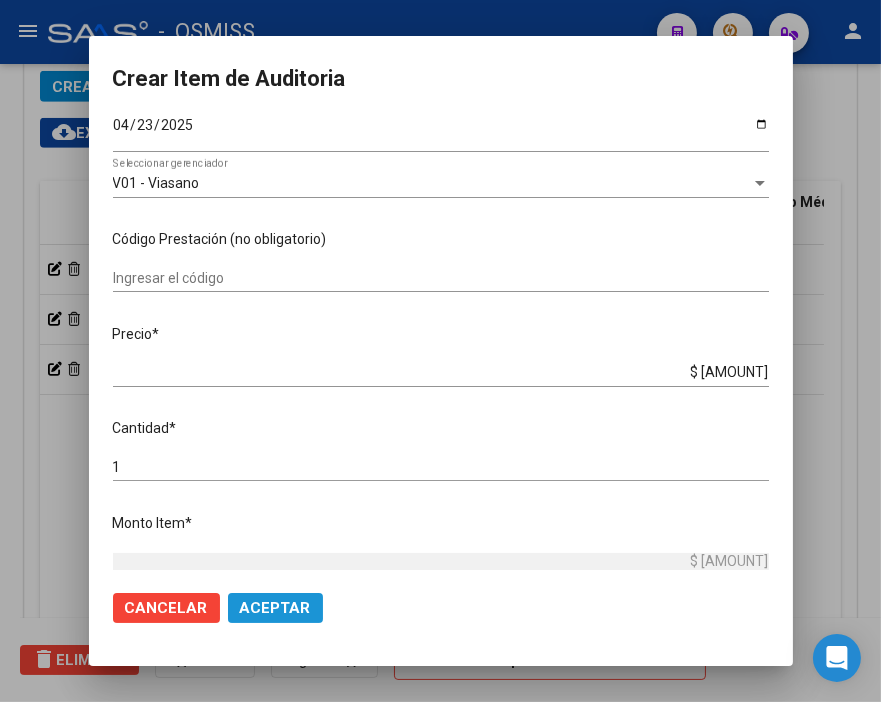 click on "Aceptar" 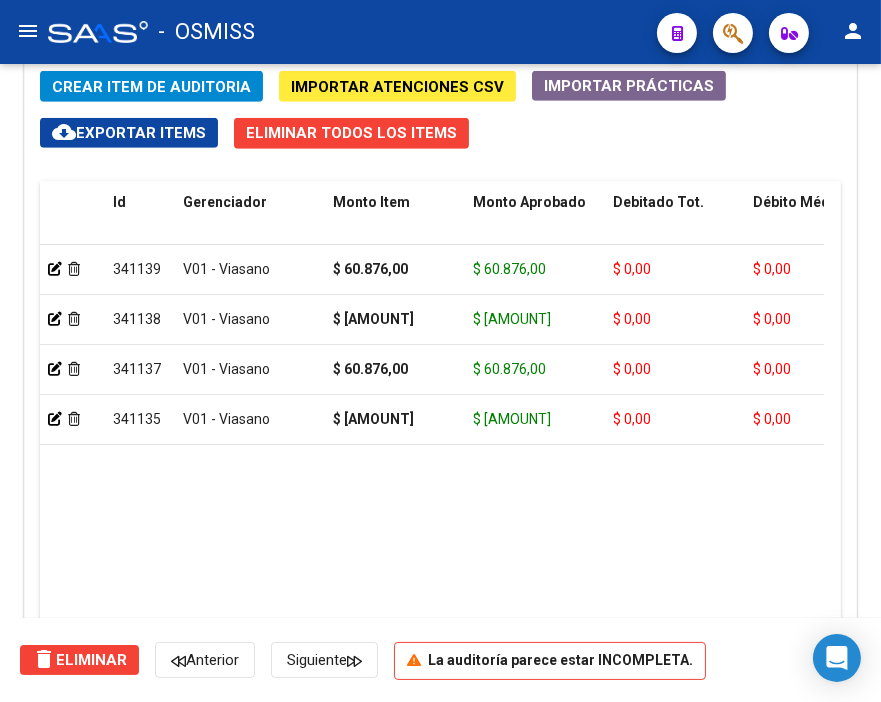 drag, startPoint x: 191, startPoint y: 620, endPoint x: 378, endPoint y: 613, distance: 187.13097 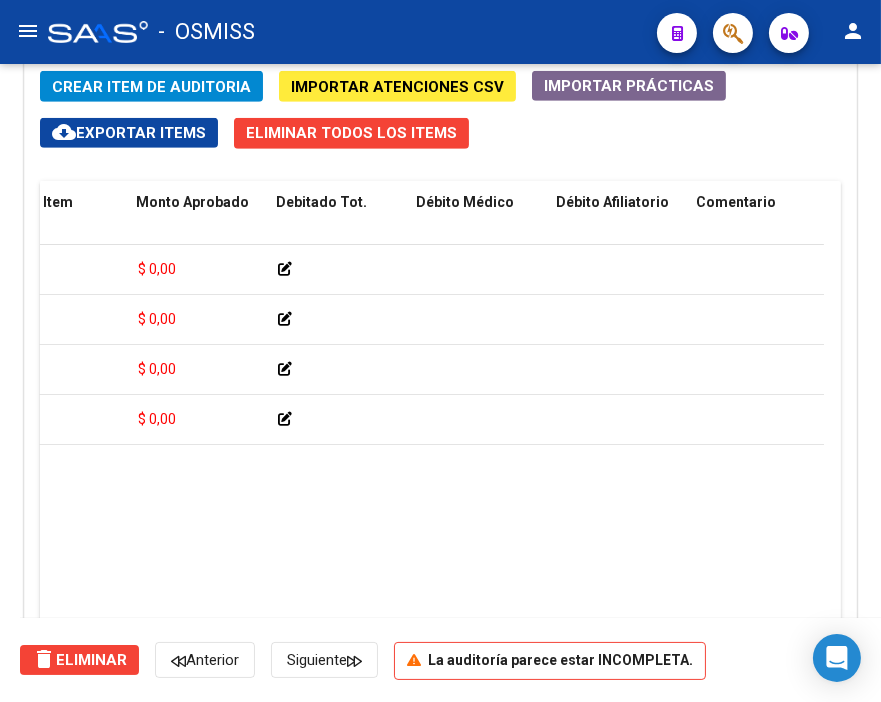 scroll, scrollTop: 0, scrollLeft: 0, axis: both 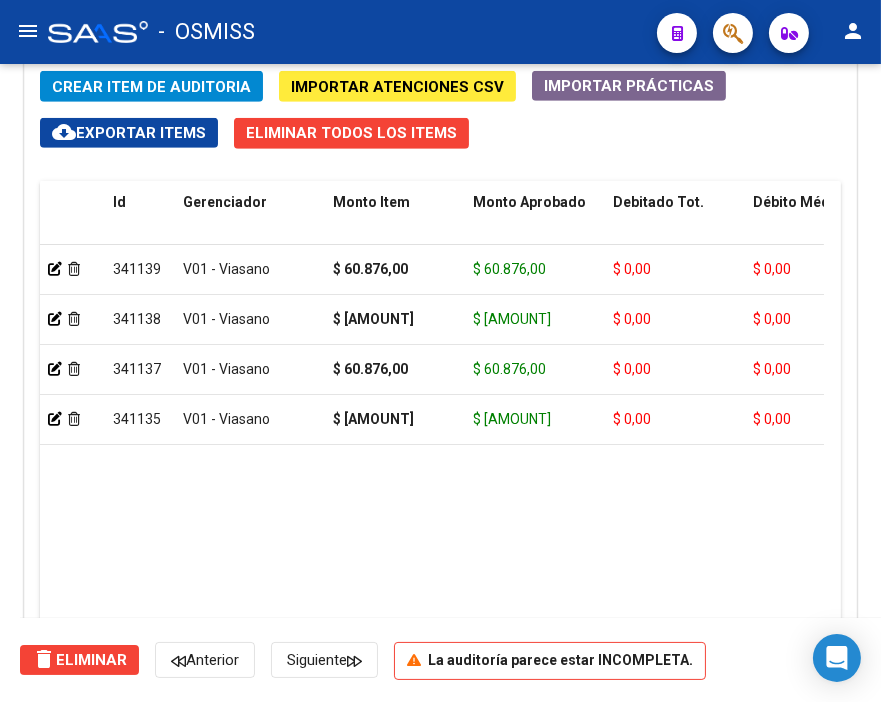 click on "Crear Item de Auditoria" 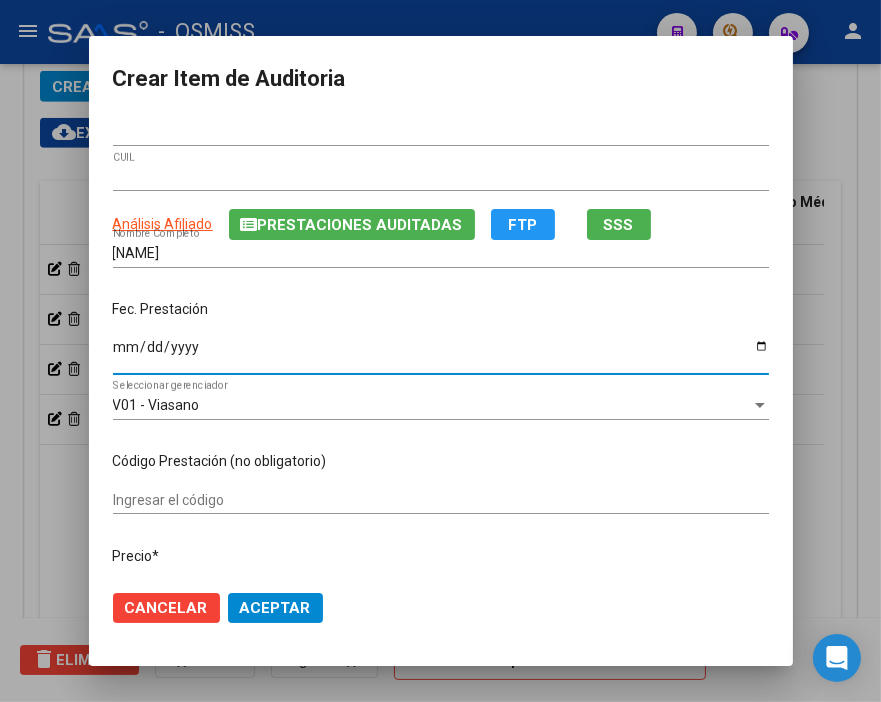 click on "Ingresar la fecha" at bounding box center (441, 354) 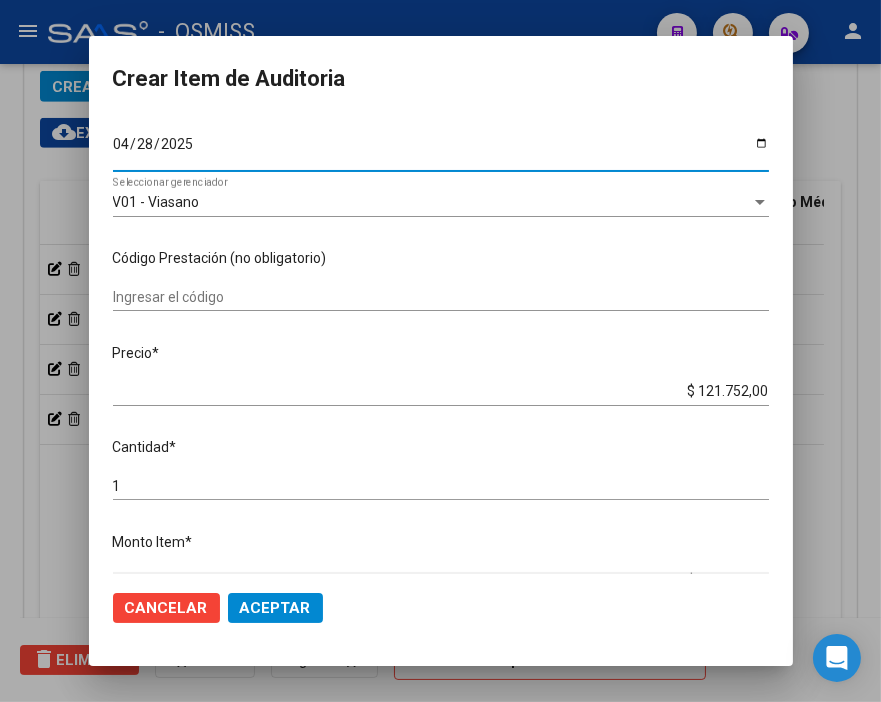 scroll, scrollTop: 222, scrollLeft: 0, axis: vertical 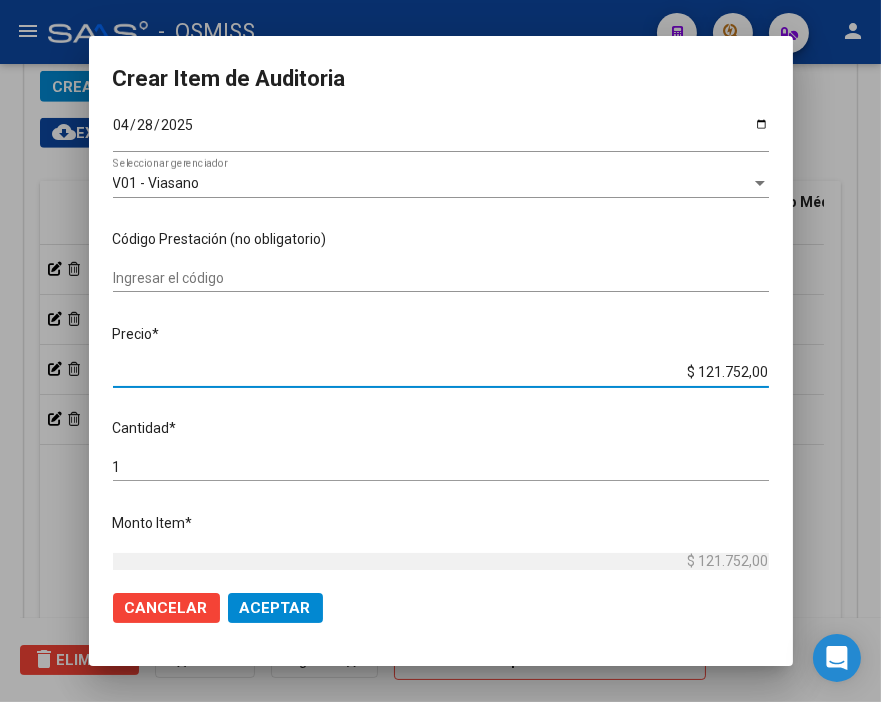 drag, startPoint x: 640, startPoint y: 367, endPoint x: 817, endPoint y: 375, distance: 177.1807 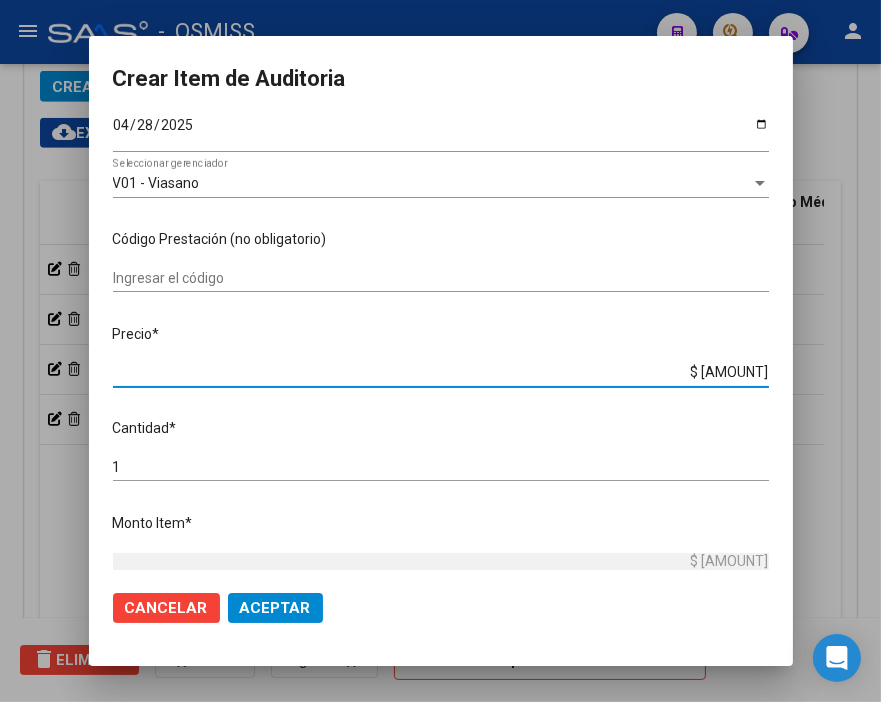 click on "Aceptar" 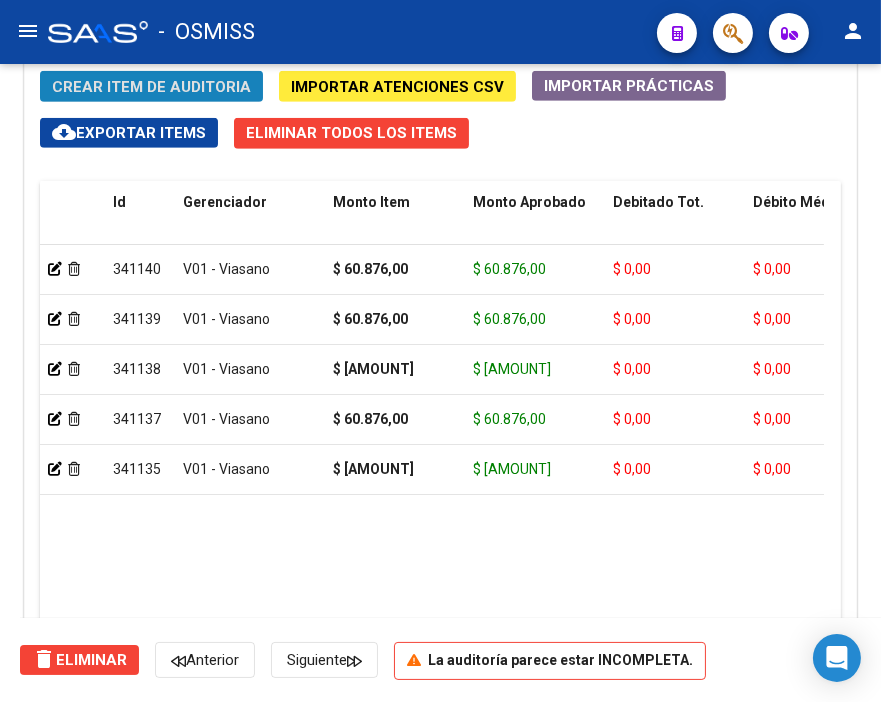 click on "Crear Item de Auditoria" 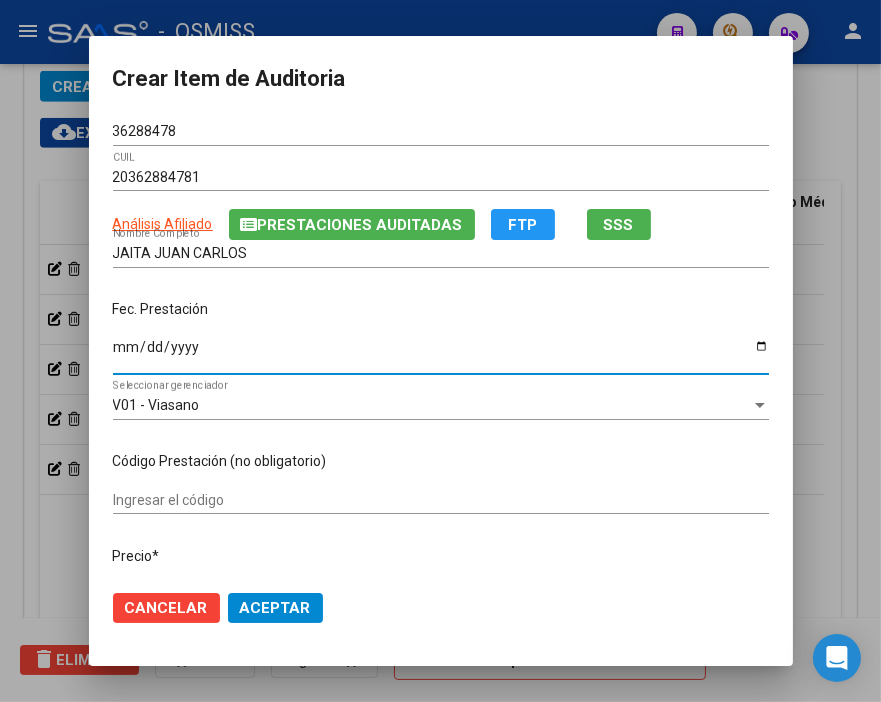click on "Ingresar la fecha" at bounding box center [441, 354] 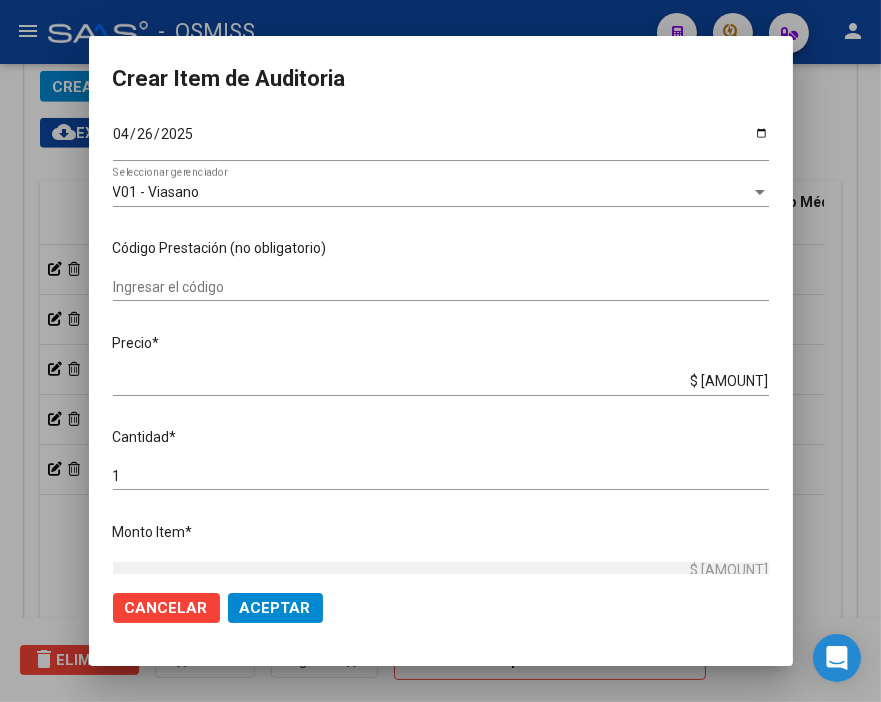 scroll, scrollTop: 222, scrollLeft: 0, axis: vertical 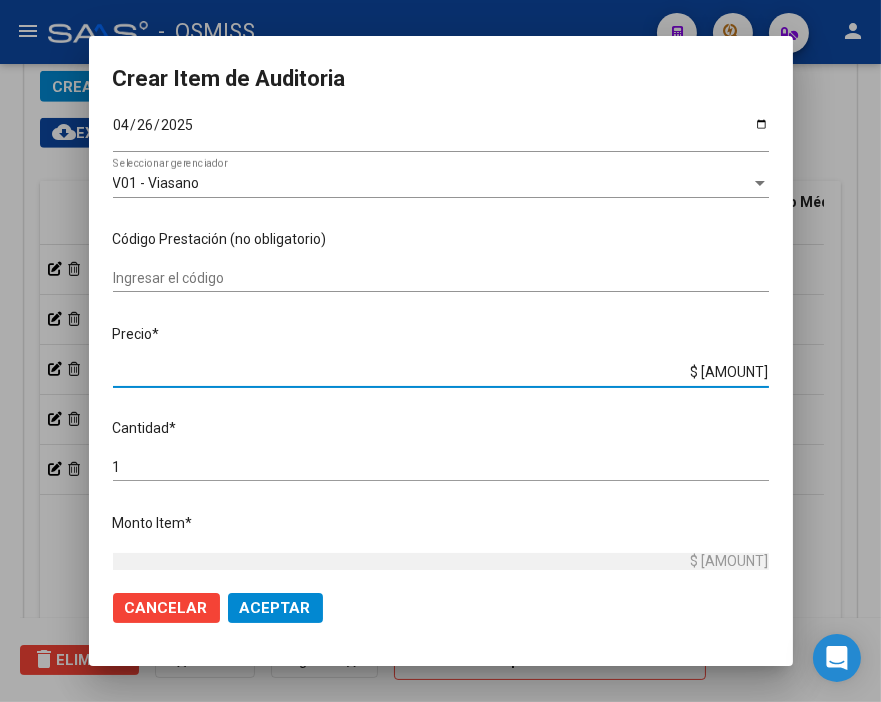 drag, startPoint x: 655, startPoint y: 373, endPoint x: 808, endPoint y: 373, distance: 153 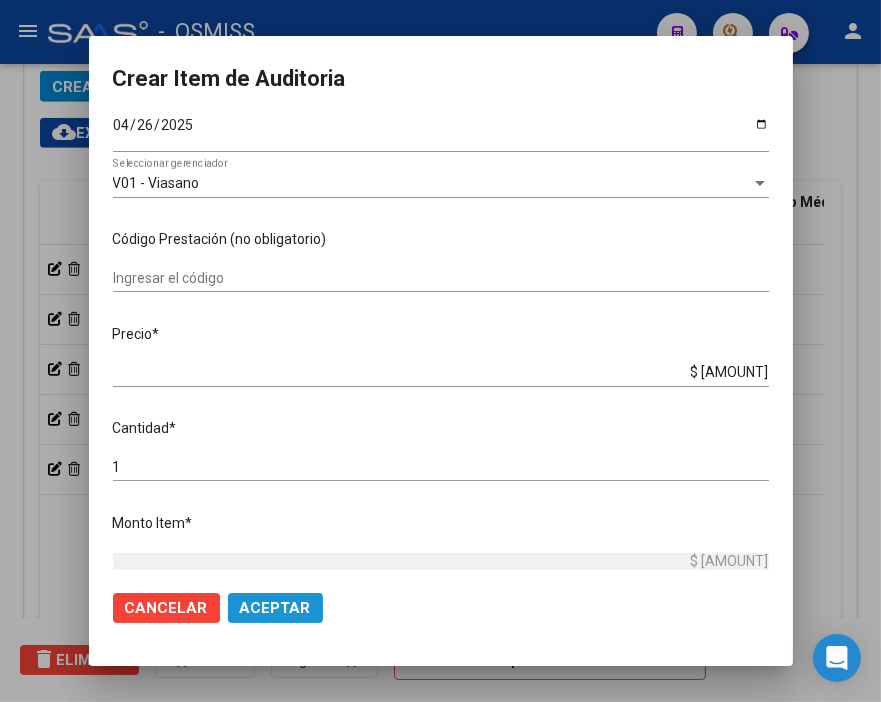 click on "Aceptar" 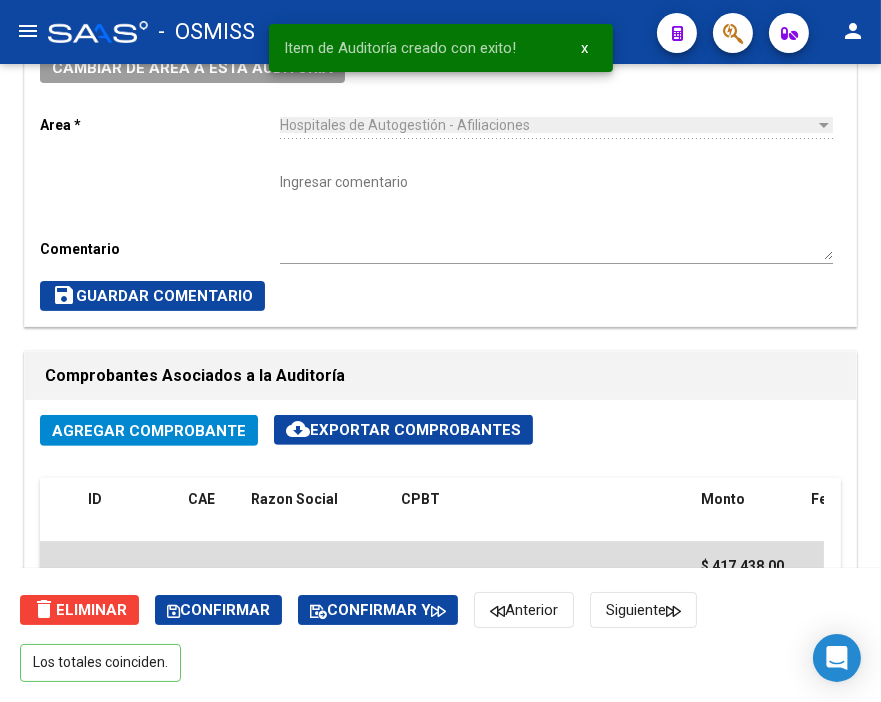 scroll, scrollTop: 663, scrollLeft: 0, axis: vertical 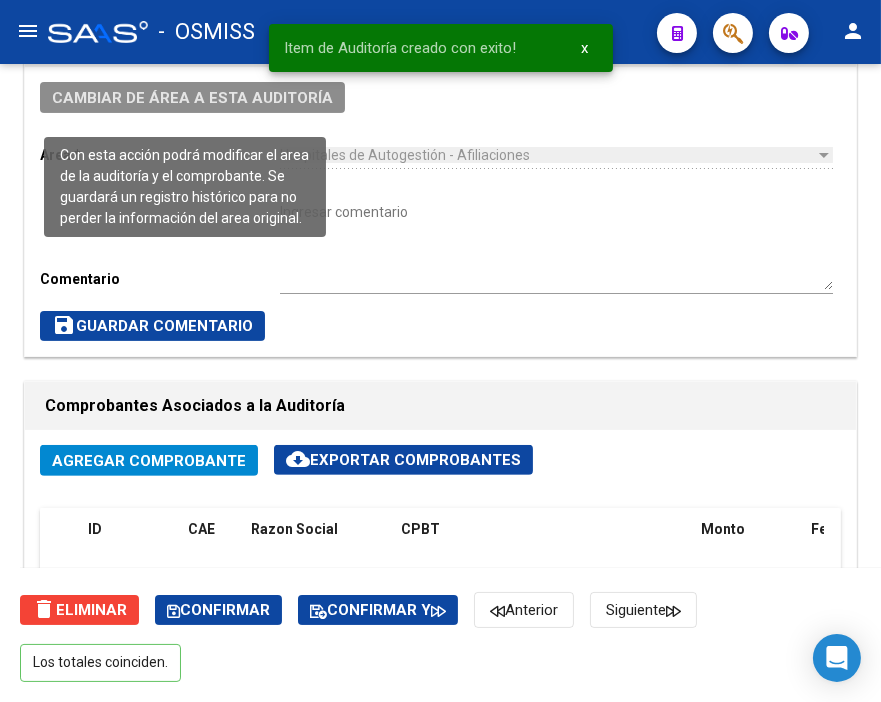 click on "Cambiar de área a esta auditoría" 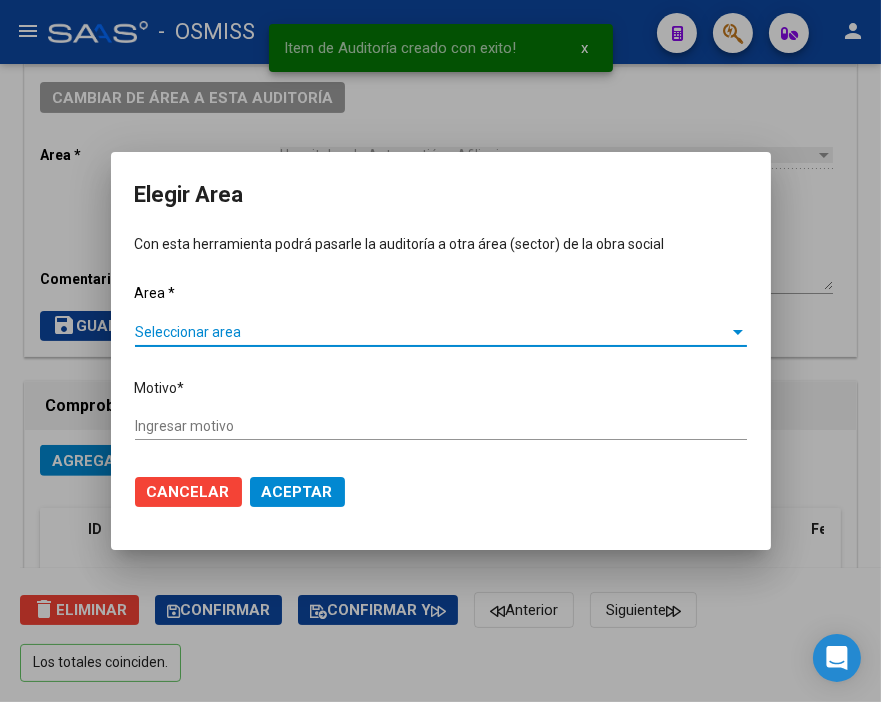 click on "Seleccionar area" at bounding box center (432, 332) 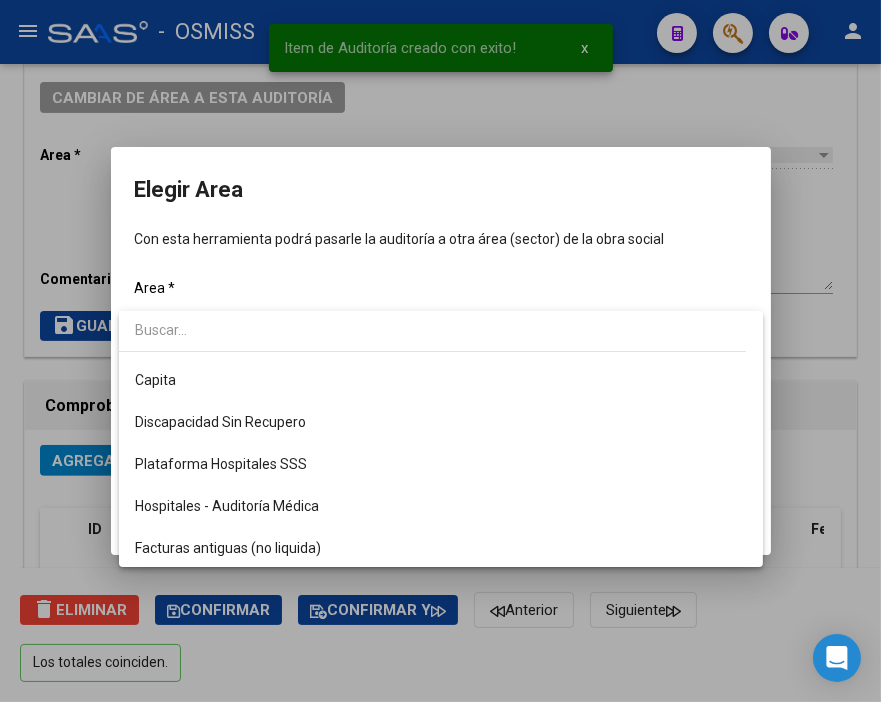 scroll, scrollTop: 222, scrollLeft: 0, axis: vertical 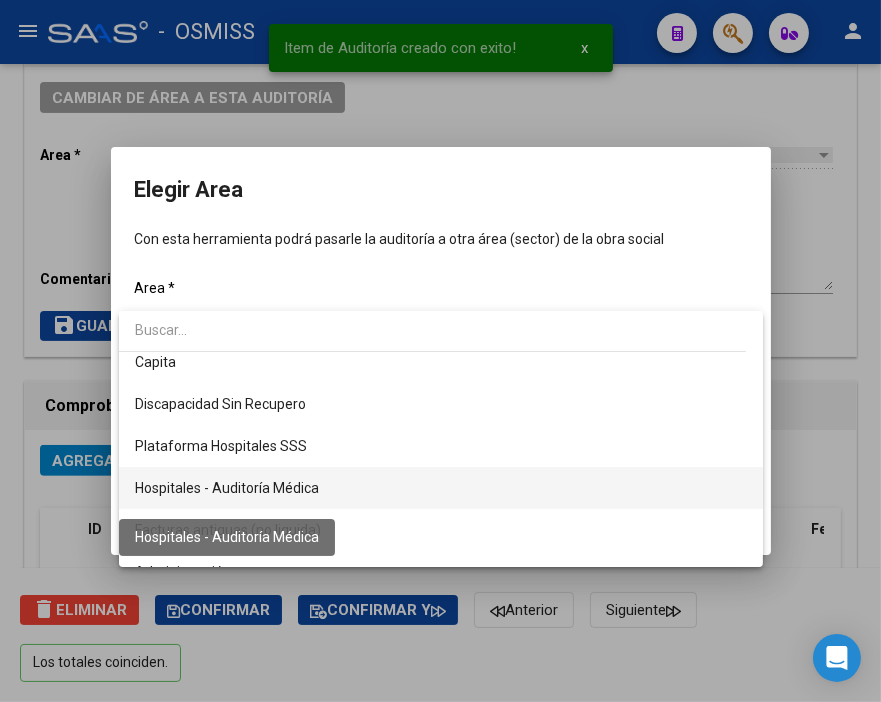 click on "Hospitales - Auditoría Médica" at bounding box center (227, 488) 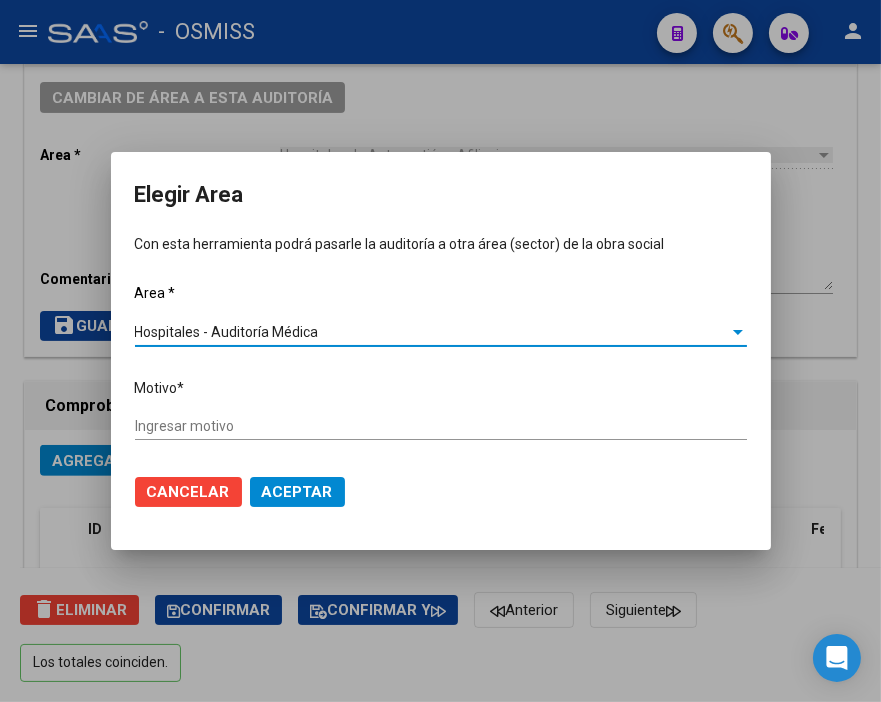 click on "Ingresar motivo" at bounding box center (441, 426) 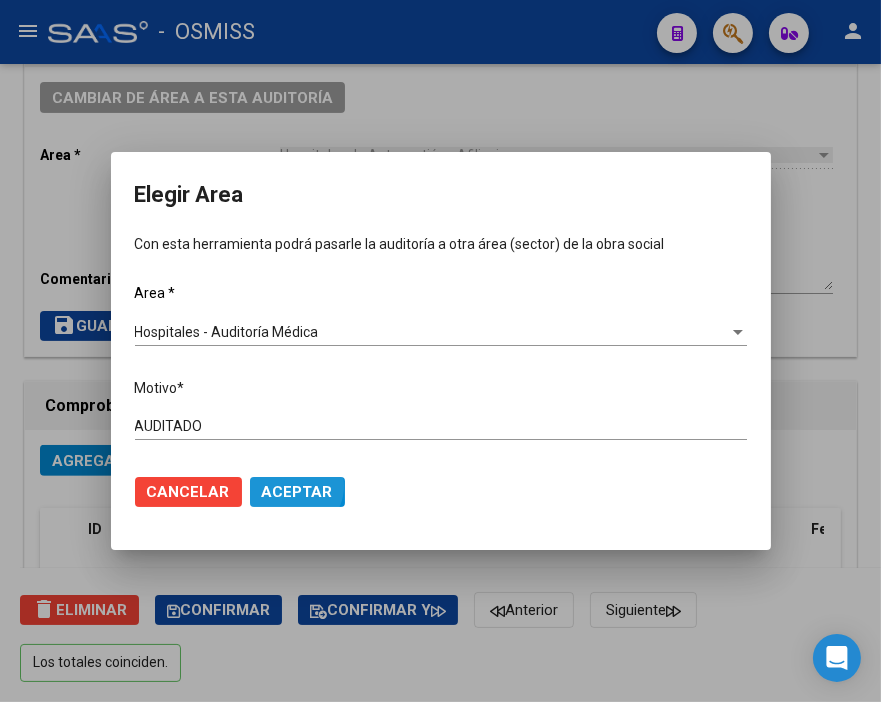 click on "Aceptar" at bounding box center [297, 492] 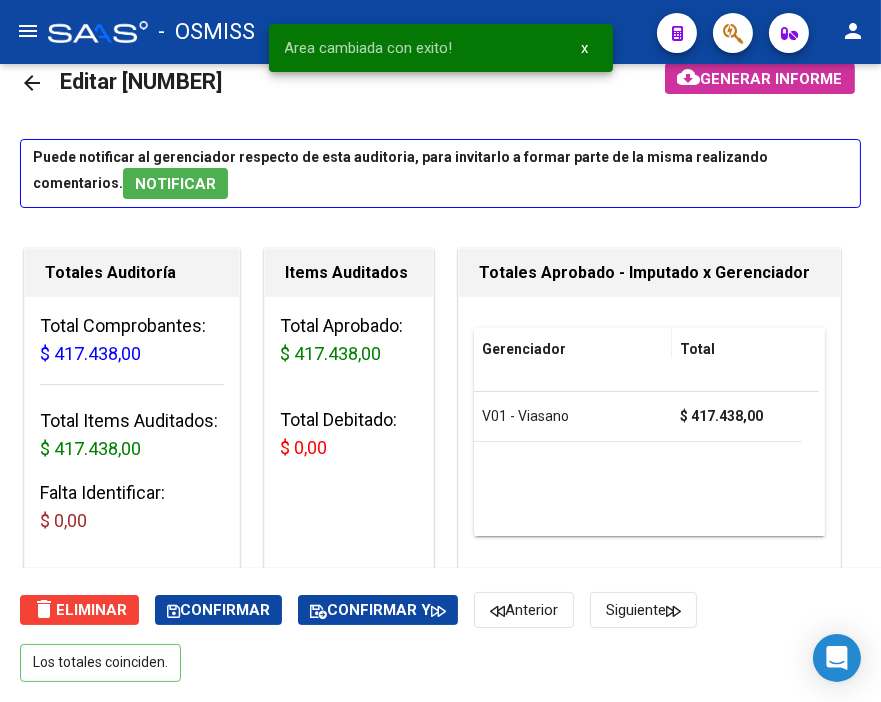 scroll, scrollTop: 0, scrollLeft: 0, axis: both 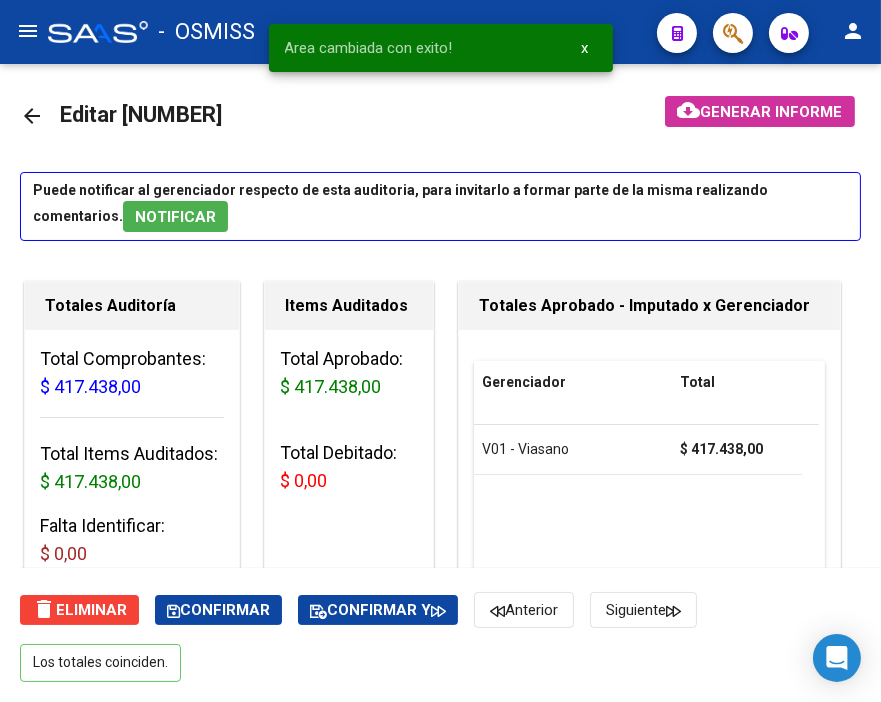 click on "arrow_back" 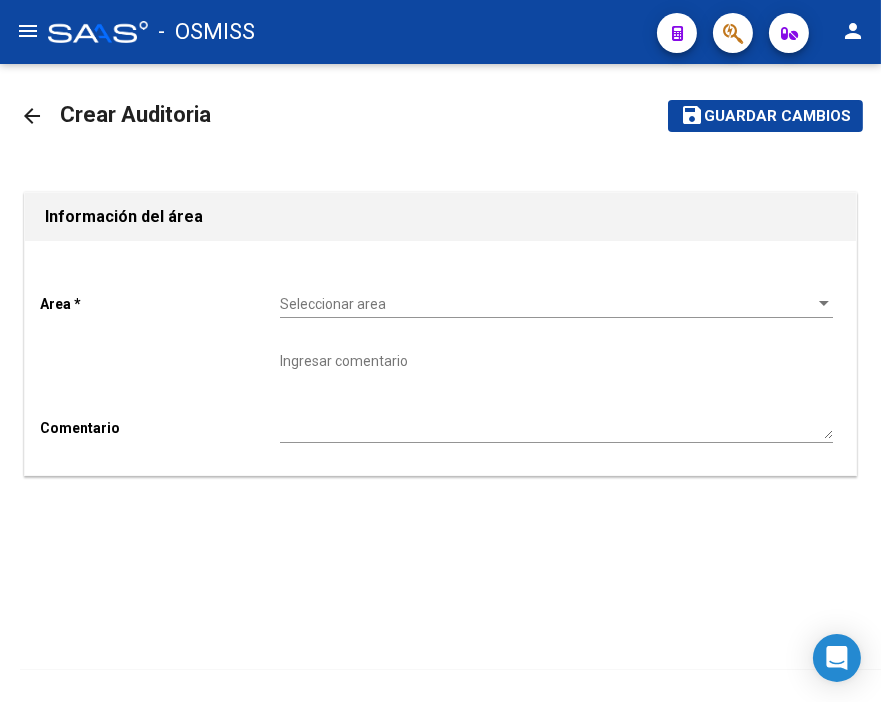click on "Seleccionar area" at bounding box center [547, 304] 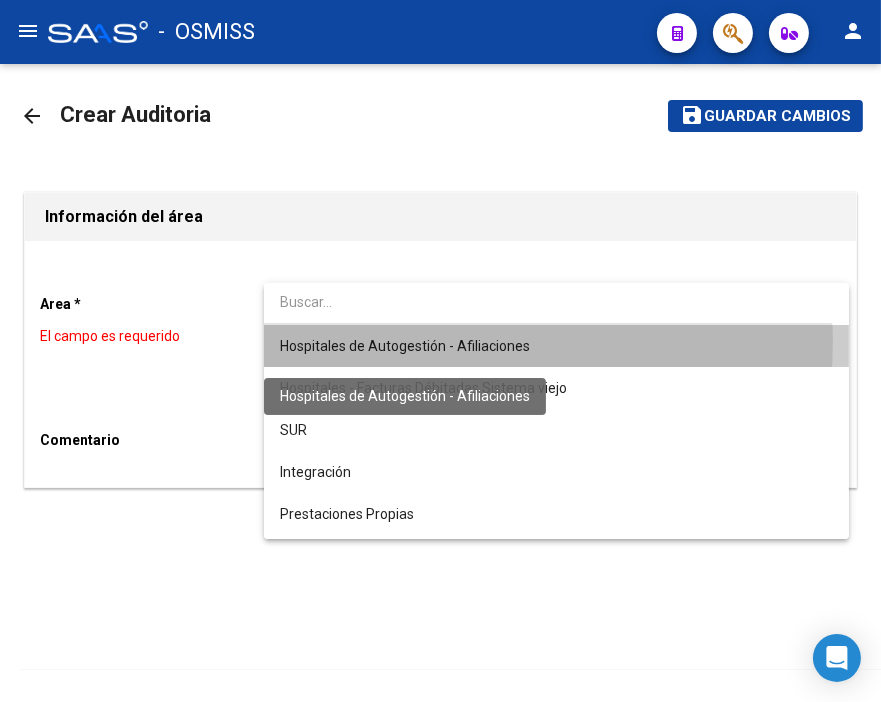 click on "Hospitales de Autogestión - Afiliaciones" at bounding box center [405, 346] 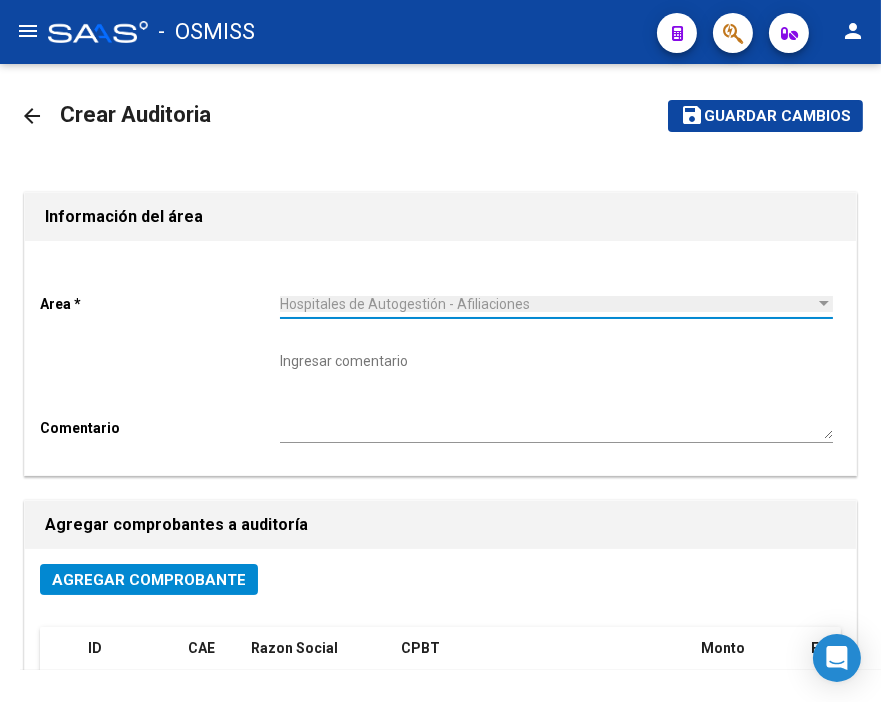 click on "Agregar Comprobante" 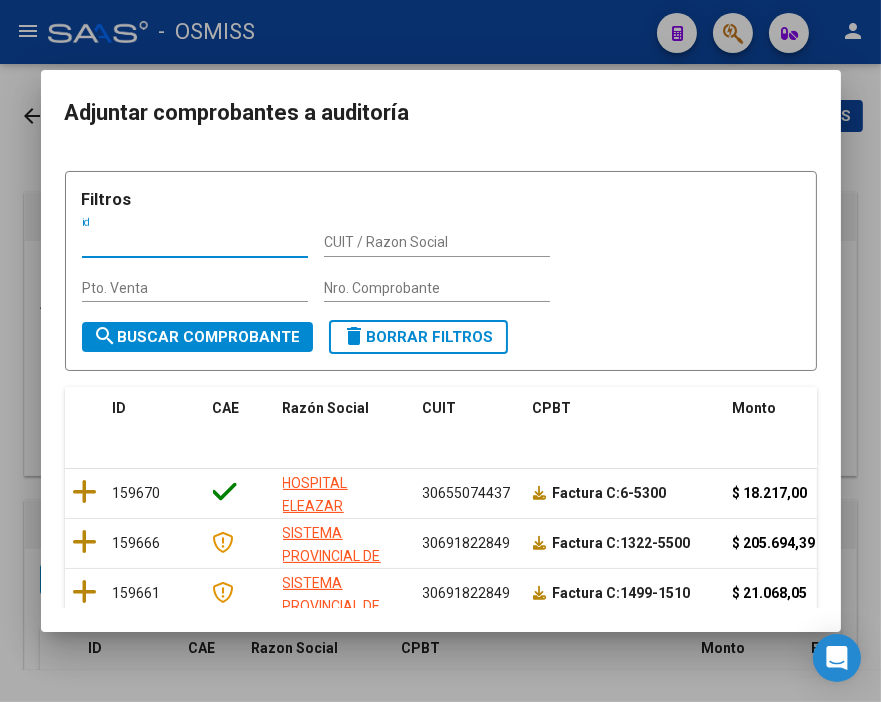 click on "Nro. Comprobante" at bounding box center [437, 288] 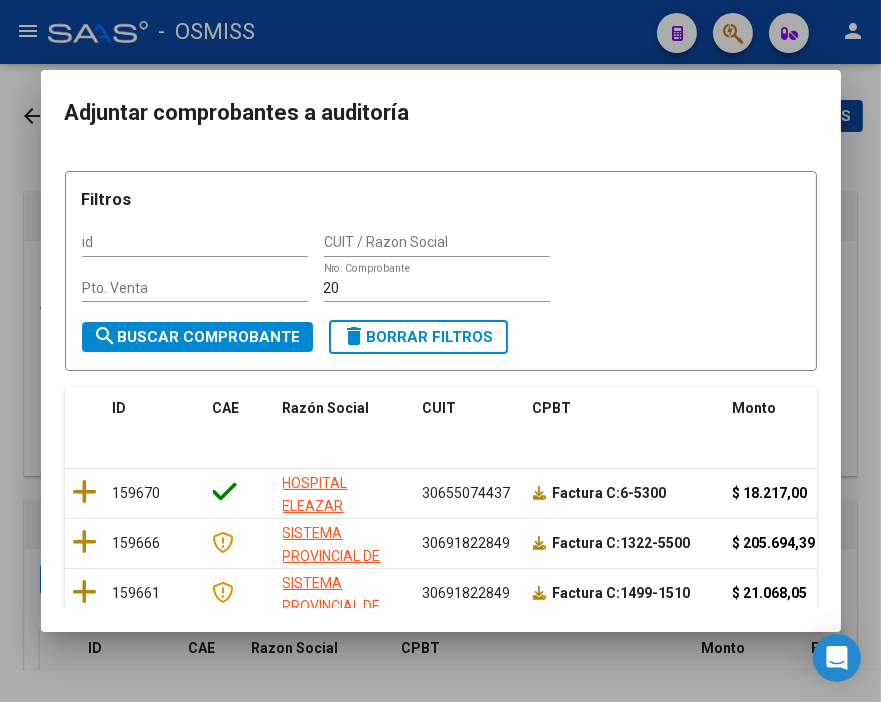 click on "Adjuntar comprobantes a auditoría Filtros id CUIT / Razon Social Pto. Venta 20 Nro. Comprobante search  Buscar Comprobante  delete  Borrar Filtros  ID CAE Razón Social CUIT CPBT Monto Fecha Cpbt Fecha Recibido Doc Respaldatoria Doc Trazabilidad Expediente SUR Asociado Comentario Privado 159670 [PERSON] [ORGANIZATION] 30655074437    Factura C:  6-5300 $ 18.217,00 10/07/2025 11/07/2025    159666 [ORGANIZATION] 30691822849    Factura C:  1322-5500 $ 205.694,39 23/06/2025 11/07/2025    159661 [ORGANIZATION] 30691822849    Factura C:  1499-1510 $ 21.068,05 27/06/2025 11/07/2025    159659 [ORGANIZATION] 30673377544    Factura C:  14-3419 $ 1.114.564,13 11/07/2025 11/07/2025    159658 [ORGANIZATION] 30673377544    Factura C:  56-791 $ 60.000,00 04/07/2025 11/07/2025    159653 [ORGANIZATION] 30709490571    Factura C:  3-5837 $ 10.303,00 09/06/2025 11/07/2025    159652 30715497456" at bounding box center (441, 351) 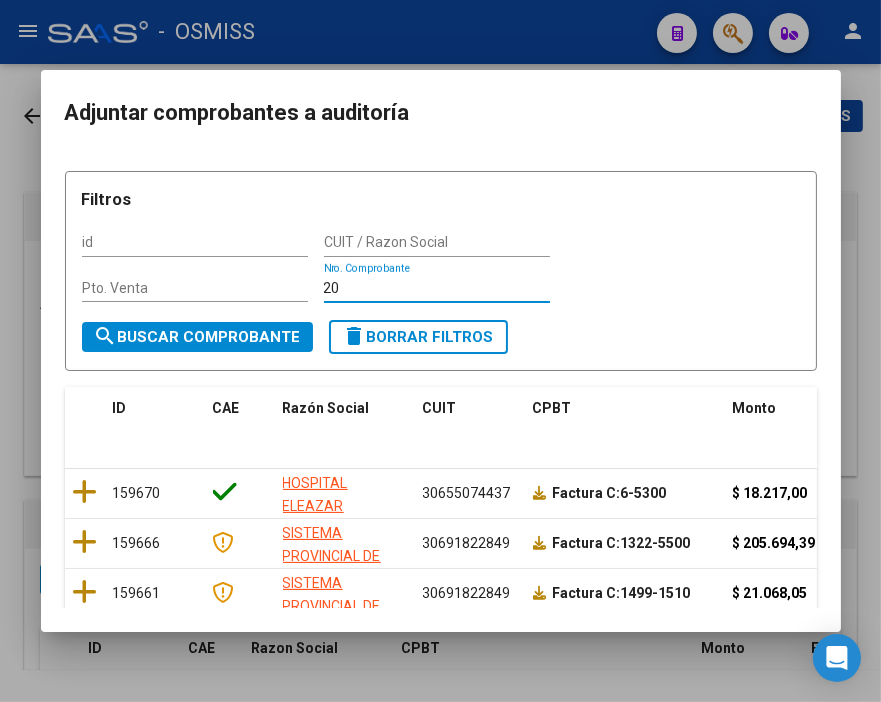 click on "20" at bounding box center (437, 288) 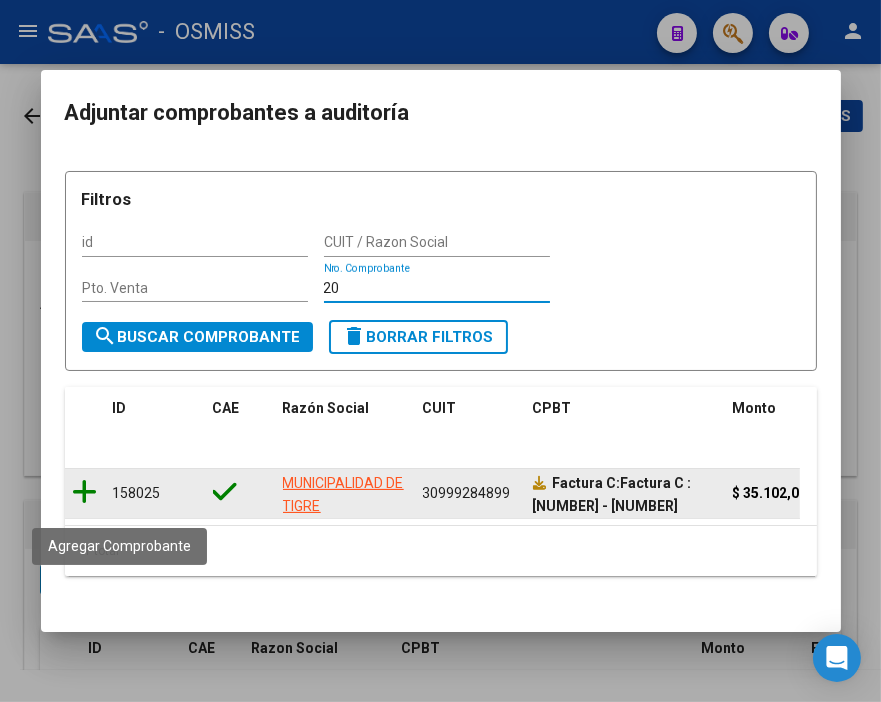 click 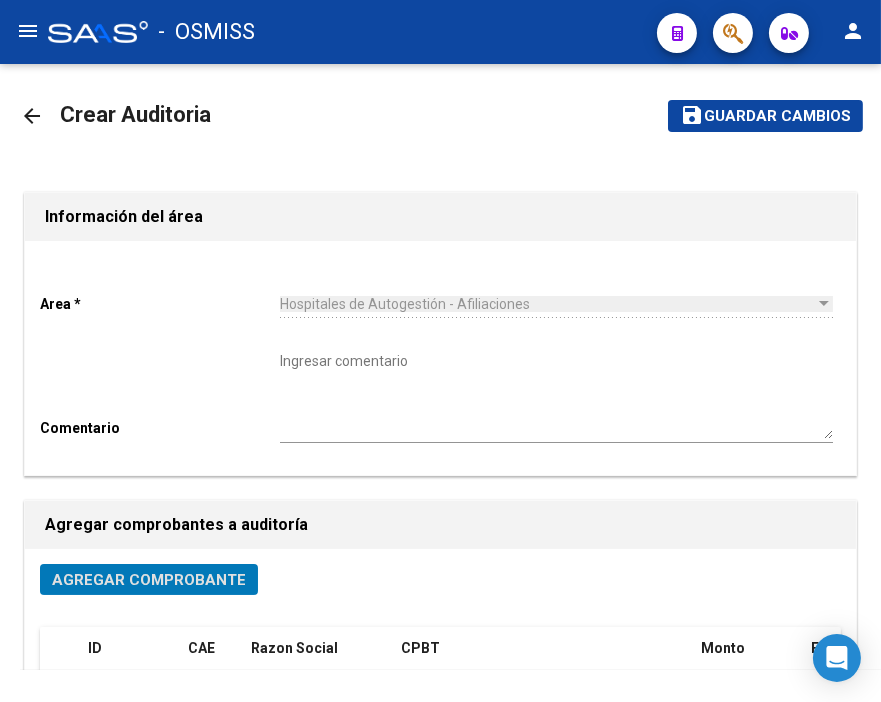 click on "Guardar cambios" 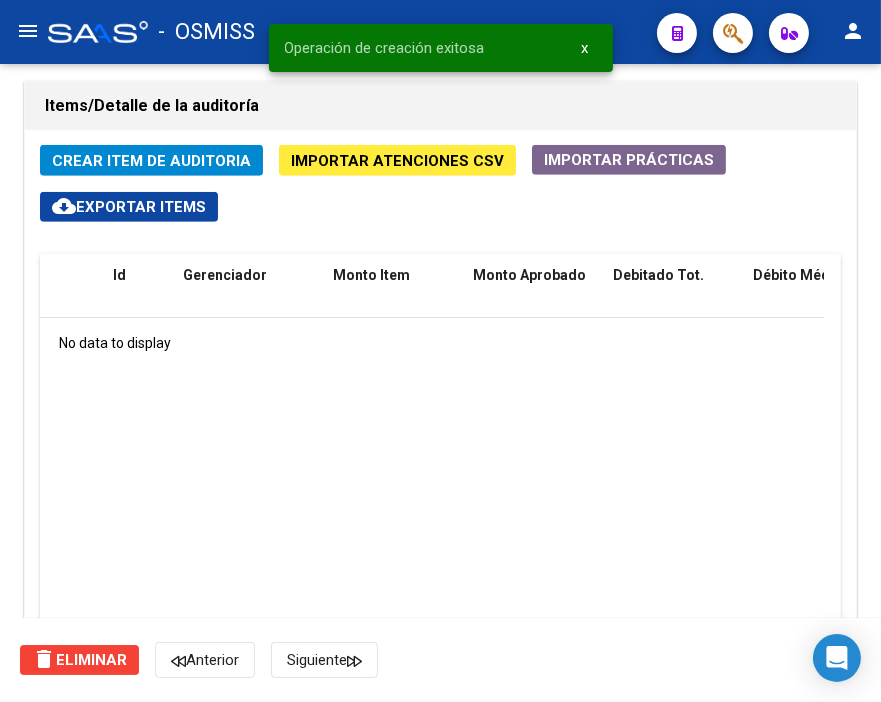 scroll, scrollTop: 1444, scrollLeft: 0, axis: vertical 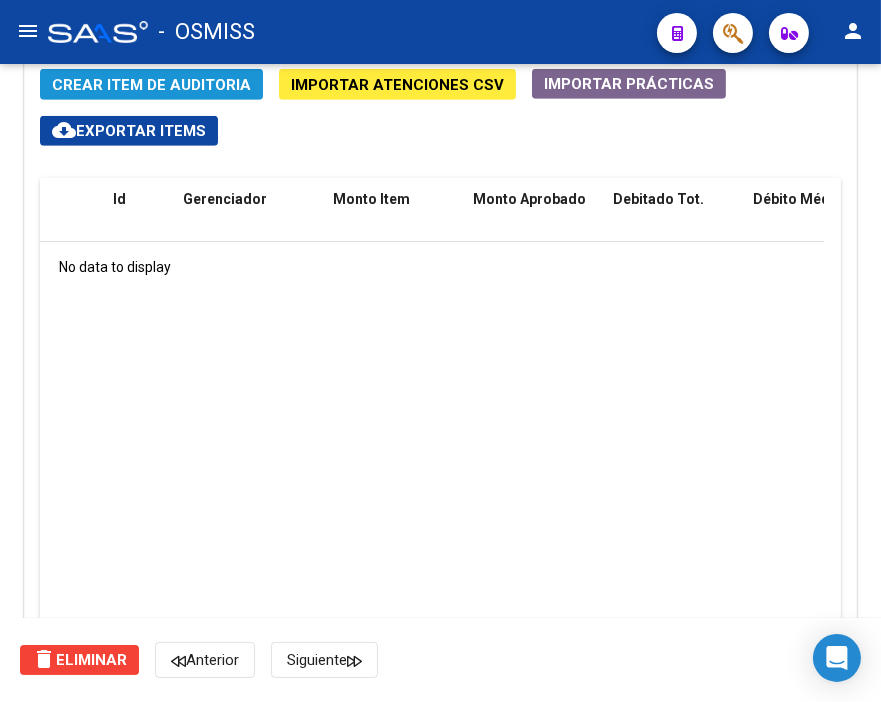 click on "Crear Item de Auditoria" 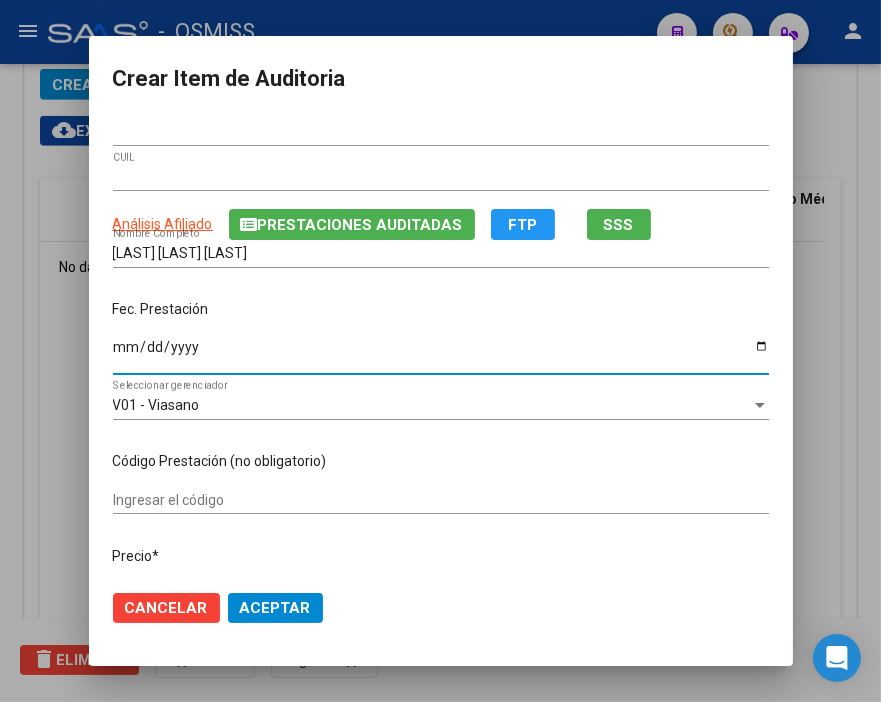 click on "Ingresar la fecha" at bounding box center [441, 354] 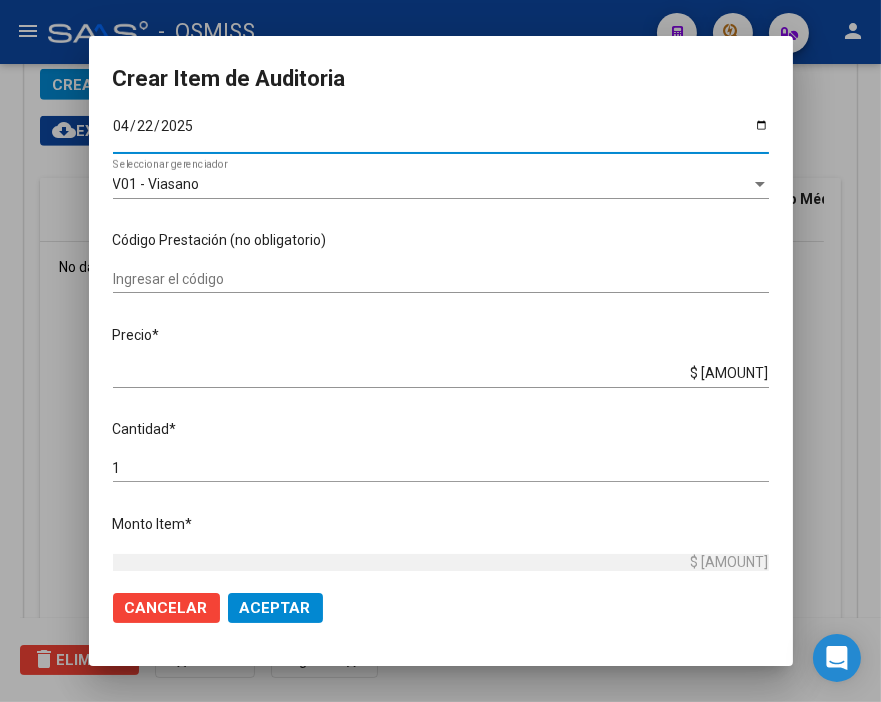 scroll, scrollTop: 222, scrollLeft: 0, axis: vertical 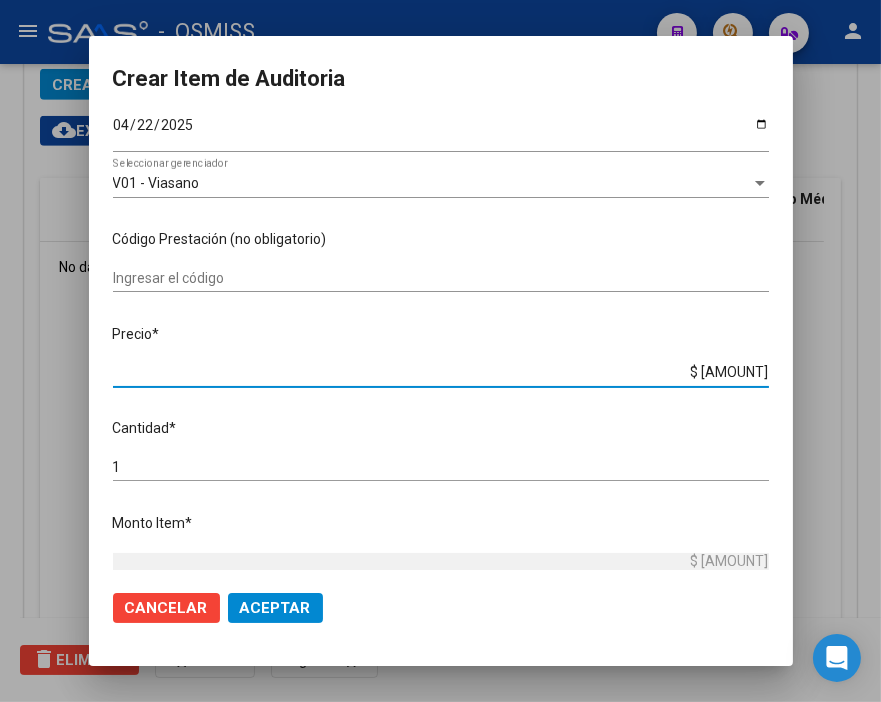 drag, startPoint x: 670, startPoint y: 372, endPoint x: 837, endPoint y: 356, distance: 167.76471 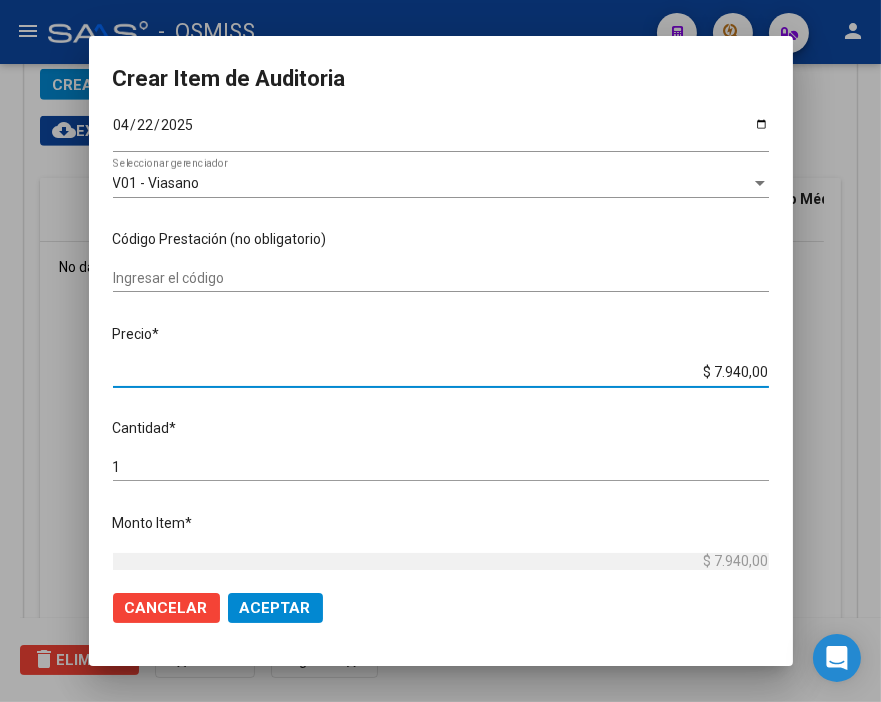 click on "Aceptar" 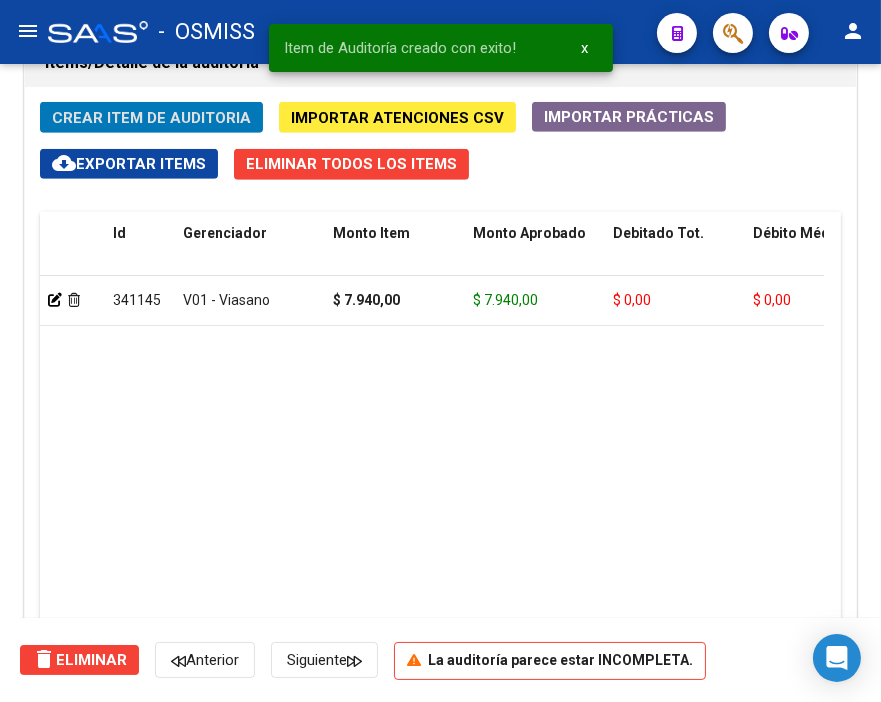 scroll, scrollTop: 1553, scrollLeft: 0, axis: vertical 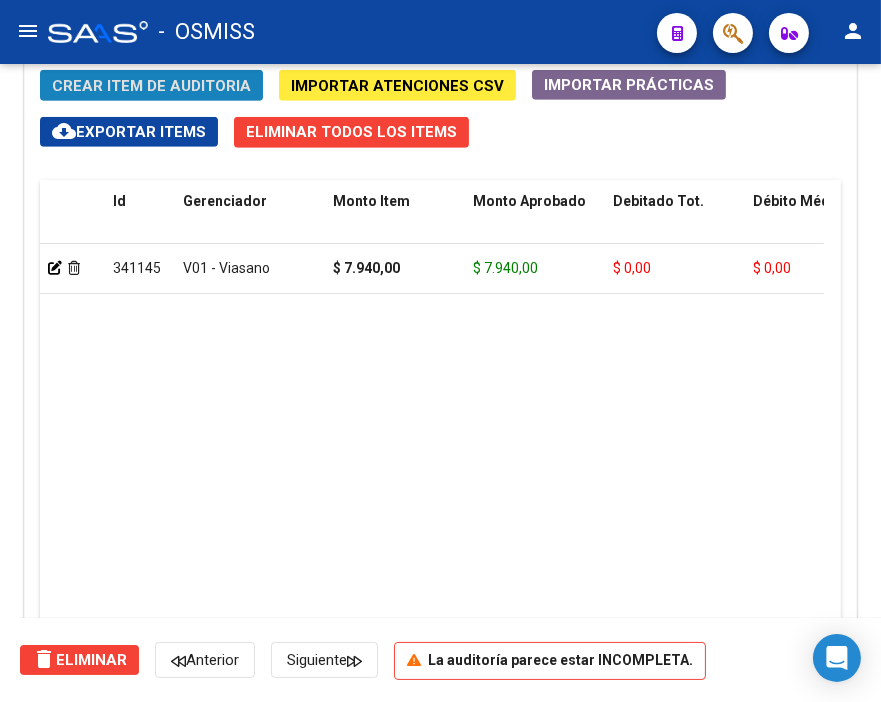 click on "Crear Item de Auditoria" 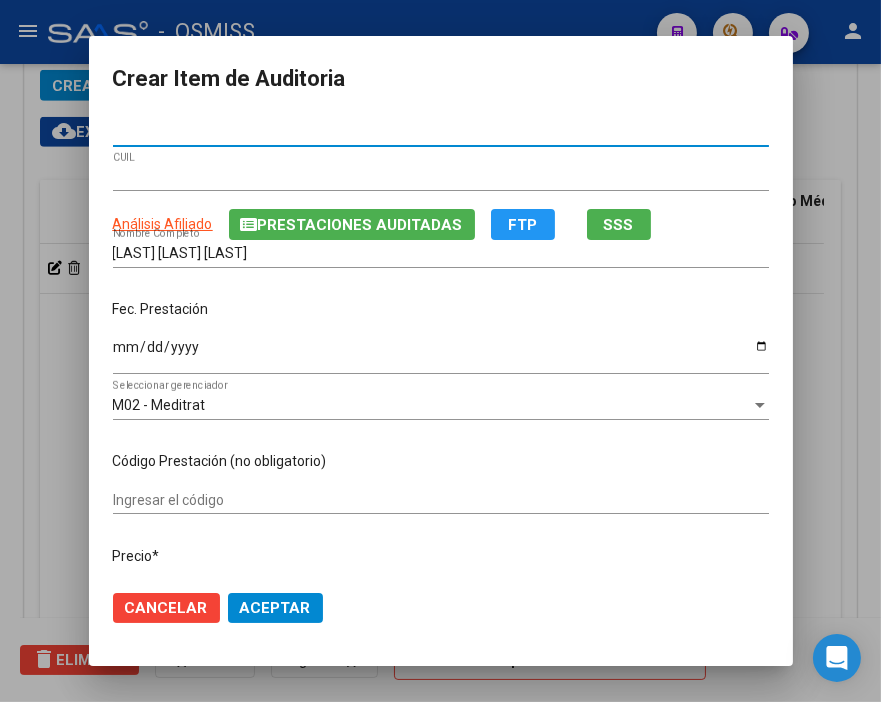 click on "Ingresar la fecha" at bounding box center (441, 354) 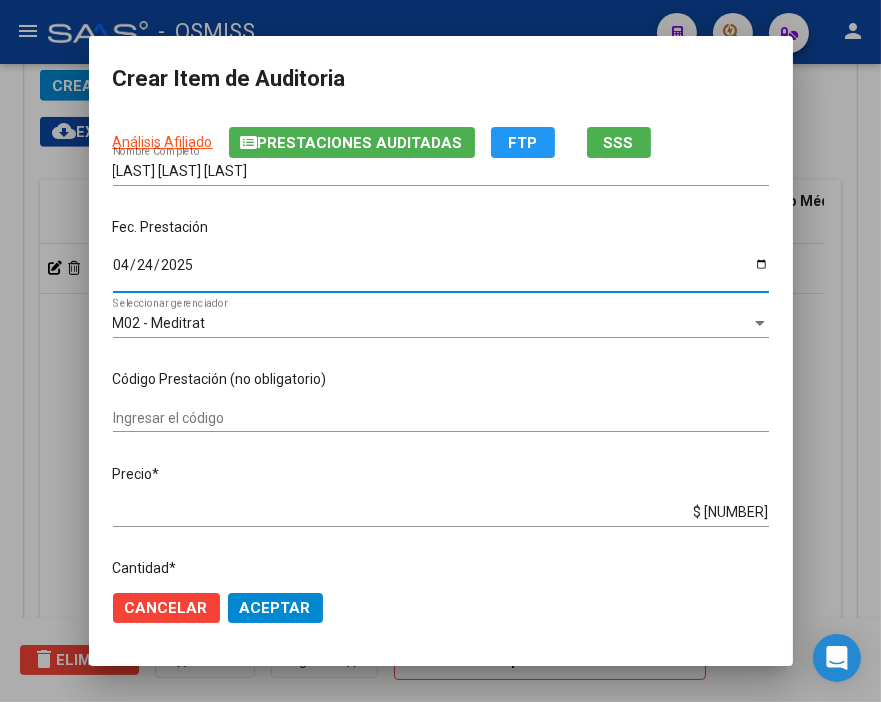 scroll, scrollTop: 333, scrollLeft: 0, axis: vertical 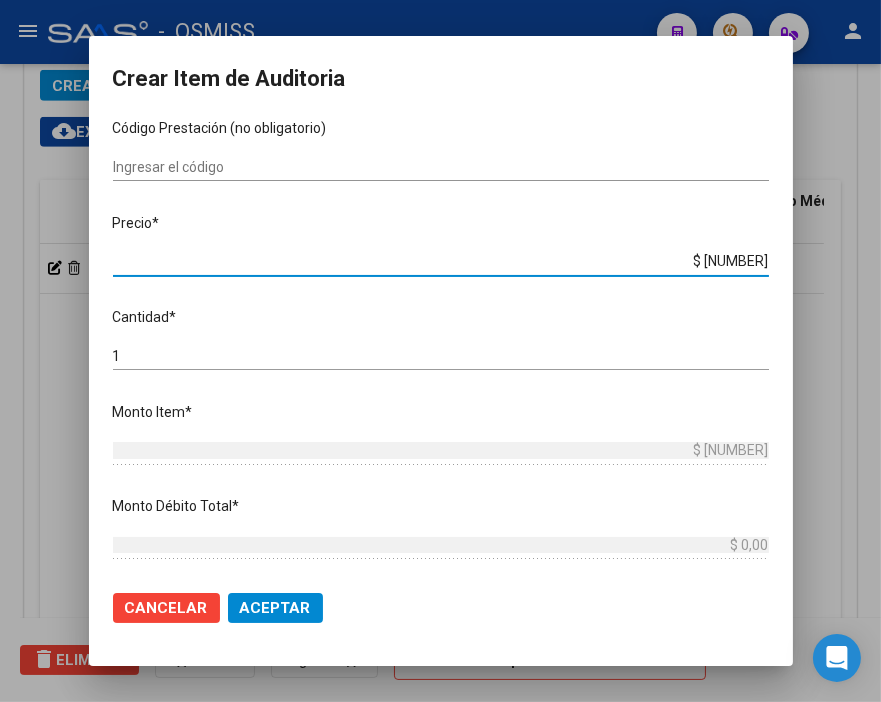 drag, startPoint x: 656, startPoint y: 262, endPoint x: 868, endPoint y: 265, distance: 212.02122 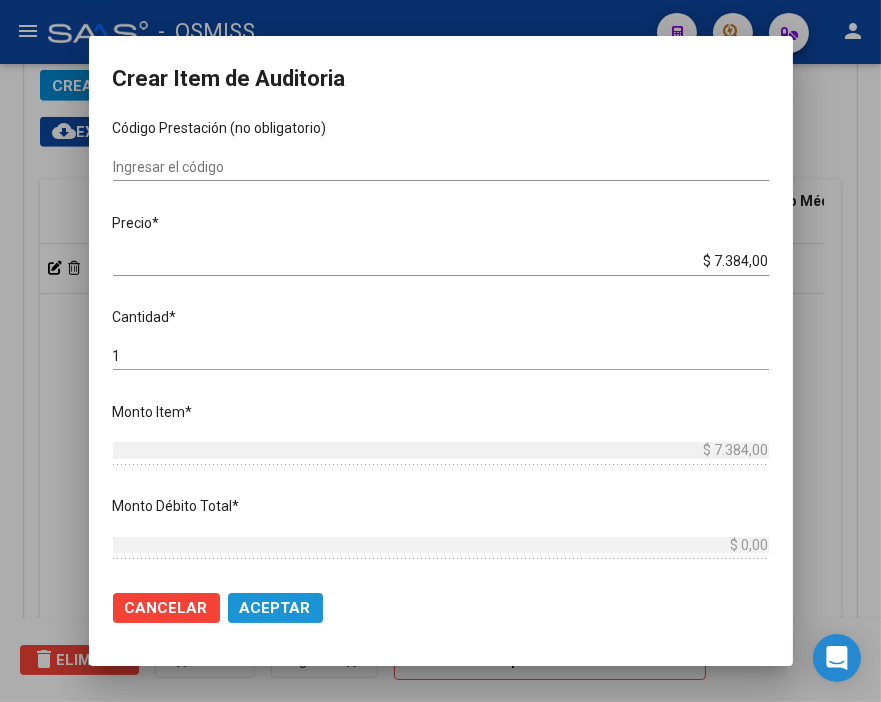 click on "Aceptar" 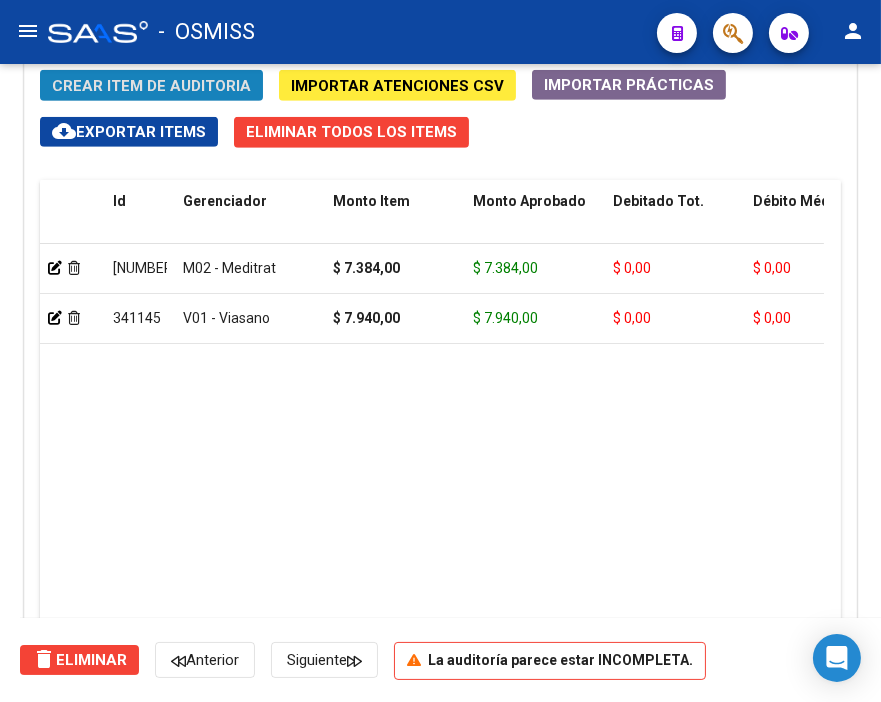 click on "Crear Item de Auditoria" 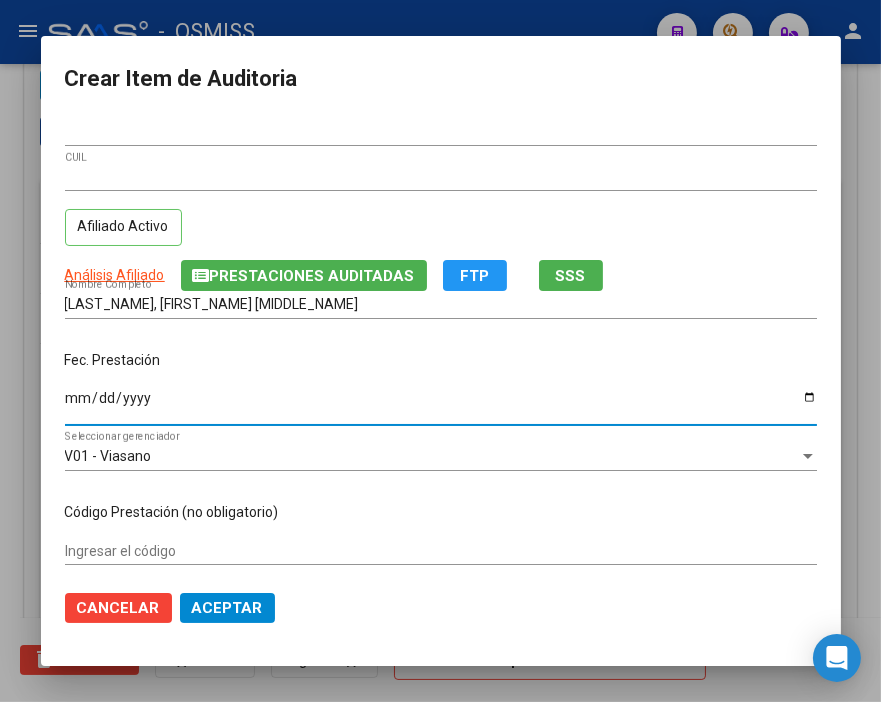 click on "Ingresar la fecha" at bounding box center (441, 405) 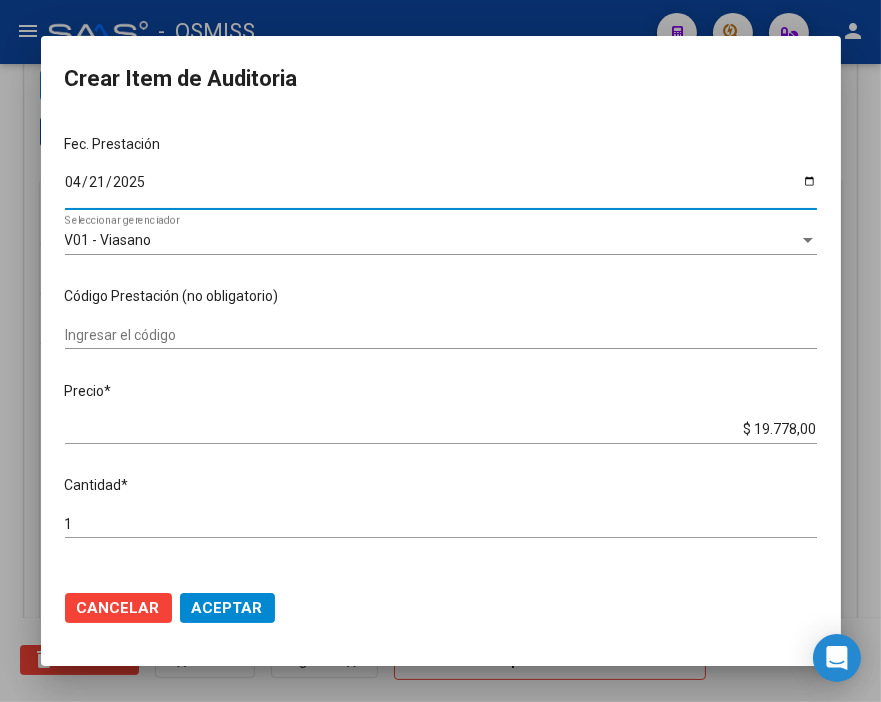 scroll, scrollTop: 222, scrollLeft: 0, axis: vertical 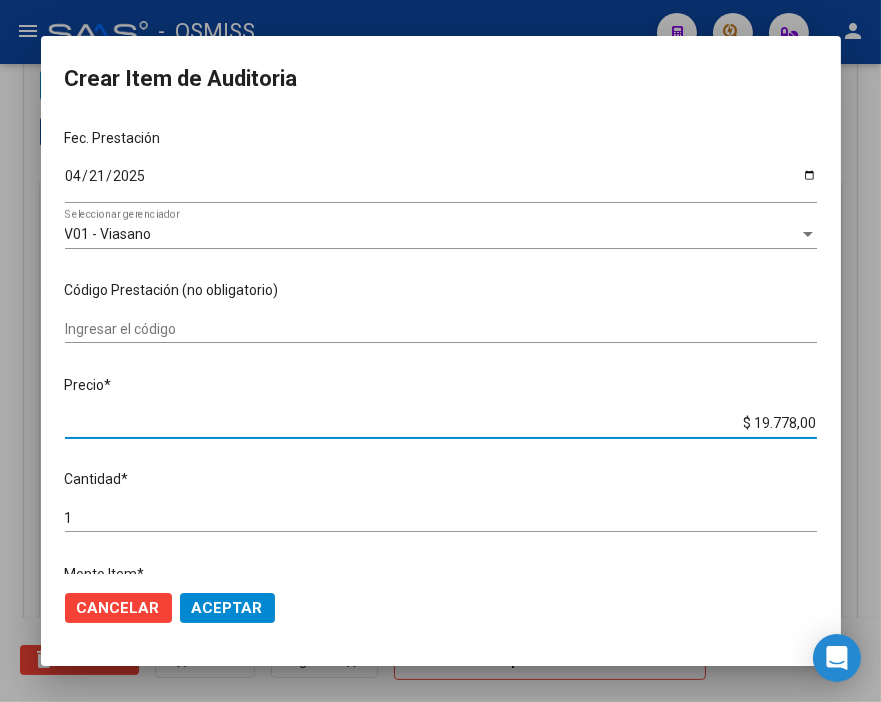 drag, startPoint x: 720, startPoint y: 427, endPoint x: 884, endPoint y: 437, distance: 164.3046 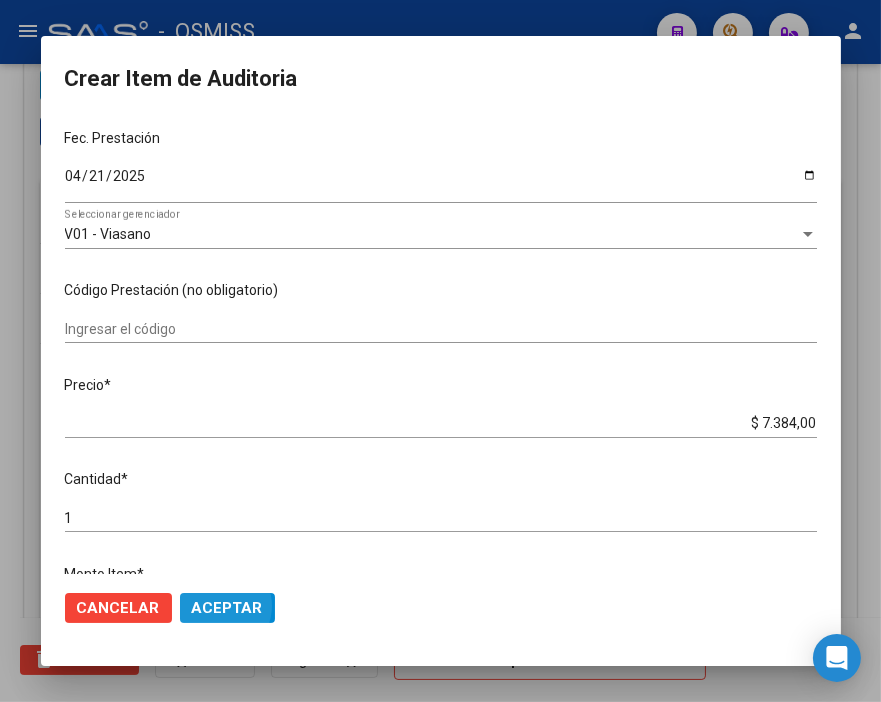 click on "Aceptar" 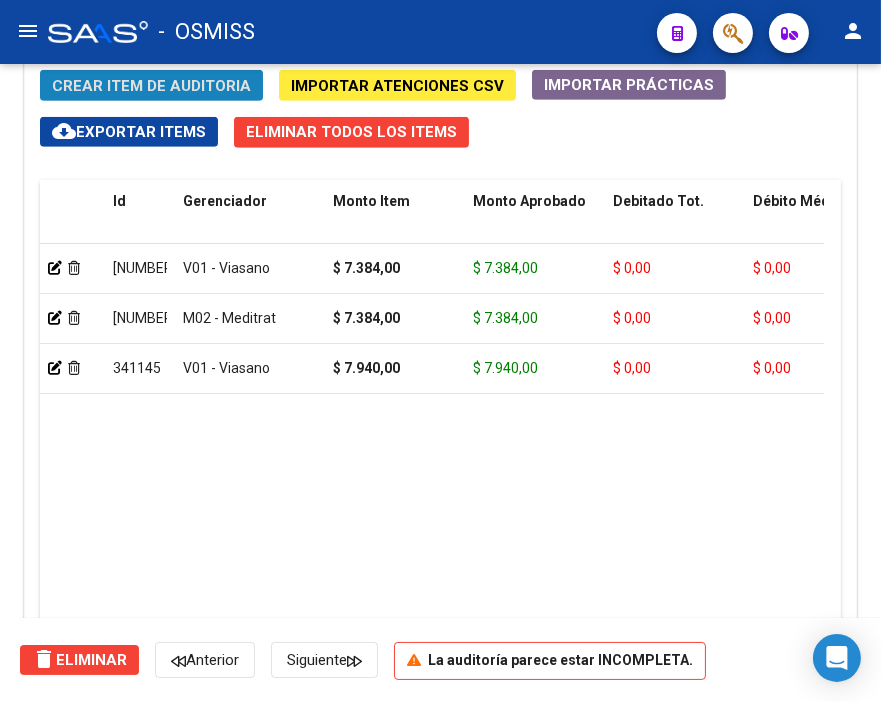 click on "Crear Item de Auditoria" 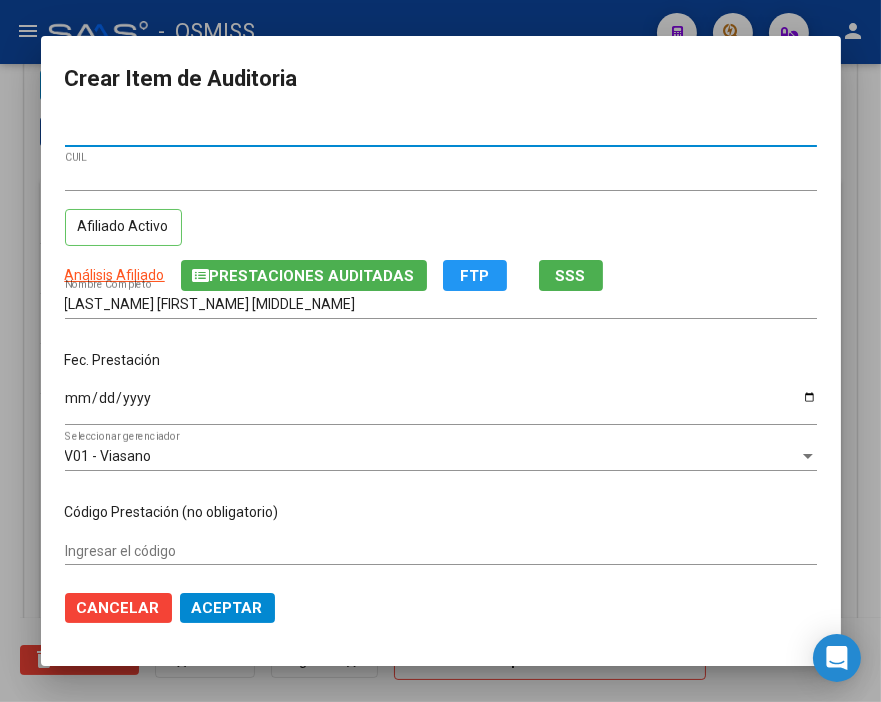 click on "Ingresar la fecha" at bounding box center (441, 405) 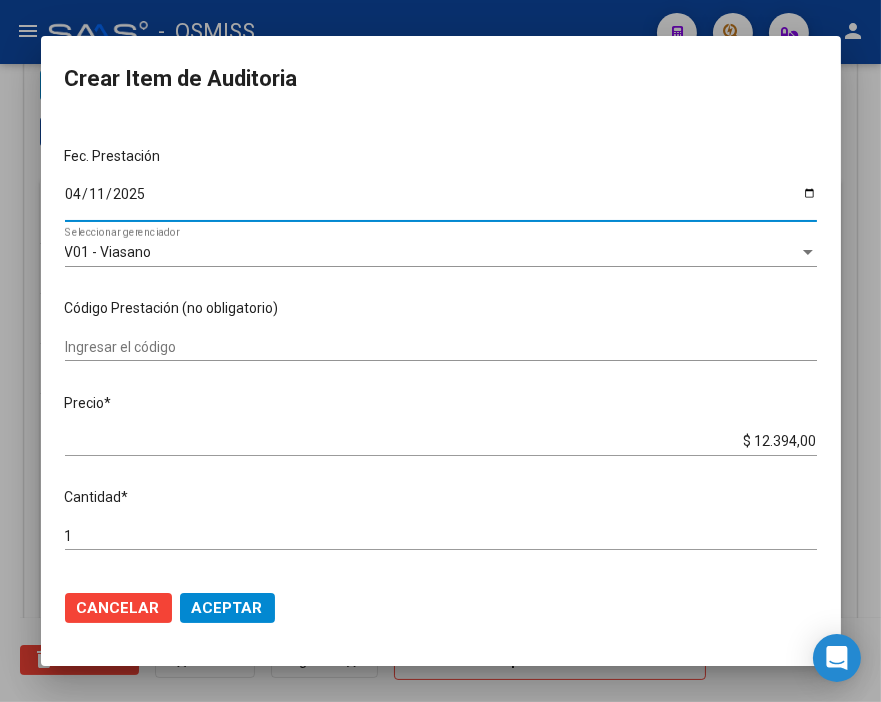 scroll, scrollTop: 222, scrollLeft: 0, axis: vertical 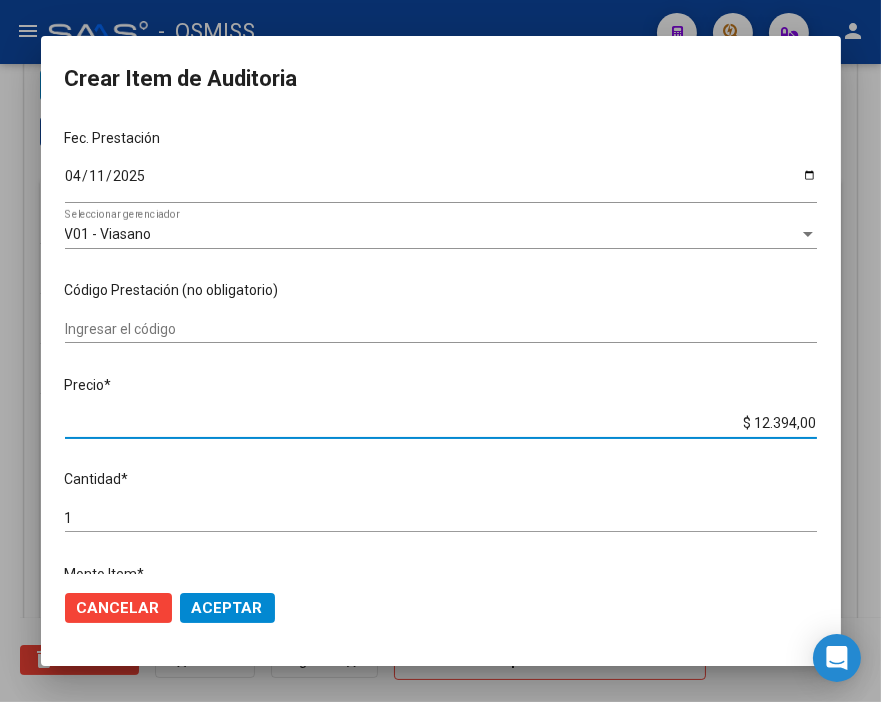 drag, startPoint x: 717, startPoint y: 422, endPoint x: 884, endPoint y: 435, distance: 167.50522 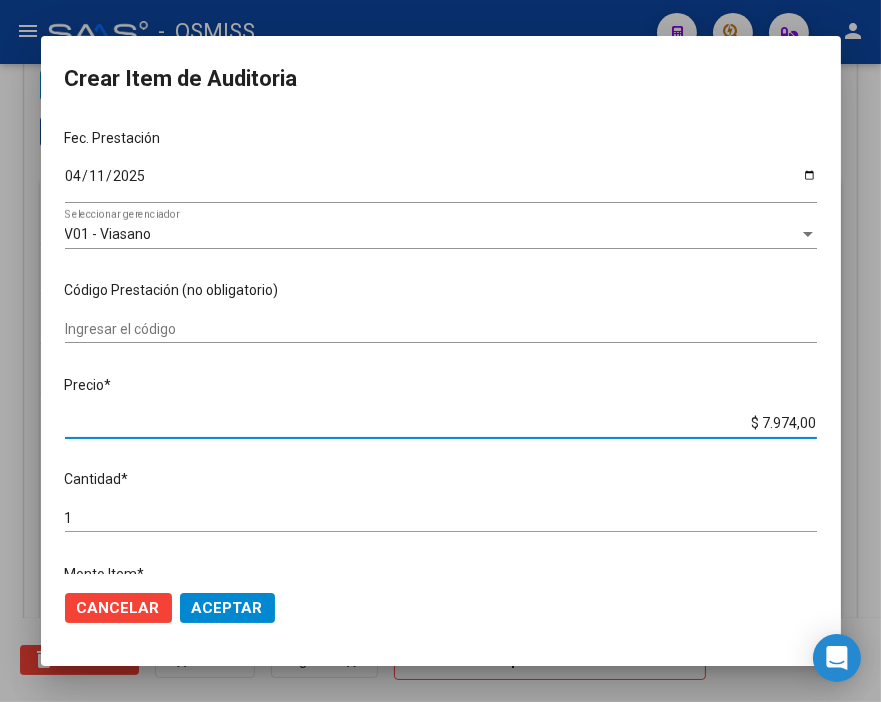 click on "Aceptar" 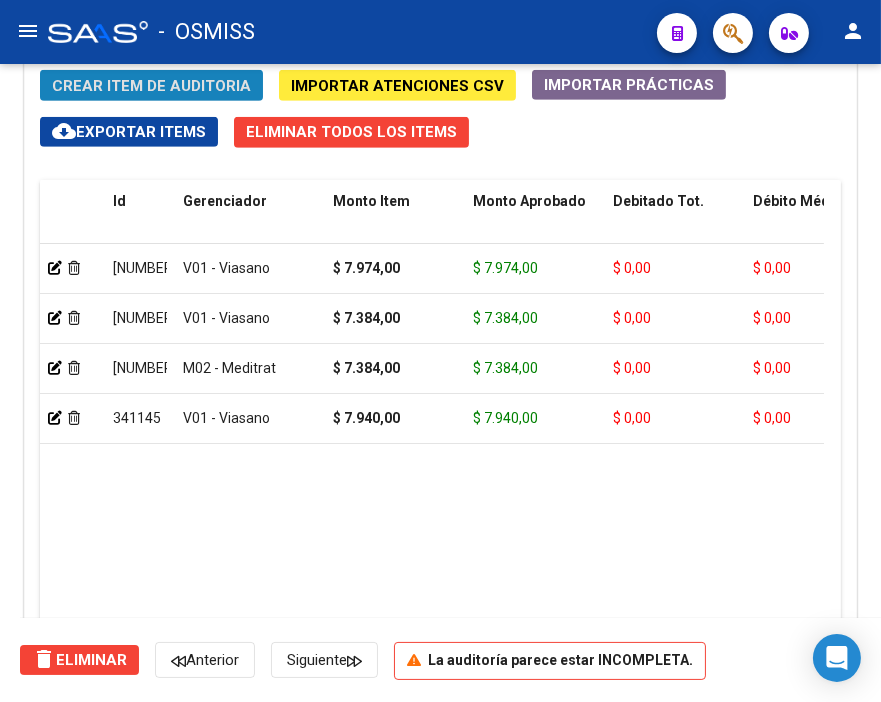 click on "Crear Item de Auditoria" 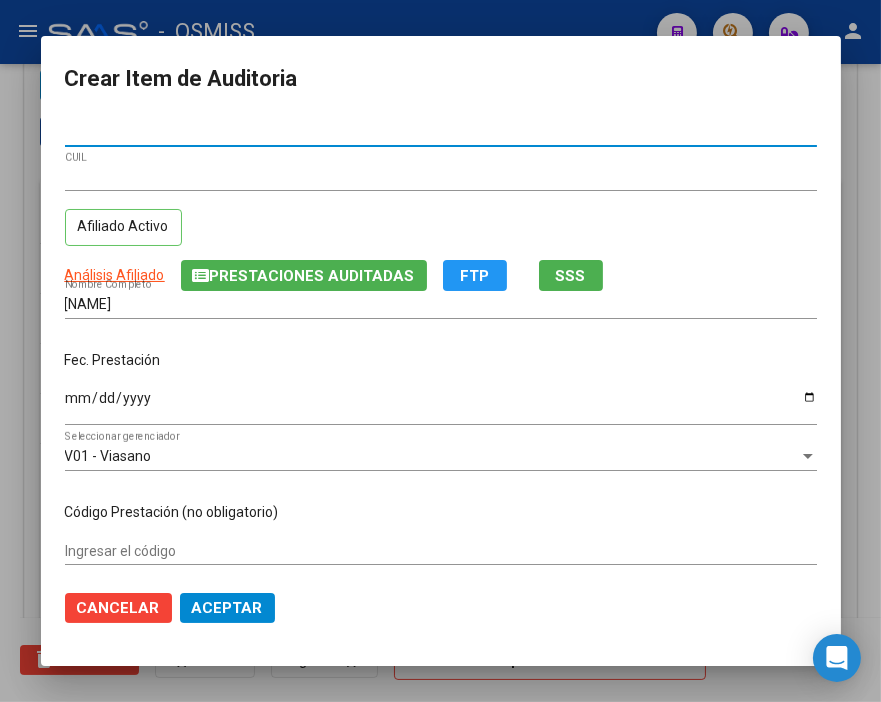 click on "Ingresar la fecha" at bounding box center [441, 405] 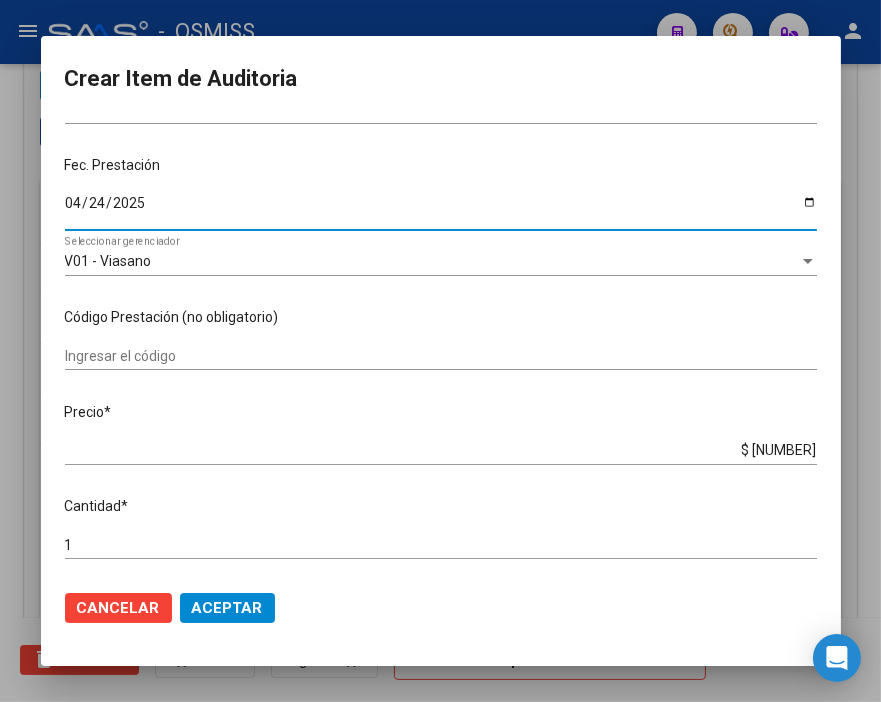 scroll, scrollTop: 222, scrollLeft: 0, axis: vertical 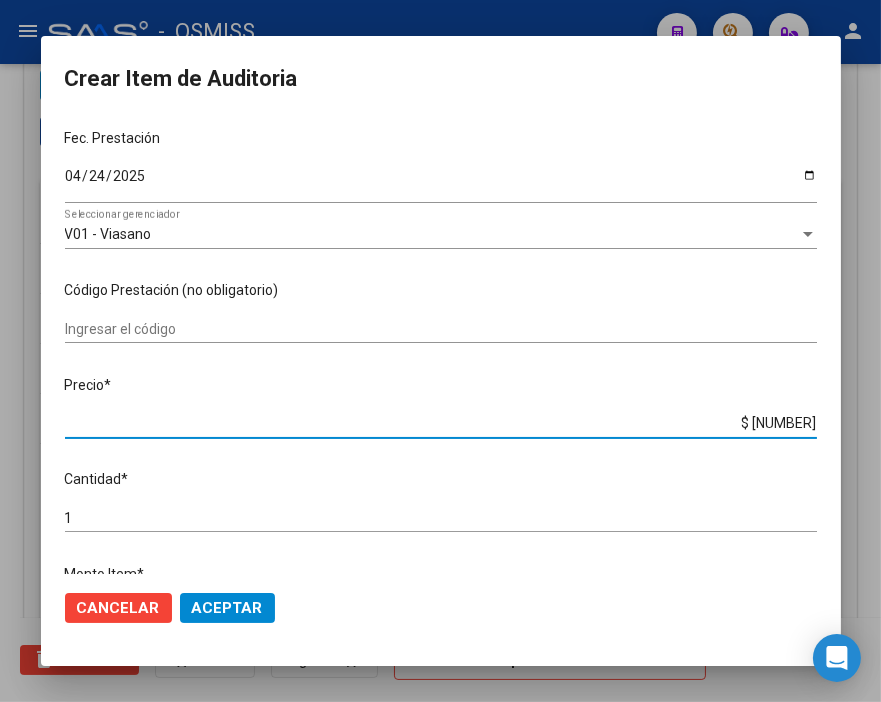 drag, startPoint x: 728, startPoint y: 426, endPoint x: 870, endPoint y: 441, distance: 142.79005 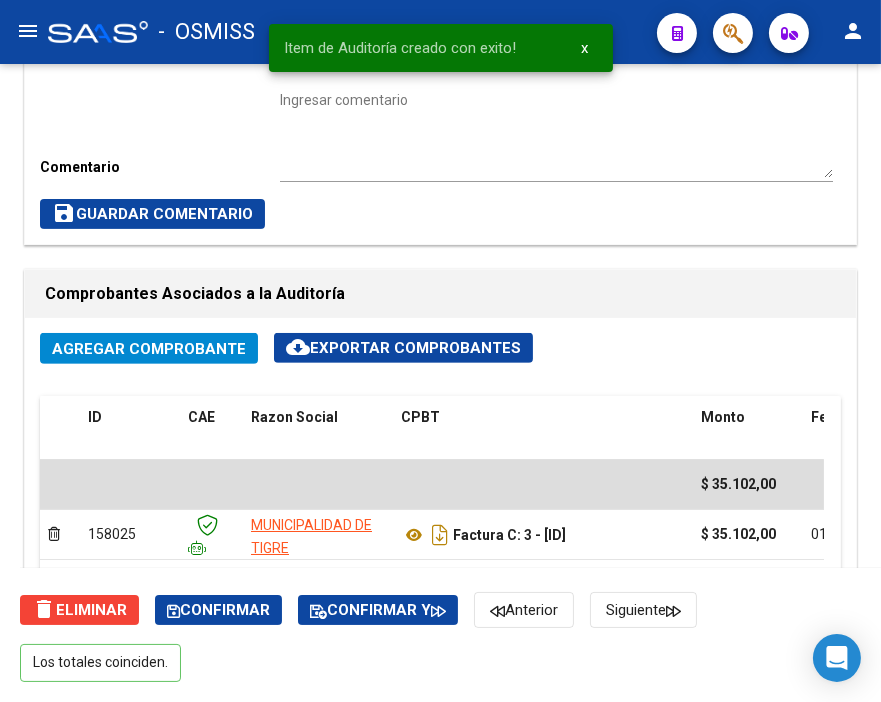 scroll, scrollTop: 664, scrollLeft: 0, axis: vertical 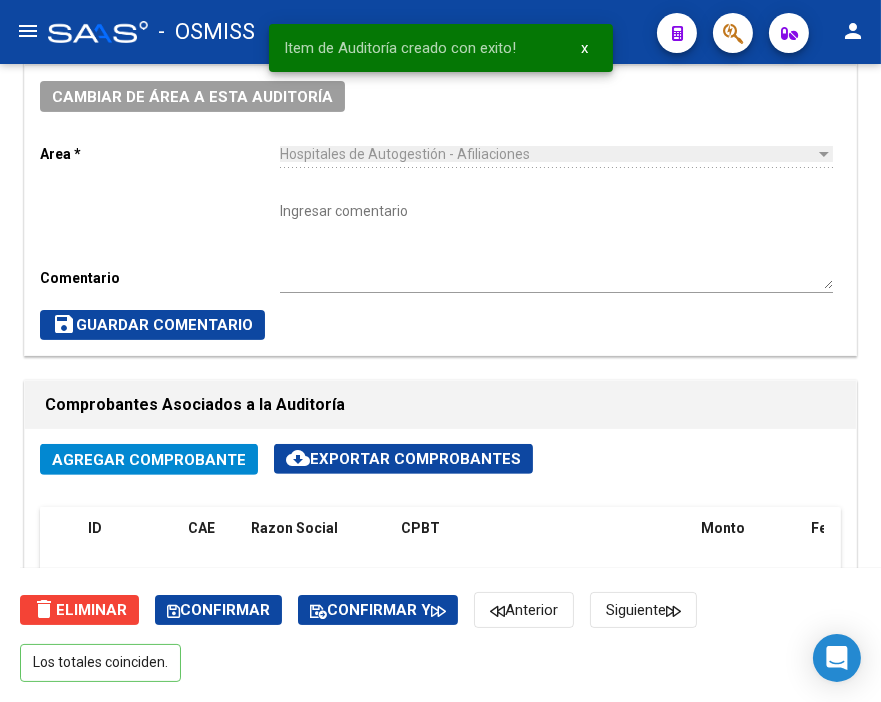 click on "Cambiar de área a esta auditoría  Area * Hospitales de Autogestión - Afiliaciones Seleccionar area Comentario    Ingresar comentario  save  Guardar Comentario" 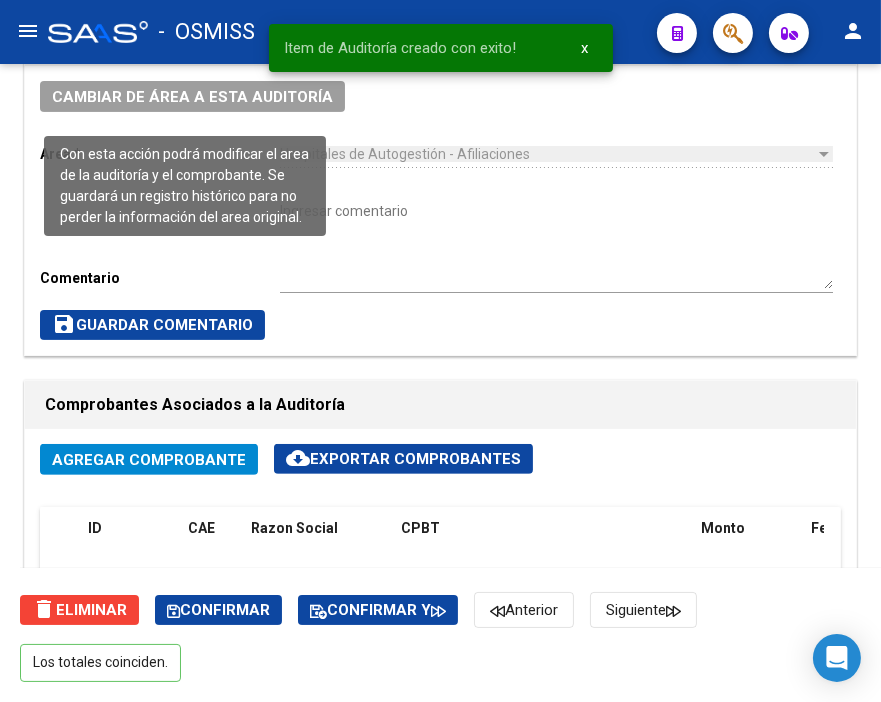 click on "Cambiar de área a esta auditoría" 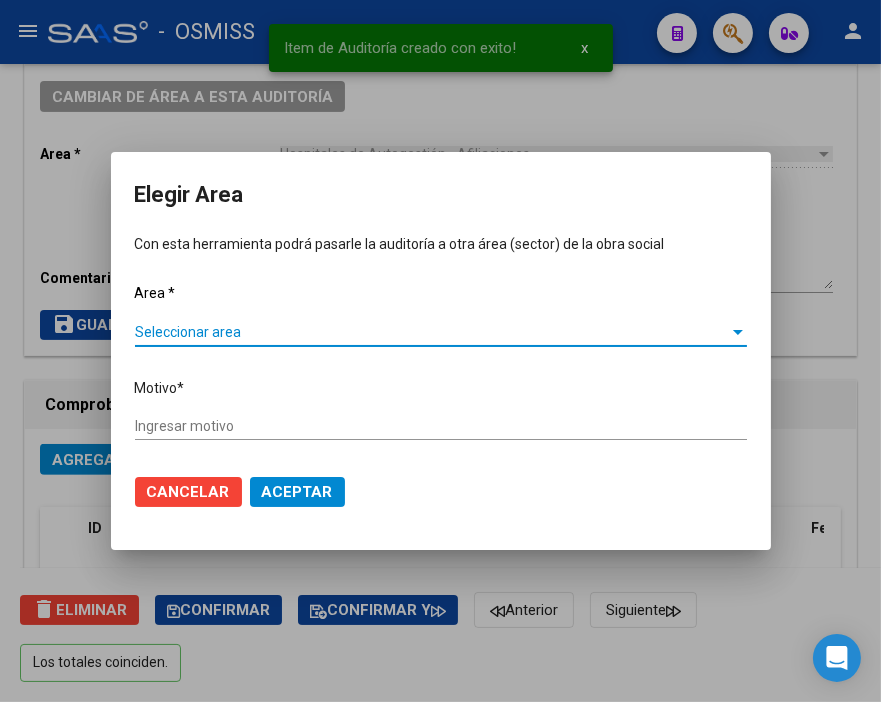 click on "Seleccionar area" at bounding box center (432, 332) 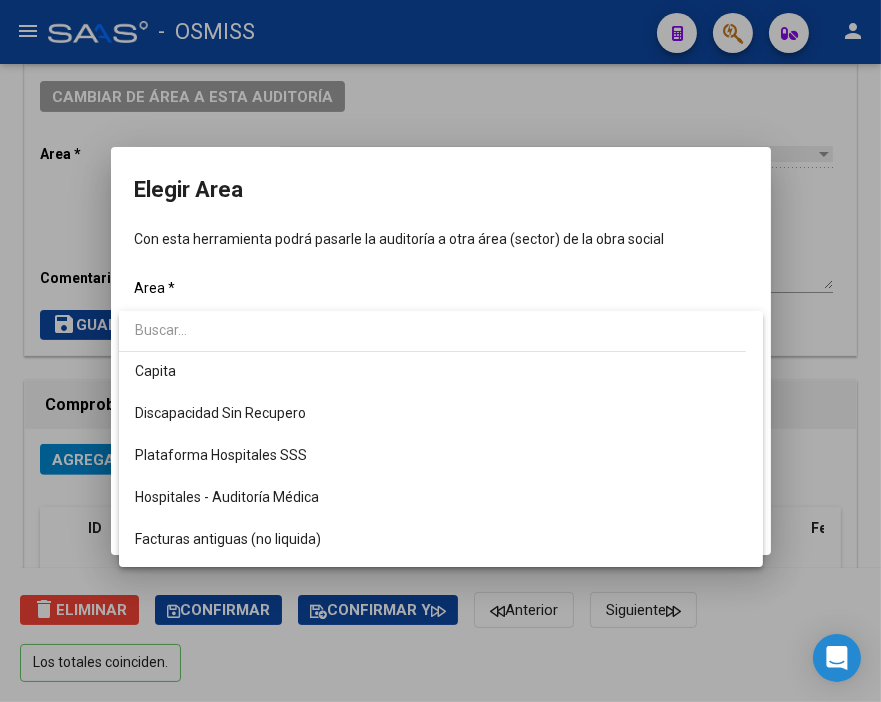 scroll, scrollTop: 222, scrollLeft: 0, axis: vertical 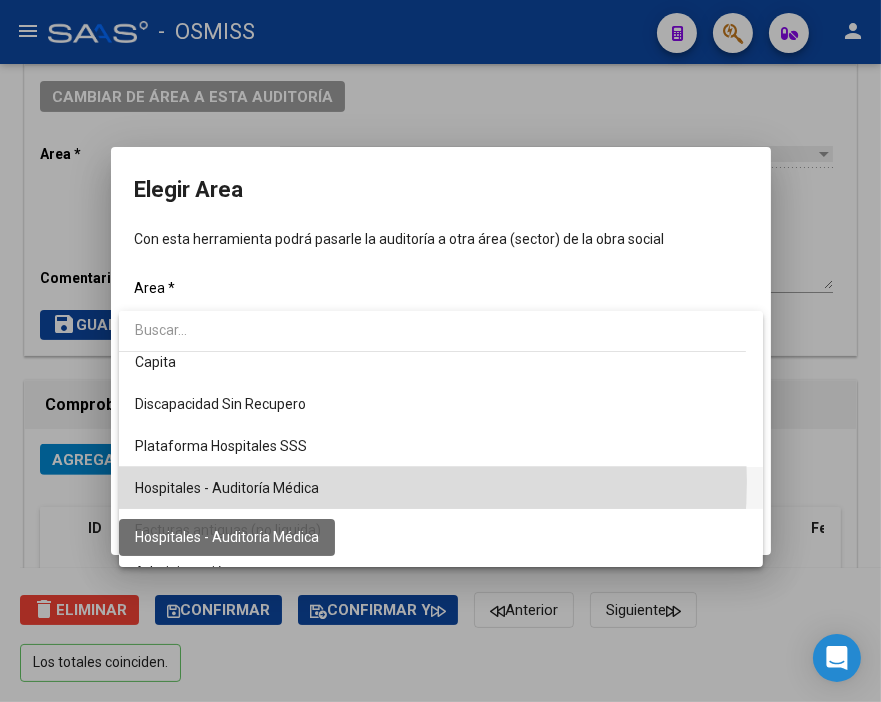 click on "Hospitales - Auditoría Médica" at bounding box center [227, 488] 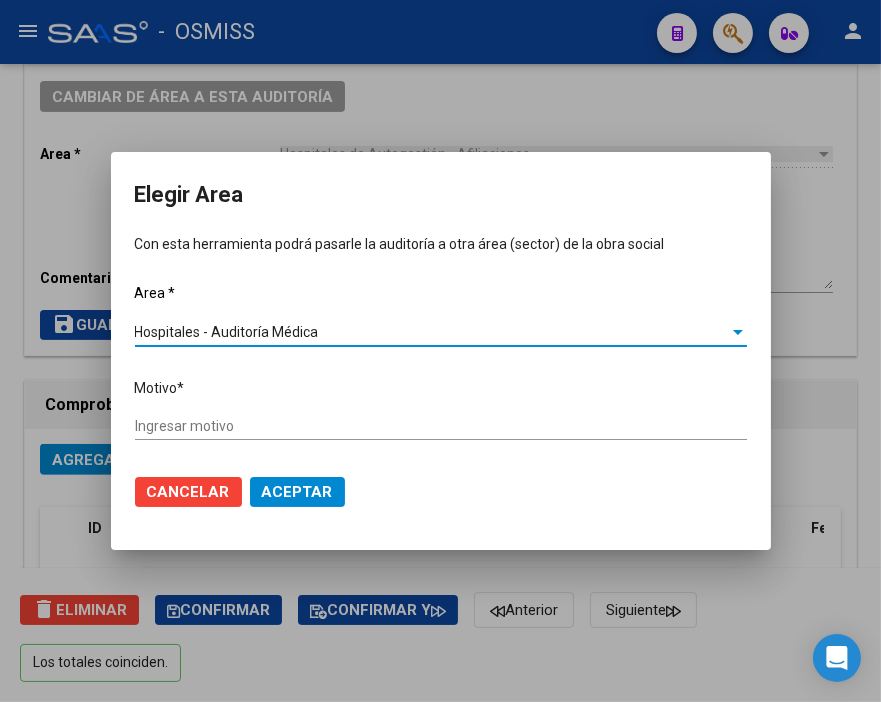 click on "Ingresar motivo" at bounding box center (441, 426) 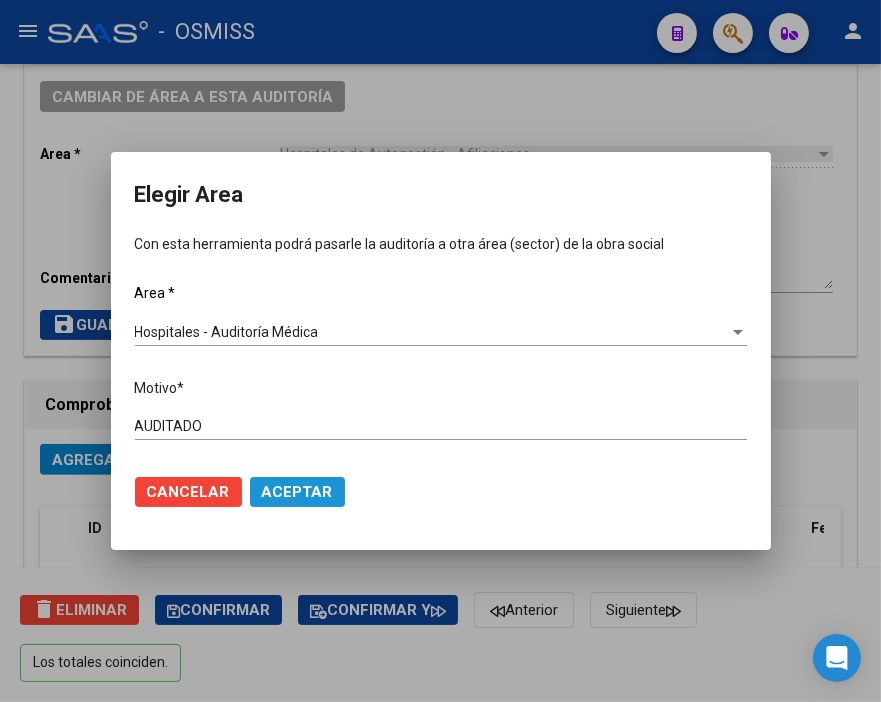click on "Aceptar" at bounding box center (297, 492) 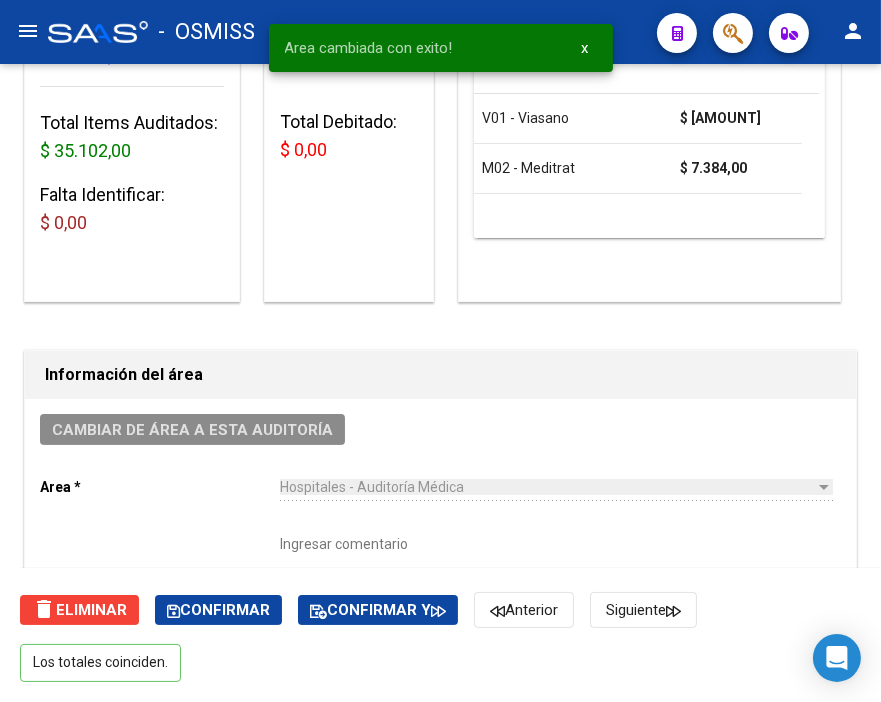 scroll, scrollTop: 0, scrollLeft: 0, axis: both 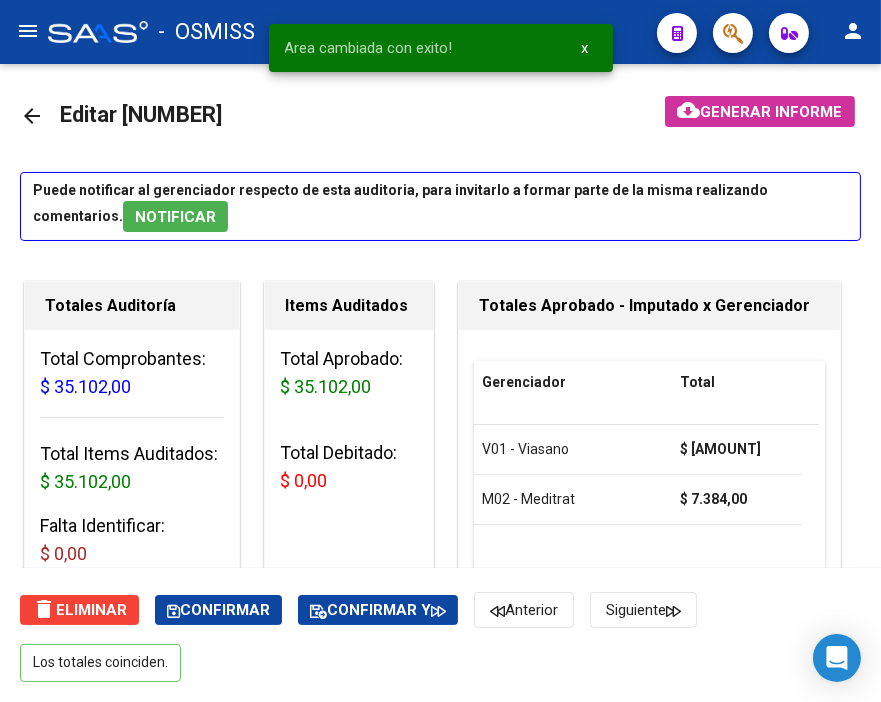 click on "arrow_back" 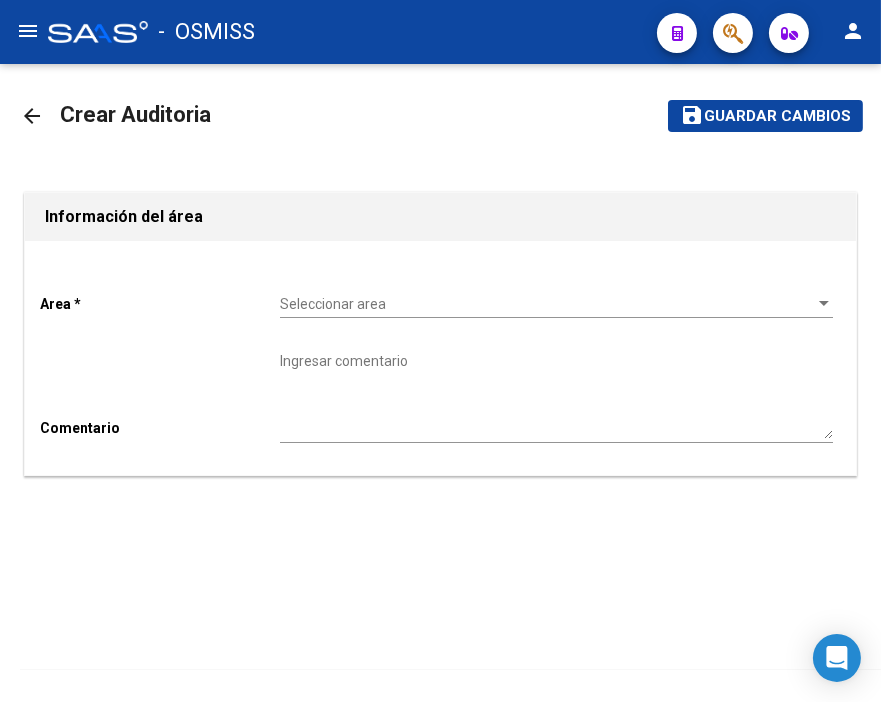 click on "Seleccionar area" at bounding box center (547, 304) 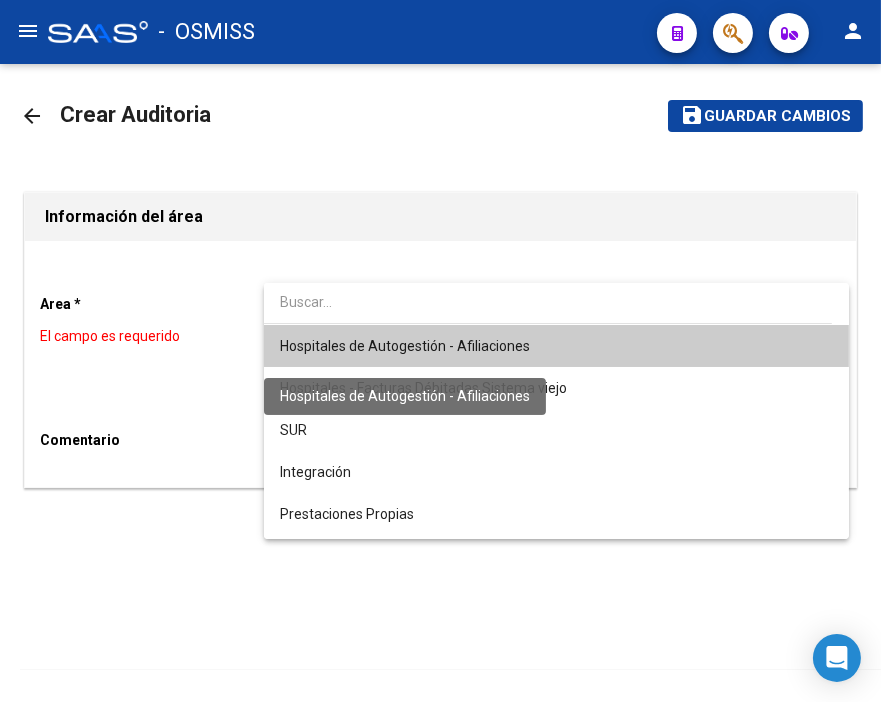 click on "Hospitales de Autogestión - Afiliaciones" at bounding box center (405, 346) 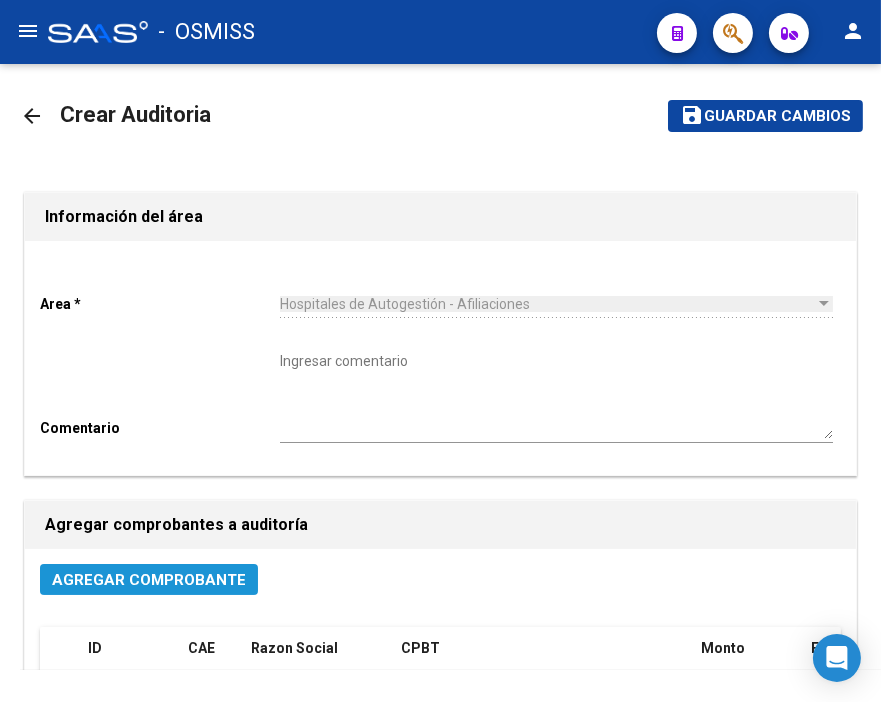 click on "Agregar Comprobante" 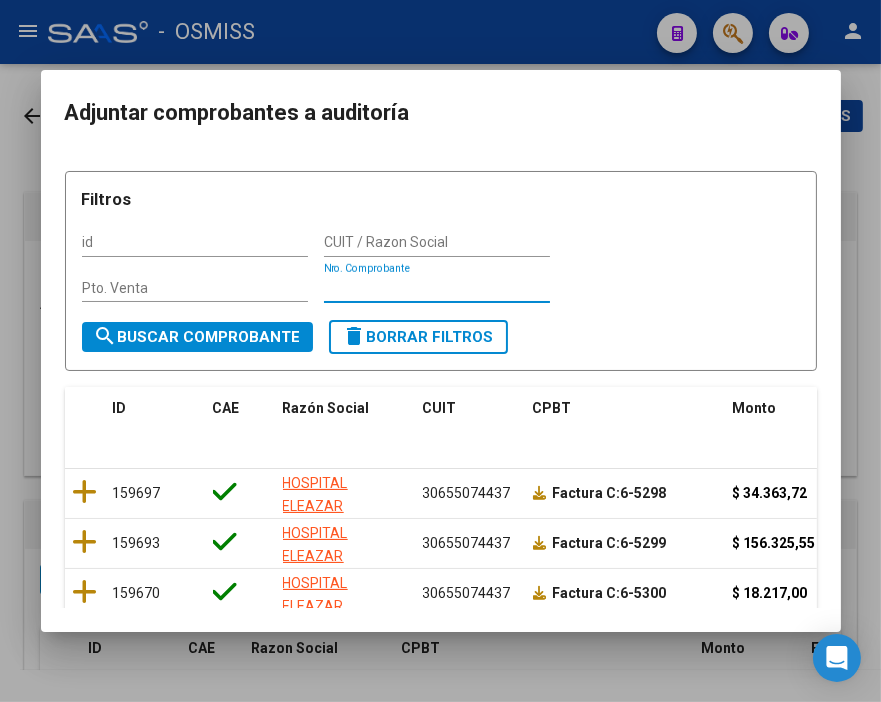 click on "Nro. Comprobante" at bounding box center (437, 288) 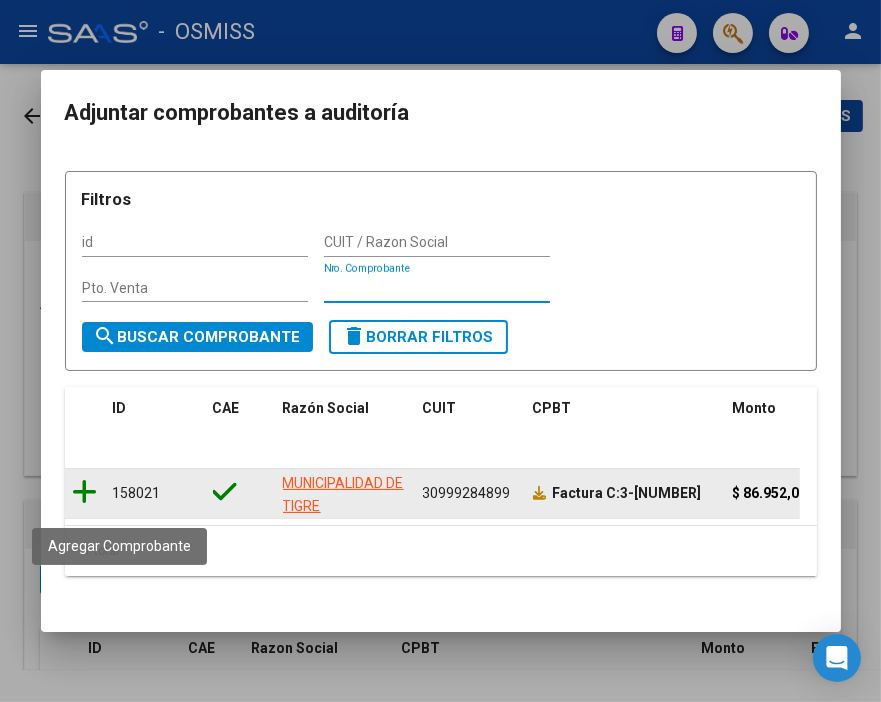 click 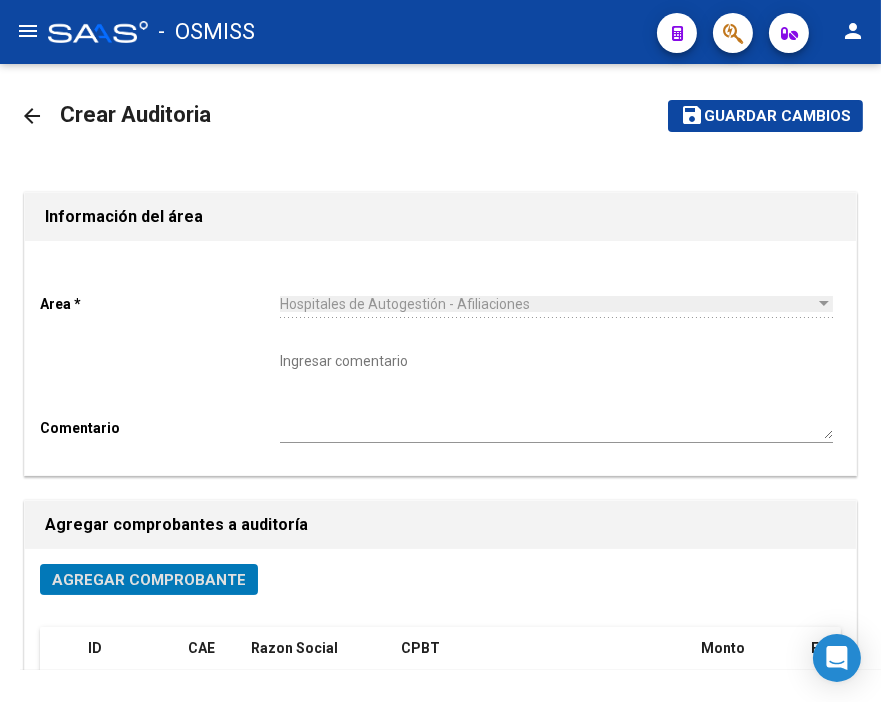 click on "Guardar cambios" 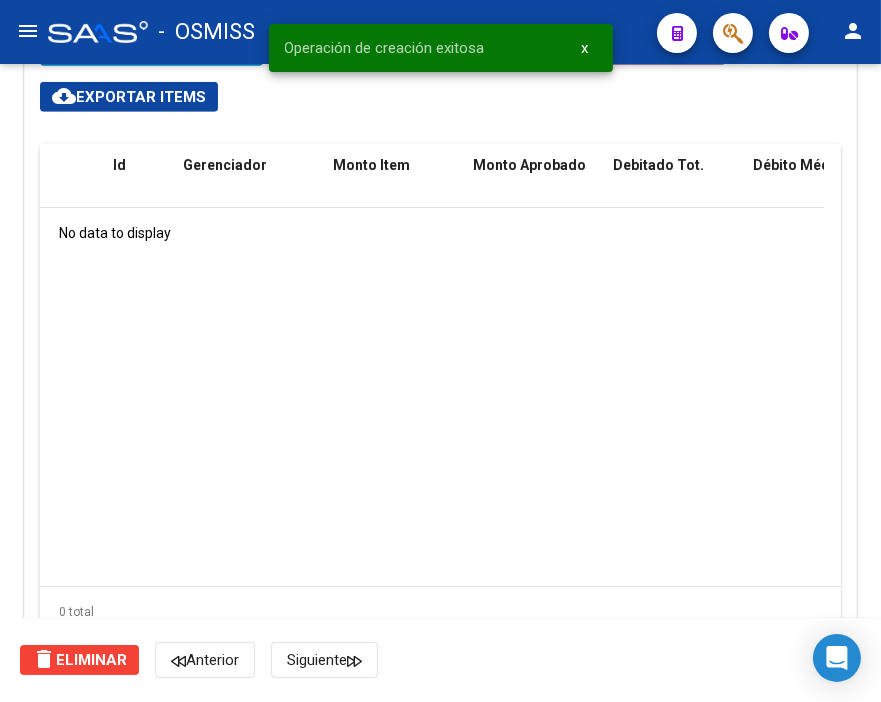 scroll, scrollTop: 1444, scrollLeft: 0, axis: vertical 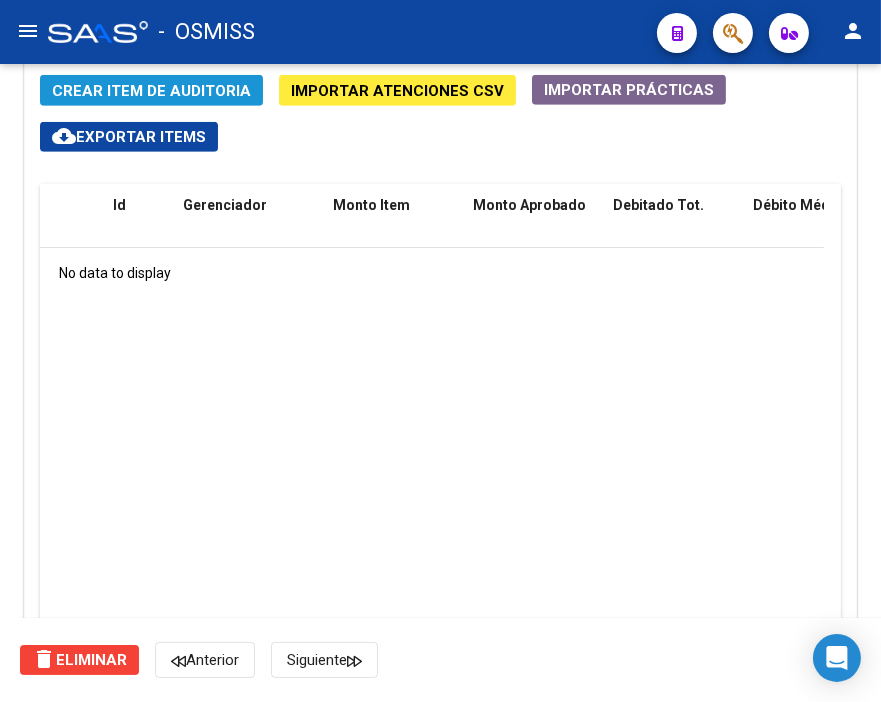 click on "Crear Item de Auditoria" 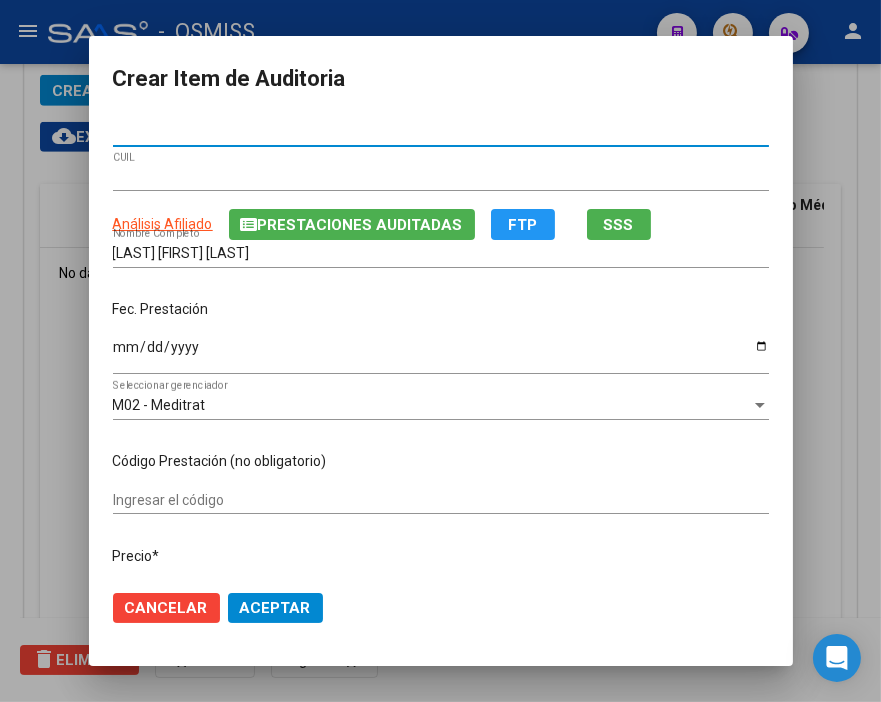 click on "Ingresar la fecha" at bounding box center [441, 354] 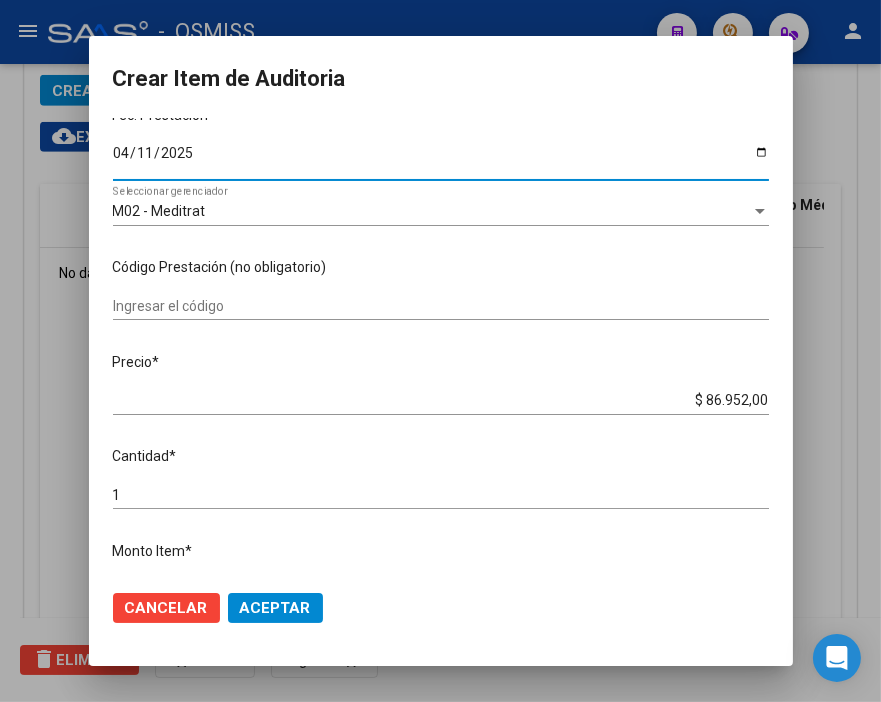 scroll, scrollTop: 222, scrollLeft: 0, axis: vertical 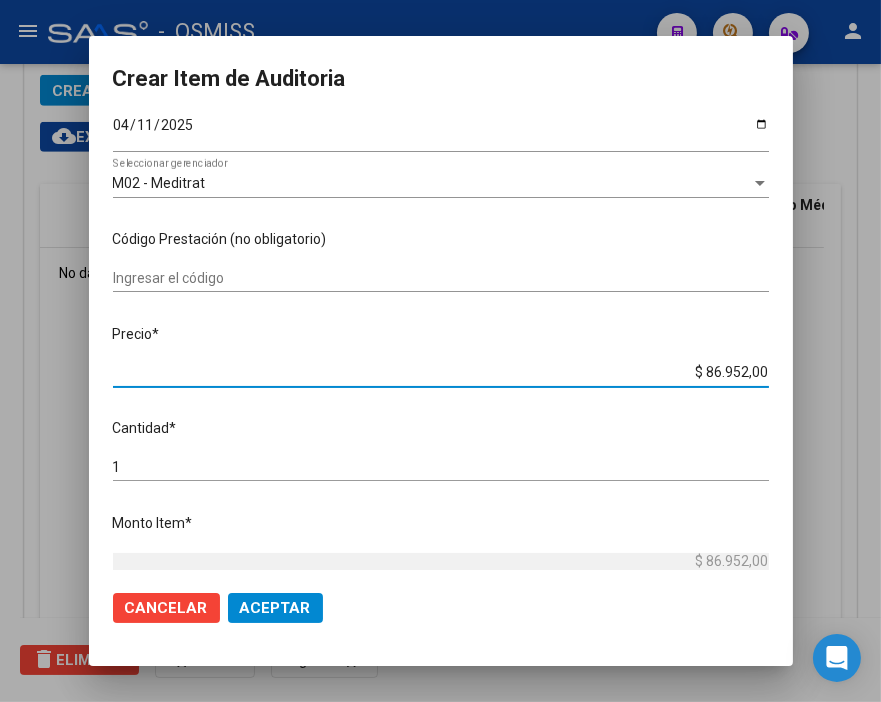 drag, startPoint x: 668, startPoint y: 371, endPoint x: 884, endPoint y: 371, distance: 216 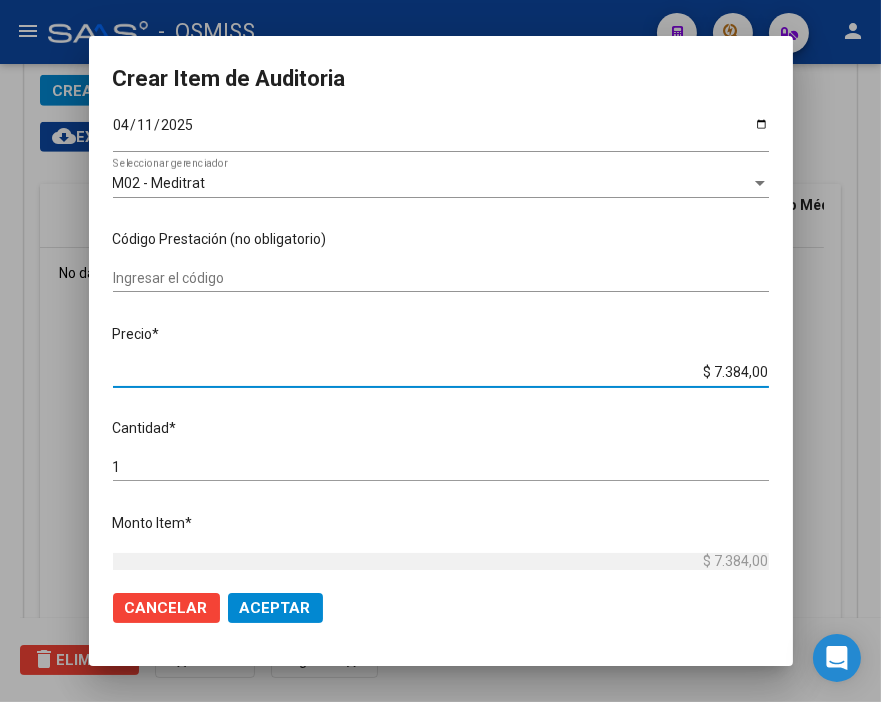 click on "Aceptar" 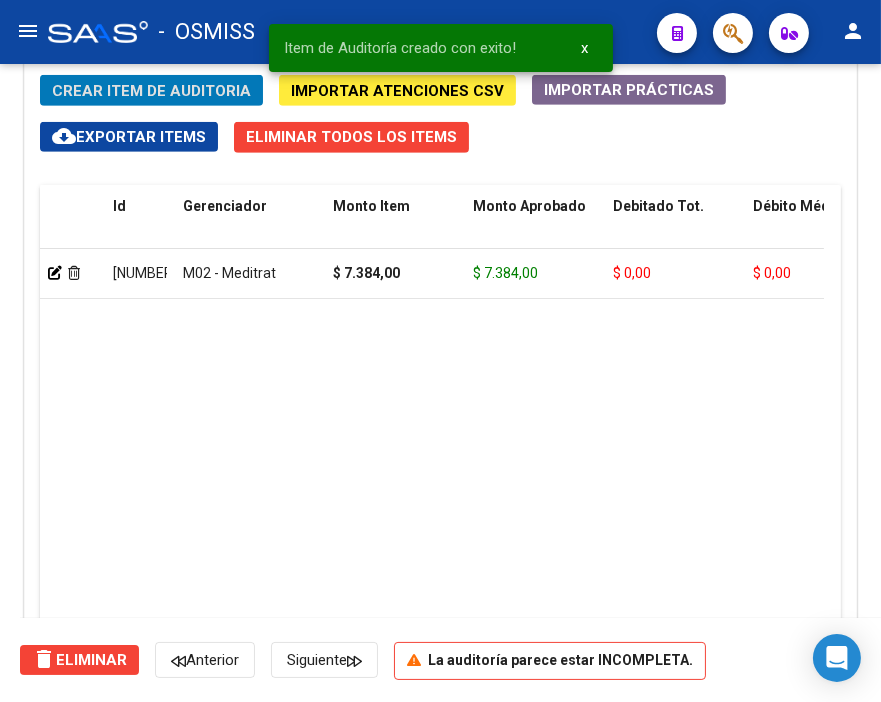 scroll, scrollTop: 1547, scrollLeft: 0, axis: vertical 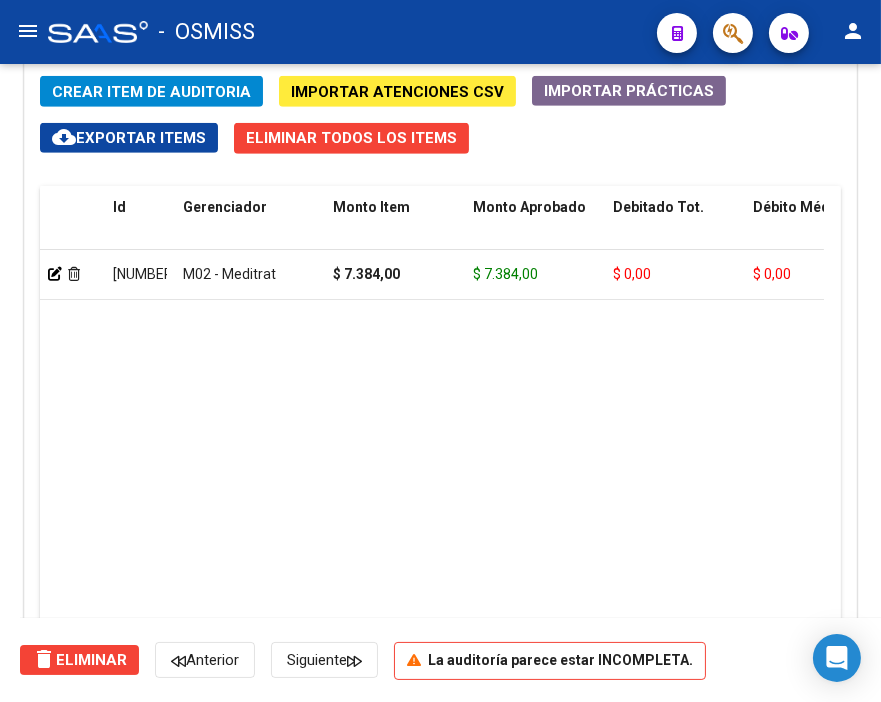 click on "Crear Item de Auditoria" 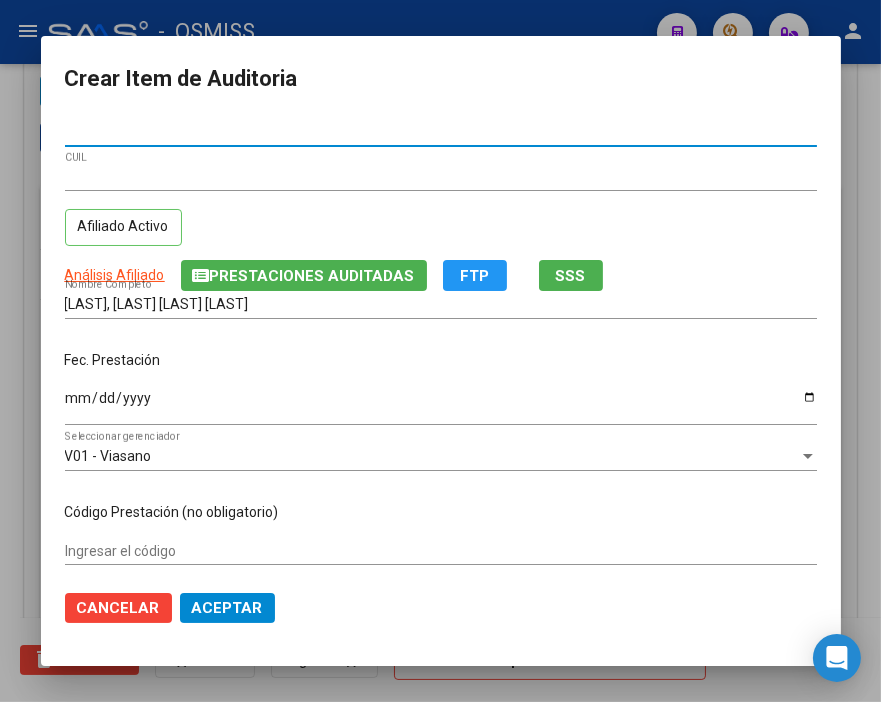 click on "Ingresar la fecha" at bounding box center (441, 405) 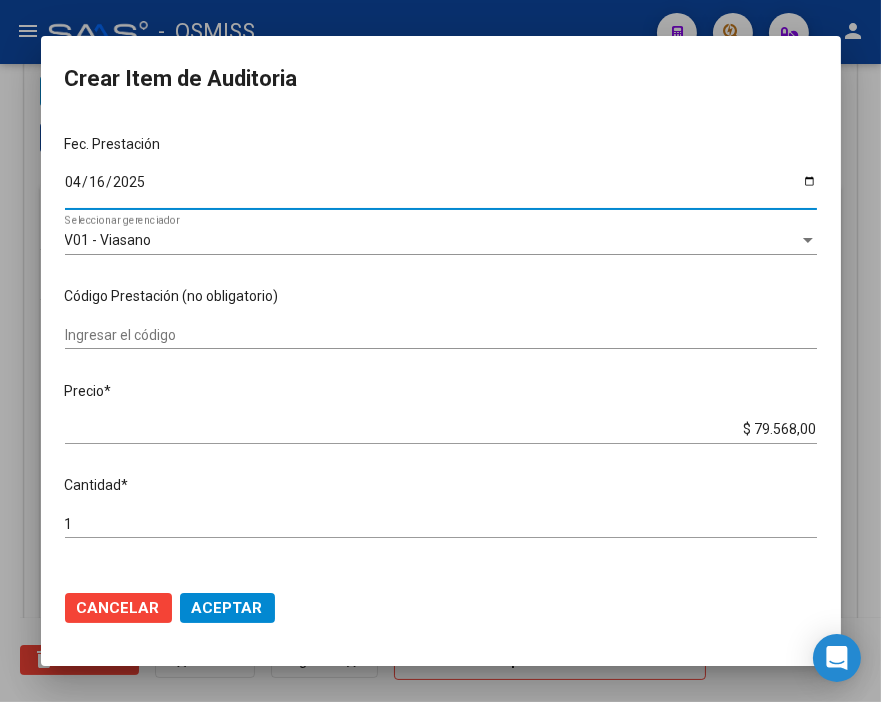 scroll, scrollTop: 222, scrollLeft: 0, axis: vertical 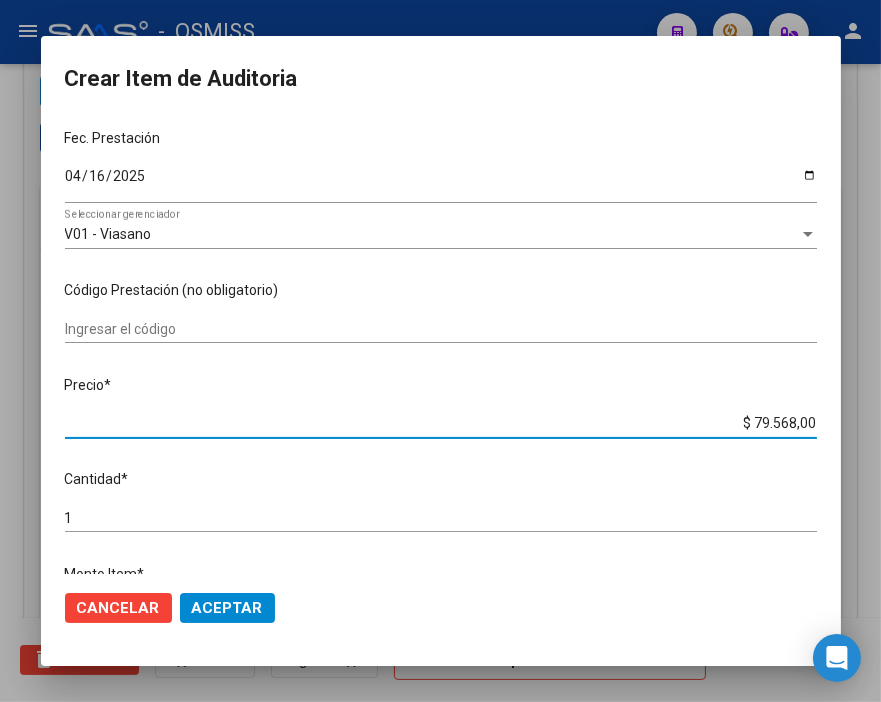 drag, startPoint x: 687, startPoint y: 430, endPoint x: 884, endPoint y: 433, distance: 197.02284 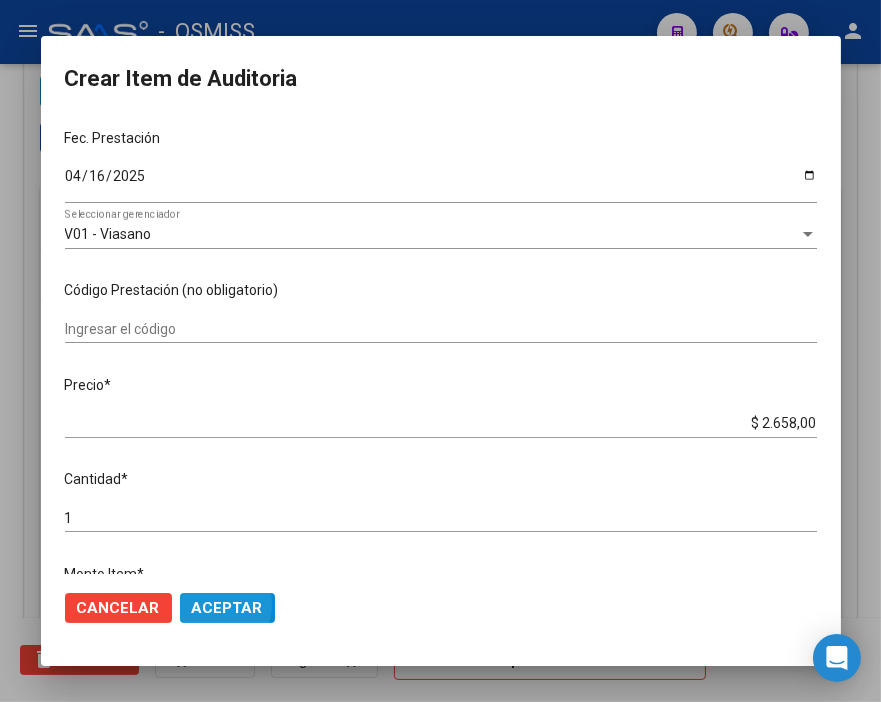click on "Aceptar" 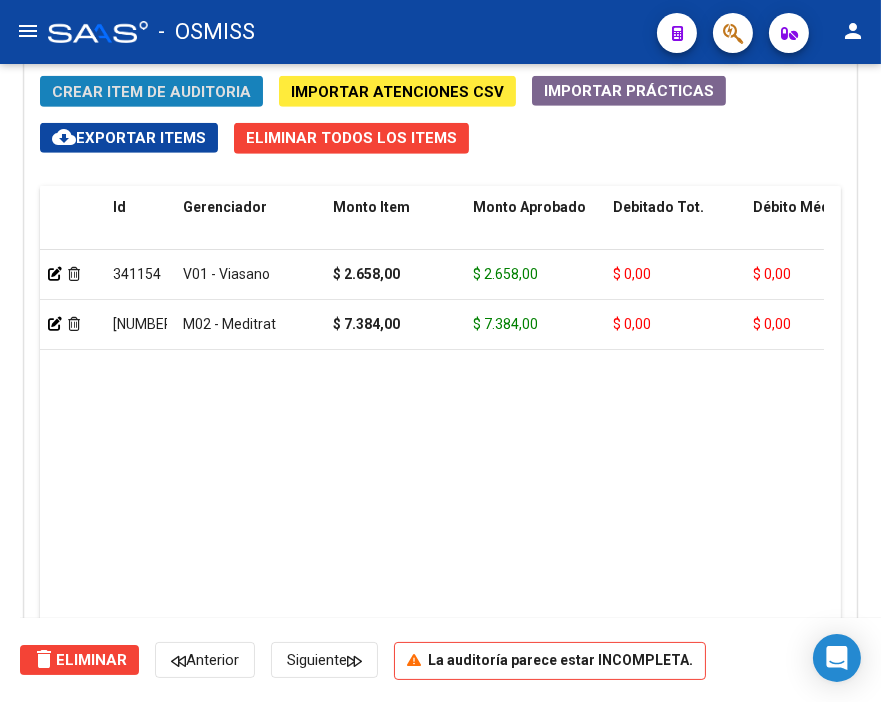 click on "Crear Item de Auditoria" 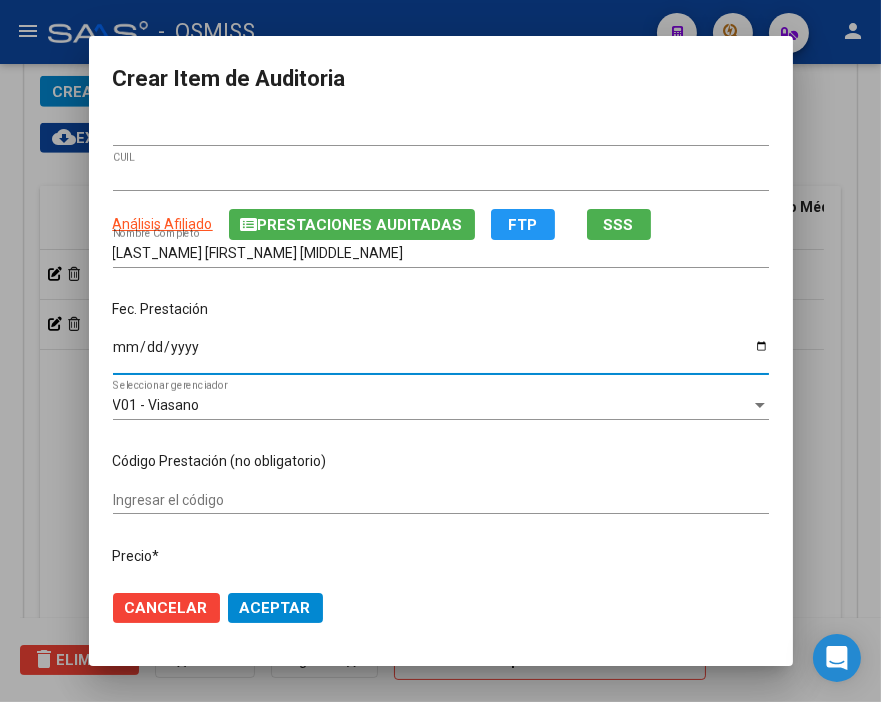 click on "Ingresar la fecha" at bounding box center [441, 354] 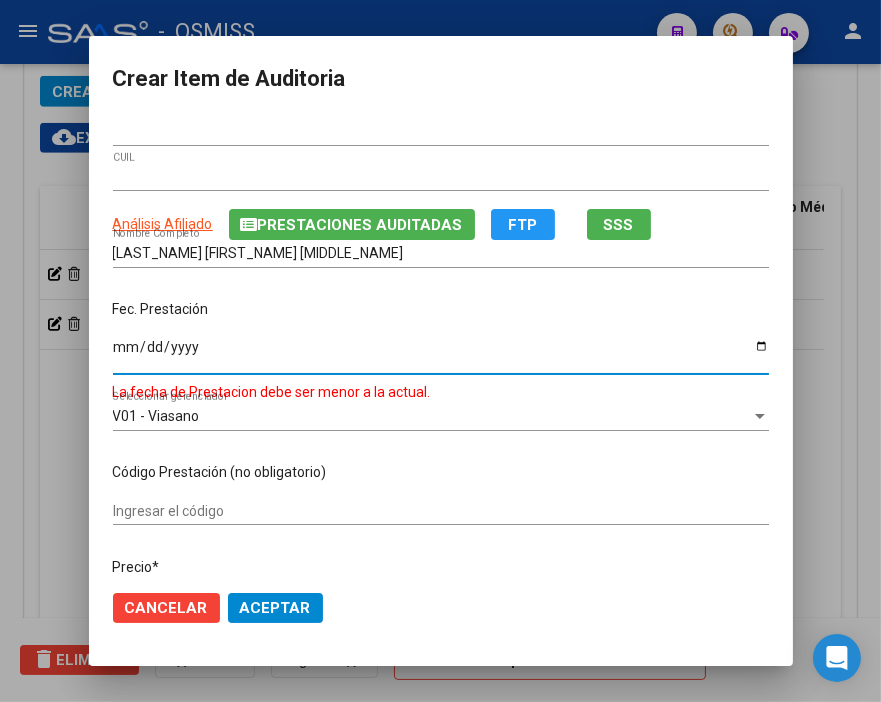 click on "[DATE]" at bounding box center [441, 354] 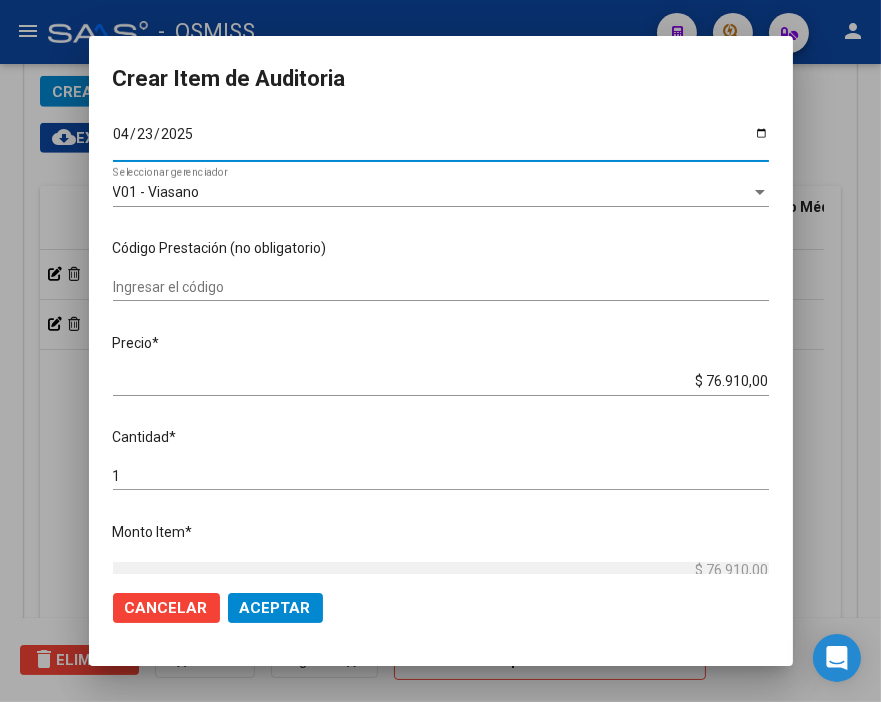 scroll, scrollTop: 222, scrollLeft: 0, axis: vertical 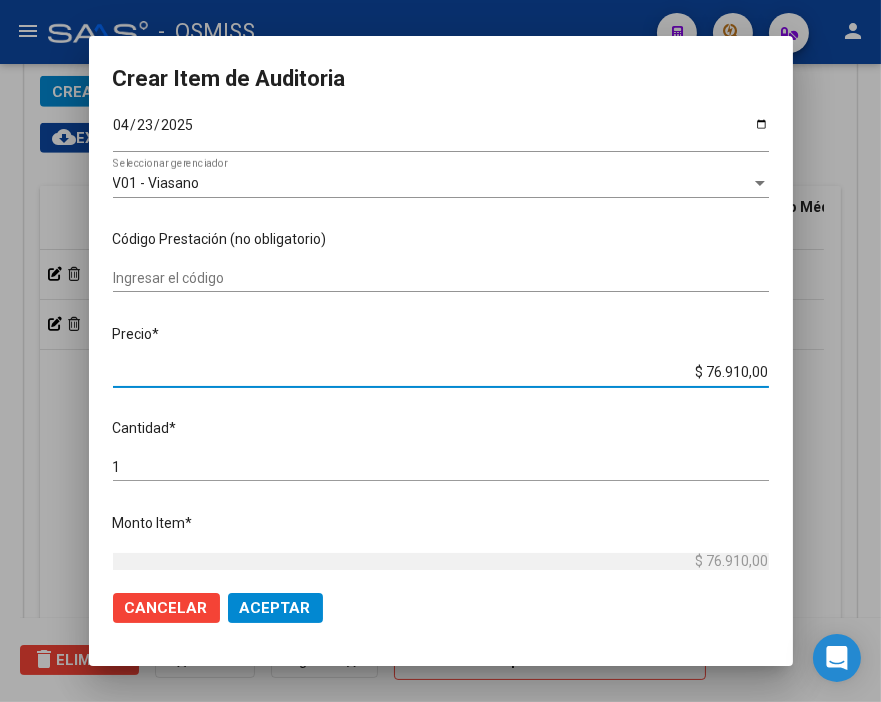 drag, startPoint x: 673, startPoint y: 374, endPoint x: 815, endPoint y: 378, distance: 142.05632 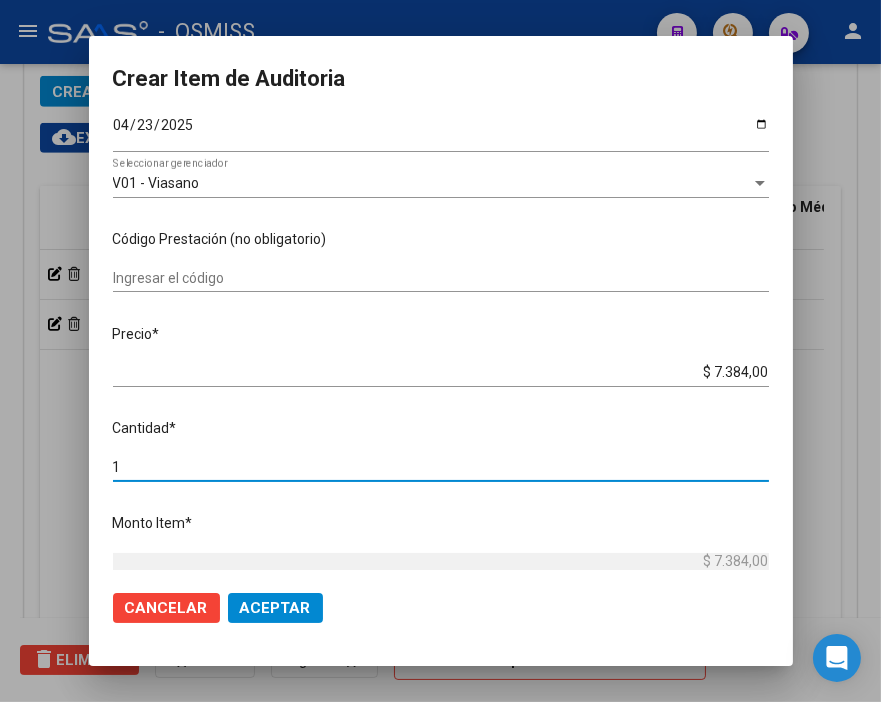 drag, startPoint x: 142, startPoint y: 462, endPoint x: 36, endPoint y: 451, distance: 106.56923 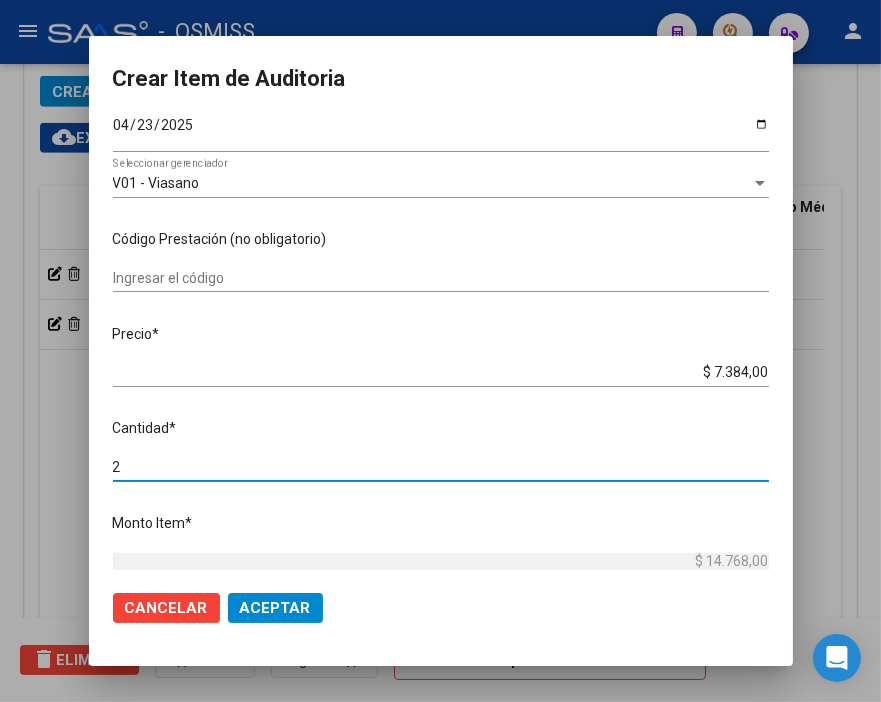 click on "Aceptar" 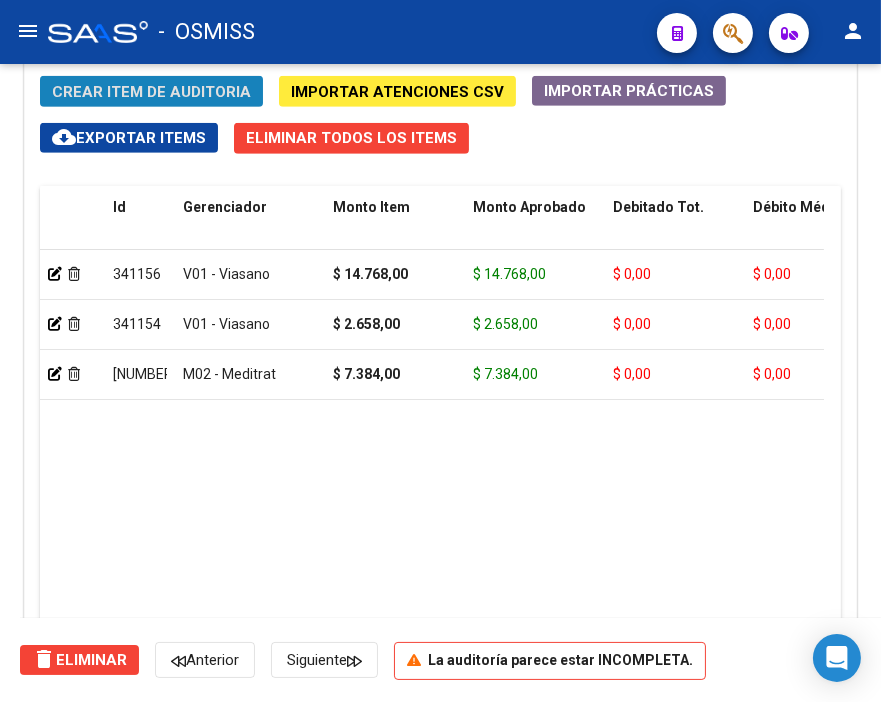 click on "Crear Item de Auditoria" 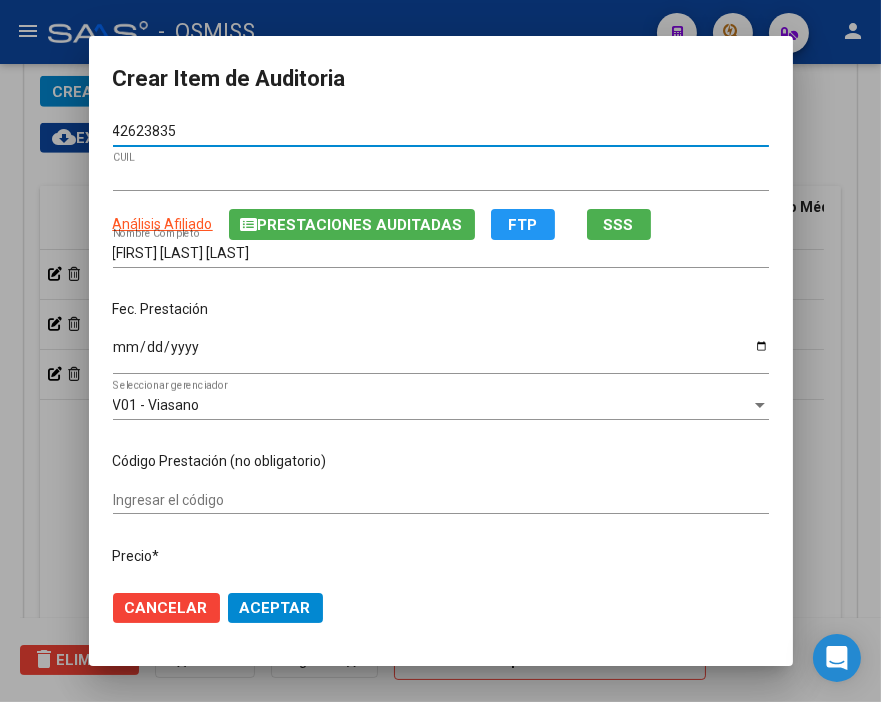 click on "Ingresar la fecha" at bounding box center (441, 354) 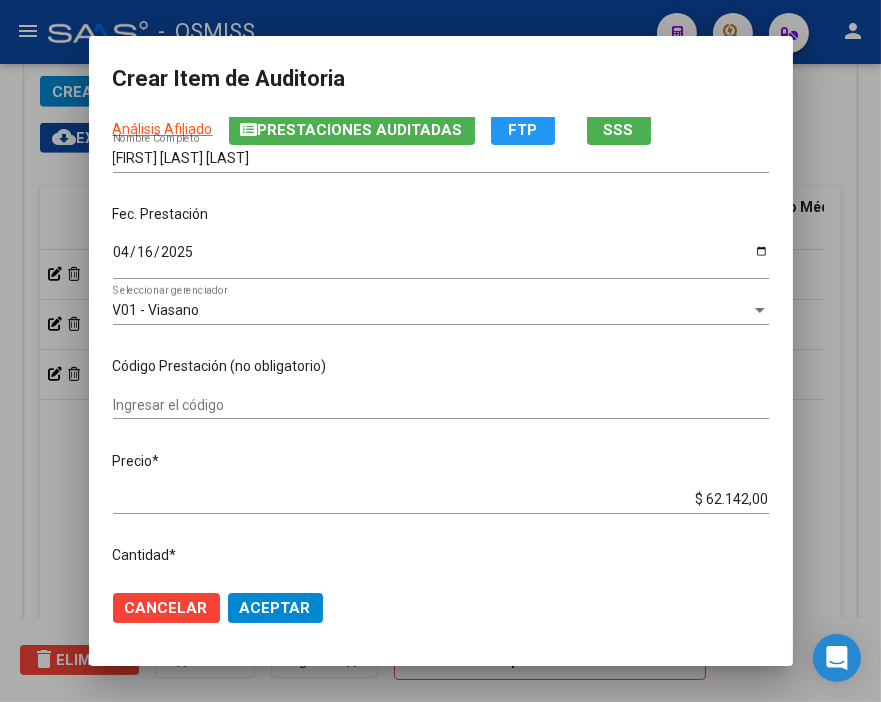 scroll, scrollTop: 222, scrollLeft: 0, axis: vertical 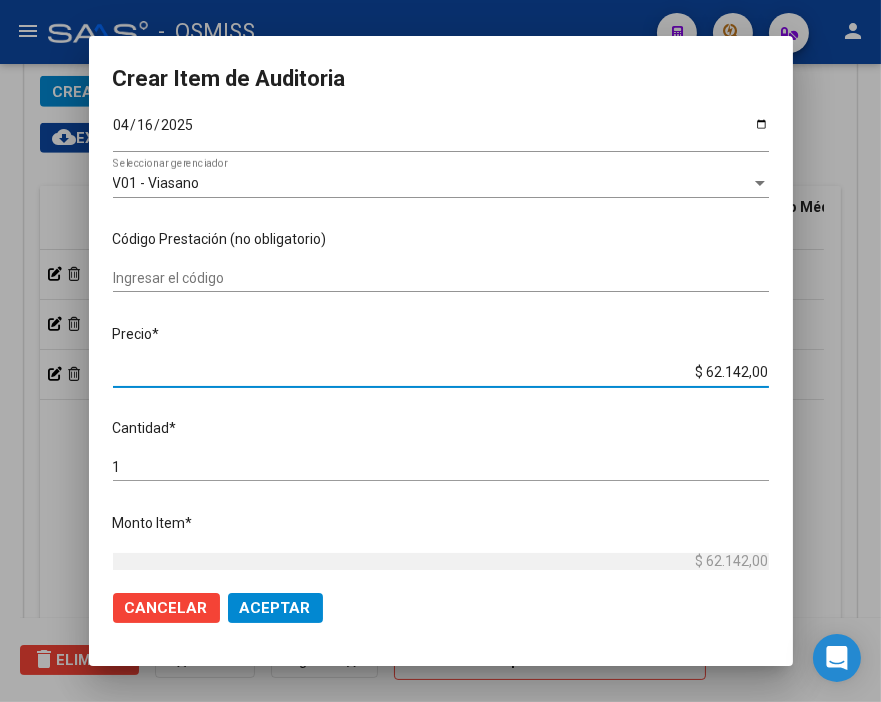 drag, startPoint x: 662, startPoint y: 368, endPoint x: 884, endPoint y: 367, distance: 222.00226 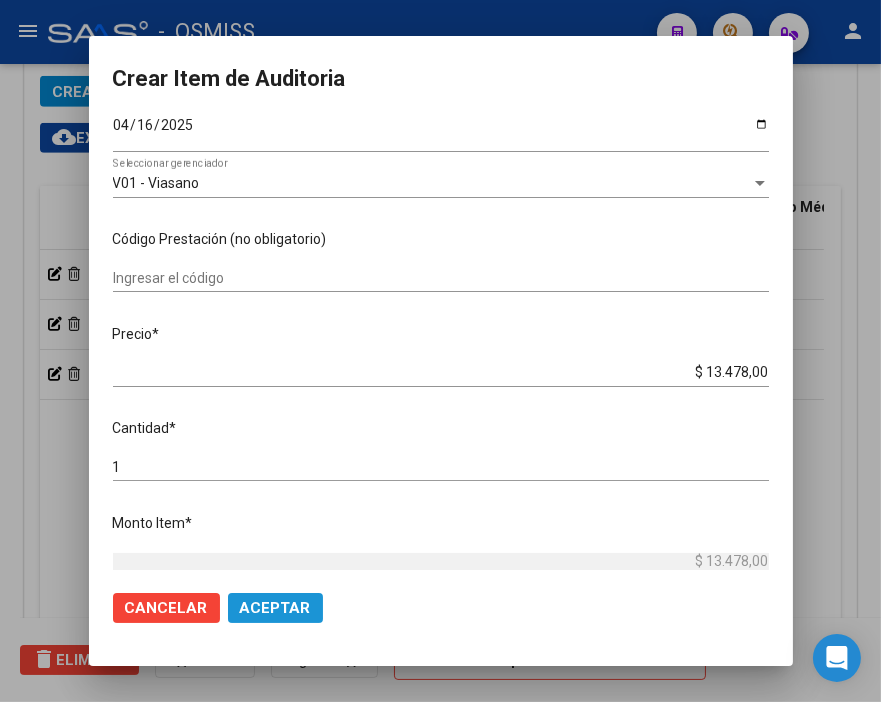click on "Aceptar" 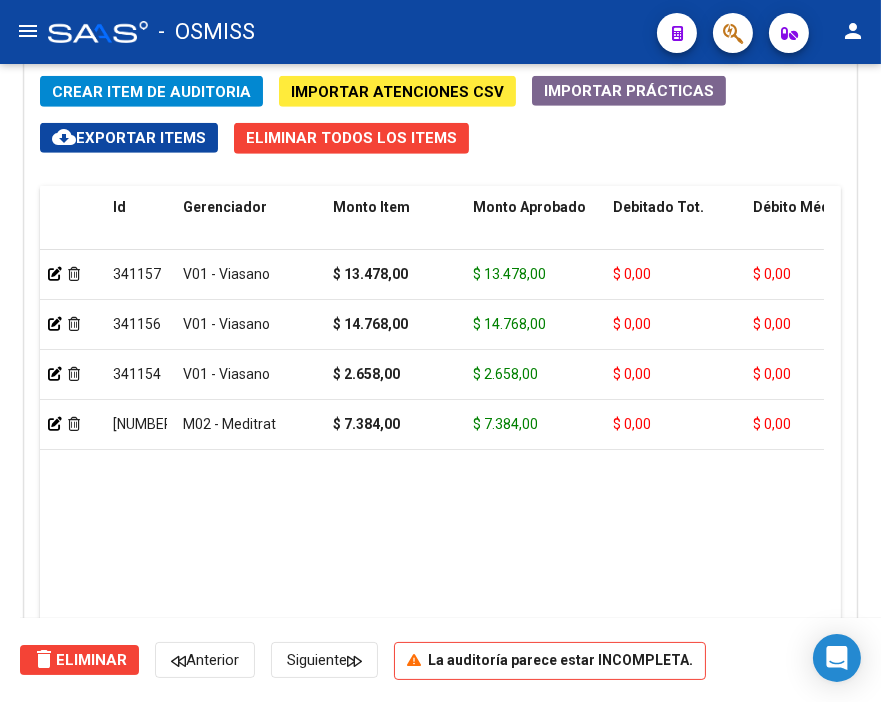 drag, startPoint x: 185, startPoint y: 613, endPoint x: 330, endPoint y: 595, distance: 146.11298 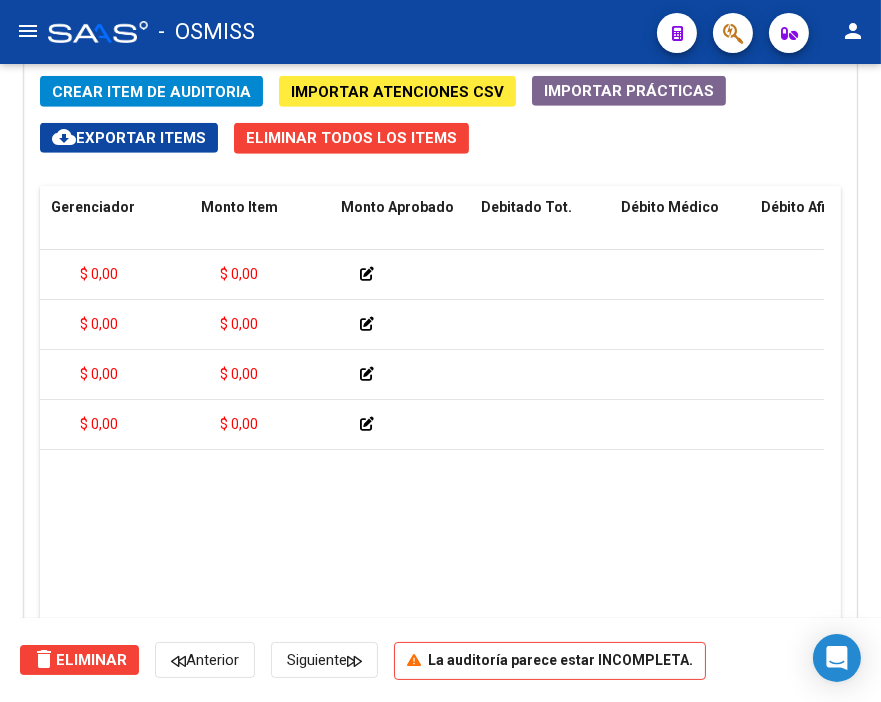 scroll, scrollTop: 0, scrollLeft: 0, axis: both 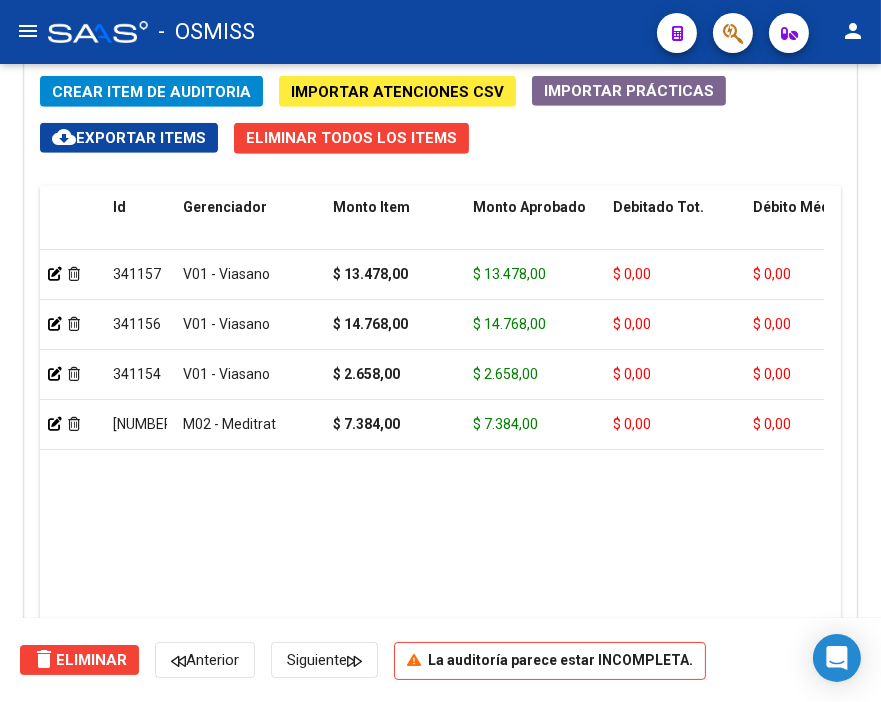click on "Crear Item de Auditoria" 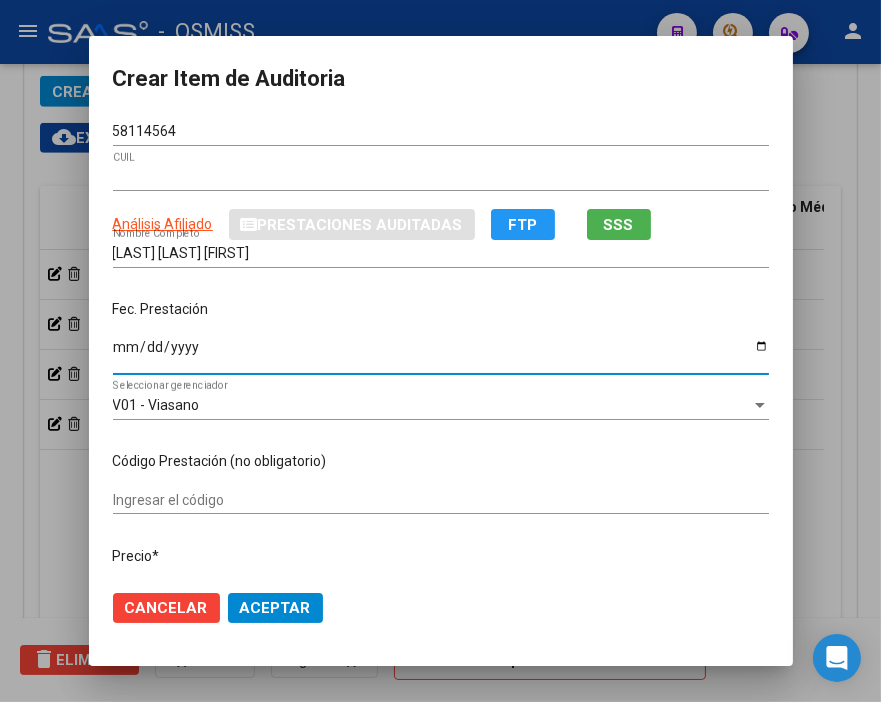 click on "Ingresar la fecha" at bounding box center [441, 354] 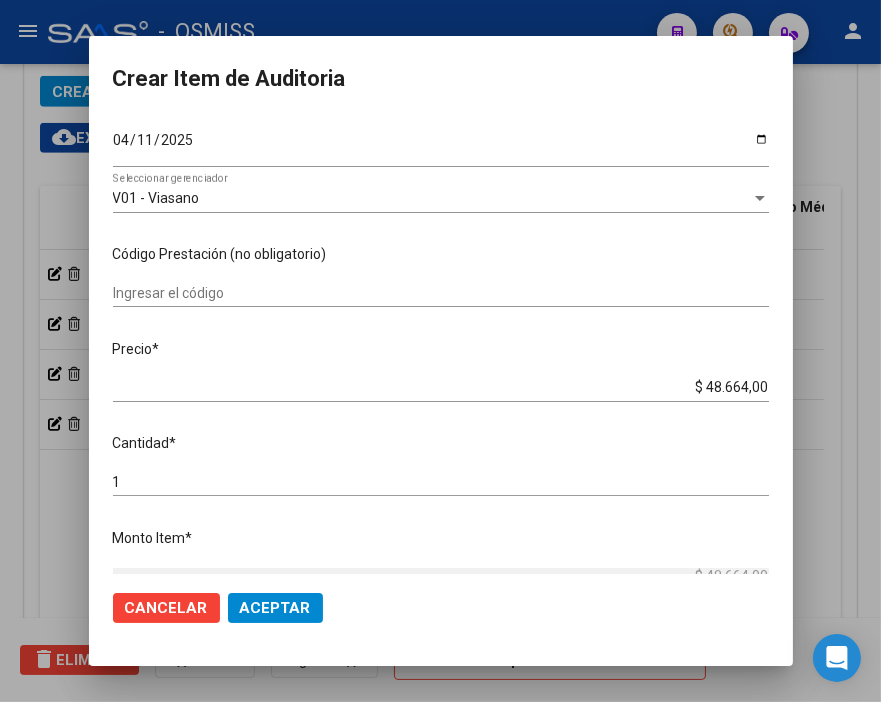 scroll, scrollTop: 222, scrollLeft: 0, axis: vertical 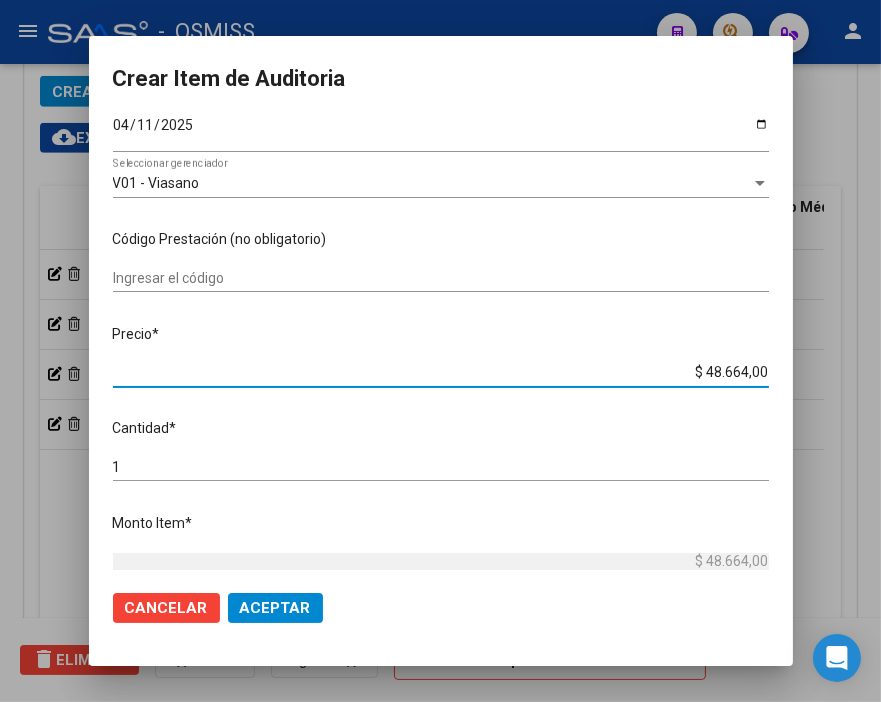 drag, startPoint x: 653, startPoint y: 364, endPoint x: 868, endPoint y: 388, distance: 216.33539 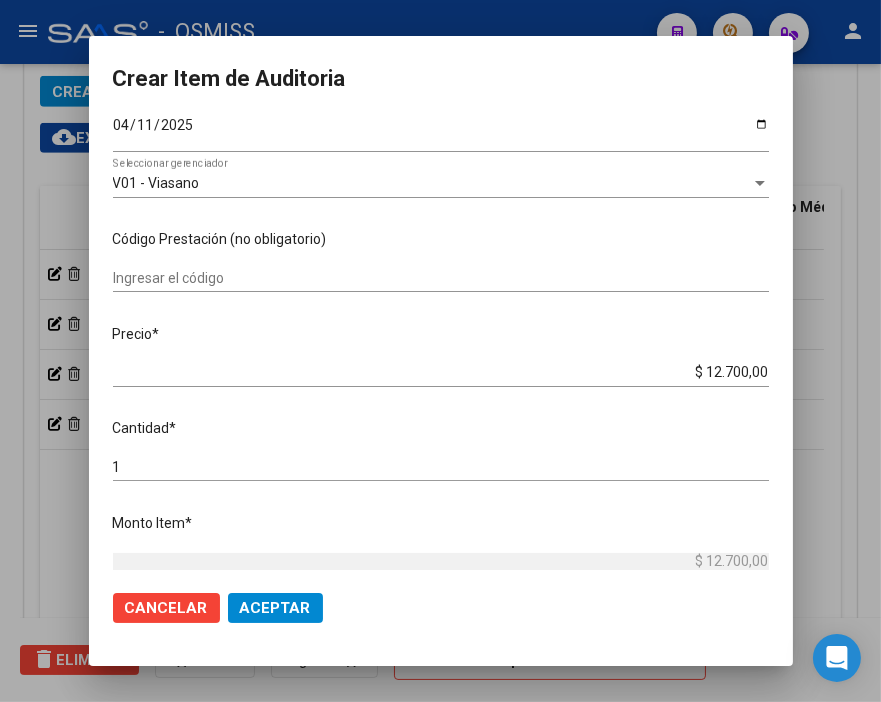click on "Cancelar Aceptar" 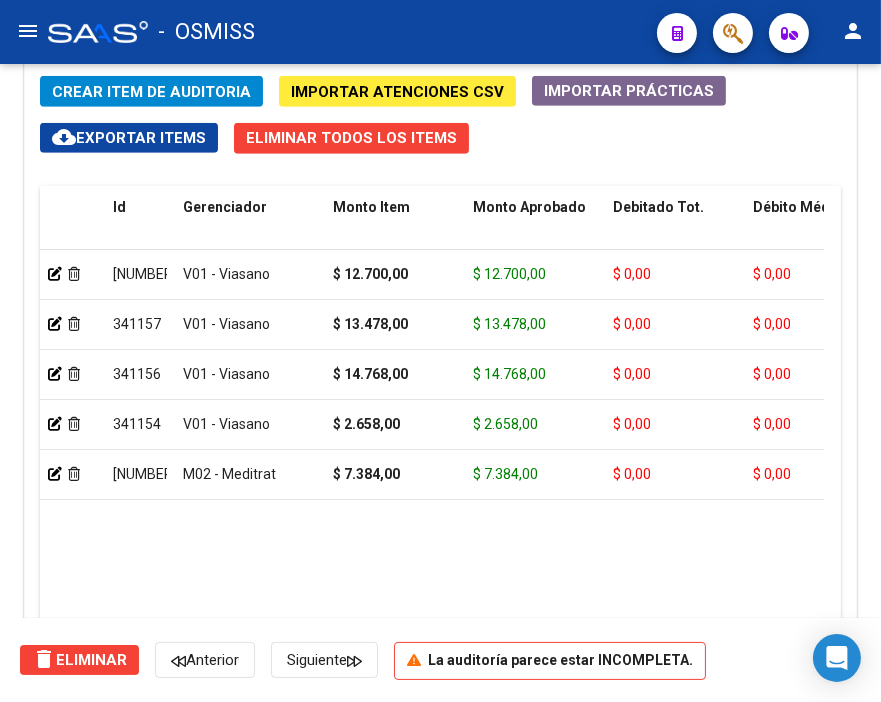 click on "-   OSMISS" 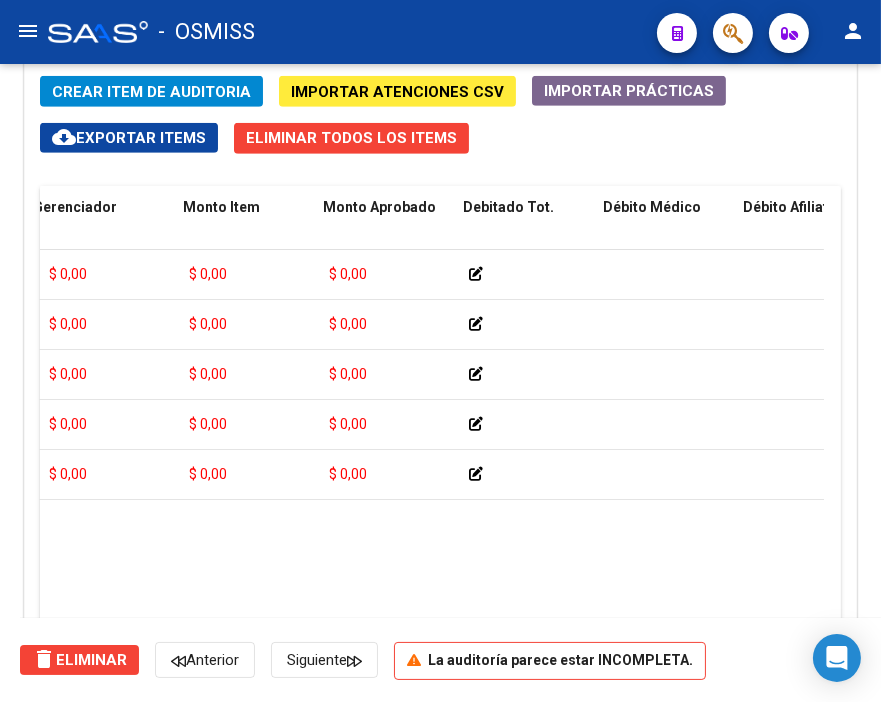 scroll, scrollTop: 0, scrollLeft: 0, axis: both 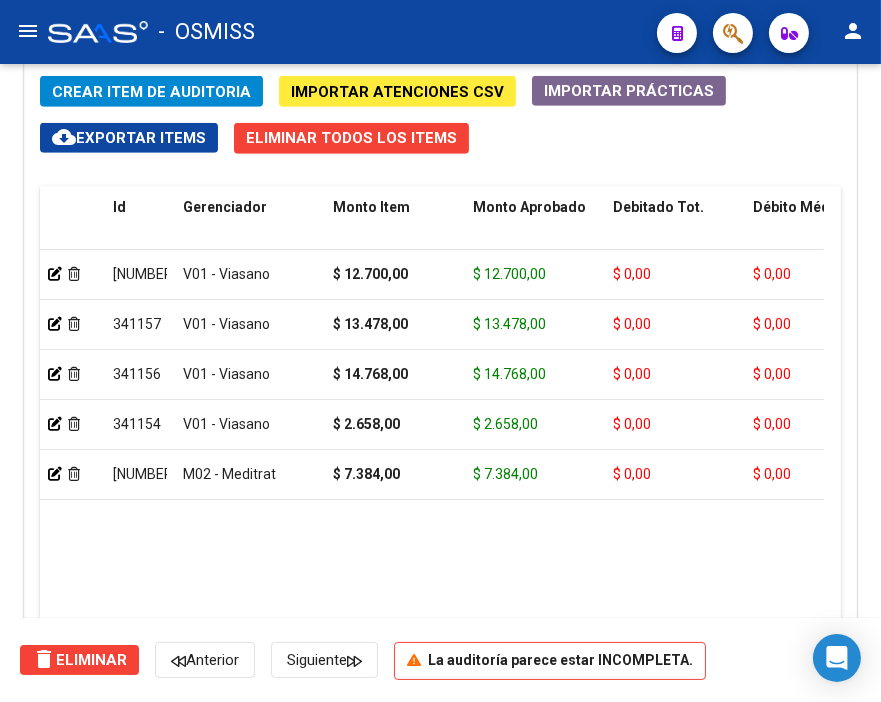 click on "Crear Item de Auditoria" 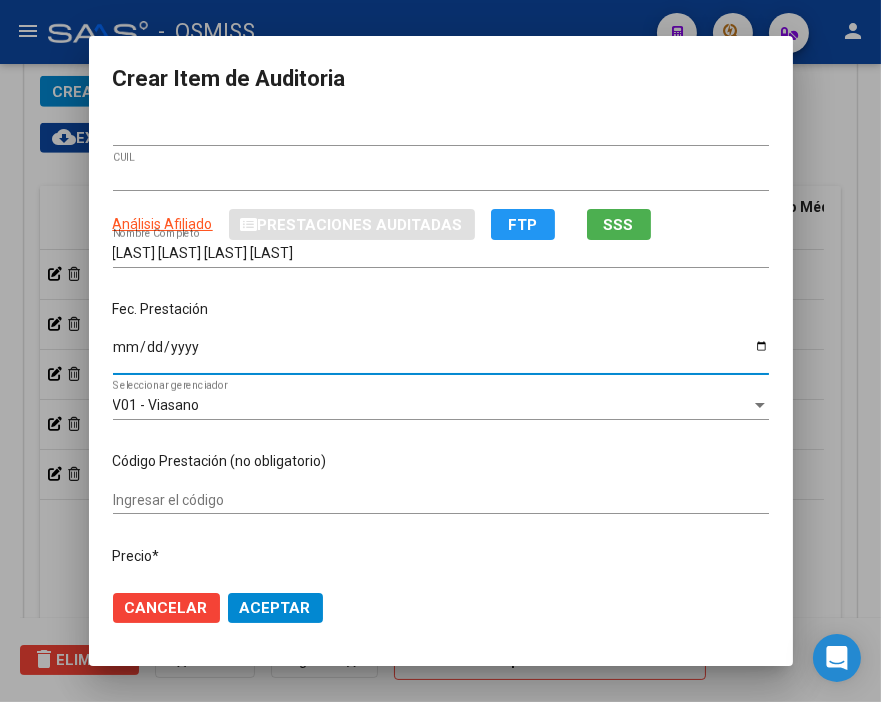 click on "Ingresar la fecha" at bounding box center (441, 354) 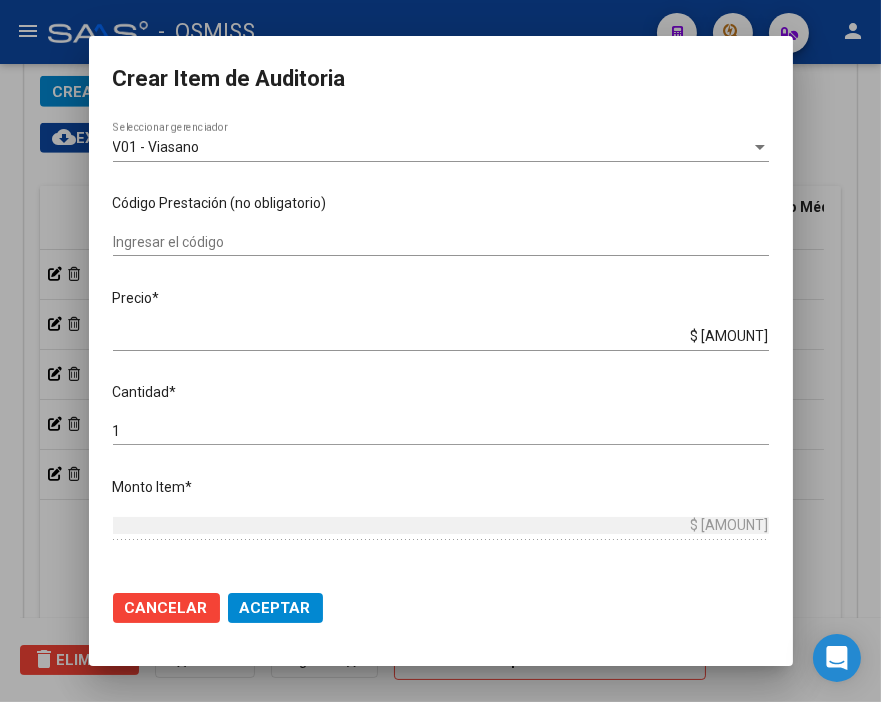 scroll, scrollTop: 333, scrollLeft: 0, axis: vertical 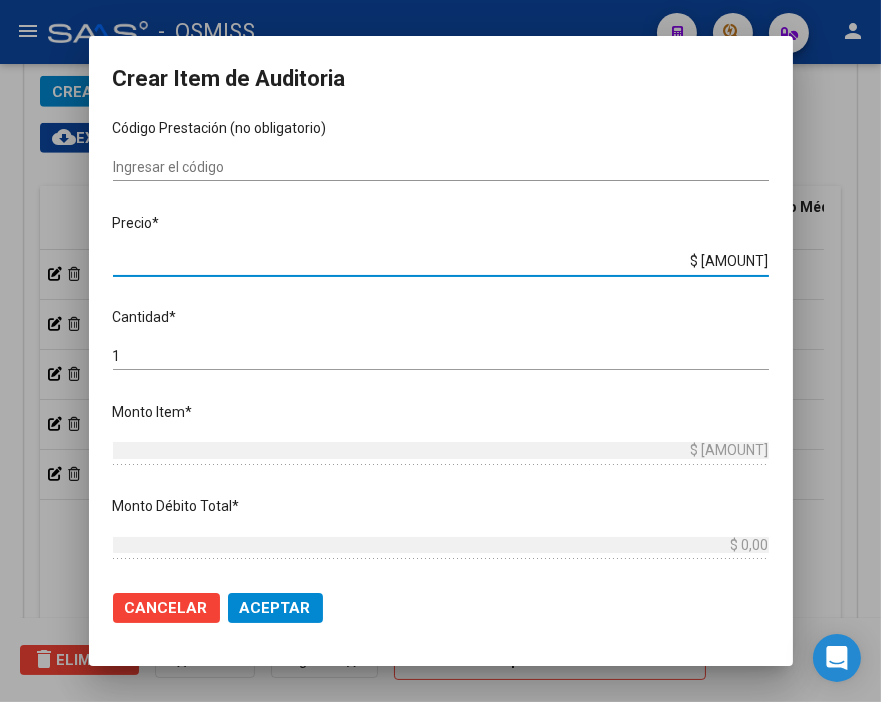 drag, startPoint x: 680, startPoint y: 254, endPoint x: 846, endPoint y: 263, distance: 166.24379 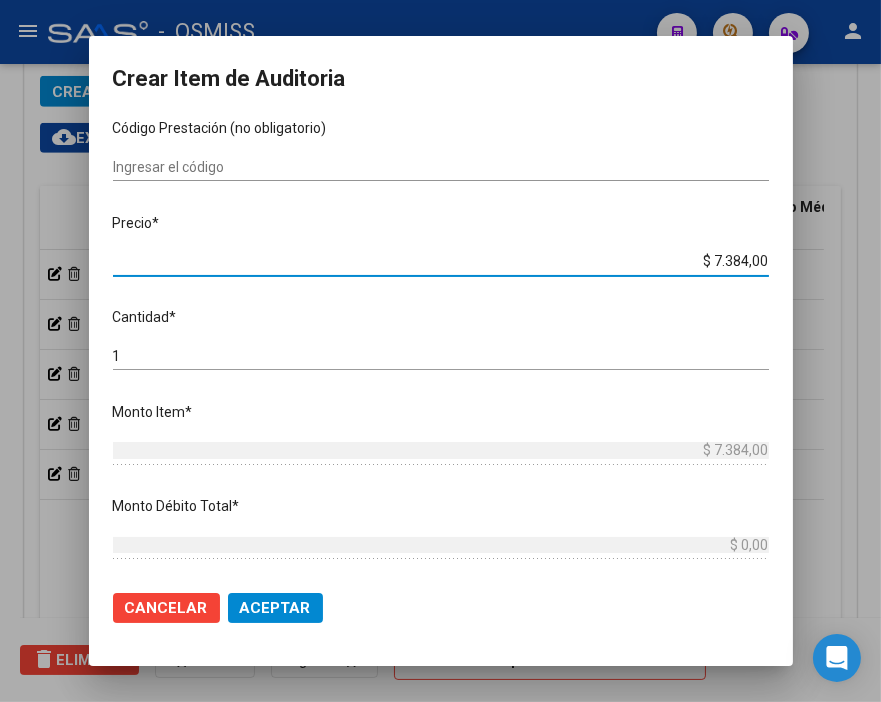 click on "Aceptar" 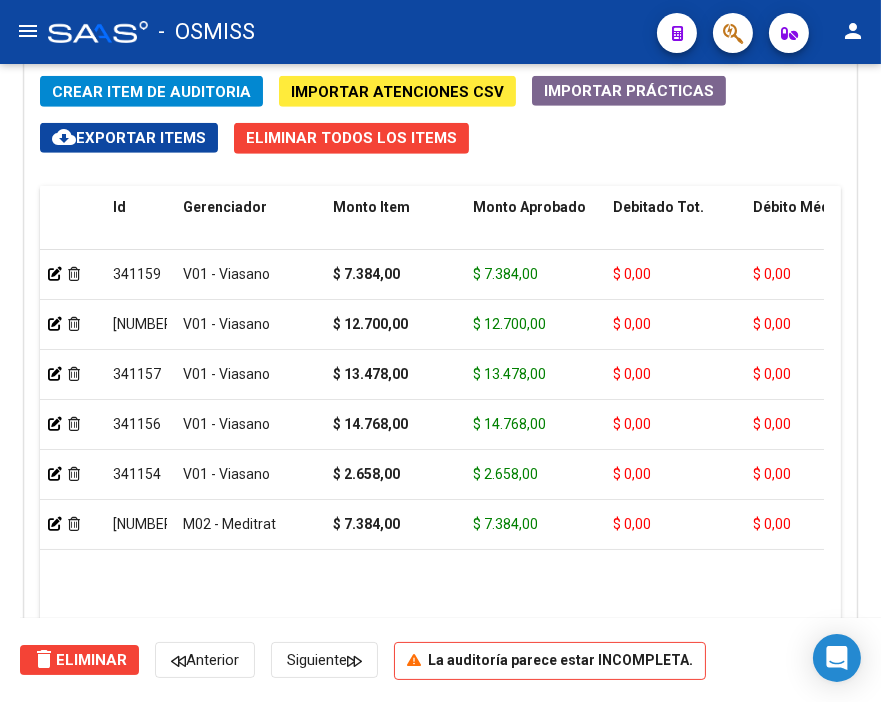 click on "Crear Item de Auditoria" 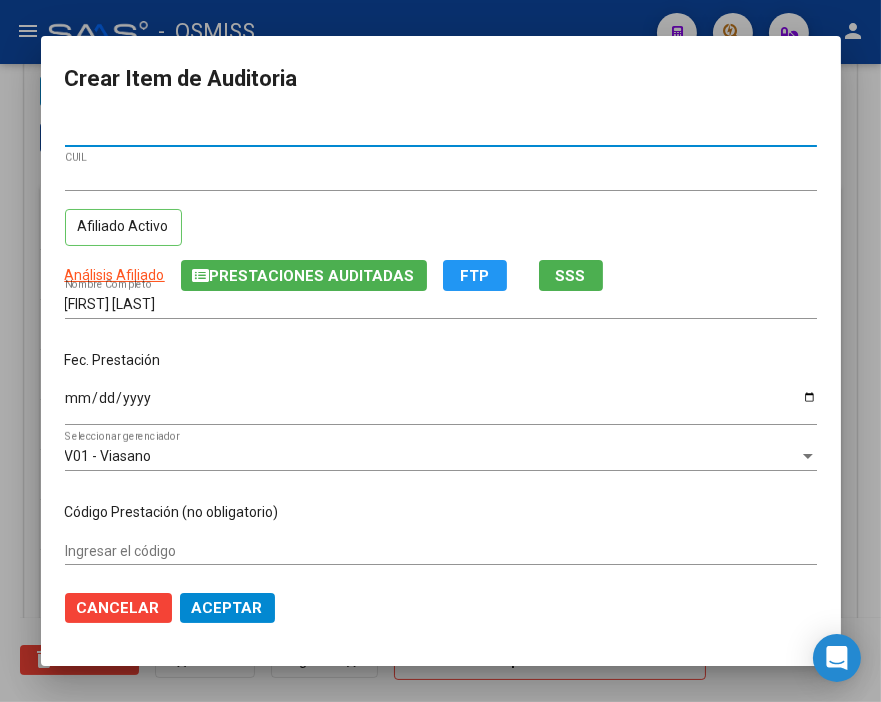 click on "Ingresar la fecha" at bounding box center (441, 405) 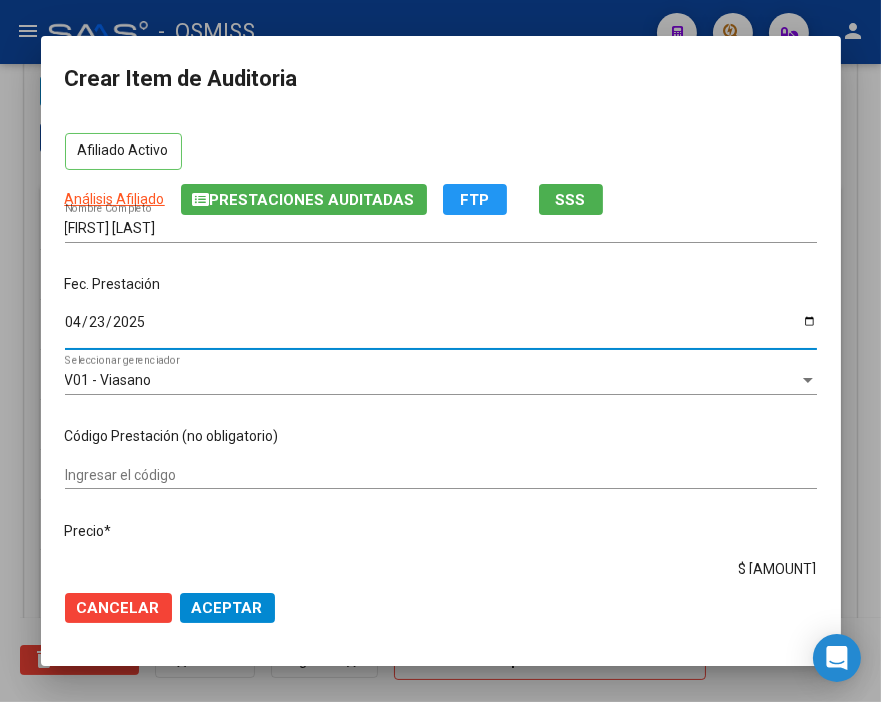 scroll, scrollTop: 222, scrollLeft: 0, axis: vertical 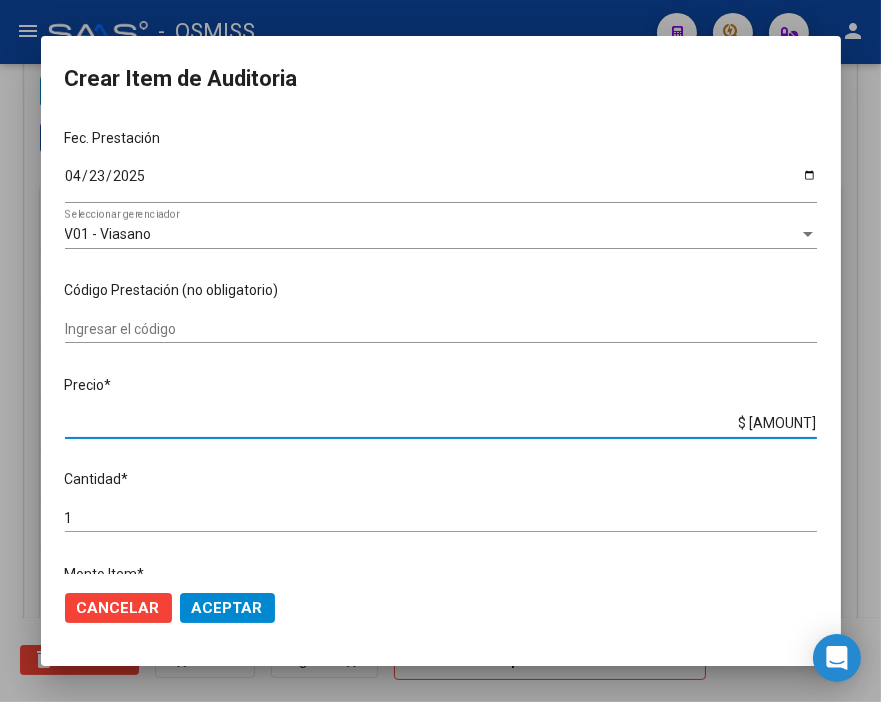 drag, startPoint x: 702, startPoint y: 431, endPoint x: 836, endPoint y: 430, distance: 134.00374 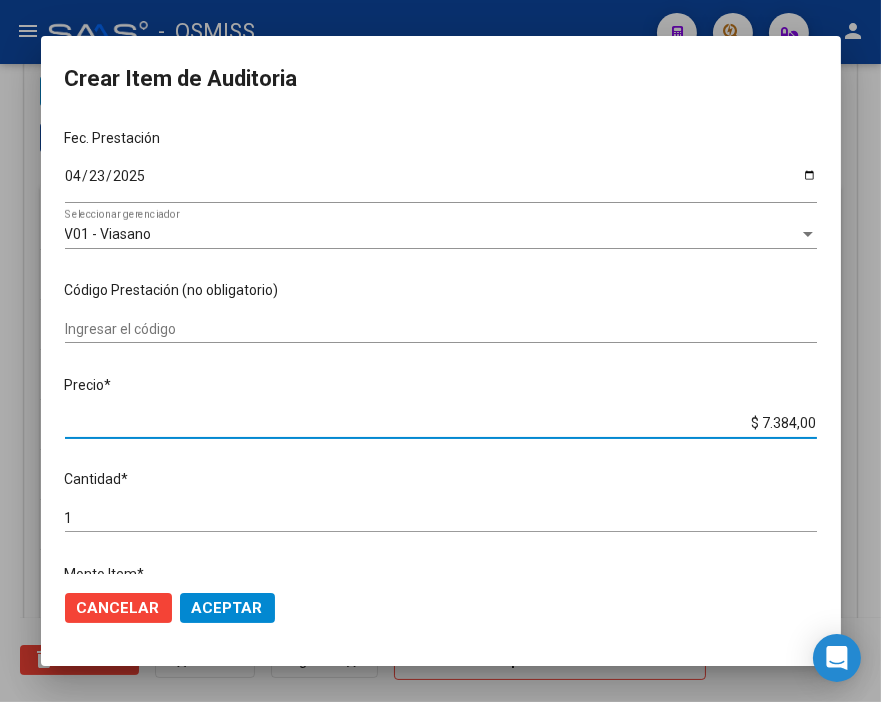 click on "Cancelar Aceptar" 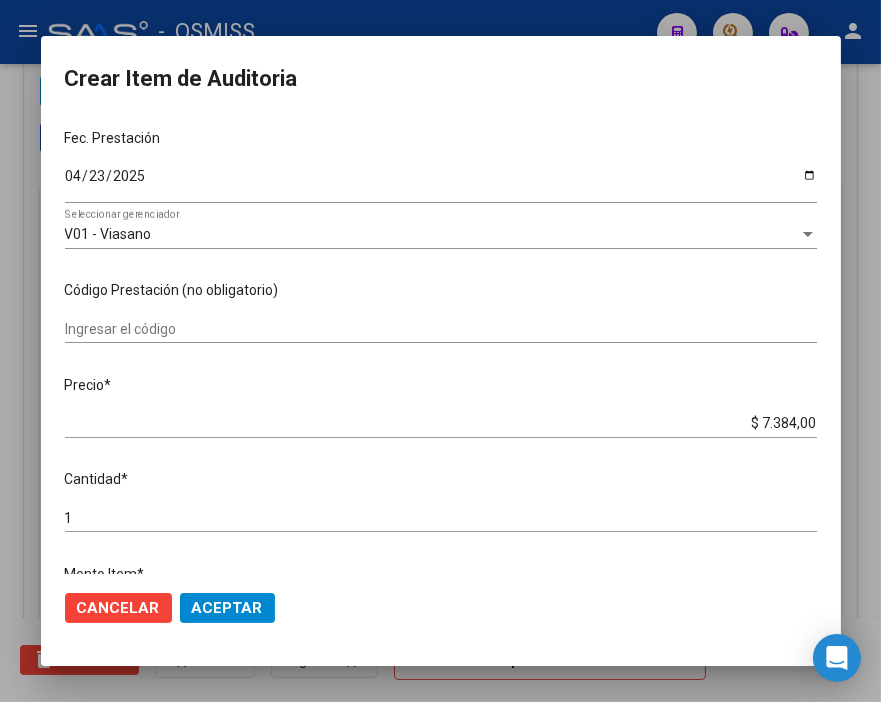click on "Cancelar Aceptar" 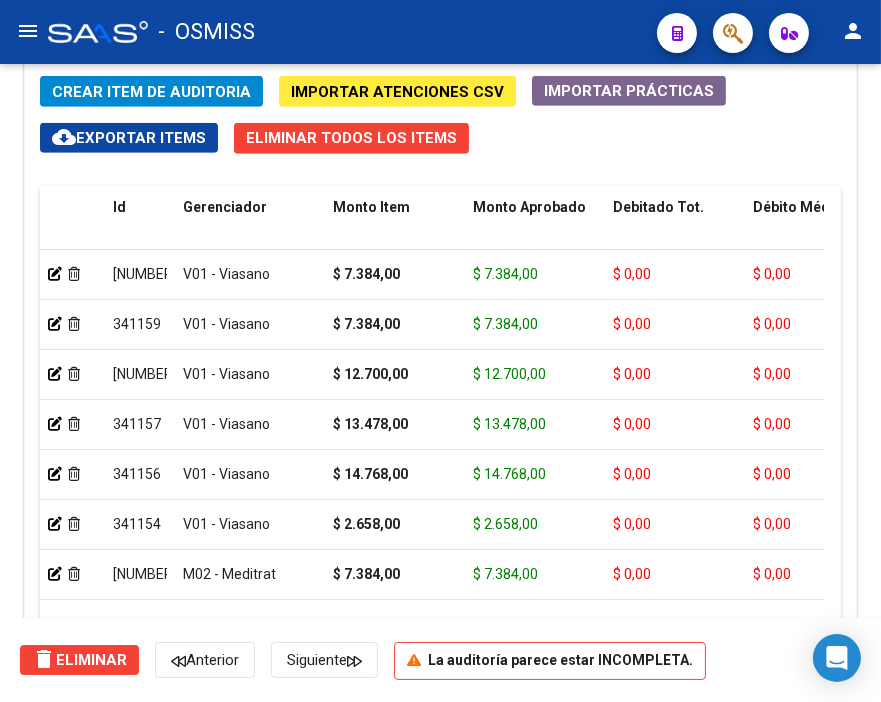 click on "Crear Item de Auditoria" 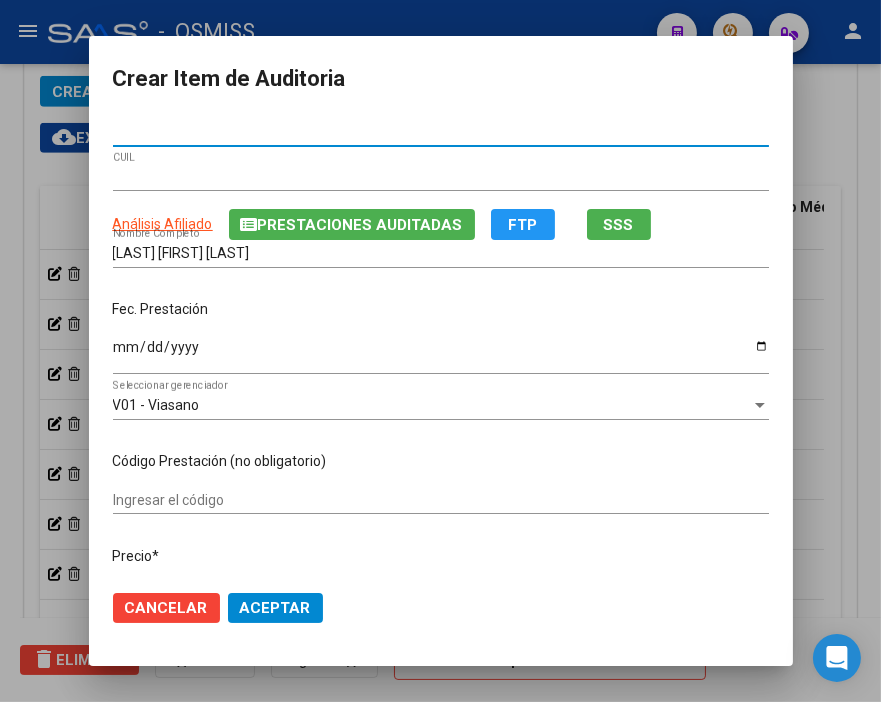 click on "Ingresar la fecha" at bounding box center [441, 354] 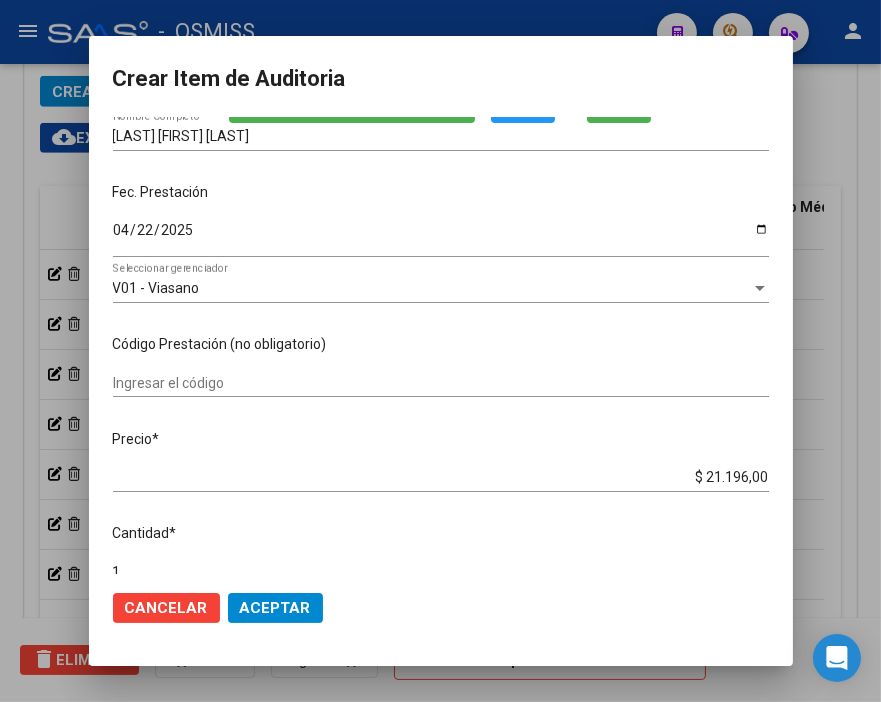 scroll, scrollTop: 222, scrollLeft: 0, axis: vertical 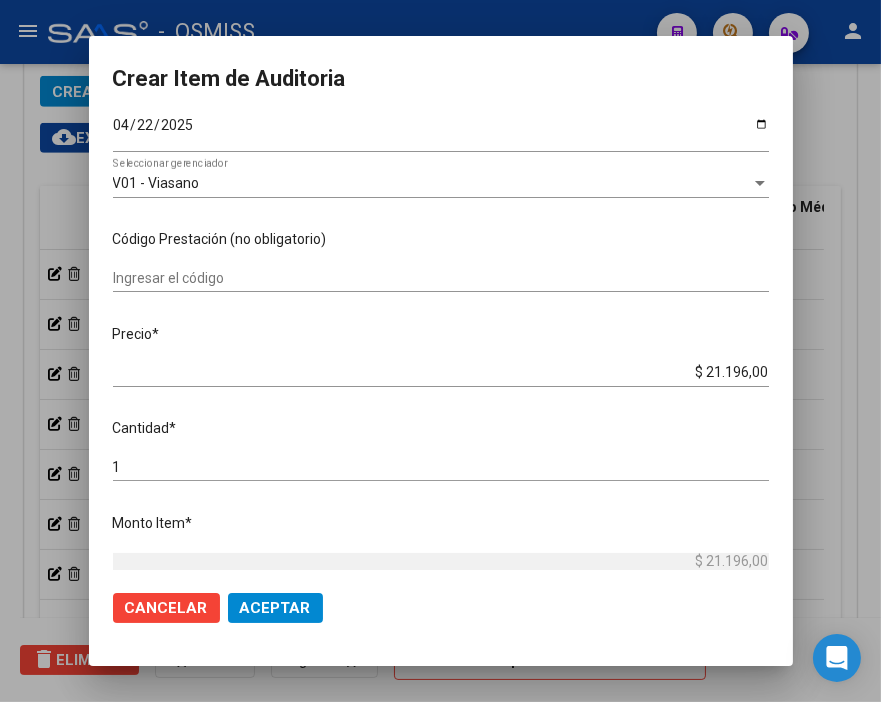 click on "$ 21.196,00 Ingresar el precio" at bounding box center [441, 373] 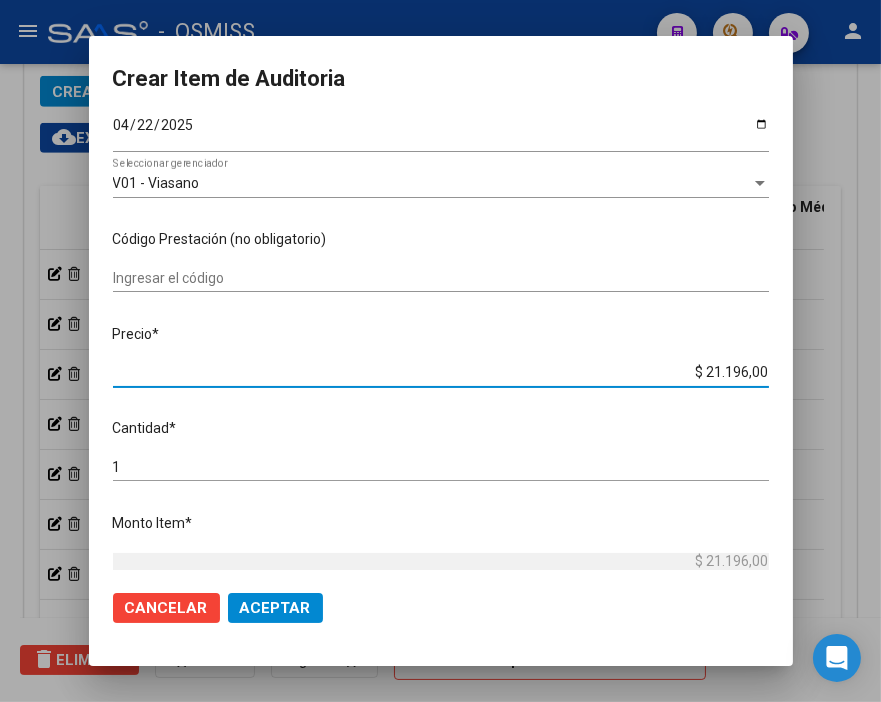 drag, startPoint x: 688, startPoint y: 376, endPoint x: 854, endPoint y: 376, distance: 166 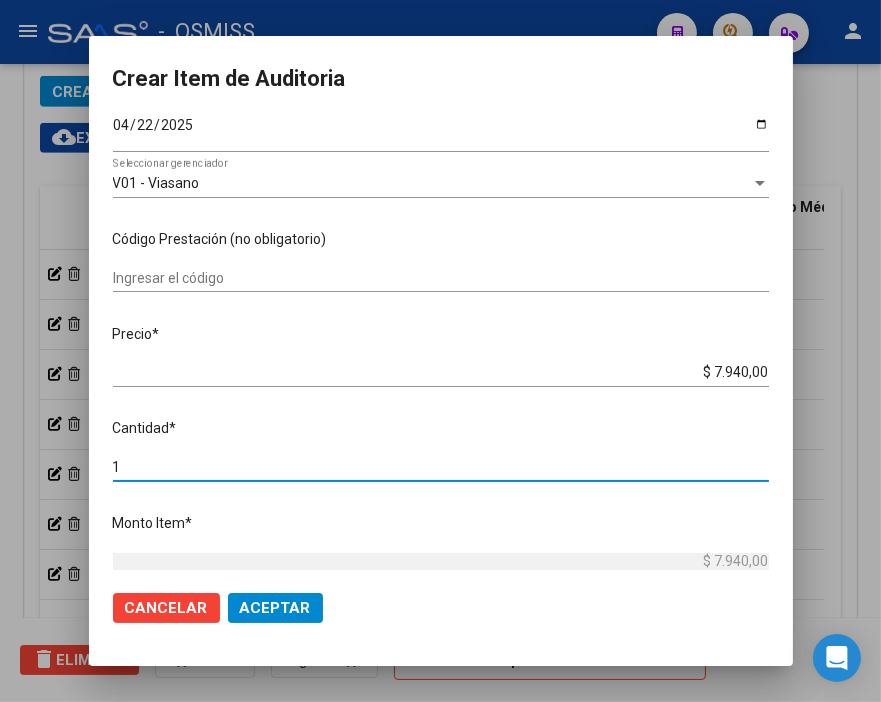 drag, startPoint x: 165, startPoint y: 470, endPoint x: 74, endPoint y: 464, distance: 91.197586 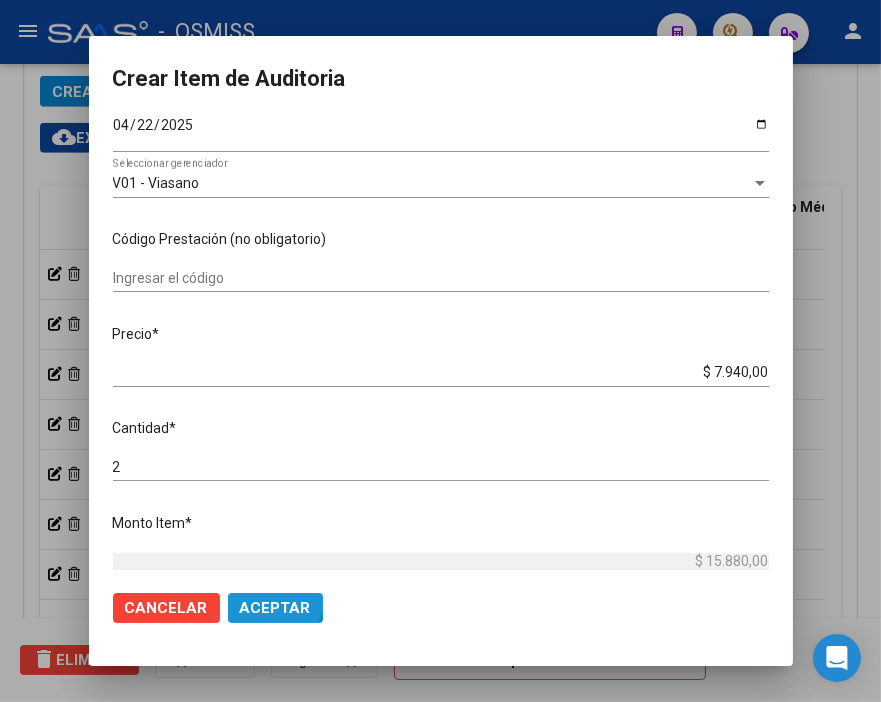 click on "Aceptar" 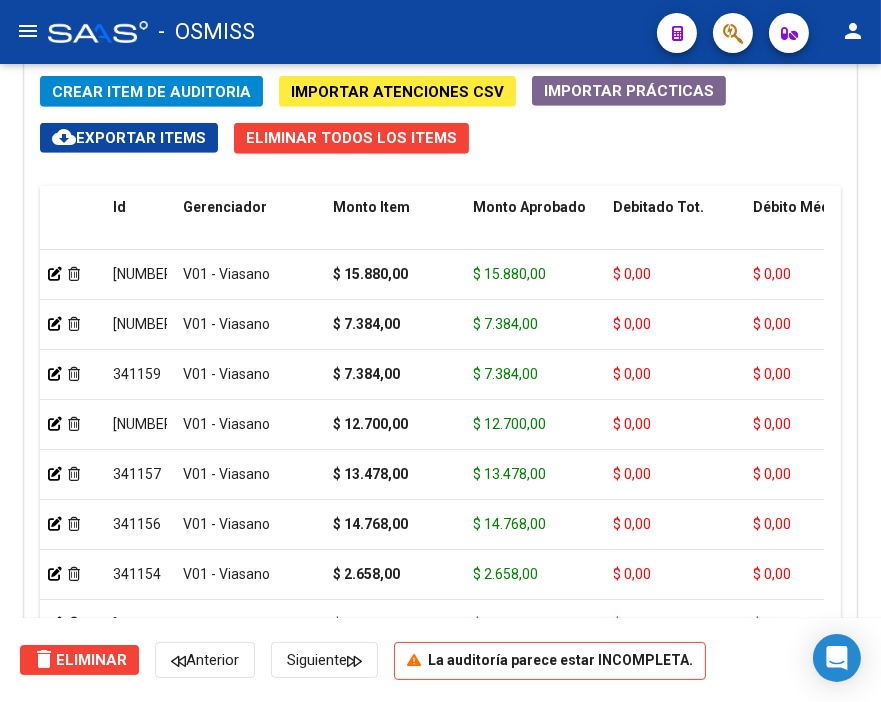 click on "-   OSMISS" 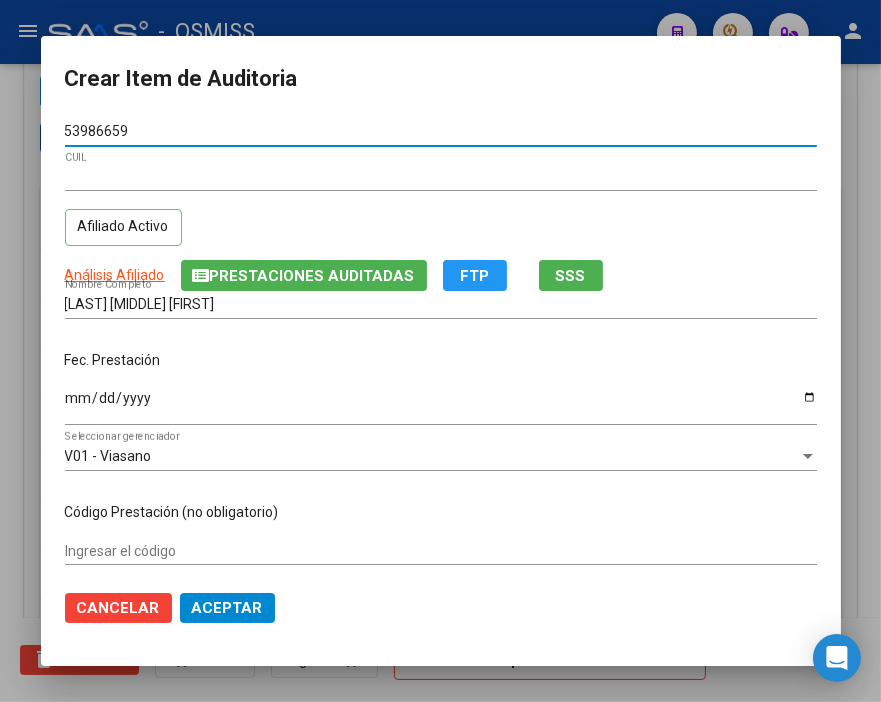 click on "Ingresar la fecha" at bounding box center [441, 405] 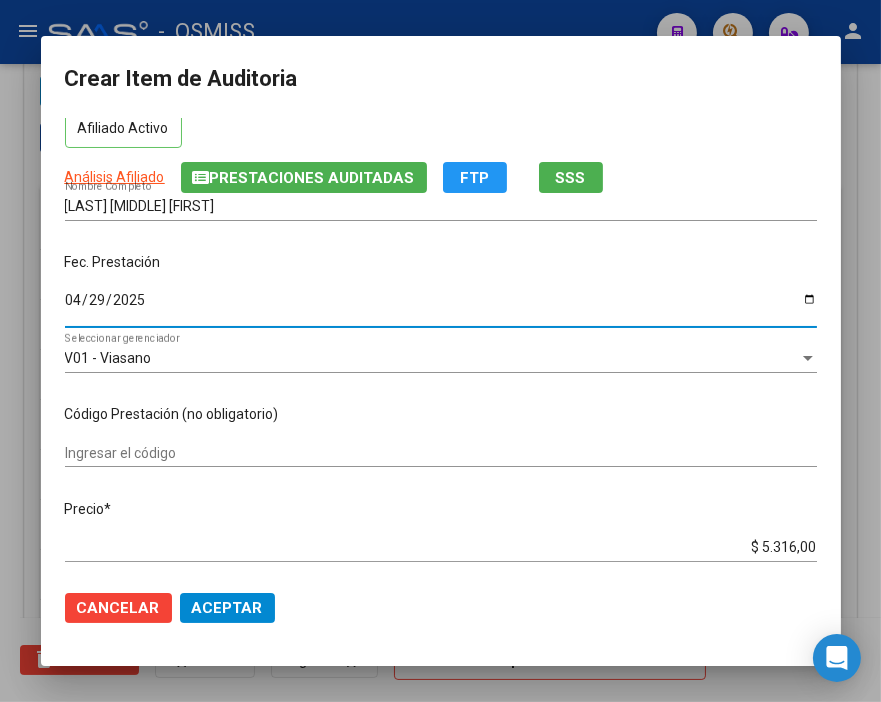 scroll, scrollTop: 222, scrollLeft: 0, axis: vertical 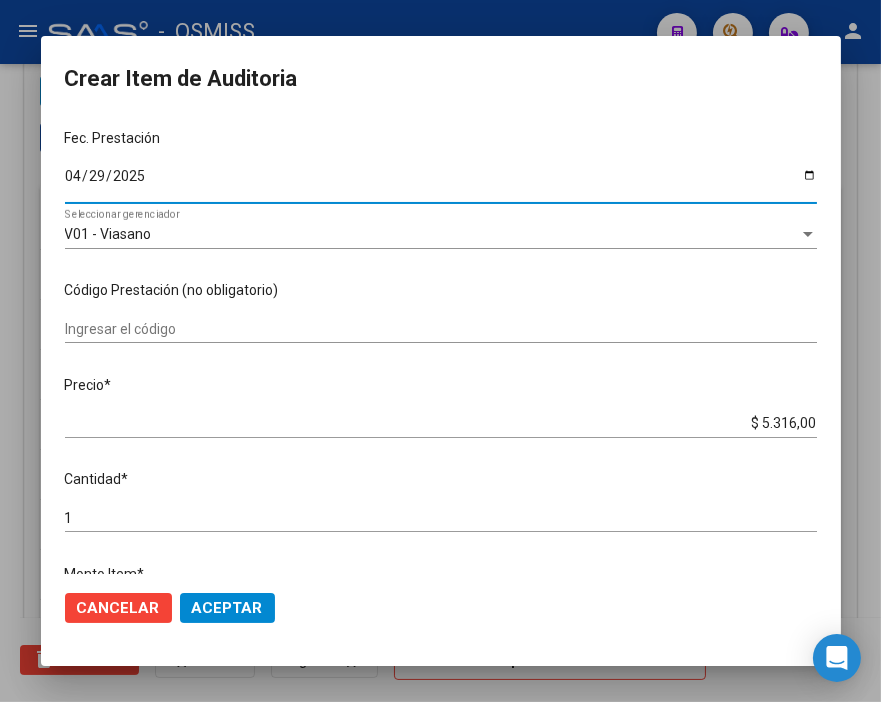 click on "Aceptar" 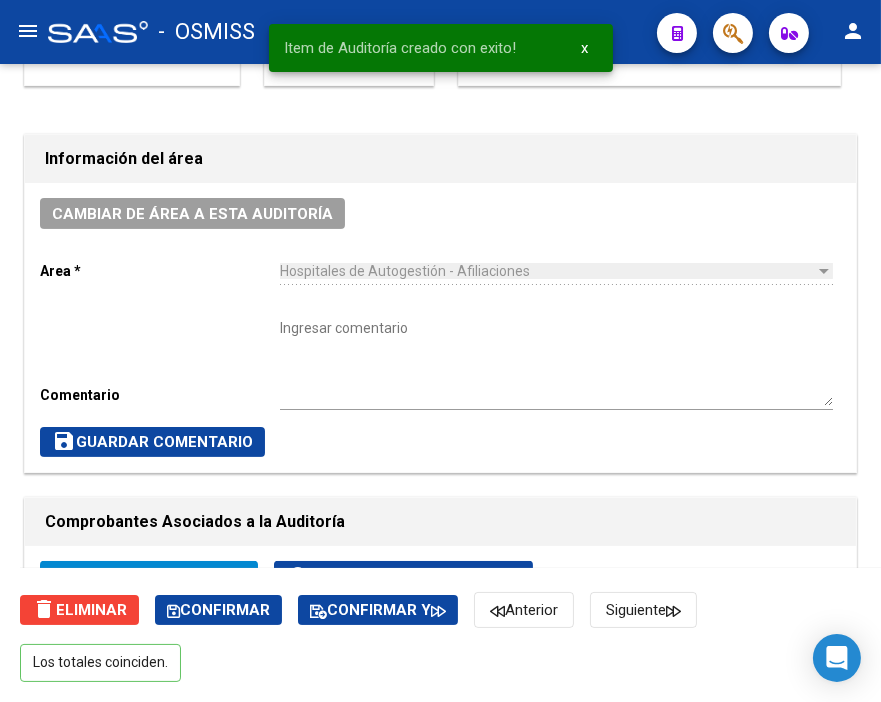 scroll, scrollTop: 658, scrollLeft: 0, axis: vertical 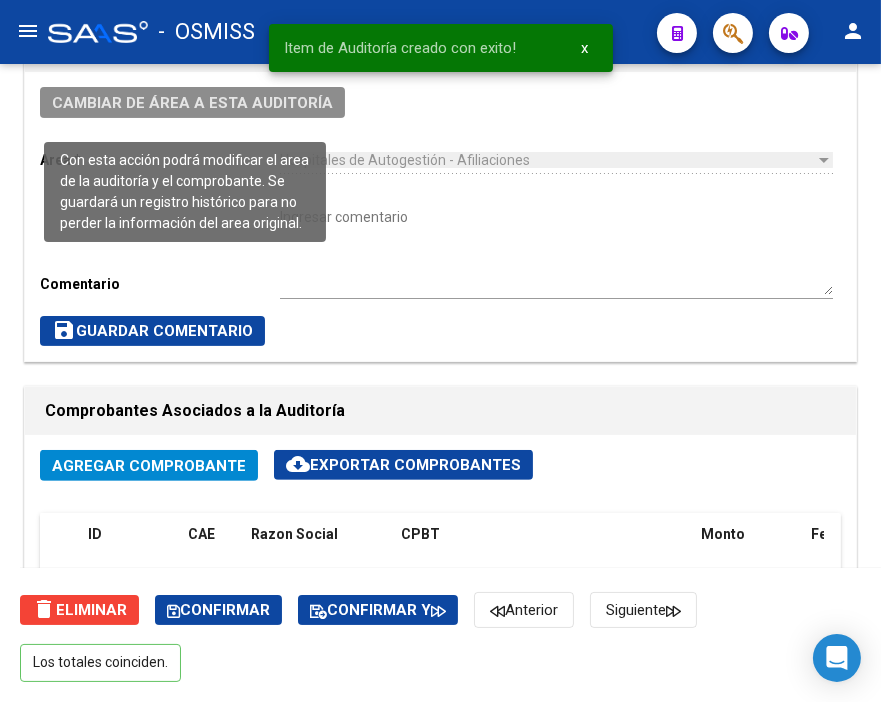 click on "Cambiar de área a esta auditoría" 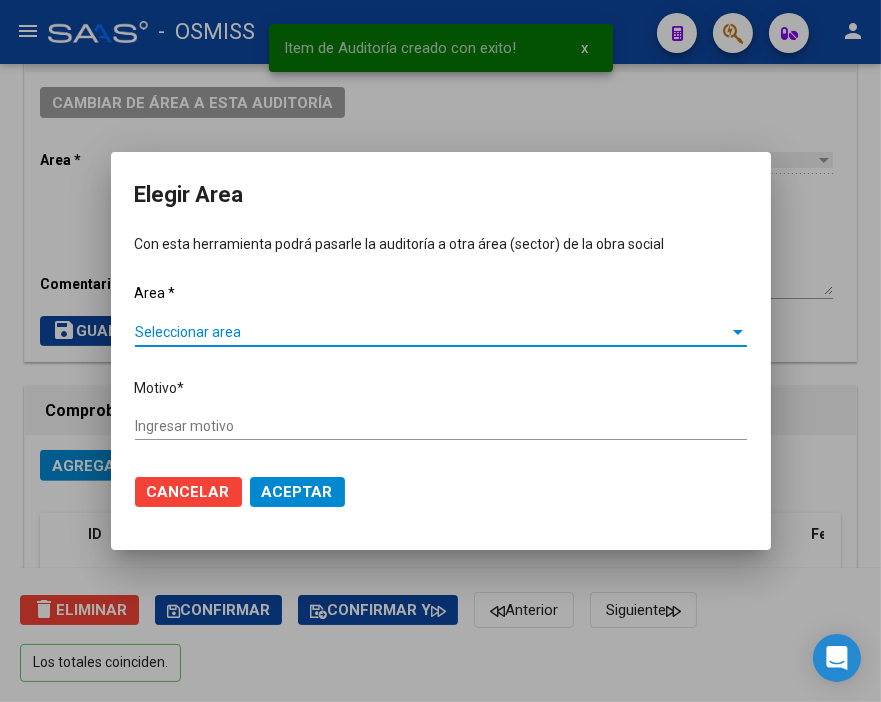 click on "Seleccionar area" at bounding box center (432, 332) 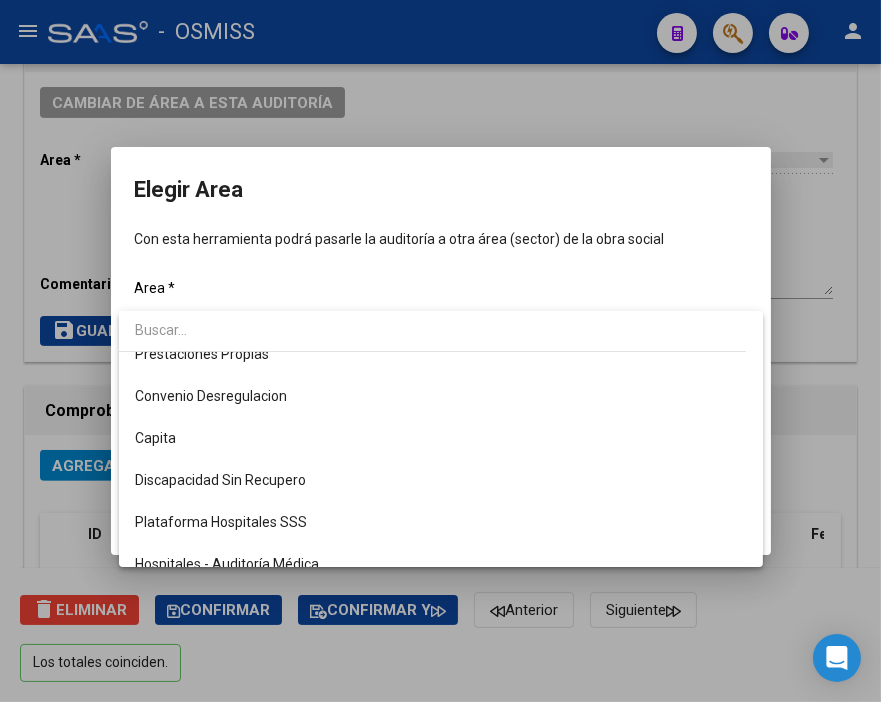 scroll, scrollTop: 222, scrollLeft: 0, axis: vertical 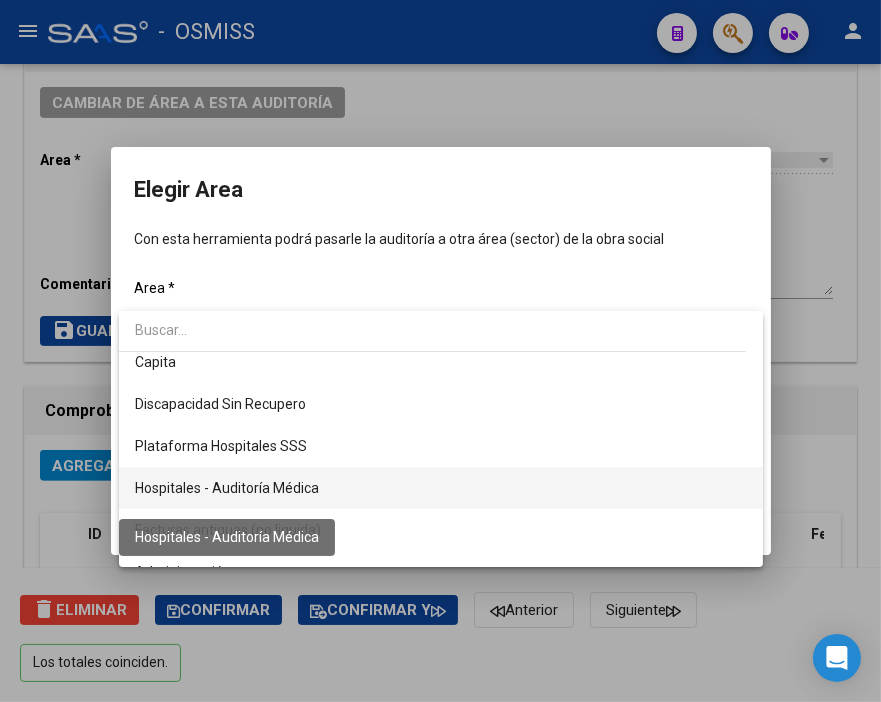 click on "Hospitales - Auditoría Médica" at bounding box center [227, 488] 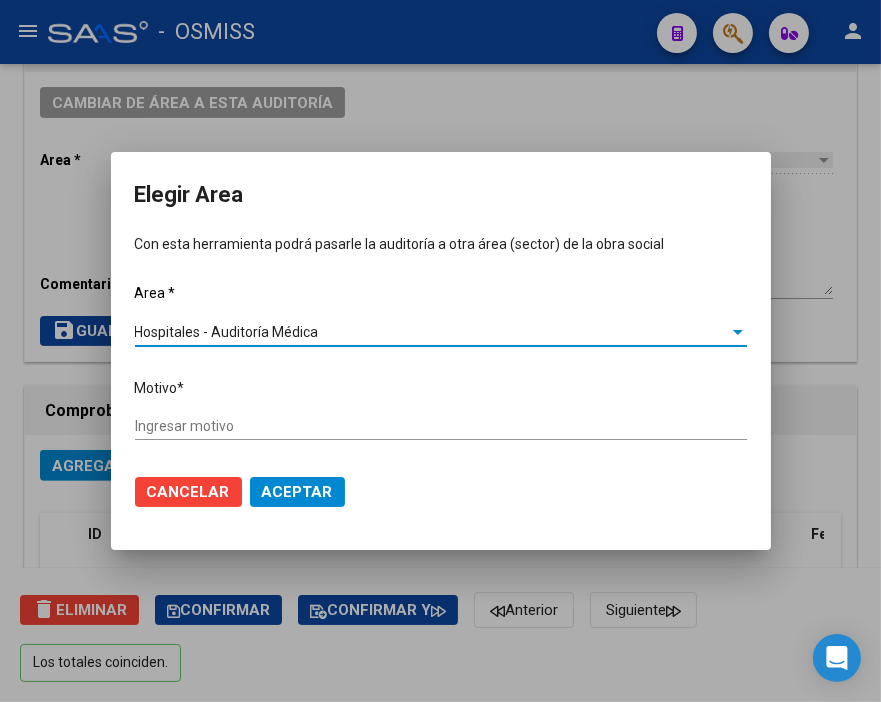 click on "Ingresar motivo" at bounding box center [441, 426] 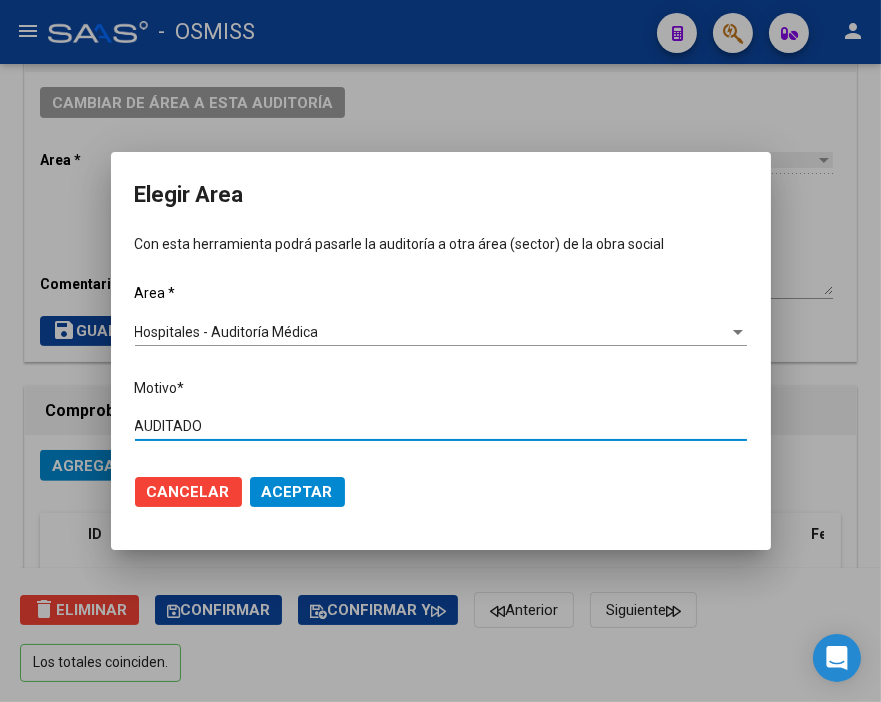 click on "Aceptar" at bounding box center [297, 492] 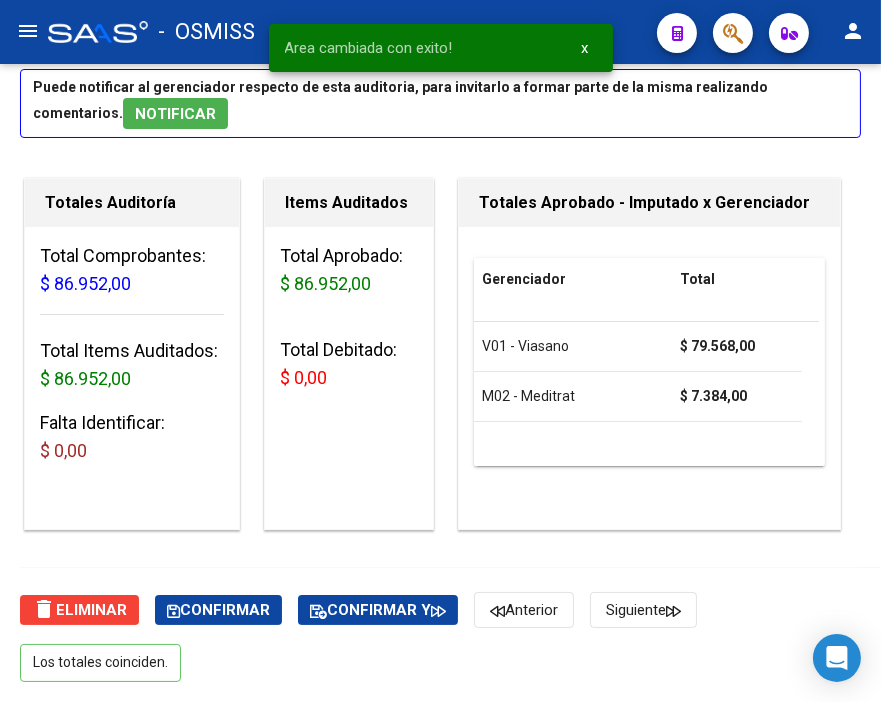 scroll, scrollTop: 0, scrollLeft: 0, axis: both 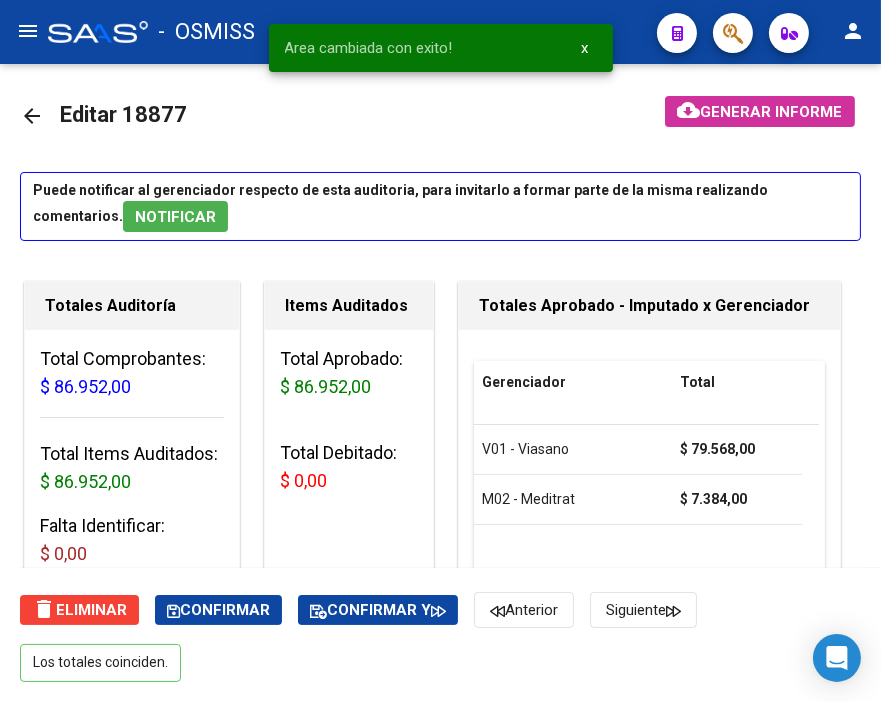 click on "arrow_back" 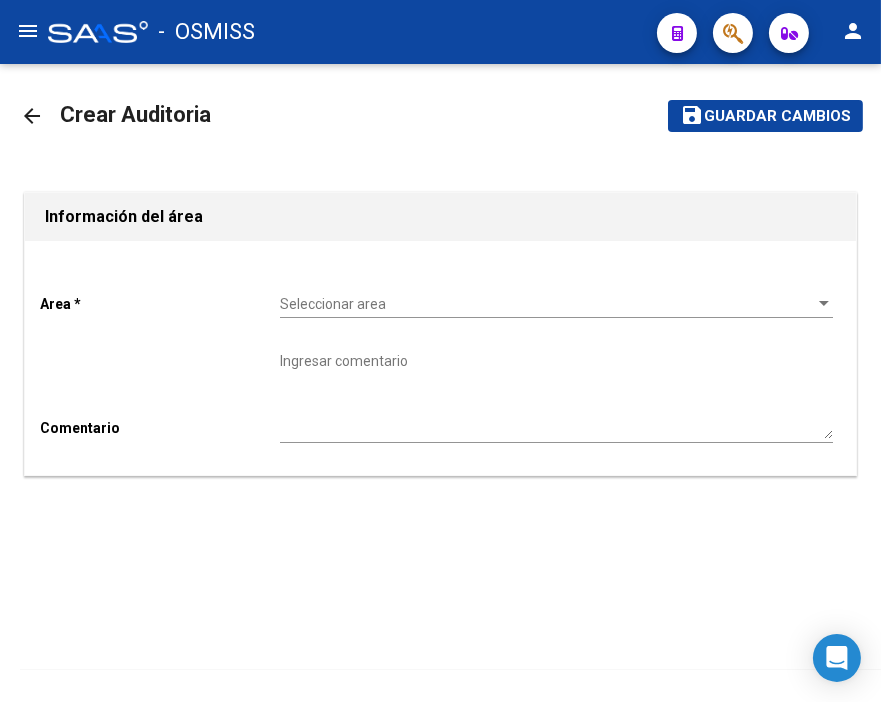 click on "Seleccionar area" at bounding box center (547, 304) 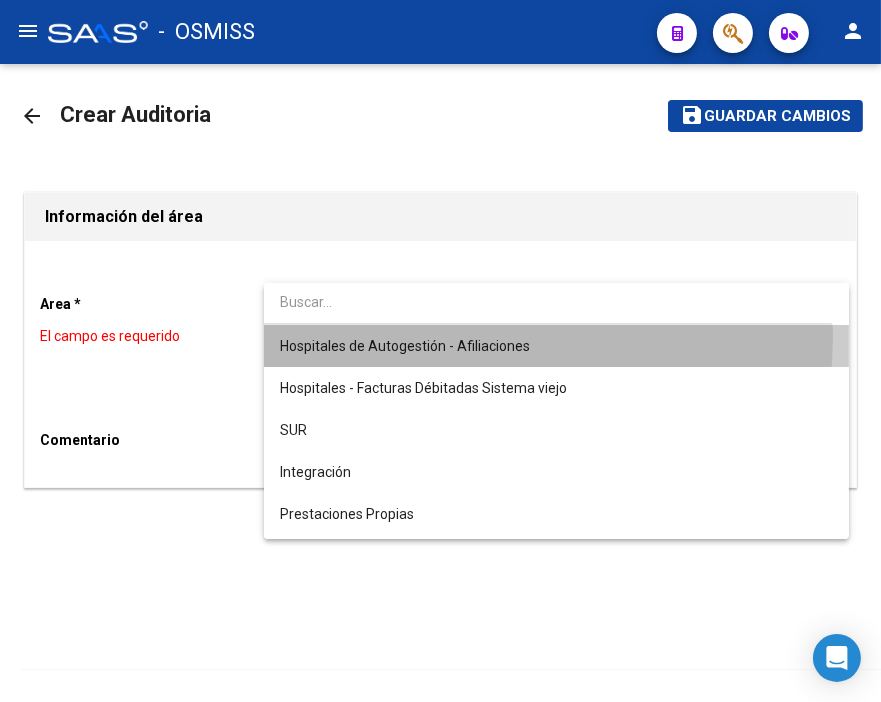 click on "Hospitales de Autogestión - Afiliaciones" at bounding box center [556, 346] 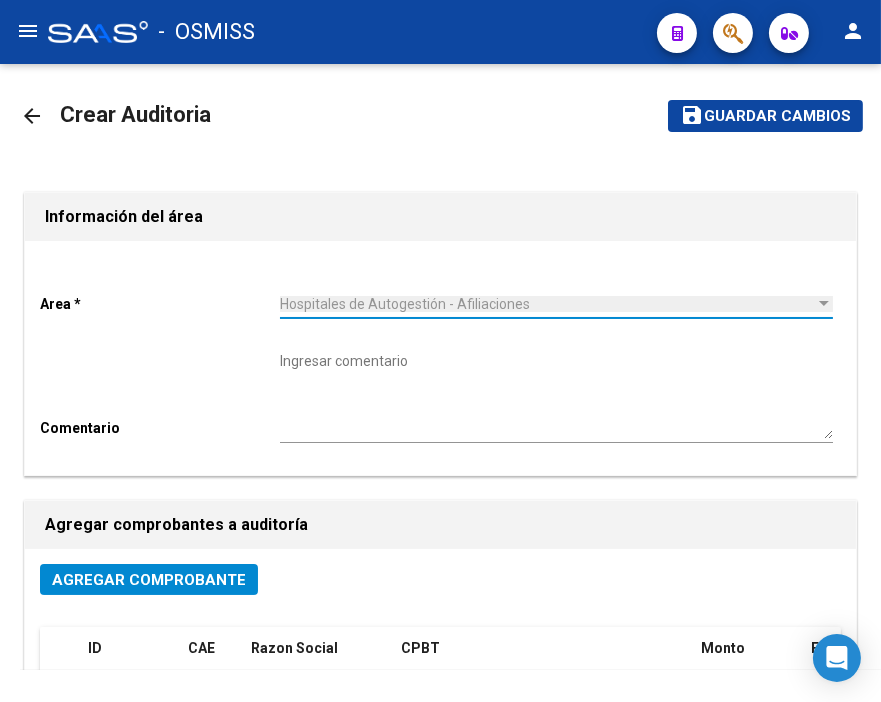 click on "Agregar Comprobante" 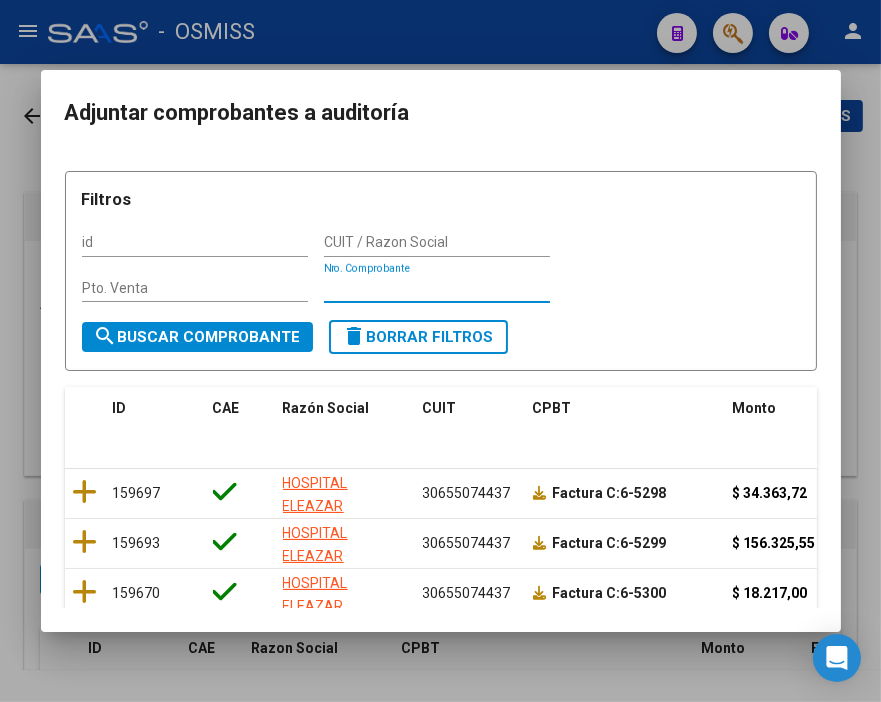 click on "Nro. Comprobante" at bounding box center (437, 288) 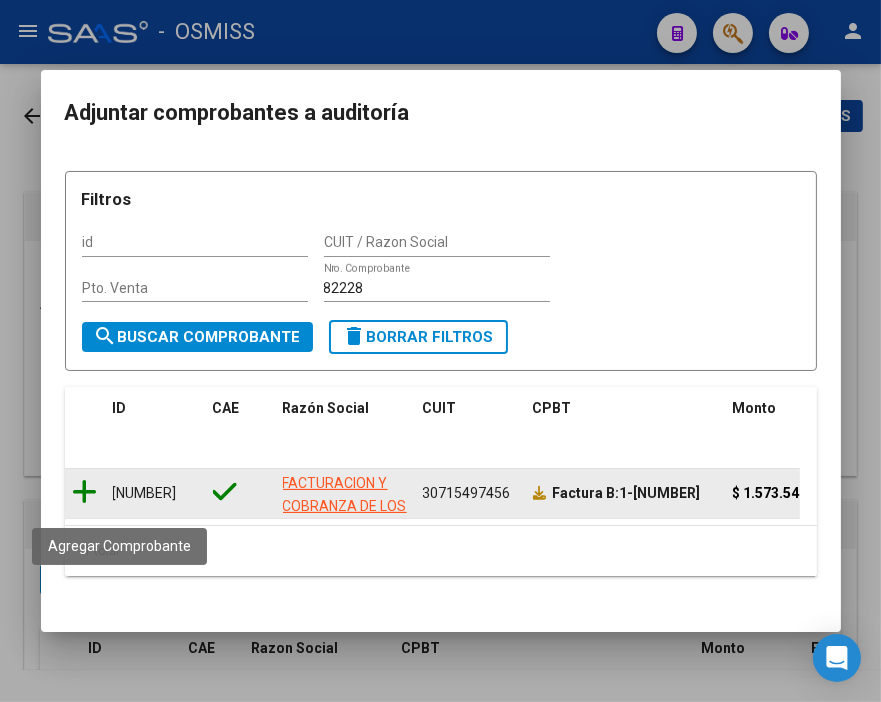 click 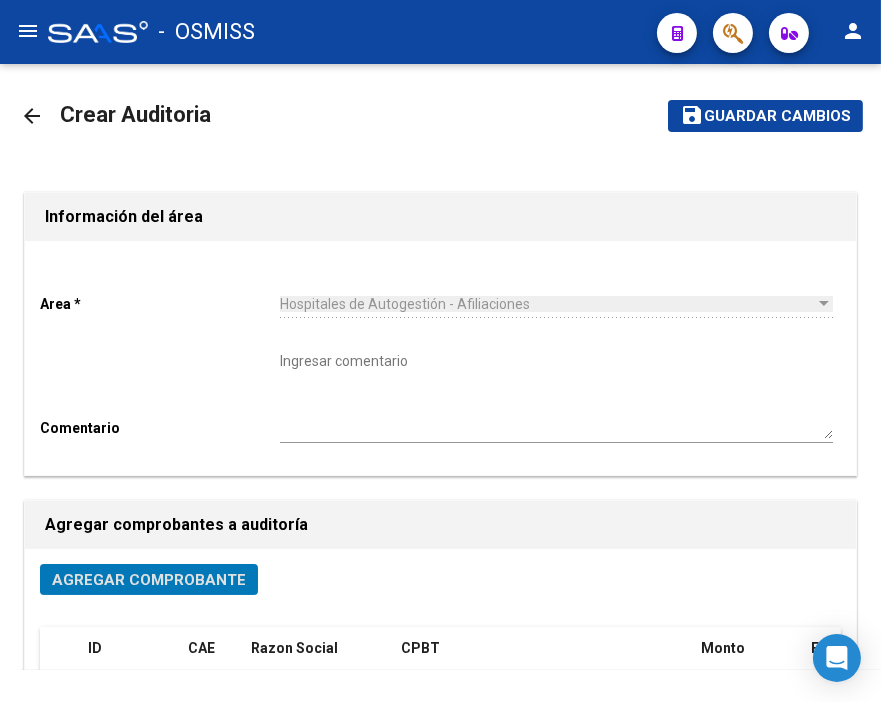 click on "Guardar cambios" 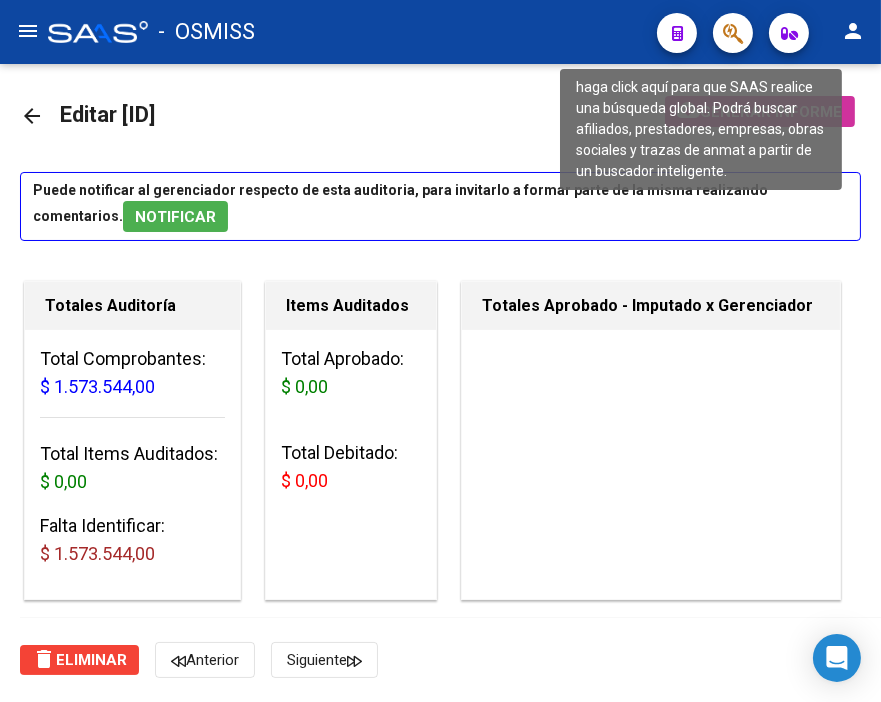 click 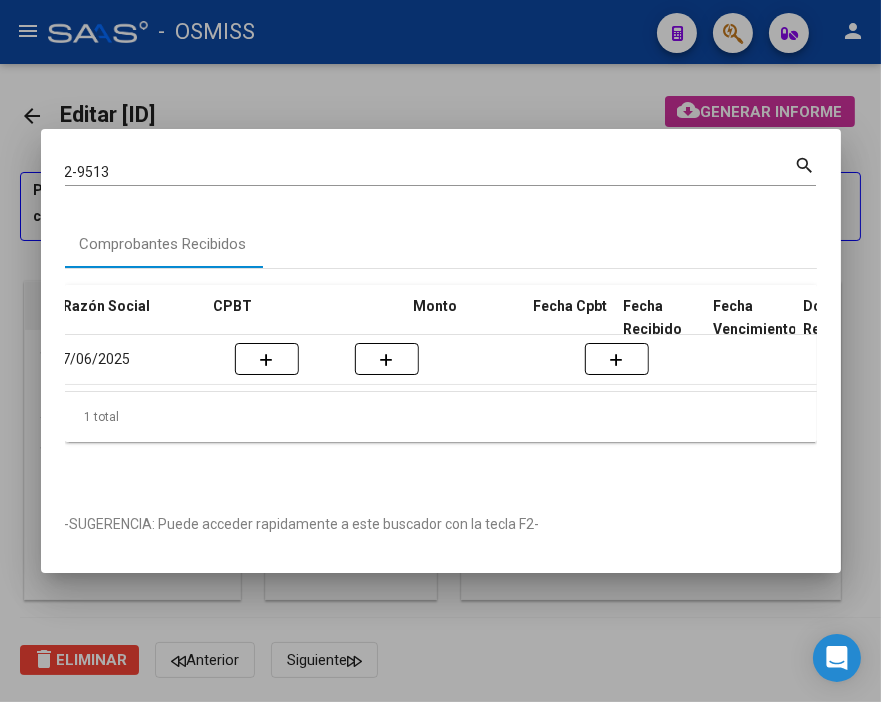 scroll, scrollTop: 0, scrollLeft: 0, axis: both 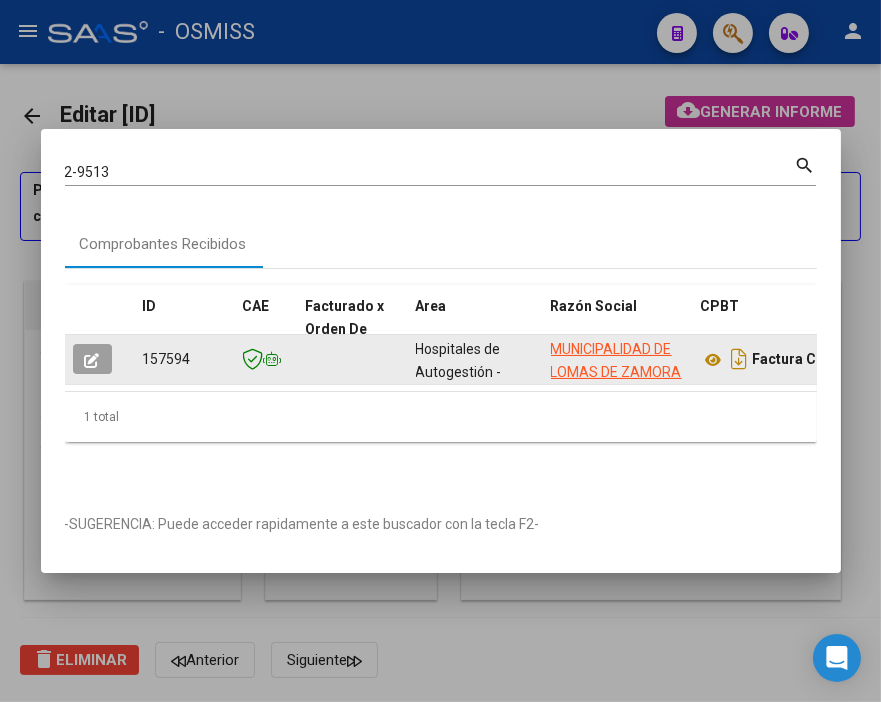 click 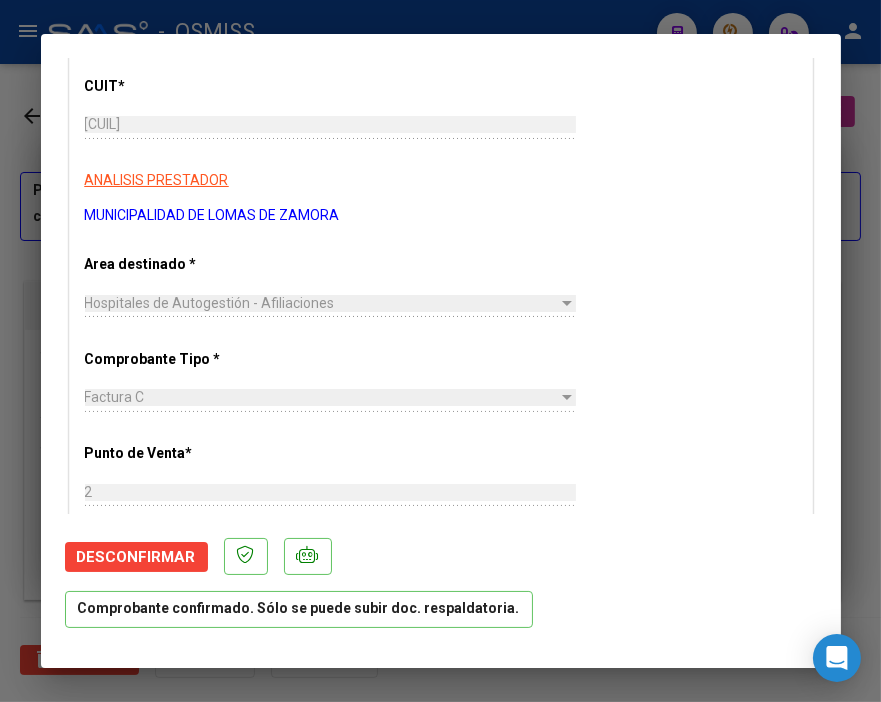 scroll, scrollTop: 0, scrollLeft: 0, axis: both 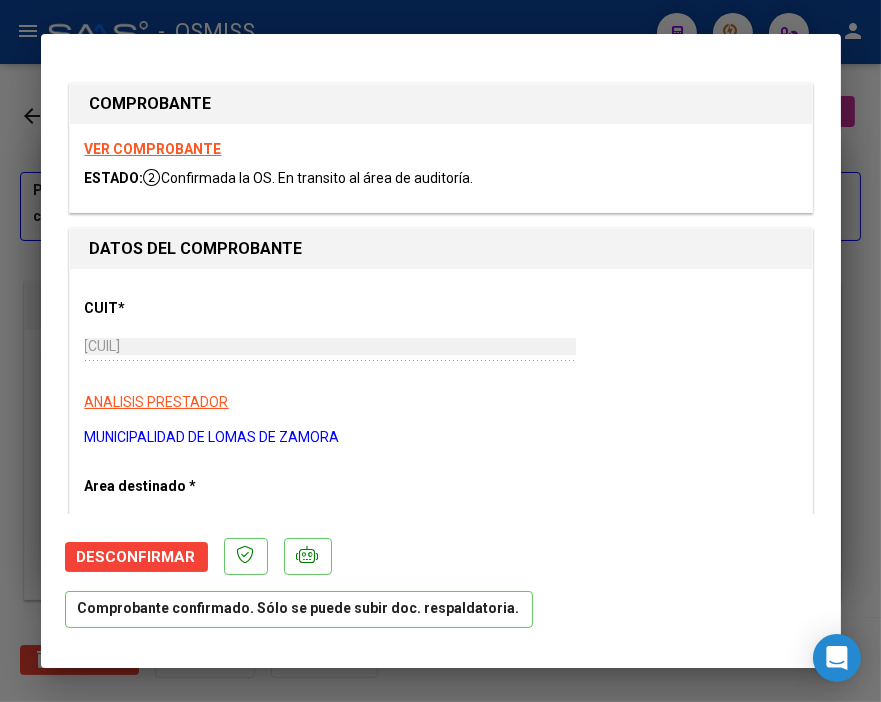 click at bounding box center [440, 351] 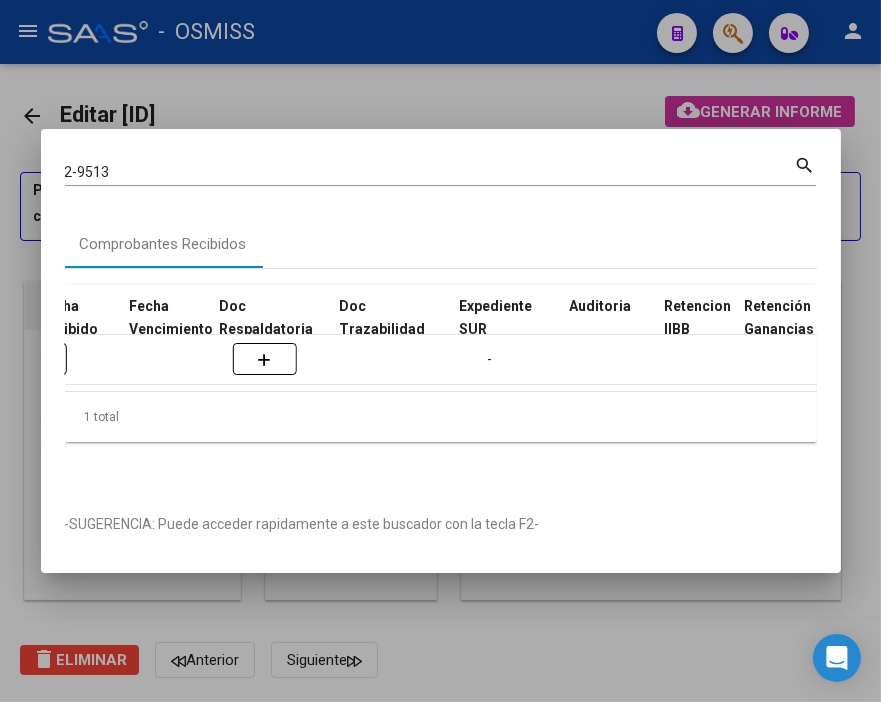scroll, scrollTop: 0, scrollLeft: 0, axis: both 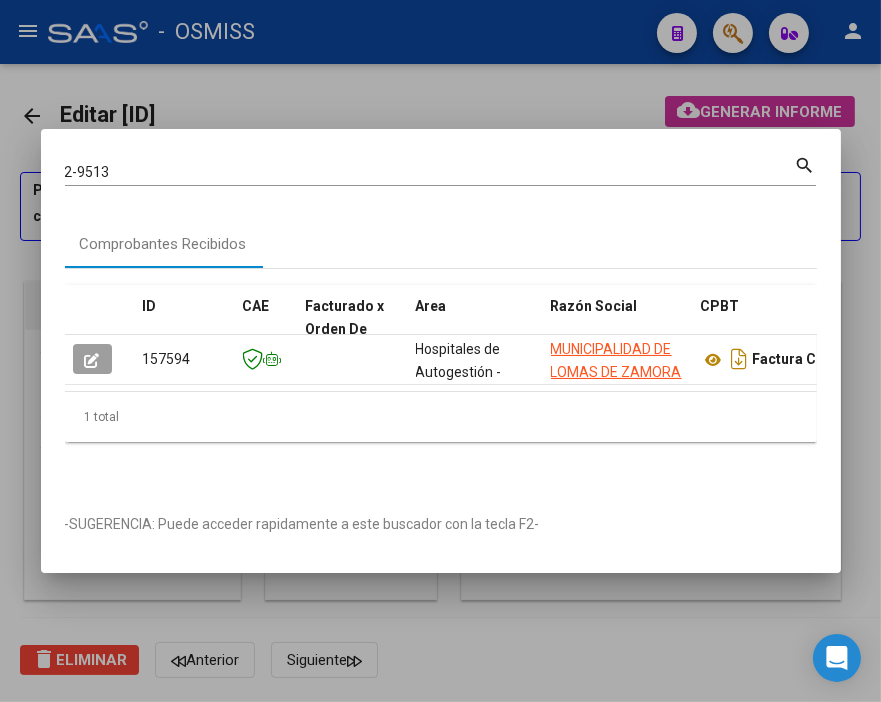 drag, startPoint x: 353, startPoint y: 87, endPoint x: 262, endPoint y: 50, distance: 98.23441 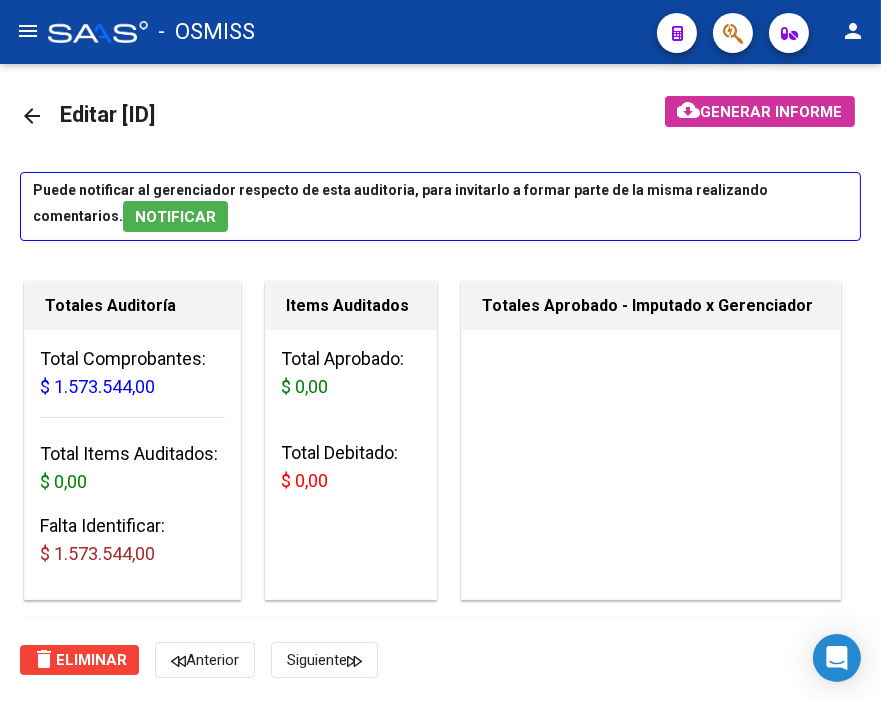 click on "arrow_back" 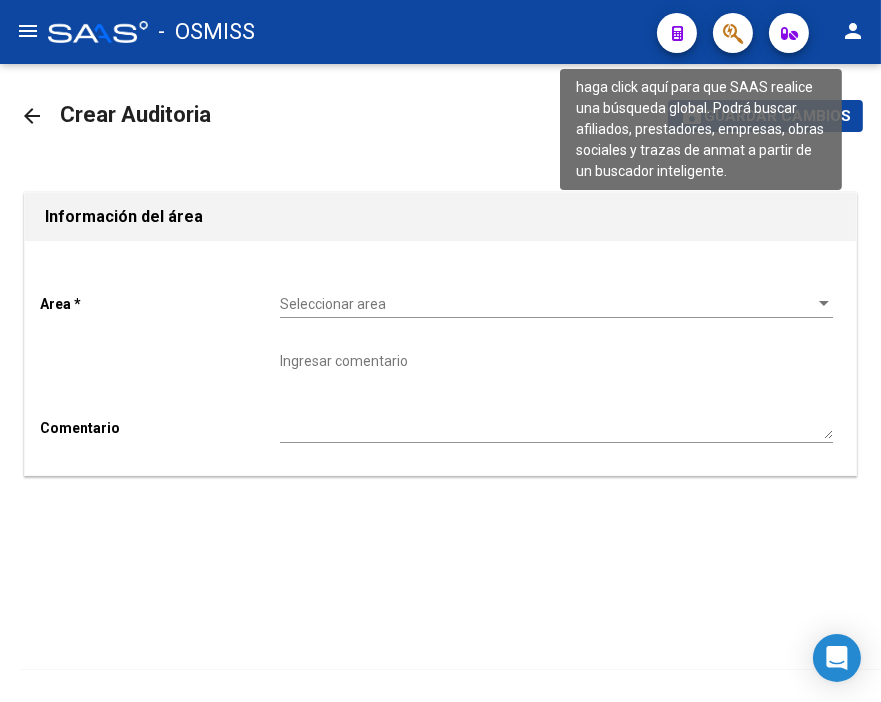 click 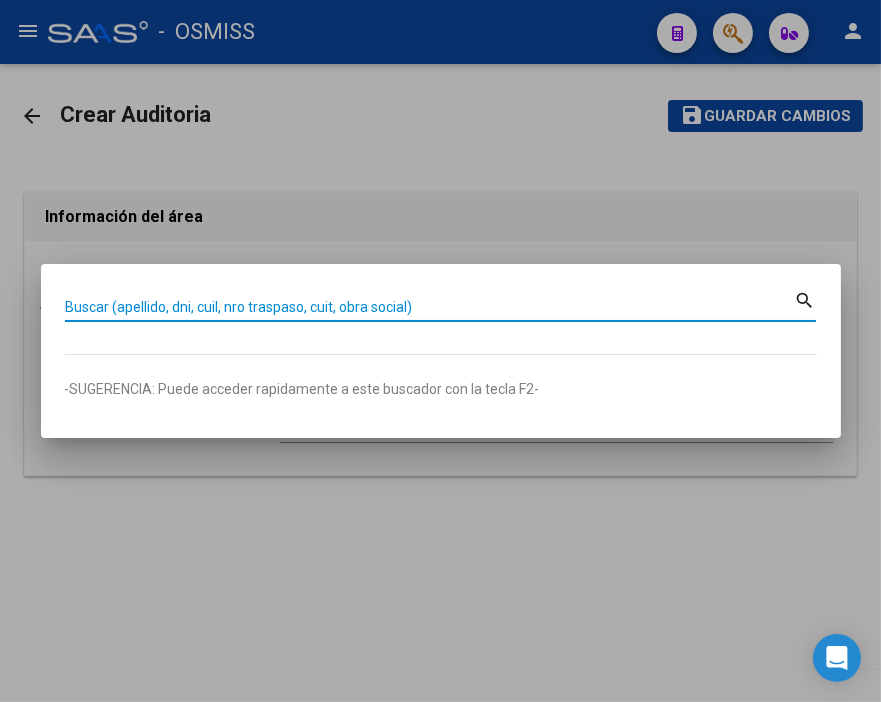 click on "Buscar (apellido, dni, cuil, nro traspaso, cuit, obra social)" at bounding box center [430, 307] 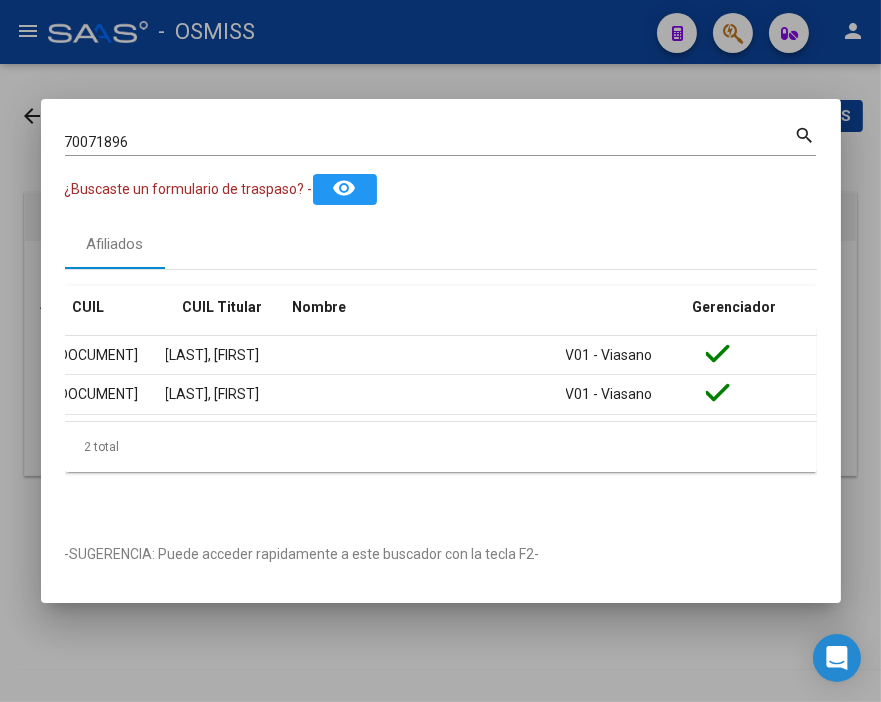 scroll, scrollTop: 0, scrollLeft: 0, axis: both 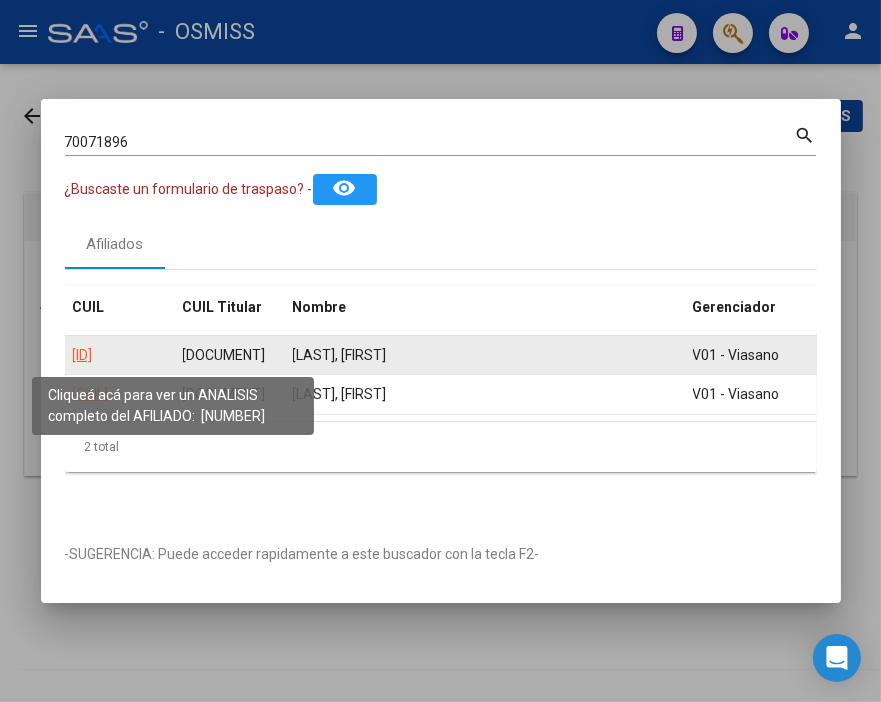 click on "[ID]" 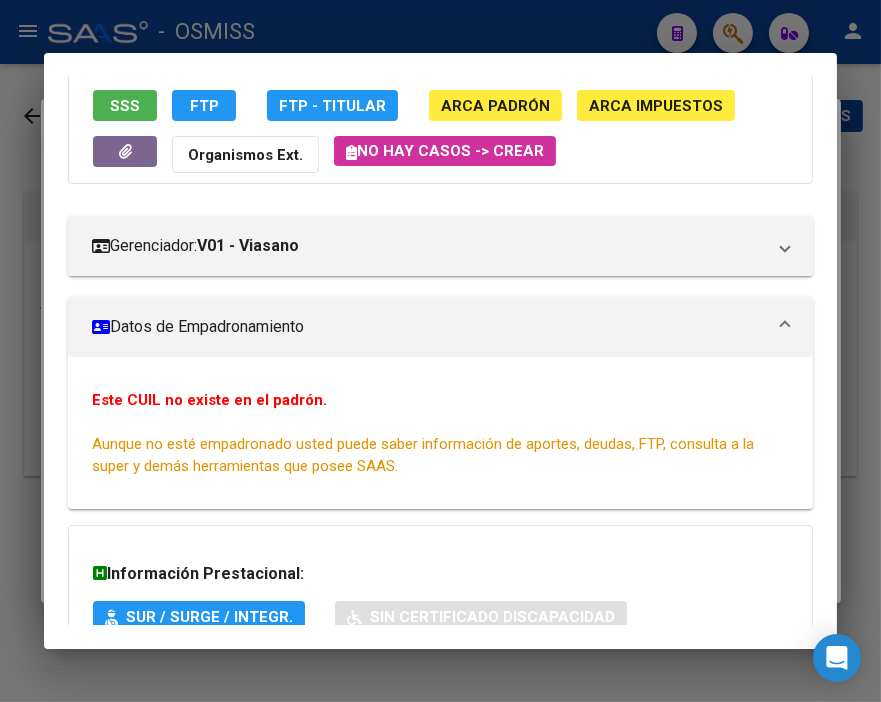 scroll, scrollTop: 0, scrollLeft: 0, axis: both 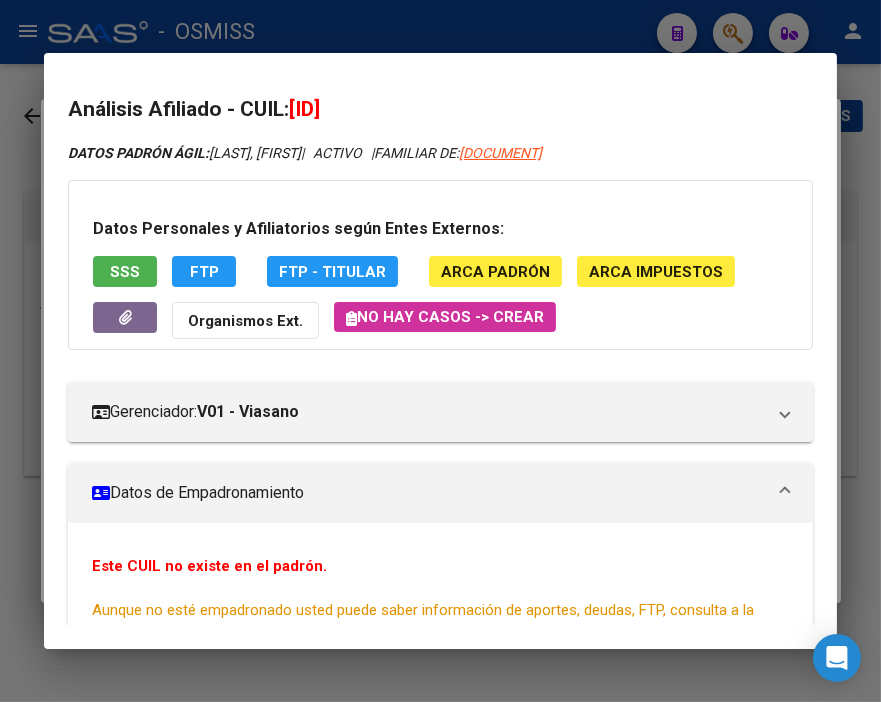 click at bounding box center (440, 351) 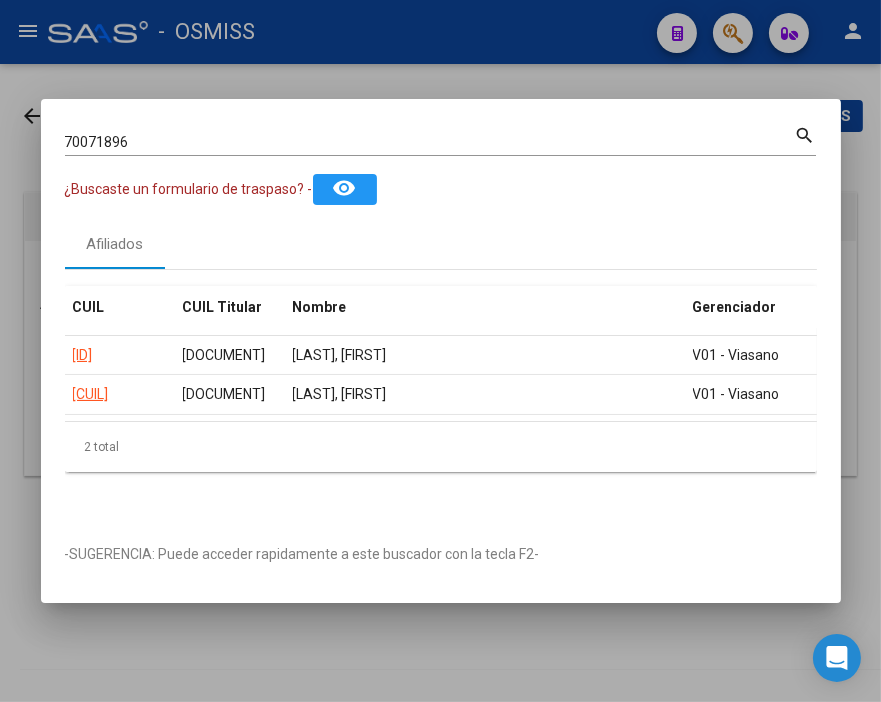 click at bounding box center [440, 351] 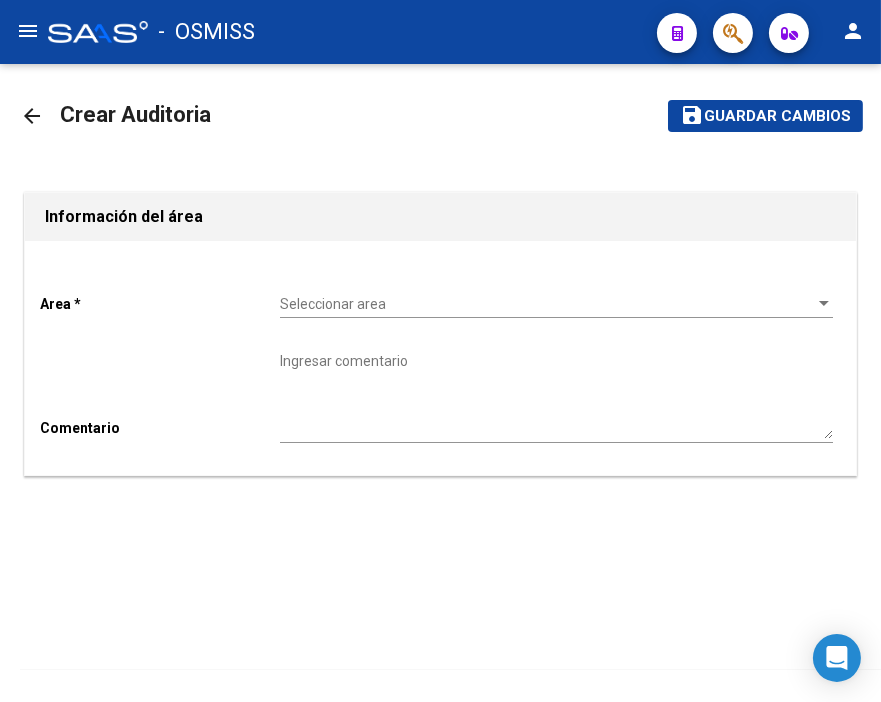 click on "Seleccionar area" at bounding box center (547, 304) 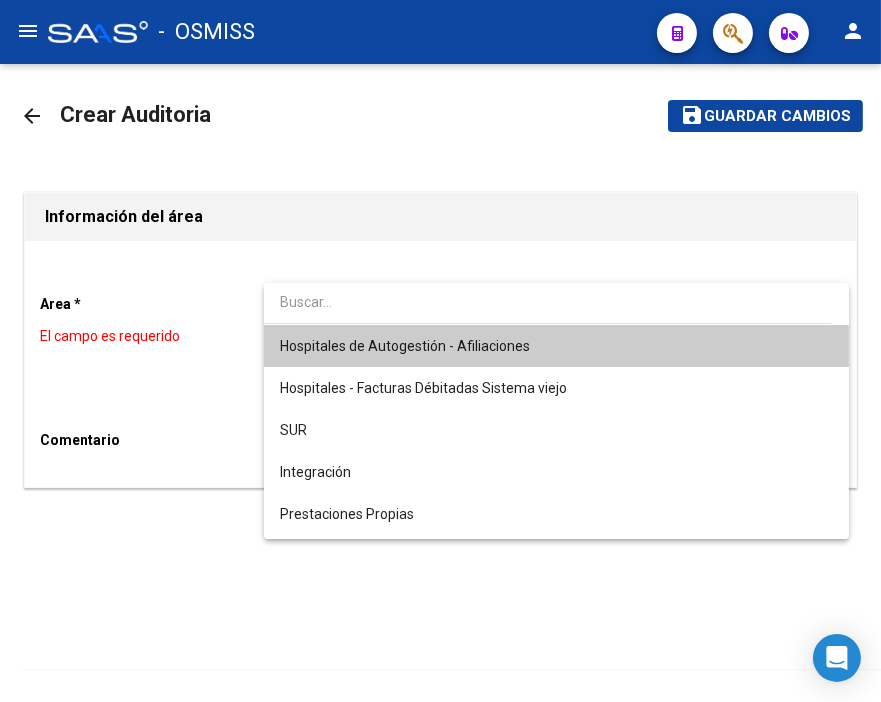 click at bounding box center [548, 302] 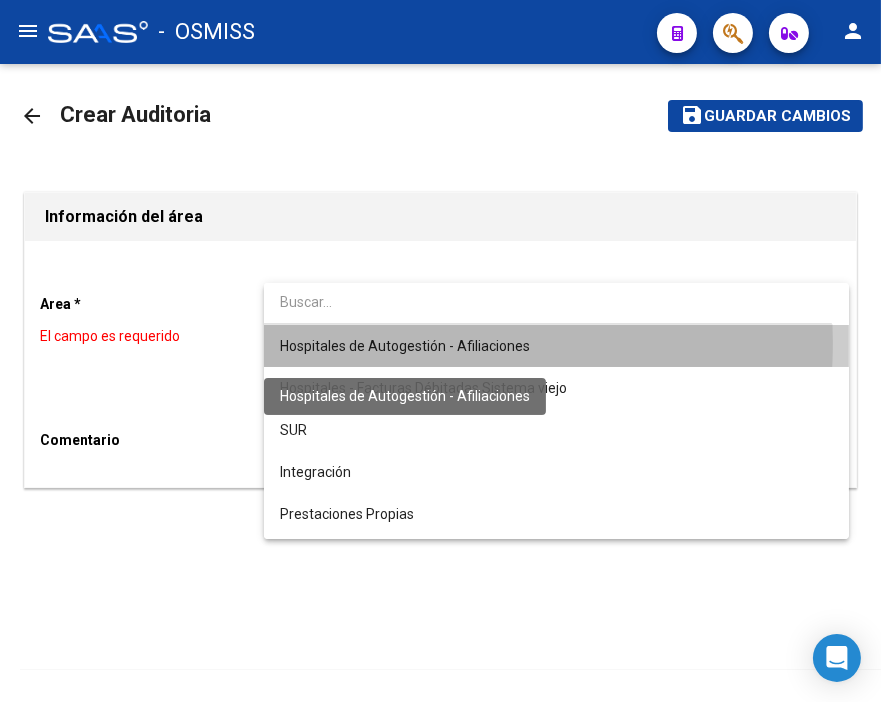 click on "Hospitales de Autogestión - Afiliaciones" at bounding box center [405, 346] 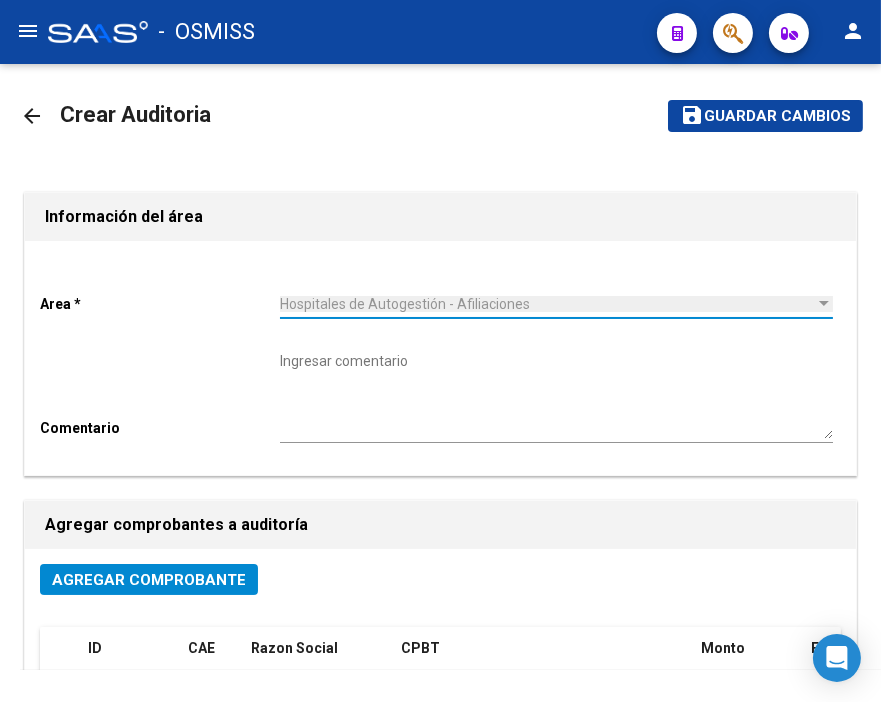 click on "Agregar Comprobante" 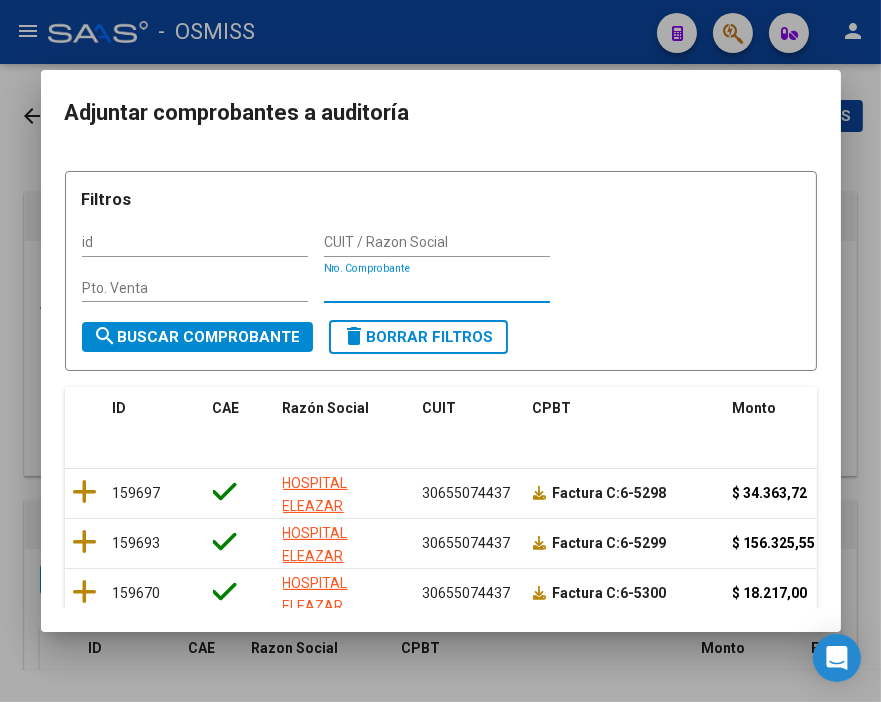 click on "Nro. Comprobante" at bounding box center [437, 288] 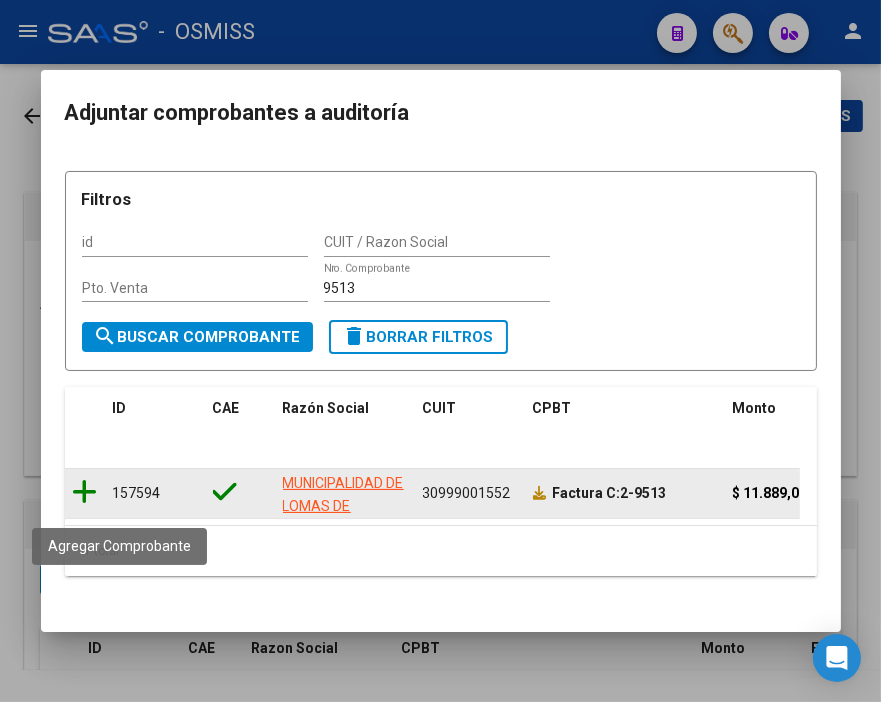 click 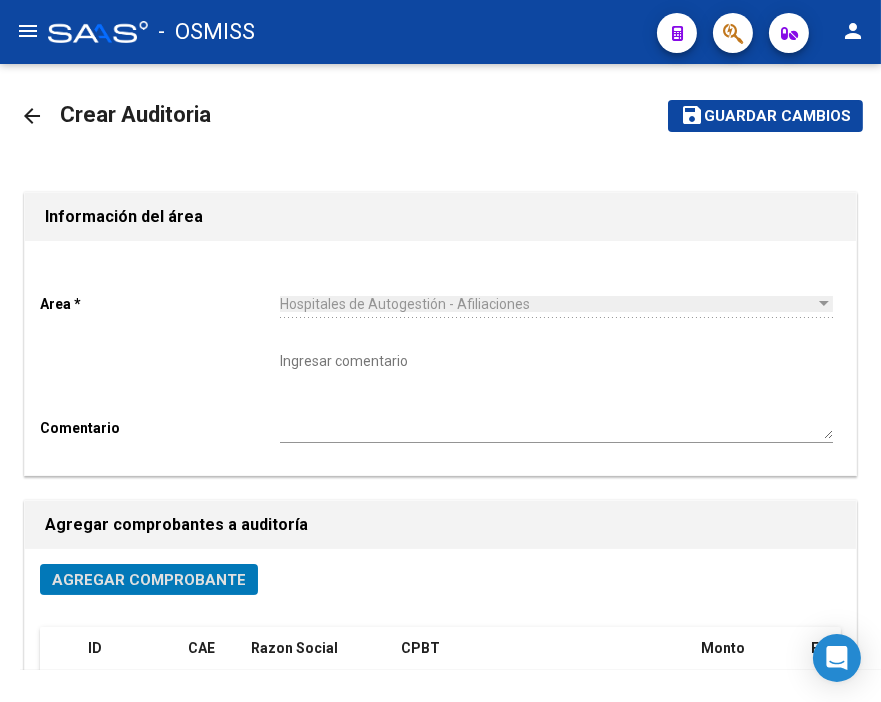 click on "Guardar cambios" 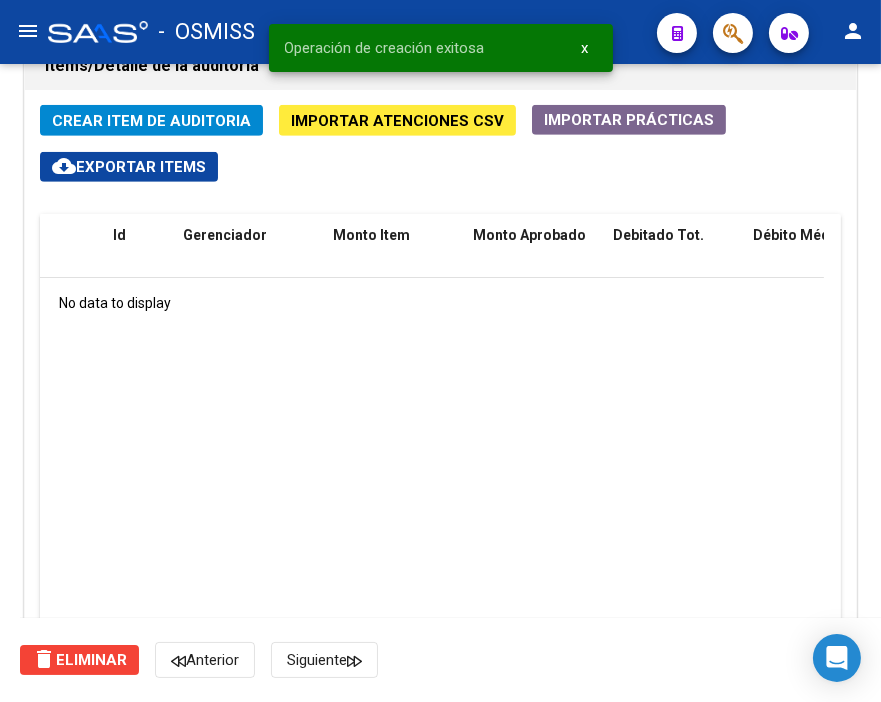 scroll, scrollTop: 1525, scrollLeft: 0, axis: vertical 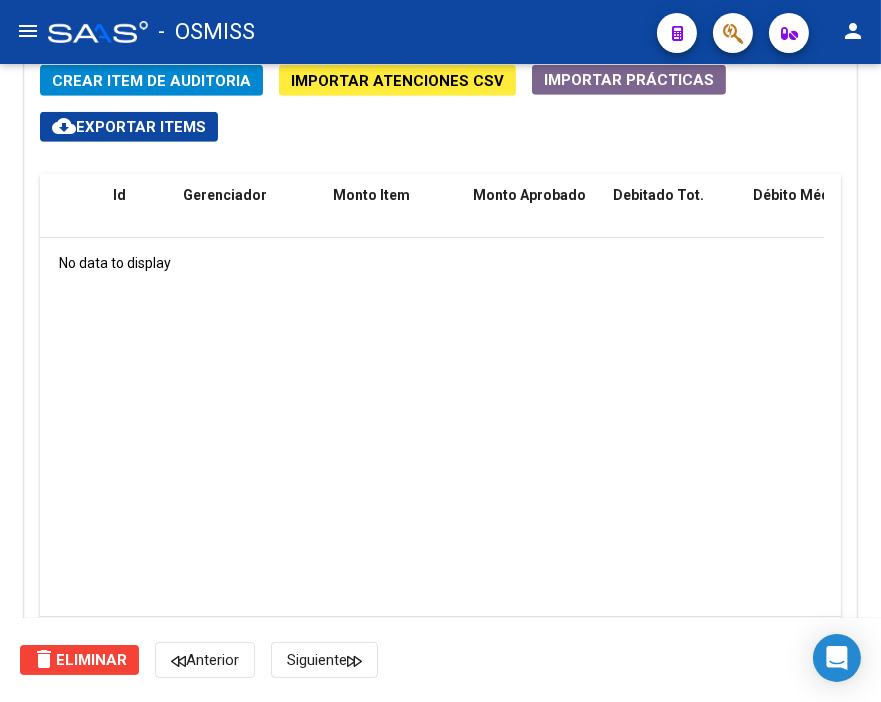 click on "No data to display" 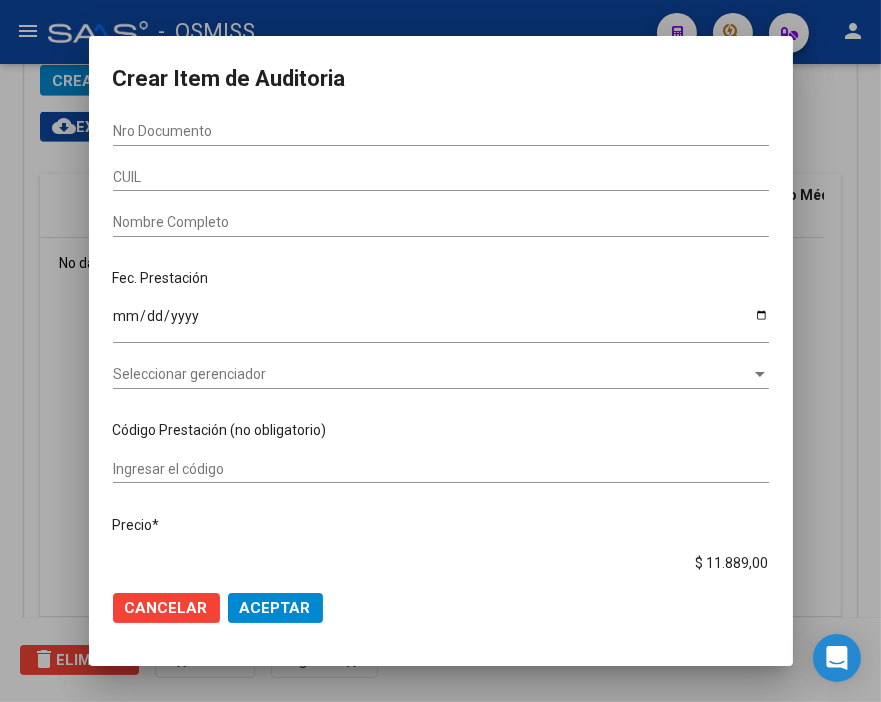 click on "Nro Documento" at bounding box center (441, 131) 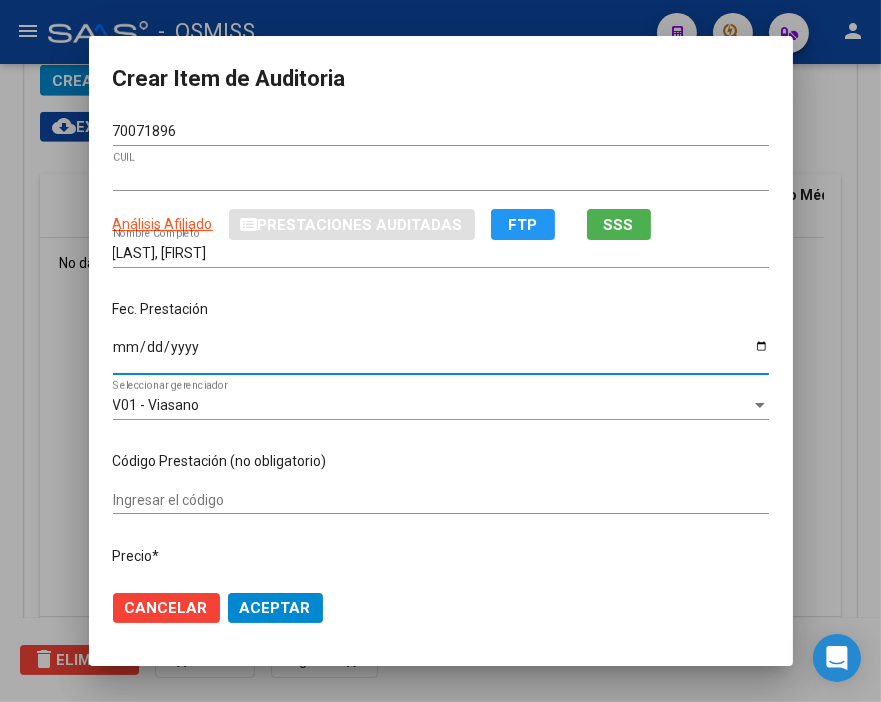 click on "Ingresar la fecha" at bounding box center (441, 354) 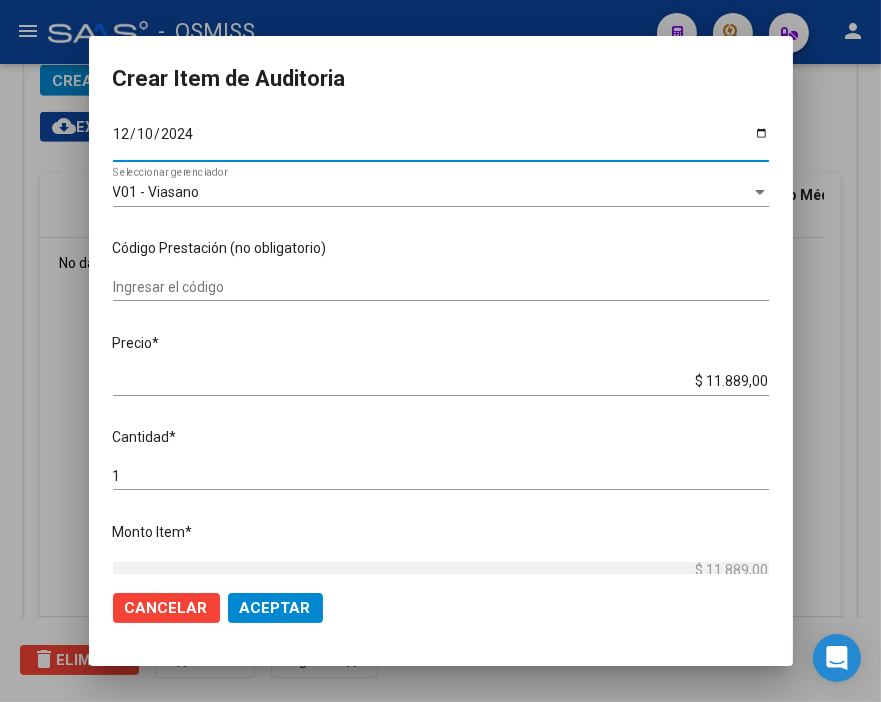 scroll, scrollTop: 222, scrollLeft: 0, axis: vertical 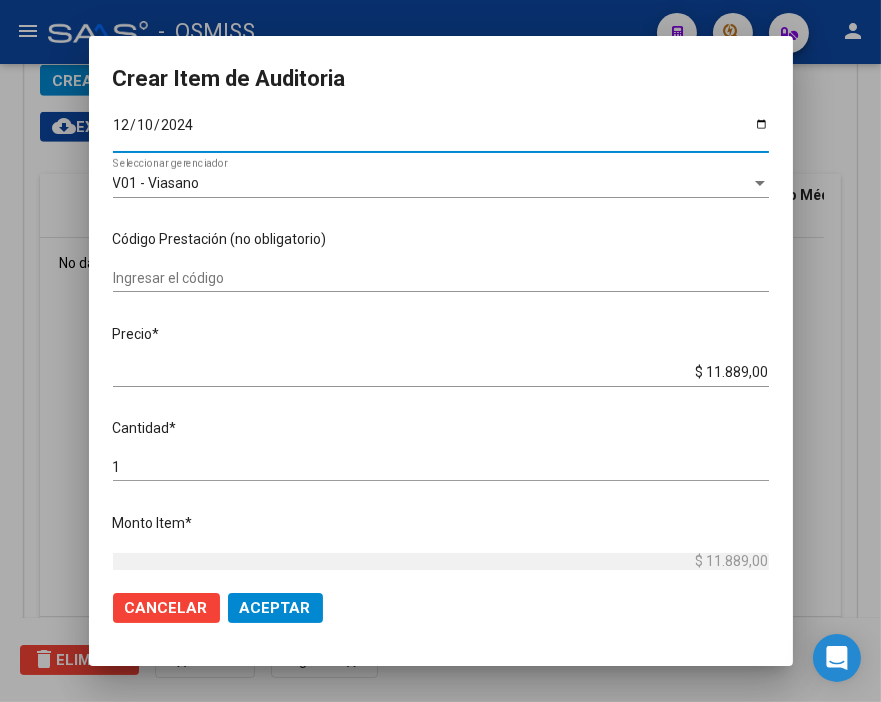 click on "Aceptar" 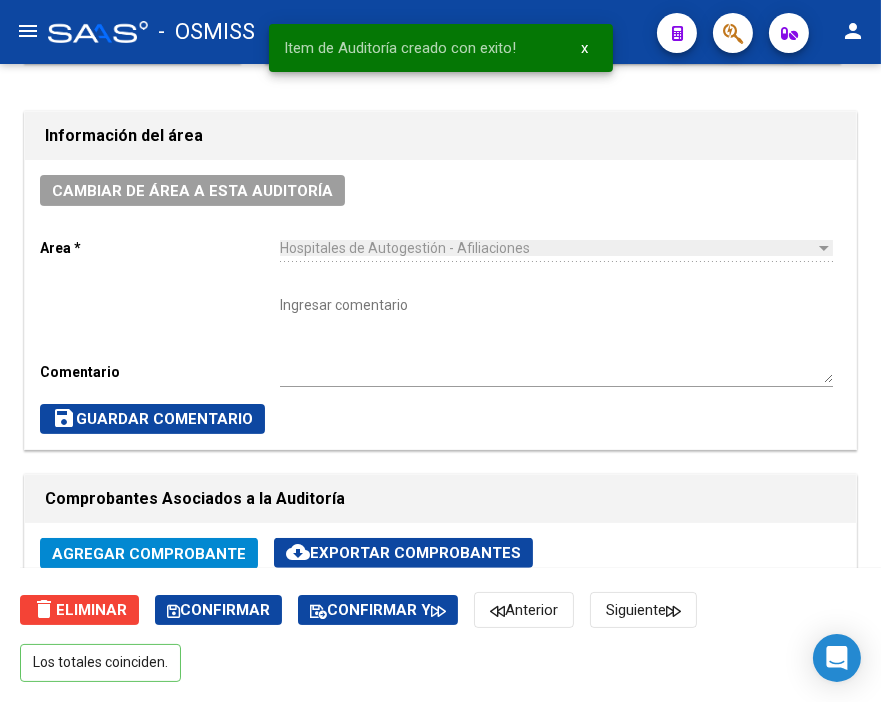 scroll, scrollTop: 557, scrollLeft: 0, axis: vertical 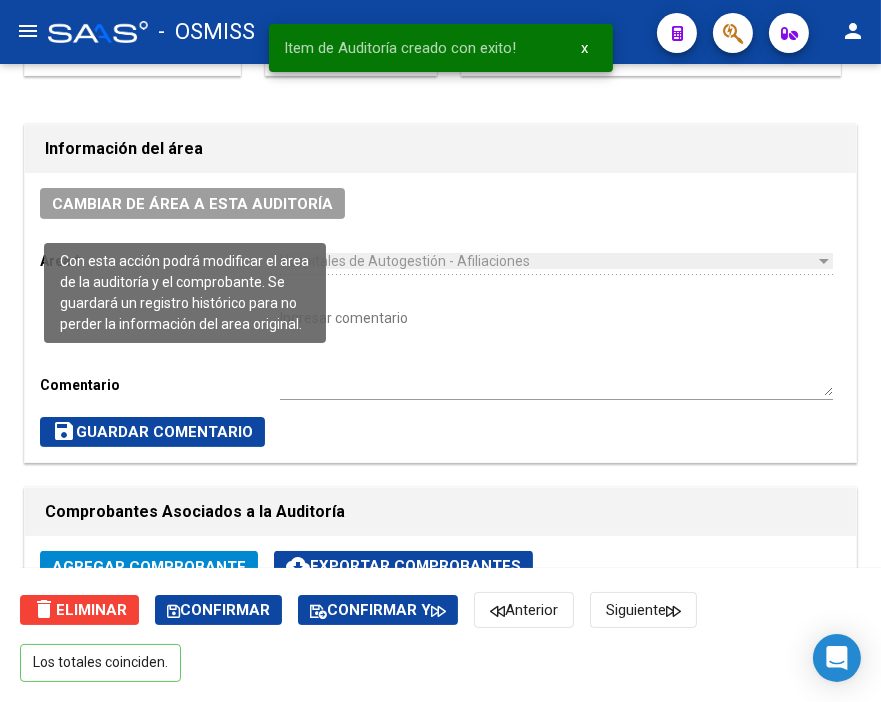 click on "Cambiar de área a esta auditoría" 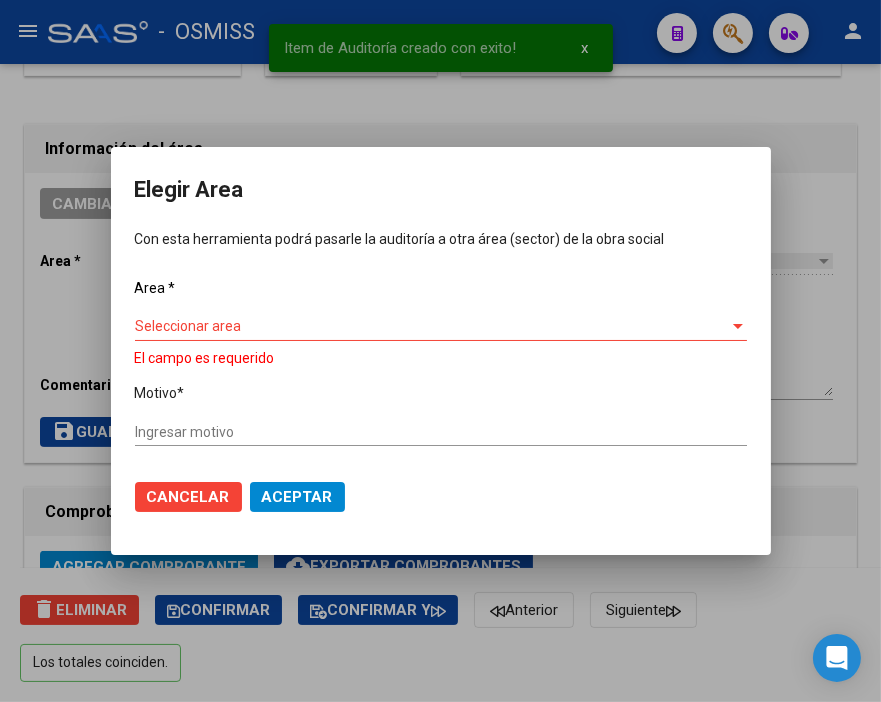 click on "Area * Seleccionar area Seleccionar area El campo es requerido Motivo  *   Ingresar motivo" at bounding box center [441, 371] 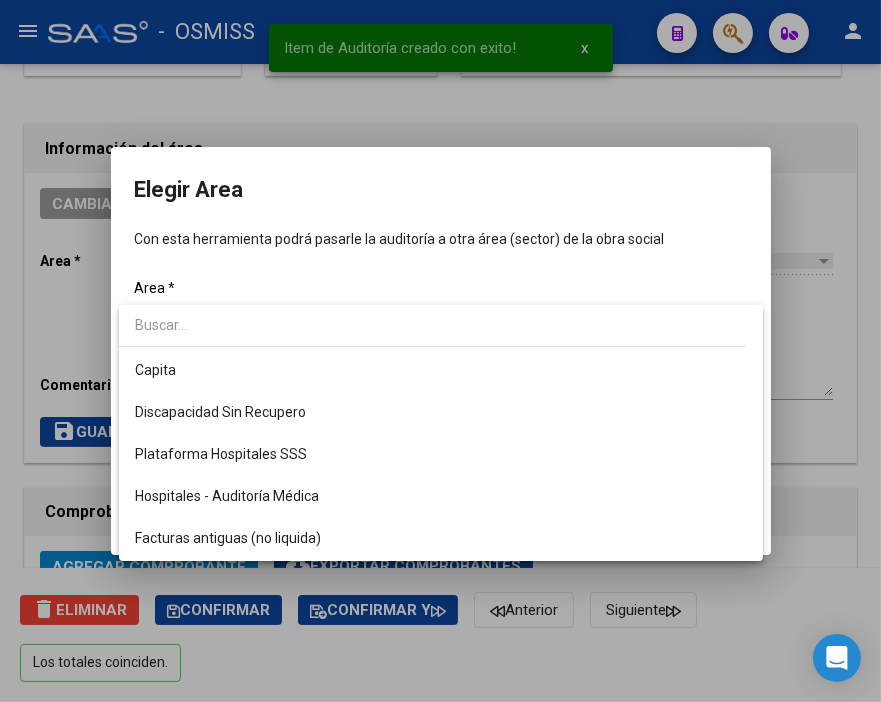 scroll, scrollTop: 222, scrollLeft: 0, axis: vertical 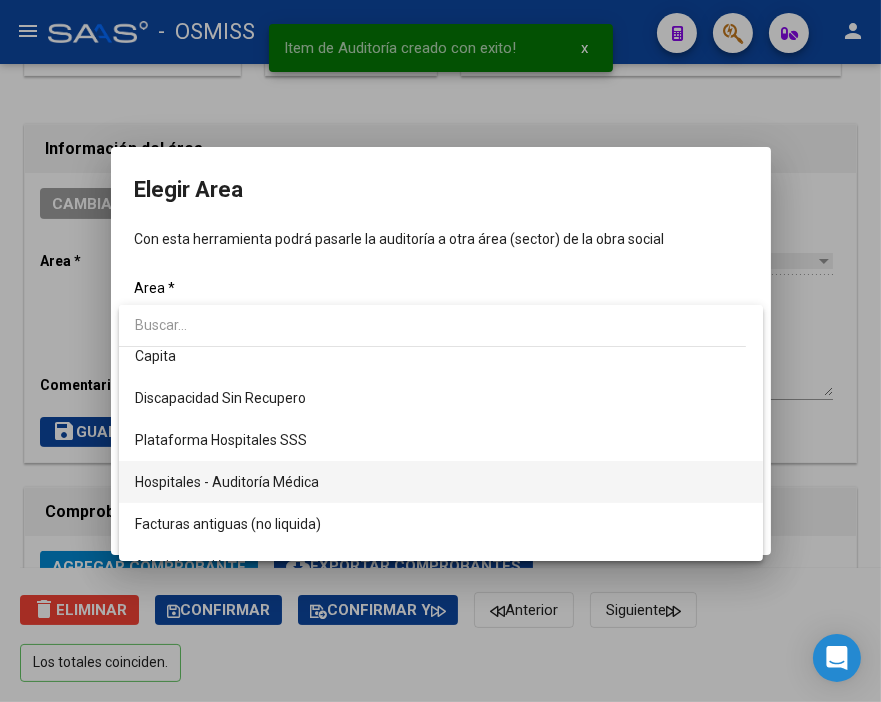 click on "Hospitales - Auditoría Médica" at bounding box center [441, 482] 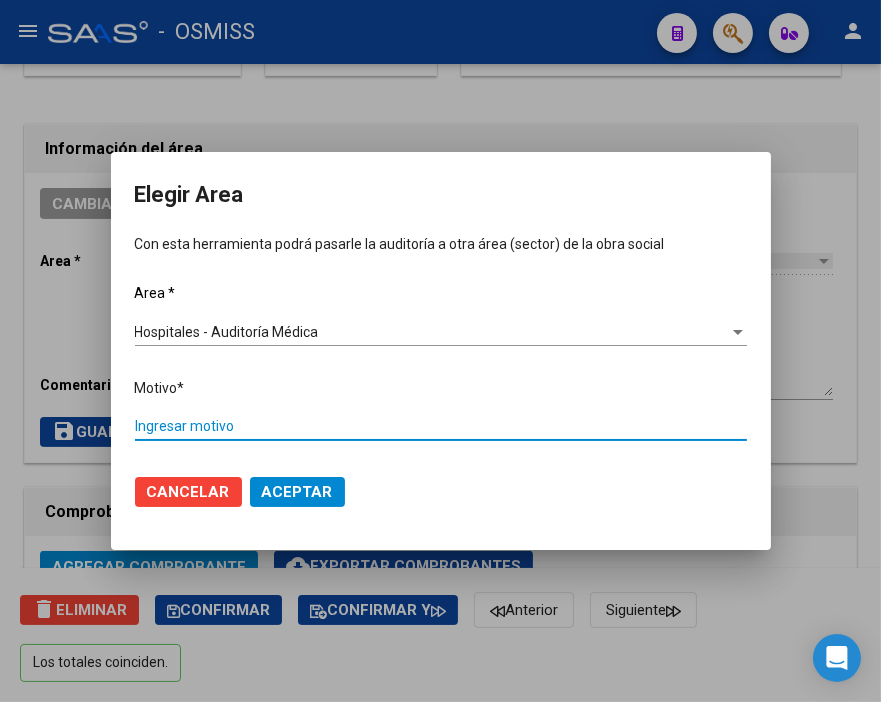 click on "Ingresar motivo" at bounding box center (441, 426) 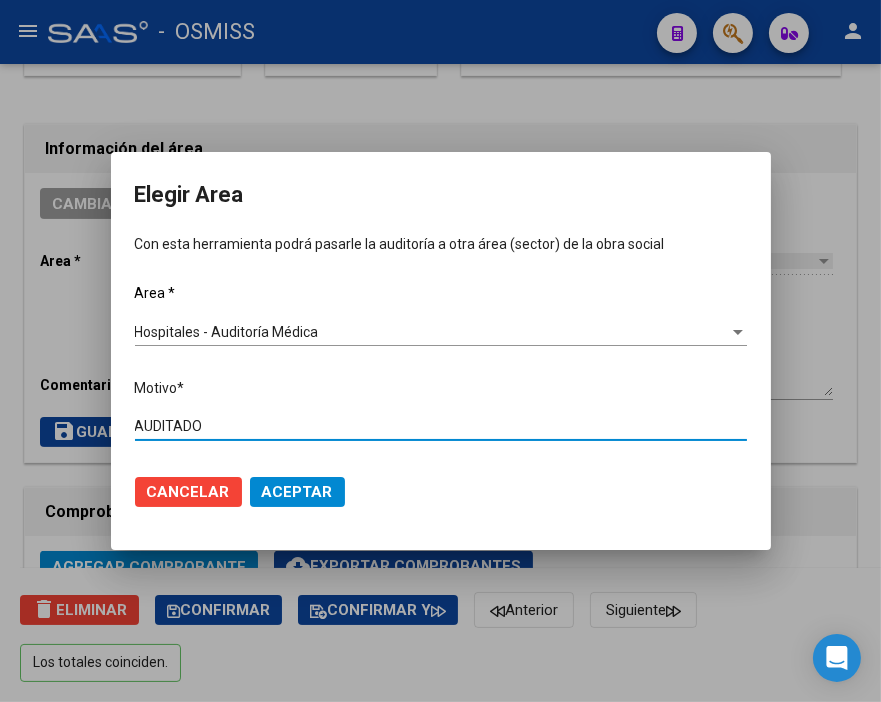 click on "Aceptar" at bounding box center (297, 492) 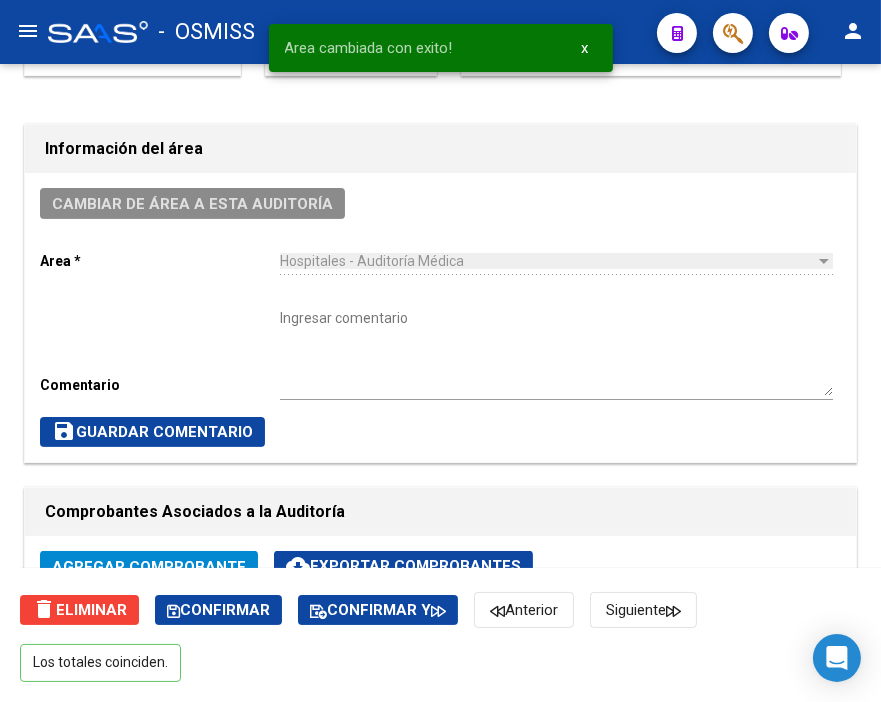 scroll, scrollTop: 0, scrollLeft: 0, axis: both 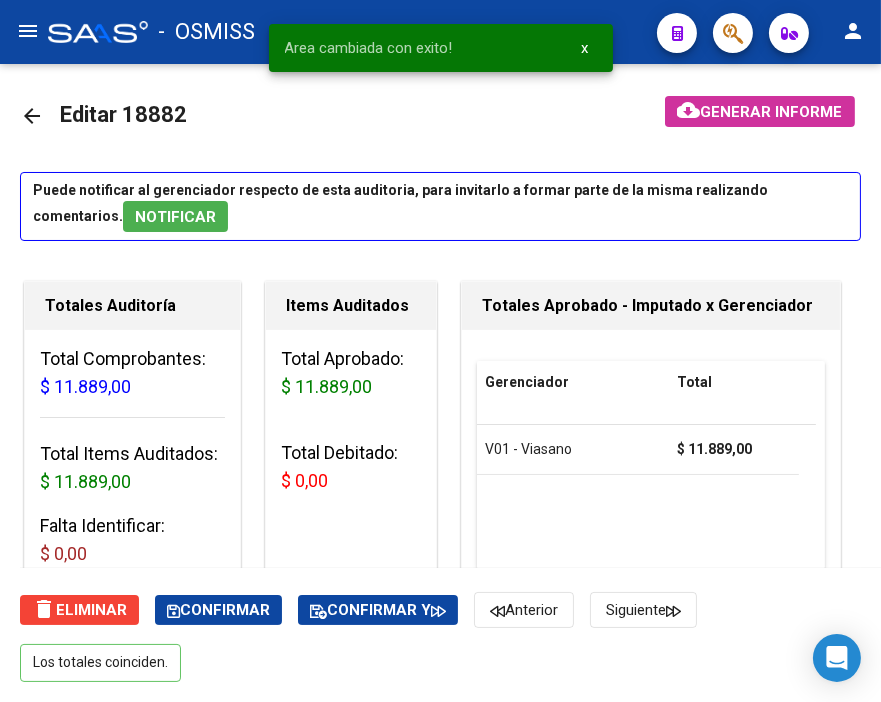 click on "arrow_back" 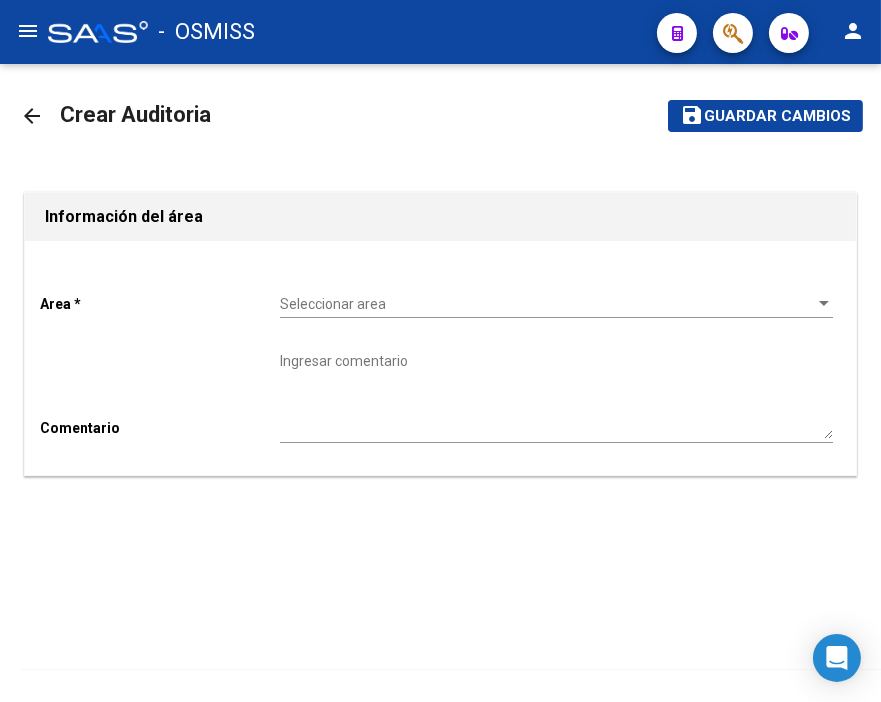 click on "-   OSMISS" 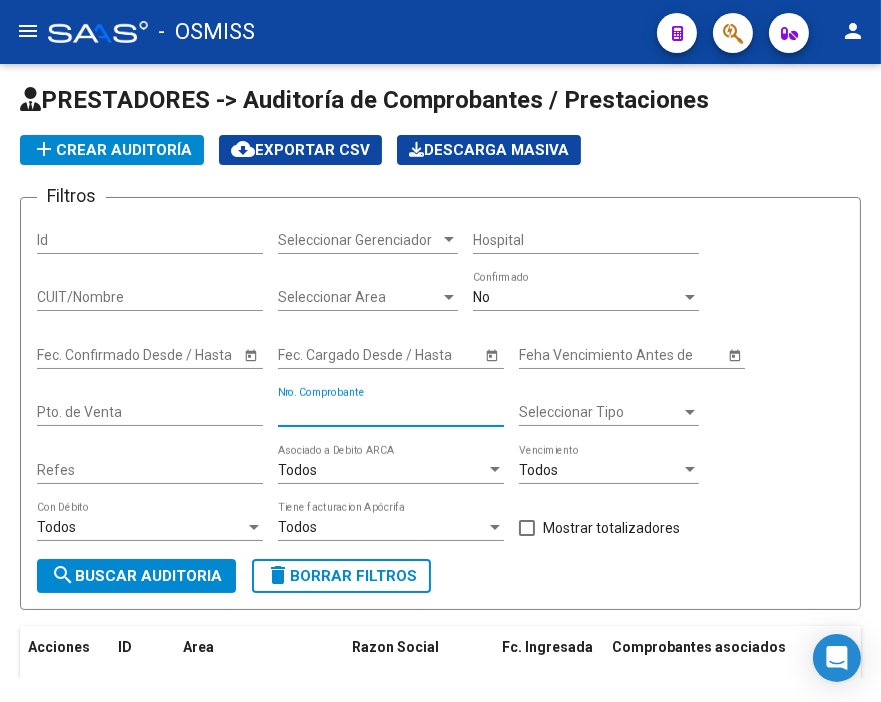 click on "Nro. Comprobante" at bounding box center [391, 412] 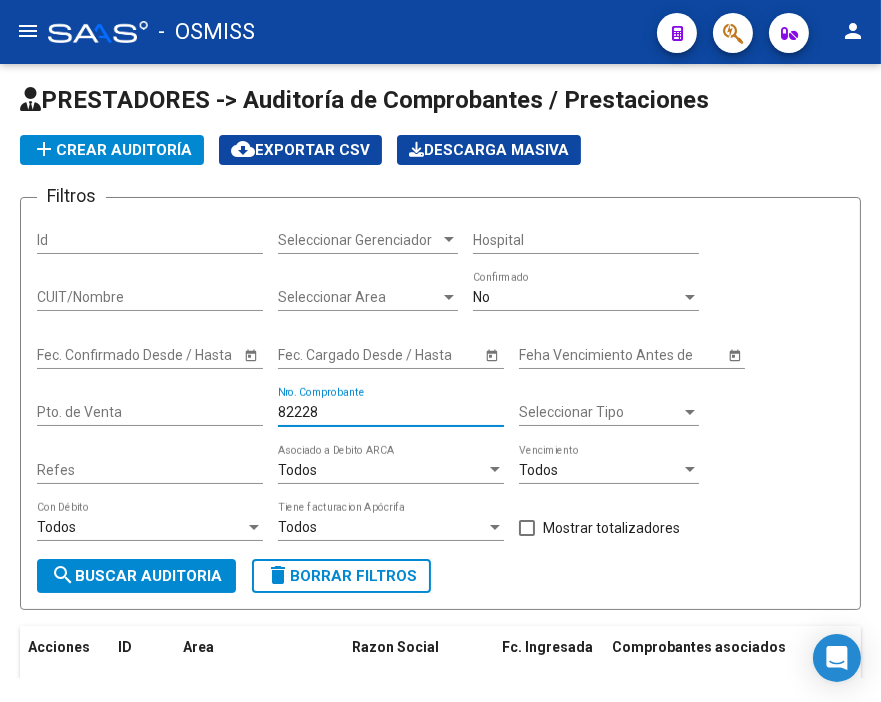 scroll, scrollTop: 212, scrollLeft: 0, axis: vertical 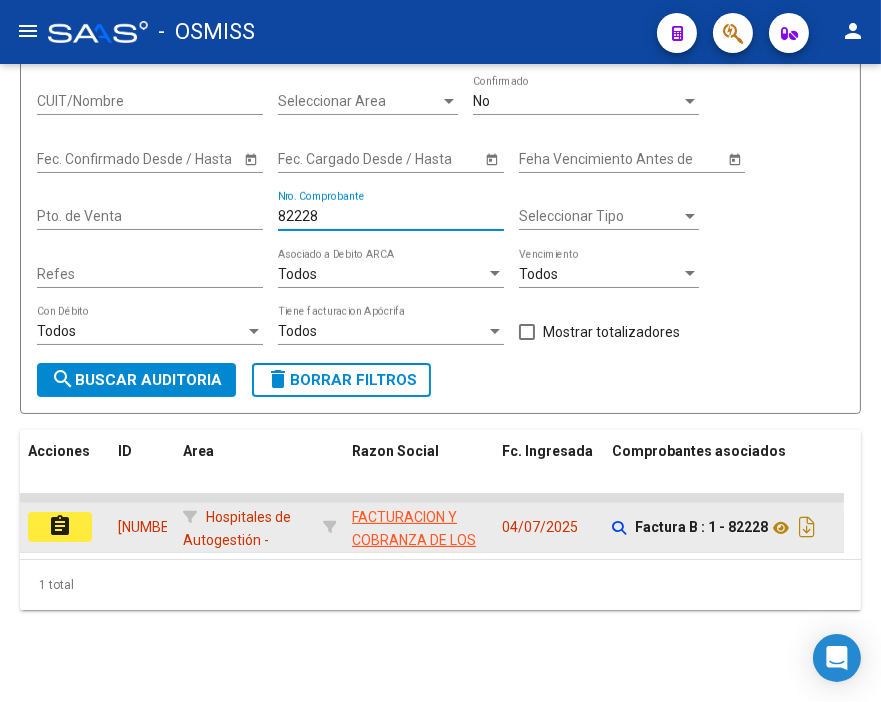 click on "assignment" 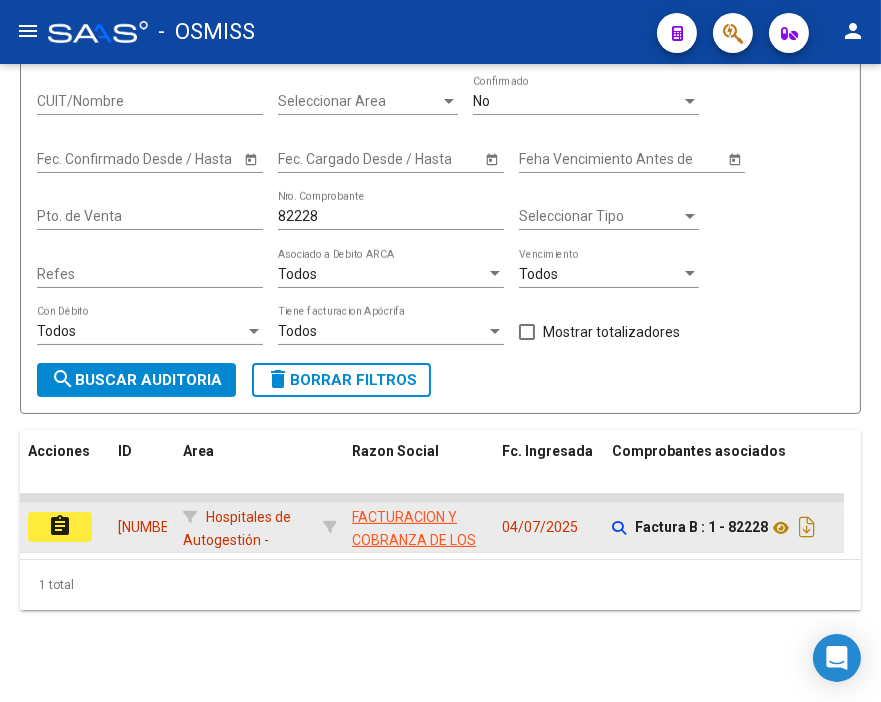 click on "assignment" 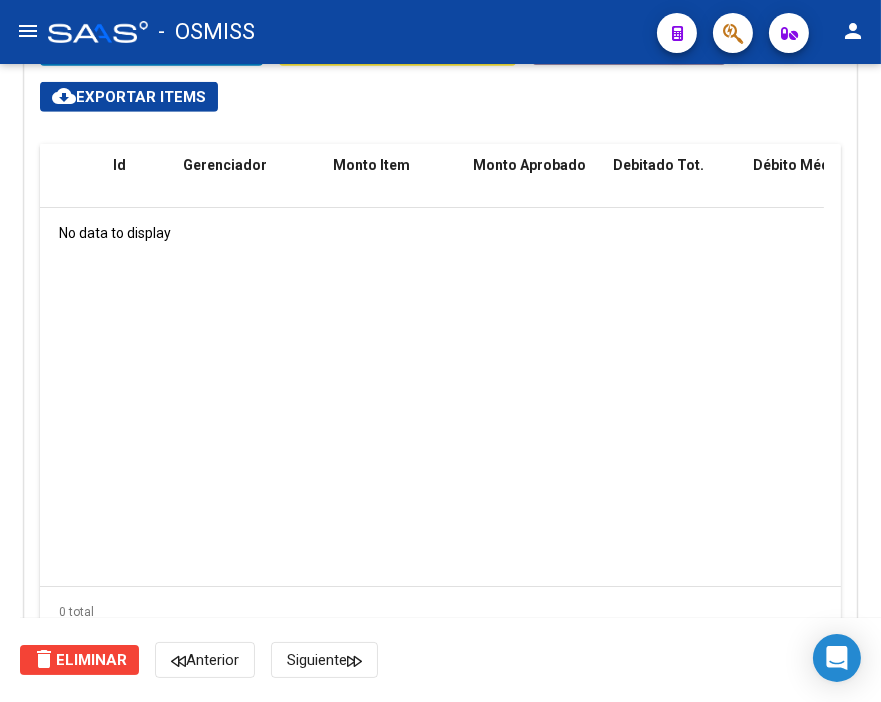 scroll, scrollTop: 1444, scrollLeft: 0, axis: vertical 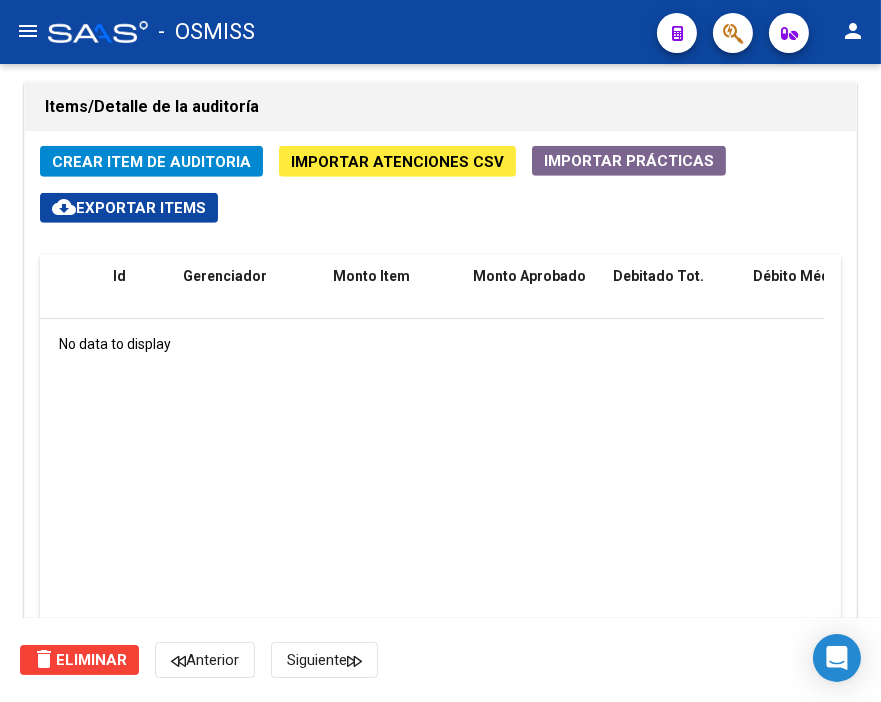 click on "Crear Item de Auditoria" 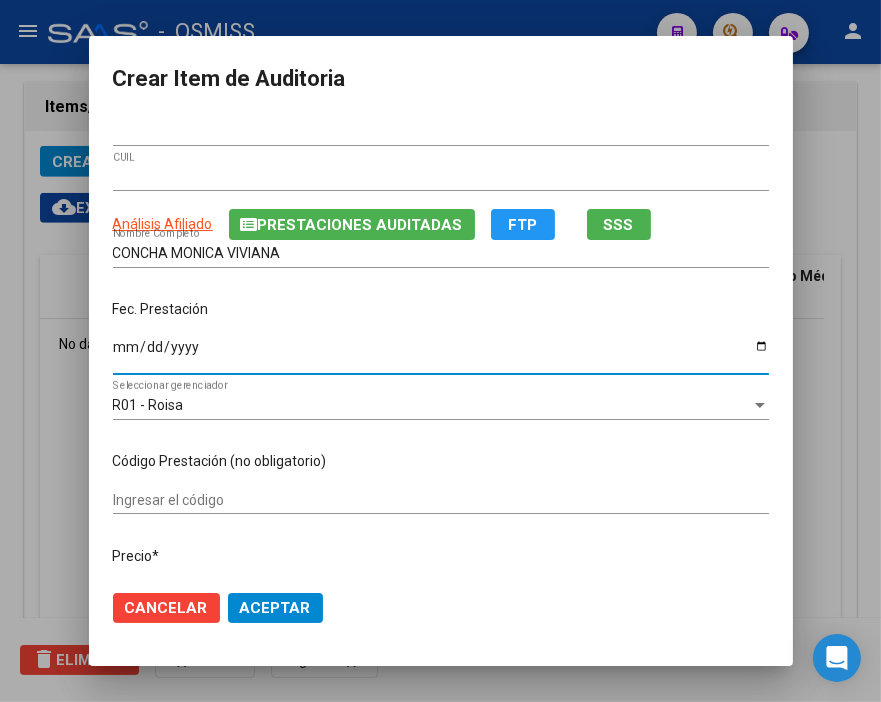 click on "Ingresar la fecha" at bounding box center [441, 354] 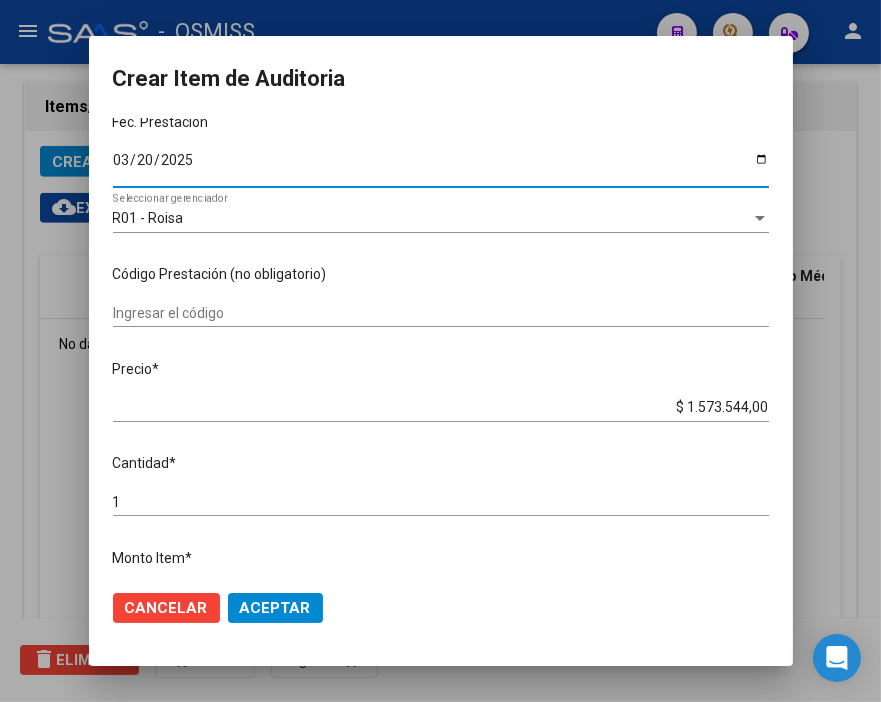 scroll, scrollTop: 222, scrollLeft: 0, axis: vertical 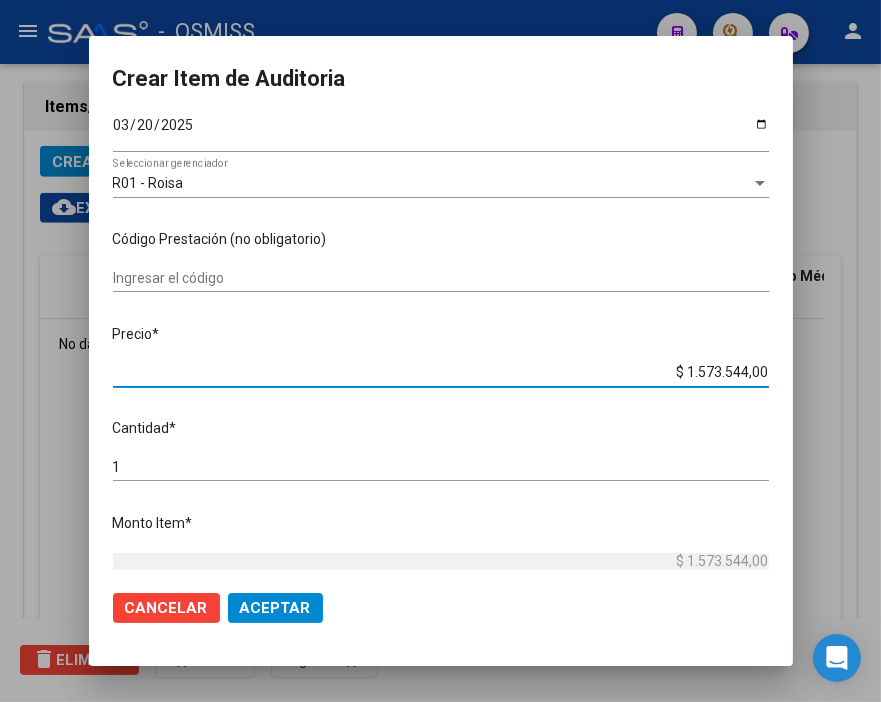 drag, startPoint x: 645, startPoint y: 366, endPoint x: 867, endPoint y: 367, distance: 222.00226 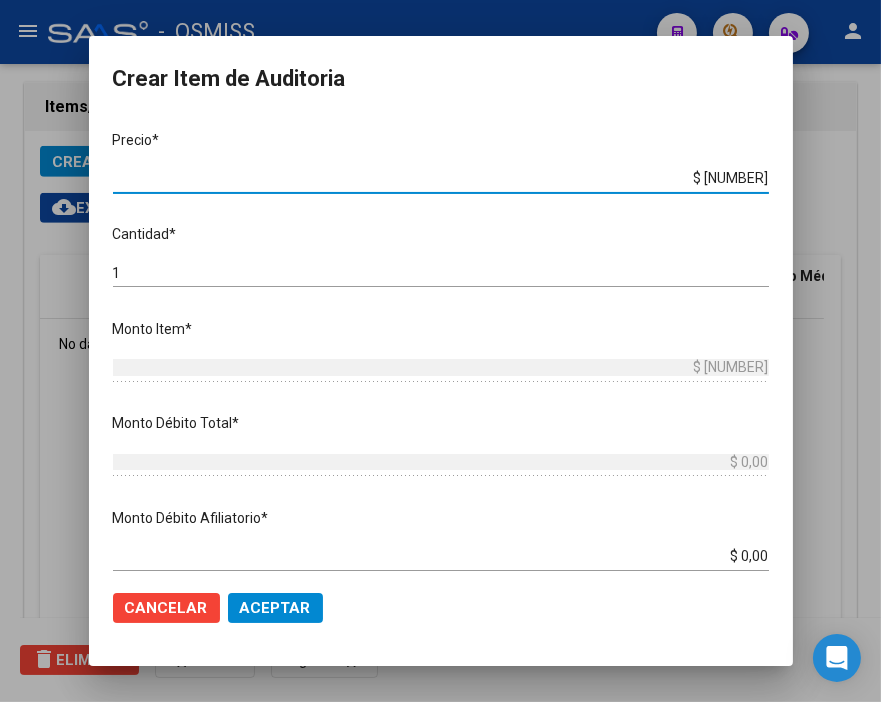 scroll, scrollTop: 555, scrollLeft: 0, axis: vertical 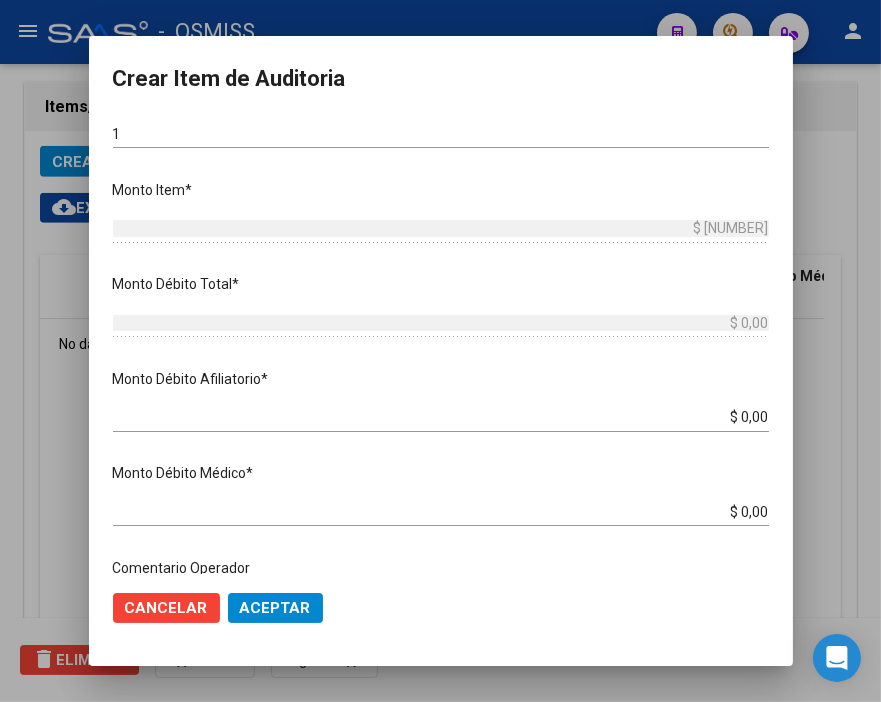 click on "$ 0,00 Ingresar el monto Afiliatorio" at bounding box center (441, 418) 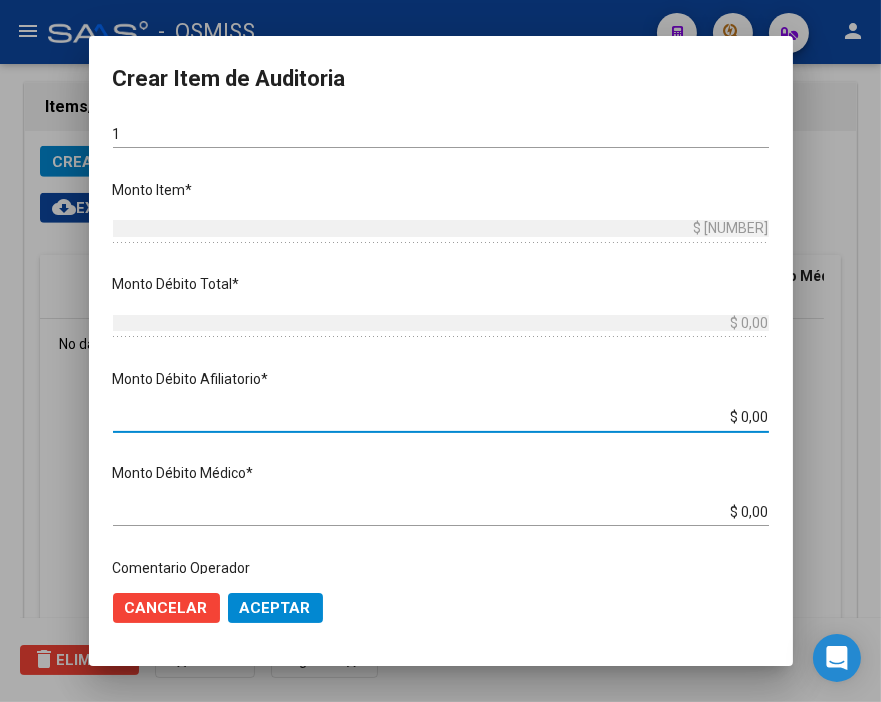 drag, startPoint x: 713, startPoint y: 414, endPoint x: 867, endPoint y: 458, distance: 160.16241 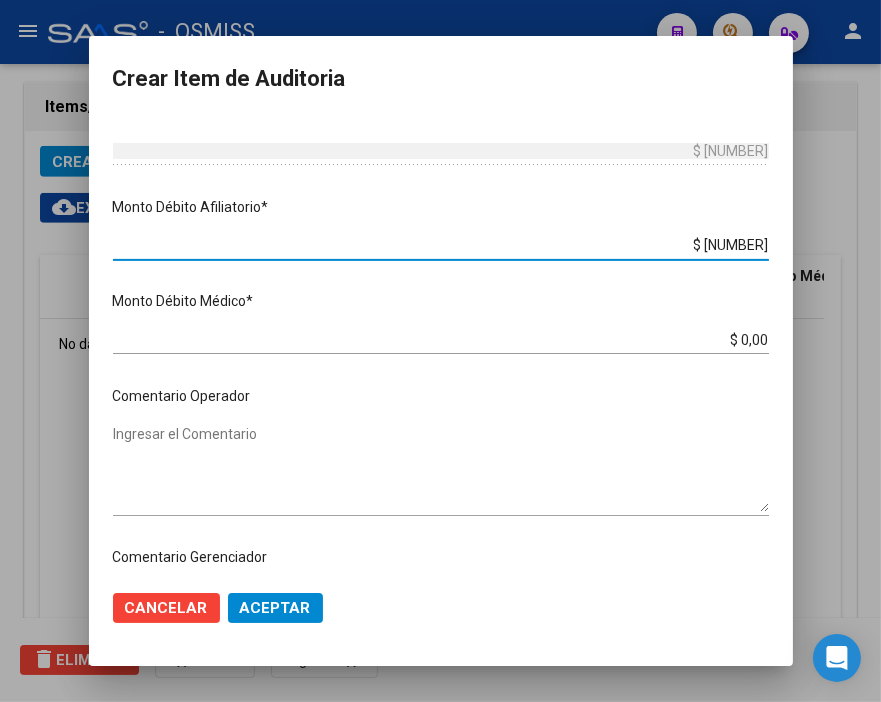 scroll, scrollTop: 777, scrollLeft: 0, axis: vertical 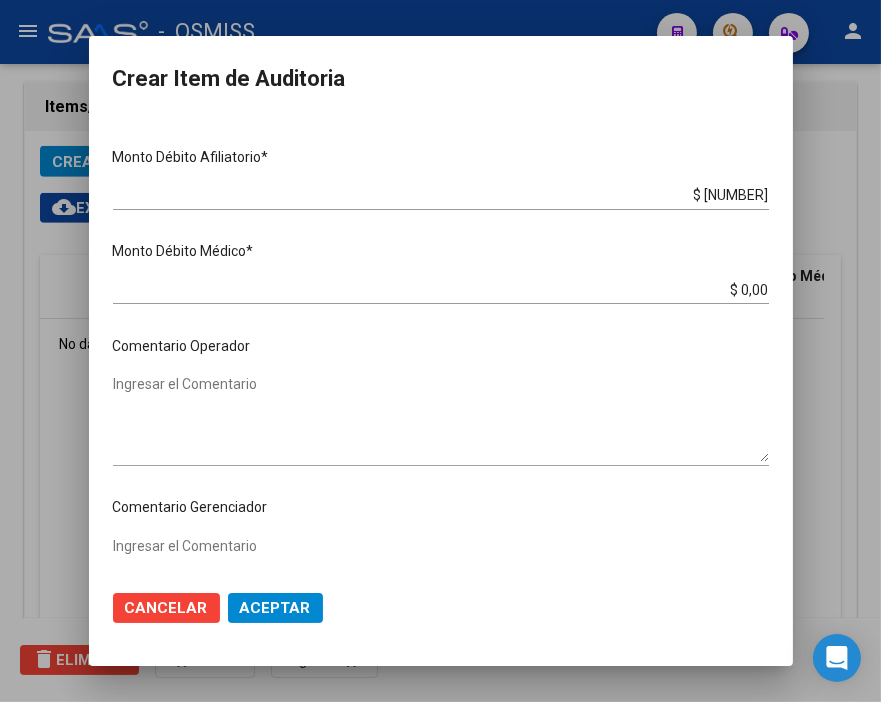 click on "Ingresar el Comentario" at bounding box center [441, 418] 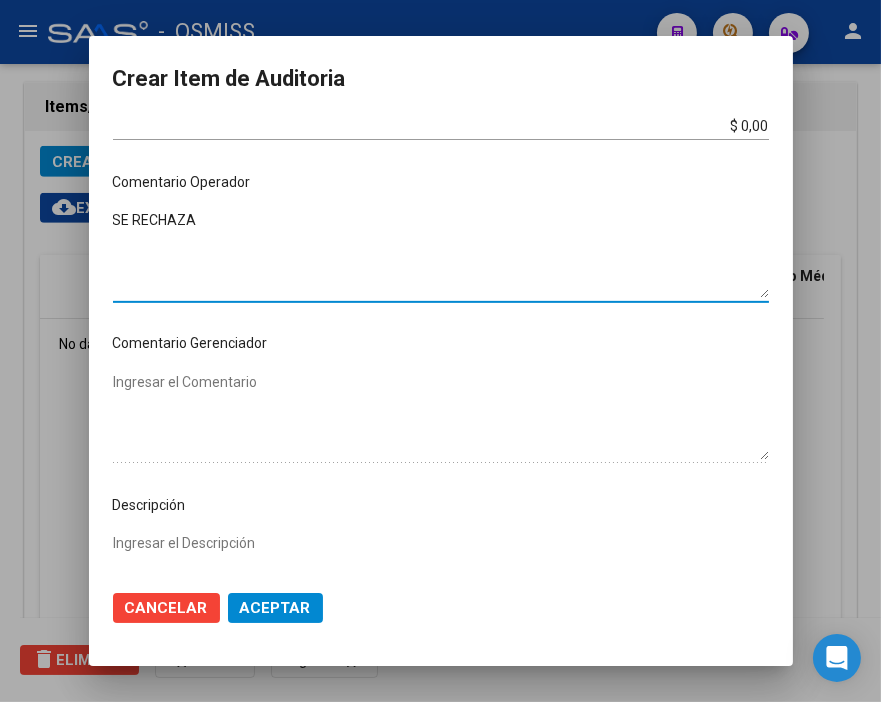 scroll, scrollTop: 1000, scrollLeft: 0, axis: vertical 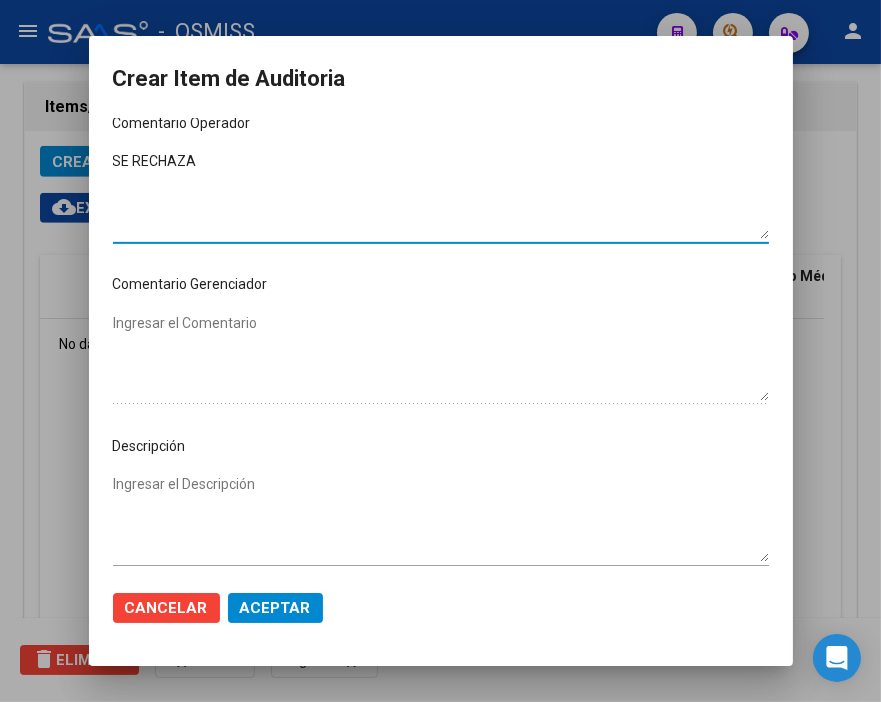 click on "Ingresar el Descripción" at bounding box center (441, 518) 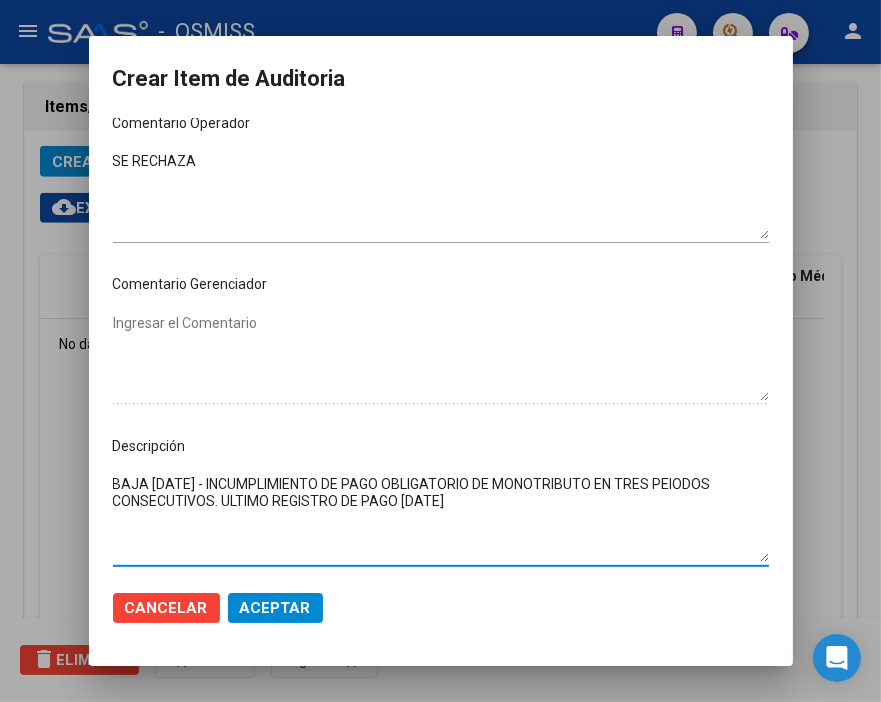 click on "Aceptar" 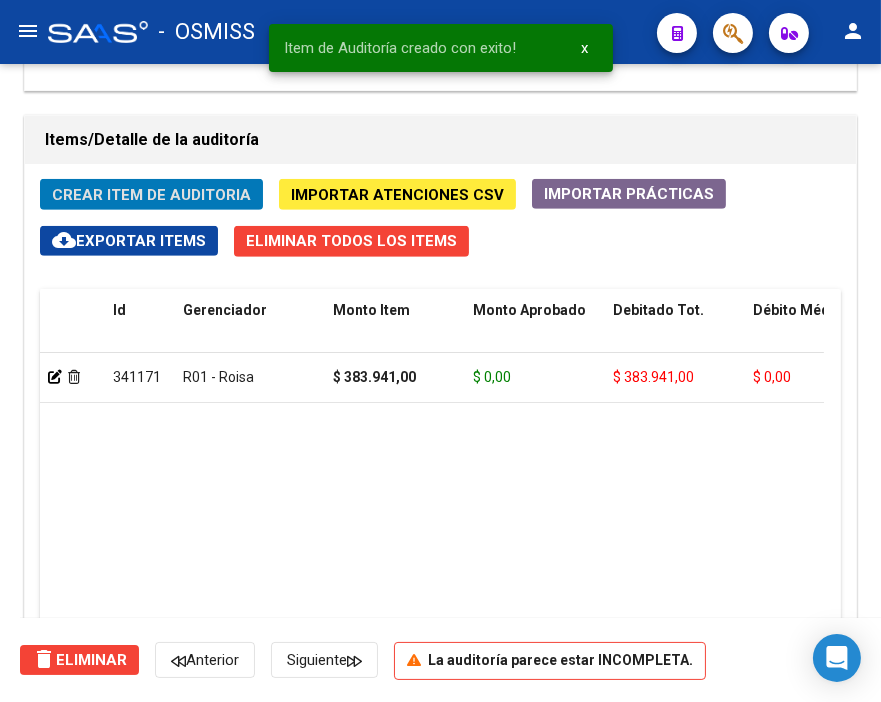 scroll, scrollTop: 1477, scrollLeft: 0, axis: vertical 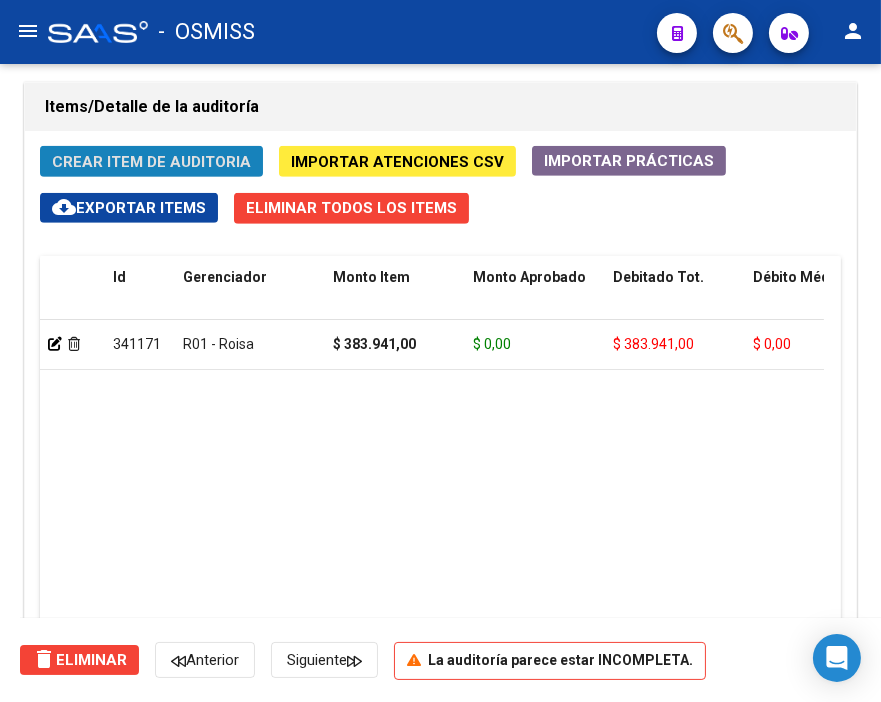 click on "Crear Item de Auditoria" 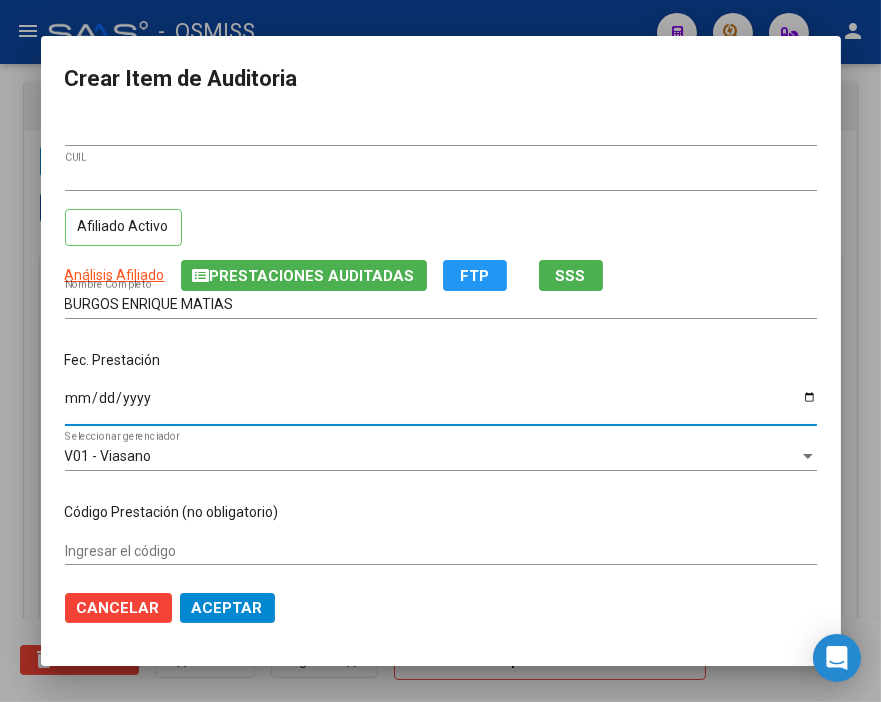 click on "Ingresar la fecha" at bounding box center [441, 405] 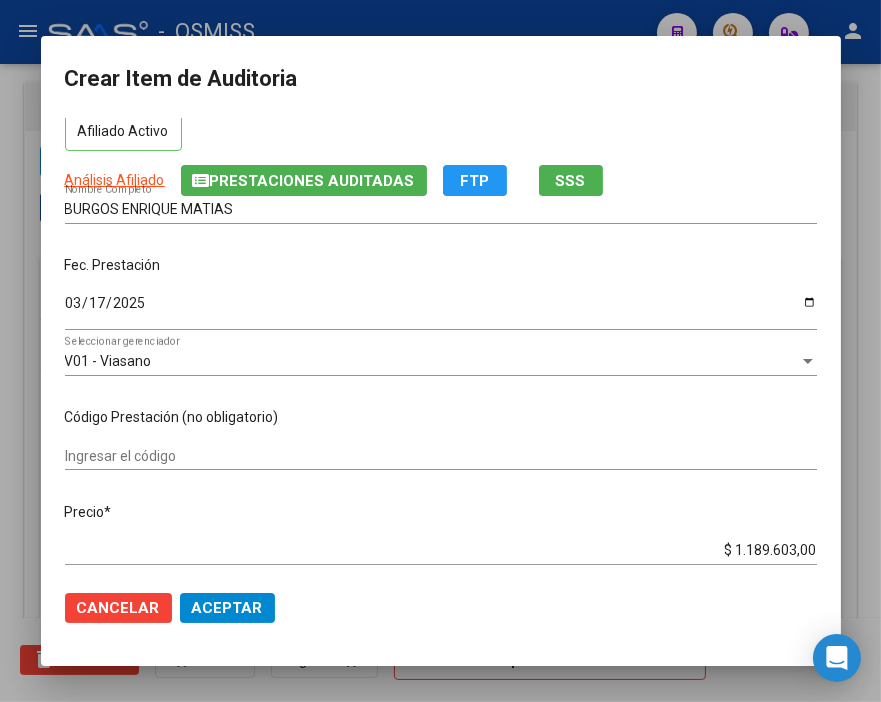 scroll, scrollTop: 333, scrollLeft: 0, axis: vertical 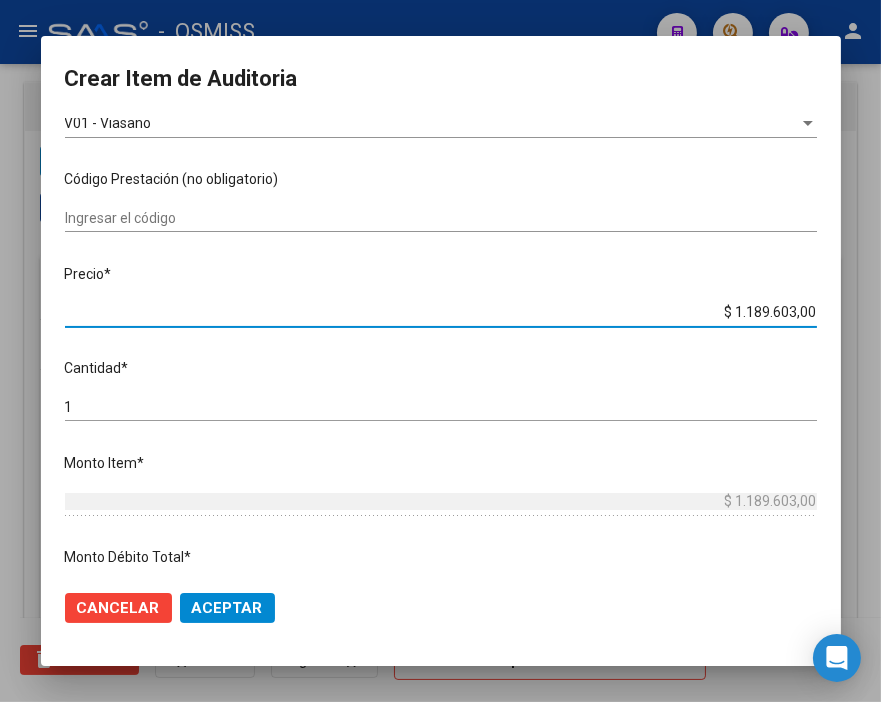 drag, startPoint x: 681, startPoint y: 304, endPoint x: 737, endPoint y: 324, distance: 59.464275 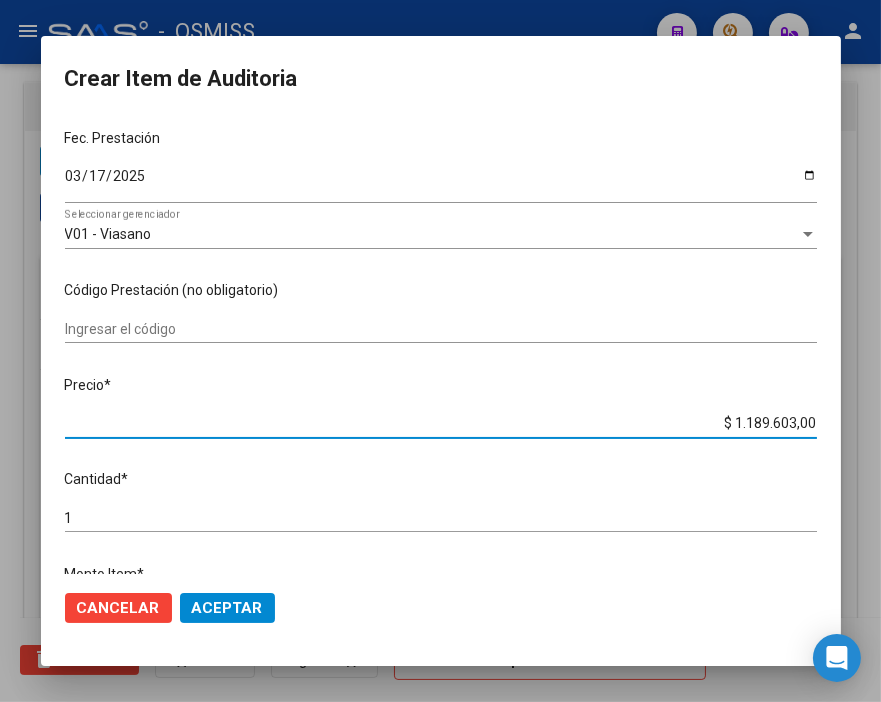 scroll, scrollTop: 333, scrollLeft: 0, axis: vertical 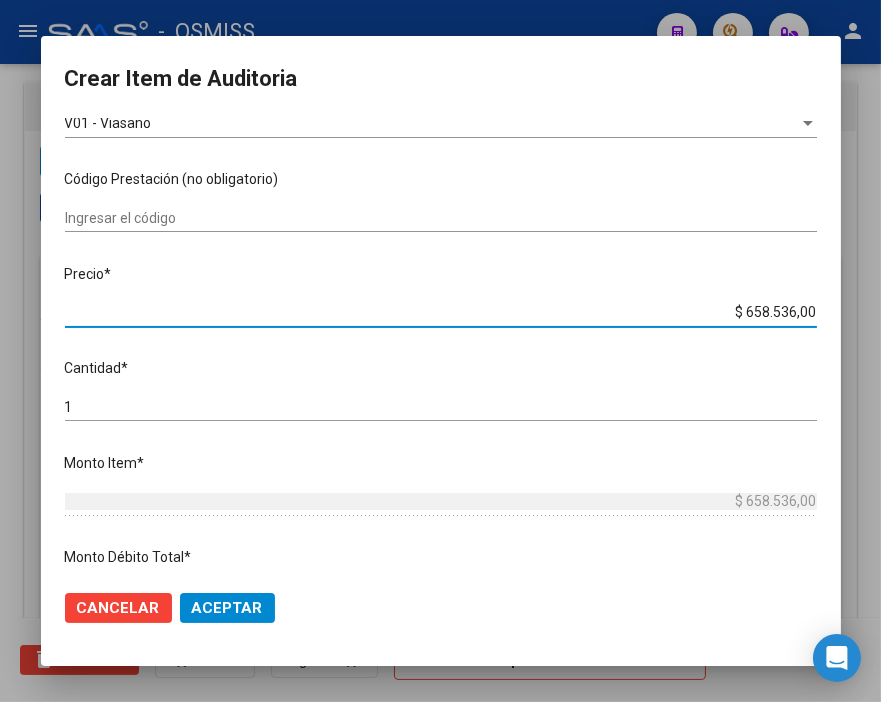 click on "Aceptar" 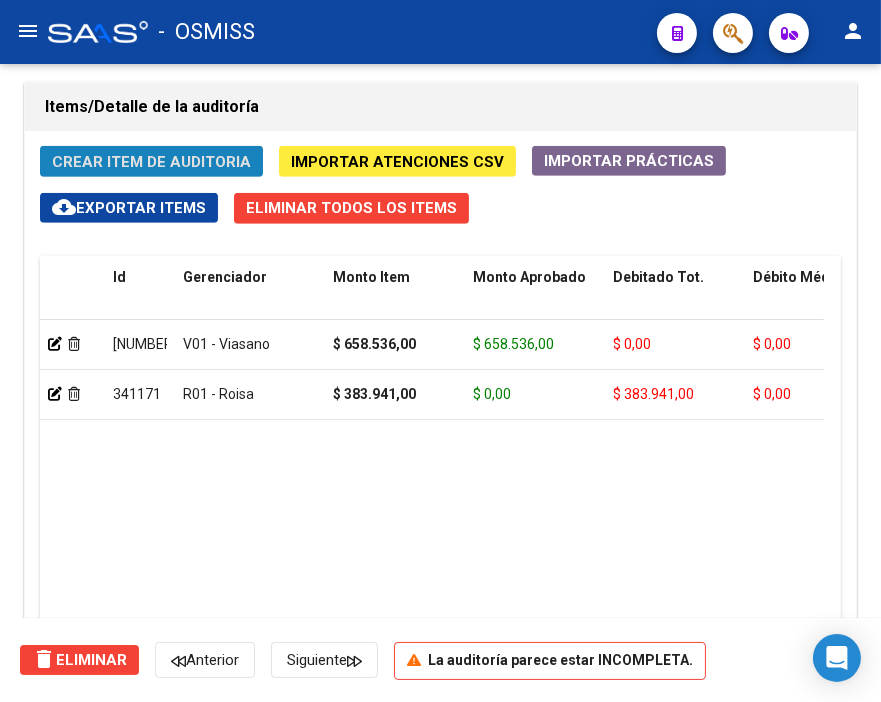 click on "Crear Item de Auditoria" 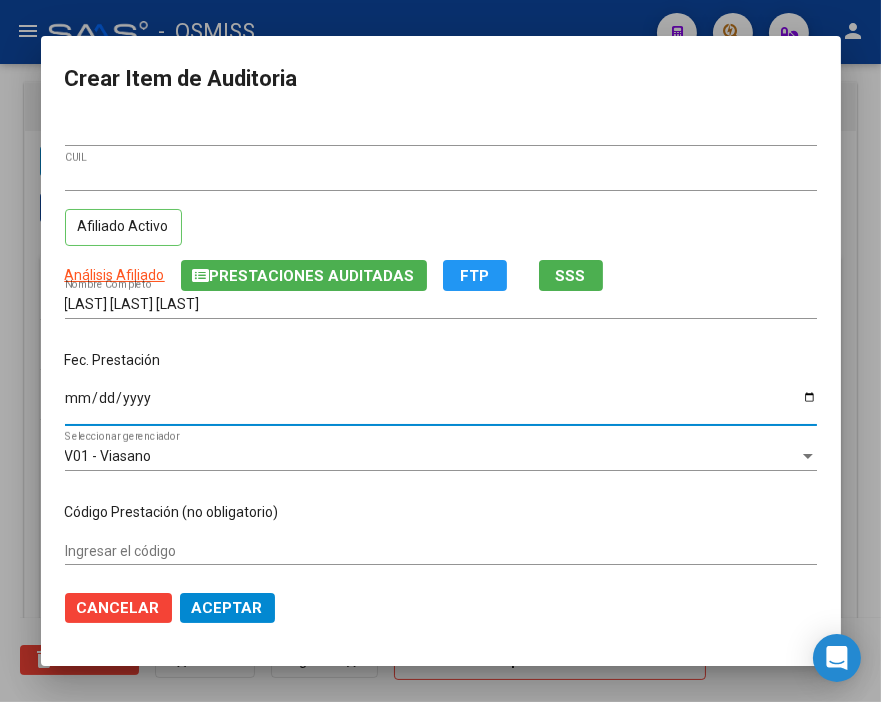 click on "Ingresar la fecha" at bounding box center (441, 405) 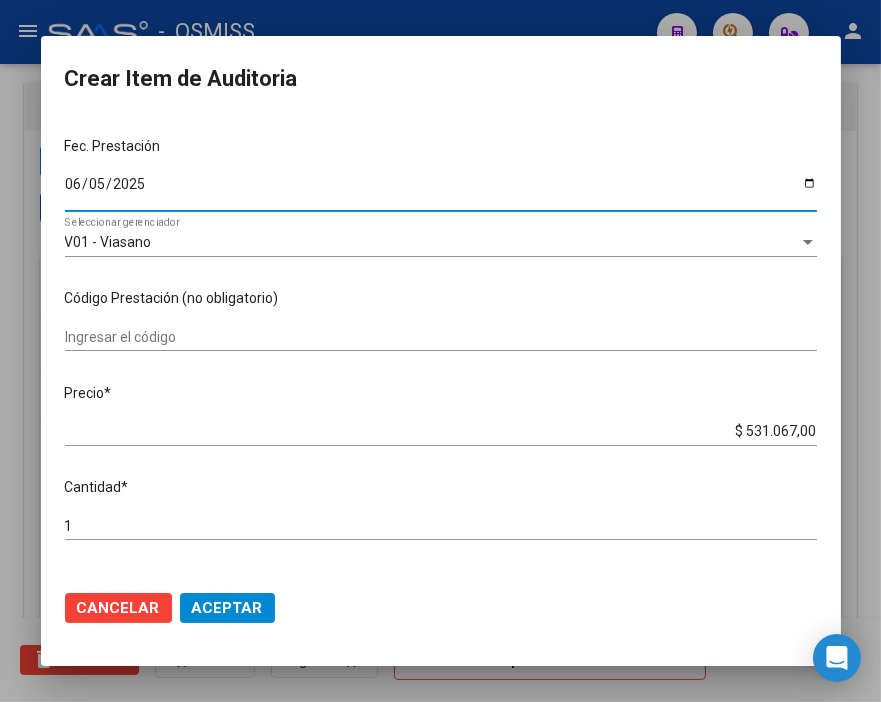 scroll, scrollTop: 222, scrollLeft: 0, axis: vertical 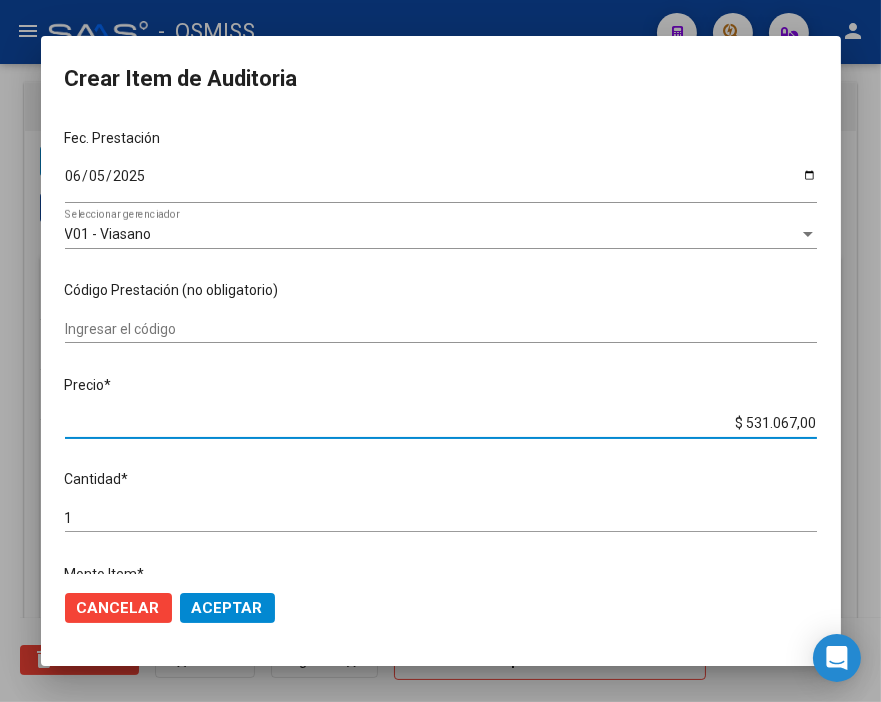 drag, startPoint x: 698, startPoint y: 426, endPoint x: 568, endPoint y: 453, distance: 132.77425 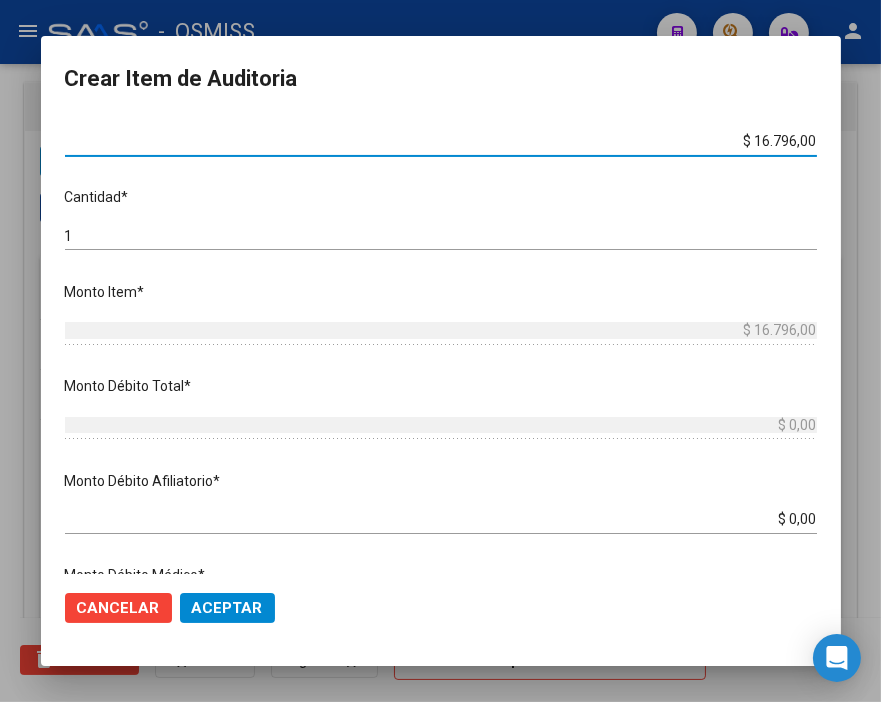 scroll, scrollTop: 555, scrollLeft: 0, axis: vertical 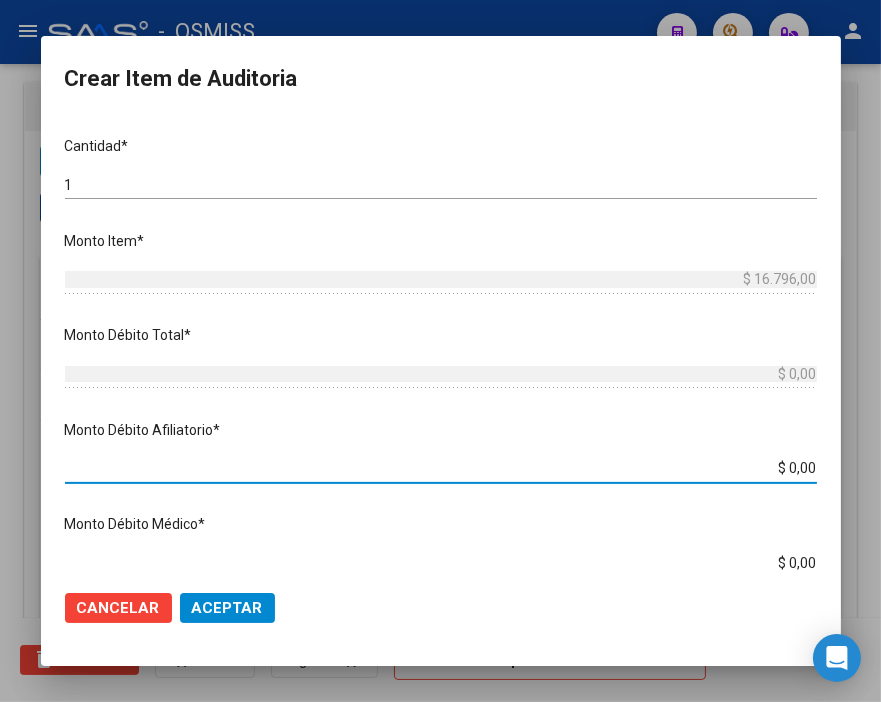 drag, startPoint x: 785, startPoint y: 471, endPoint x: 867, endPoint y: 480, distance: 82.492424 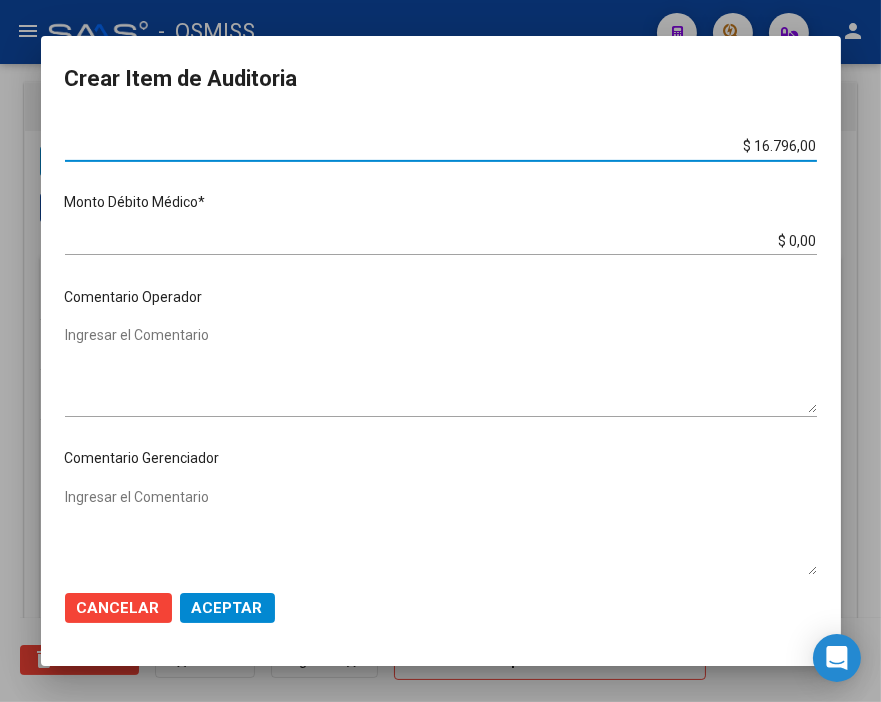 scroll, scrollTop: 888, scrollLeft: 0, axis: vertical 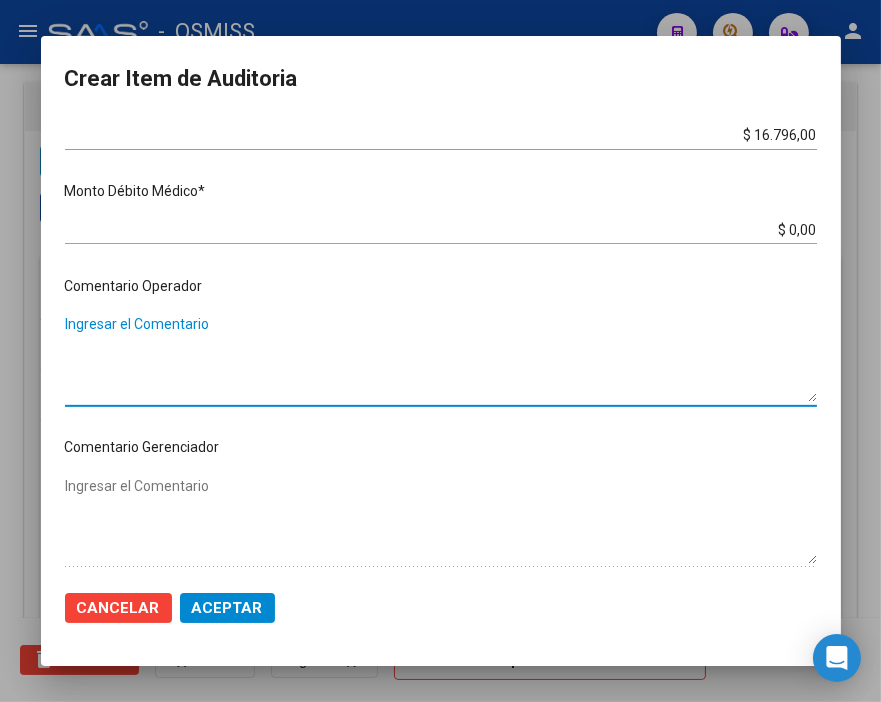 click on "Ingresar el Comentario" at bounding box center [441, 358] 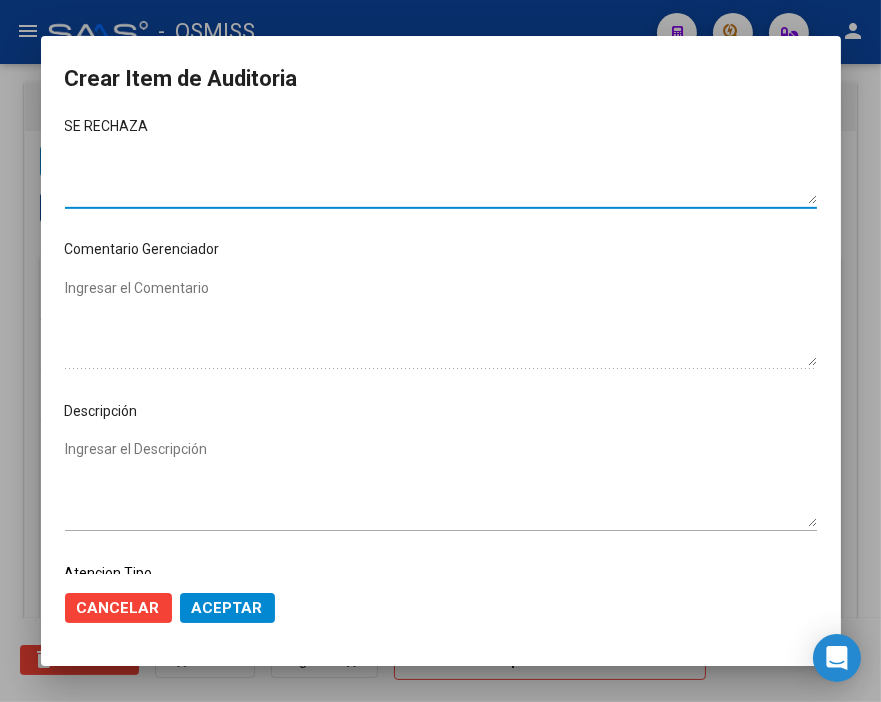 scroll, scrollTop: 1222, scrollLeft: 0, axis: vertical 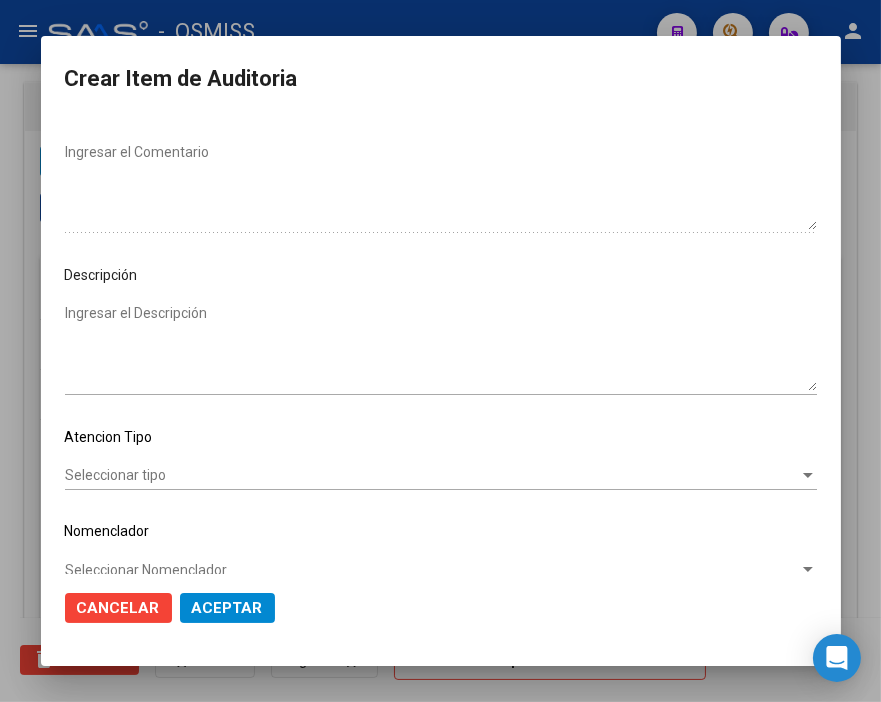 click on "Ingresar el Descripción" at bounding box center [441, 347] 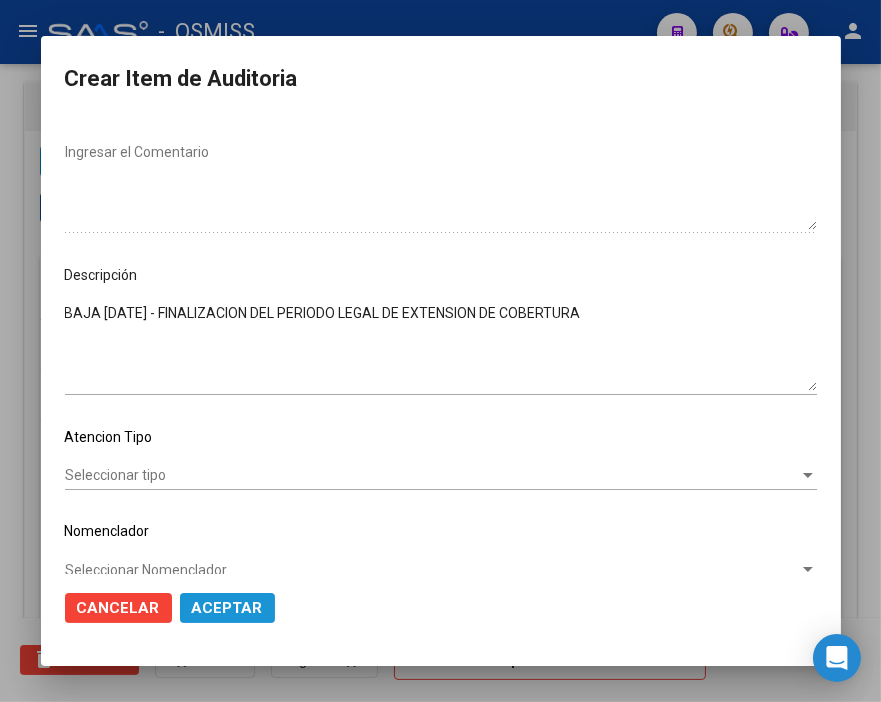 click on "Aceptar" 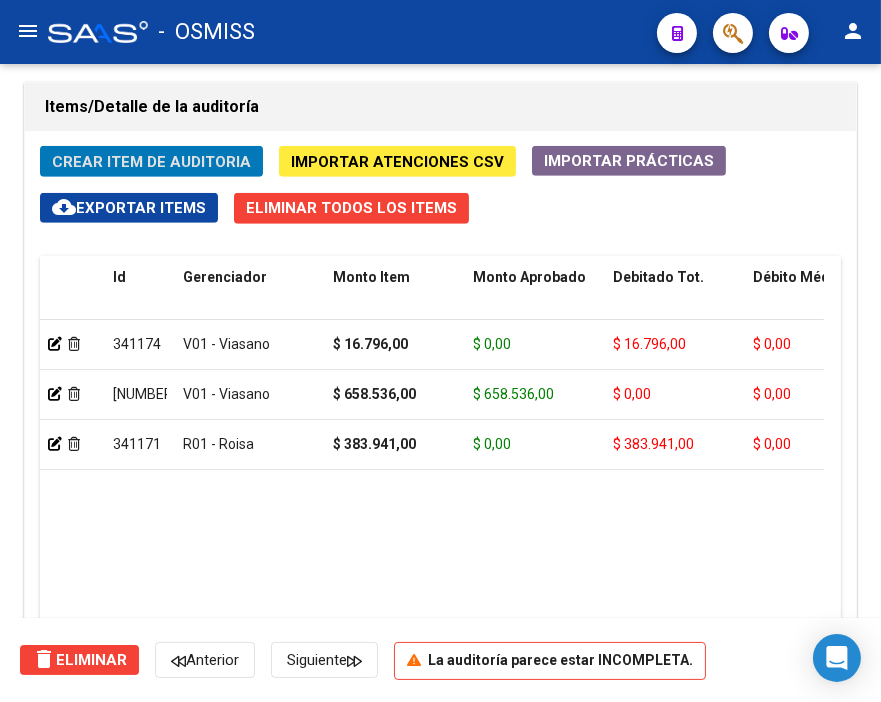 click on "Crear Item de Auditoria" 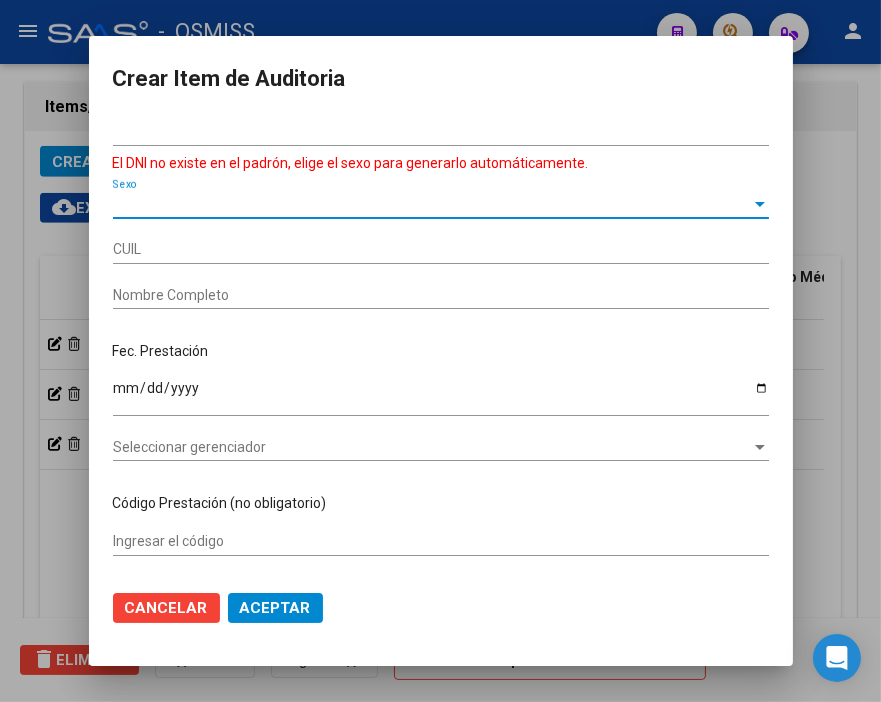 click on "Sexo" at bounding box center (432, 204) 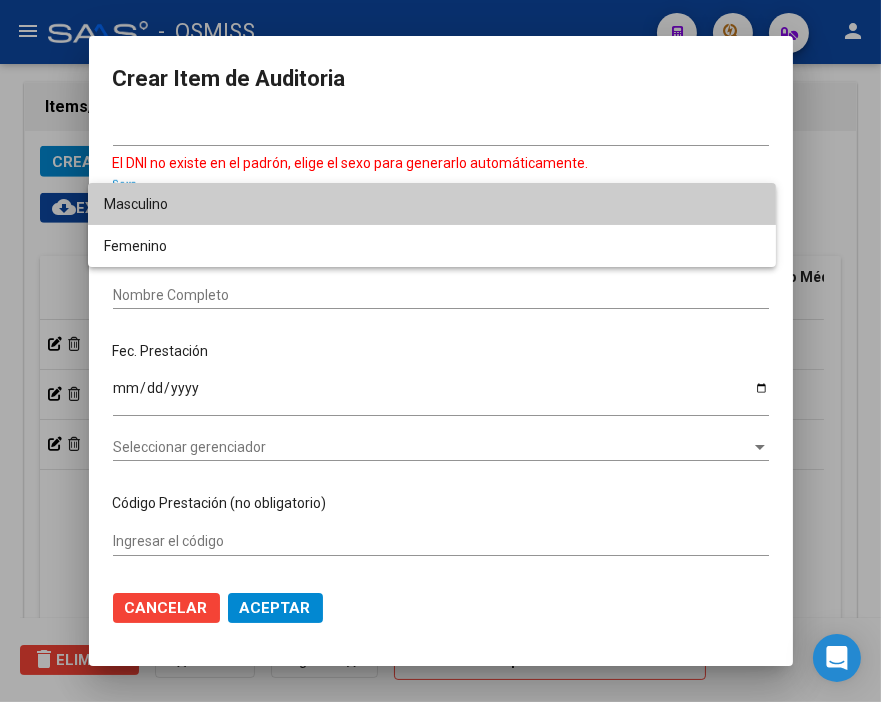 click on "Masculino" at bounding box center (432, 204) 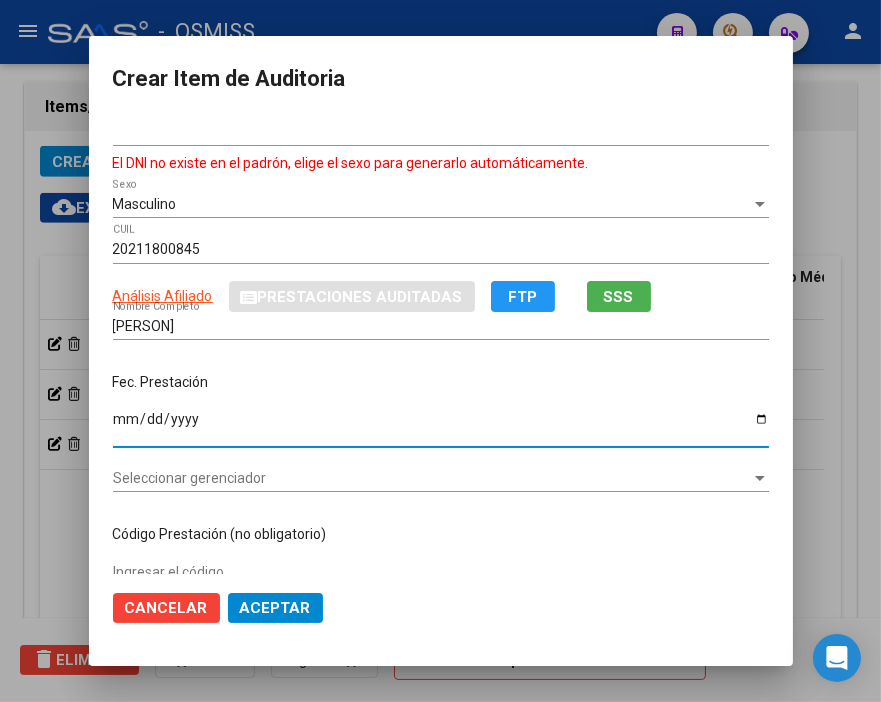 click on "Ingresar la fecha" at bounding box center (441, 426) 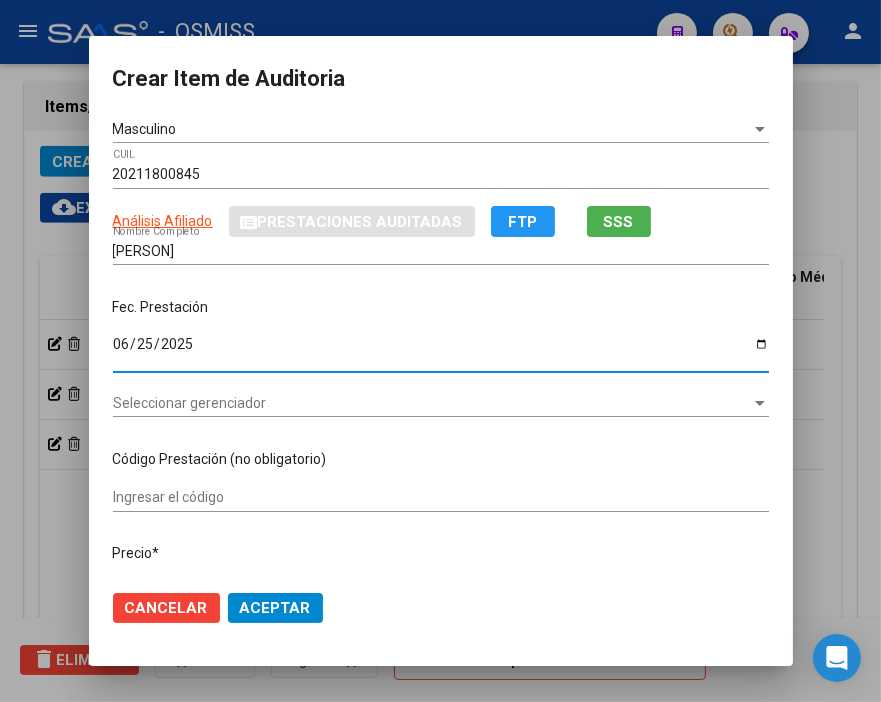 scroll, scrollTop: 111, scrollLeft: 0, axis: vertical 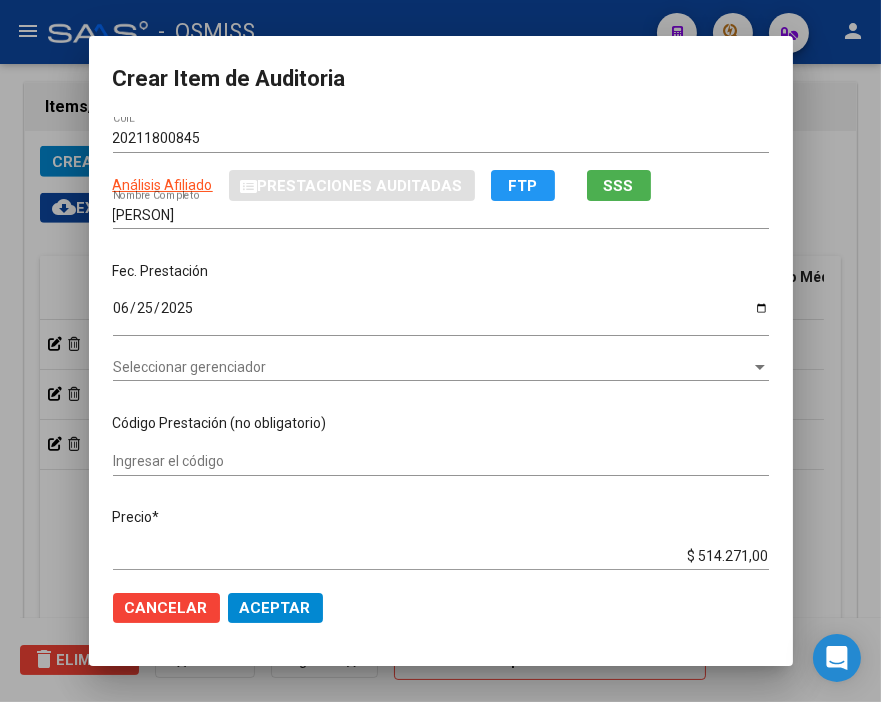click on "Fec. Prestación" at bounding box center (441, 271) 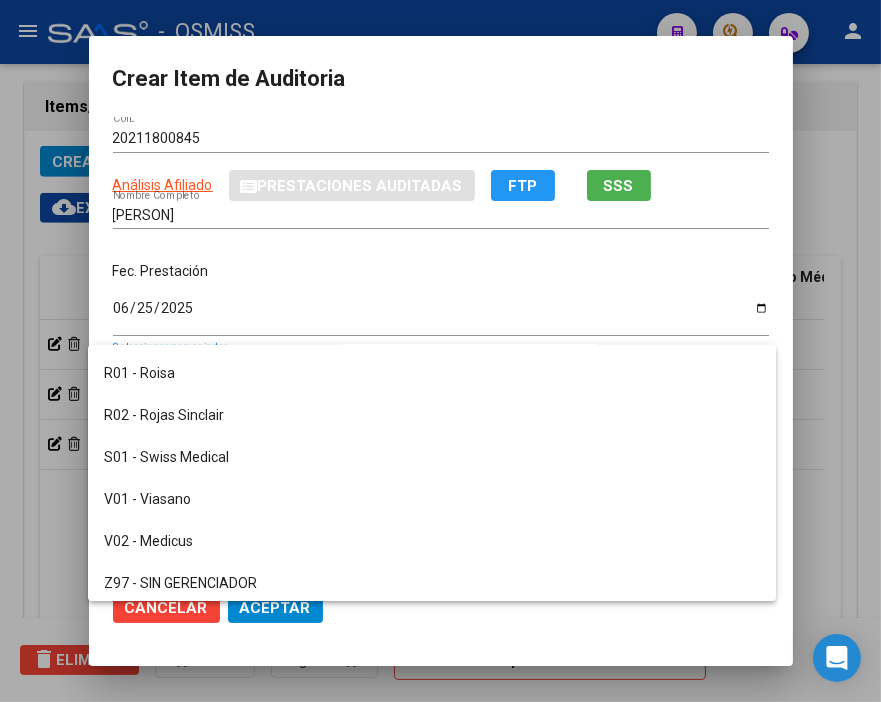 scroll, scrollTop: 444, scrollLeft: 0, axis: vertical 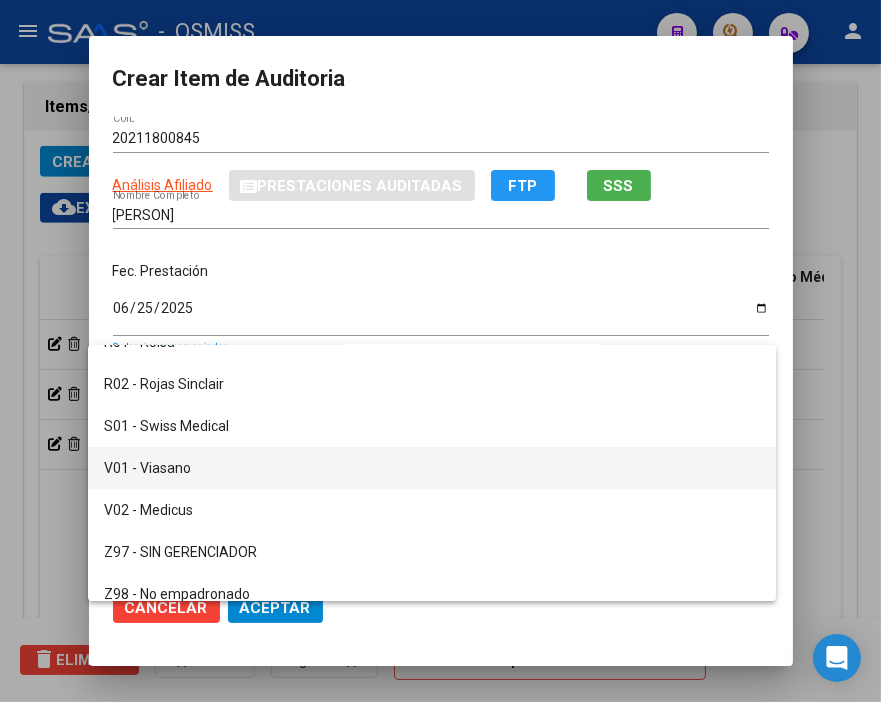 click on "V01 - Viasano" at bounding box center (432, 468) 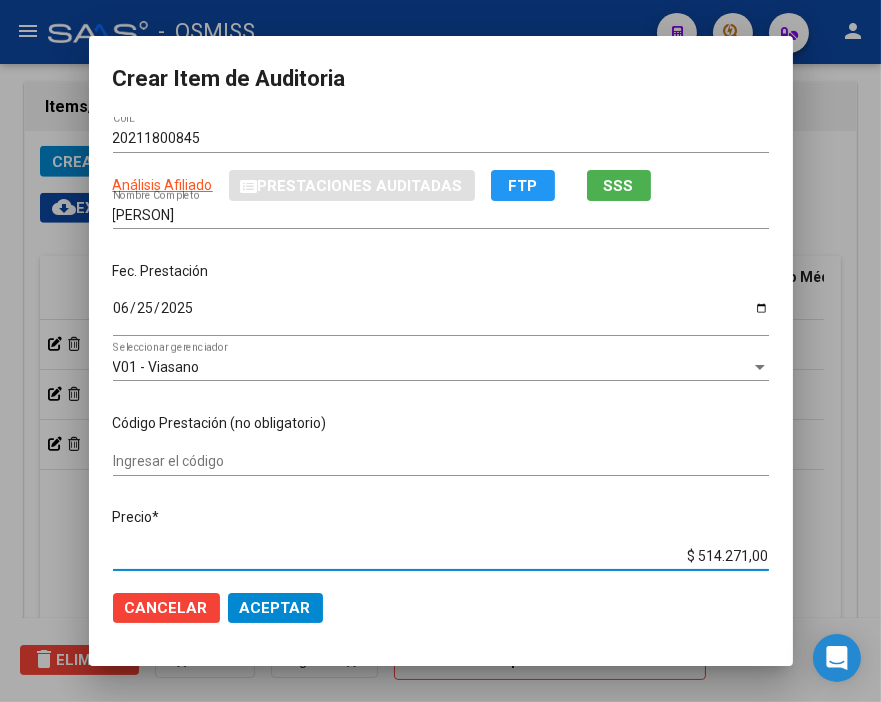 drag, startPoint x: 656, startPoint y: 547, endPoint x: 856, endPoint y: 550, distance: 200.02249 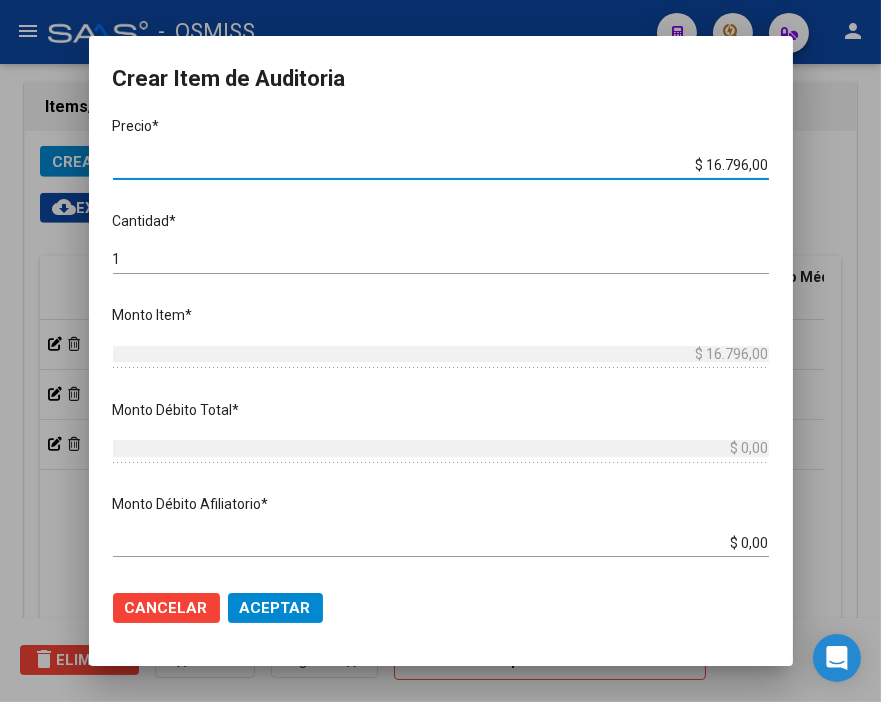 scroll, scrollTop: 555, scrollLeft: 0, axis: vertical 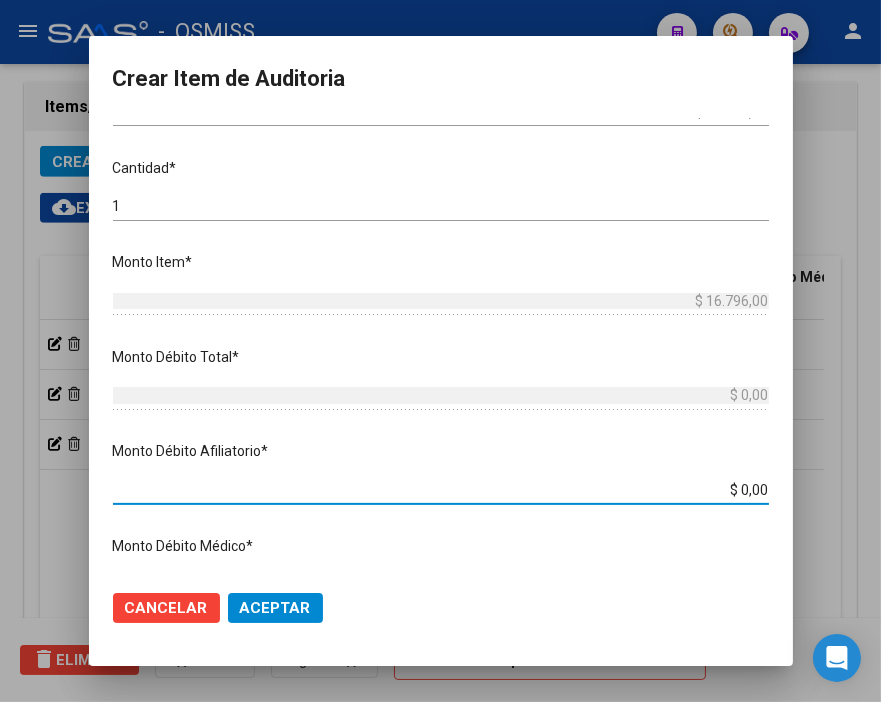 drag, startPoint x: 692, startPoint y: 488, endPoint x: 852, endPoint y: 487, distance: 160.00313 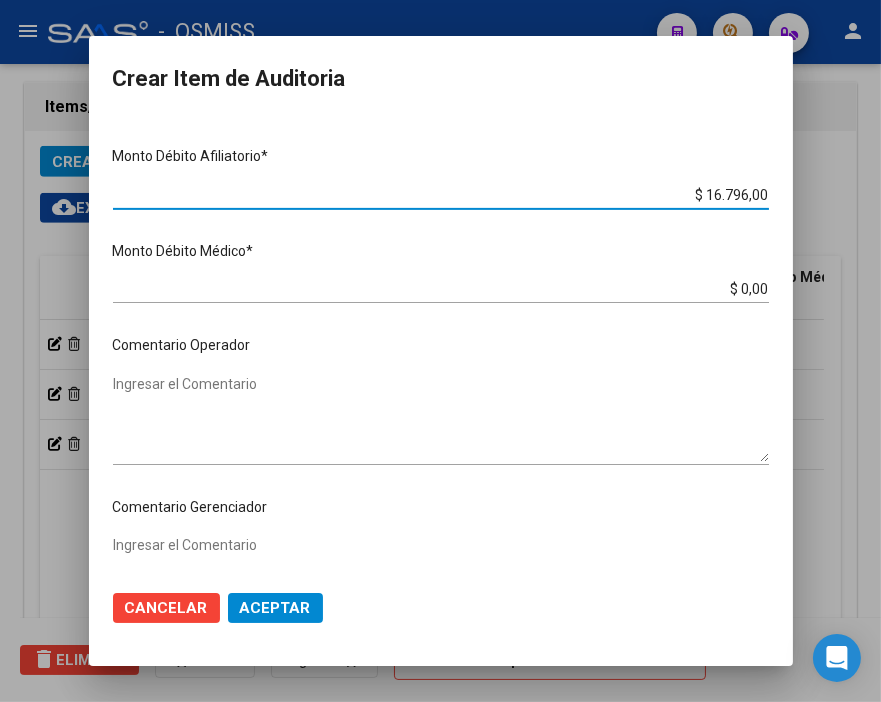 scroll, scrollTop: 888, scrollLeft: 0, axis: vertical 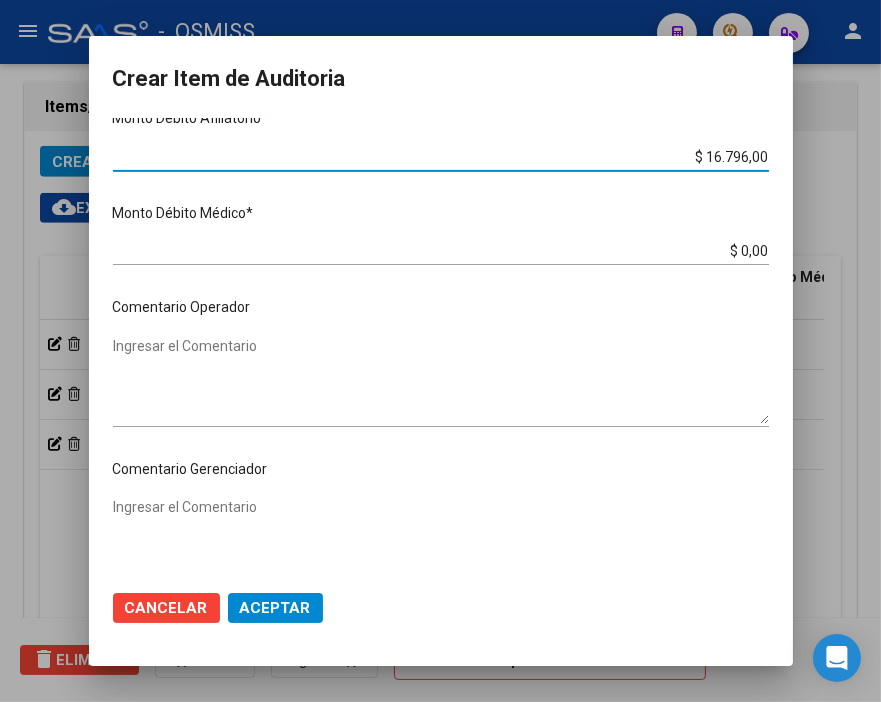 click on "21180084 Nro Documento  El DNI no existe en el padrón, elige el sexo para generarlo automáticamente. Masculino  Sexo   20211800845 CUIL  ARCA Padrón Análisis Afiliado  Prestaciones Auditadas FTP SSS   [NAME]  Fec. Prestación    2025-06-25 Ingresar la fecha  V01 - Viasano  Seleccionar gerenciador Código Prestación (no obligatorio)    Ingresar el código  Precio  *   $ 16.796,00 Ingresar el precio  Cantidad  *   1 Ingresar la cantidad  Monto Item  *   $ 16.796,00 Ingresar el monto  Monto Débito Total  *   $ 16.796,00 Ingresar el monto  Monto Débito Afiliatorio  *   $ 16.796,00 Ingresar el monto Afiliatorio  Monto Débito Médico  *   $ 0,00 Ingresar el monto Hospitalario  Comentario Operador    Ingresar el Comentario  Comentario Gerenciador    Ingresar el Comentario  Descripción    Ingresar el Descripción   Atencion Tipo  Seleccionar tipo Seleccionar tipo  Nomenclador  Seleccionar Nomenclador Seleccionar Nomenclador" at bounding box center [441, 346] 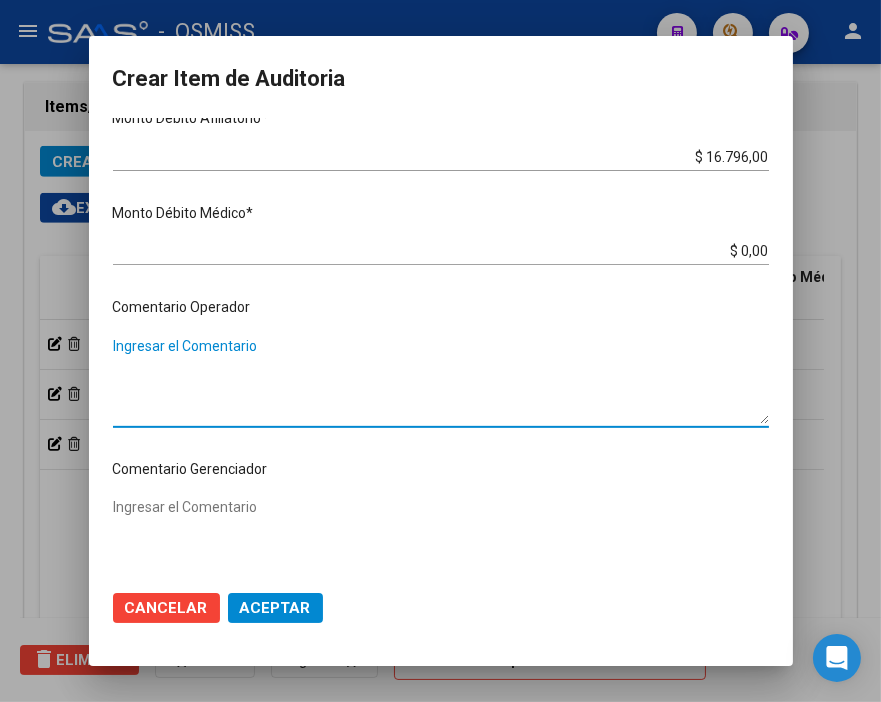 click on "Ingresar el Comentario" at bounding box center [441, 380] 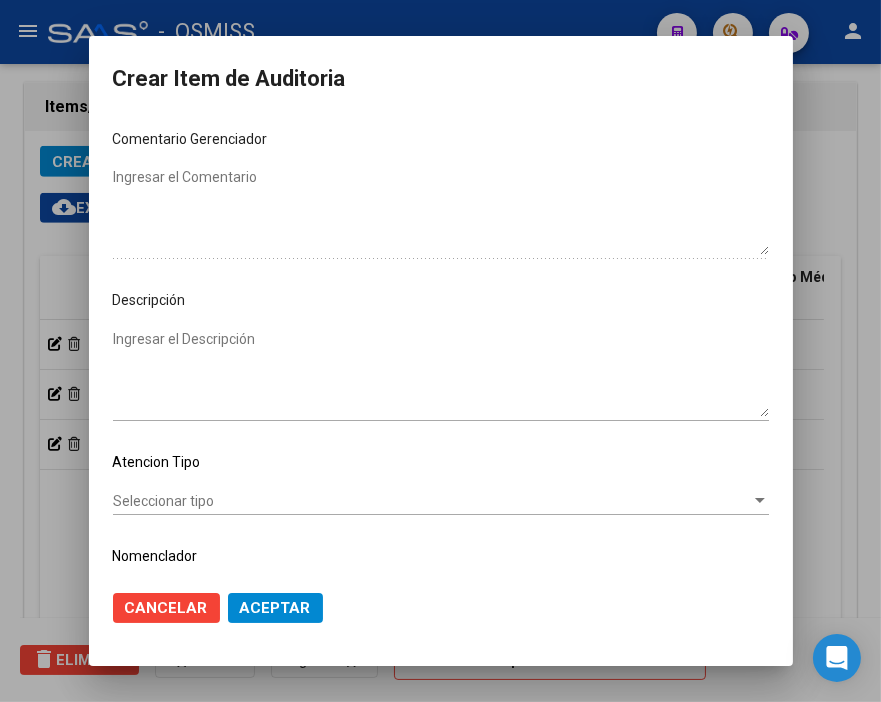 scroll, scrollTop: 1222, scrollLeft: 0, axis: vertical 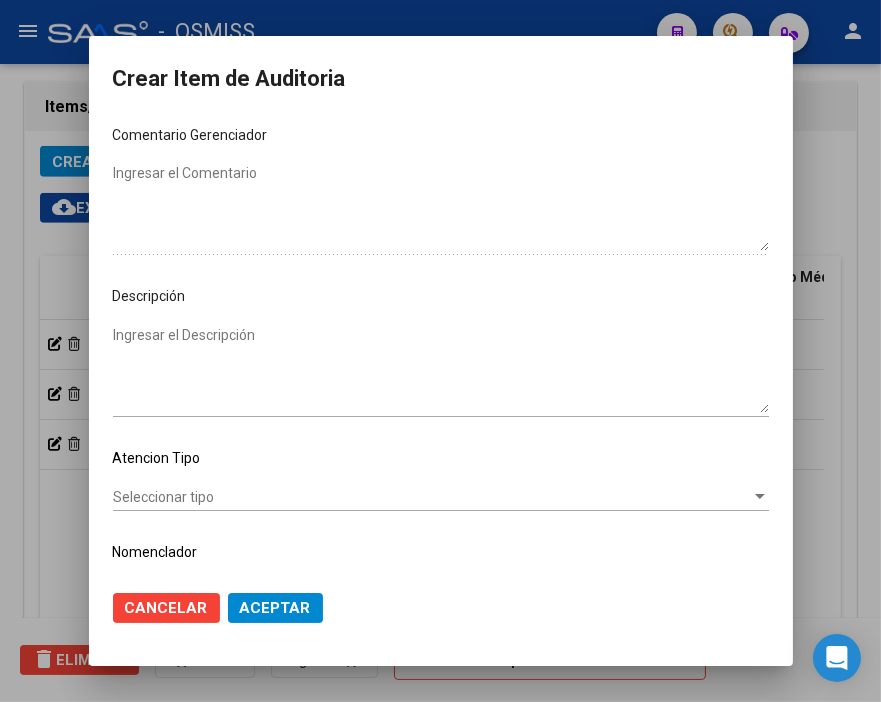 click on "Ingresar el Descripción" at bounding box center (441, 369) 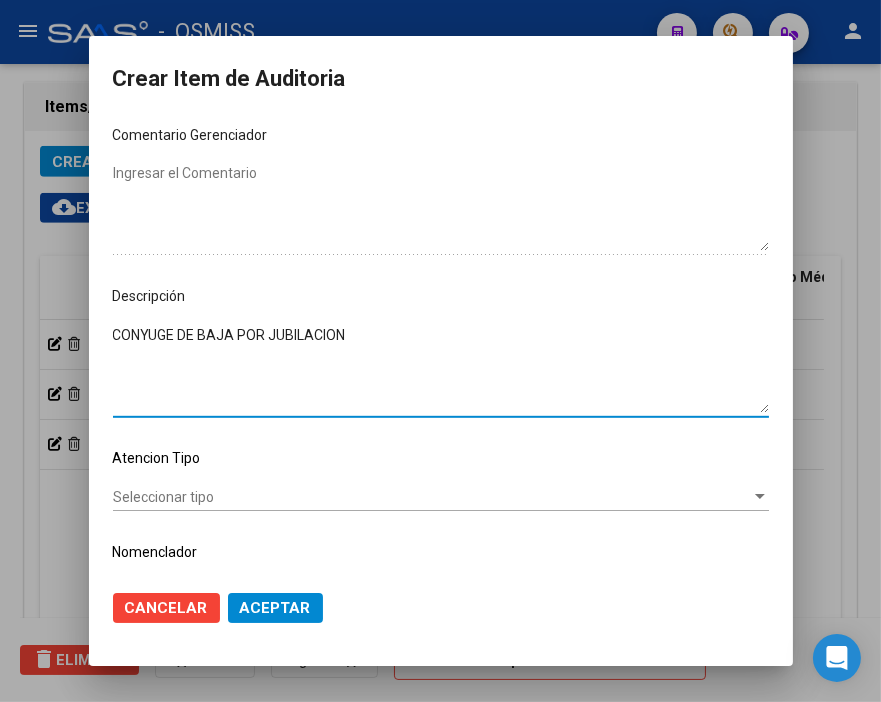 drag, startPoint x: 383, startPoint y: 335, endPoint x: 28, endPoint y: 302, distance: 356.53052 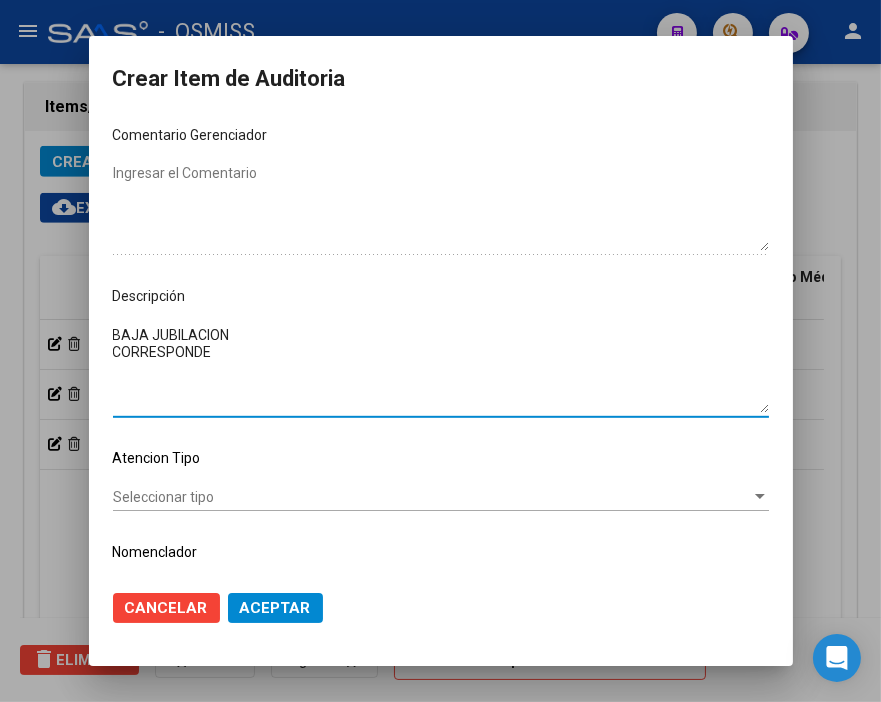 paste on "INSTITUTO NACIONAL DE SERVICIOS SOCIALES PARA JUBILADOS Y PENSIONADOS" 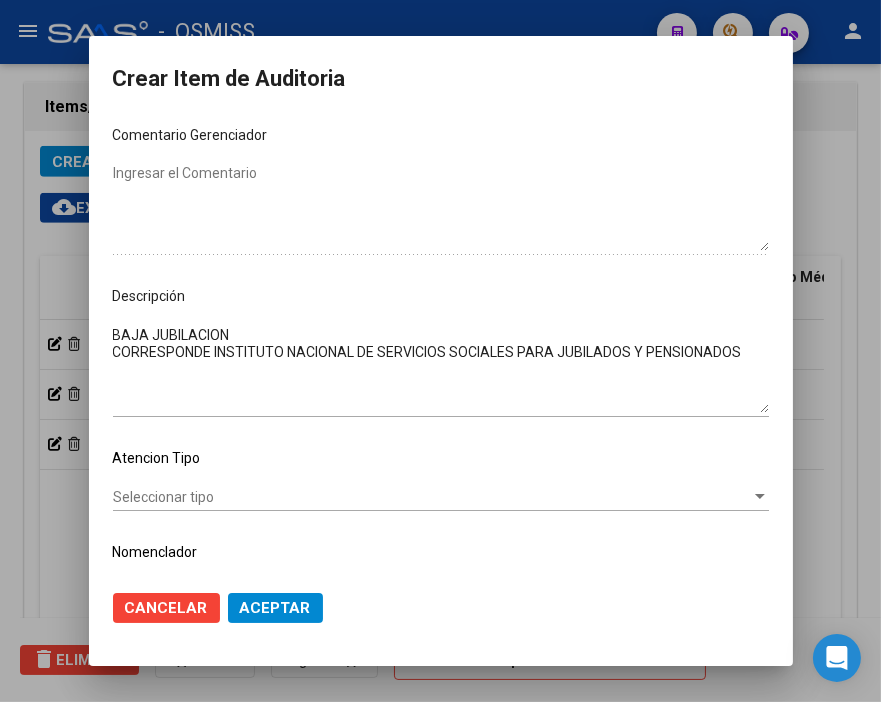 click on "BAJA JUBILACION
CORRESPONDE INSTITUTO NACIONAL DE SERVICIOS SOCIALES PARA JUBILADOS Y PENSIONADOS" at bounding box center (441, 369) 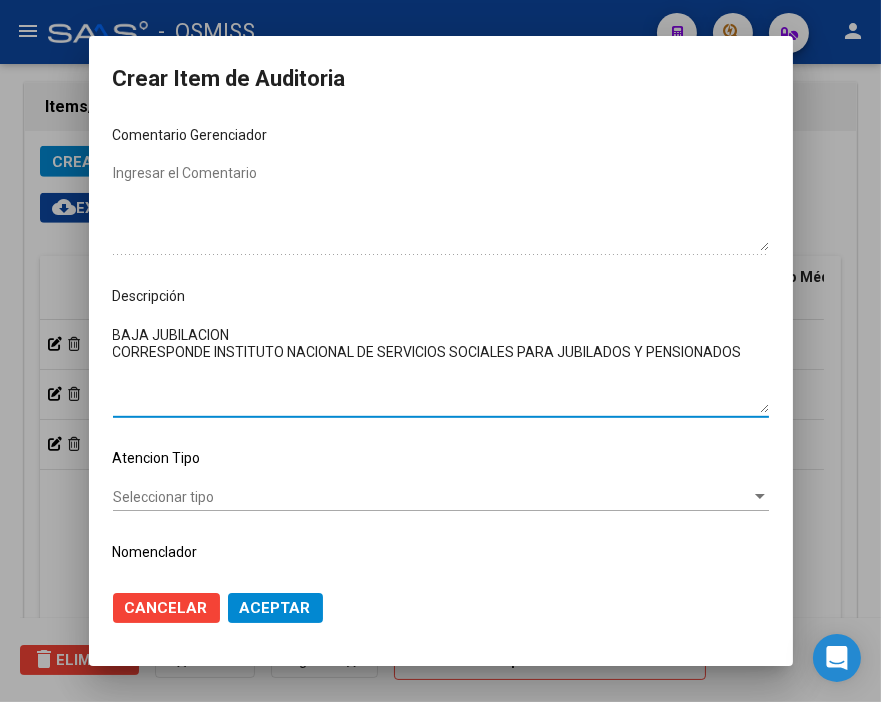 click on "BAJA JUBILACION
CORRESPONDE INSTITUTO NACIONAL DE SERVICIOS SOCIALES PARA JUBILADOS Y PENSIONADOS" at bounding box center (441, 369) 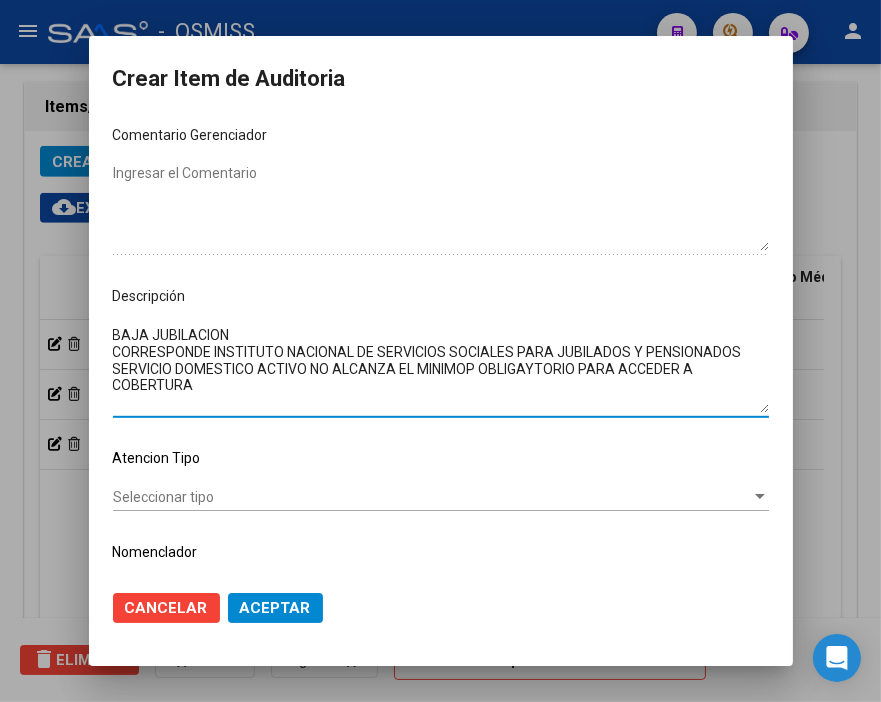 click on "BAJA JUBILACION
CORRESPONDE INSTITUTO NACIONAL DE SERVICIOS SOCIALES PARA JUBILADOS Y PENSIONADOS
SERVICIO DOMESTICO ACTIVO NO ALCANZA EL MINIMOP OBLIGAYTORIO PARA ACCEDER A COBERTURA" at bounding box center (441, 369) 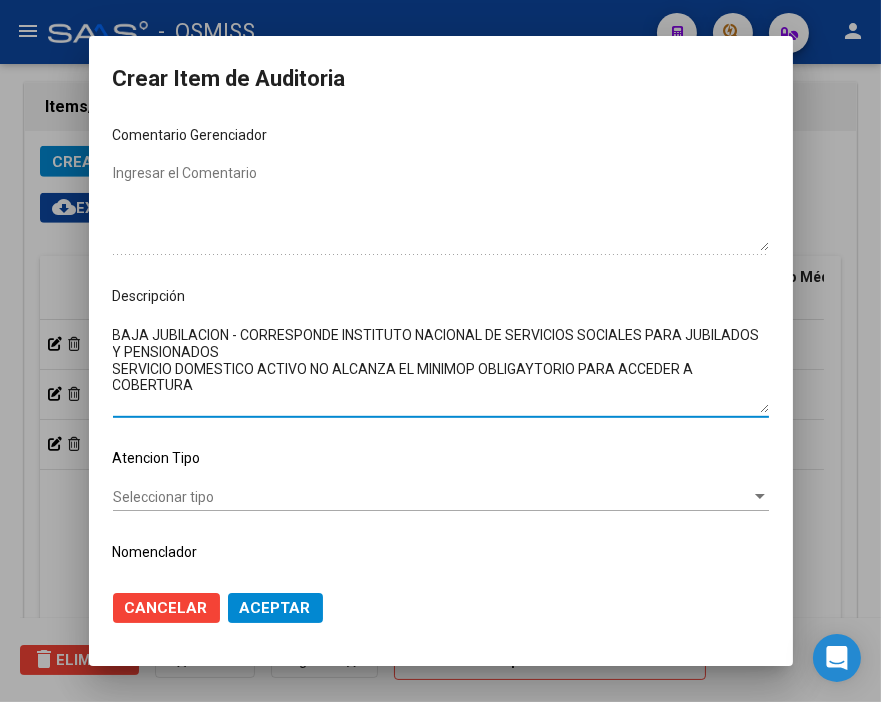 click on "BAJA JUBILACION - CORRESPONDE INSTITUTO NACIONAL DE SERVICIOS SOCIALES PARA JUBILADOS Y PENSIONADOS
SERVICIO DOMESTICO ACTIVO NO ALCANZA EL MINIMOP OBLIGAYTORIO PARA ACCEDER A COBERTURA" at bounding box center [441, 369] 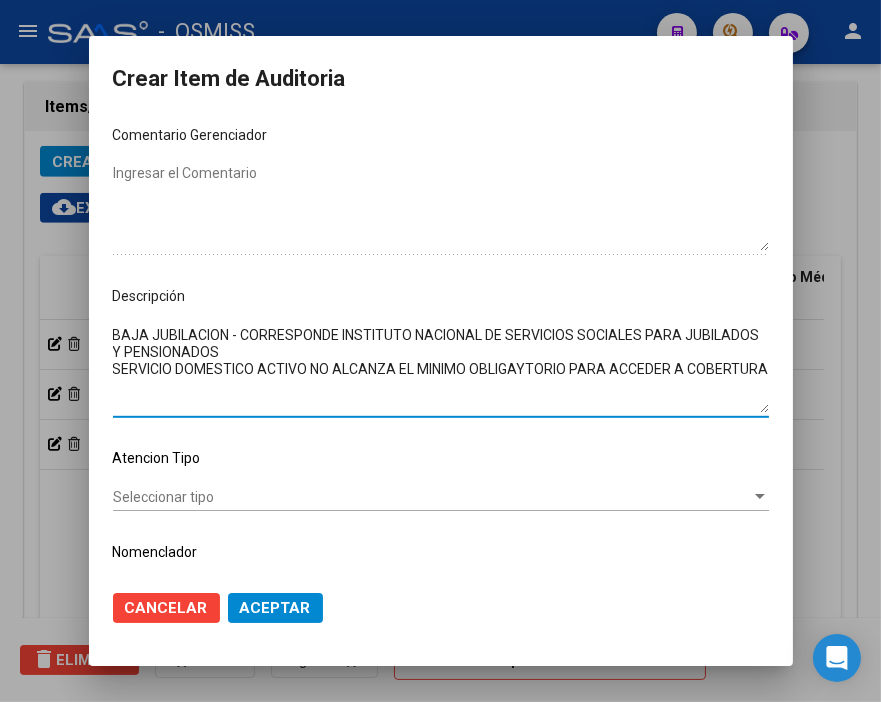click on "BAJA JUBILACION - CORRESPONDE INSTITUTO NACIONAL DE SERVICIOS SOCIALES PARA JUBILADOS Y PENSIONADOS
SERVICIO DOMESTICO ACTIVO NO ALCANZA EL MINIMO OBLIGAYTORIO PARA ACCEDER A COBERTURA" at bounding box center (441, 369) 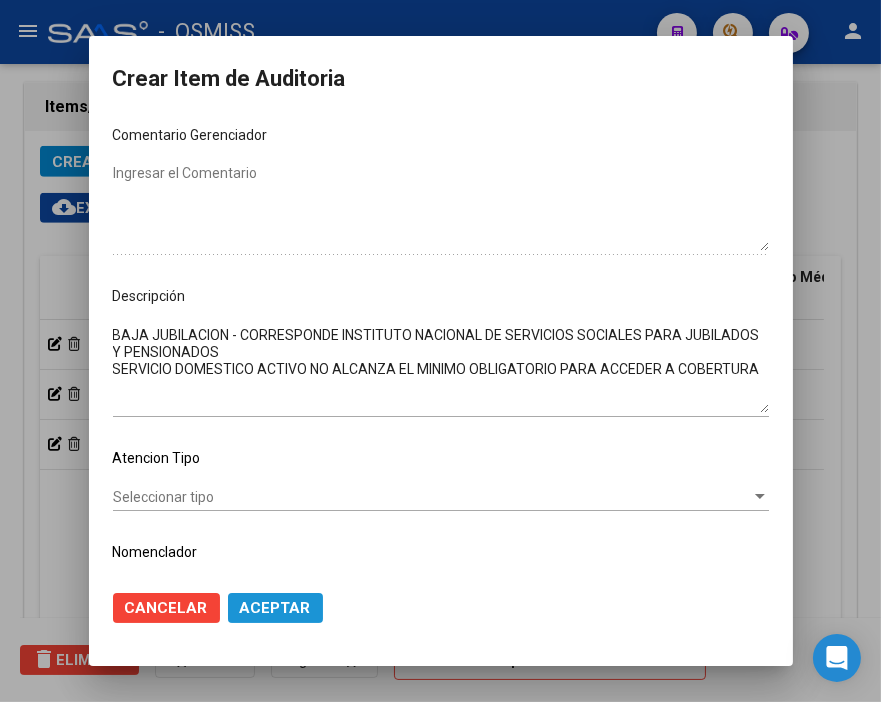 click on "Aceptar" 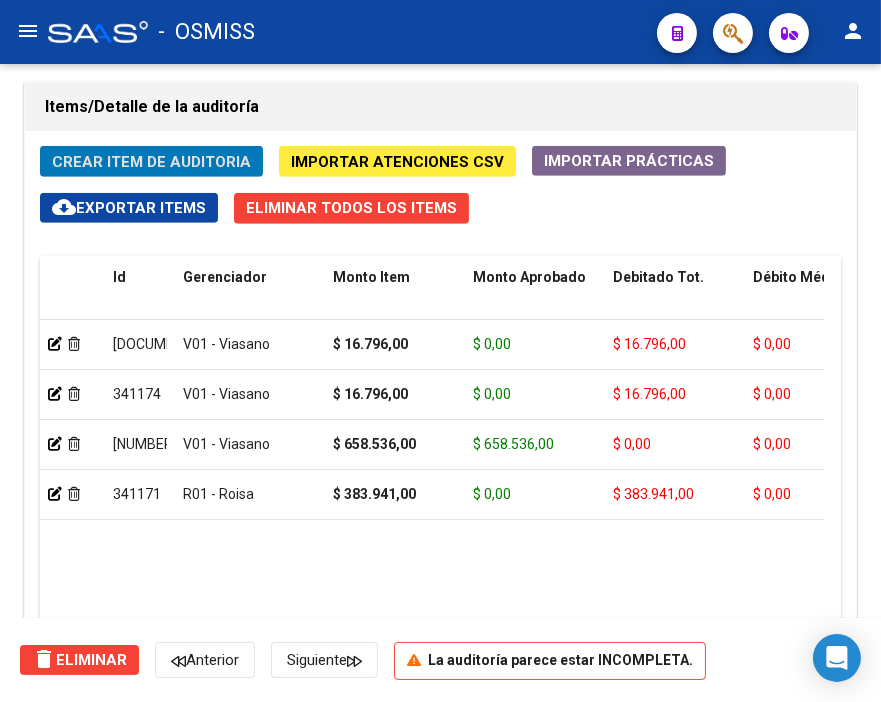 click on "Crear Item de Auditoria" 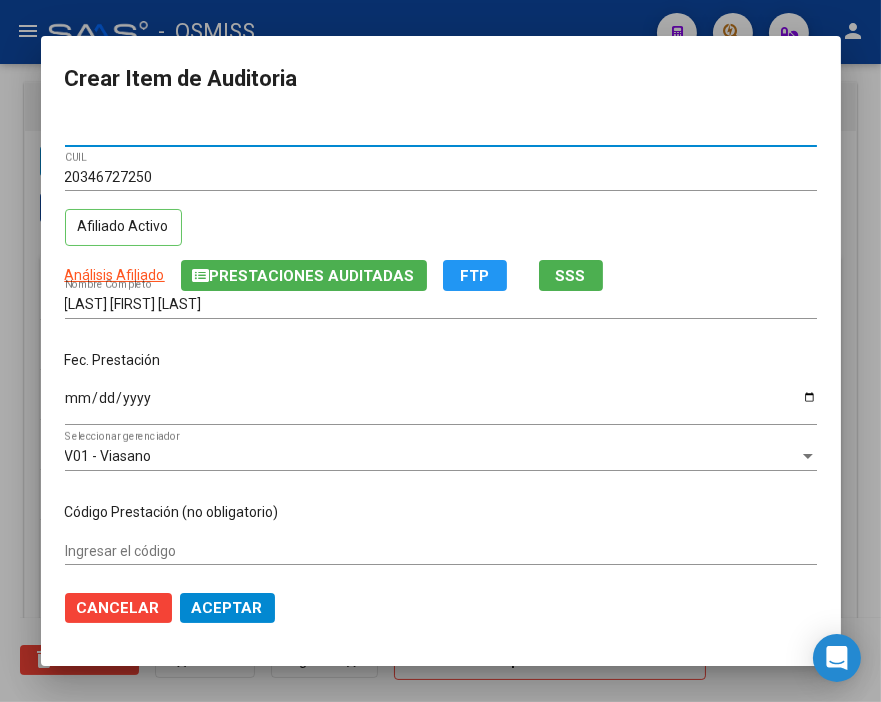 click on "Ingresar la fecha" at bounding box center (441, 405) 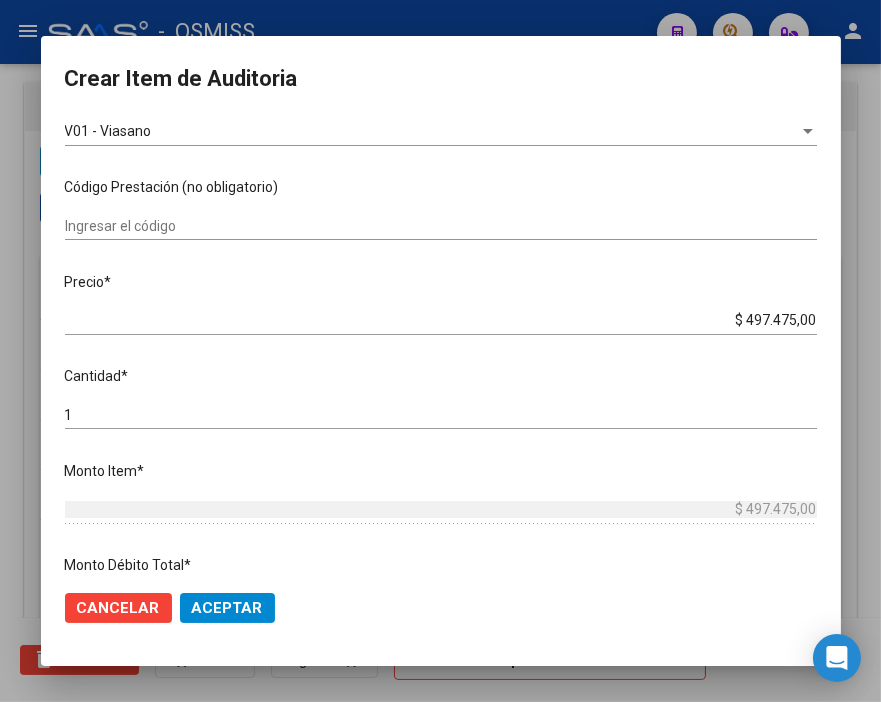 scroll, scrollTop: 333, scrollLeft: 0, axis: vertical 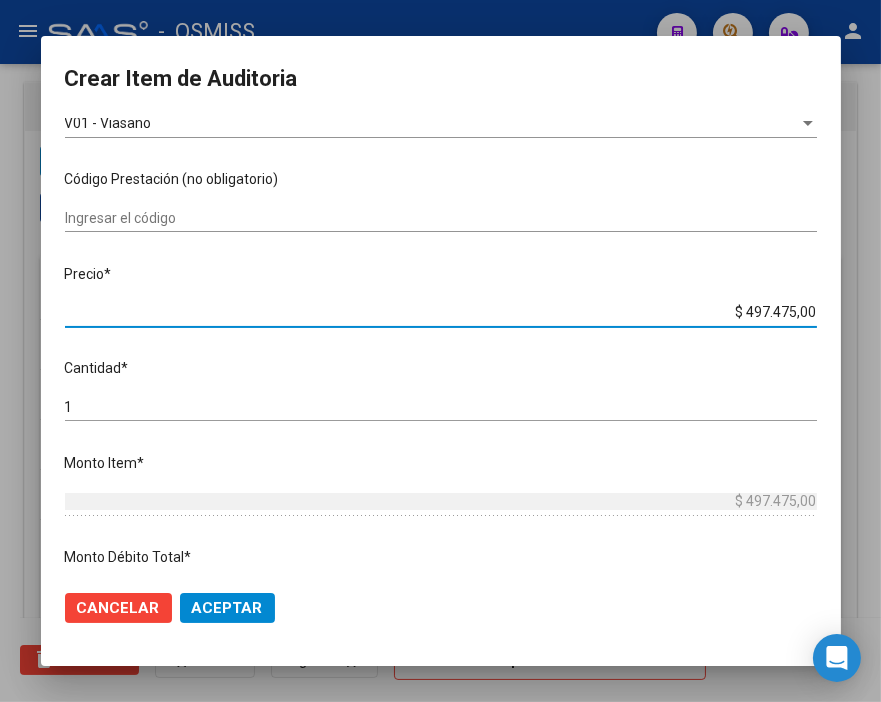 drag, startPoint x: 706, startPoint y: 313, endPoint x: 867, endPoint y: 322, distance: 161.25136 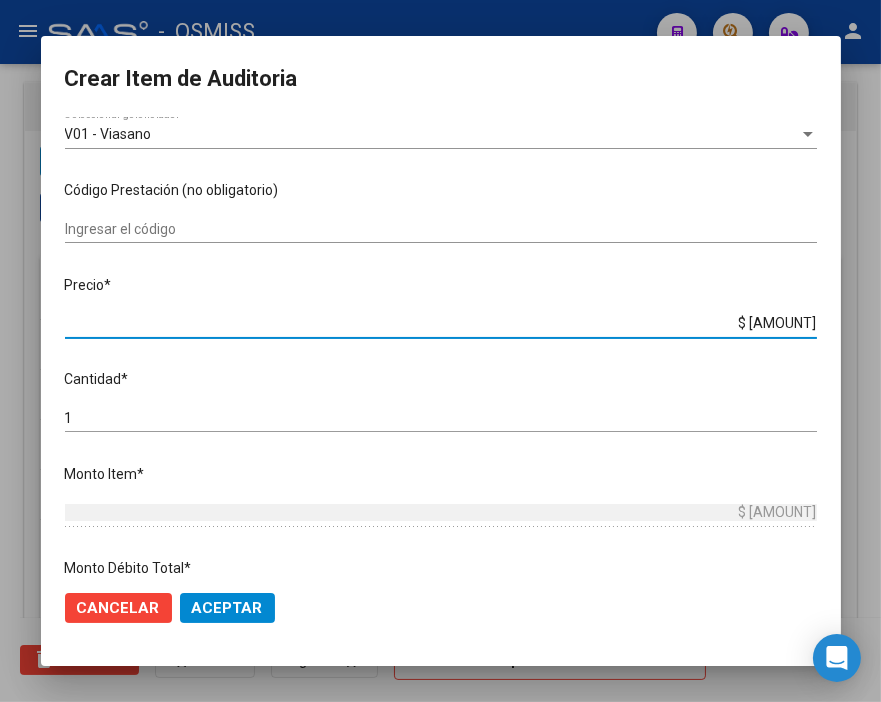 scroll, scrollTop: 333, scrollLeft: 0, axis: vertical 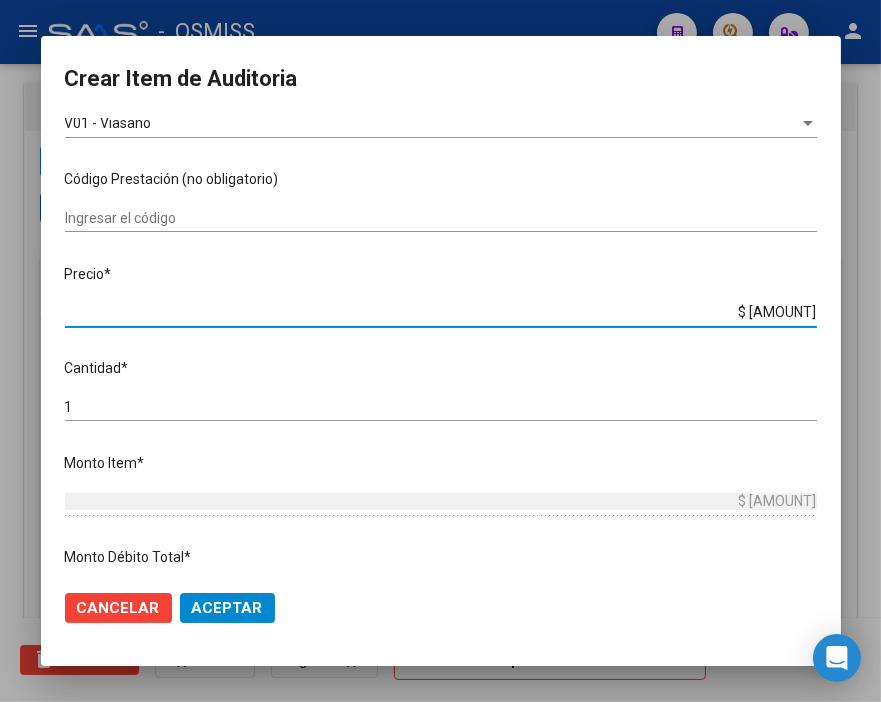 click on "Aceptar" 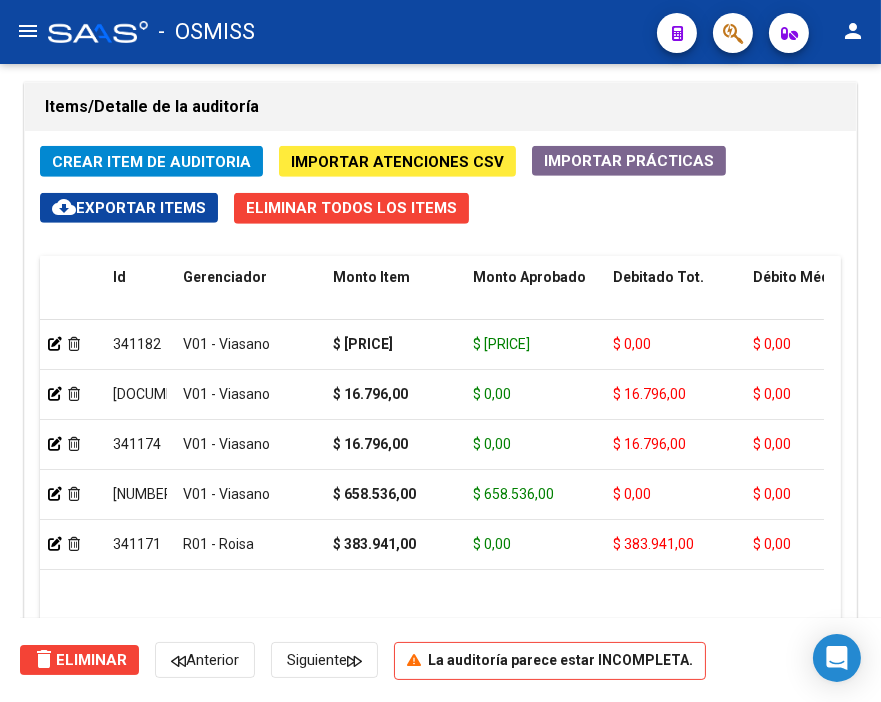 click on "Crear Item de Auditoria" 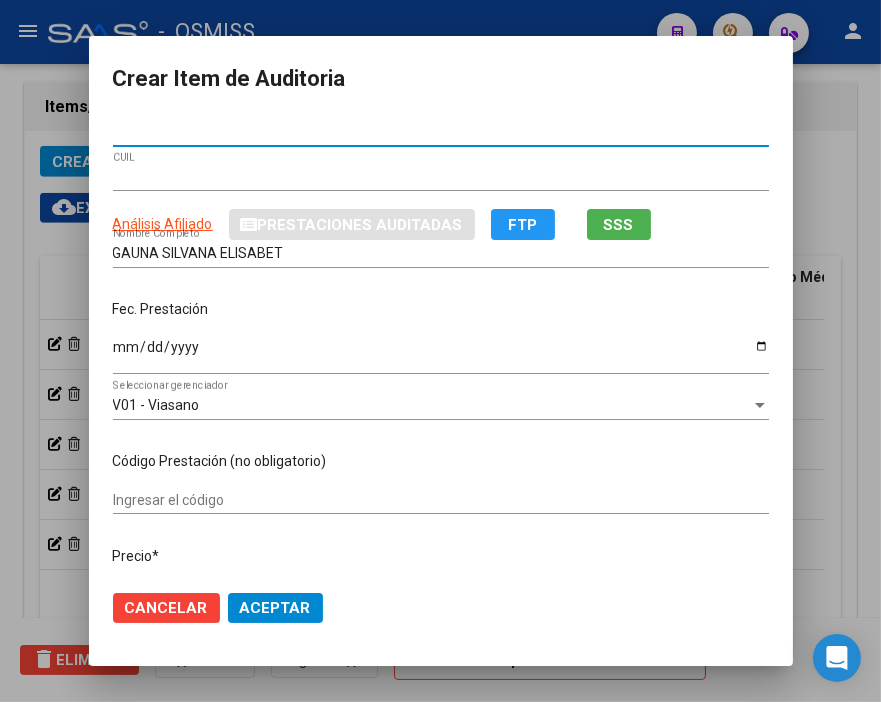 click on "Ingresar la fecha" at bounding box center (441, 354) 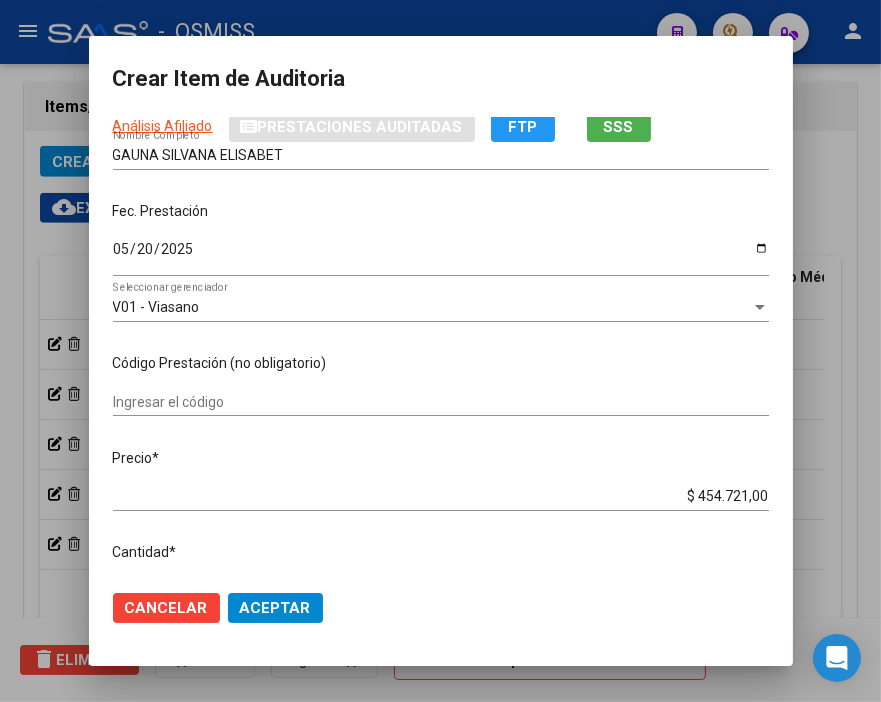 scroll, scrollTop: 222, scrollLeft: 0, axis: vertical 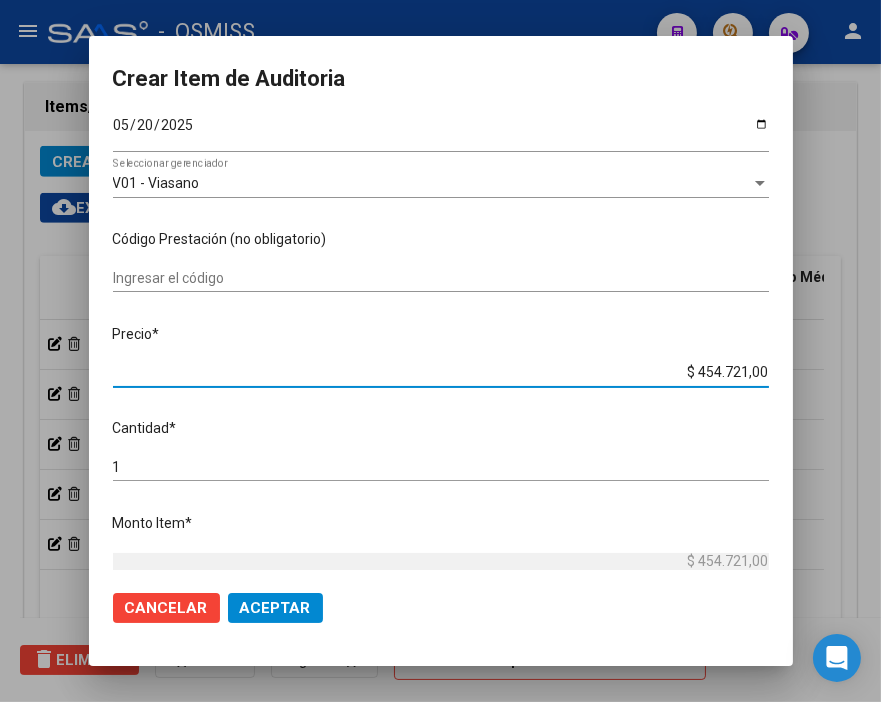 drag, startPoint x: 647, startPoint y: 367, endPoint x: 848, endPoint y: 367, distance: 201 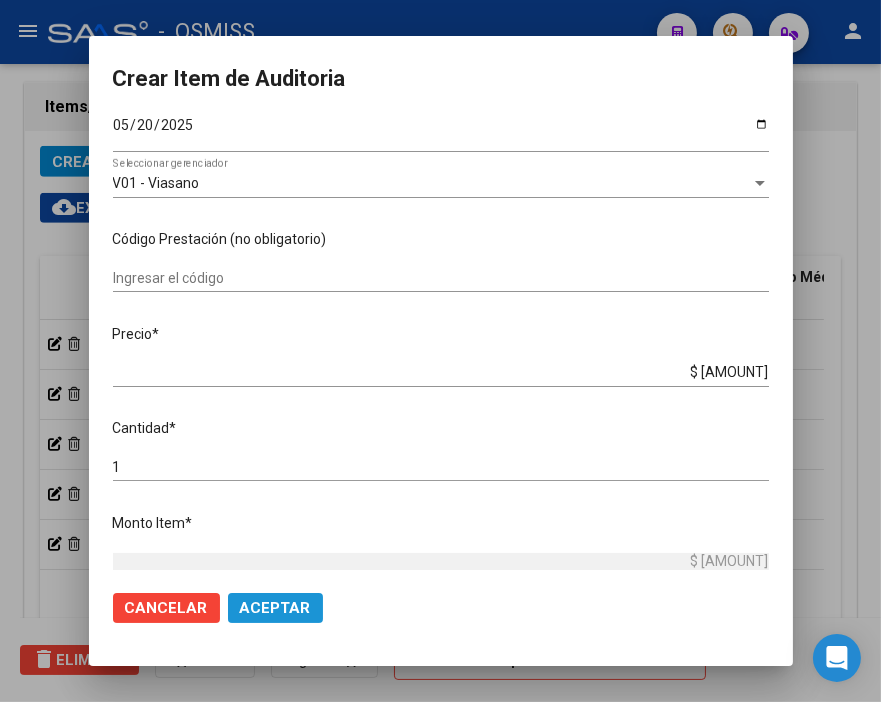 click on "Aceptar" 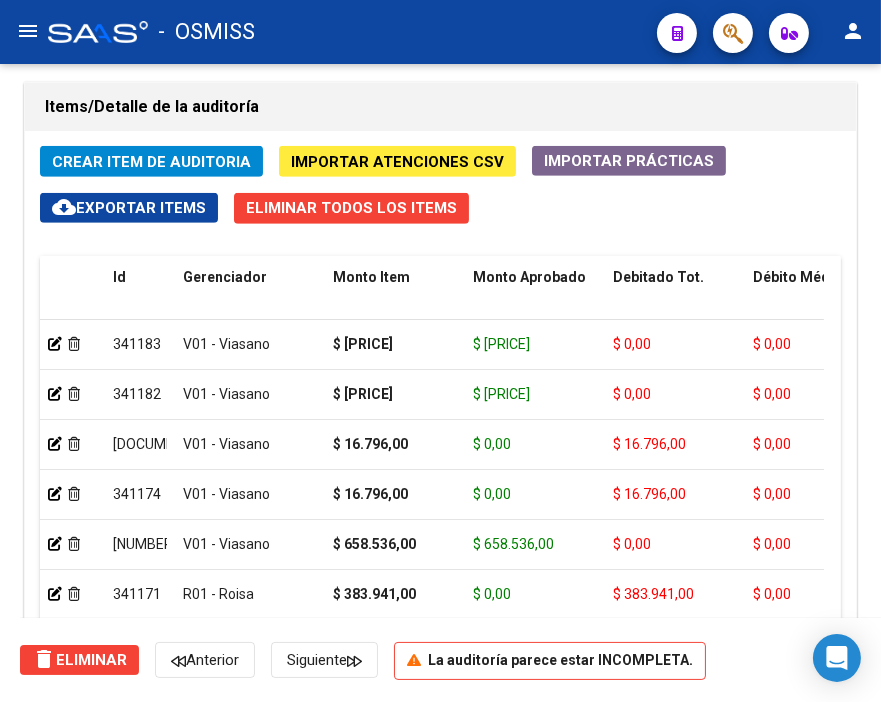 click on "Items/Detalle de la auditoría" 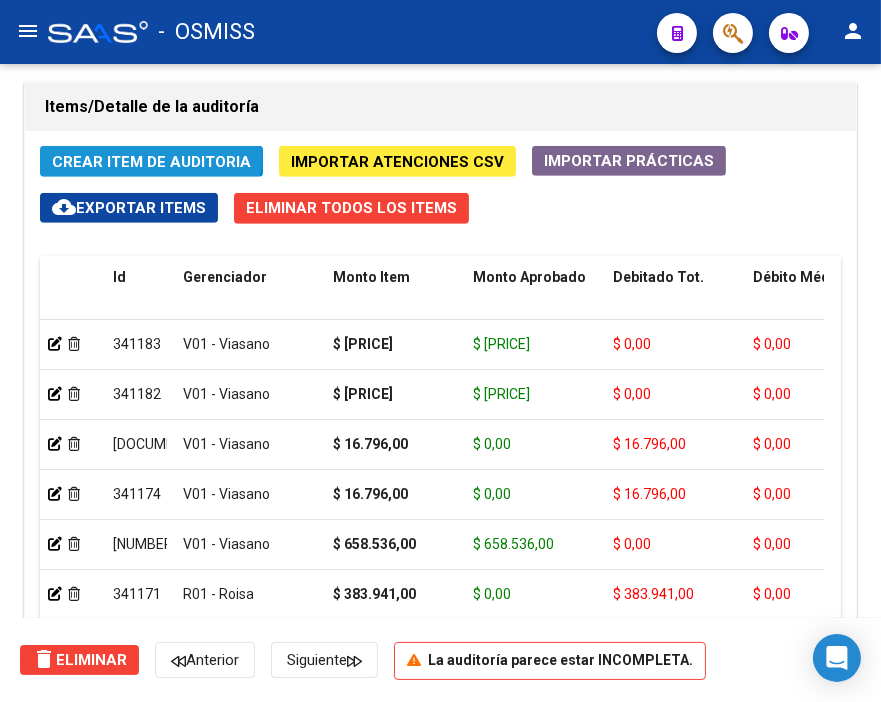 click on "Crear Item de Auditoria" 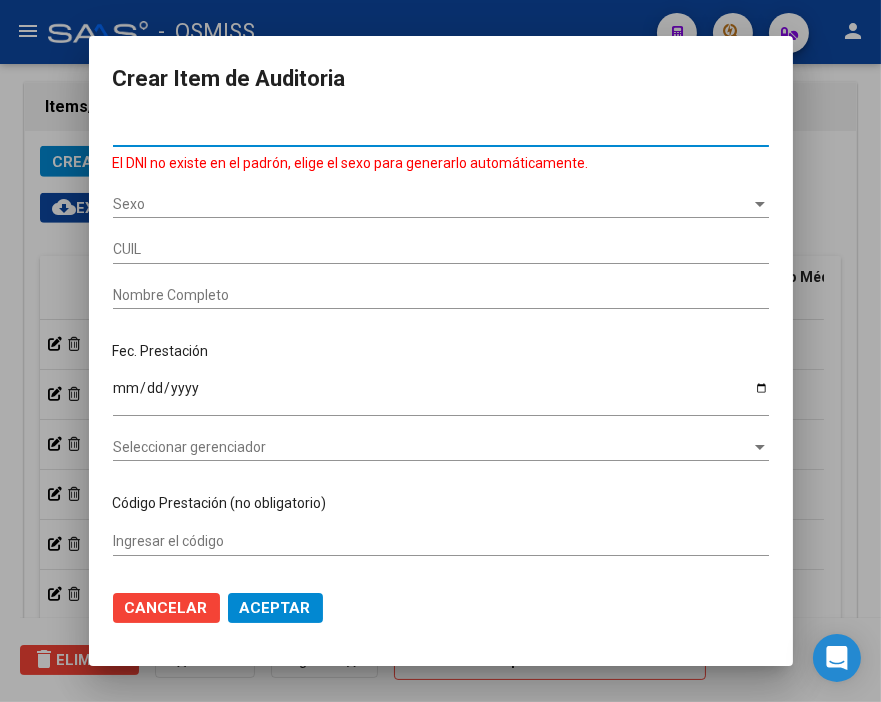 click on "[NUMBER]" at bounding box center [441, 131] 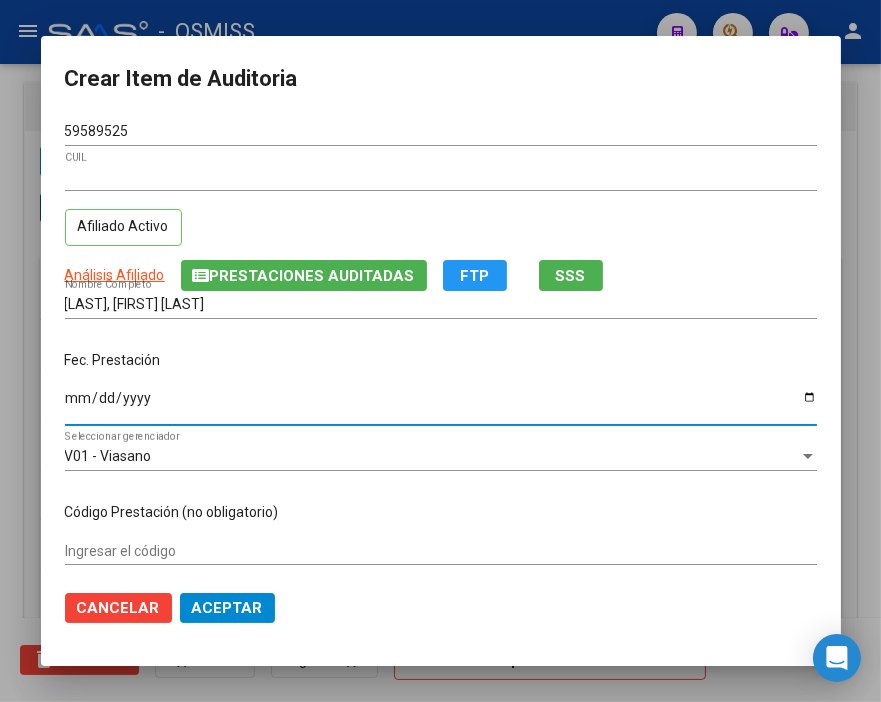 click on "Ingresar la fecha" at bounding box center (441, 405) 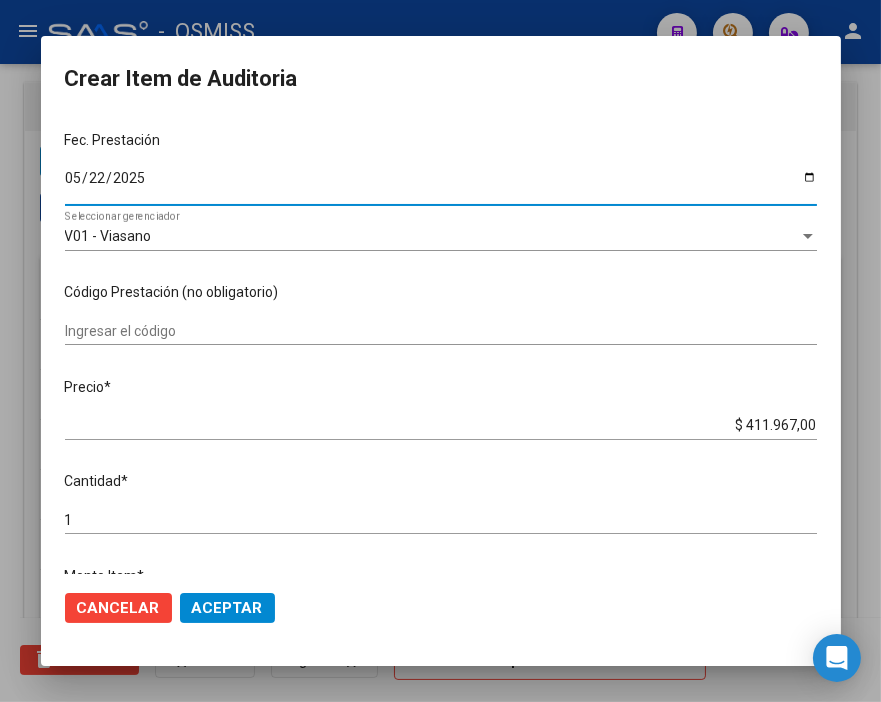 scroll, scrollTop: 222, scrollLeft: 0, axis: vertical 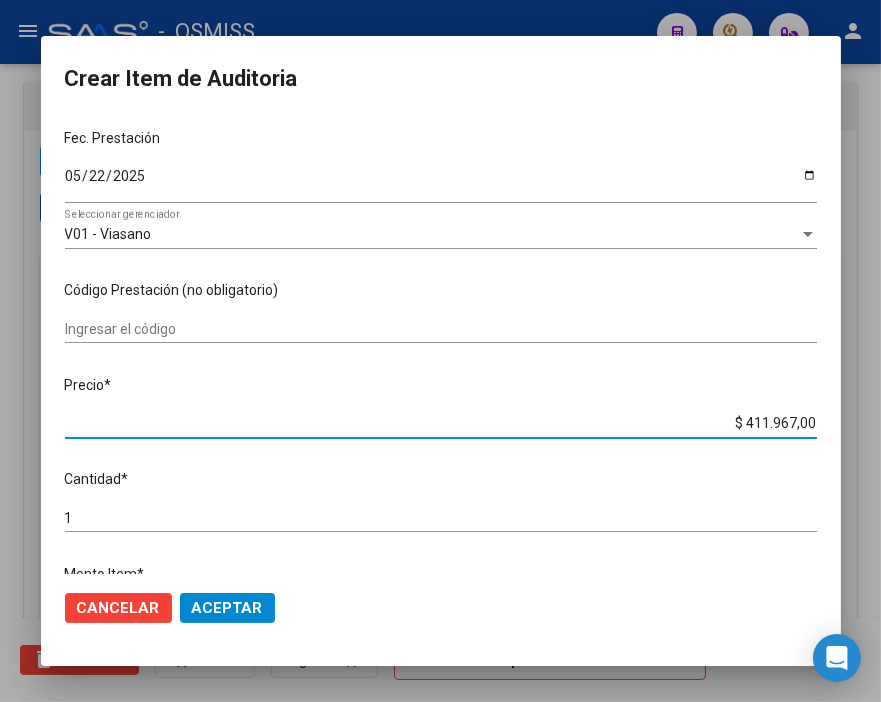 drag, startPoint x: 676, startPoint y: 422, endPoint x: 867, endPoint y: 423, distance: 191.00262 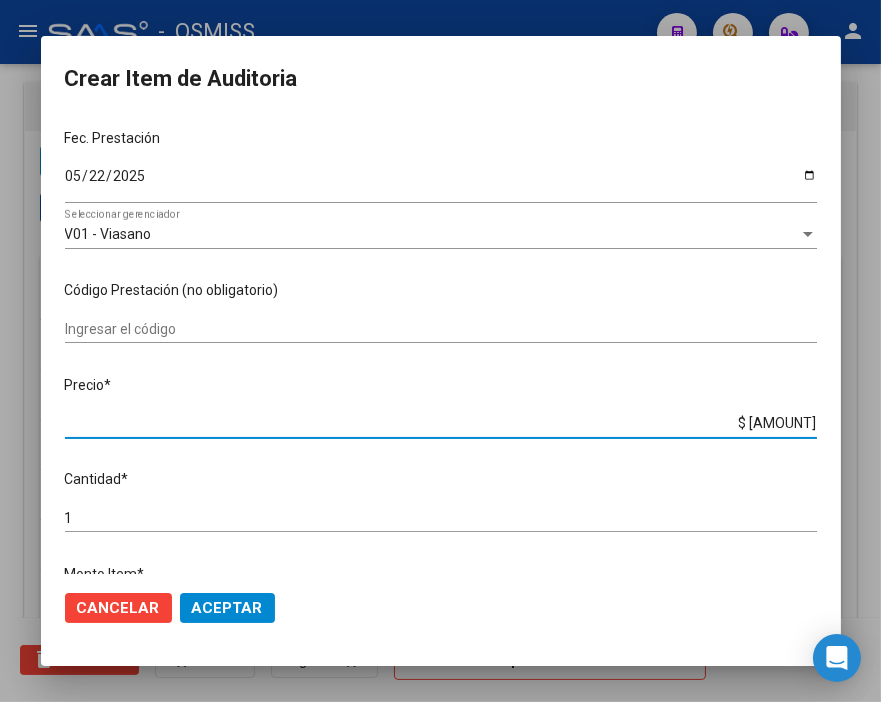 click on "Cancelar Aceptar" 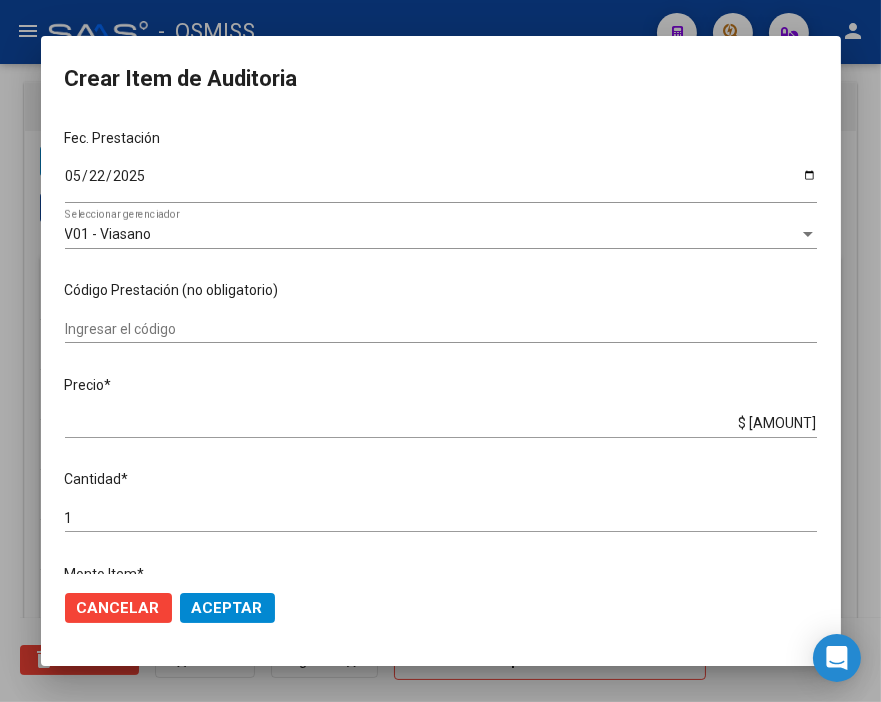 click on "Aceptar" 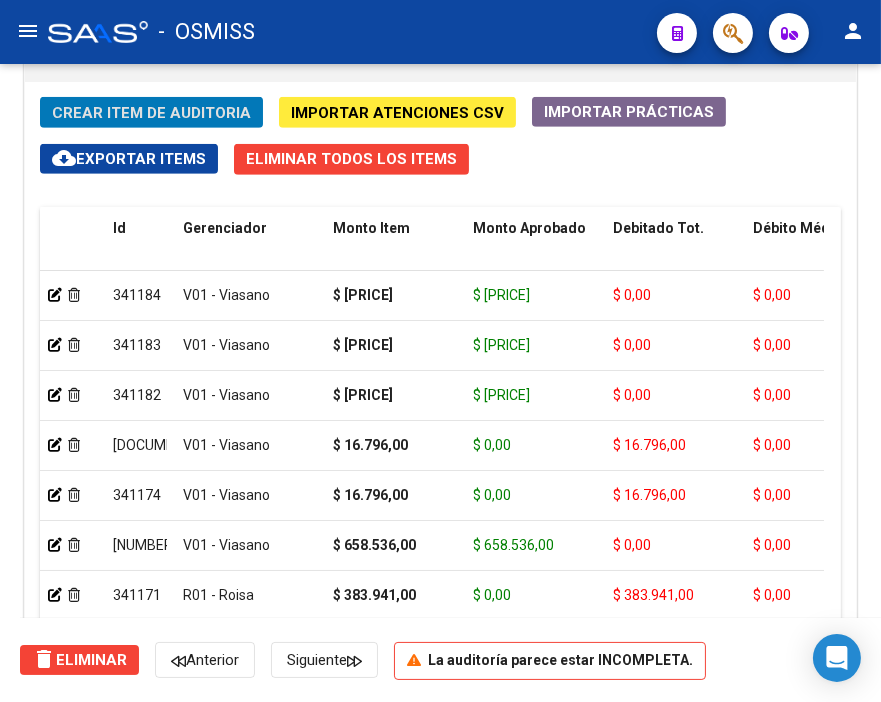scroll, scrollTop: 1477, scrollLeft: 0, axis: vertical 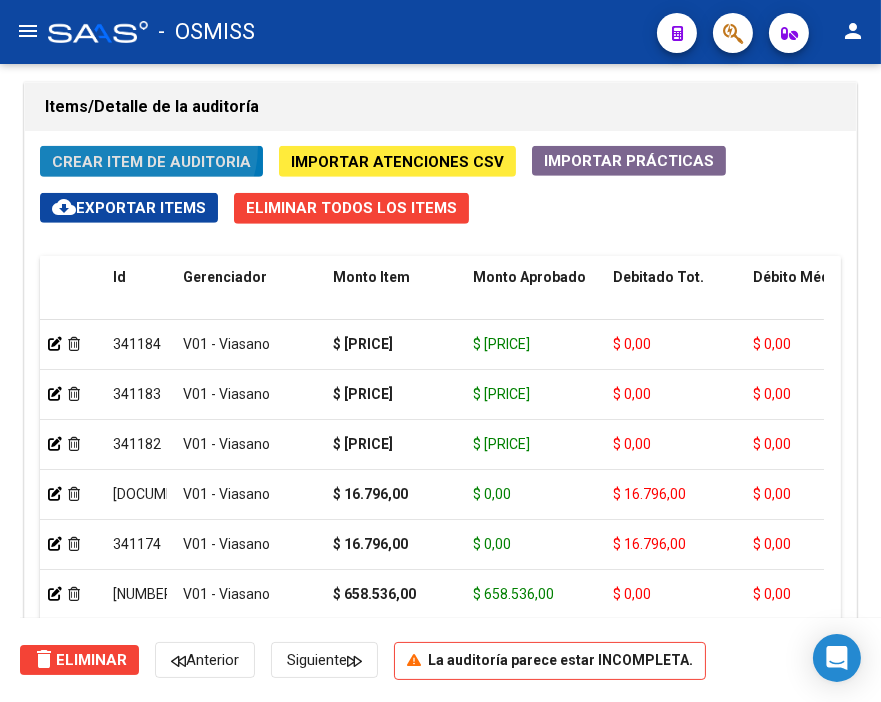 click on "Crear Item de Auditoria" 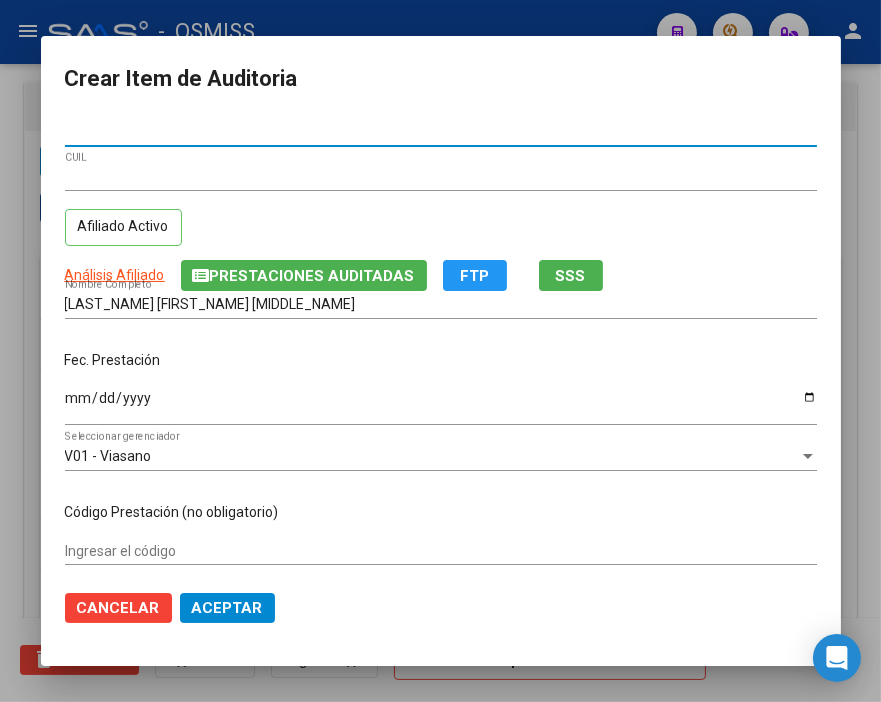 click on "Ingresar la fecha" at bounding box center [441, 405] 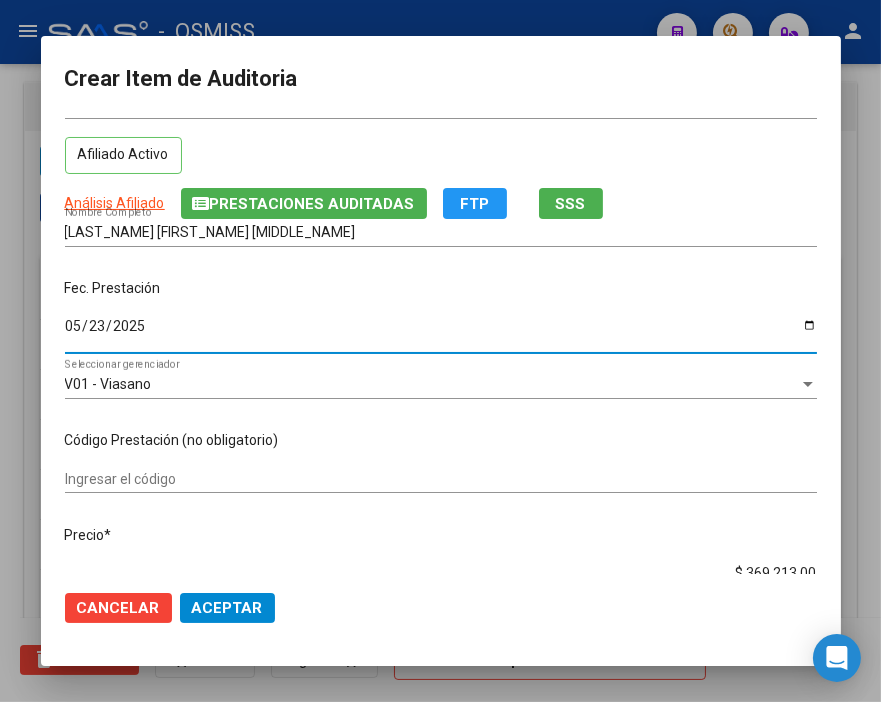 scroll, scrollTop: 111, scrollLeft: 0, axis: vertical 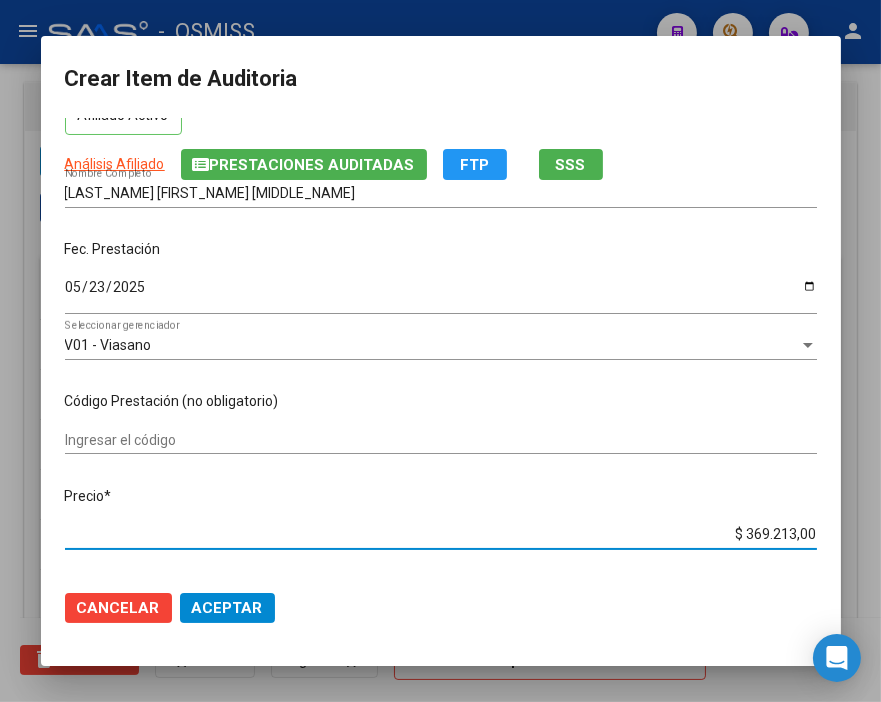 drag, startPoint x: 672, startPoint y: 537, endPoint x: 867, endPoint y: 536, distance: 195.00256 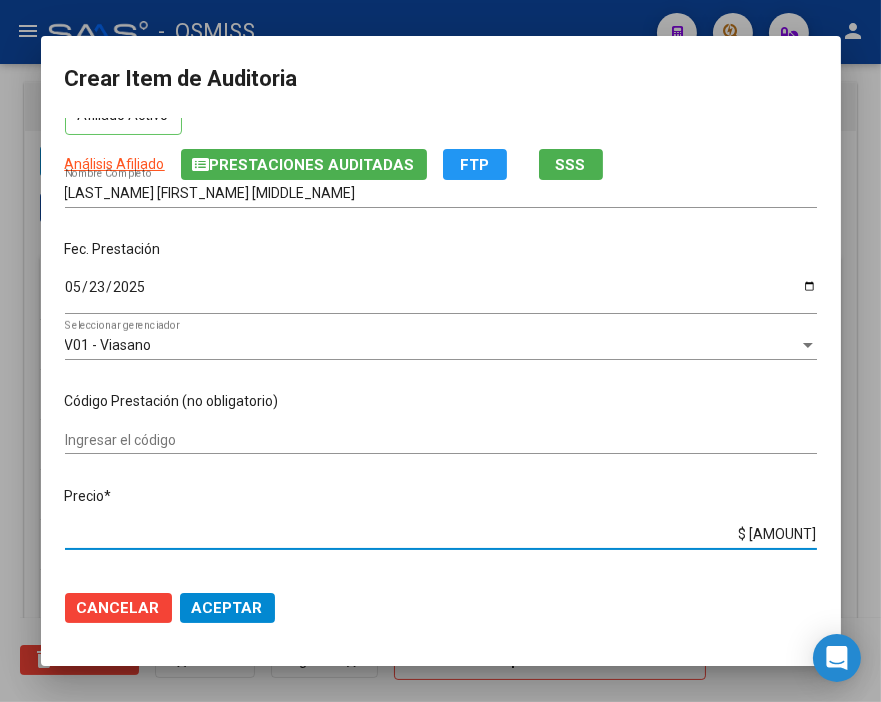 click on "Aceptar" 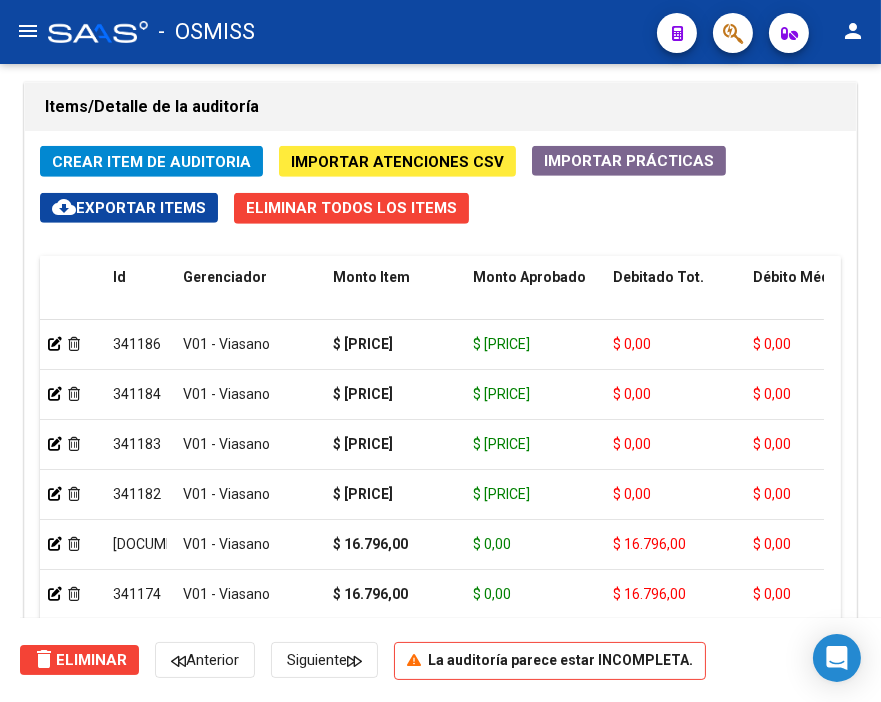 drag, startPoint x: 362, startPoint y: 50, endPoint x: 301, endPoint y: 75, distance: 65.9242 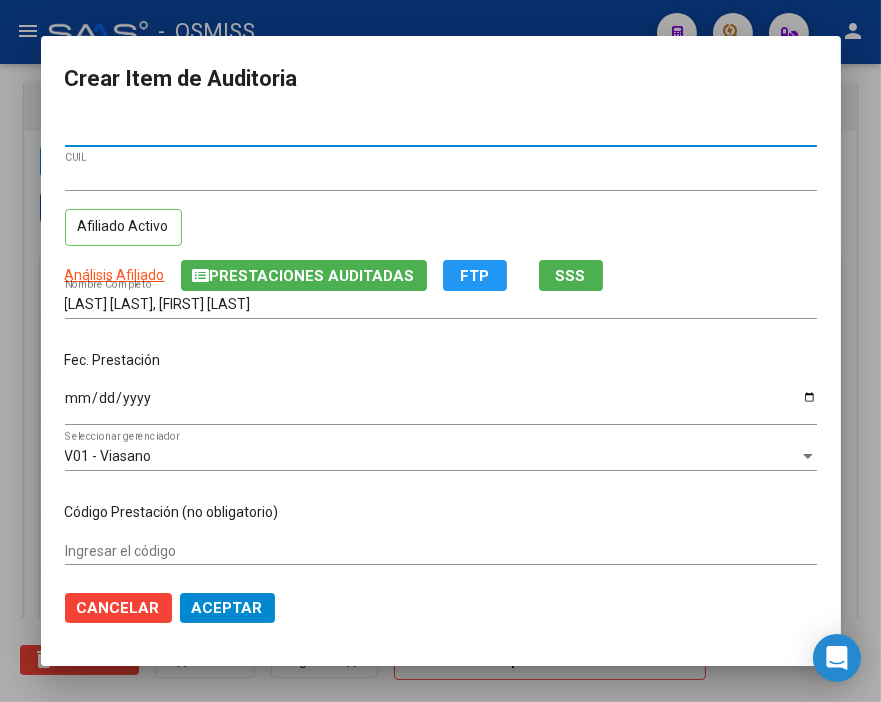 click on "Ingresar la fecha" at bounding box center [441, 405] 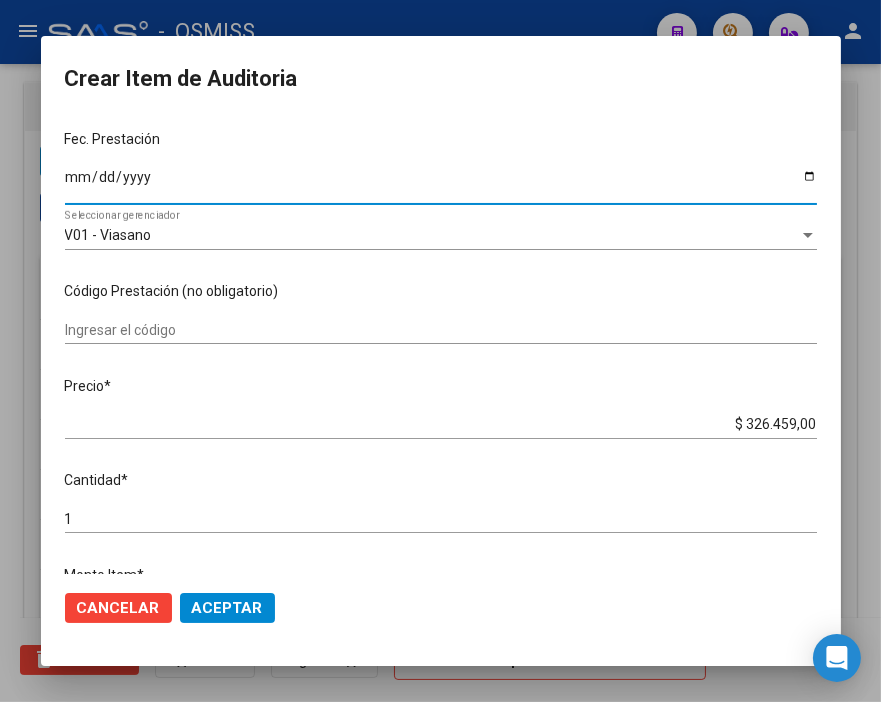 scroll, scrollTop: 222, scrollLeft: 0, axis: vertical 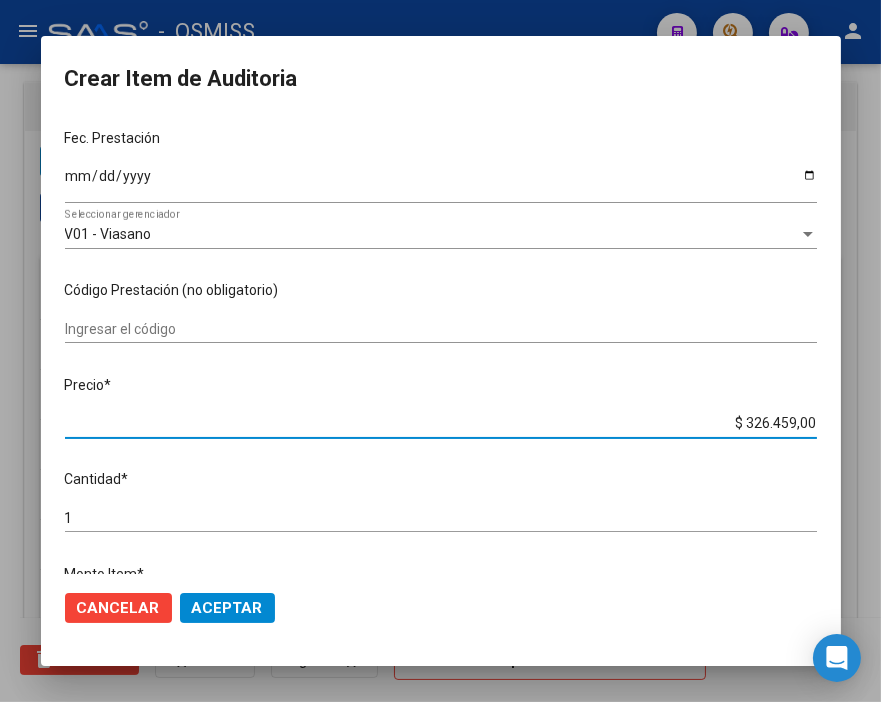 drag, startPoint x: 706, startPoint y: 418, endPoint x: 867, endPoint y: 433, distance: 161.69725 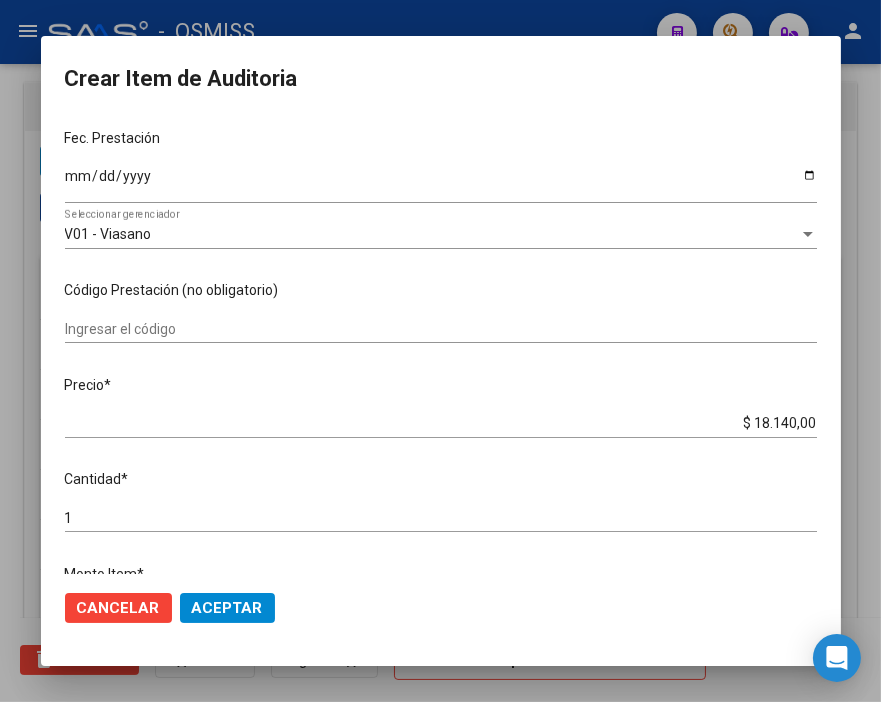 click on "Cancelar Aceptar" 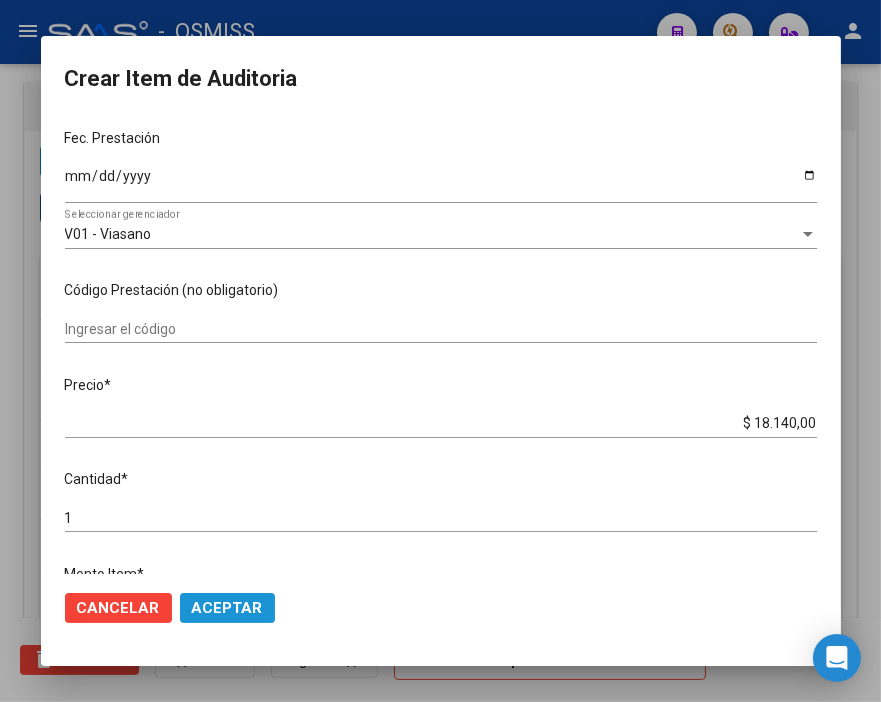 click on "Aceptar" 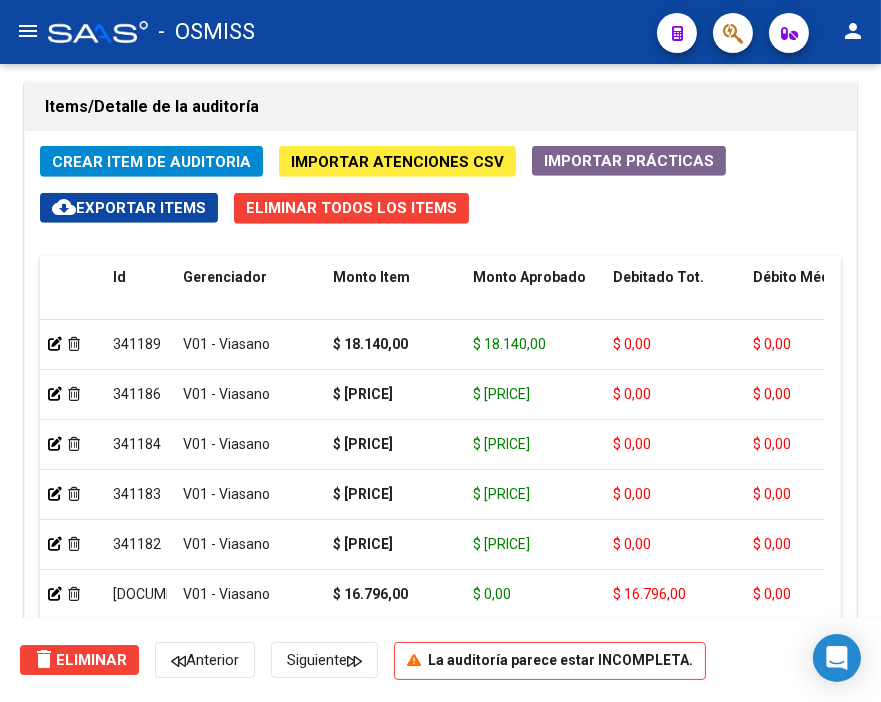 click on "Items/Detalle de la auditoría" 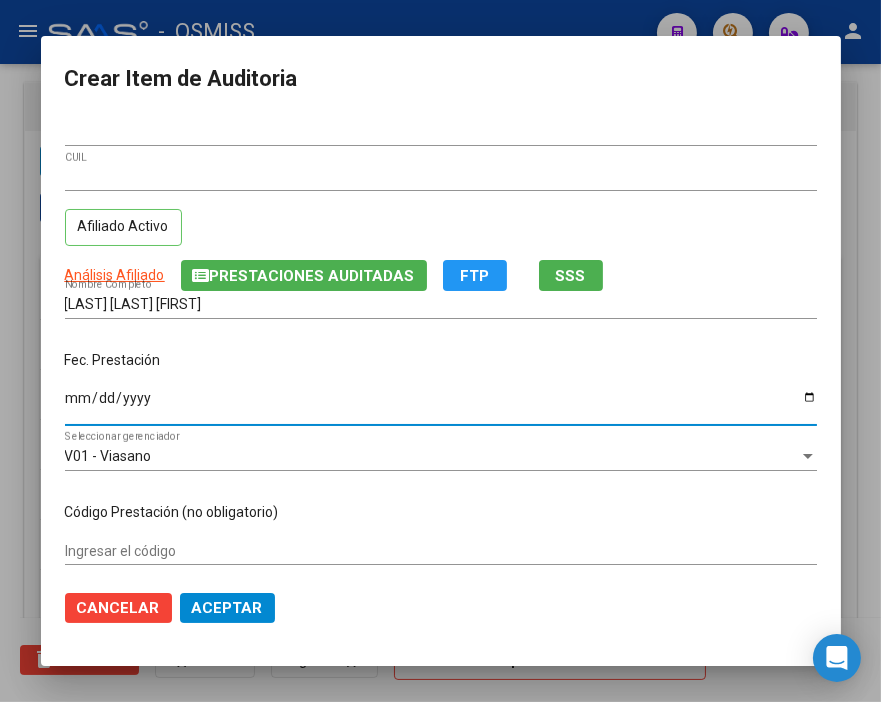click on "Ingresar la fecha" at bounding box center (441, 405) 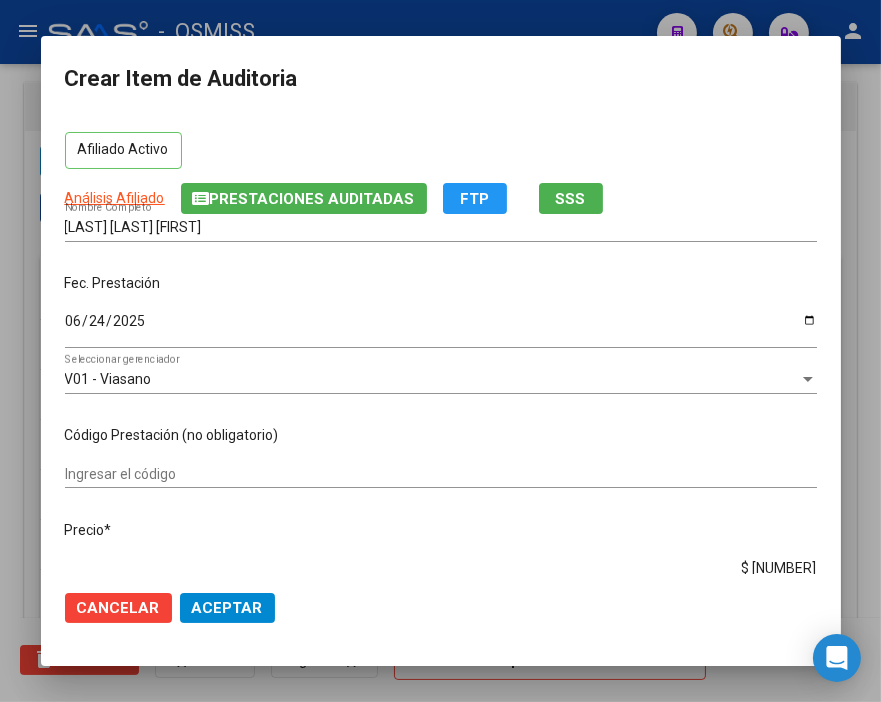 scroll, scrollTop: 222, scrollLeft: 0, axis: vertical 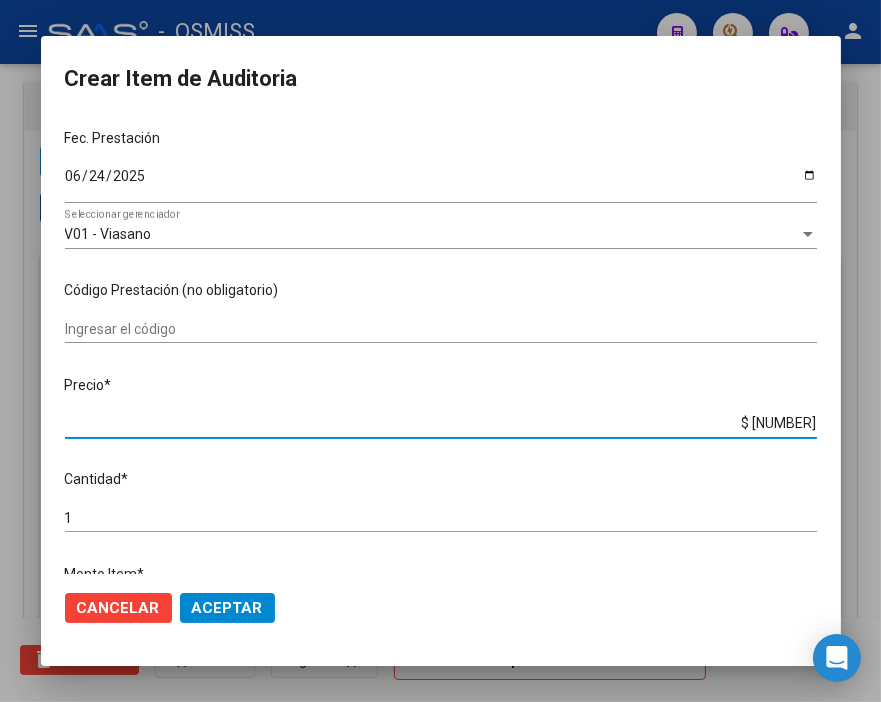 drag, startPoint x: 694, startPoint y: 418, endPoint x: 846, endPoint y: 426, distance: 152.21039 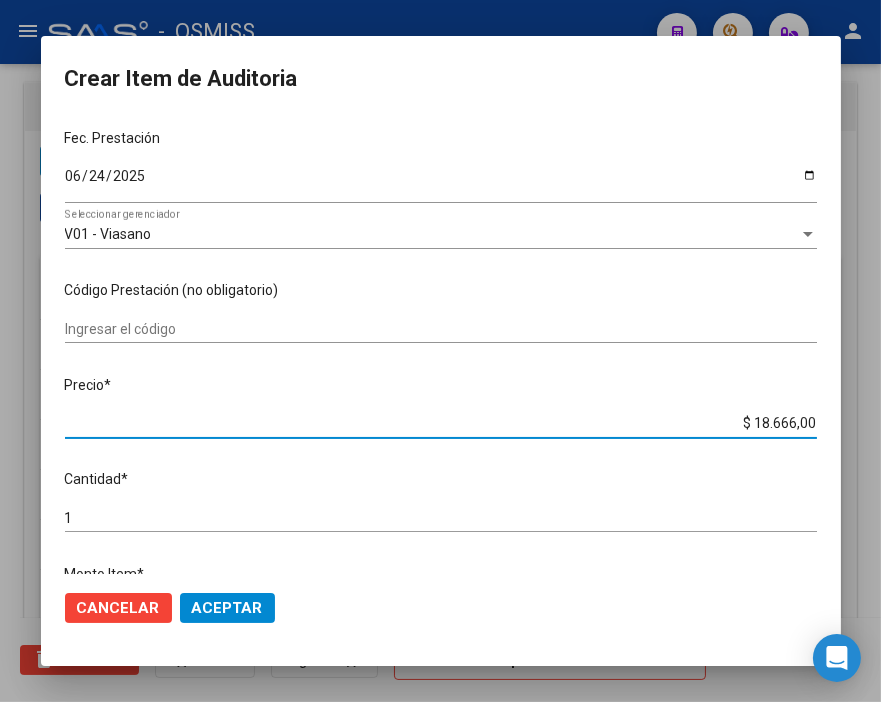 click on "Aceptar" 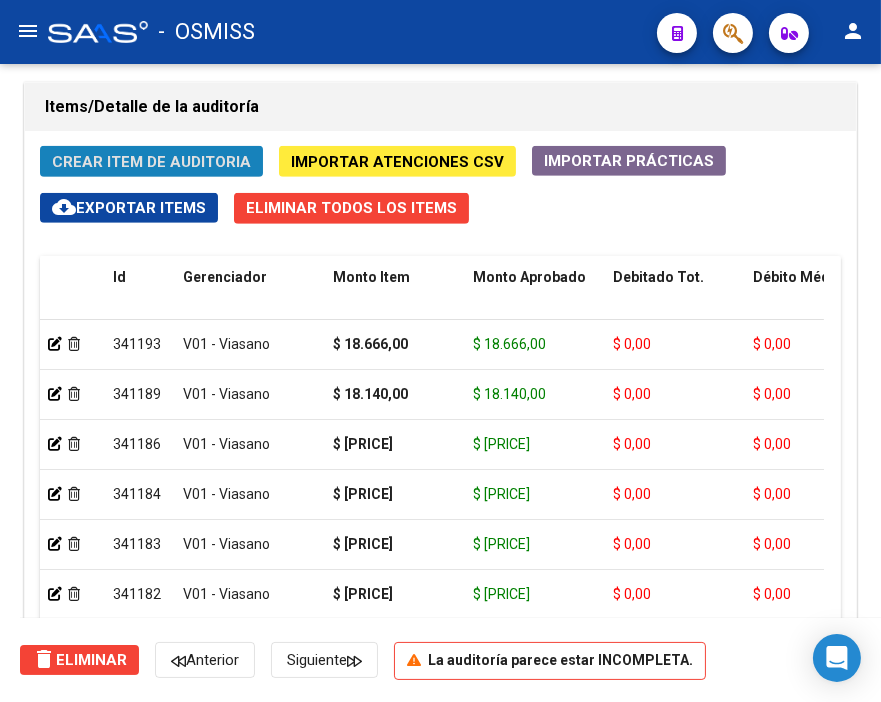click on "Crear Item de Auditoria" 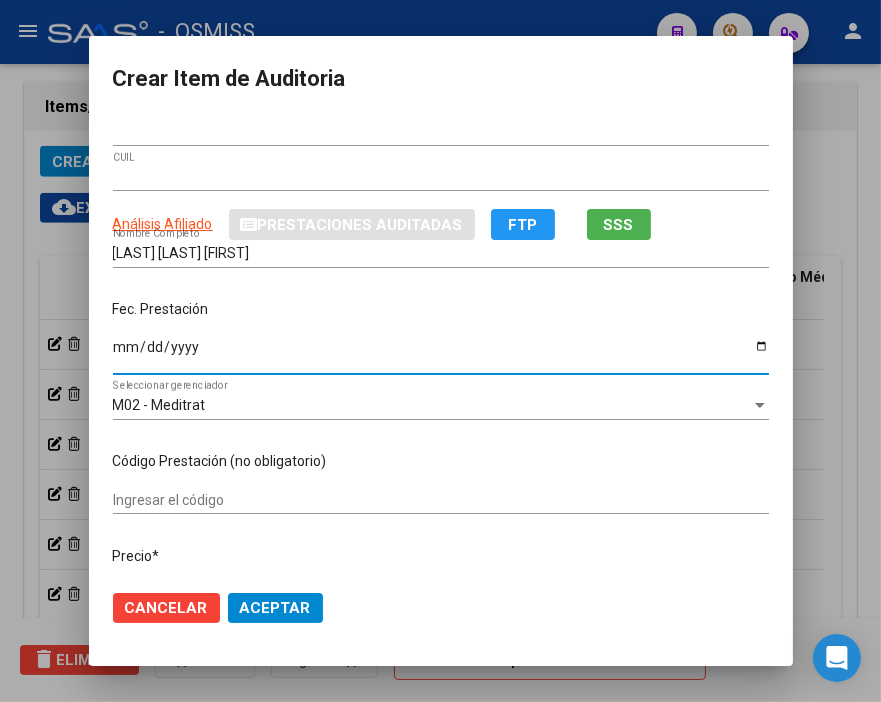 click on "Ingresar la fecha" at bounding box center [441, 354] 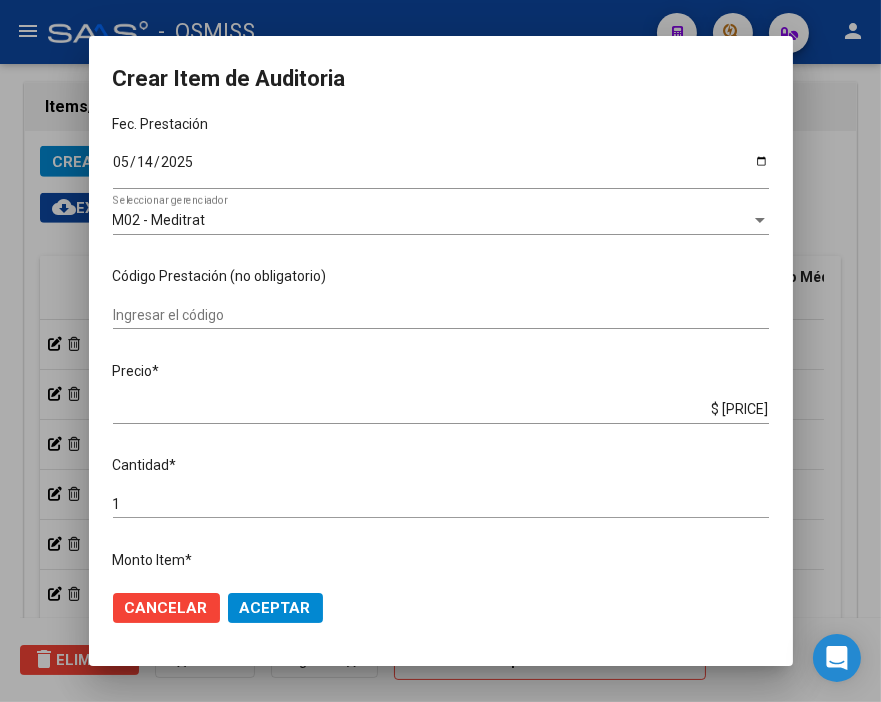 scroll, scrollTop: 222, scrollLeft: 0, axis: vertical 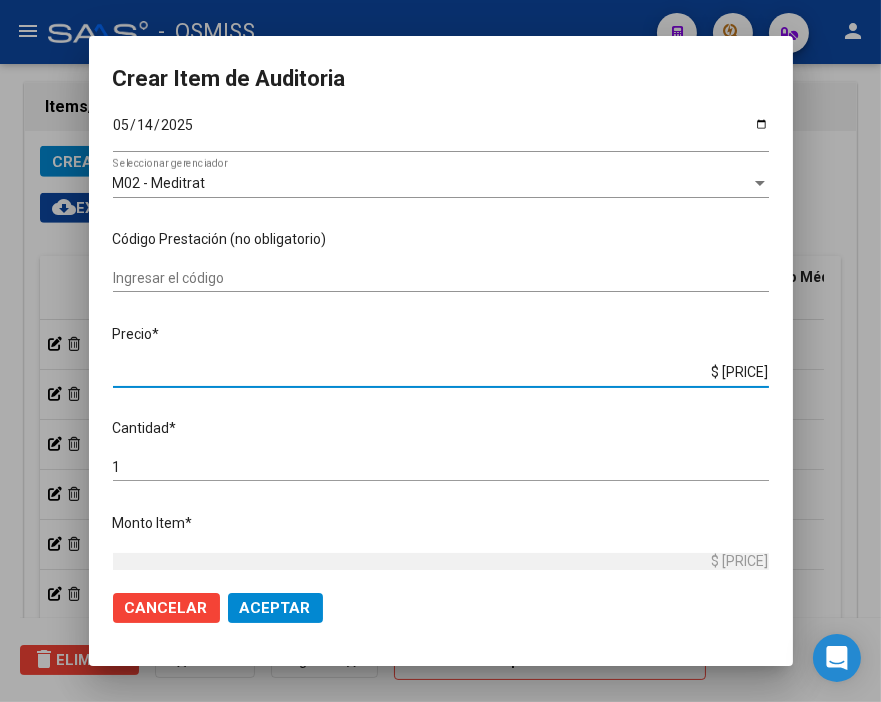 drag, startPoint x: 661, startPoint y: 363, endPoint x: 854, endPoint y: 386, distance: 194.36563 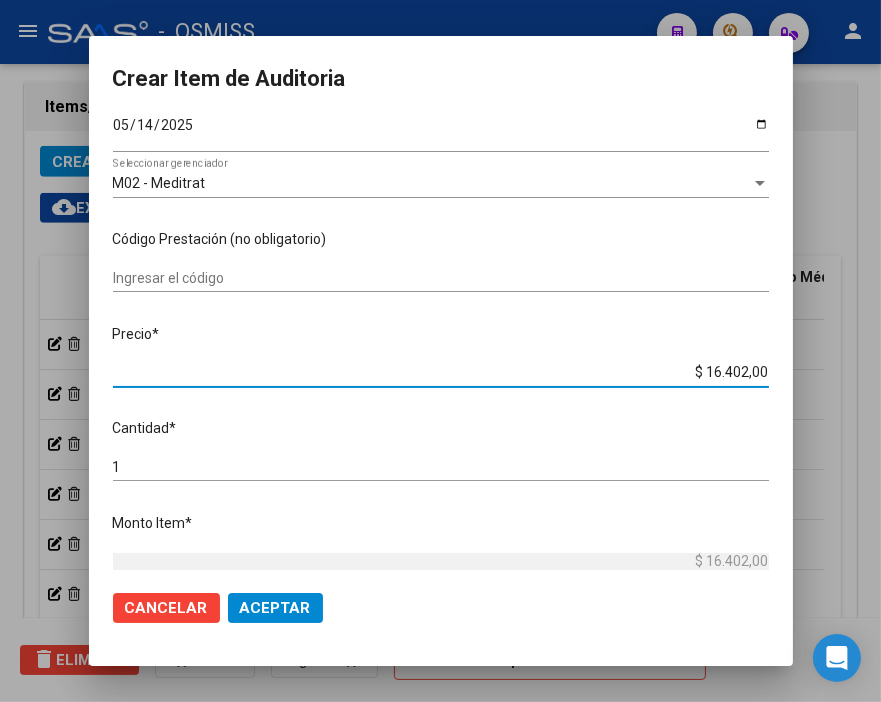 click on "Aceptar" 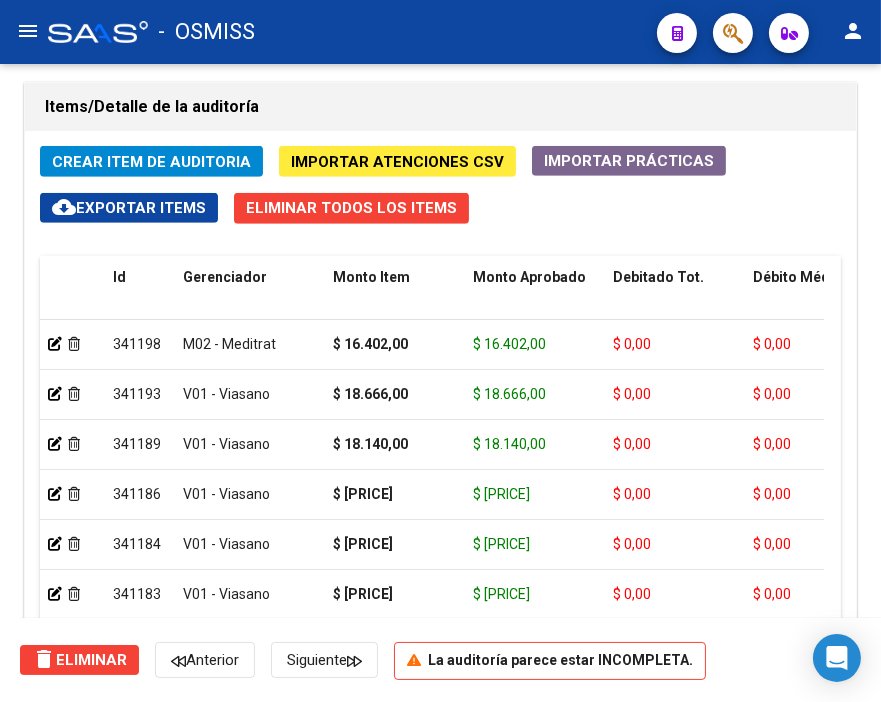click on "Items/Detalle de la auditoría" 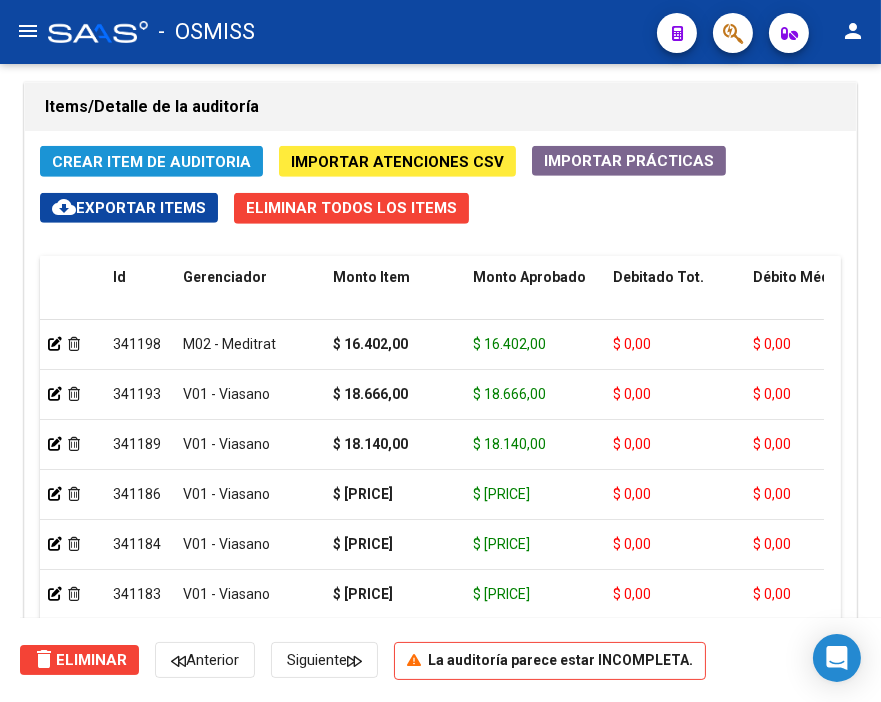 click on "Crear Item de Auditoria" 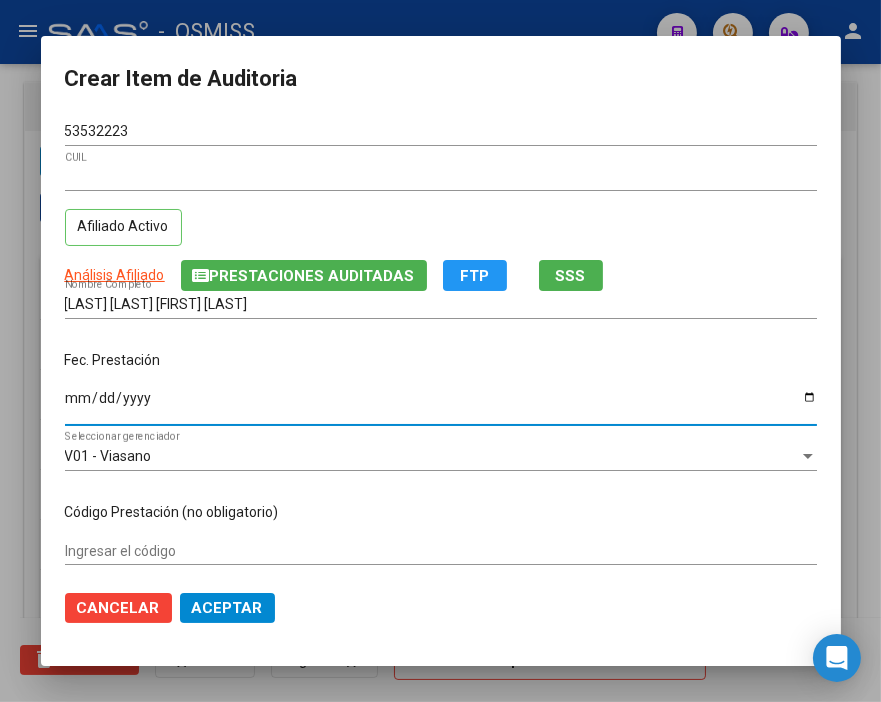 click on "Ingresar la fecha" at bounding box center (441, 405) 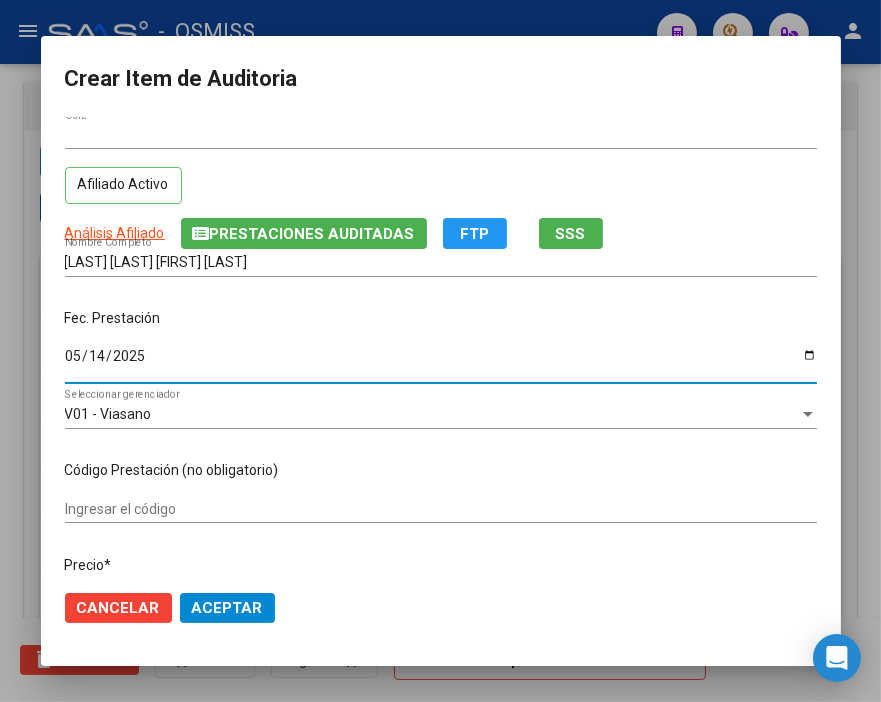 scroll, scrollTop: 111, scrollLeft: 0, axis: vertical 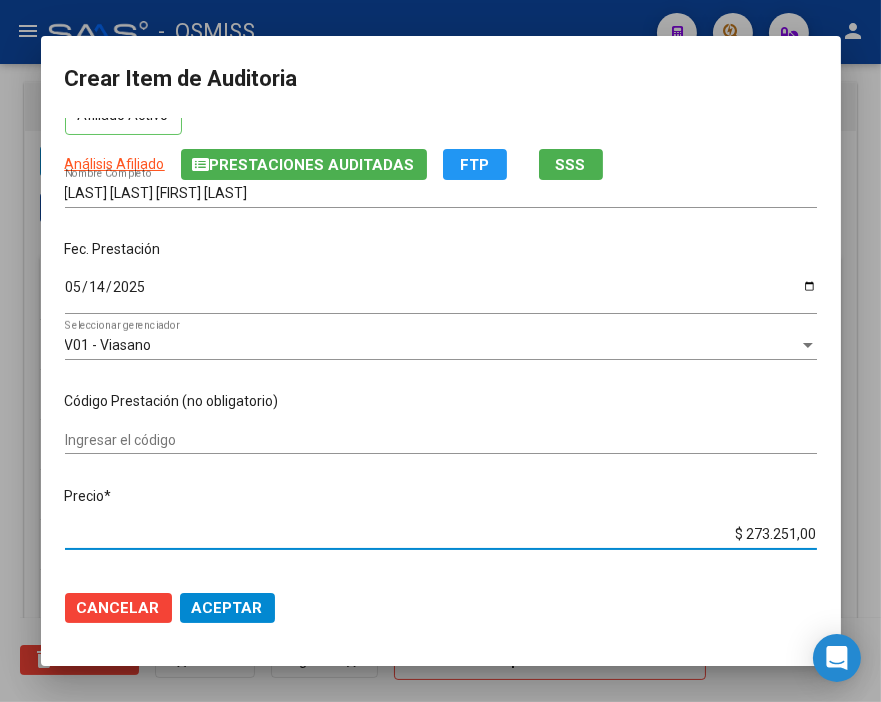 drag, startPoint x: 708, startPoint y: 535, endPoint x: 851, endPoint y: 535, distance: 143 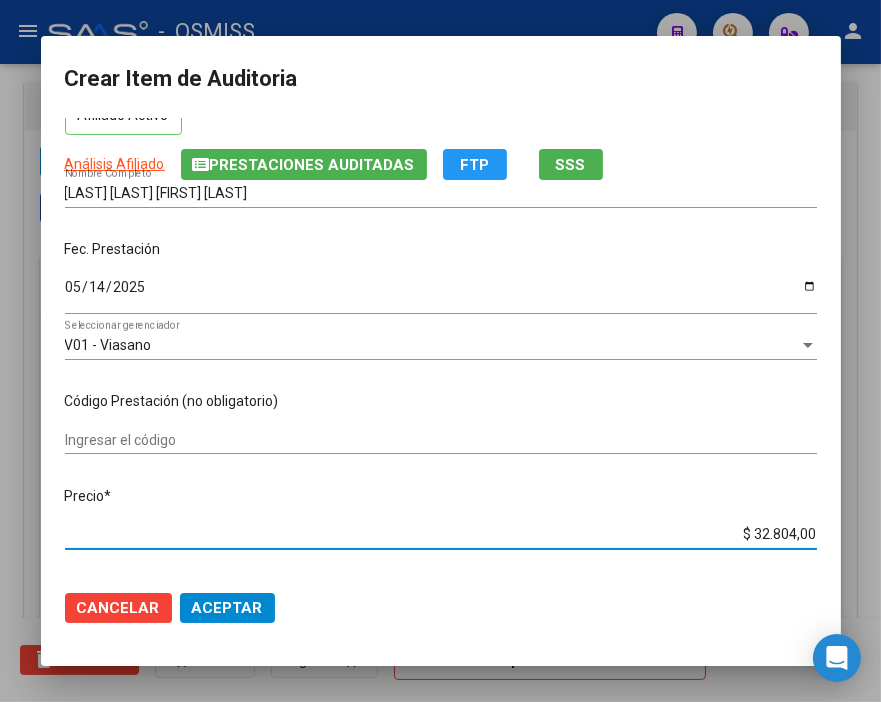 click on "Aceptar" 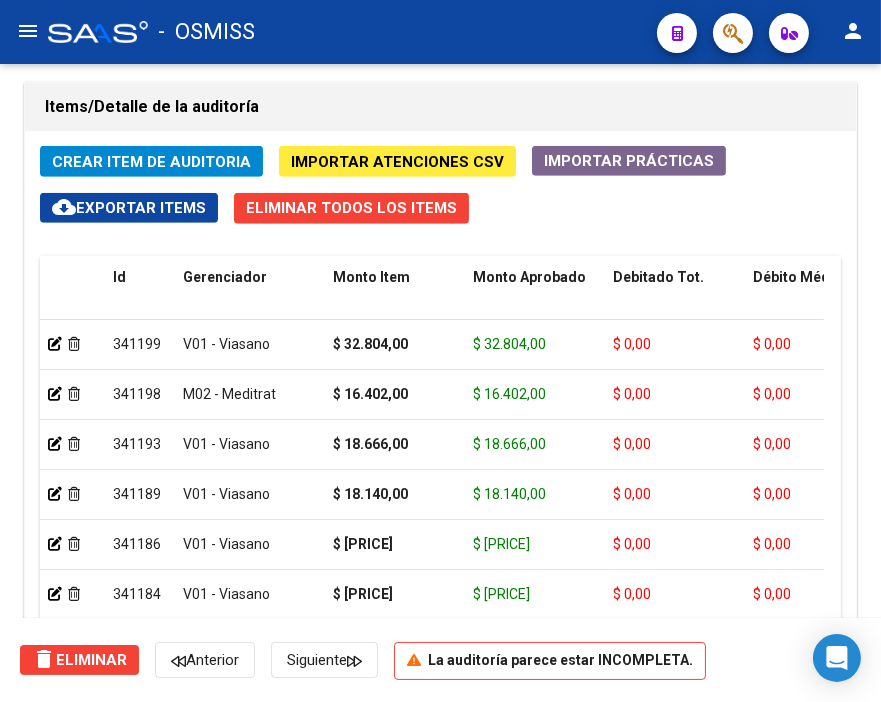 drag, startPoint x: 308, startPoint y: 115, endPoint x: 231, endPoint y: 104, distance: 77.781746 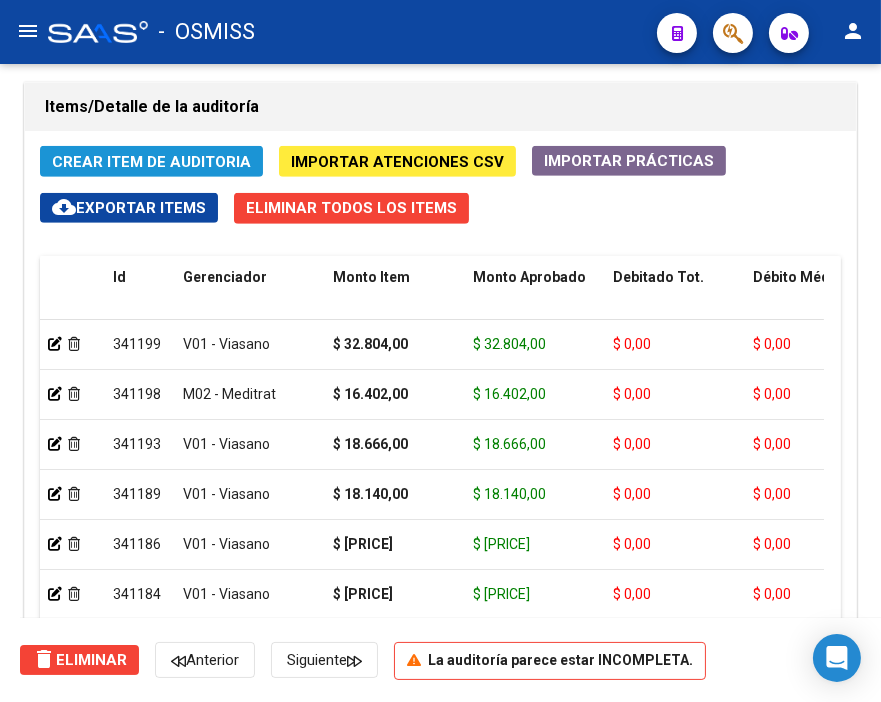 click on "Crear Item de Auditoria" 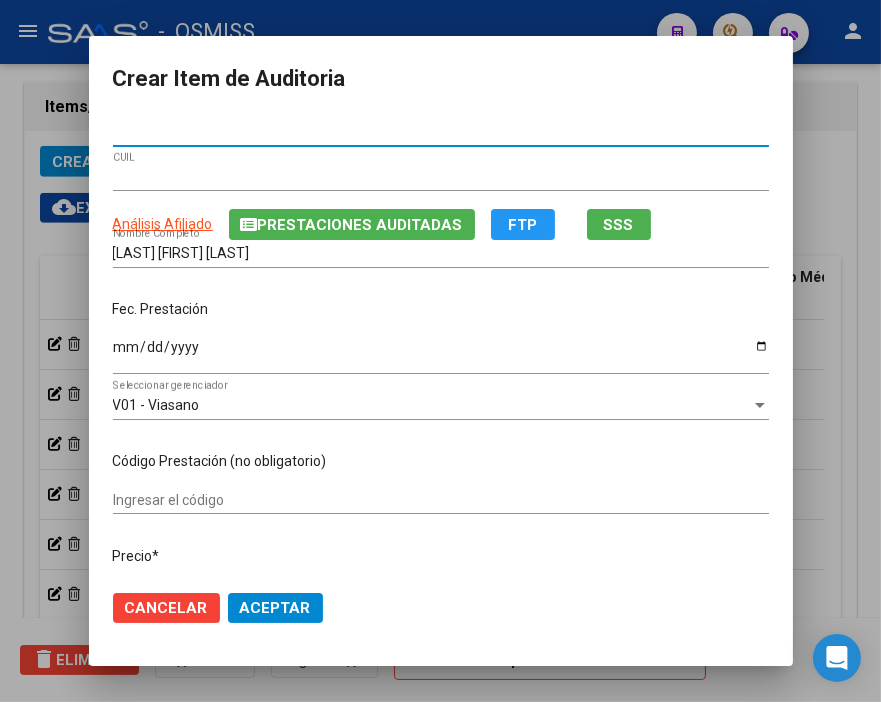 click on "Ingresar la fecha" at bounding box center [441, 354] 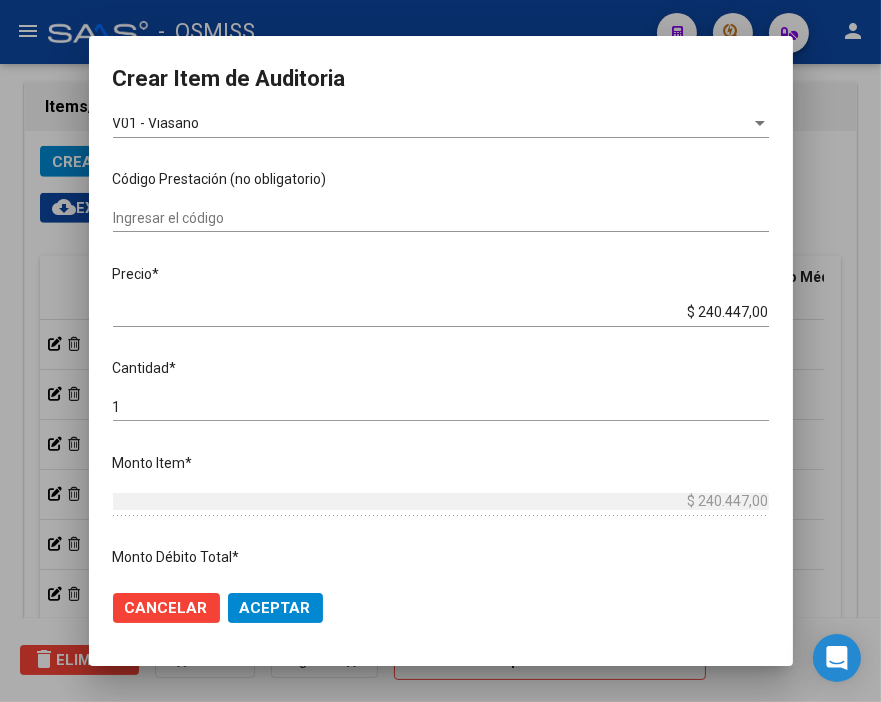 scroll, scrollTop: 333, scrollLeft: 0, axis: vertical 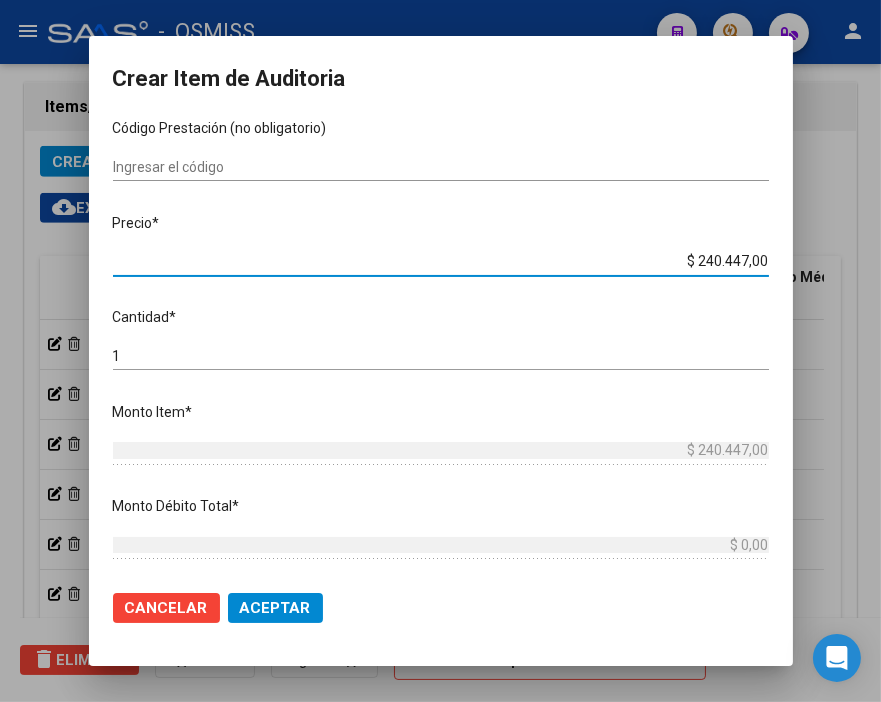 drag, startPoint x: 748, startPoint y: 265, endPoint x: 820, endPoint y: 266, distance: 72.00694 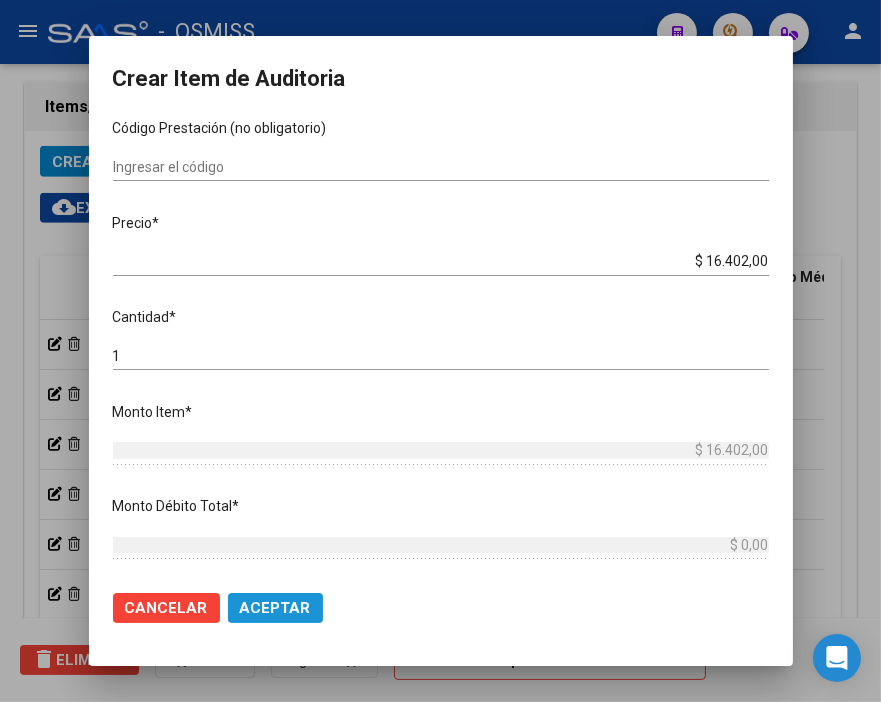 click on "Aceptar" 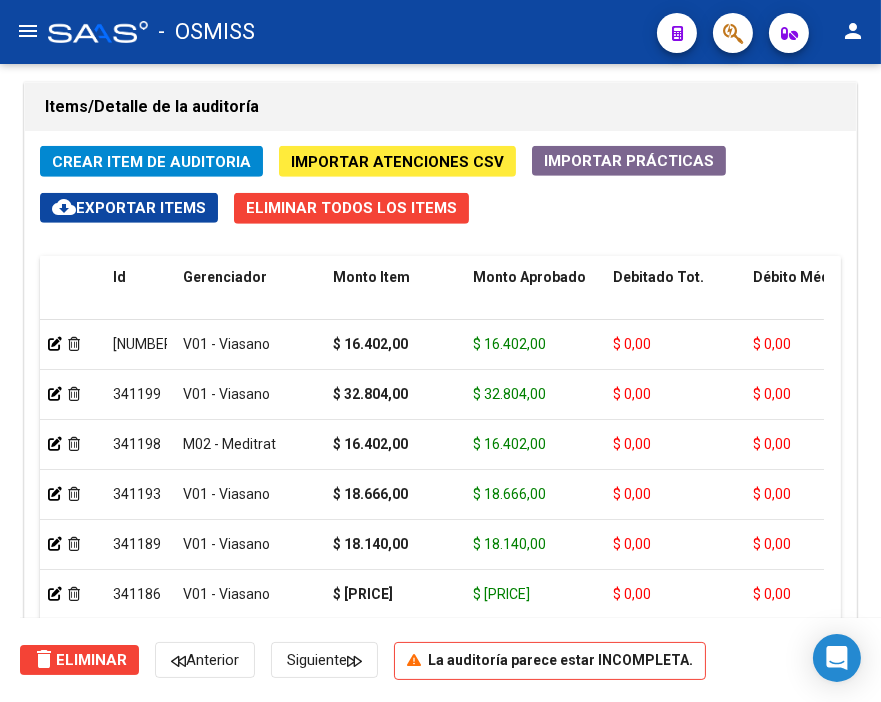 click on "Items/Detalle de la auditoría" 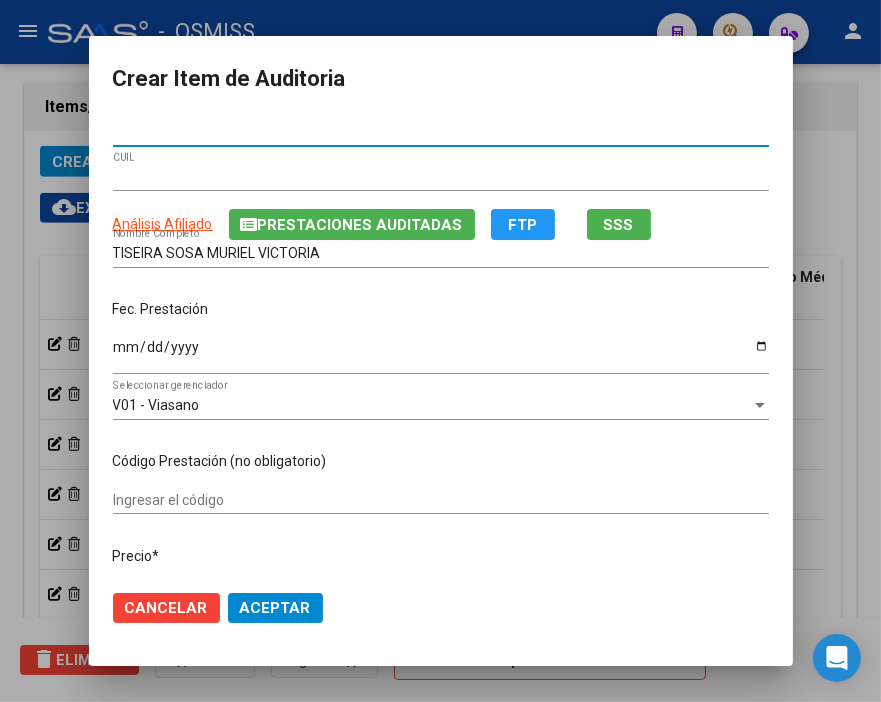 click on "Ingresar la fecha" at bounding box center (441, 354) 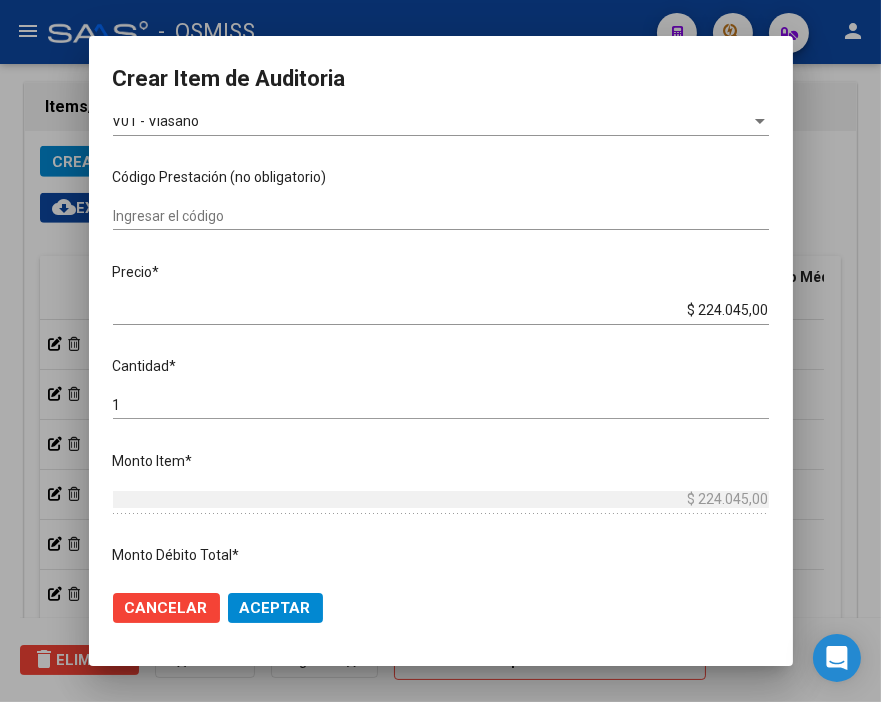 scroll, scrollTop: 333, scrollLeft: 0, axis: vertical 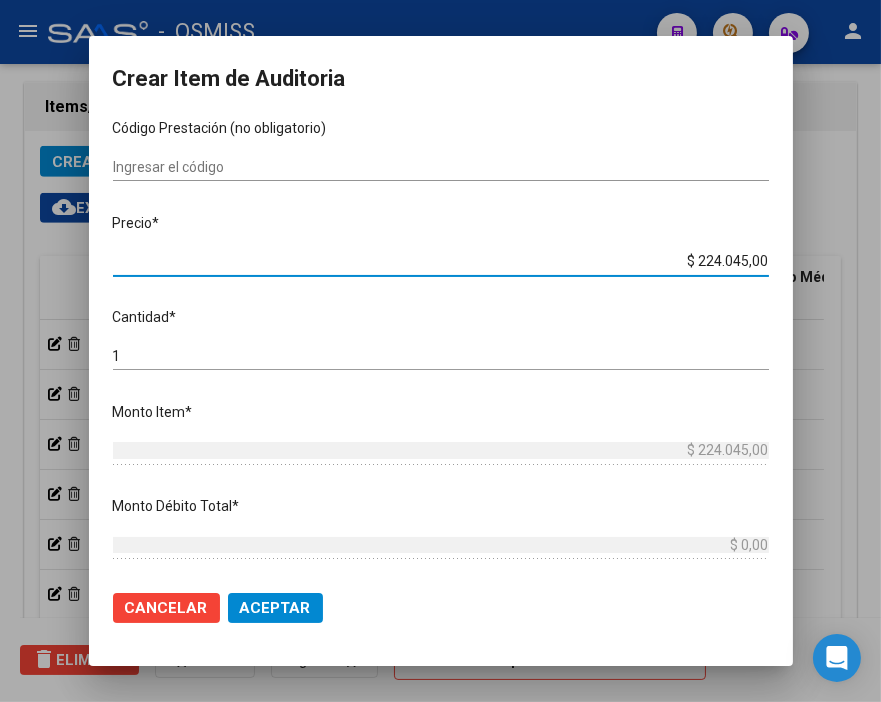 drag, startPoint x: 644, startPoint y: 260, endPoint x: 804, endPoint y: 267, distance: 160.15305 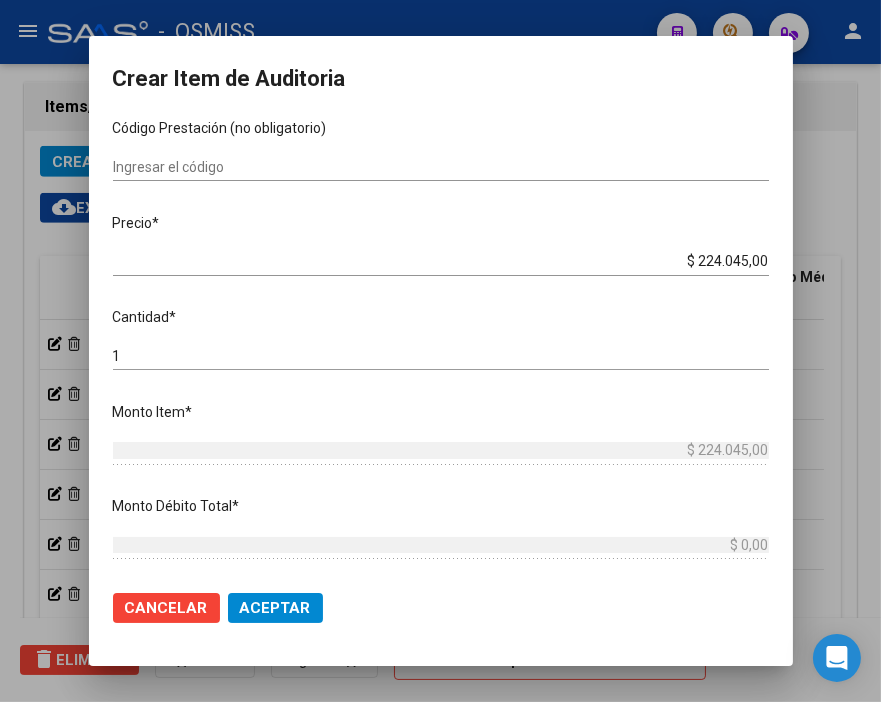 click on "Crear Item de Auditoria" at bounding box center [441, 79] 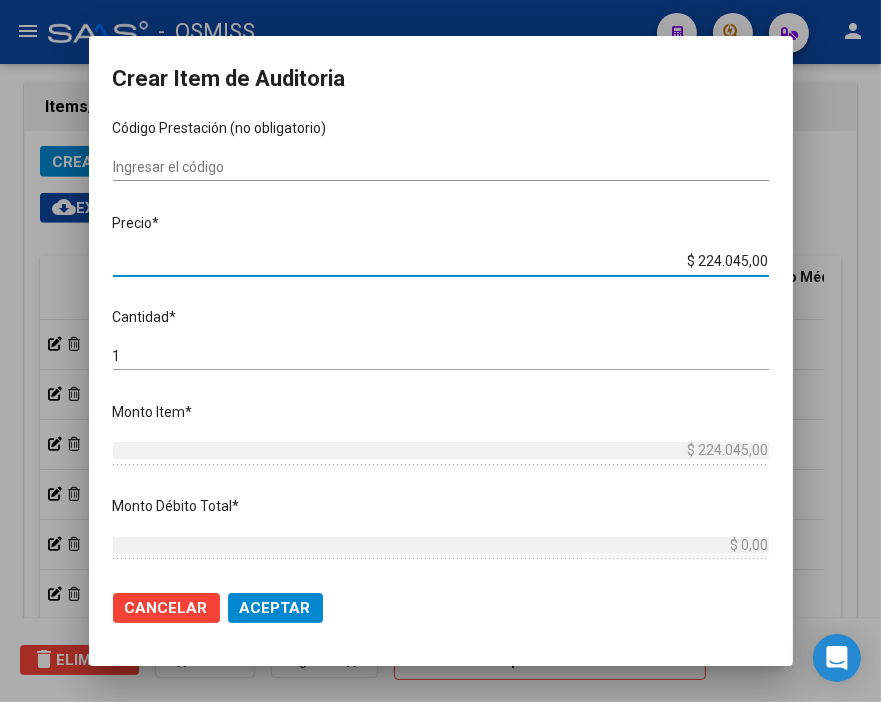drag, startPoint x: 673, startPoint y: 264, endPoint x: 867, endPoint y: 287, distance: 195.35864 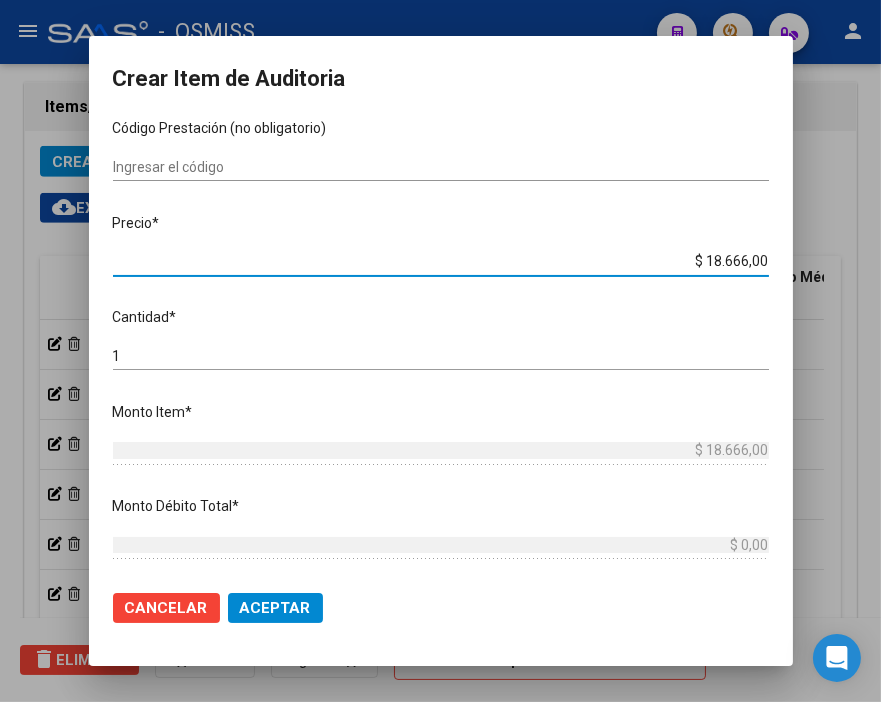 click on "Aceptar" 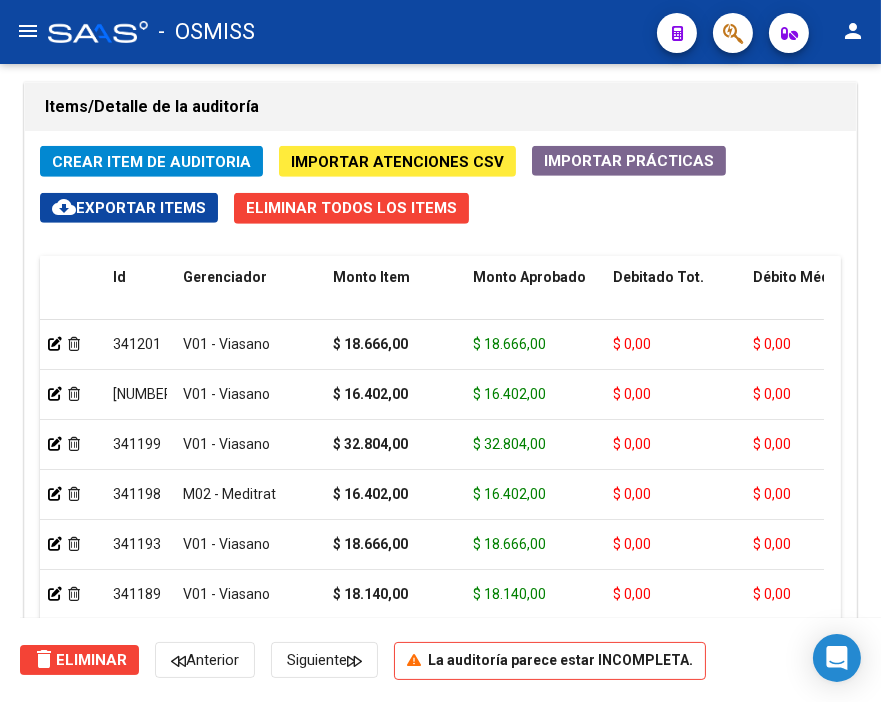 click on "Items/Detalle de la auditoría" 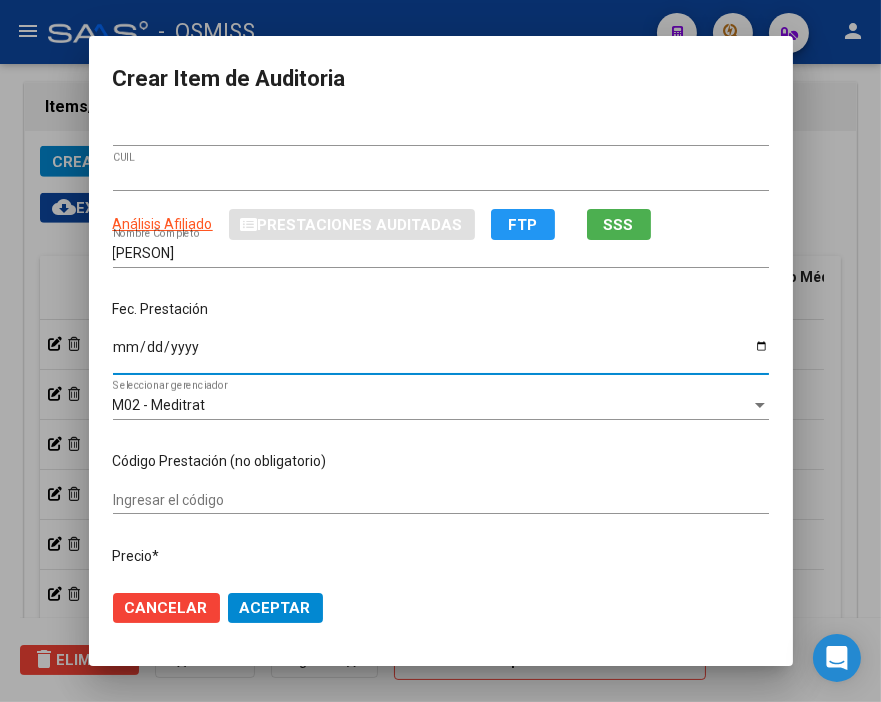 click on "Ingresar la fecha" at bounding box center [441, 354] 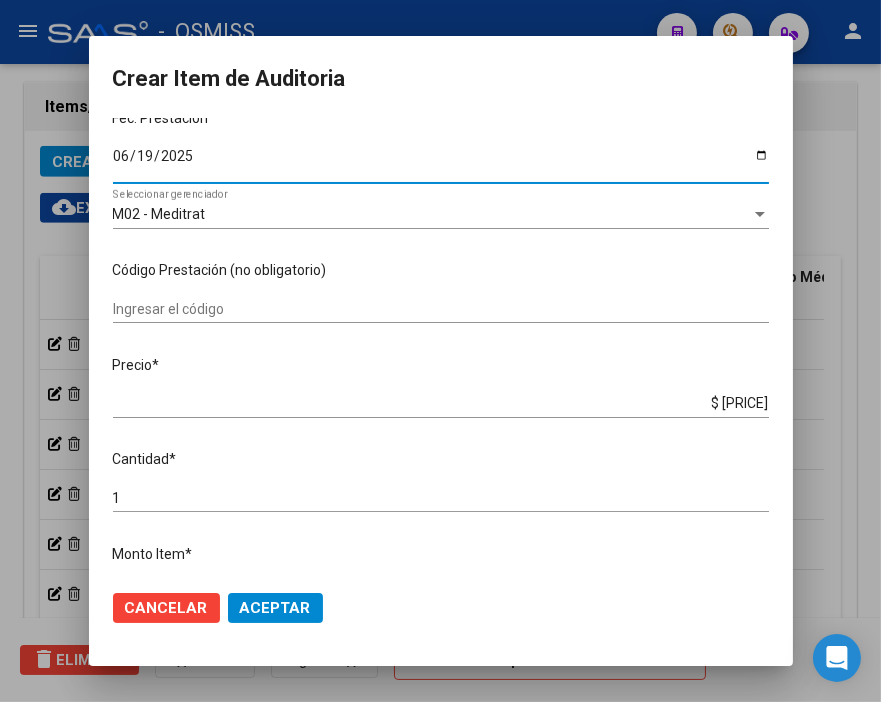 scroll, scrollTop: 222, scrollLeft: 0, axis: vertical 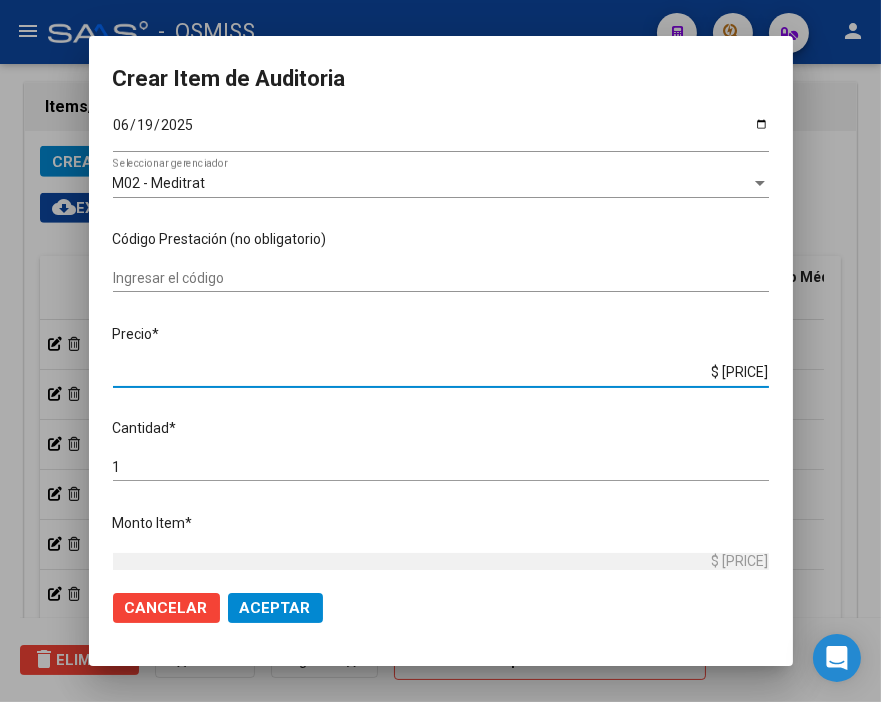 drag, startPoint x: 656, startPoint y: 375, endPoint x: 813, endPoint y: 380, distance: 157.0796 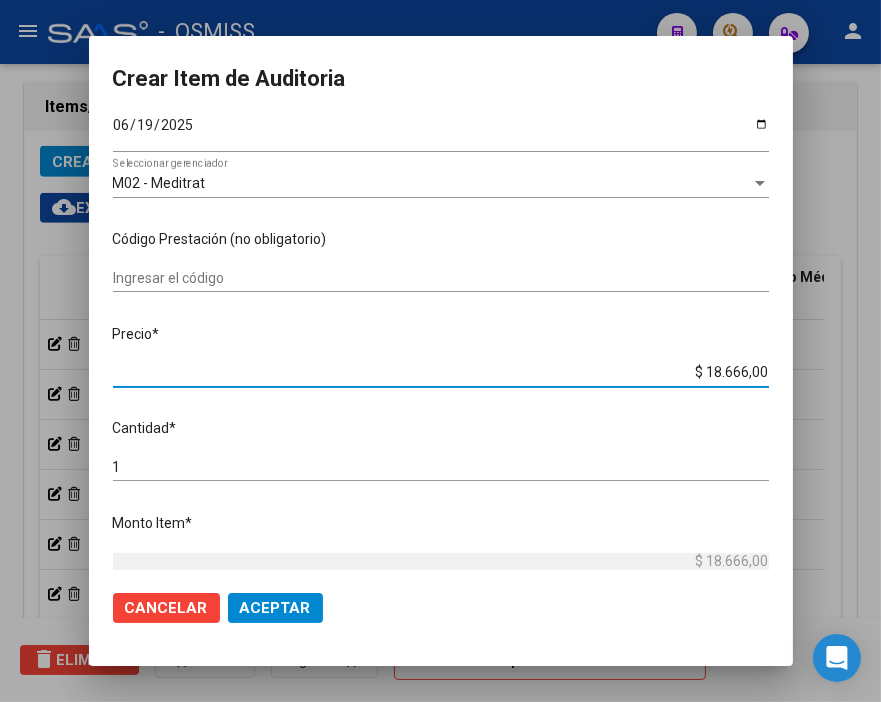 click on "Aceptar" 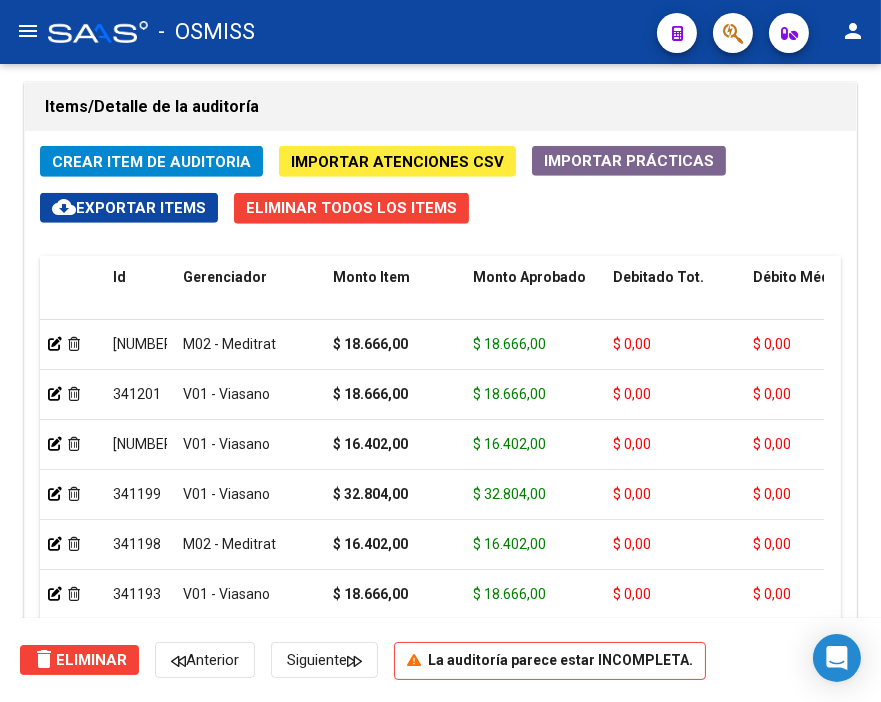 click on "Información del área Cambiar de área a esta auditoría  Area * Hospitales de Autogestión - Afiliaciones Seleccionar area Comentario    Ingresar comentario  save  Guardar Comentario  Comprobantes Asociados a la Auditoría Agregar Comprobante cloud_download  Exportar Comprobantes  ID CAE Razon Social CPBT Monto Fecha Cpbt Fecha Recibido Doc Respaldatoria Doc Trazabilidad Expte. Interno Creado Usuario $ 1.573.544,00 157842 FACTURACION Y COBRANZA DE LOS EFECTORES PUBLICOS S.E.  Factura B: 1 - 82228  $ 1.573.544,00 03/07/2025 04/07/2025 04/07/2025 Diana Mendes - [EMAIL] Items/Detalle de la auditoría Crear Item de Auditoria Importar Atenciones CSV  Importar Prácticas
cloud_download  Exportar Items   Eliminar Todos los Items  Id Gerenciador Monto Item Monto Aprobado Debitado Tot. Débito Médico Débito Afiliatorio Comentario Comentario Gerenciador Descripción Afiliado Estado CUIL Documento Nombre Completo Fec. Prestación Atencion Tipo Nomenclador Código Nomenclador Nombre Usuario" 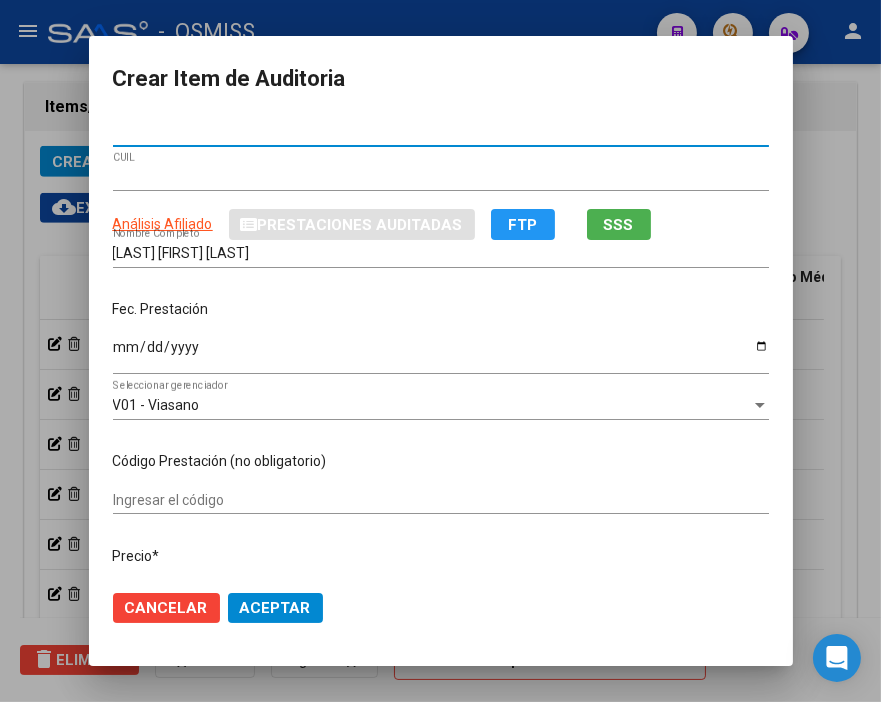 click on "Ingresar la fecha" at bounding box center (441, 354) 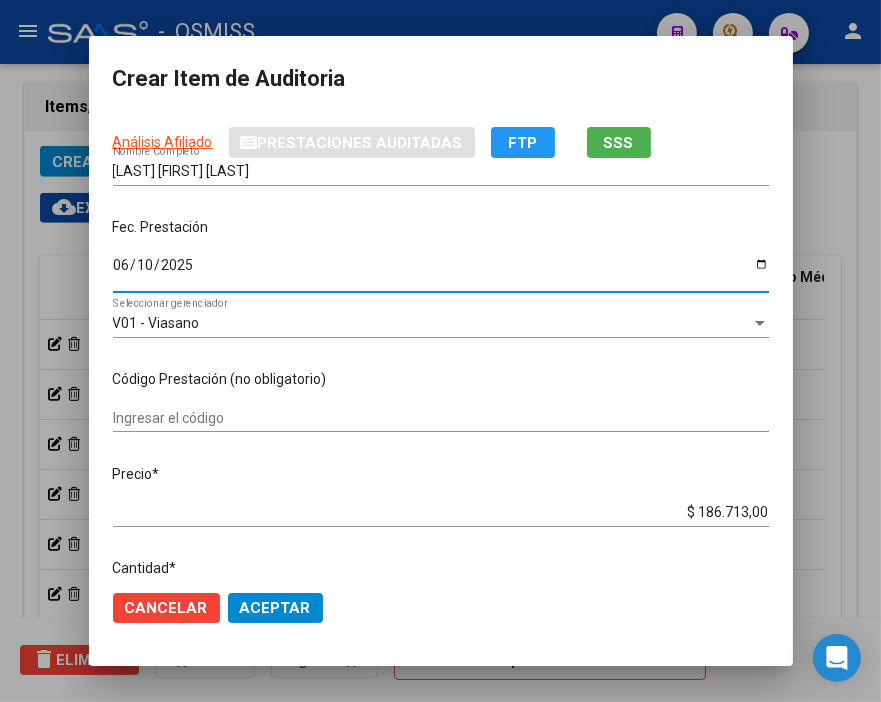 scroll, scrollTop: 222, scrollLeft: 0, axis: vertical 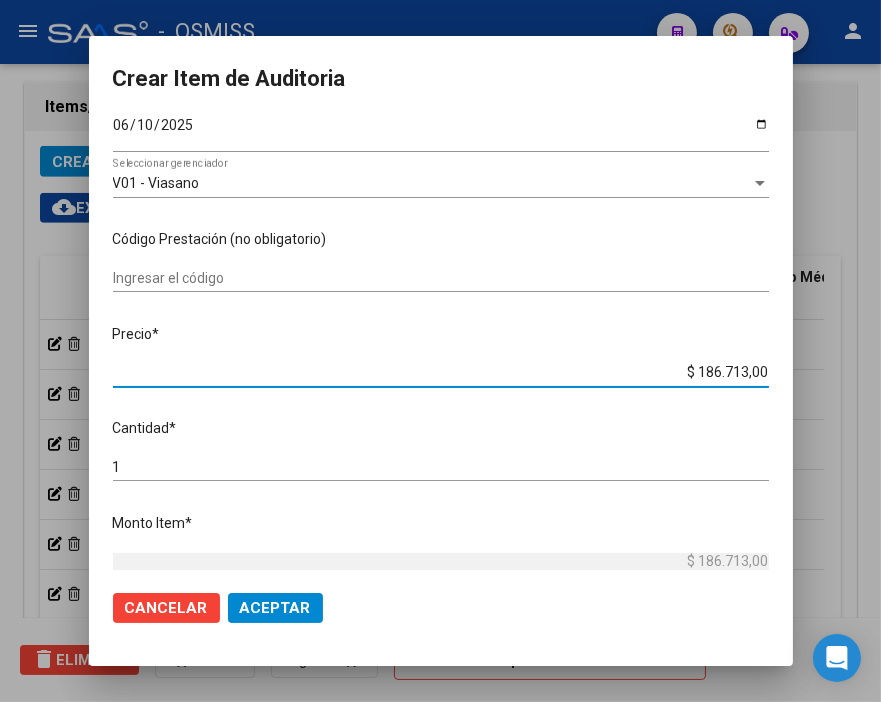 drag, startPoint x: 655, startPoint y: 373, endPoint x: 867, endPoint y: 385, distance: 212.33936 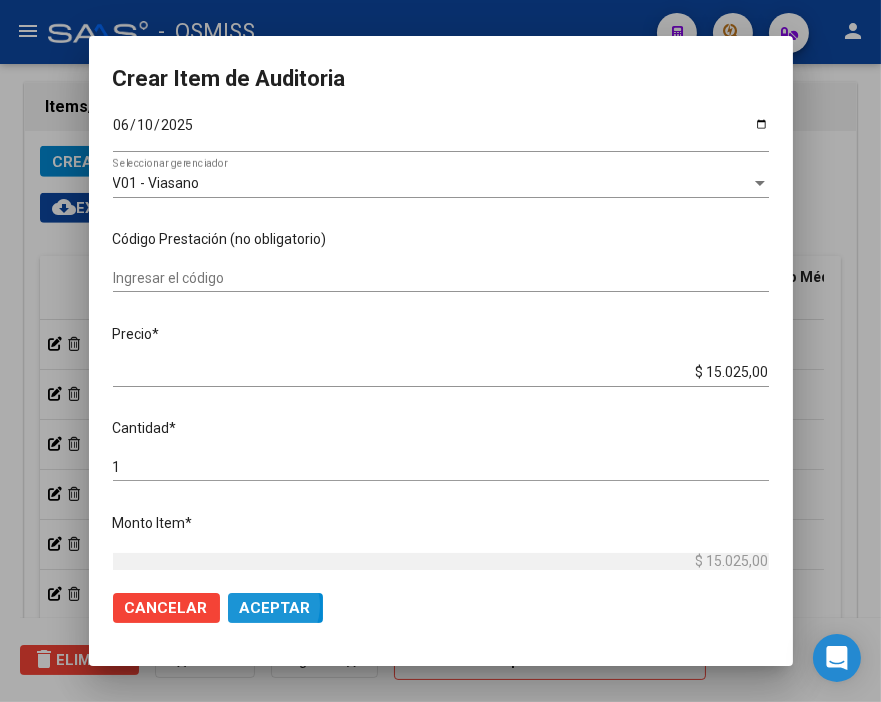 click on "Aceptar" 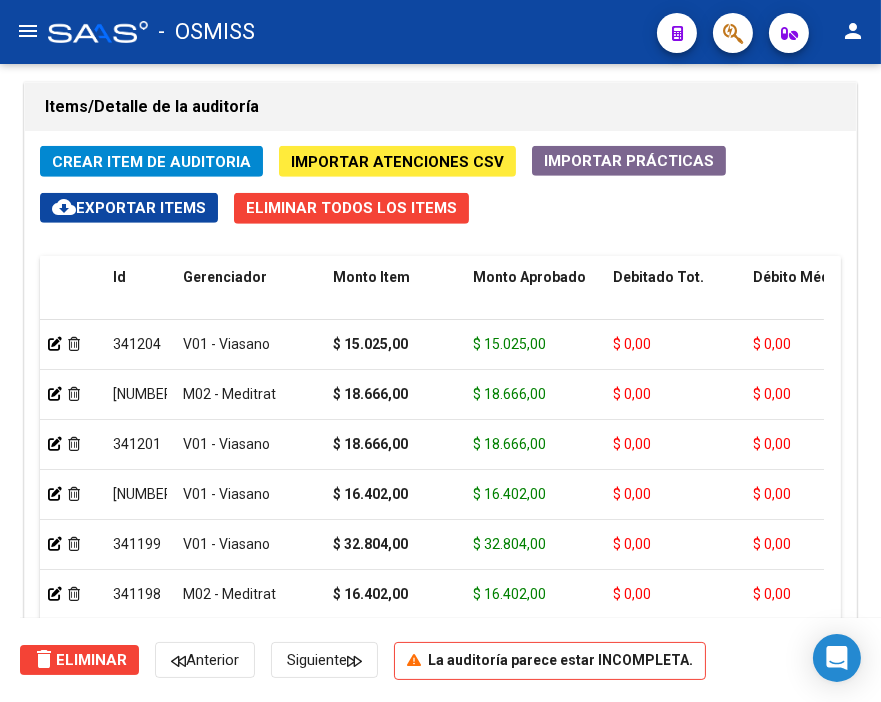 click on "Items/Detalle de la auditoría" 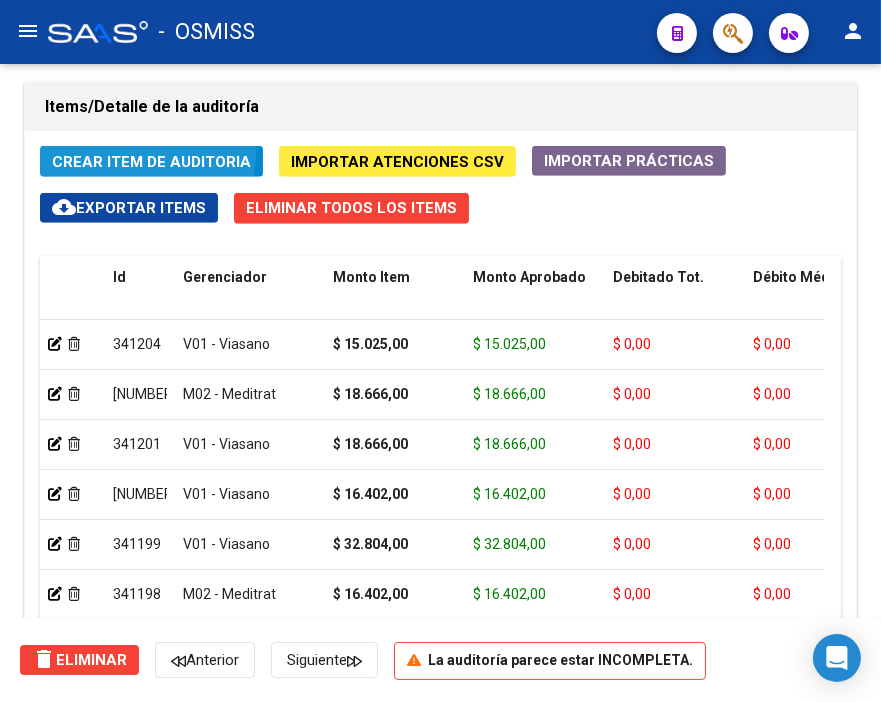 click on "Crear Item de Auditoria" 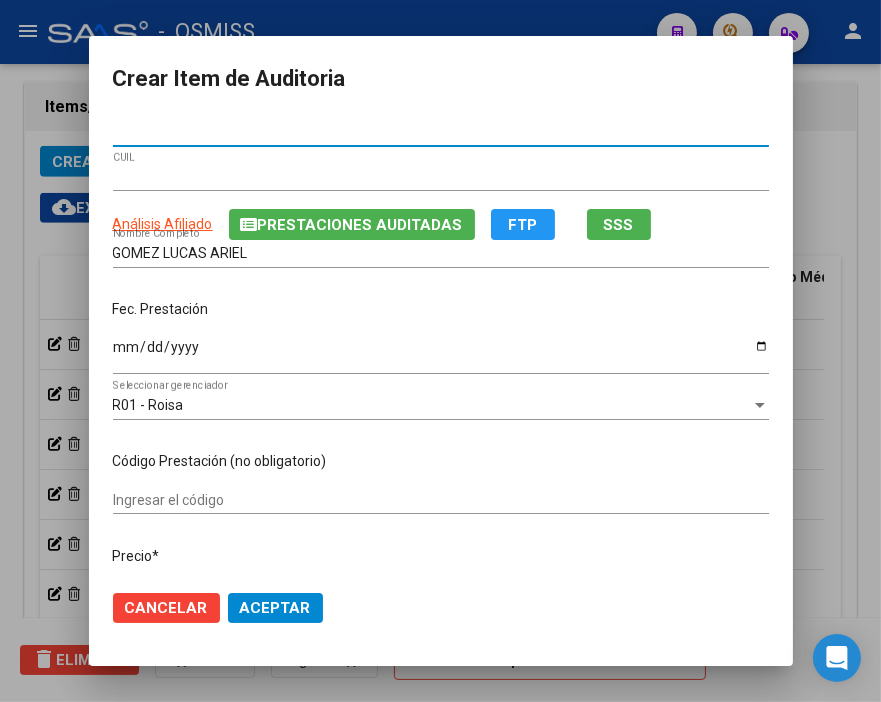 click on "Ingresar la fecha" at bounding box center [441, 354] 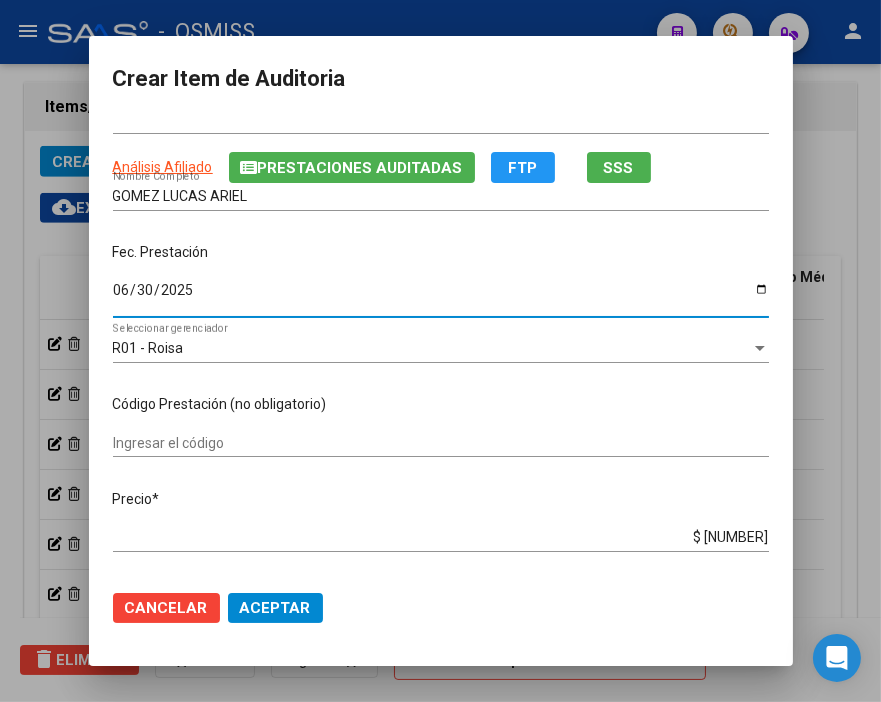 scroll, scrollTop: 111, scrollLeft: 0, axis: vertical 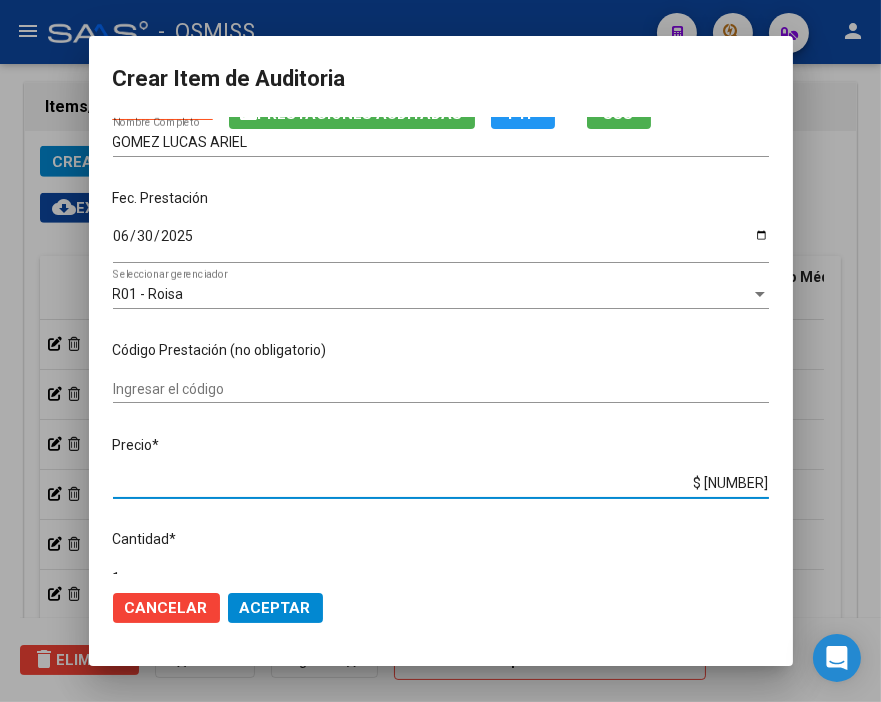 drag, startPoint x: 645, startPoint y: 486, endPoint x: 867, endPoint y: 492, distance: 222.08107 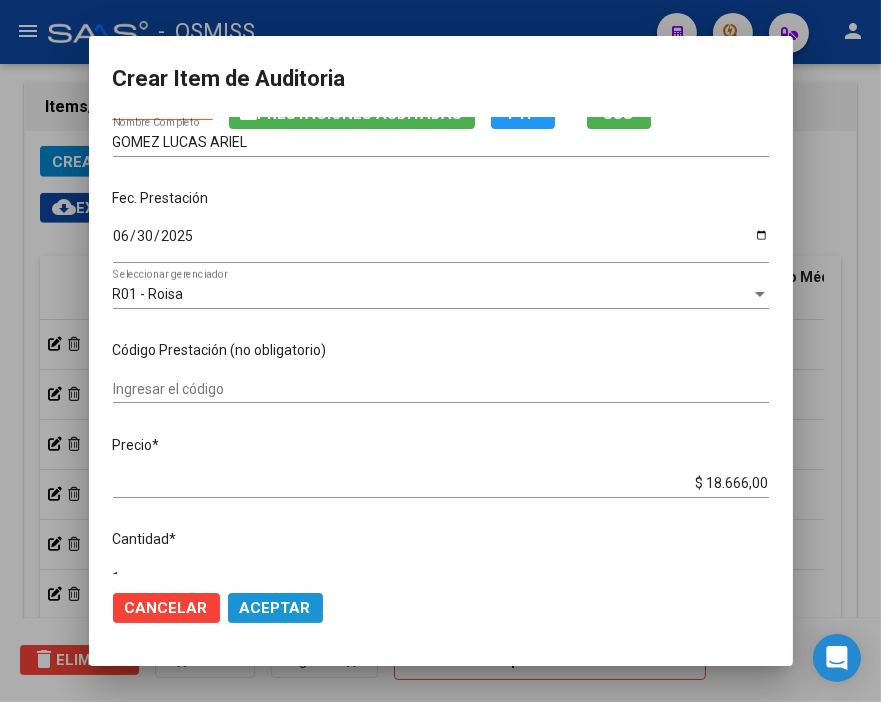 click on "Aceptar" 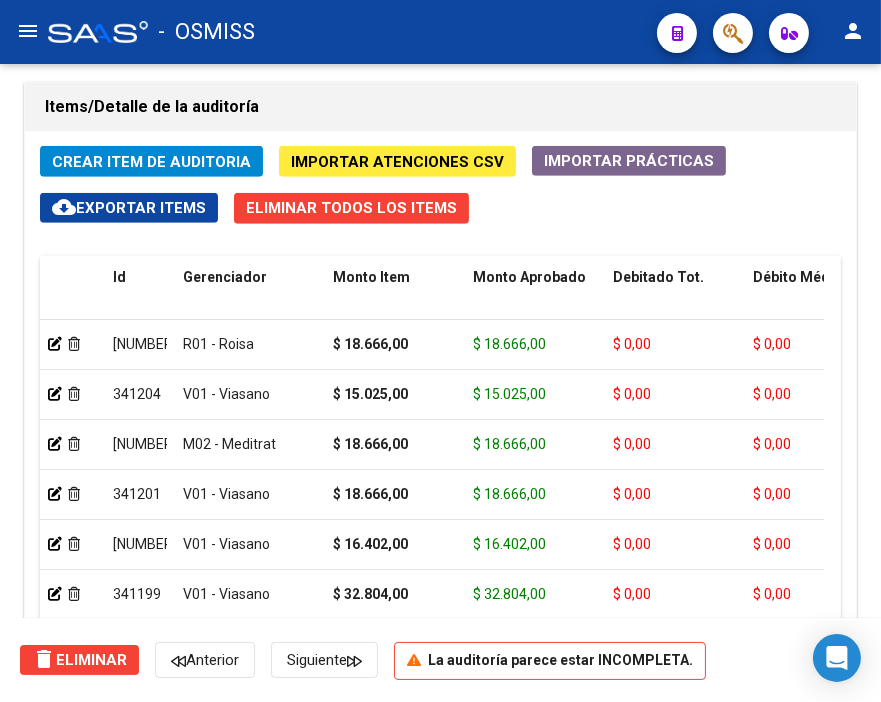 click on "Items/Detalle de la auditoría" 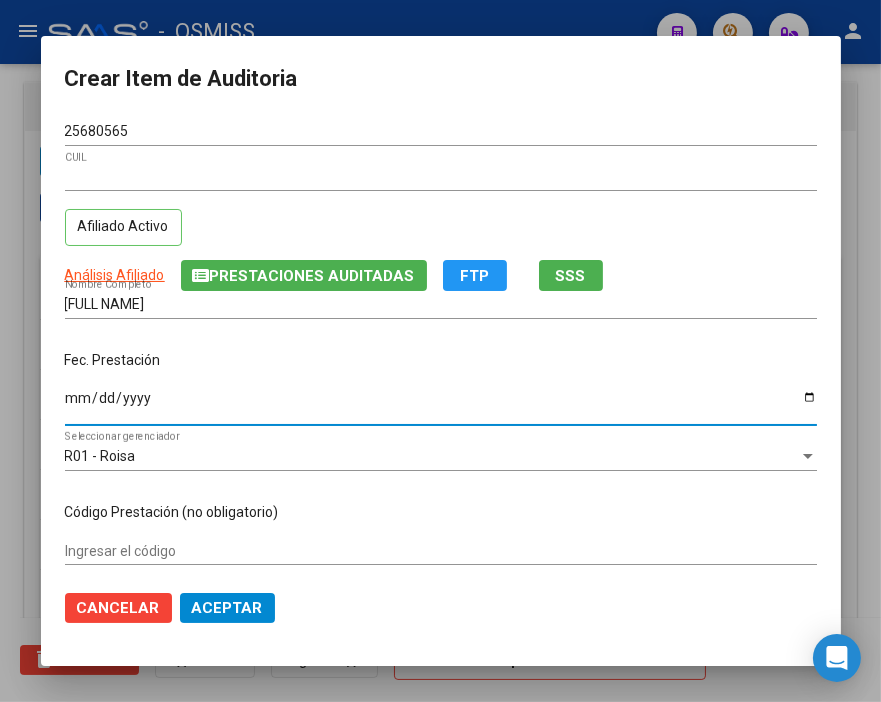 click on "Ingresar la fecha" at bounding box center (441, 405) 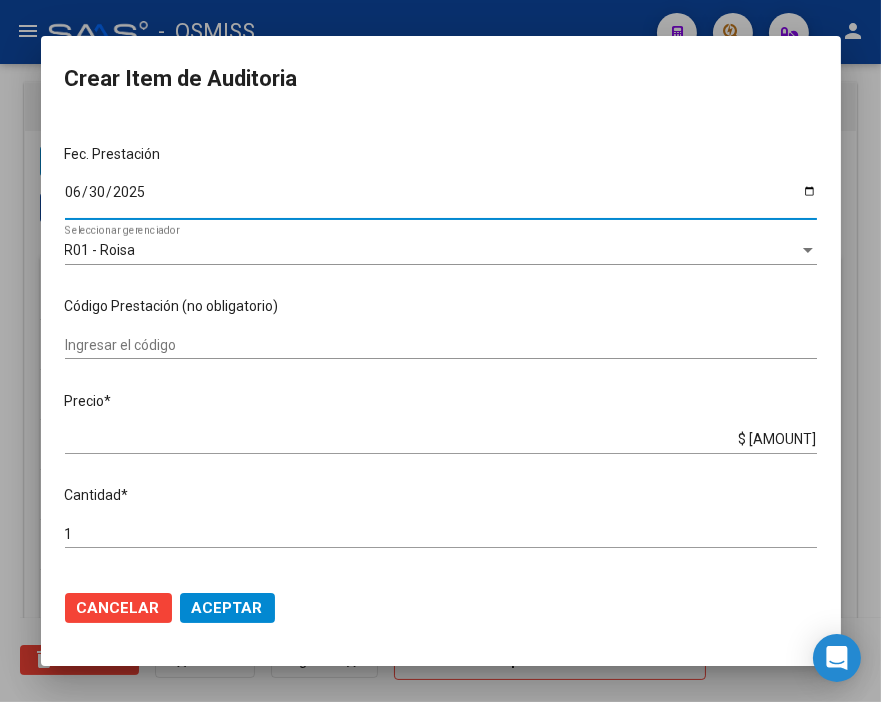 scroll, scrollTop: 222, scrollLeft: 0, axis: vertical 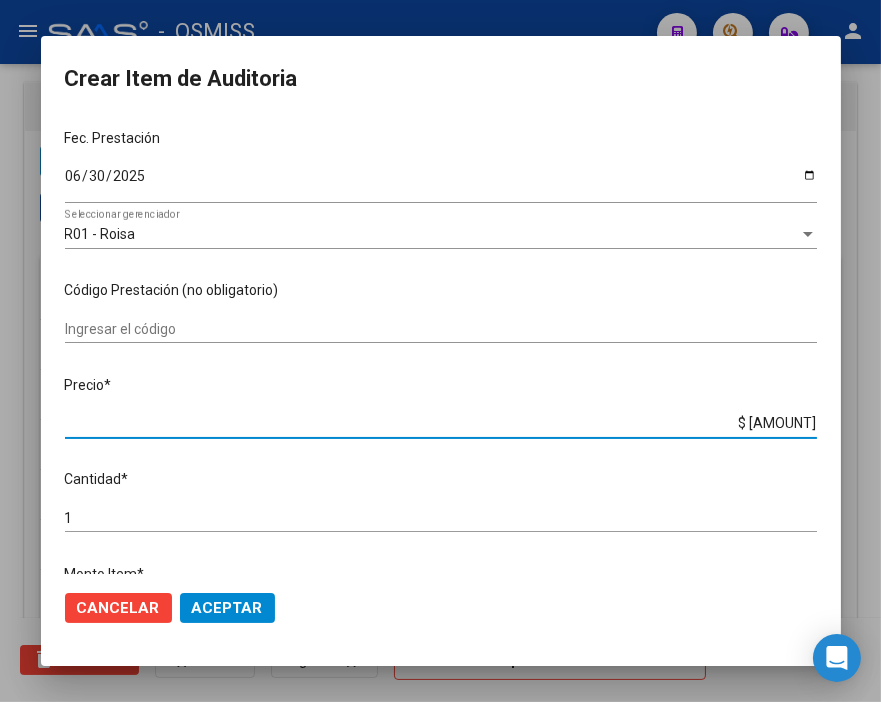 drag, startPoint x: 686, startPoint y: 417, endPoint x: 867, endPoint y: 421, distance: 181.04419 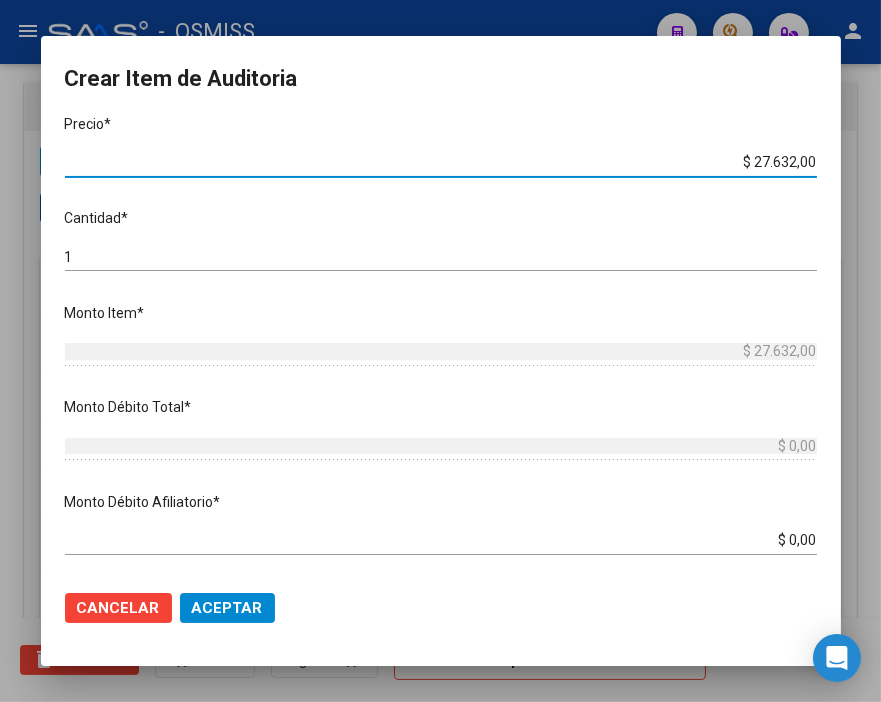 scroll, scrollTop: 555, scrollLeft: 0, axis: vertical 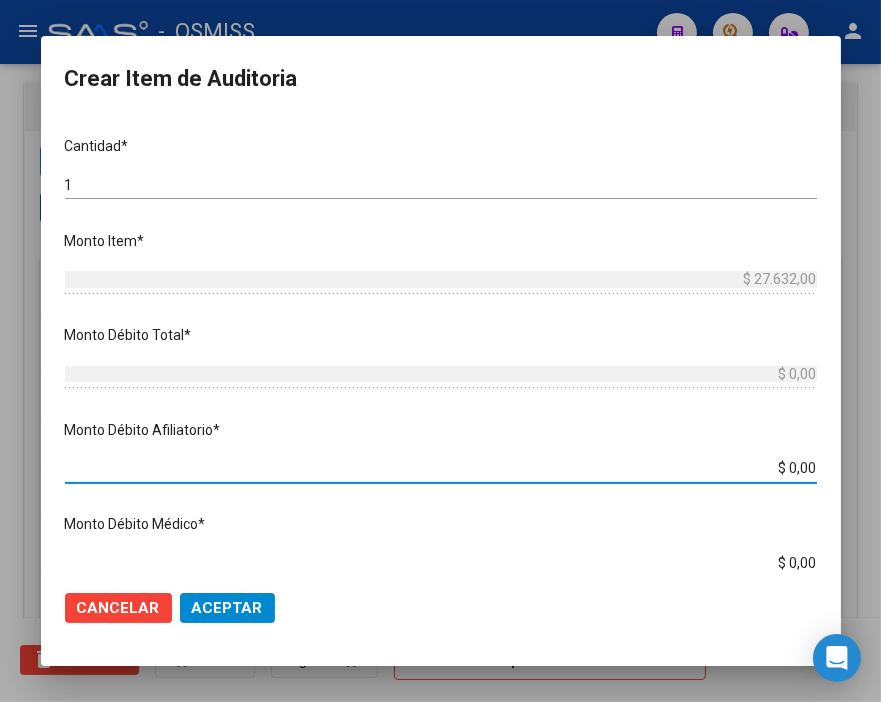drag, startPoint x: 714, startPoint y: 473, endPoint x: 867, endPoint y: 480, distance: 153.16005 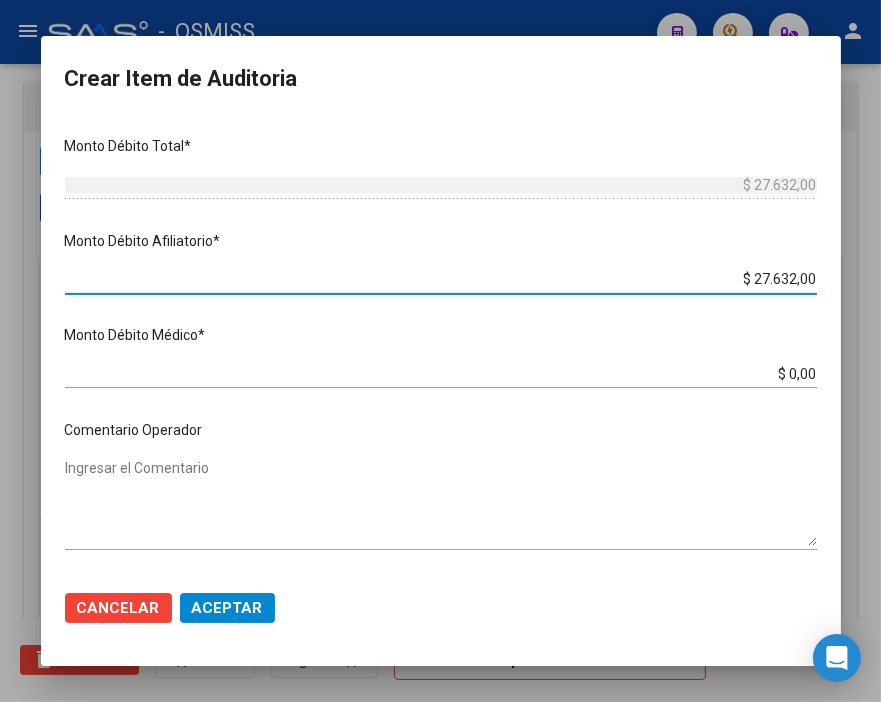 scroll, scrollTop: 777, scrollLeft: 0, axis: vertical 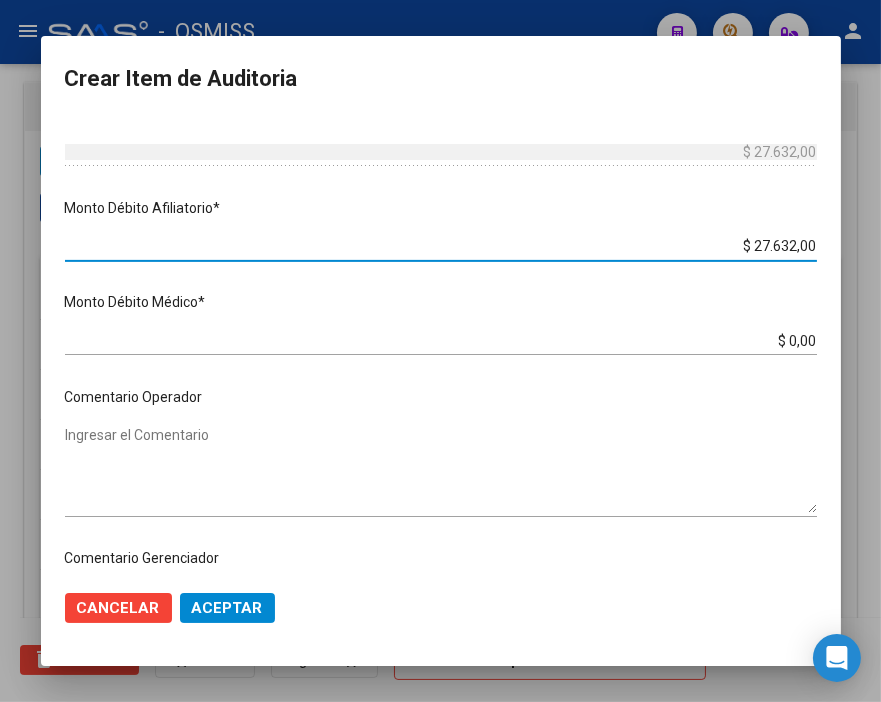 click on "Ingresar el Comentario" at bounding box center [441, 469] 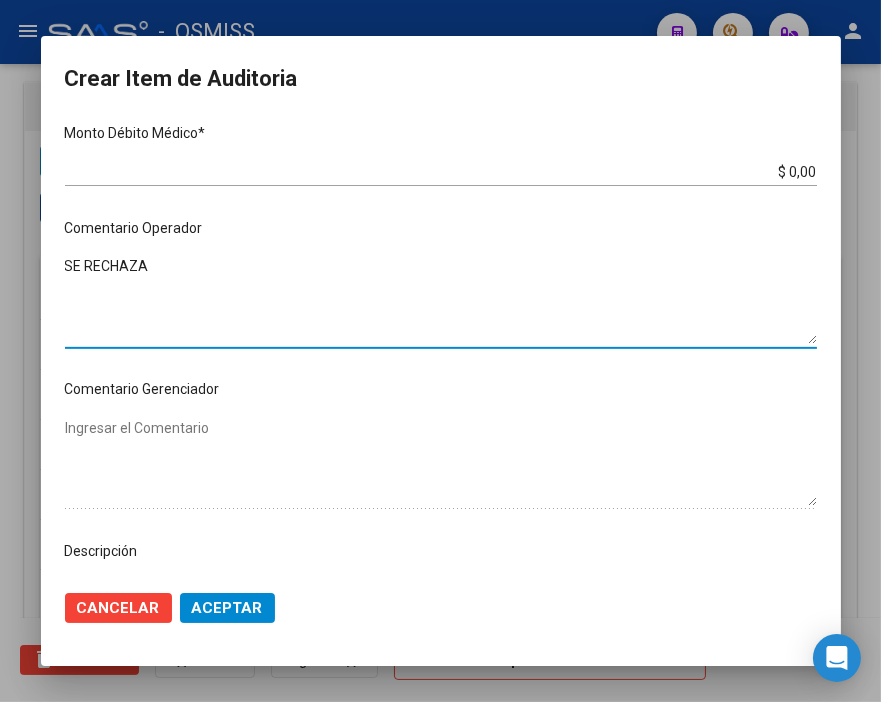 scroll, scrollTop: 1111, scrollLeft: 0, axis: vertical 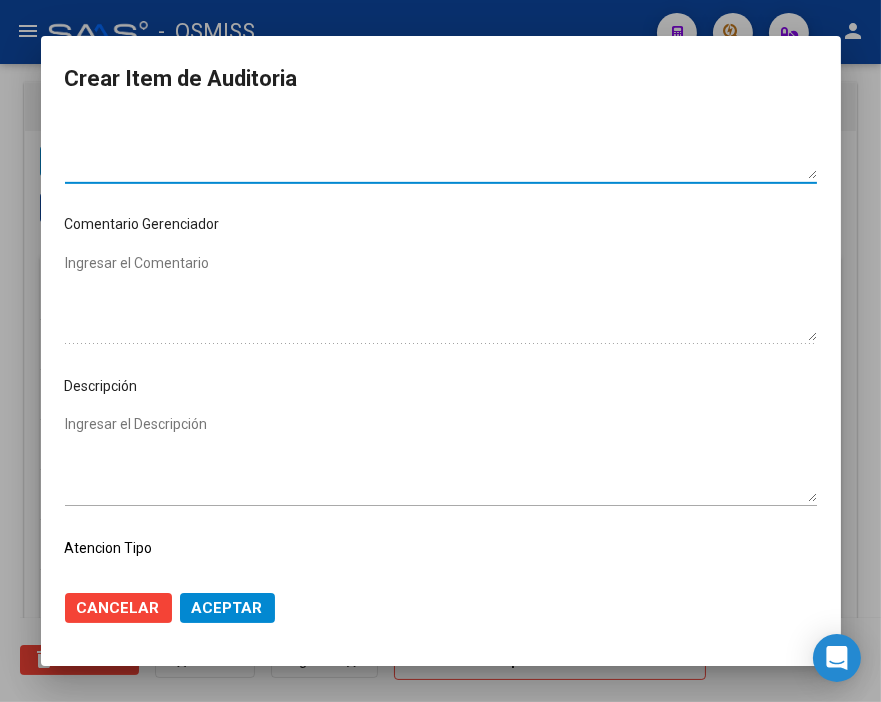 click on "Ingresar el Descripción" at bounding box center (441, 458) 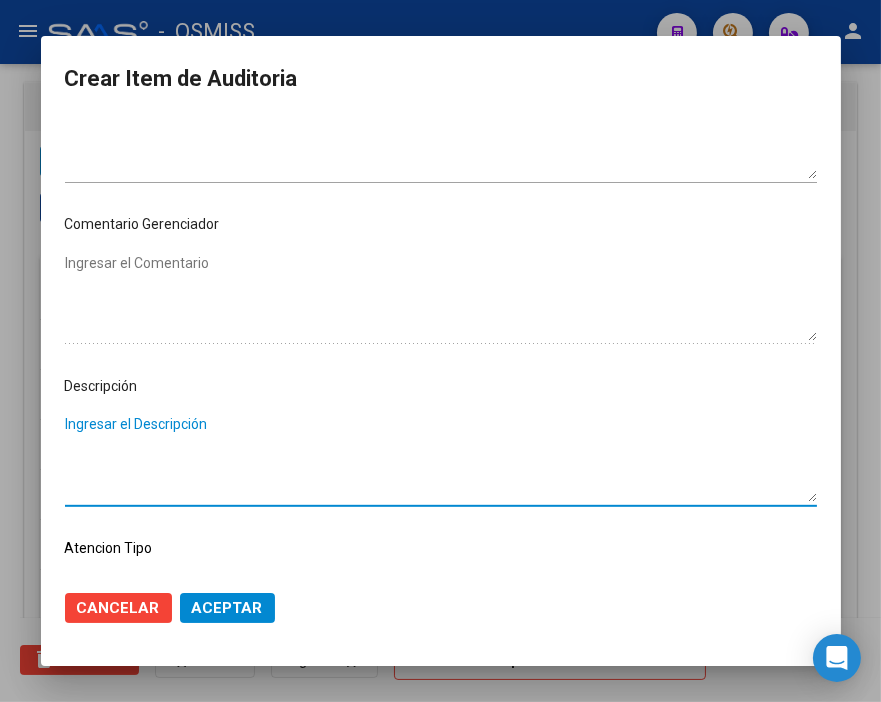 click on "Ingresar el Descripción" at bounding box center (441, 458) 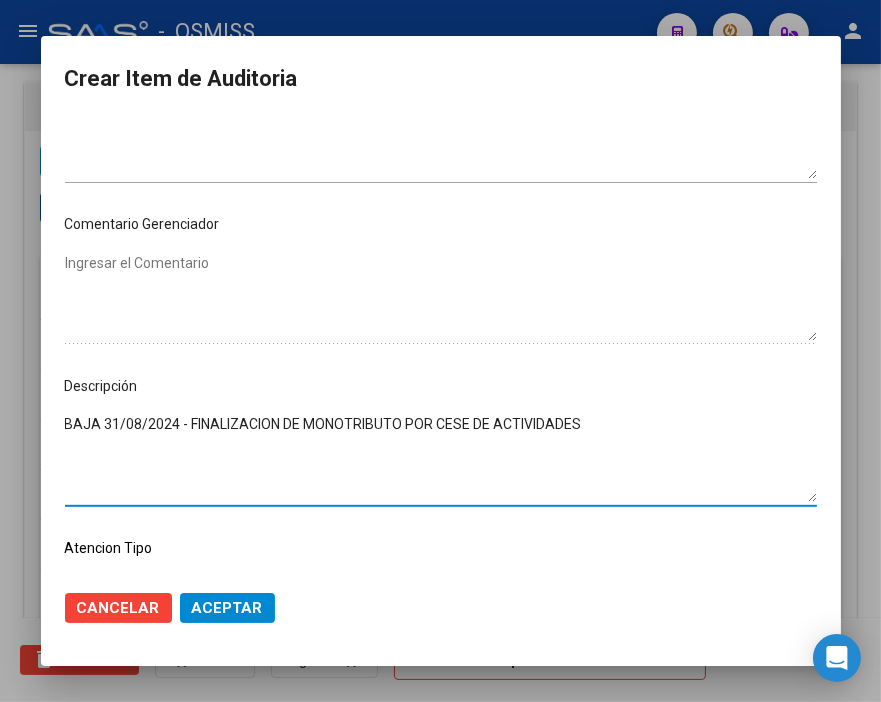 click on "Aceptar" 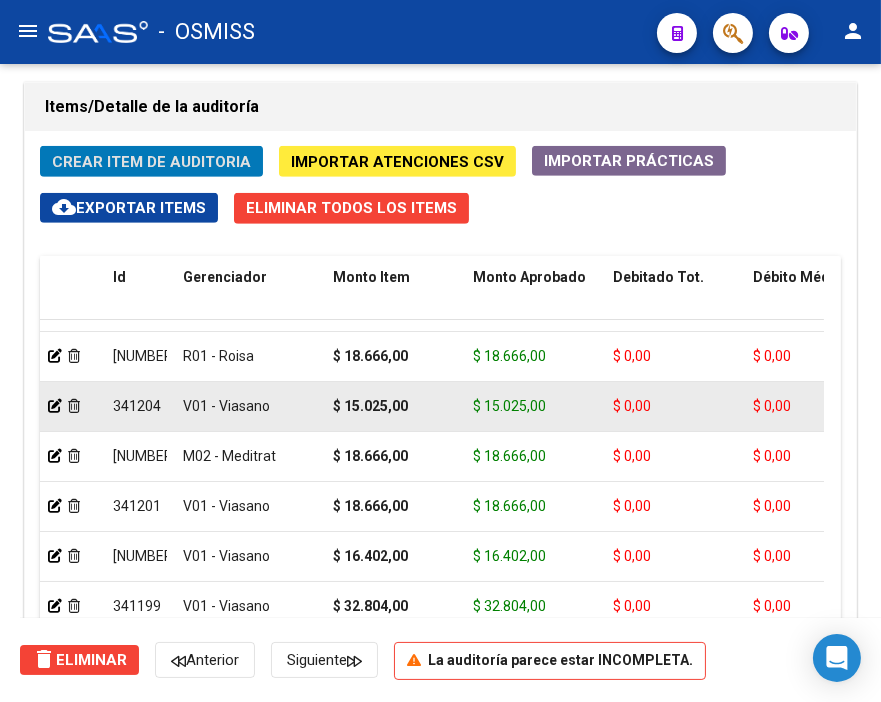 scroll, scrollTop: 0, scrollLeft: 0, axis: both 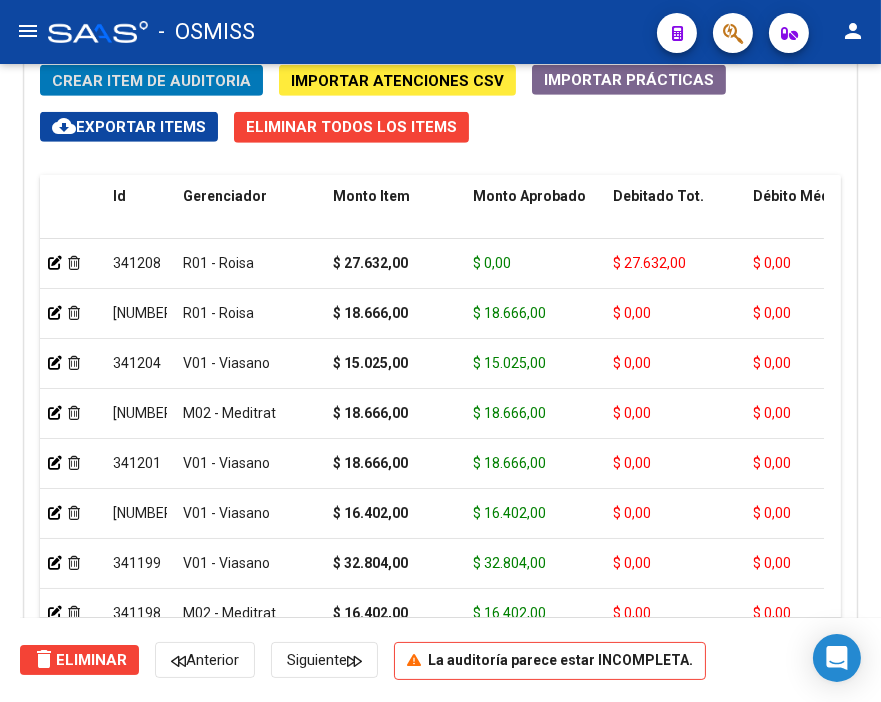 click on "Crear Item de Auditoria" 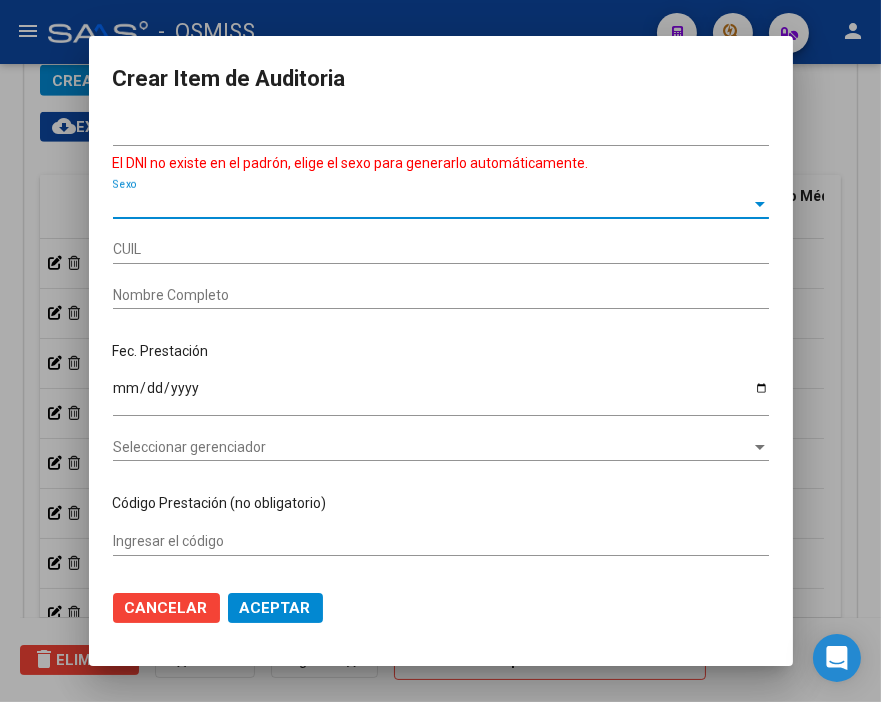 click on "Sexo" at bounding box center [432, 204] 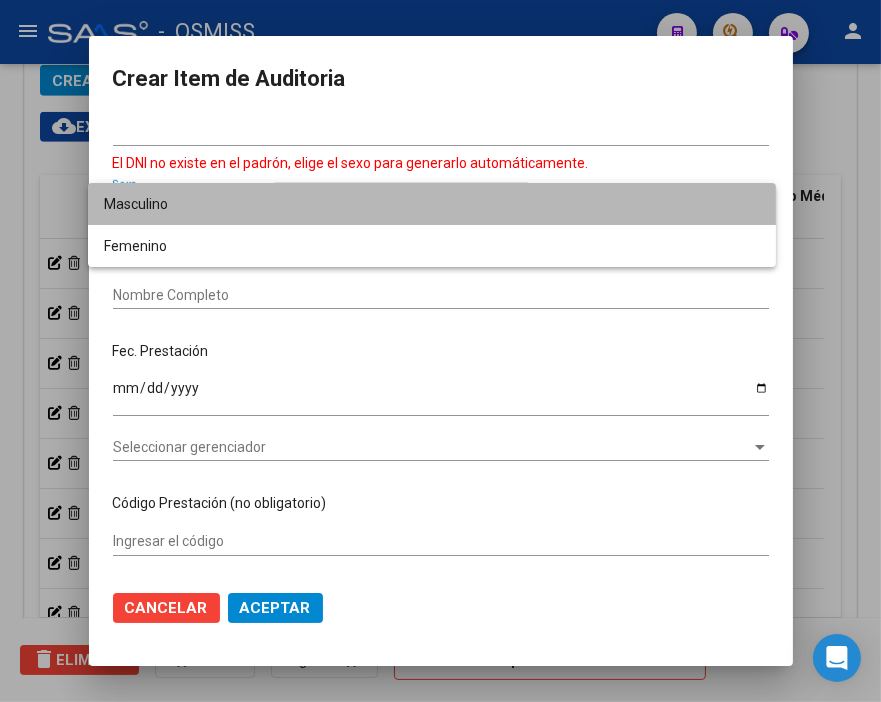 click on "Masculino" at bounding box center [432, 204] 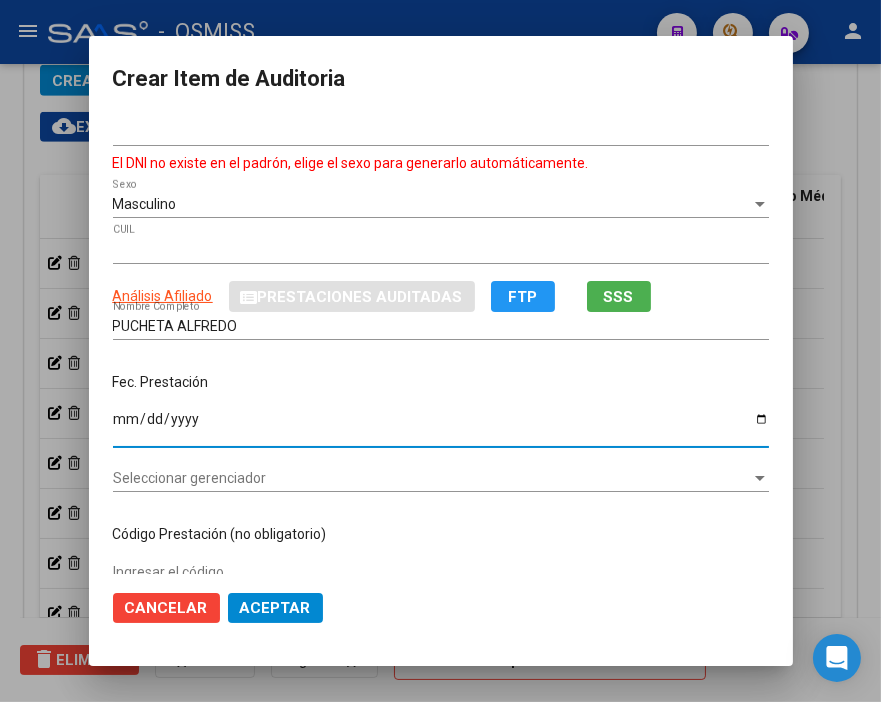 click on "Ingresar la fecha" at bounding box center [441, 426] 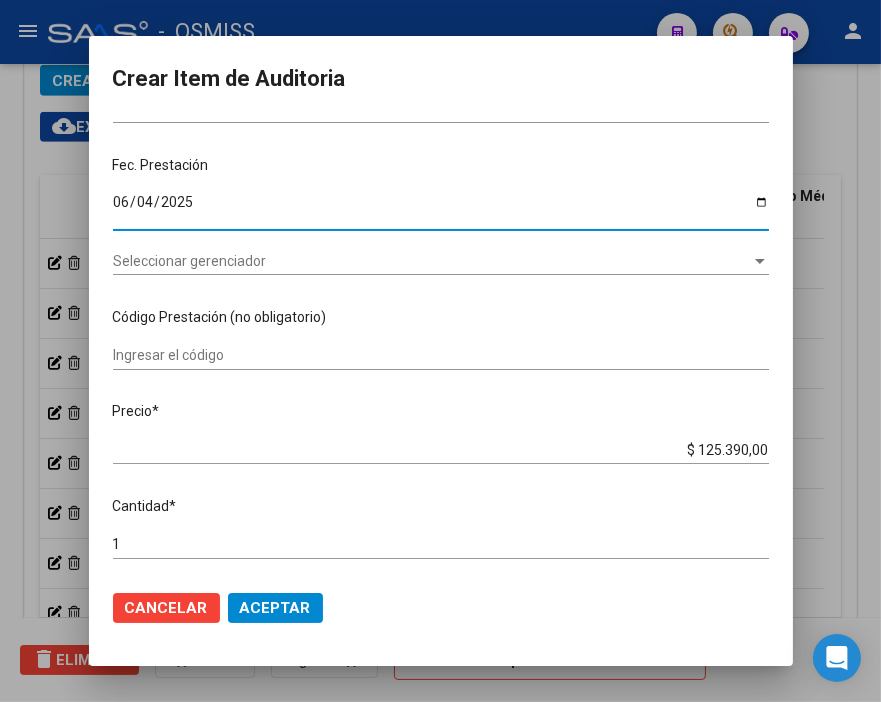 scroll, scrollTop: 222, scrollLeft: 0, axis: vertical 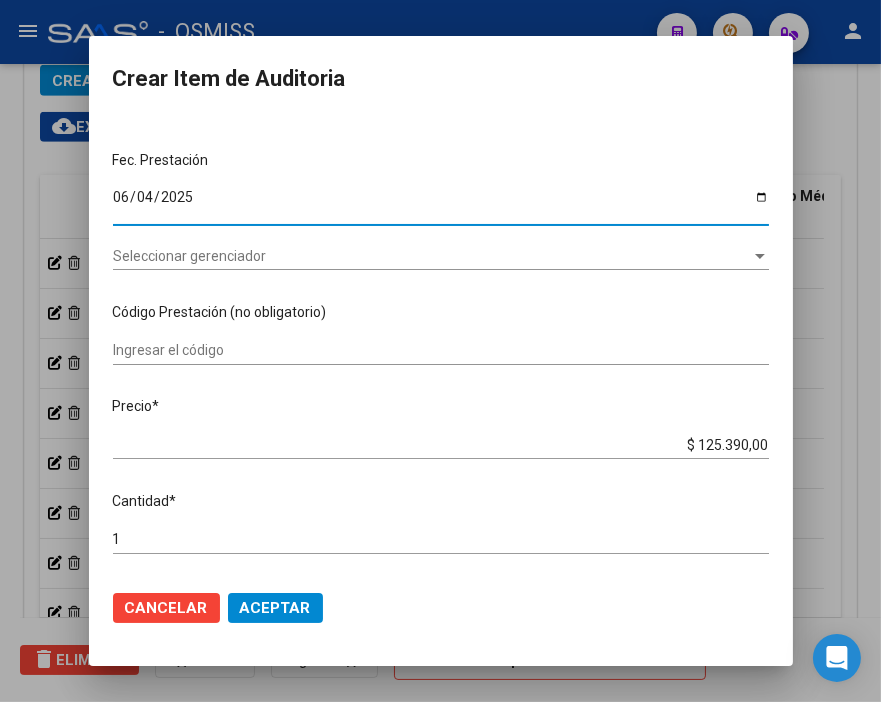 click on "Seleccionar gerenciador Seleccionar gerenciador" at bounding box center [441, 256] 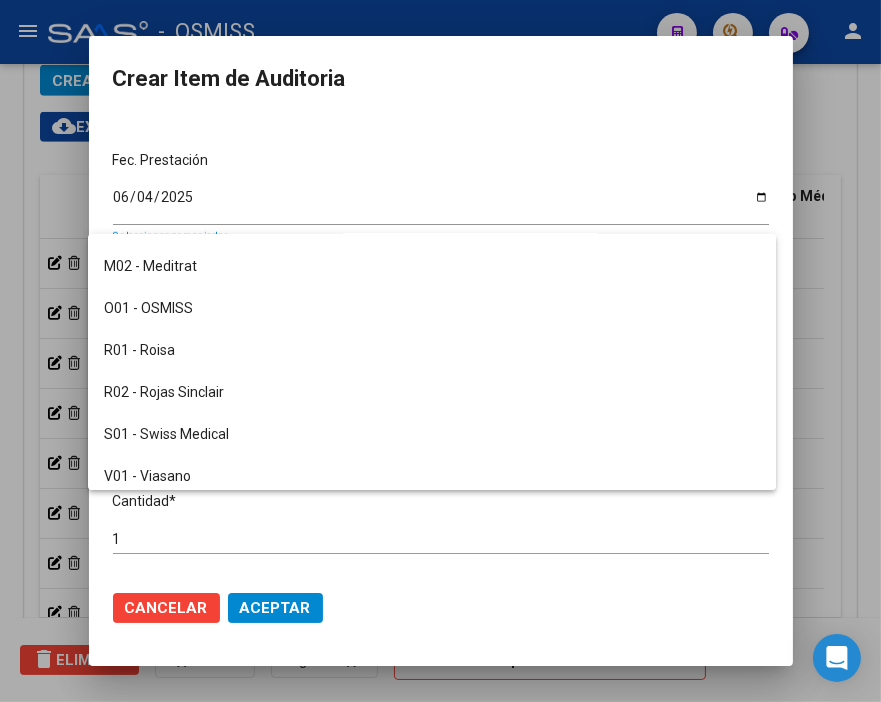 scroll, scrollTop: 500, scrollLeft: 0, axis: vertical 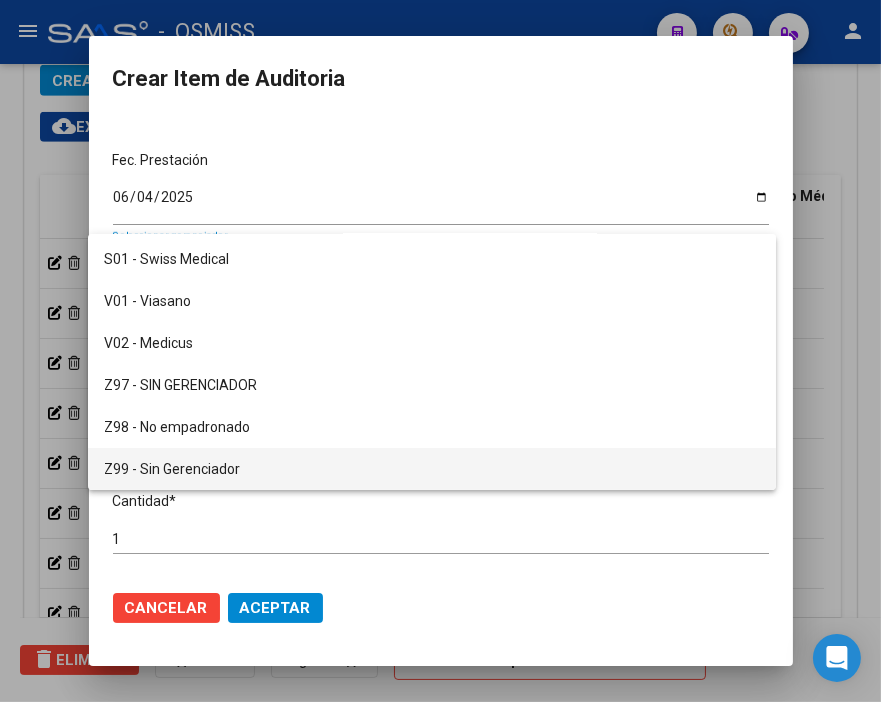 click on "Z99 - Sin Gerenciador" at bounding box center [432, 469] 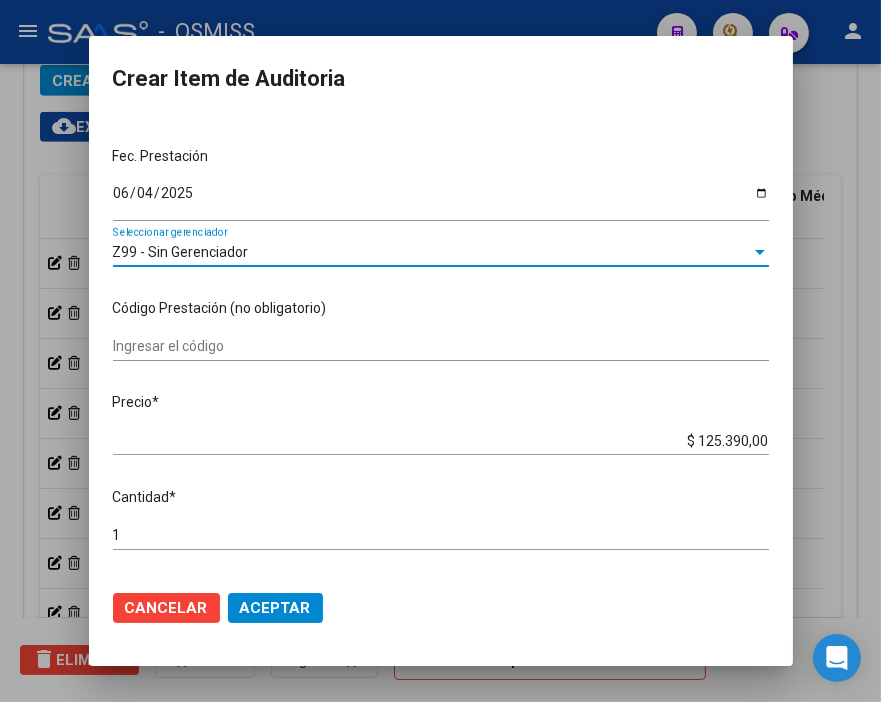 scroll, scrollTop: 222, scrollLeft: 0, axis: vertical 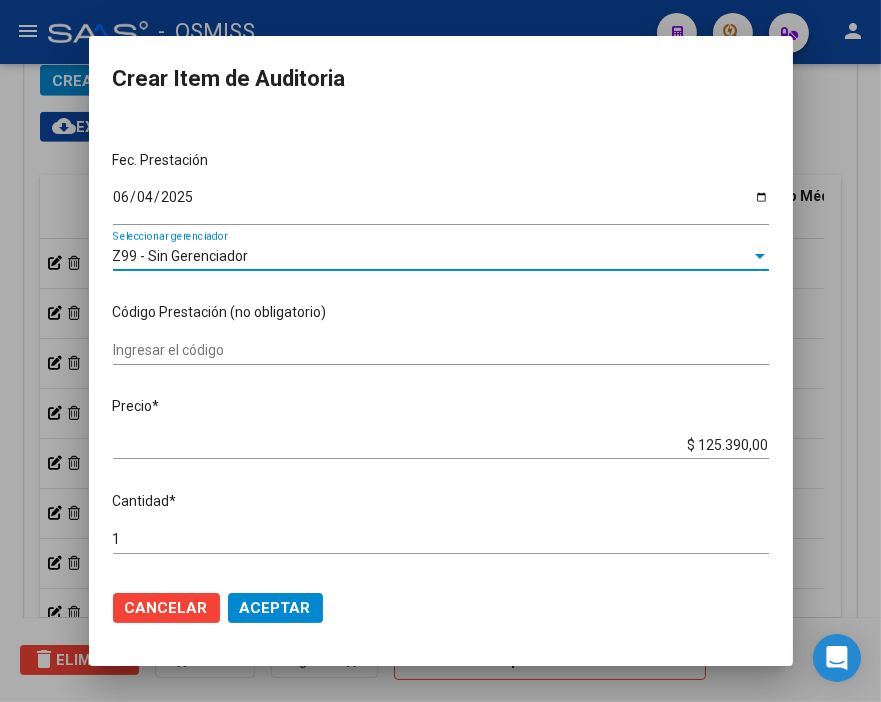 click on "Z99 - Sin Gerenciador" at bounding box center (181, 256) 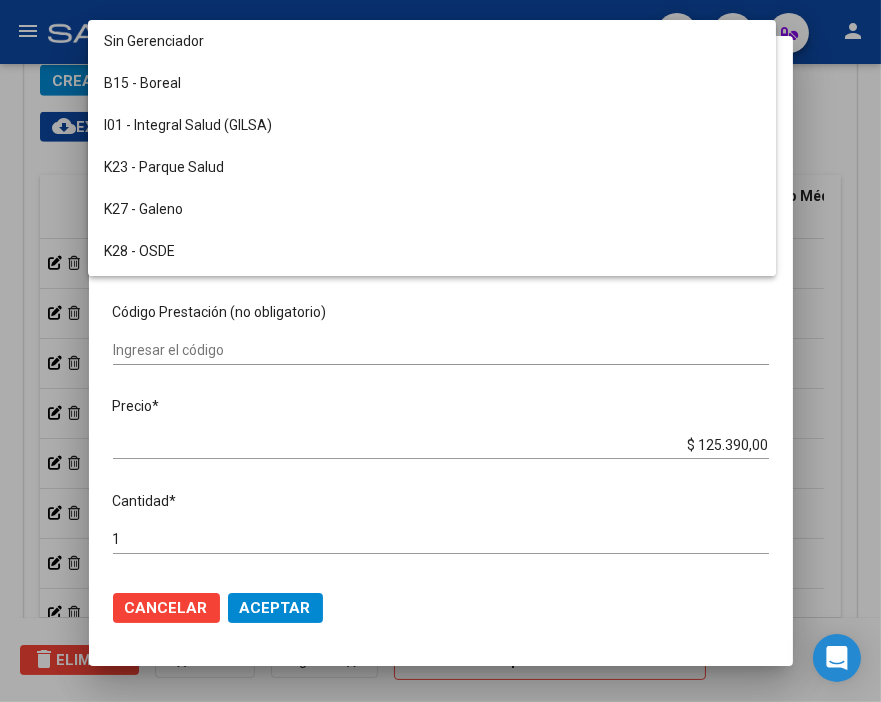 scroll, scrollTop: 500, scrollLeft: 0, axis: vertical 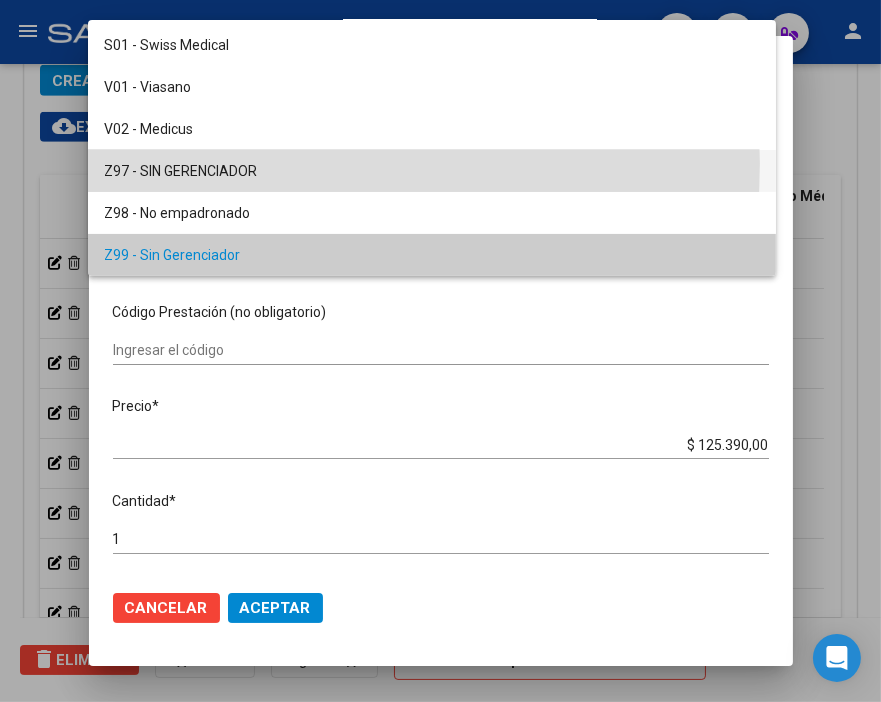 click on "Z97 - SIN GERENCIADOR" at bounding box center [432, 171] 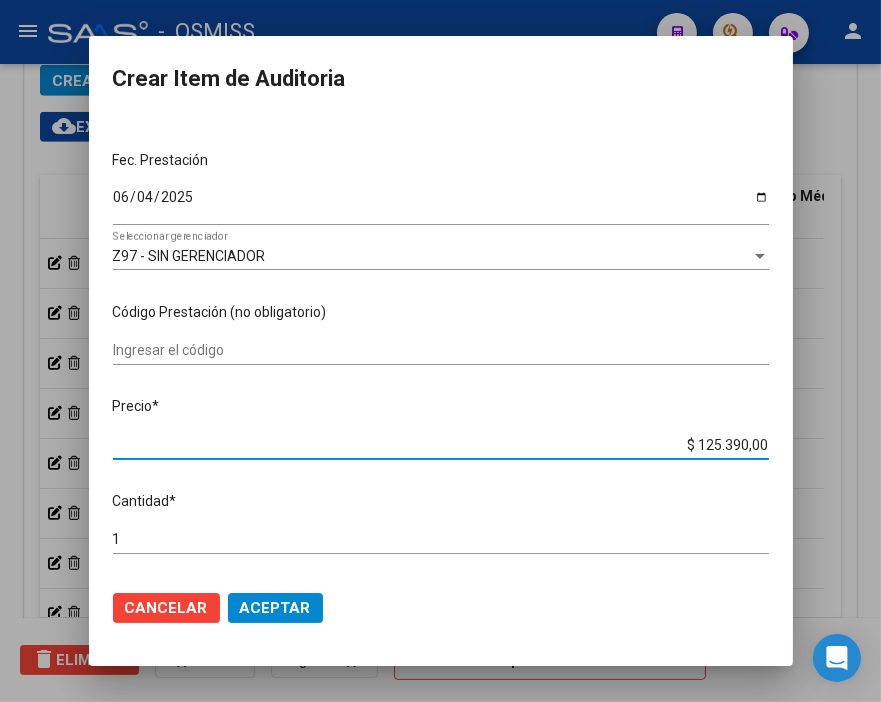 drag, startPoint x: 650, startPoint y: 442, endPoint x: 835, endPoint y: 445, distance: 185.02432 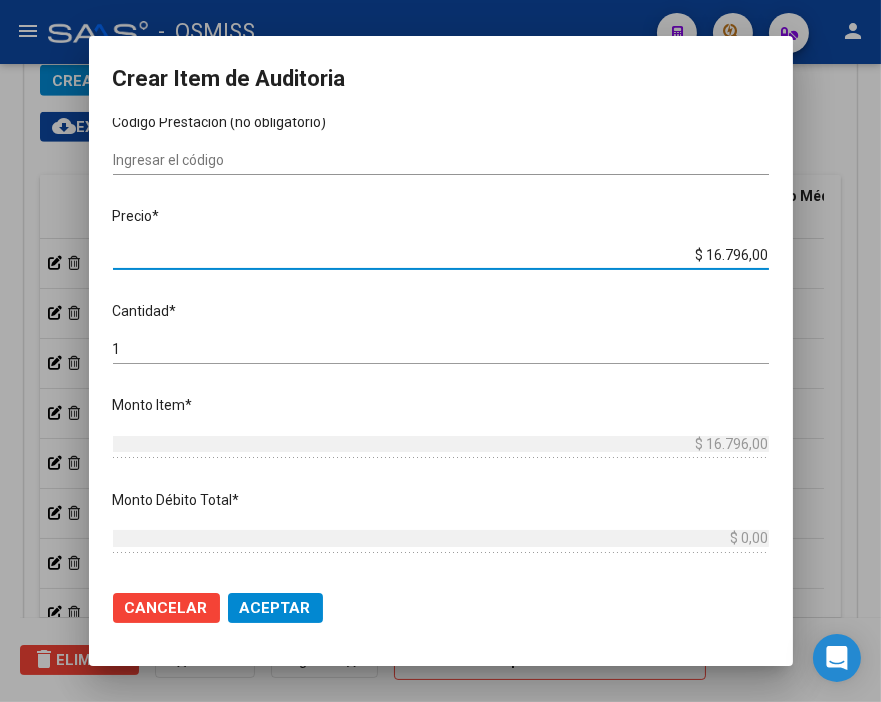 scroll, scrollTop: 555, scrollLeft: 0, axis: vertical 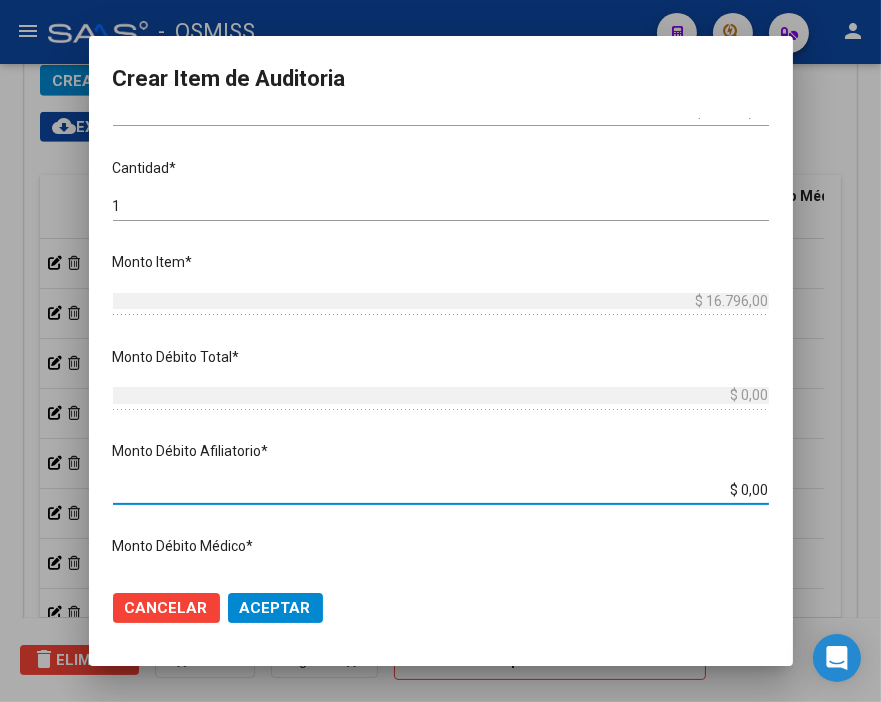 drag, startPoint x: 686, startPoint y: 485, endPoint x: 852, endPoint y: 494, distance: 166.24379 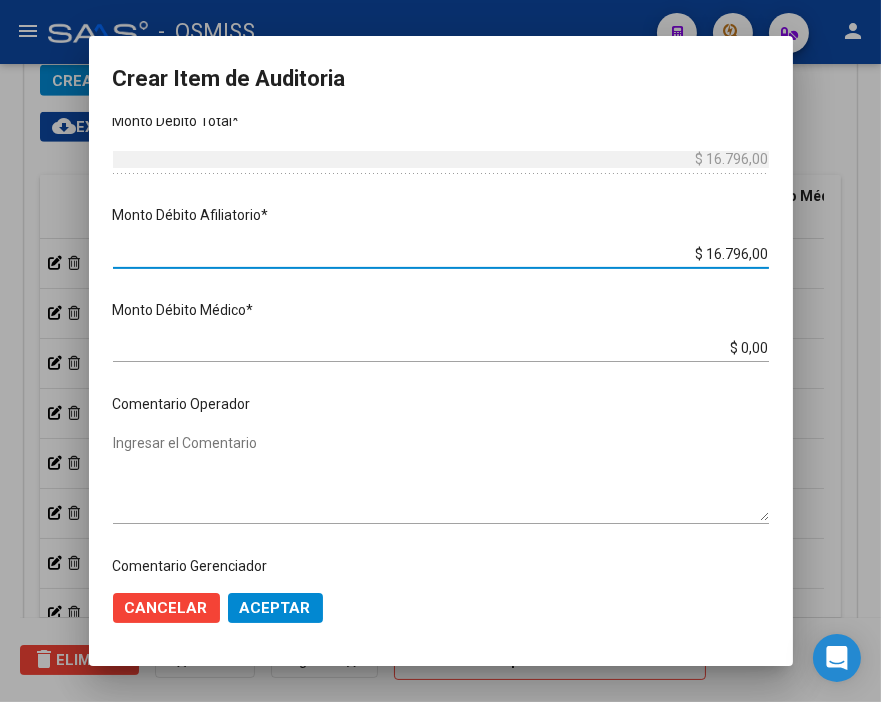 scroll, scrollTop: 888, scrollLeft: 0, axis: vertical 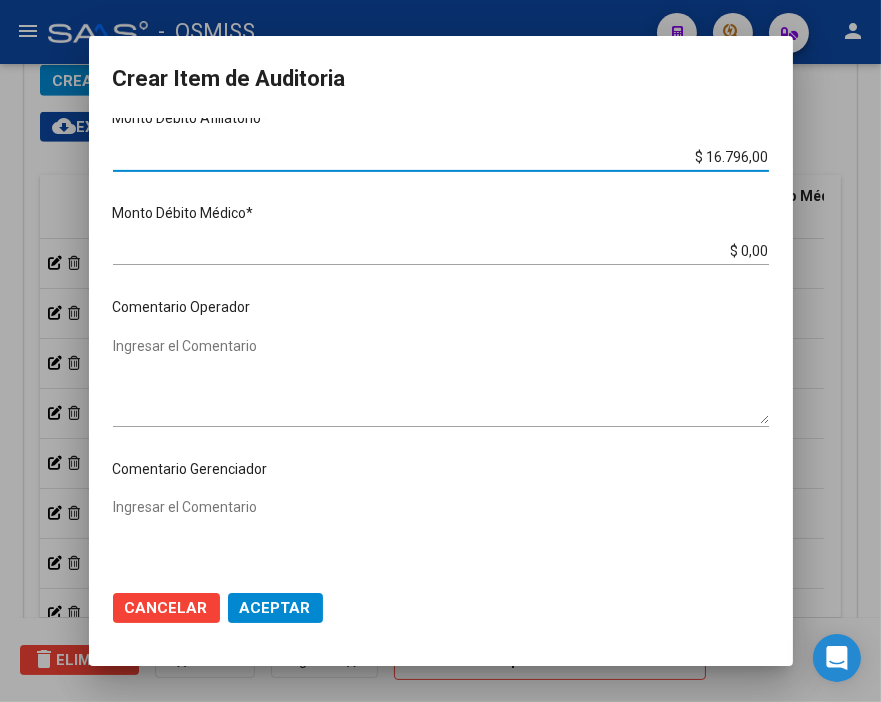 click on "Ingresar el Comentario" at bounding box center [441, 380] 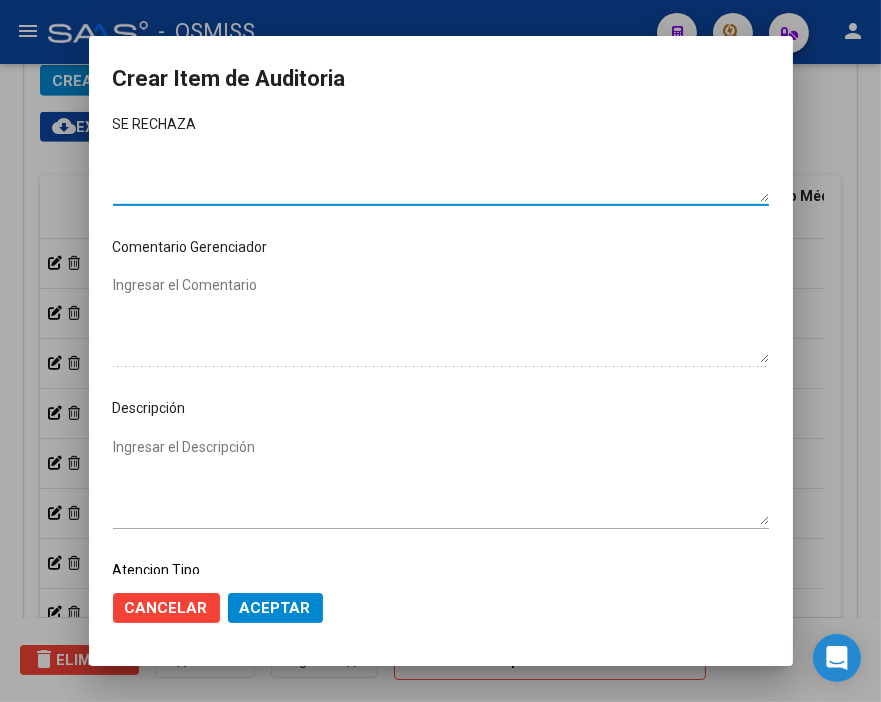 scroll, scrollTop: 1222, scrollLeft: 0, axis: vertical 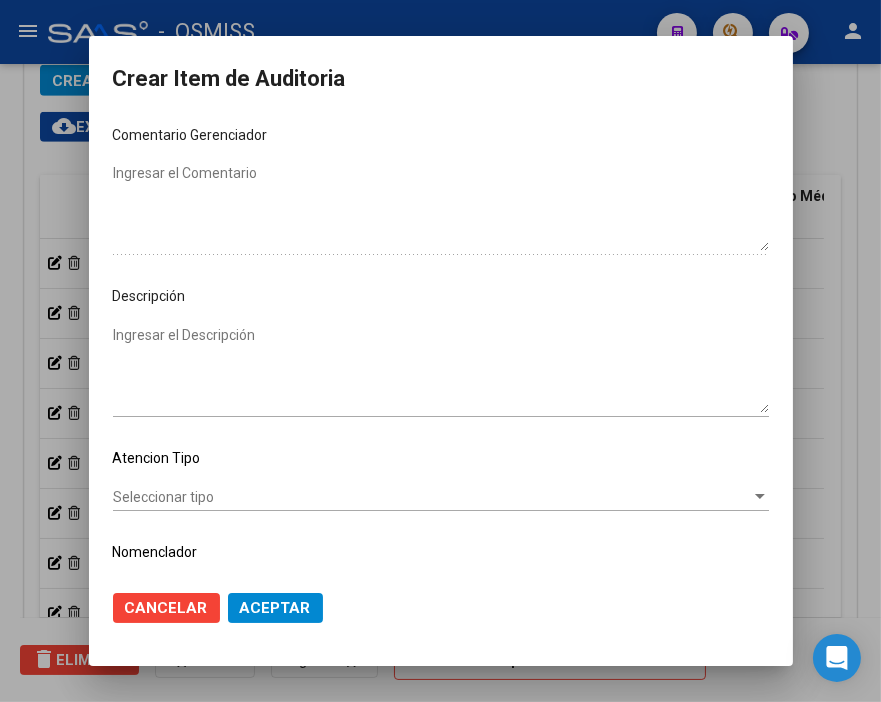 click on "Ingresar el Descripción" at bounding box center [441, 369] 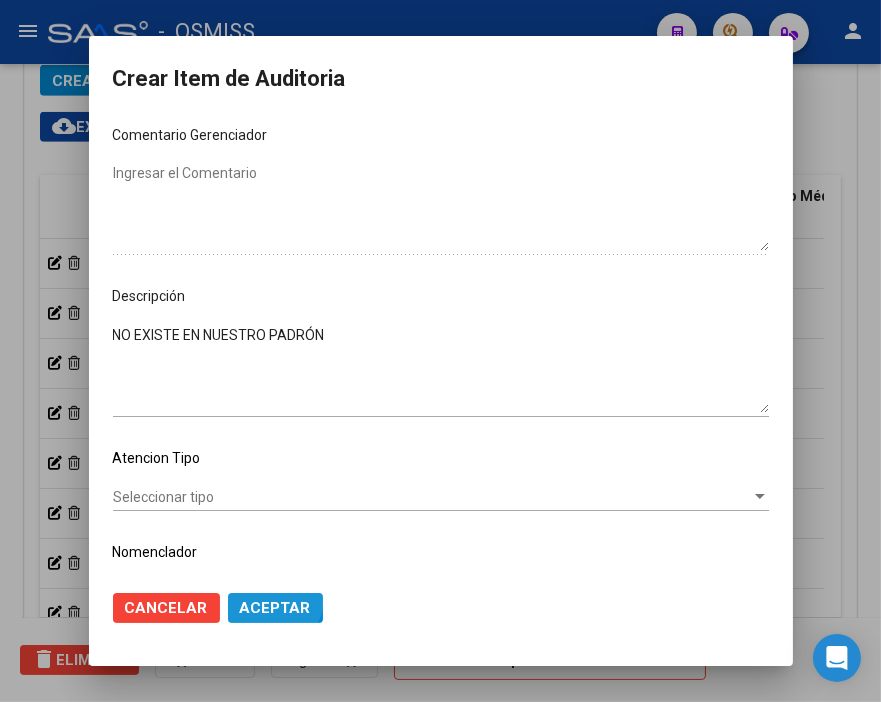 click on "Aceptar" 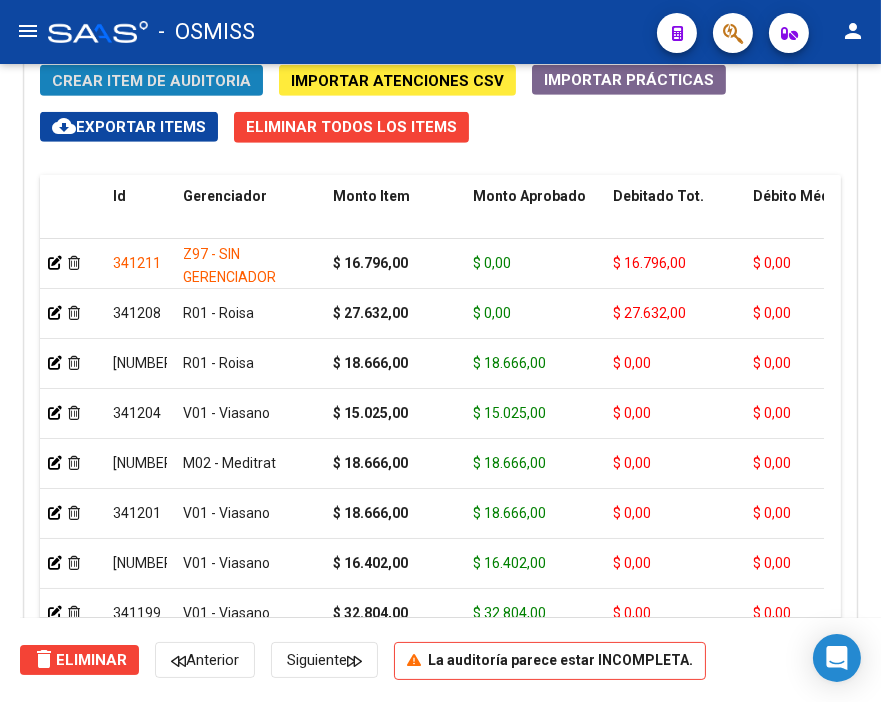 click on "Crear Item de Auditoria" 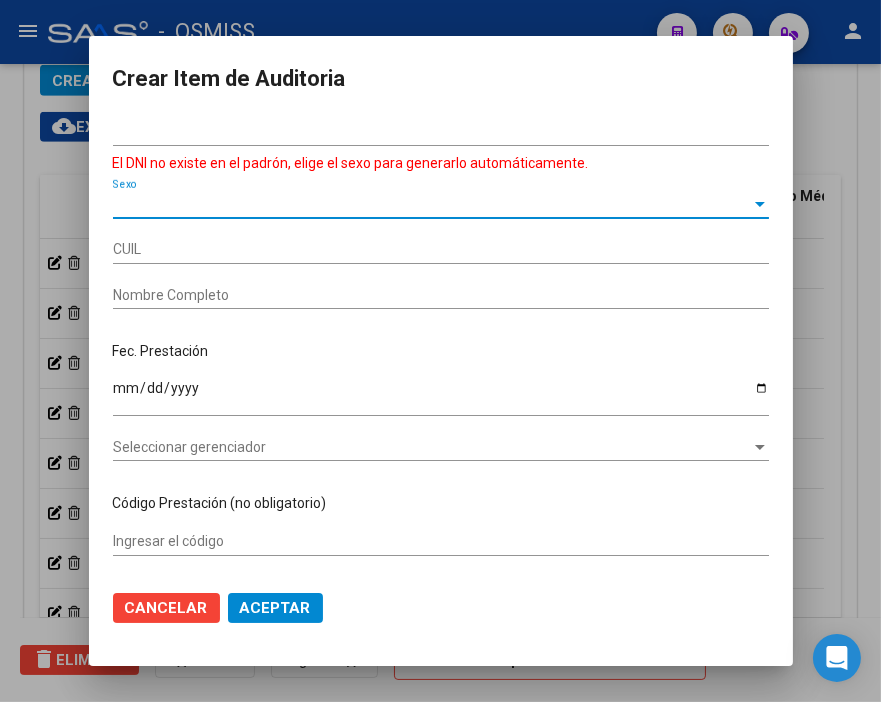 click on "Sexo" at bounding box center (432, 204) 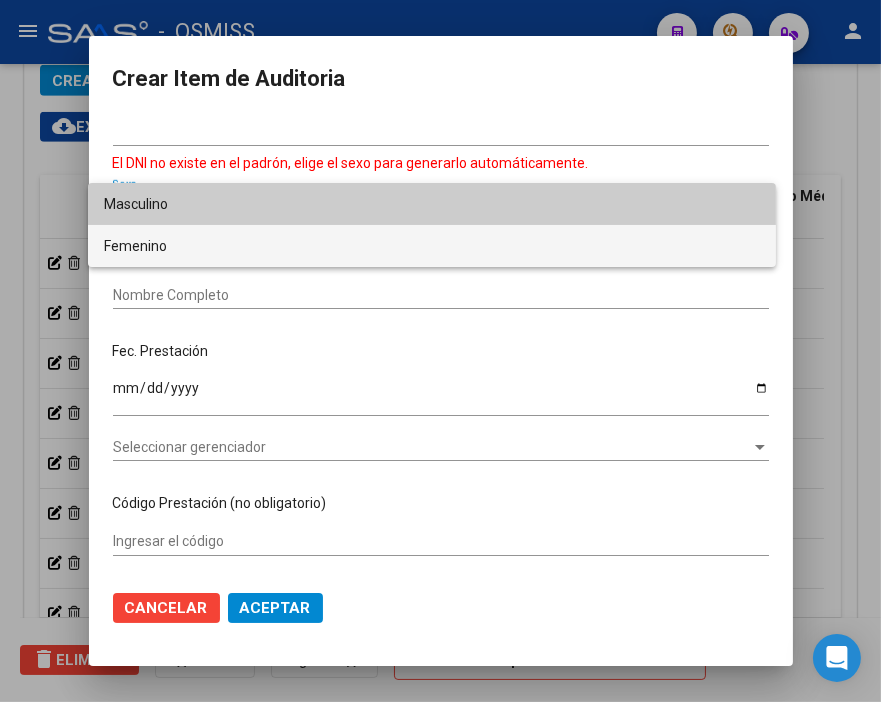 click on "Femenino" at bounding box center (432, 246) 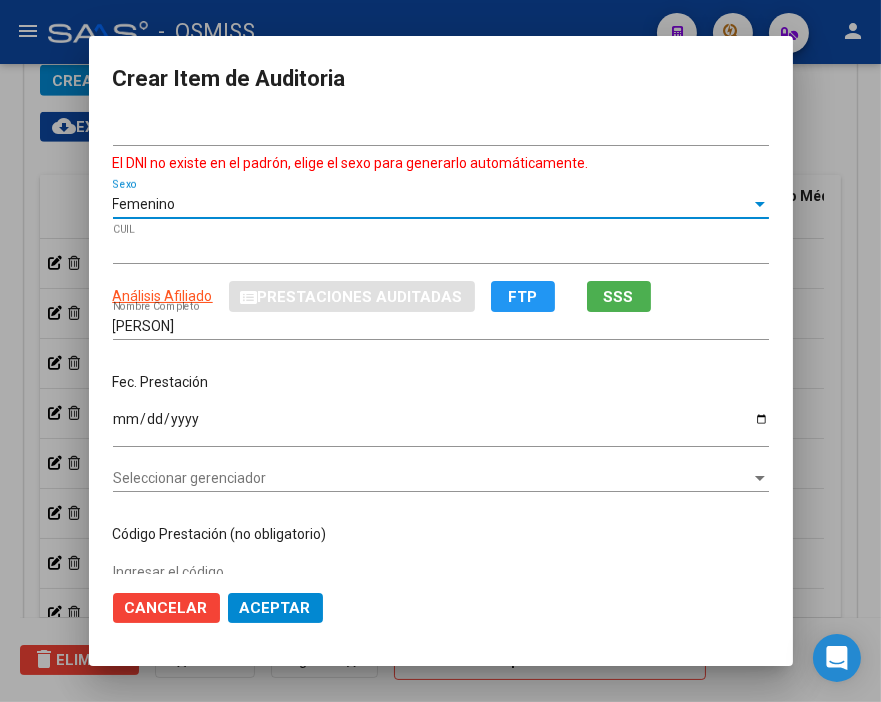 click on "Ingresar la fecha" at bounding box center (441, 426) 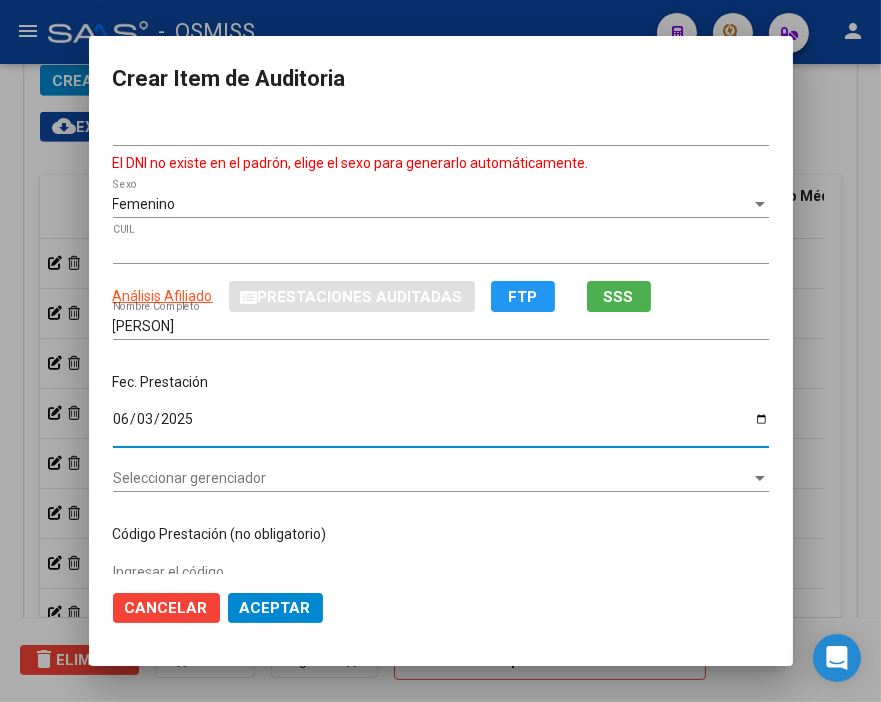 click on "Seleccionar gerenciador" at bounding box center (432, 478) 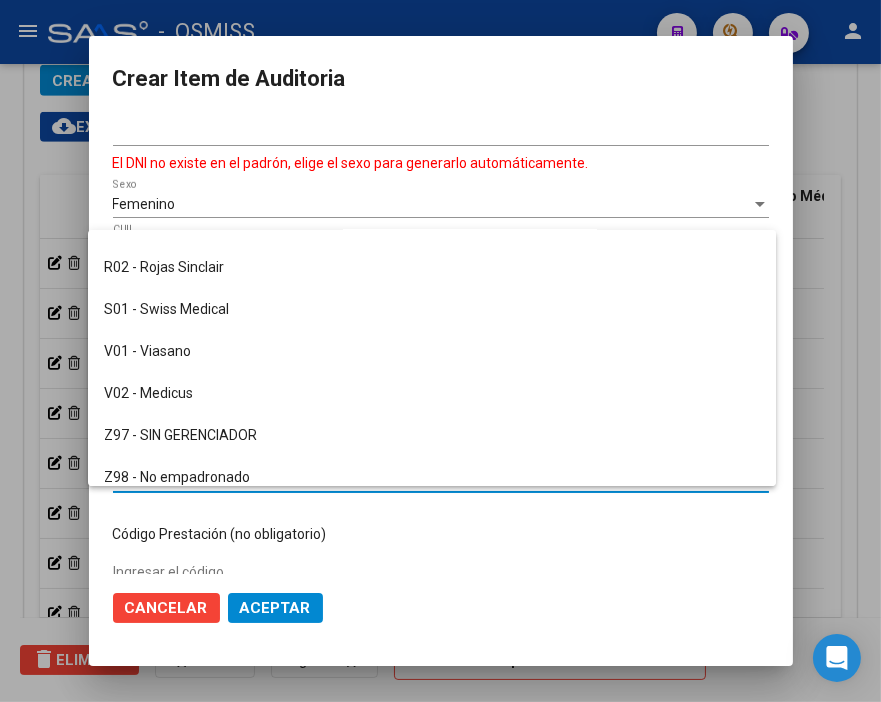 scroll, scrollTop: 500, scrollLeft: 0, axis: vertical 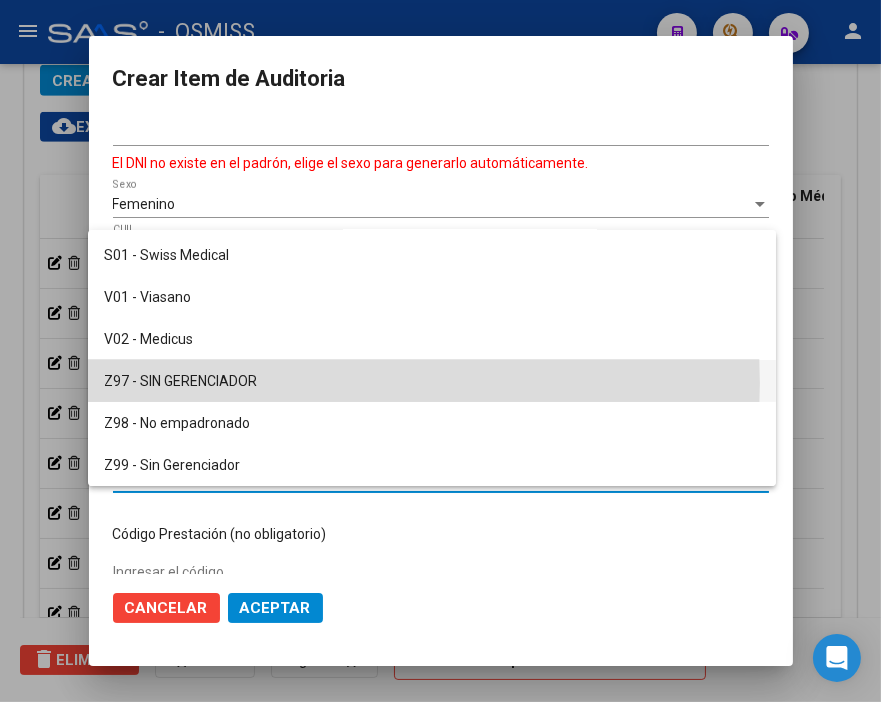 click on "Z97 - SIN GERENCIADOR" at bounding box center (432, 381) 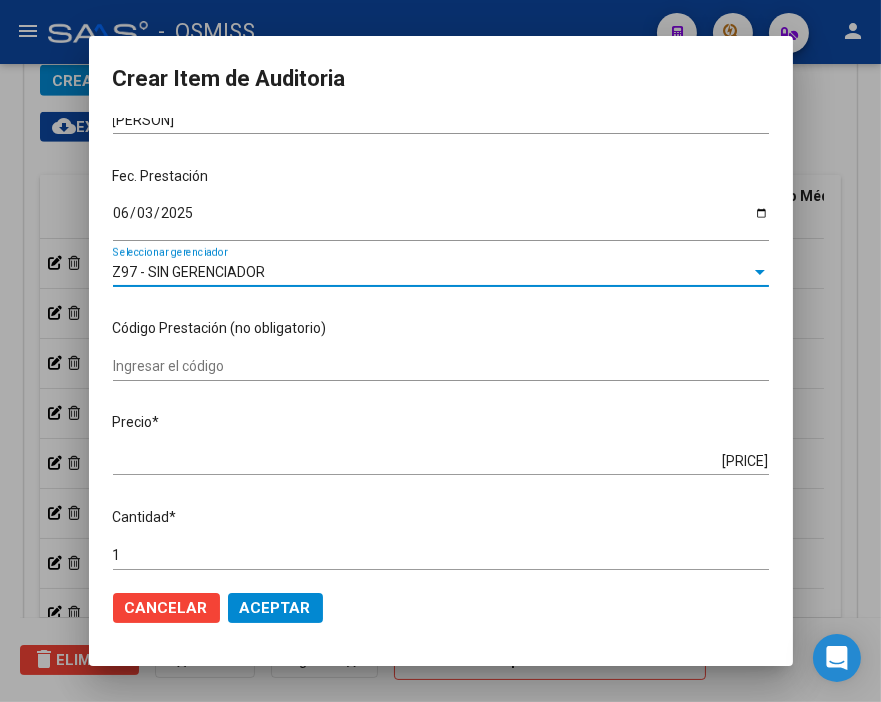 scroll, scrollTop: 222, scrollLeft: 0, axis: vertical 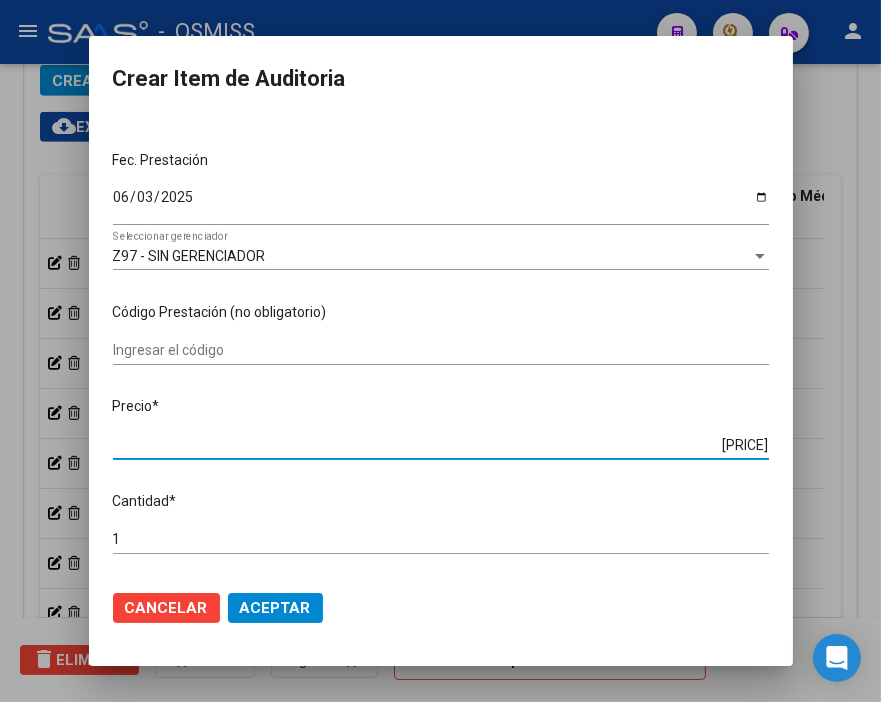 drag, startPoint x: 660, startPoint y: 441, endPoint x: 821, endPoint y: 447, distance: 161.11176 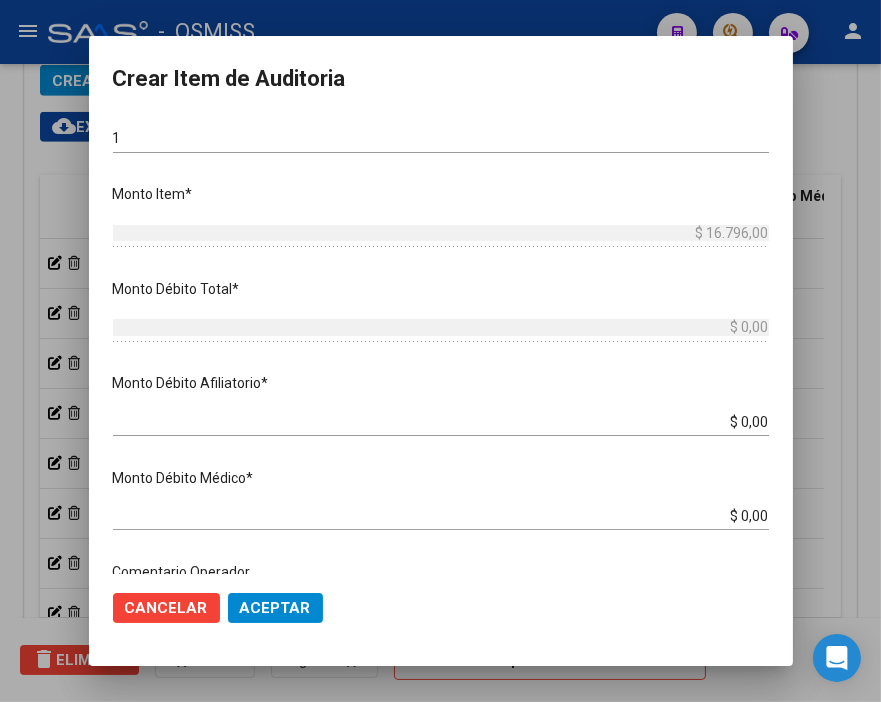 scroll, scrollTop: 666, scrollLeft: 0, axis: vertical 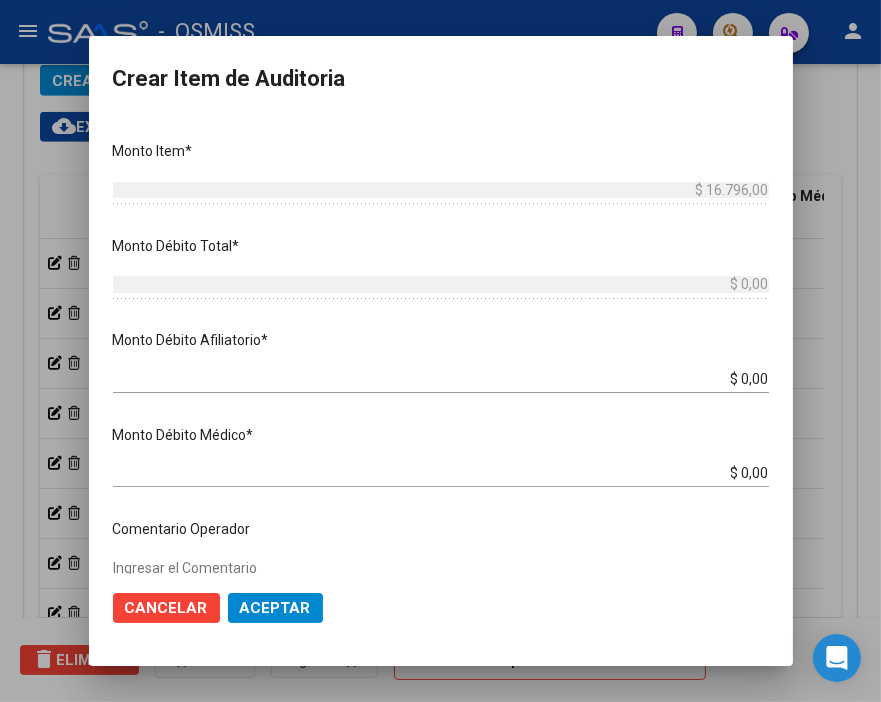 drag, startPoint x: 687, startPoint y: 380, endPoint x: 831, endPoint y: 378, distance: 144.01389 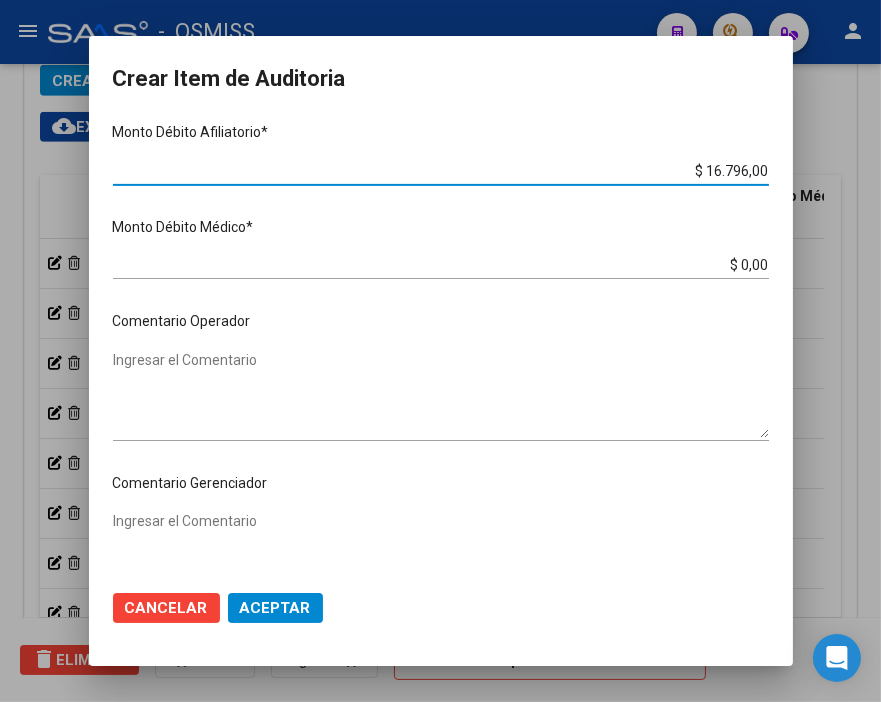 scroll, scrollTop: 888, scrollLeft: 0, axis: vertical 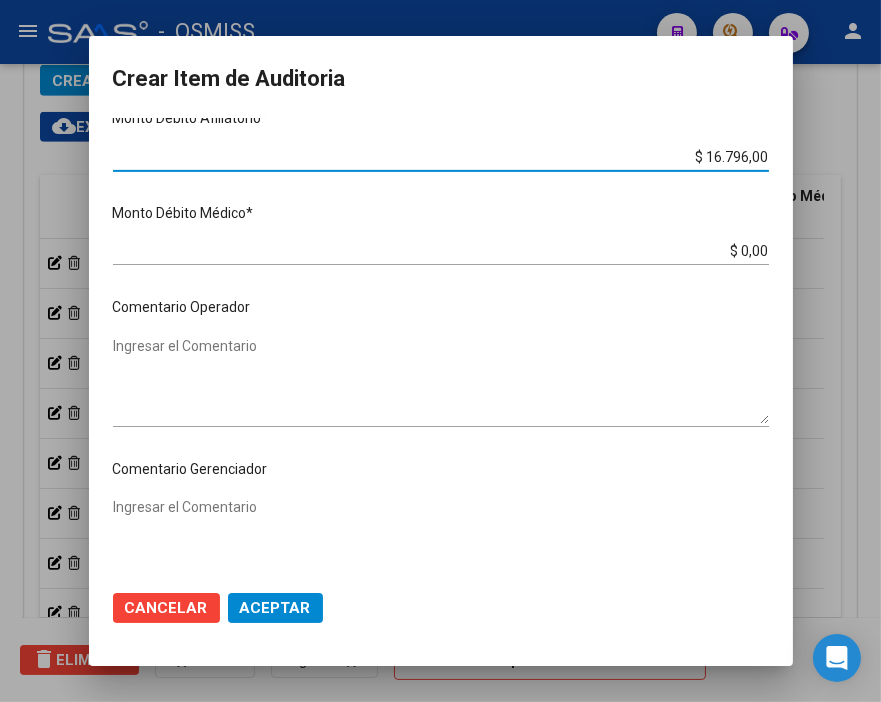 click on "Ingresar el Comentario" at bounding box center [441, 380] 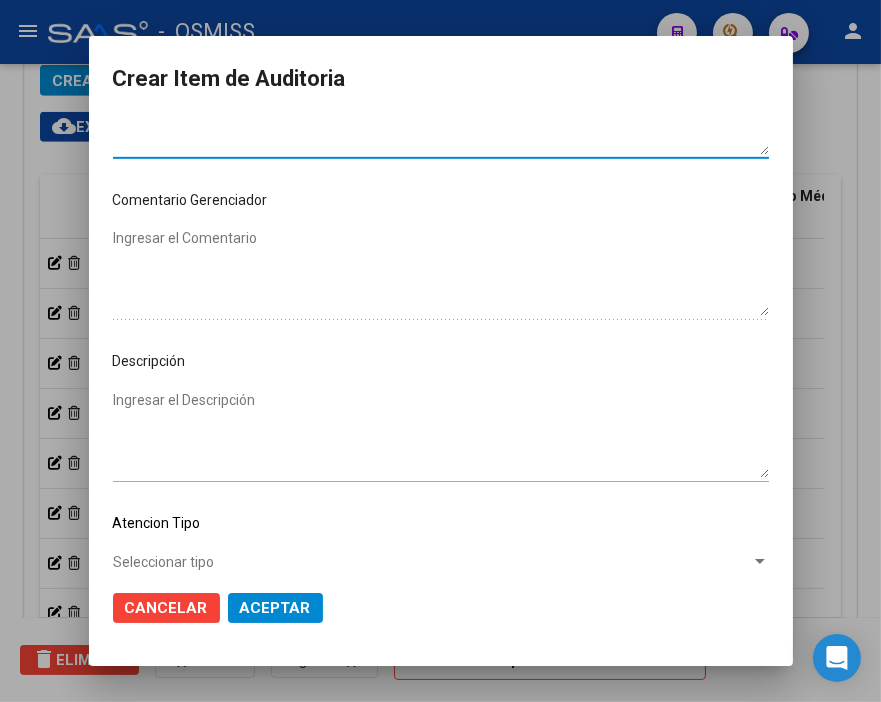 scroll, scrollTop: 1222, scrollLeft: 0, axis: vertical 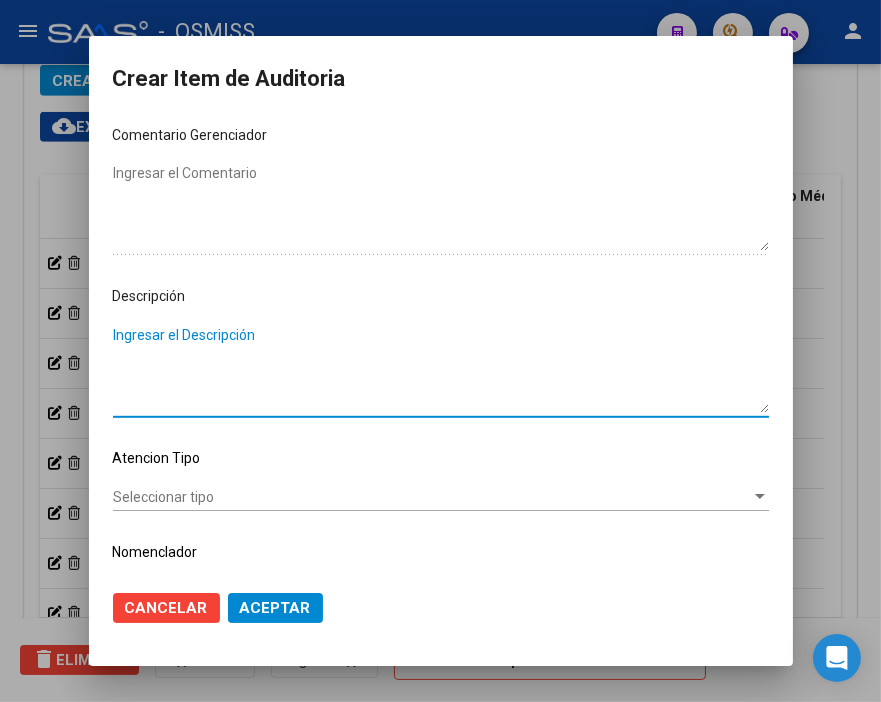 click on "Ingresar el Descripción" at bounding box center (441, 369) 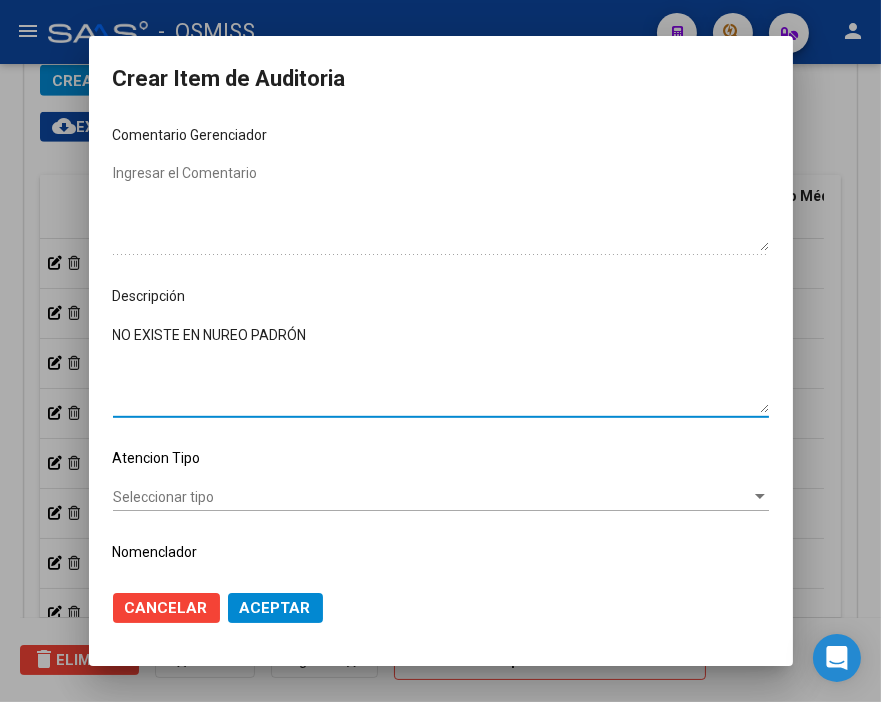 click on "NO EXISTE EN NUREO PADRÓN" at bounding box center (441, 369) 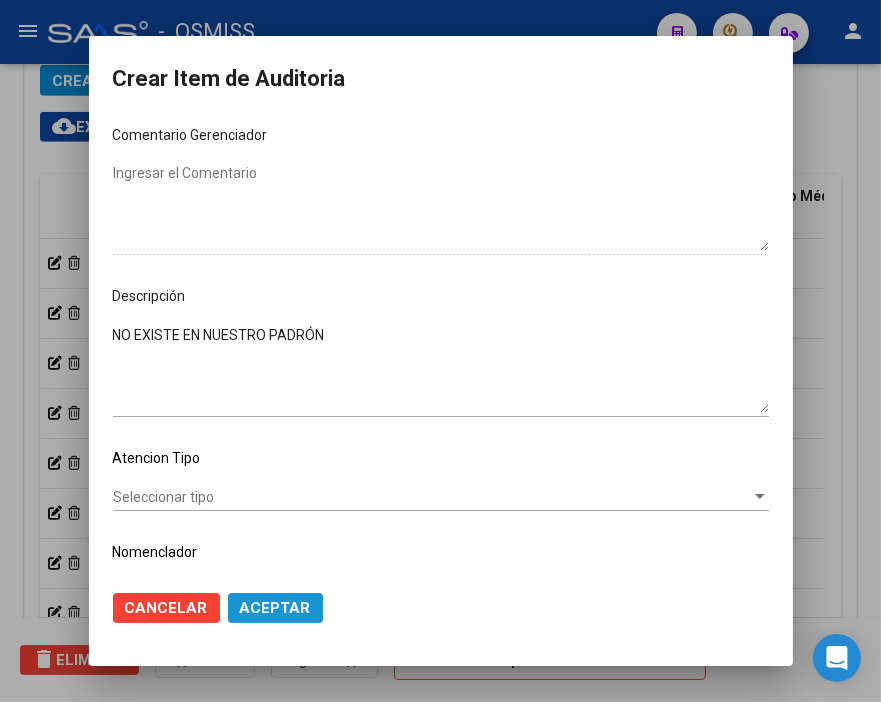 click on "Aceptar" 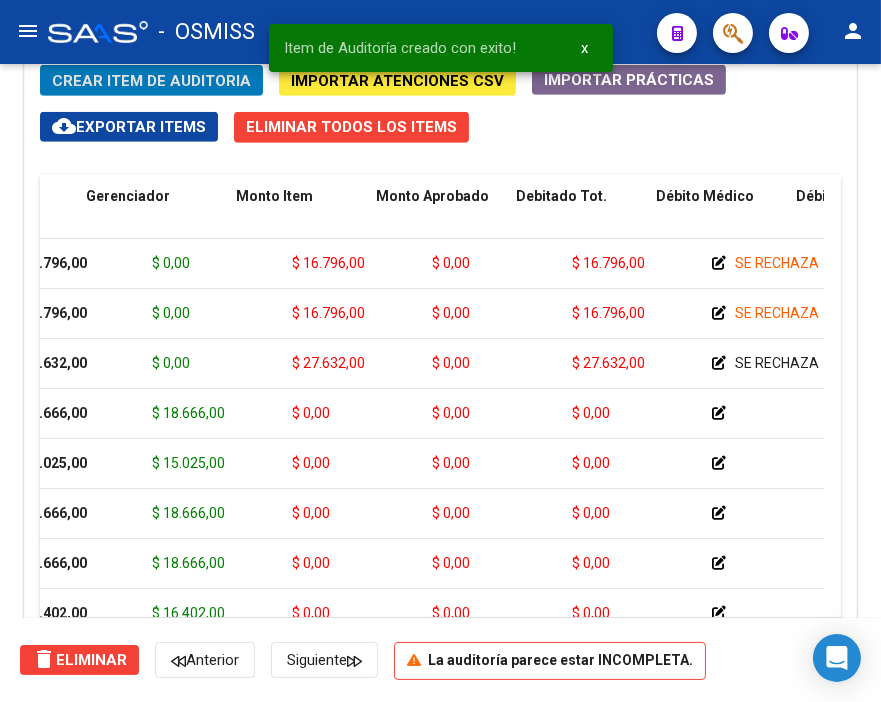 scroll, scrollTop: 0, scrollLeft: 0, axis: both 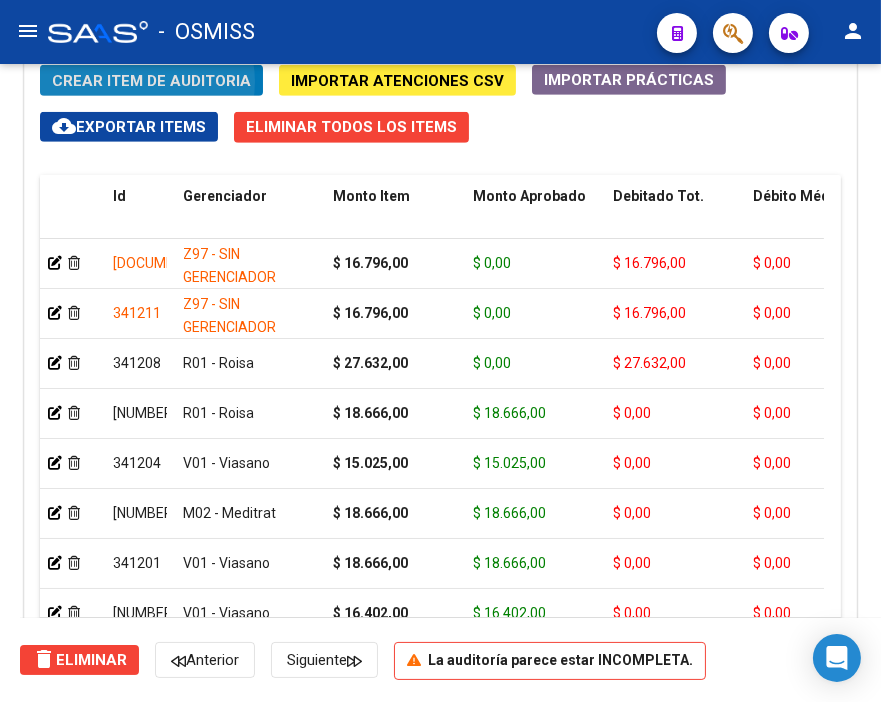 click on "Crear Item de Auditoria" 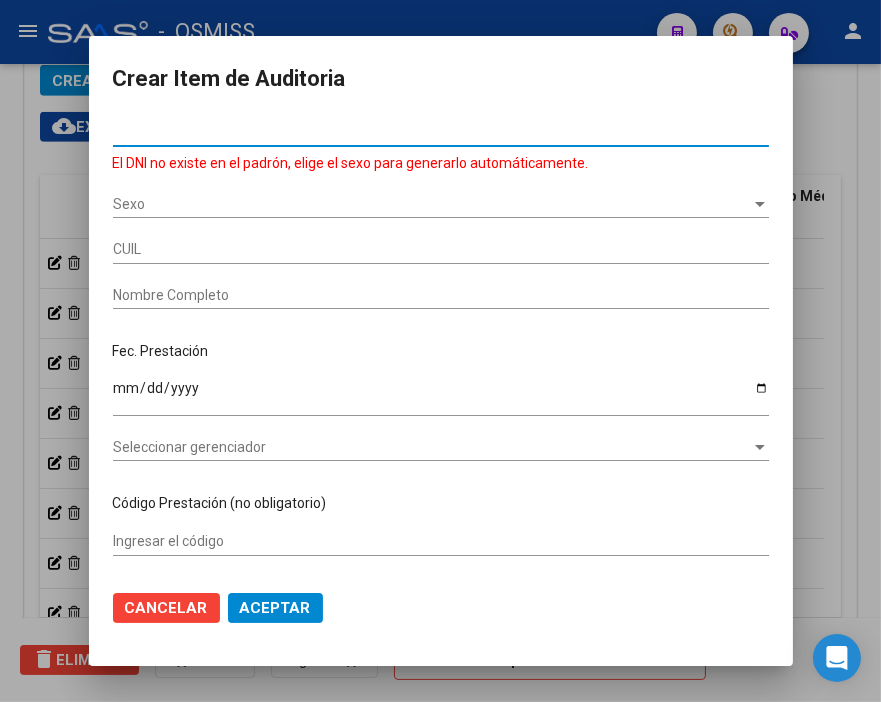 click on "Sexo" at bounding box center (432, 204) 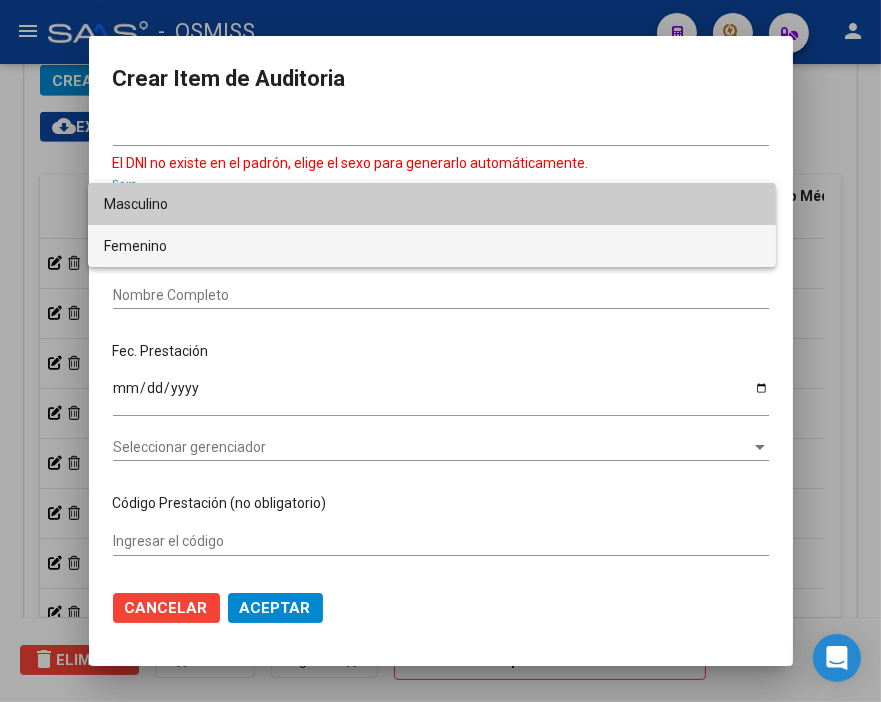 click on "Femenino" at bounding box center [432, 246] 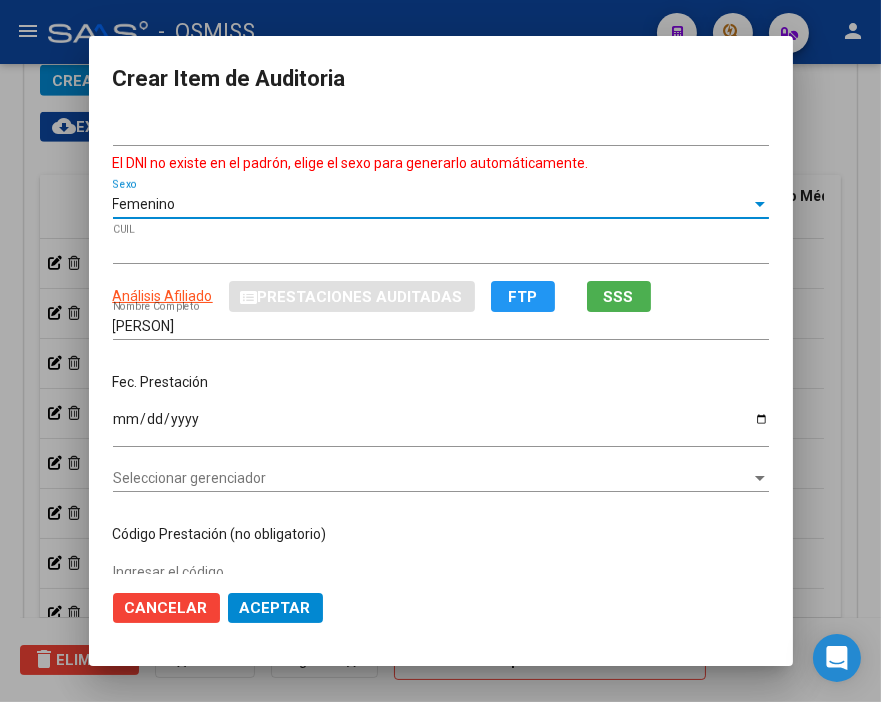 click on "Ingresar la fecha" at bounding box center [441, 426] 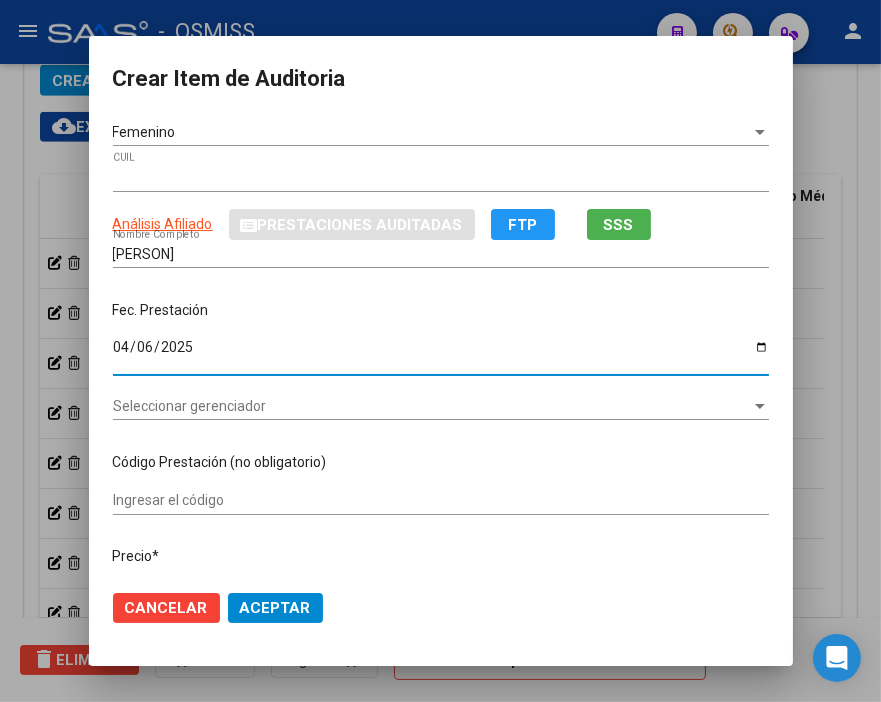 scroll, scrollTop: 111, scrollLeft: 0, axis: vertical 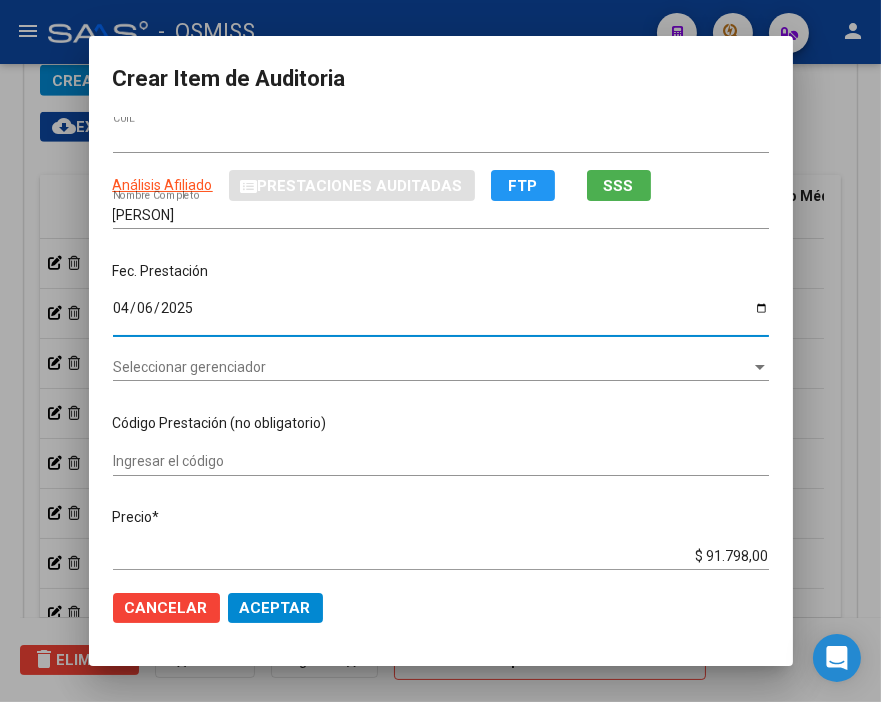 click on "Seleccionar gerenciador Seleccionar gerenciador" at bounding box center [441, 367] 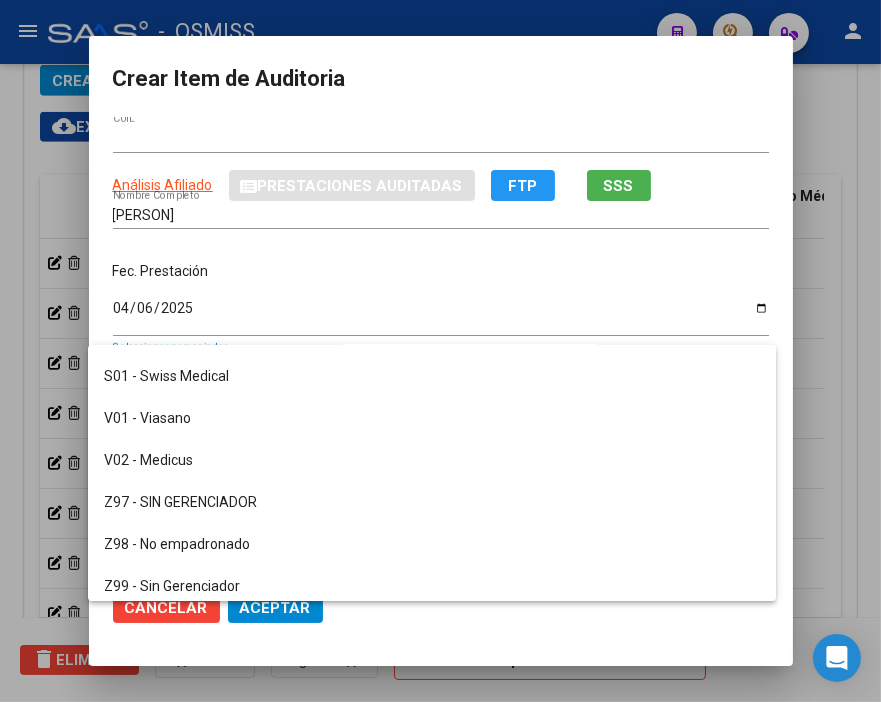 scroll, scrollTop: 500, scrollLeft: 0, axis: vertical 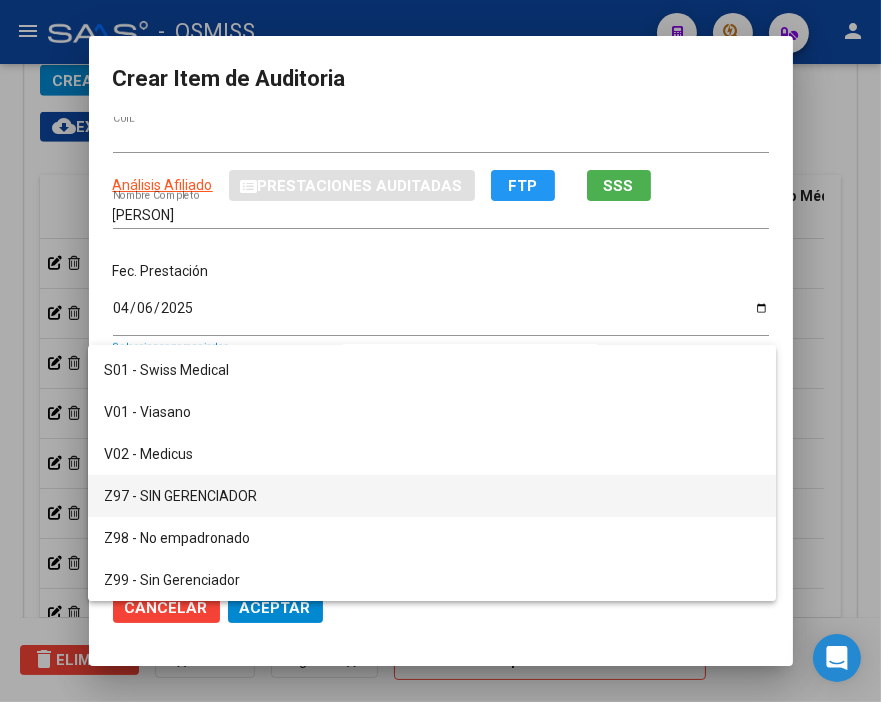 click on "Z97 - SIN GERENCIADOR" at bounding box center (432, 496) 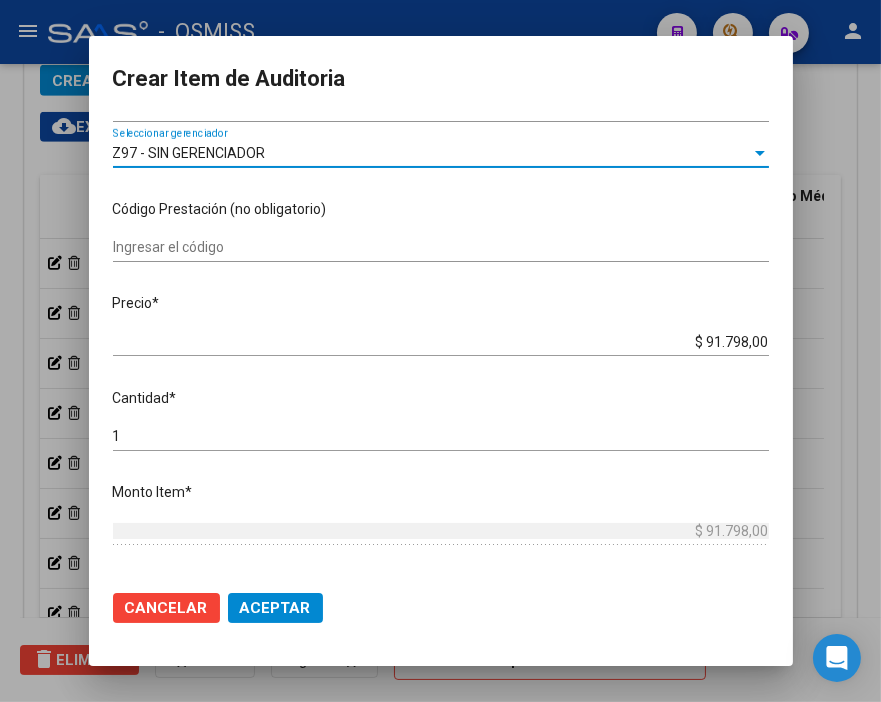 scroll, scrollTop: 333, scrollLeft: 0, axis: vertical 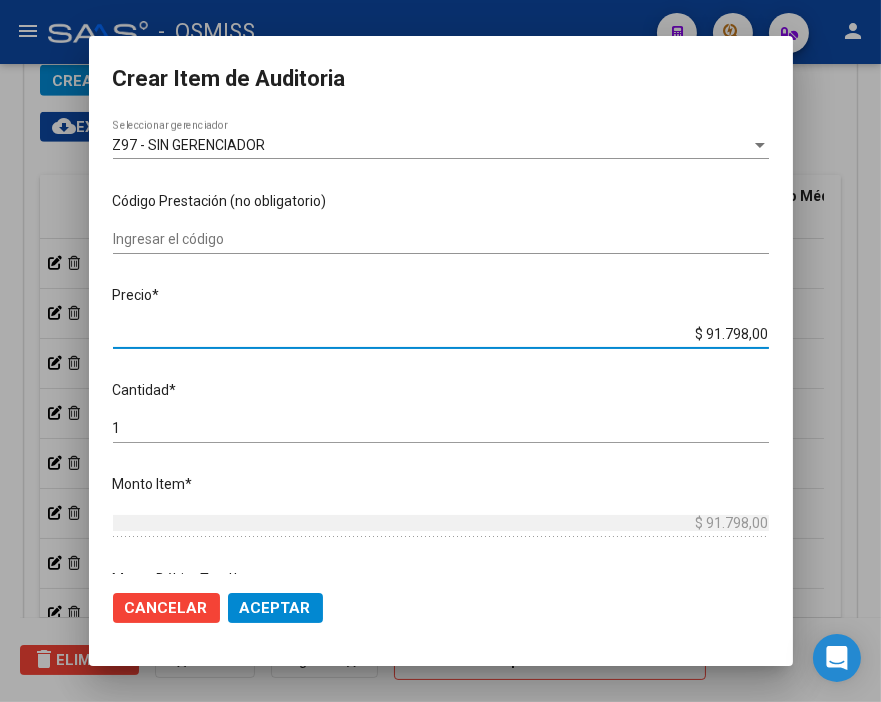 drag, startPoint x: 744, startPoint y: 335, endPoint x: 867, endPoint y: 342, distance: 123.19903 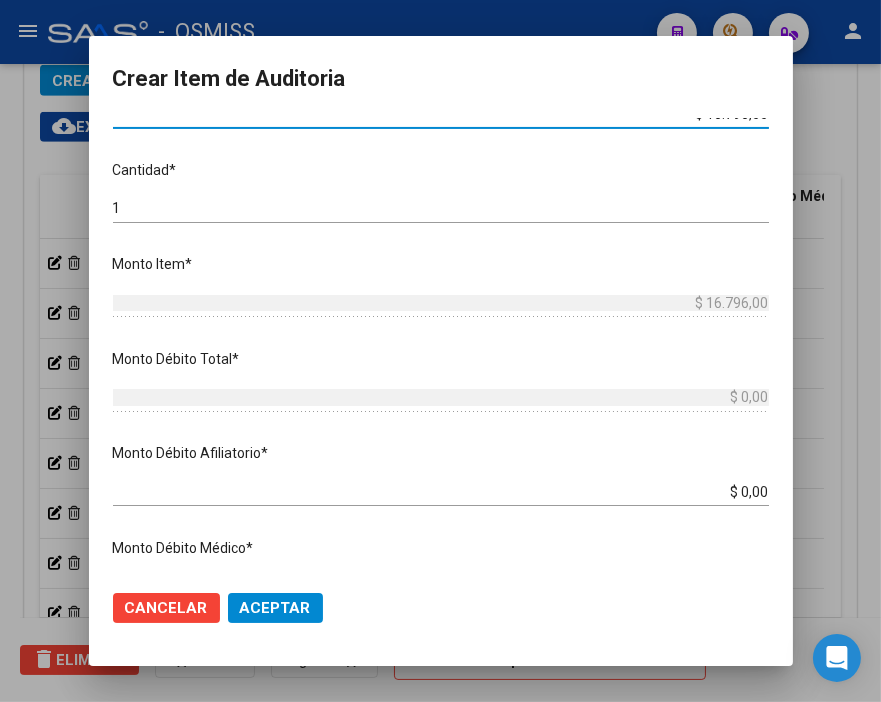 scroll, scrollTop: 555, scrollLeft: 0, axis: vertical 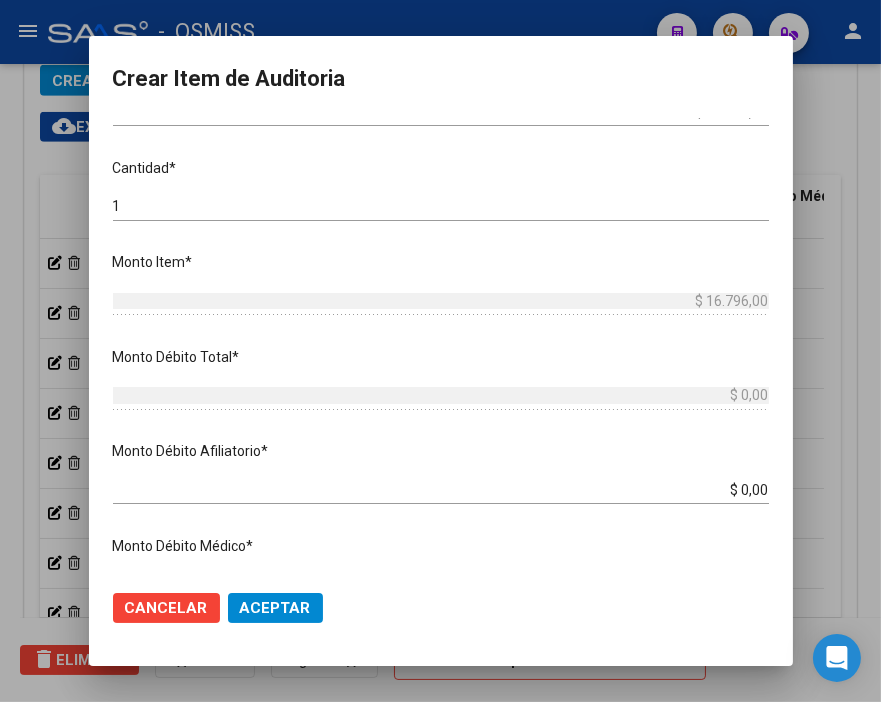 drag, startPoint x: 686, startPoint y: 486, endPoint x: 806, endPoint y: 496, distance: 120.41595 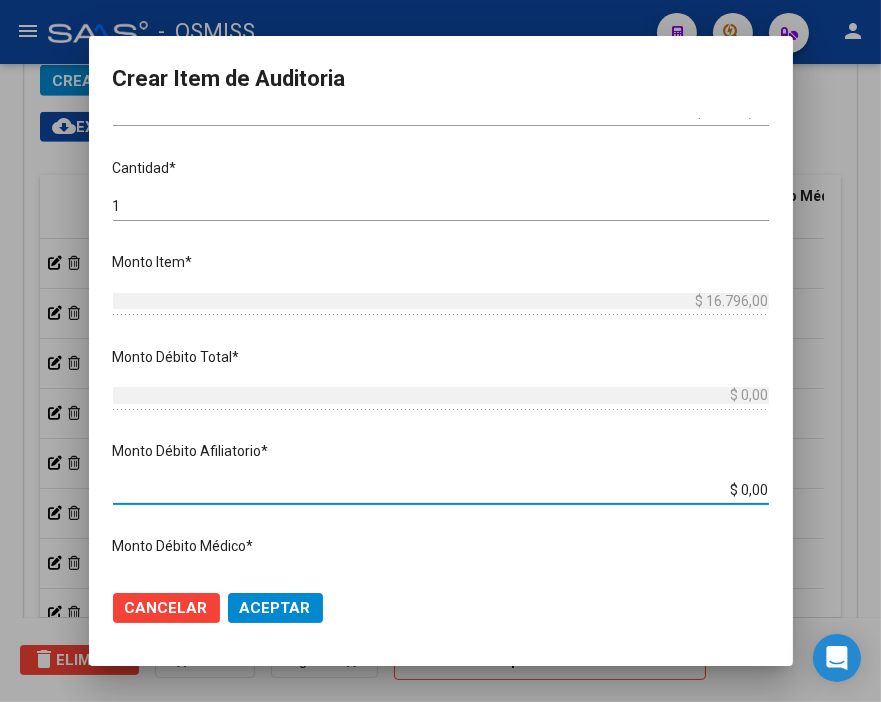 drag, startPoint x: 720, startPoint y: 487, endPoint x: 801, endPoint y: 487, distance: 81 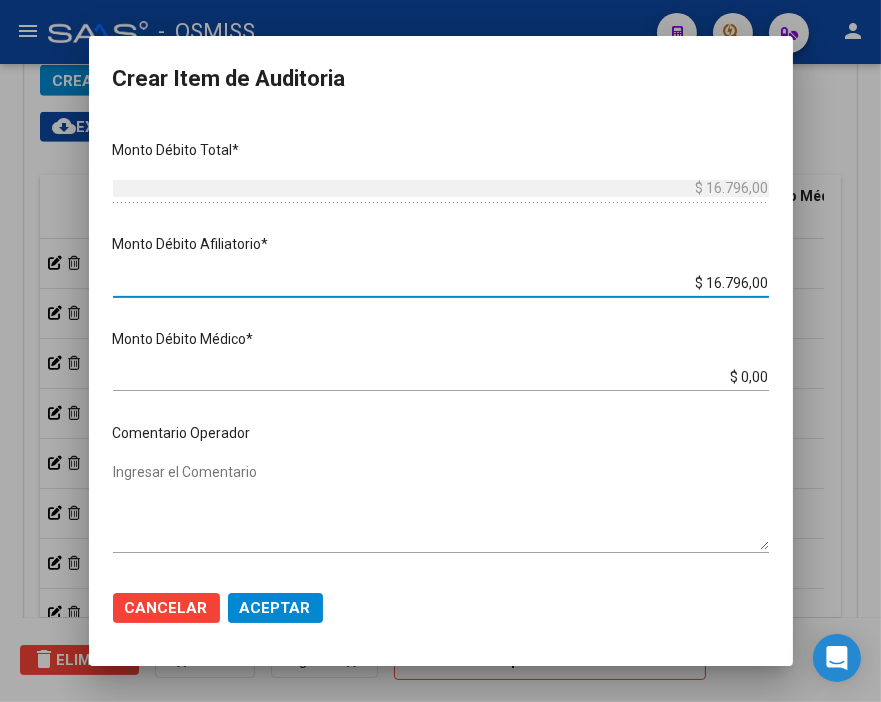 scroll, scrollTop: 888, scrollLeft: 0, axis: vertical 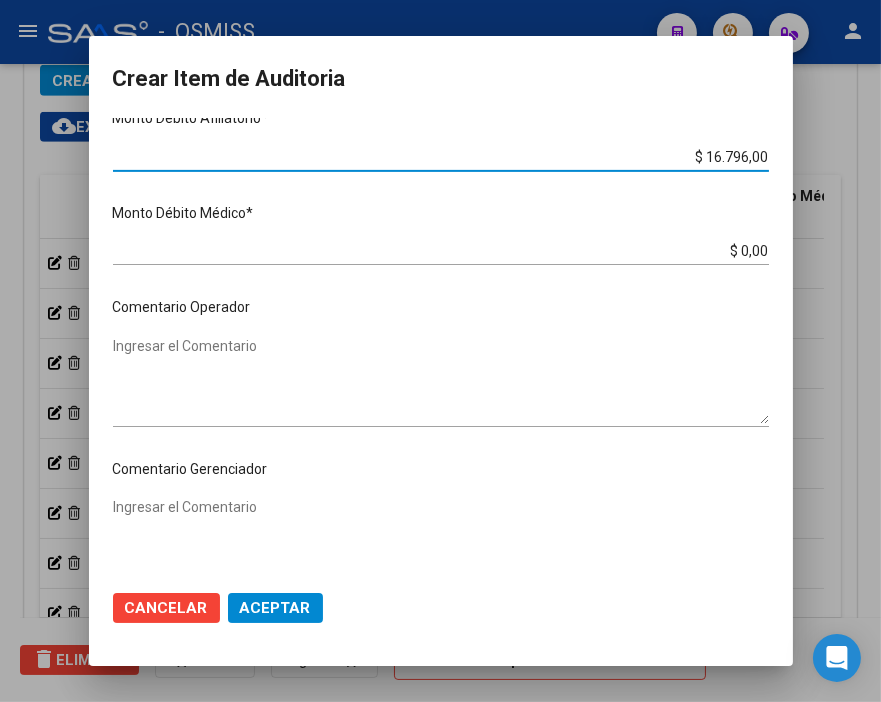 click on "Ingresar el Comentario" at bounding box center [441, 380] 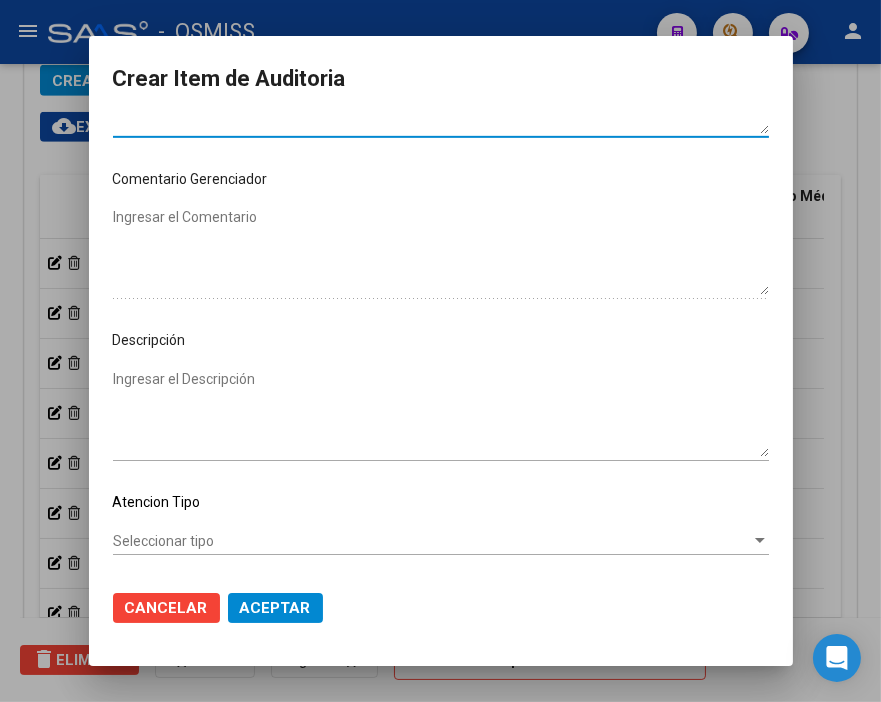 scroll, scrollTop: 1222, scrollLeft: 0, axis: vertical 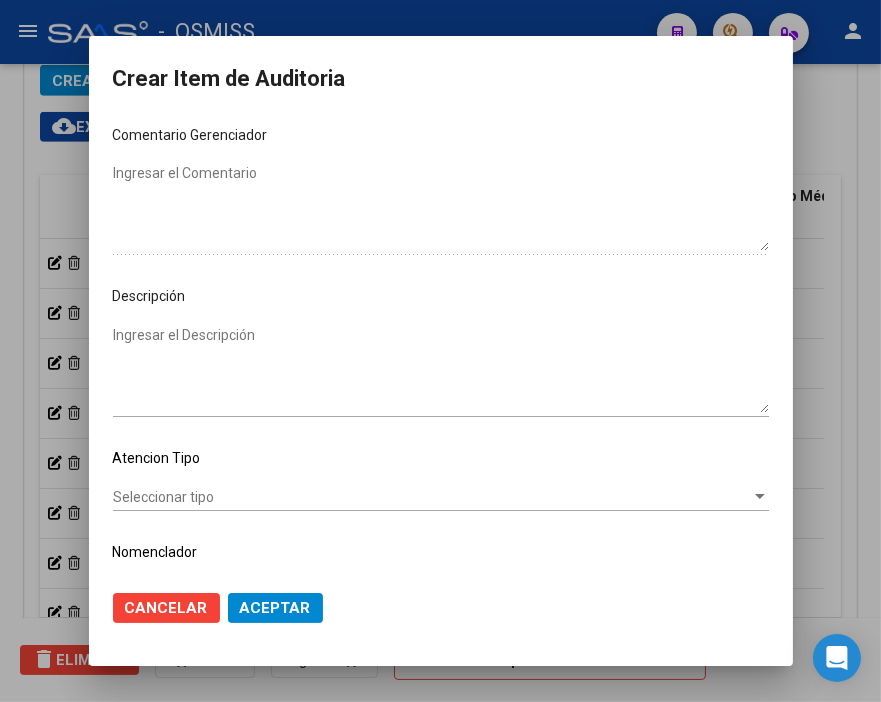 click on "Ingresar el Descripción" at bounding box center [441, 369] 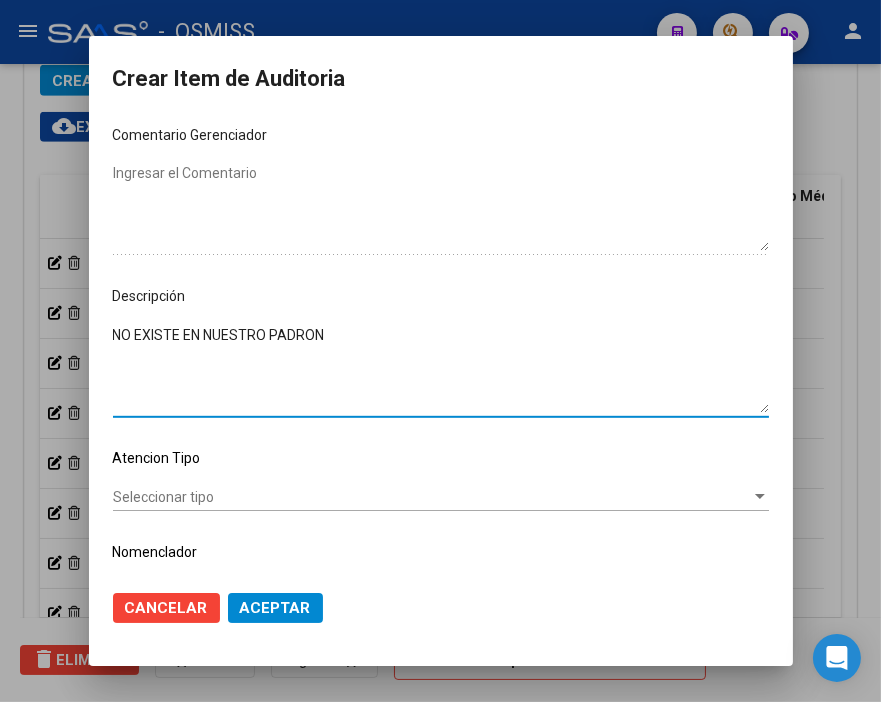 click on "Cancelar Aceptar" 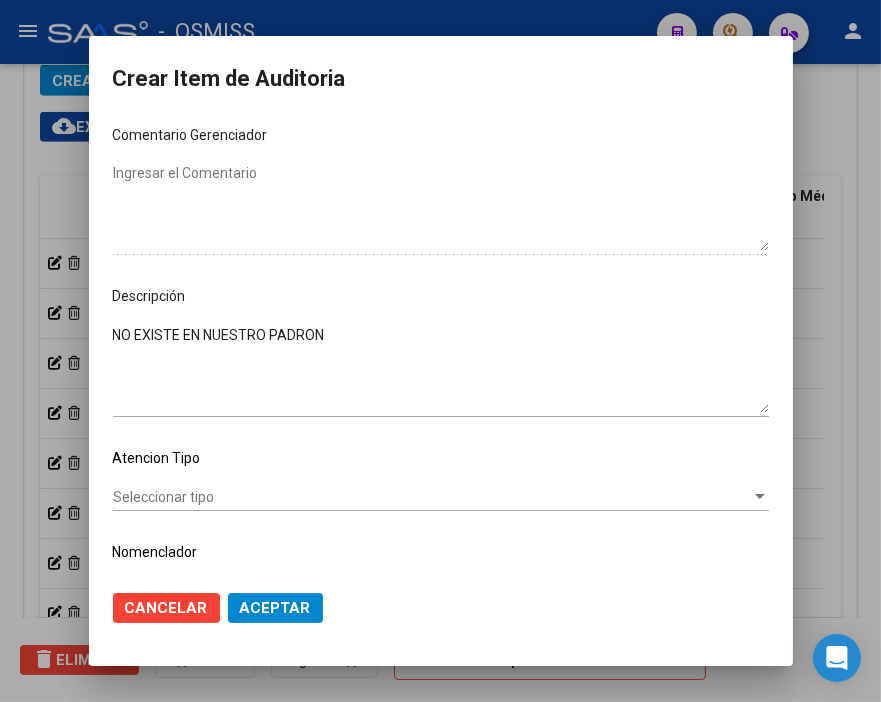 click on "Aceptar" 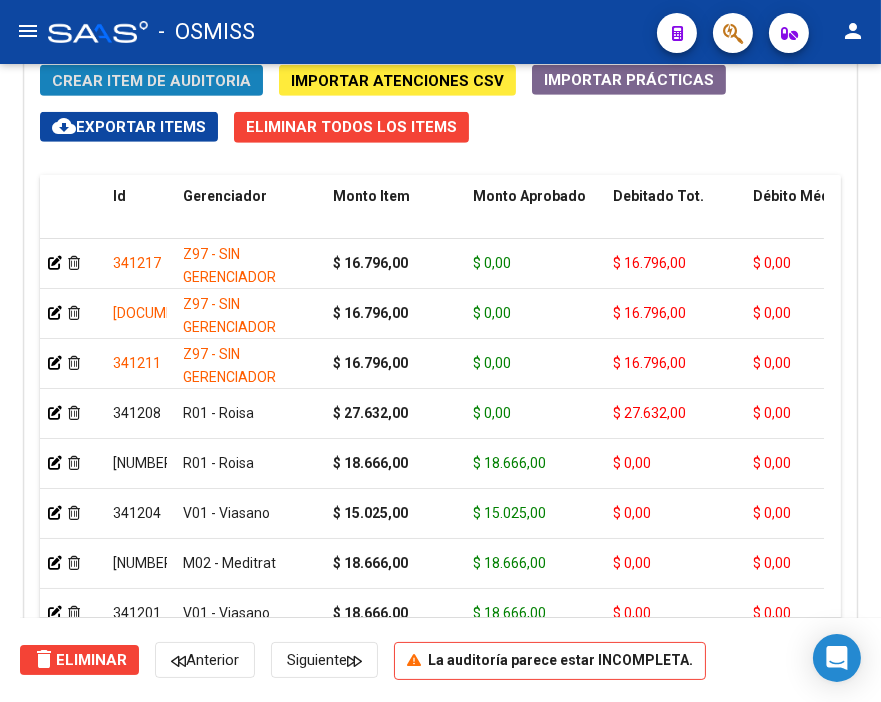 click on "Crear Item de Auditoria" 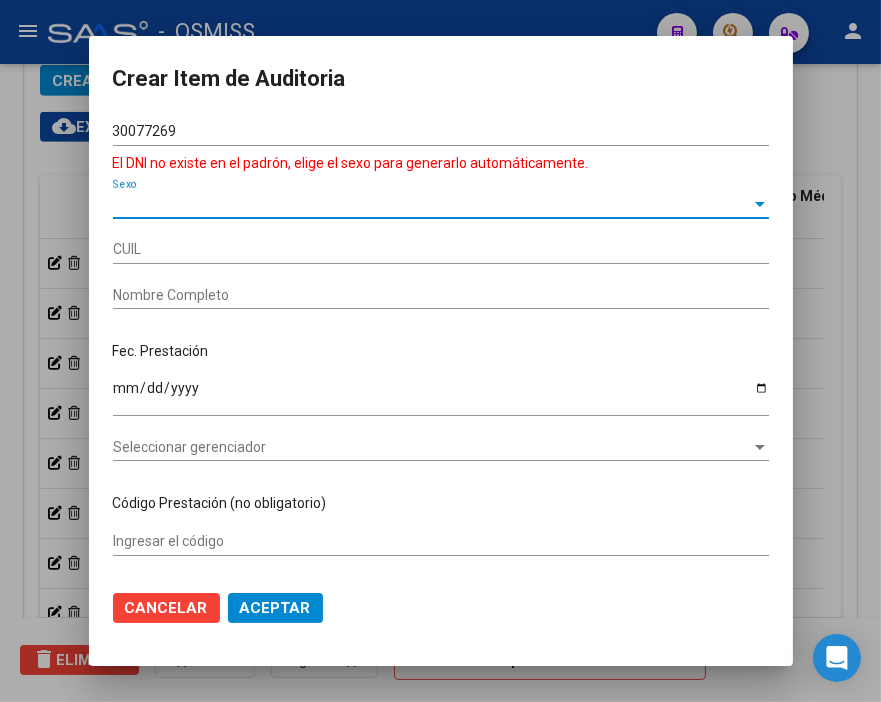 click on "Sexo" at bounding box center [432, 204] 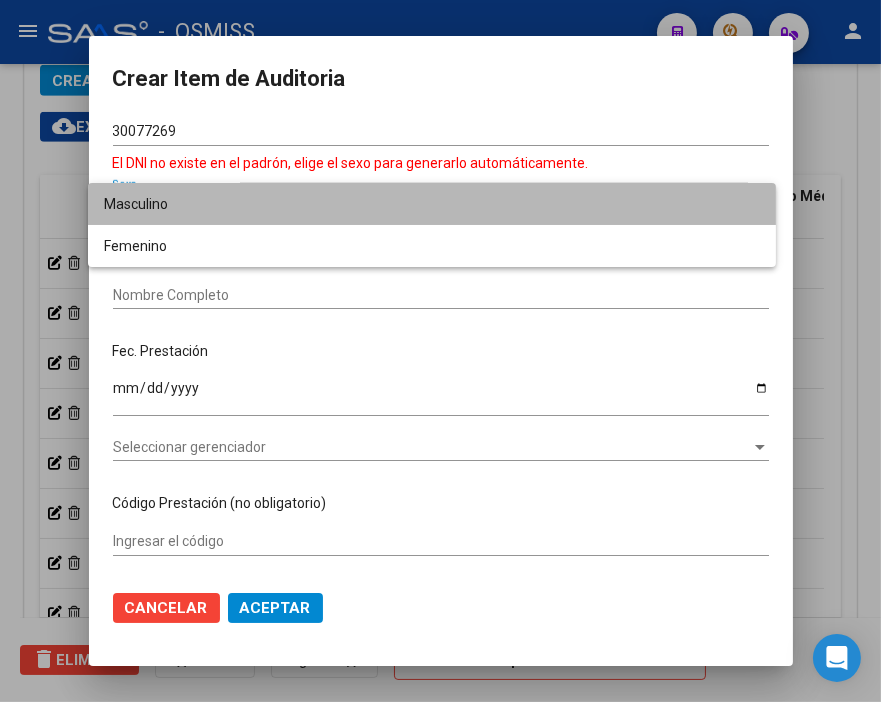 click on "Masculino" at bounding box center [432, 204] 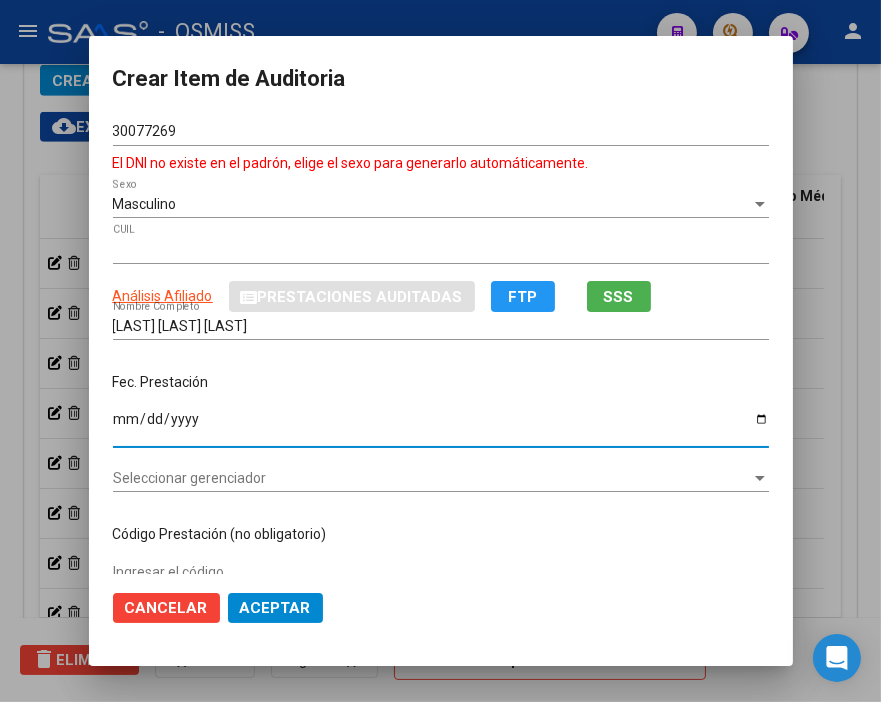 click on "Ingresar la fecha" at bounding box center [441, 426] 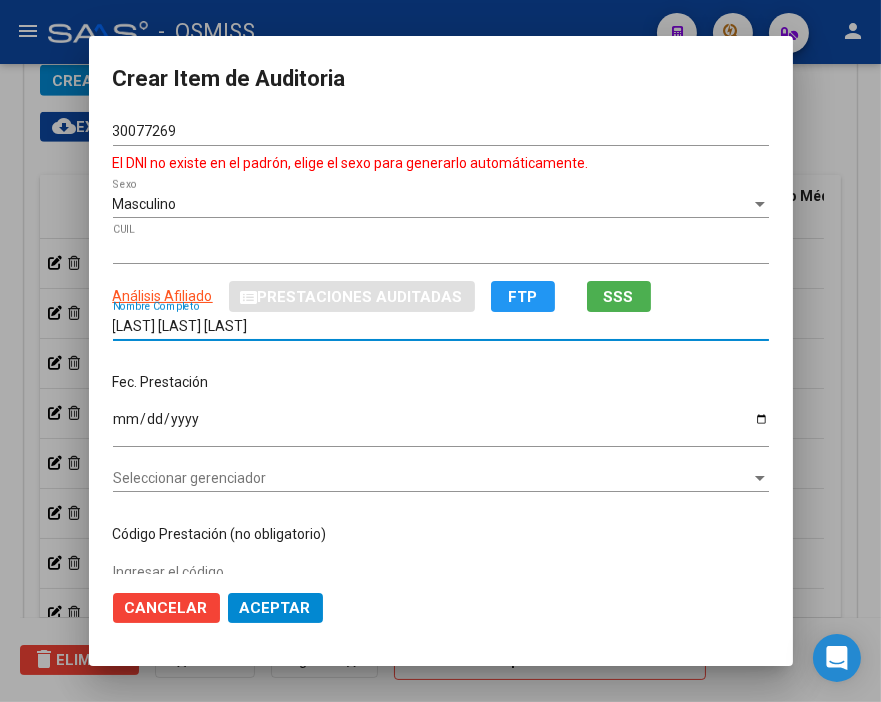 drag, startPoint x: 263, startPoint y: 323, endPoint x: 26, endPoint y: 332, distance: 237.17082 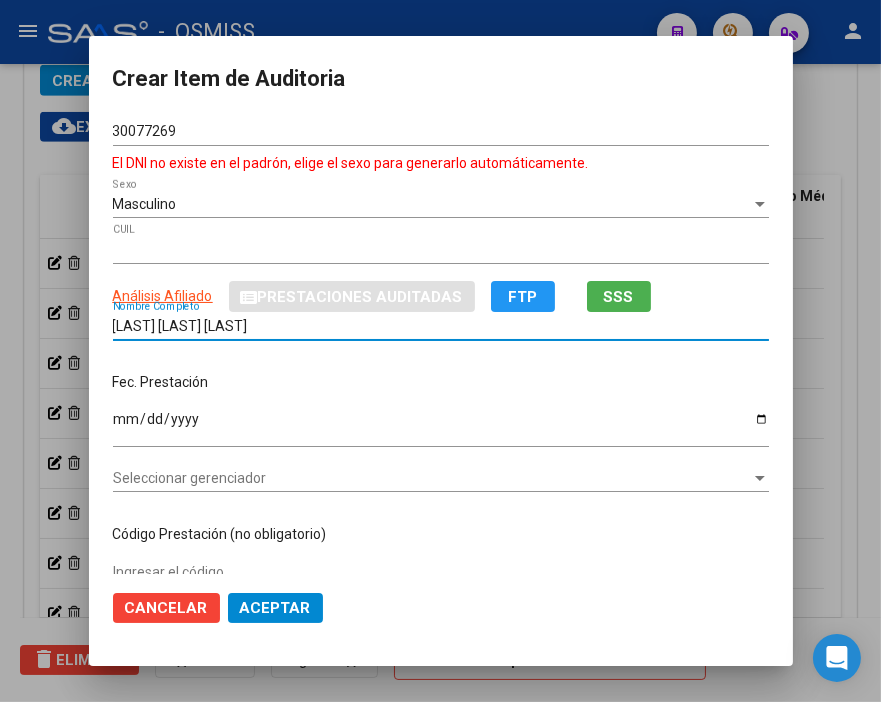 drag, startPoint x: 246, startPoint y: 326, endPoint x: 170, endPoint y: 326, distance: 76 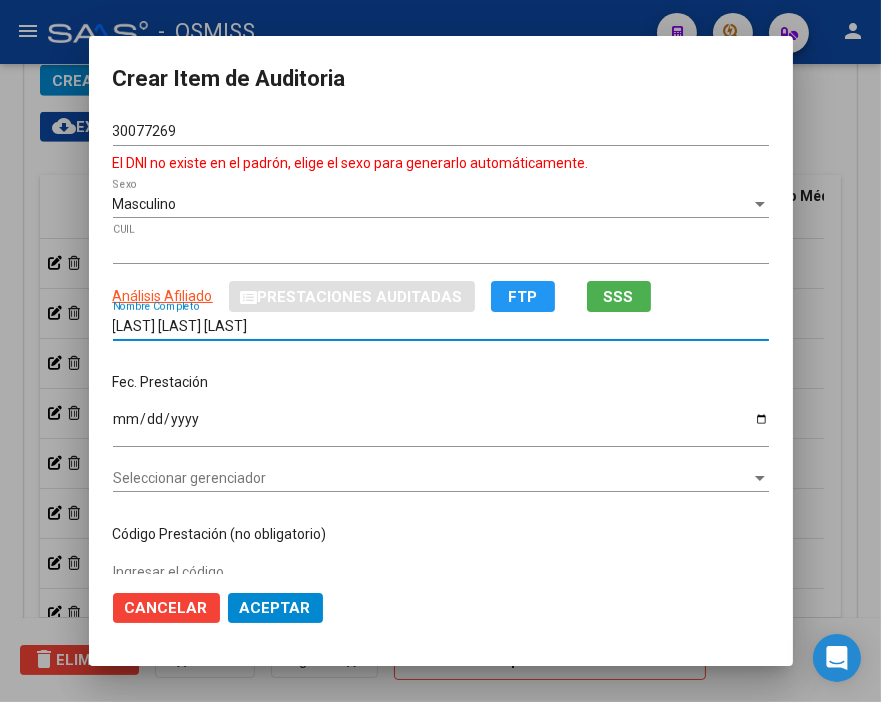 click on "[LAST] [LAST] [LAST]" at bounding box center [441, 326] 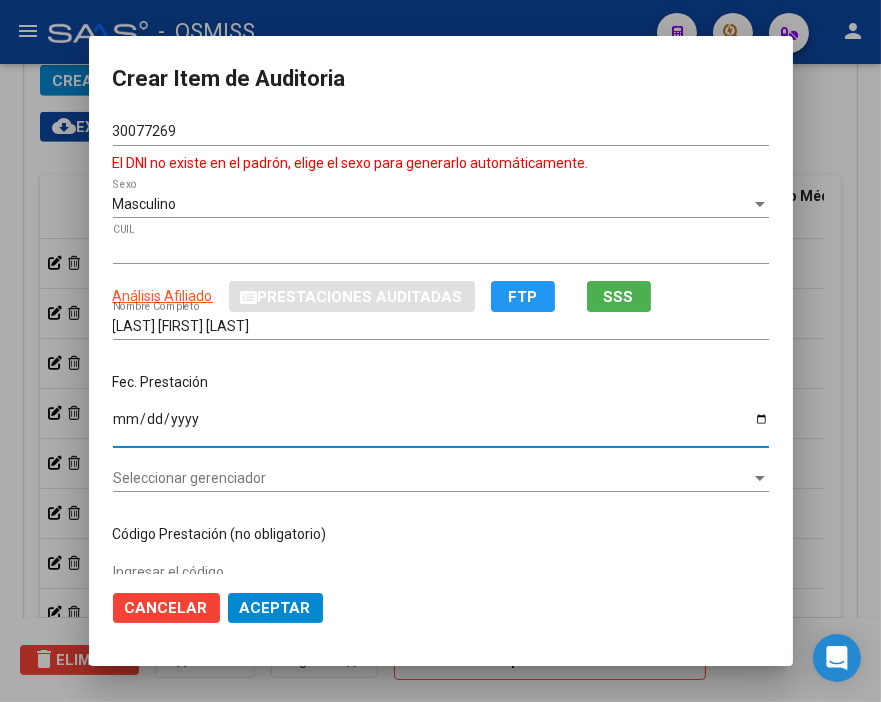 click on "Ingresar la fecha" at bounding box center (441, 426) 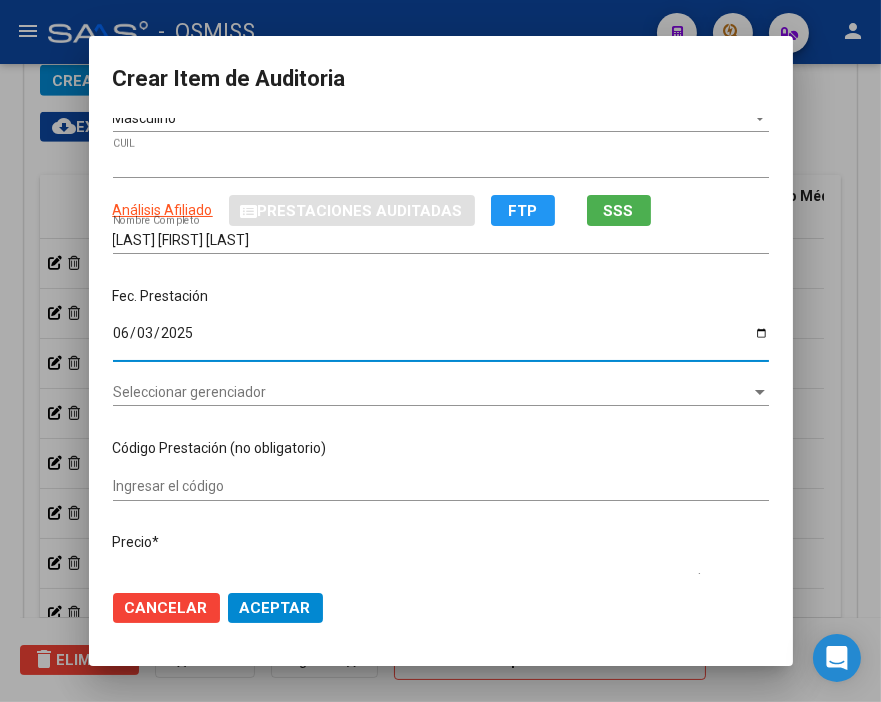 scroll, scrollTop: 222, scrollLeft: 0, axis: vertical 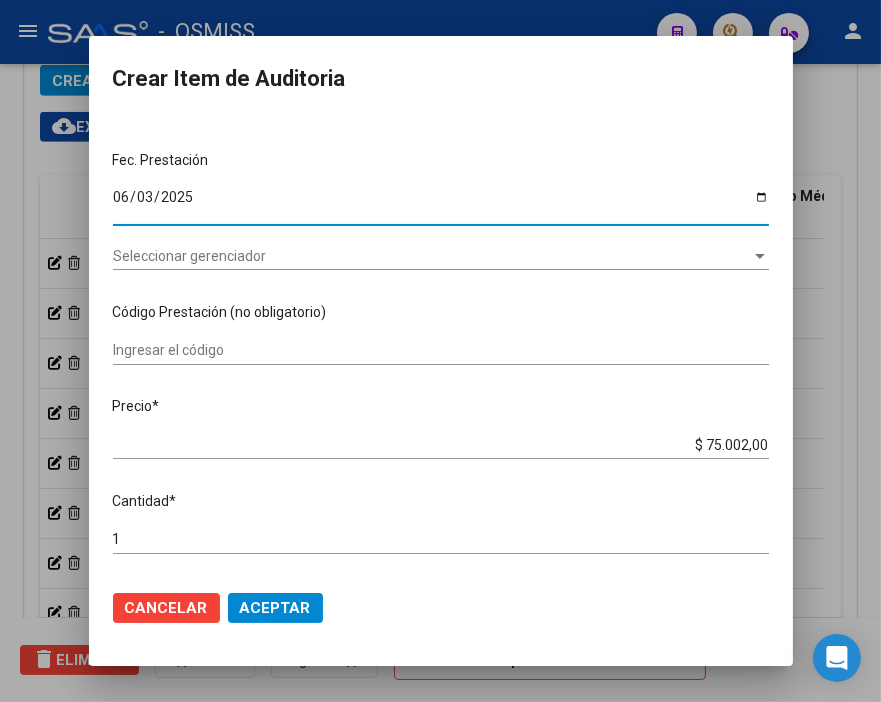 click on "Seleccionar gerenciador Seleccionar gerenciador" at bounding box center [441, 256] 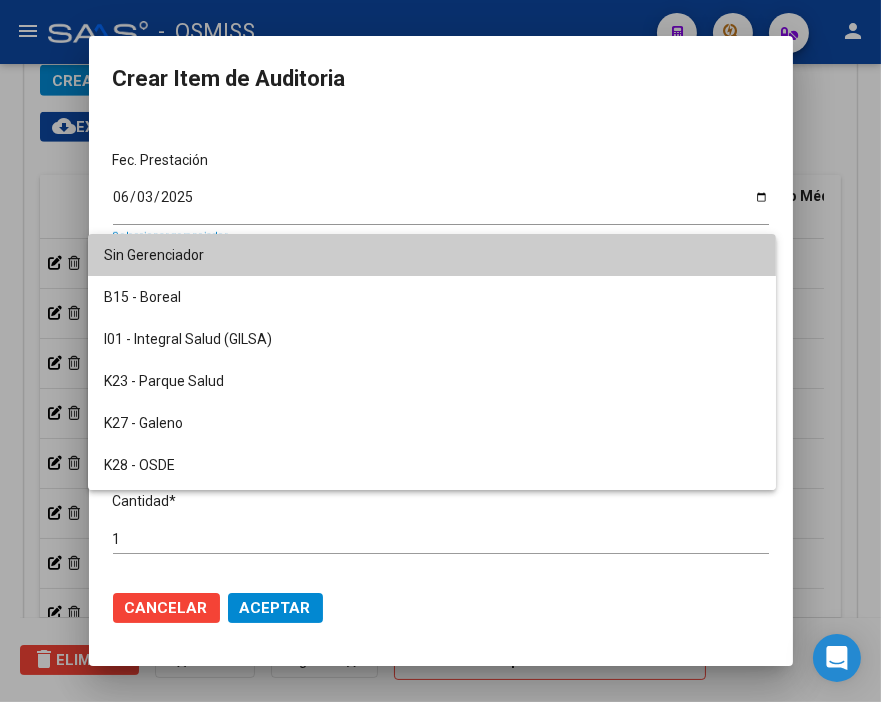 scroll, scrollTop: 500, scrollLeft: 0, axis: vertical 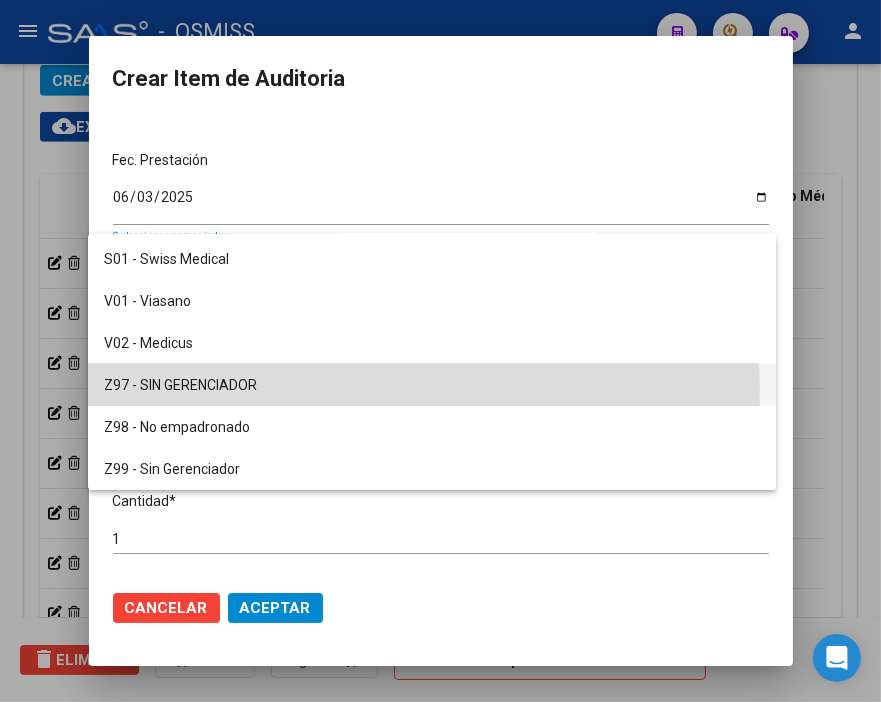 click on "Z97 - SIN GERENCIADOR" at bounding box center (432, 385) 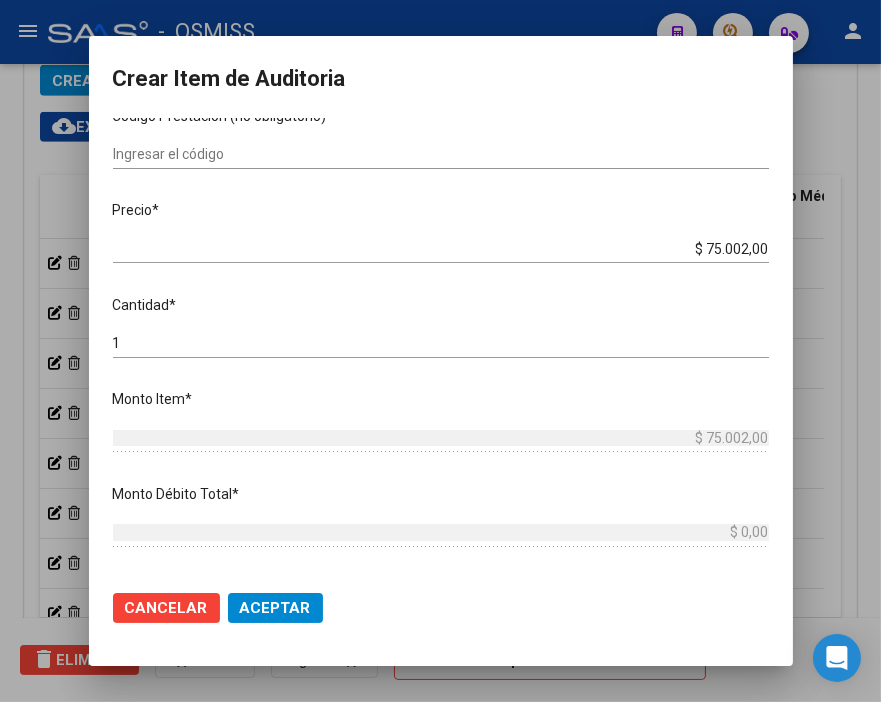 scroll, scrollTop: 444, scrollLeft: 0, axis: vertical 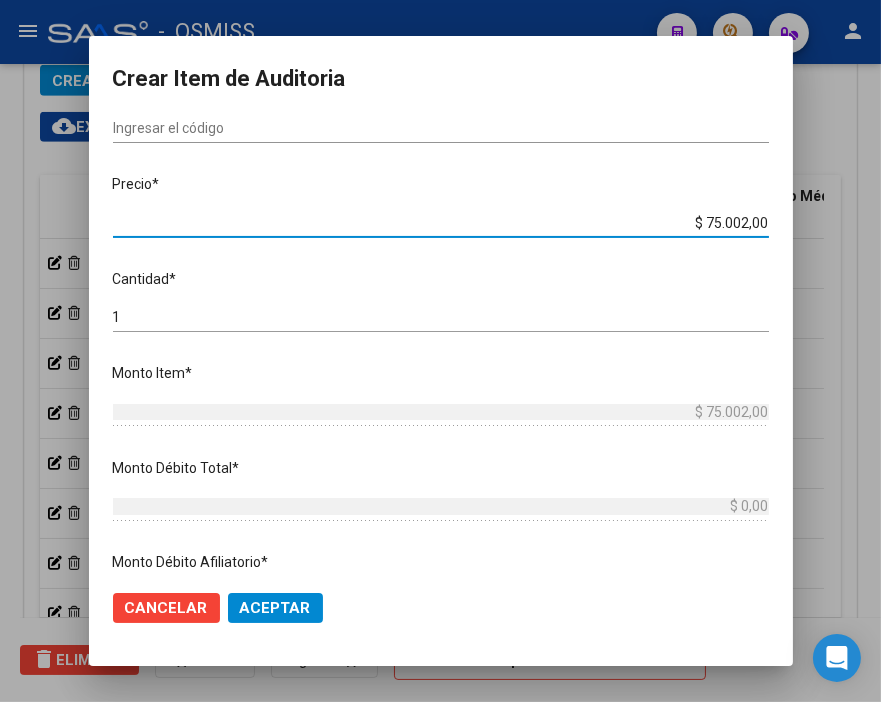 drag, startPoint x: 665, startPoint y: 227, endPoint x: 777, endPoint y: 237, distance: 112.44554 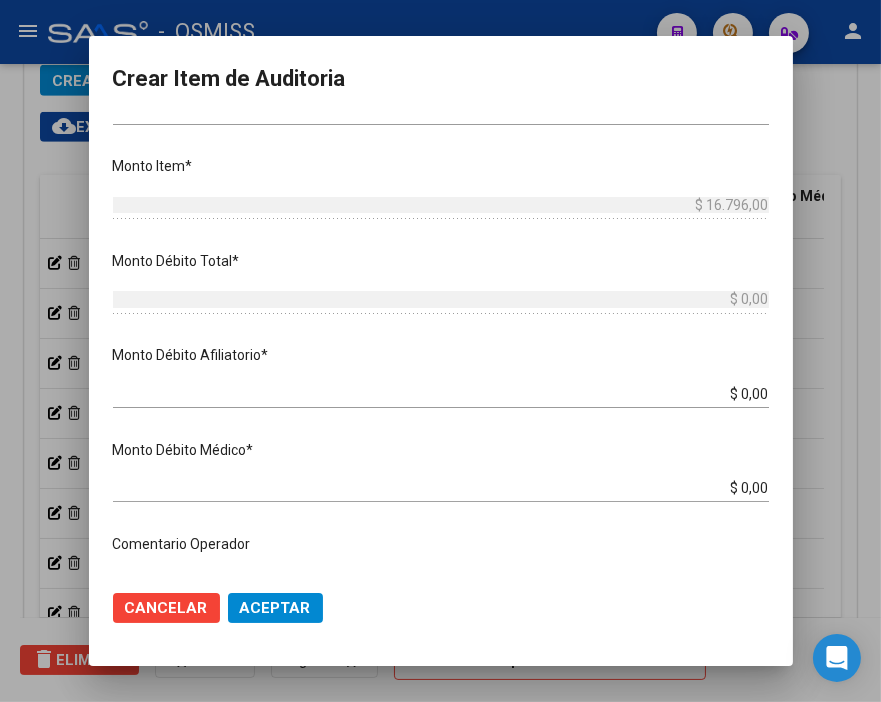 scroll, scrollTop: 666, scrollLeft: 0, axis: vertical 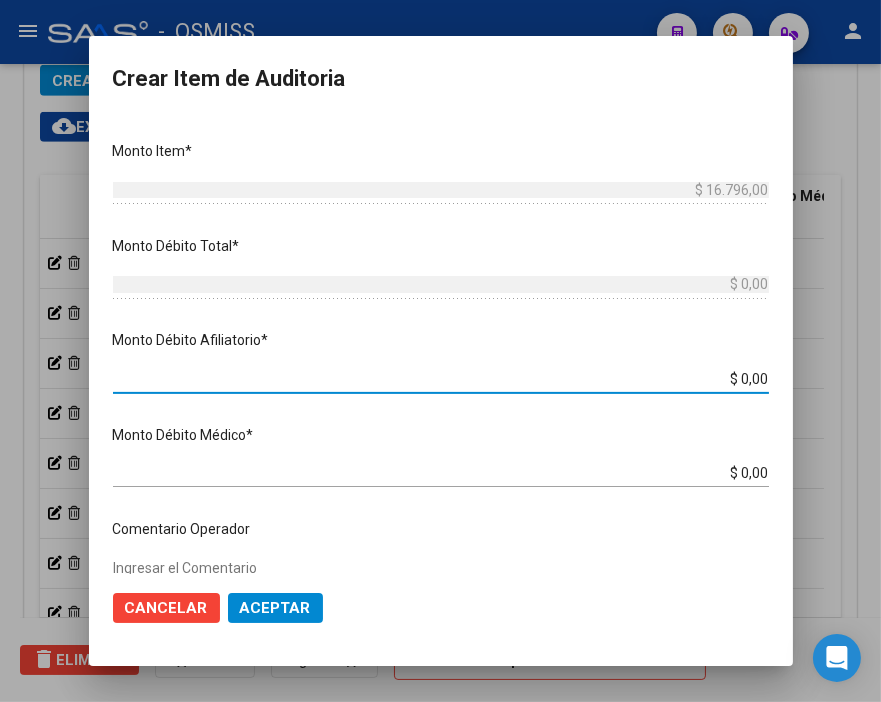 drag, startPoint x: 698, startPoint y: 377, endPoint x: 810, endPoint y: 377, distance: 112 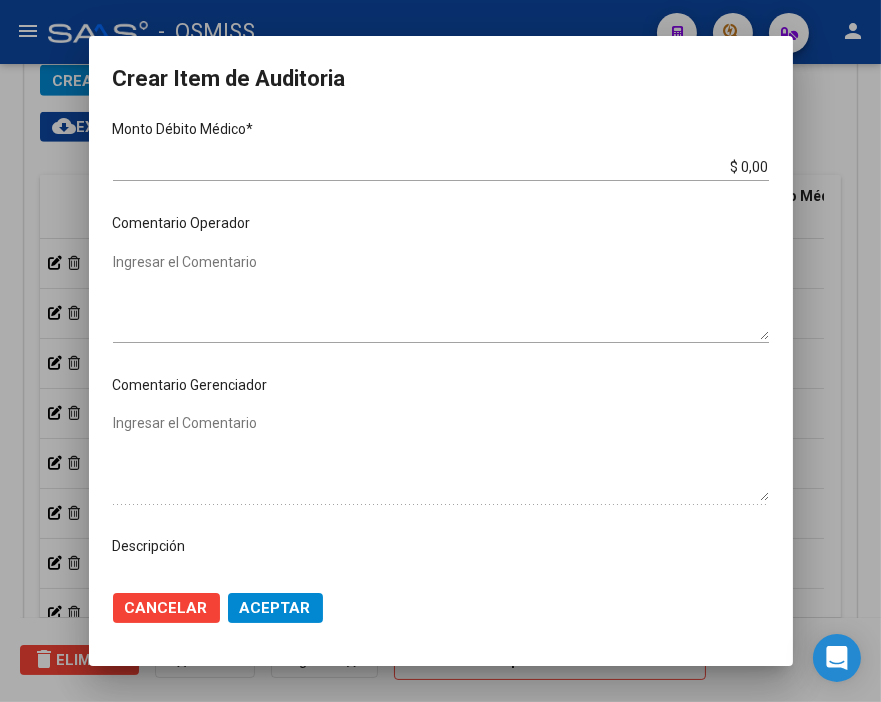 scroll, scrollTop: 1000, scrollLeft: 0, axis: vertical 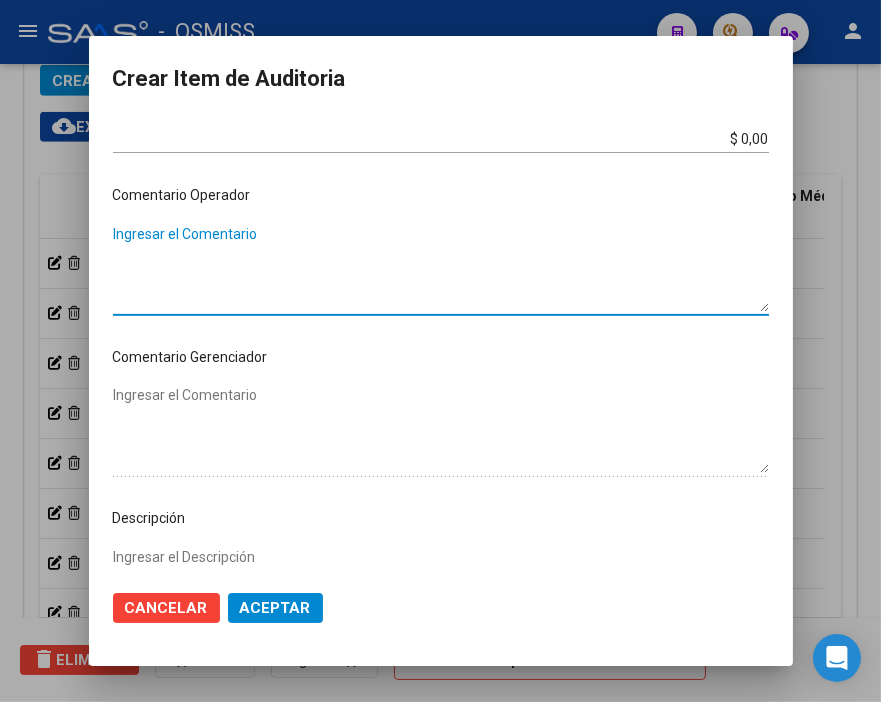 click on "Ingresar el Comentario" at bounding box center (441, 268) 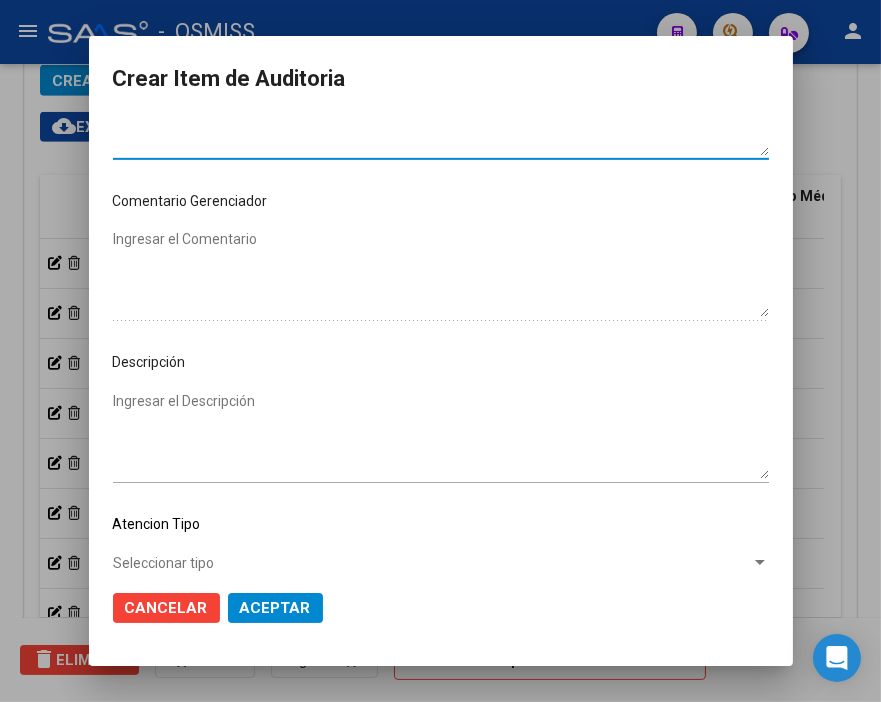 scroll, scrollTop: 1222, scrollLeft: 0, axis: vertical 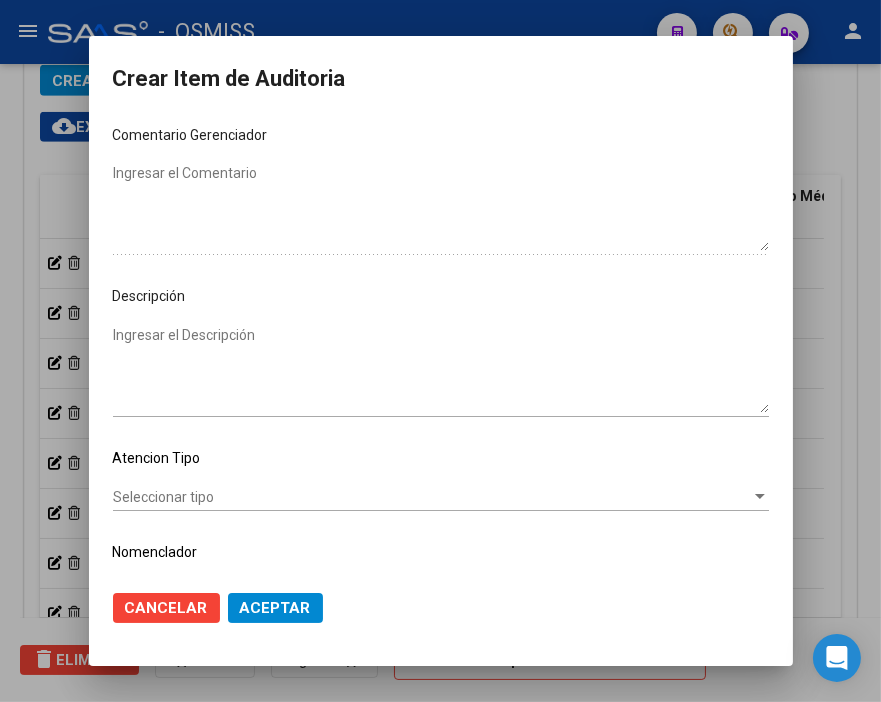 click on "Ingresar el Descripción" at bounding box center (441, 369) 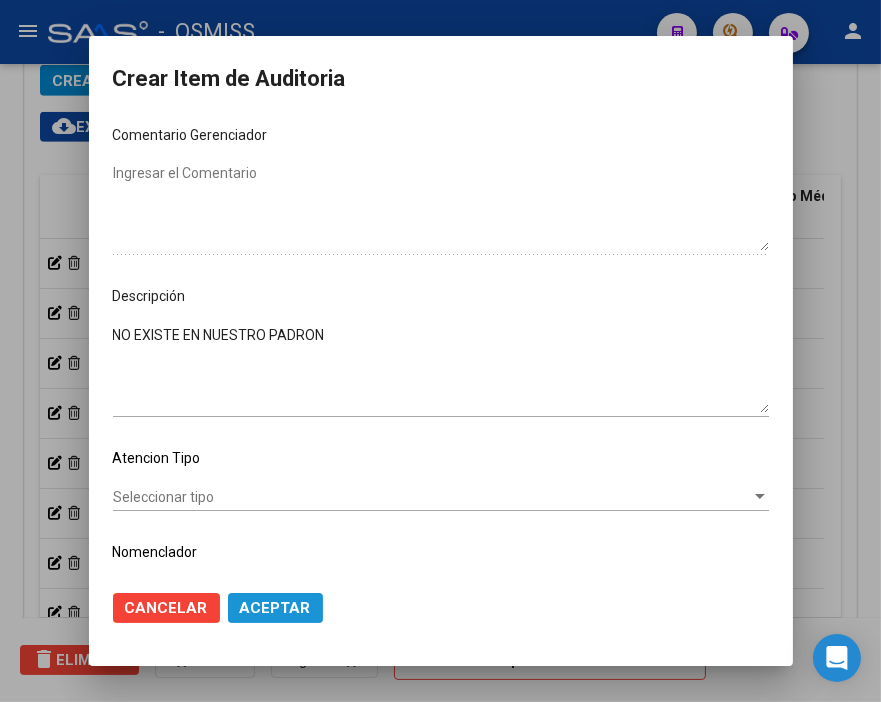 click on "Aceptar" 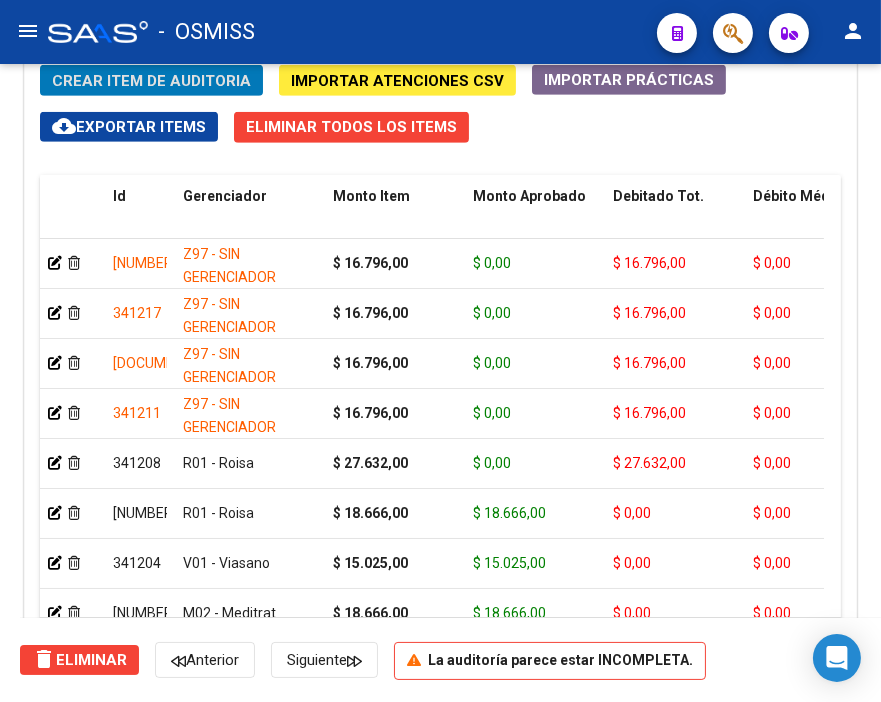 click on "Crear Item de Auditoria" 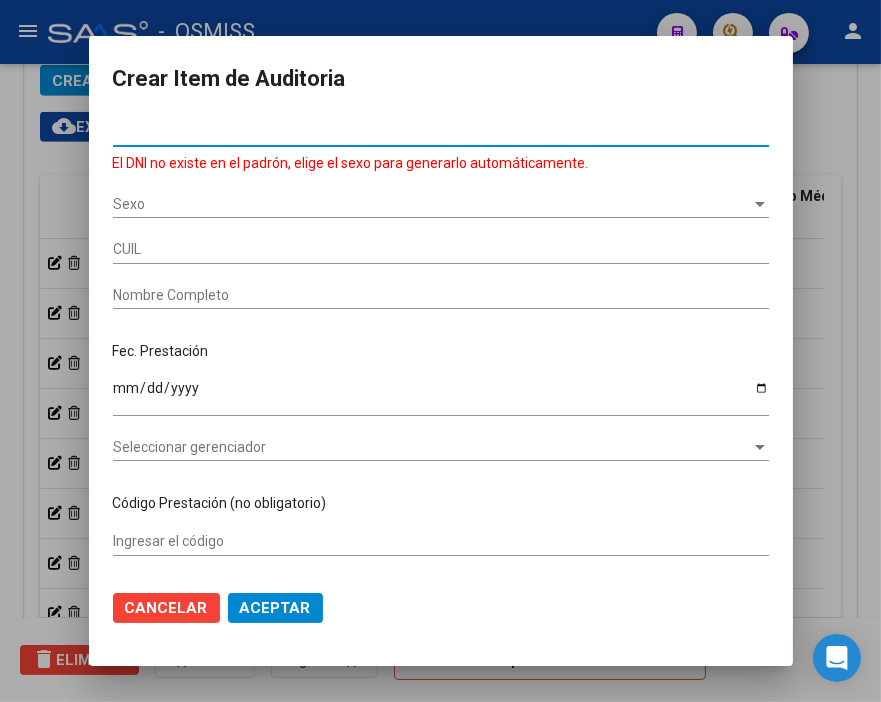 click on "Sexo" at bounding box center [432, 204] 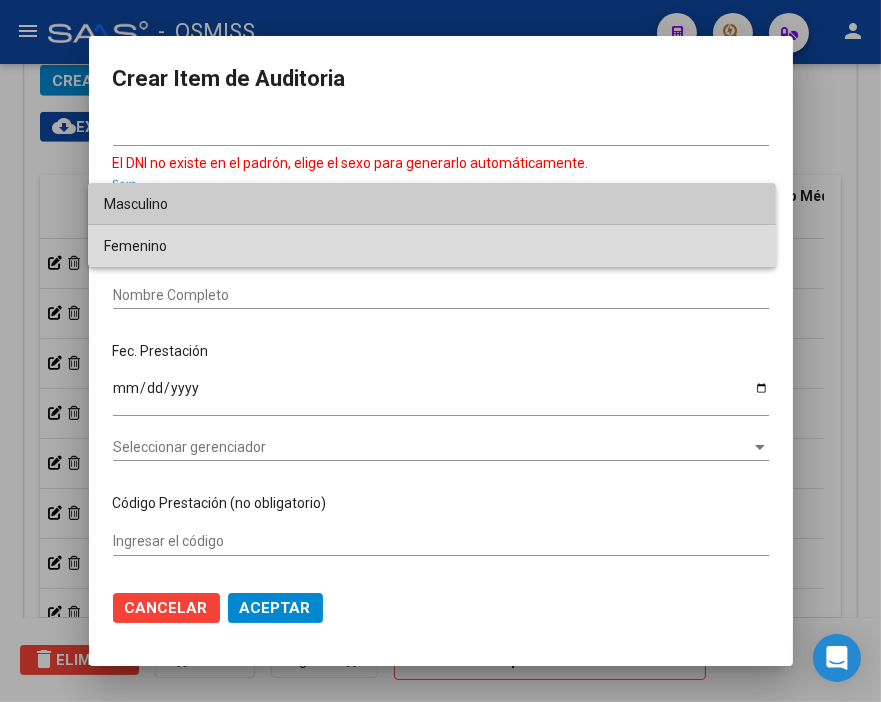 click on "Femenino" at bounding box center (432, 246) 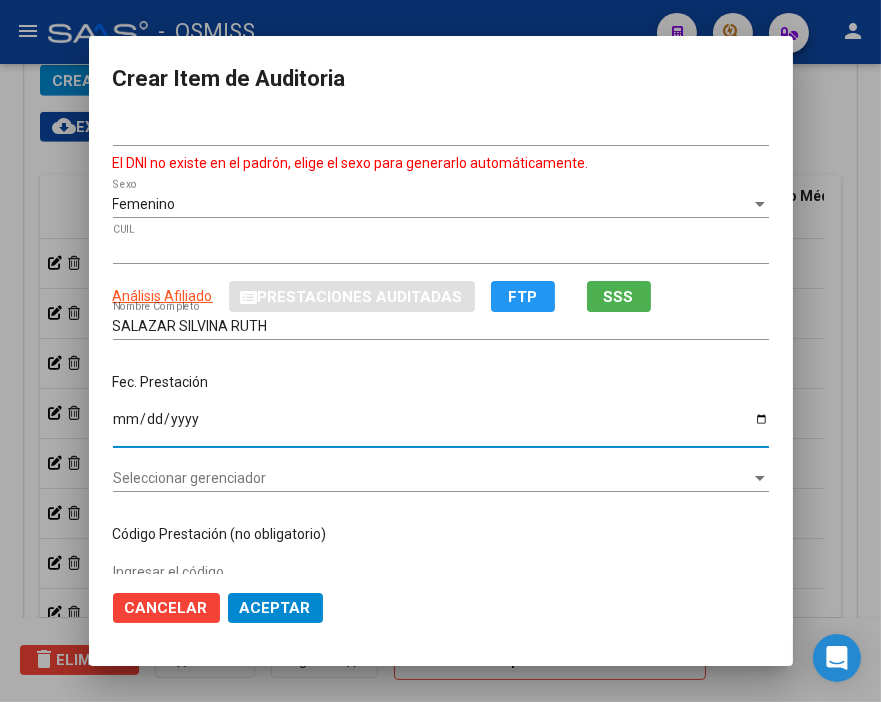 click on "Ingresar la fecha" at bounding box center (441, 426) 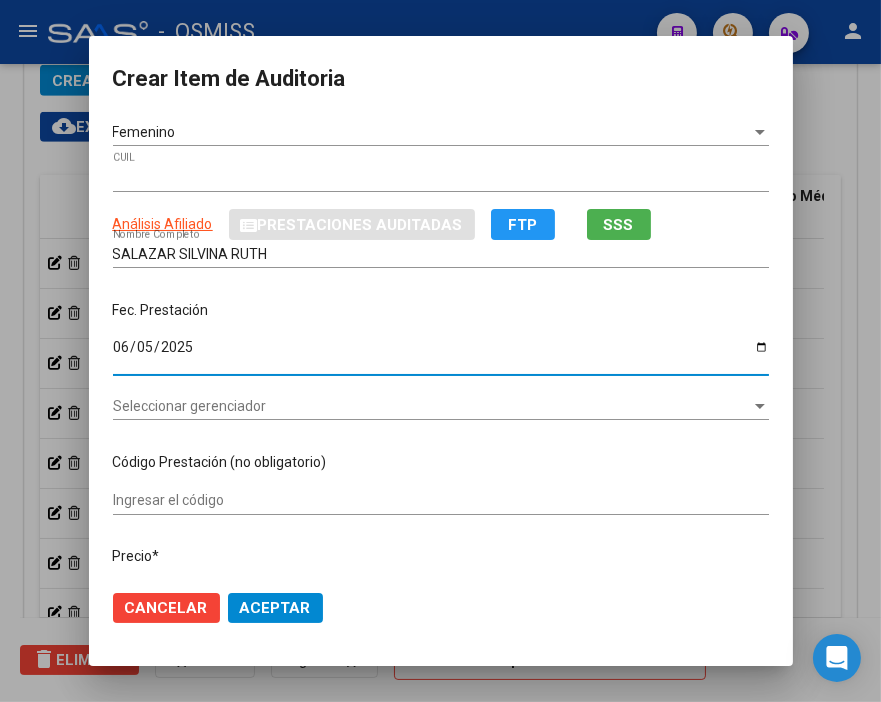 scroll, scrollTop: 111, scrollLeft: 0, axis: vertical 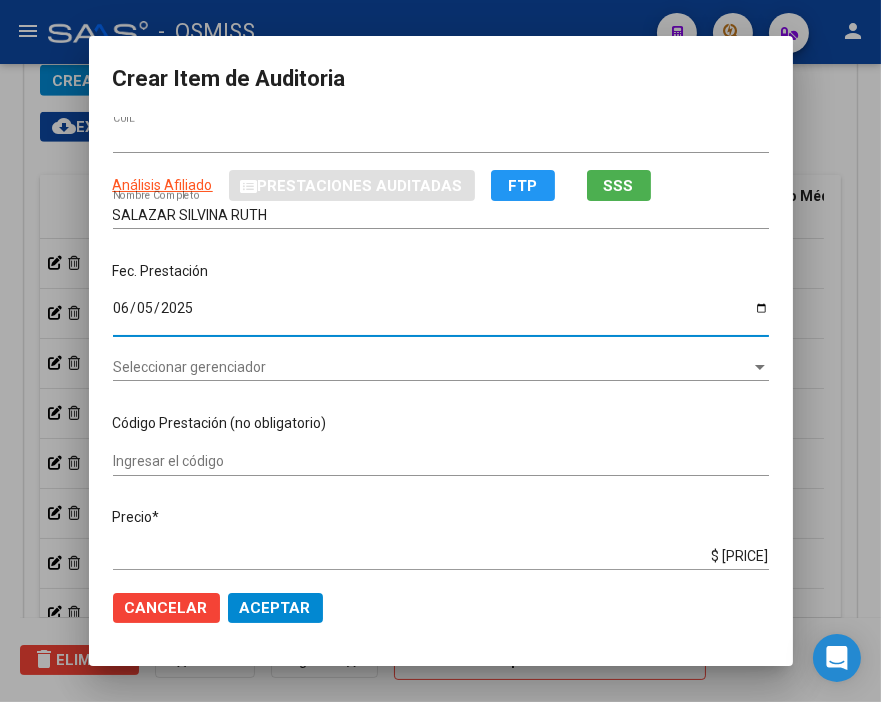 click on "Seleccionar gerenciador Seleccionar gerenciador" at bounding box center (441, 367) 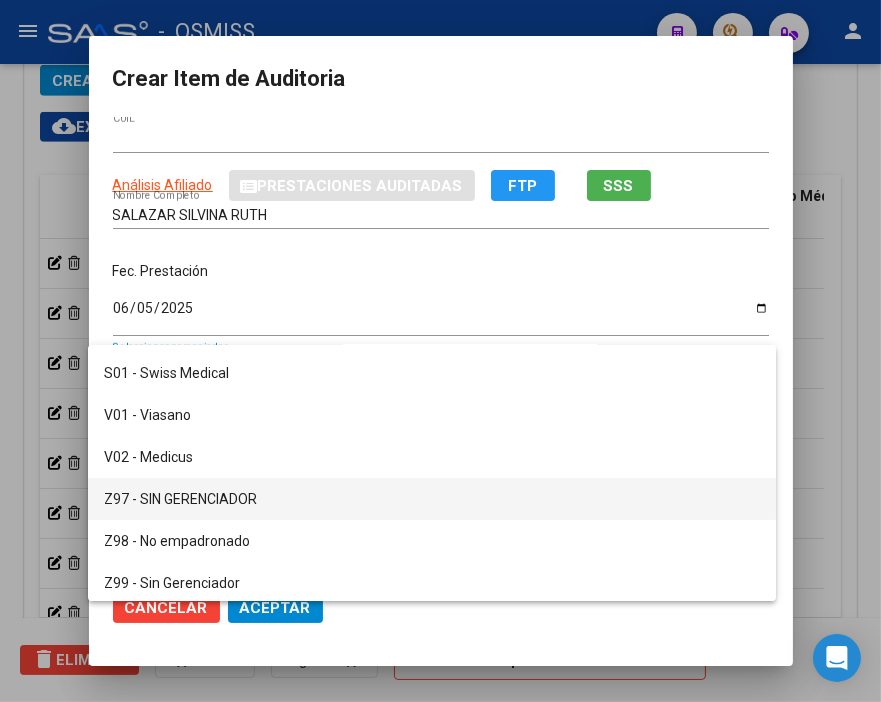 scroll, scrollTop: 500, scrollLeft: 0, axis: vertical 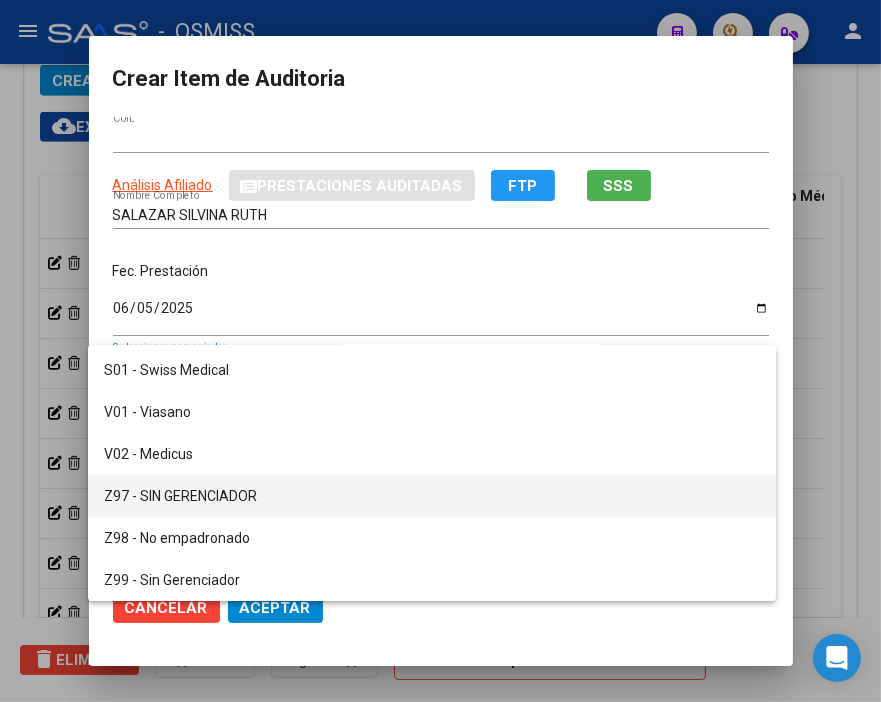 click on "Z97 - SIN GERENCIADOR" at bounding box center (432, 496) 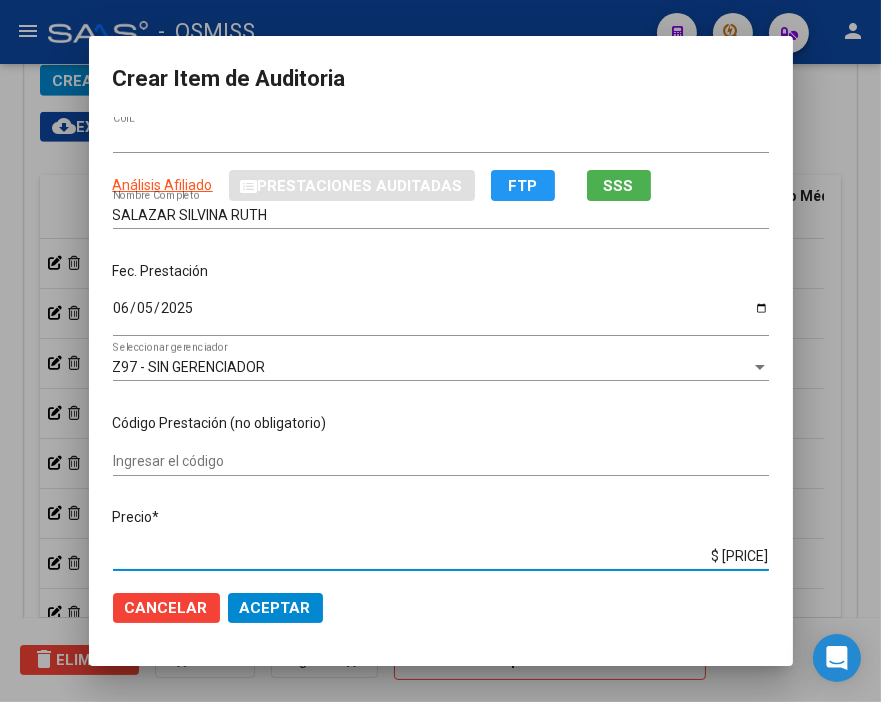 drag, startPoint x: 675, startPoint y: 550, endPoint x: 798, endPoint y: 543, distance: 123.19903 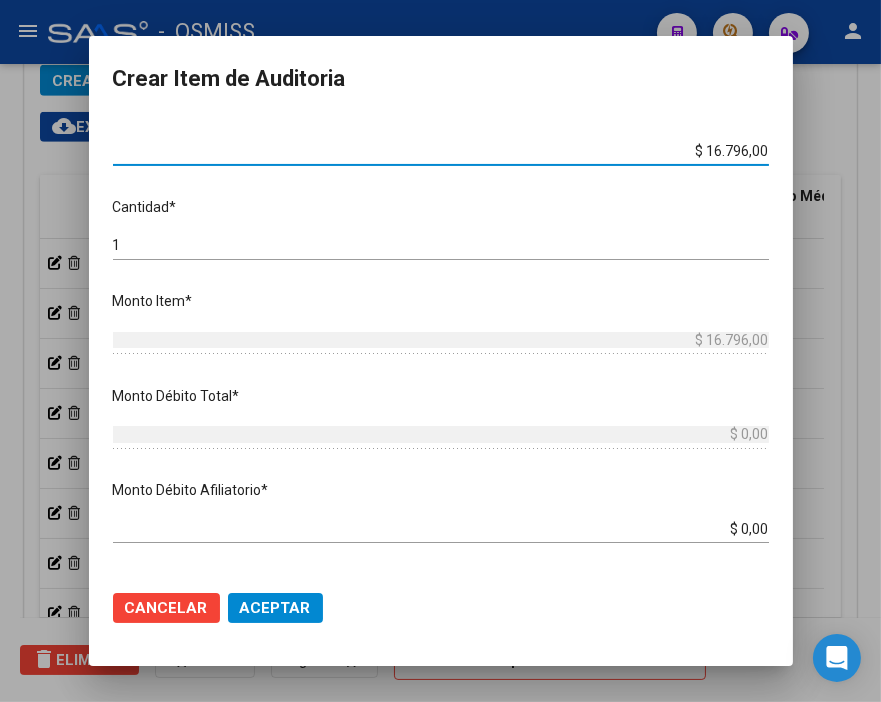 scroll, scrollTop: 555, scrollLeft: 0, axis: vertical 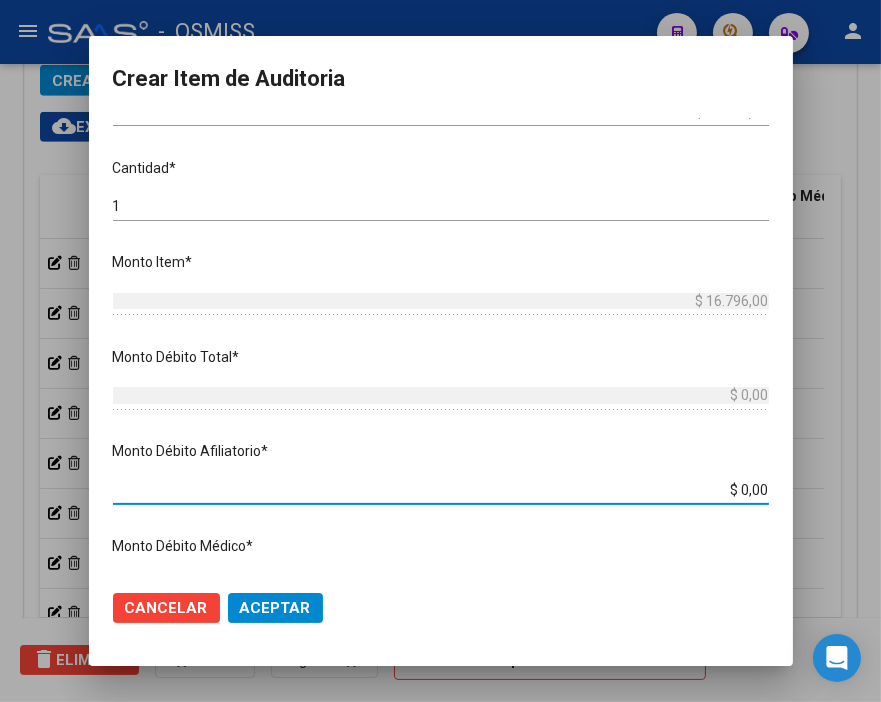 drag, startPoint x: 681, startPoint y: 490, endPoint x: 862, endPoint y: 505, distance: 181.62048 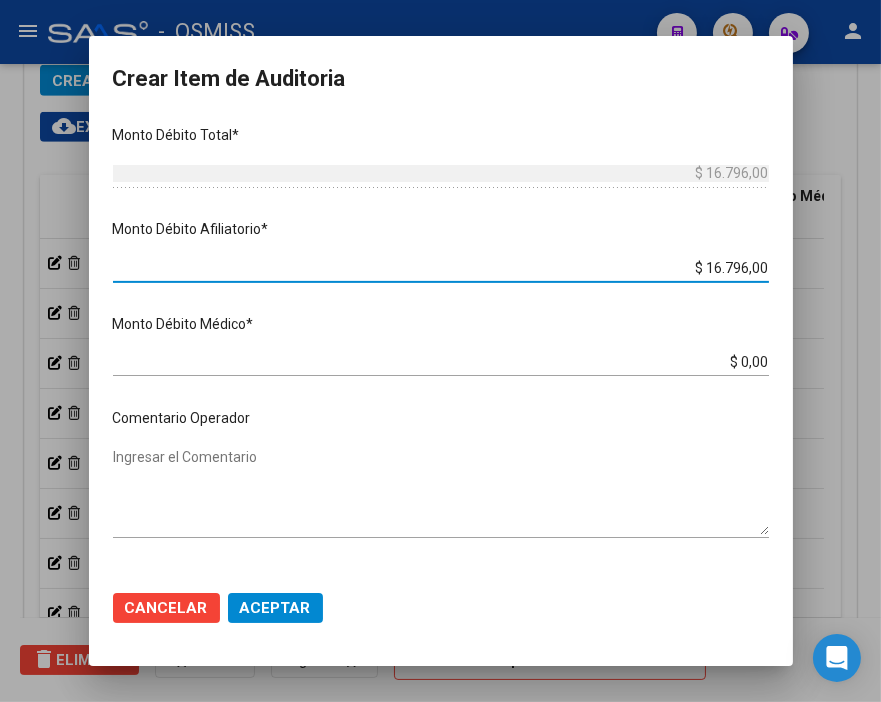 scroll, scrollTop: 888, scrollLeft: 0, axis: vertical 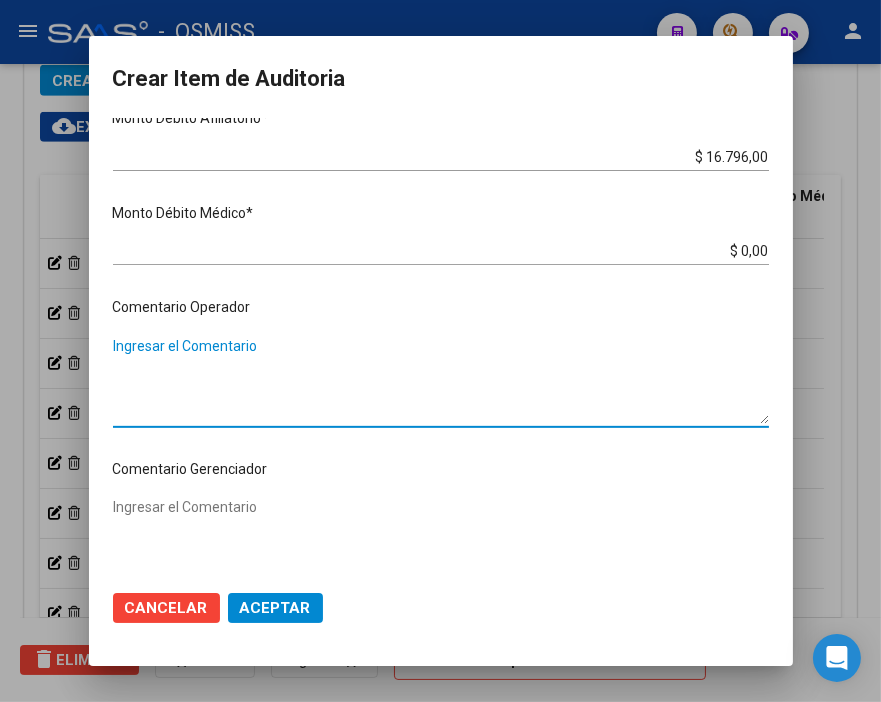 click on "Ingresar el Comentario" at bounding box center [441, 380] 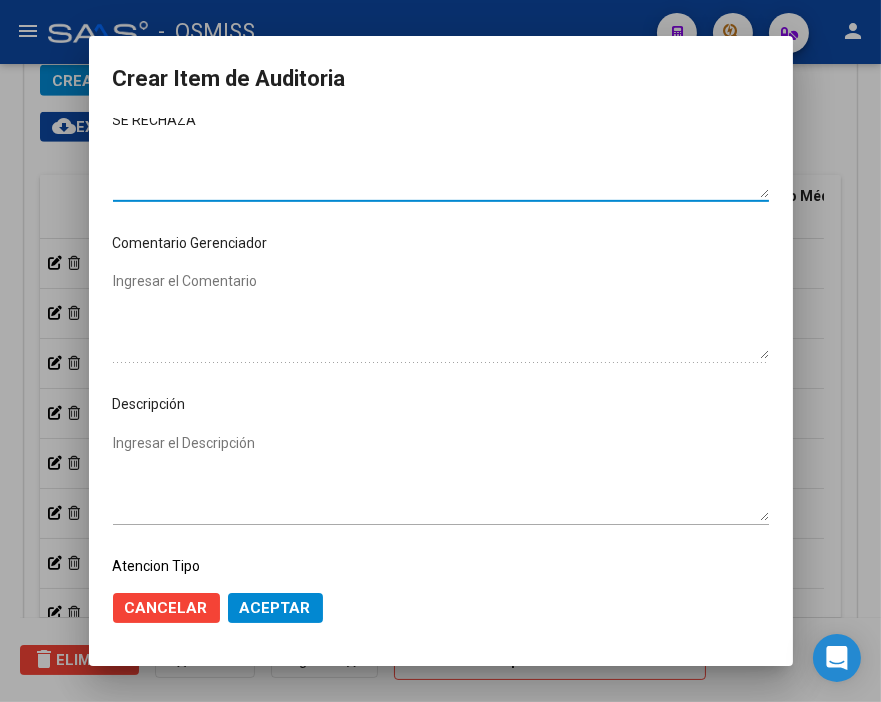 scroll, scrollTop: 1222, scrollLeft: 0, axis: vertical 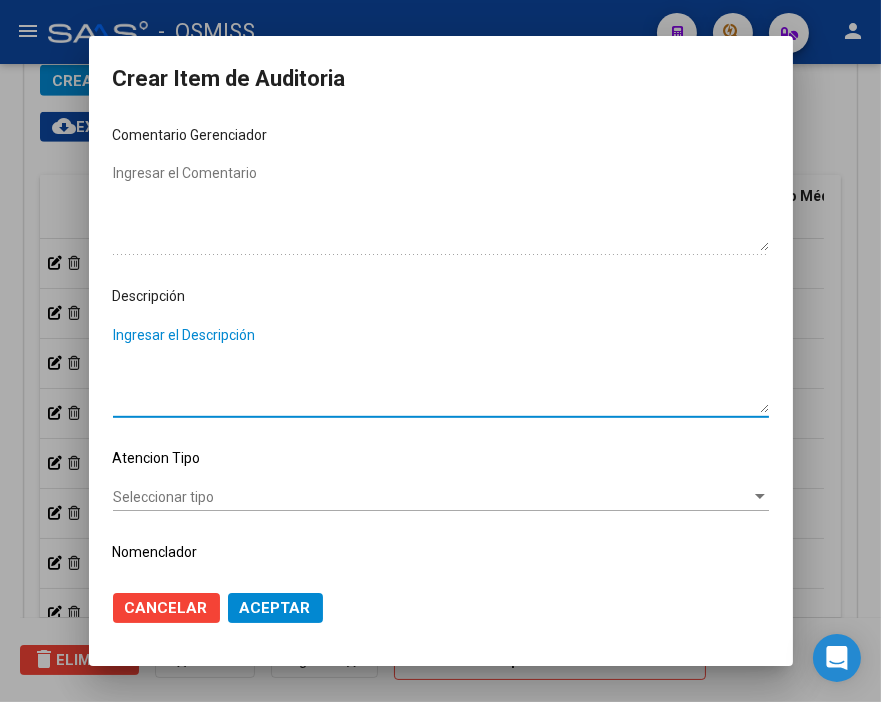 click on "Ingresar el Descripción" at bounding box center (441, 369) 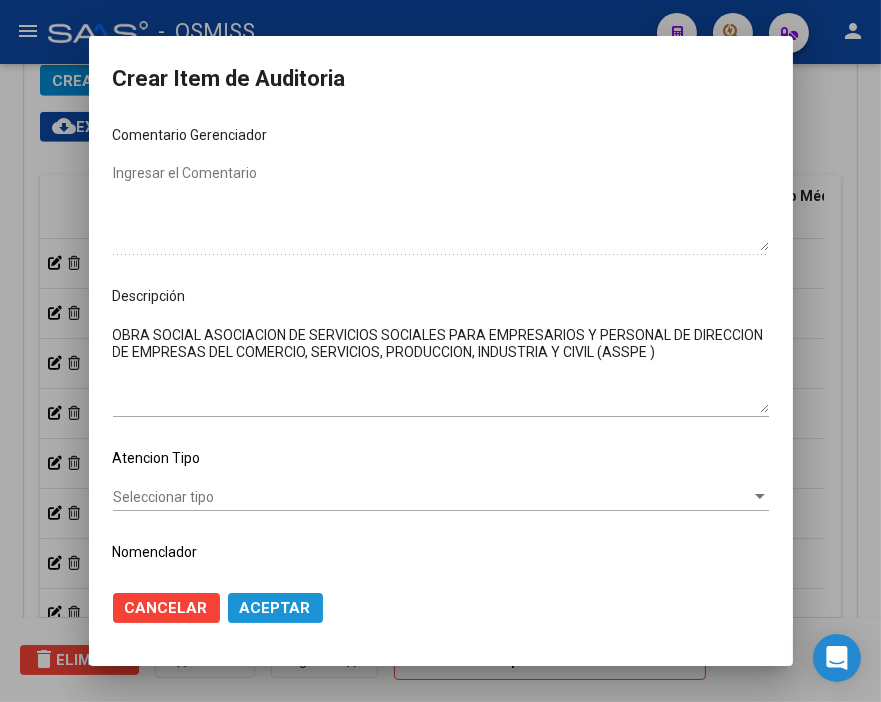 click on "Aceptar" 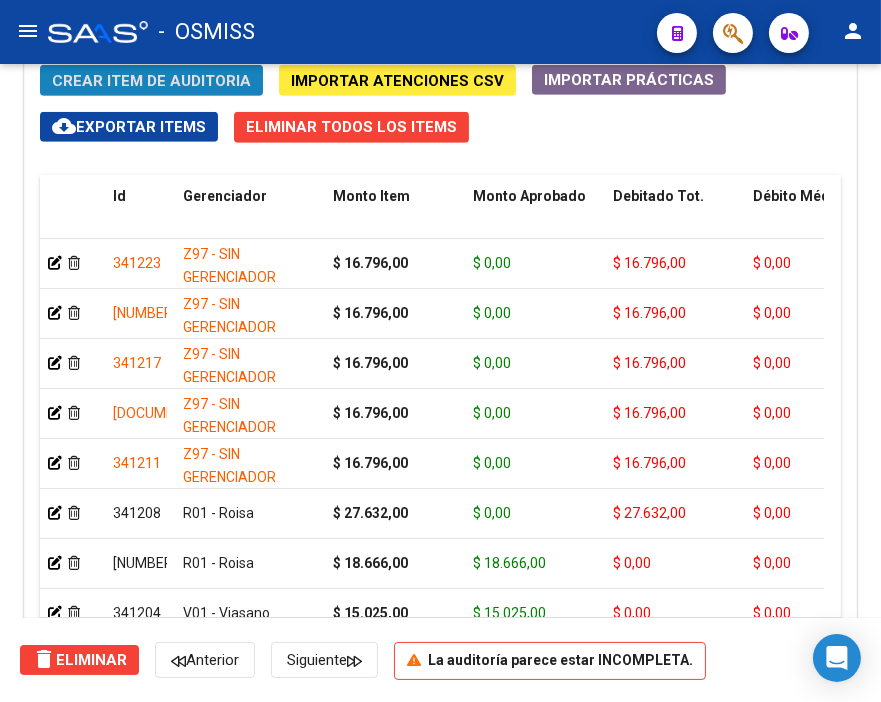 click on "Crear Item de Auditoria" 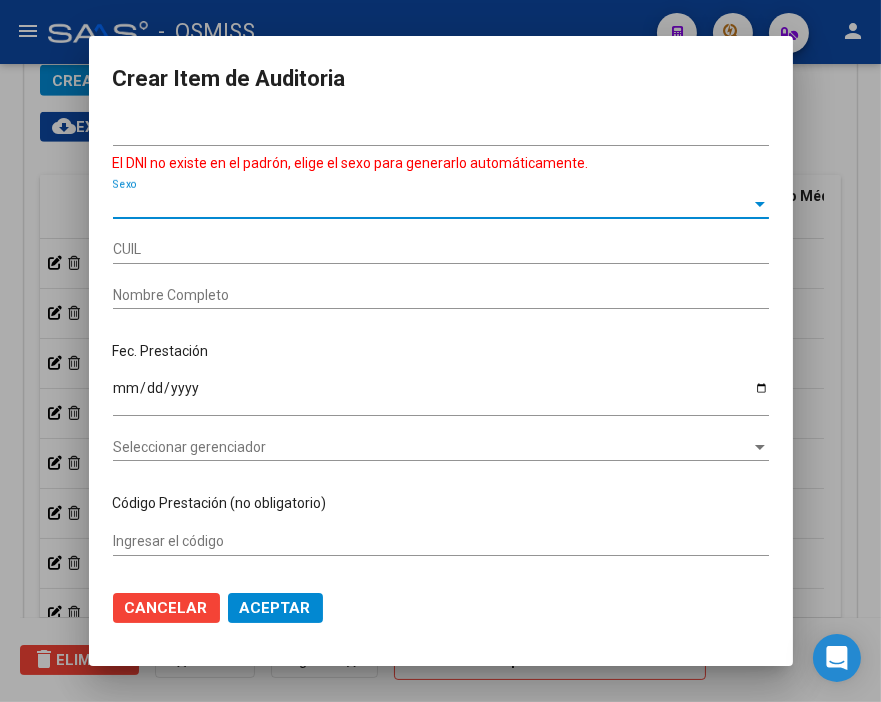 click on "Sexo" at bounding box center (432, 204) 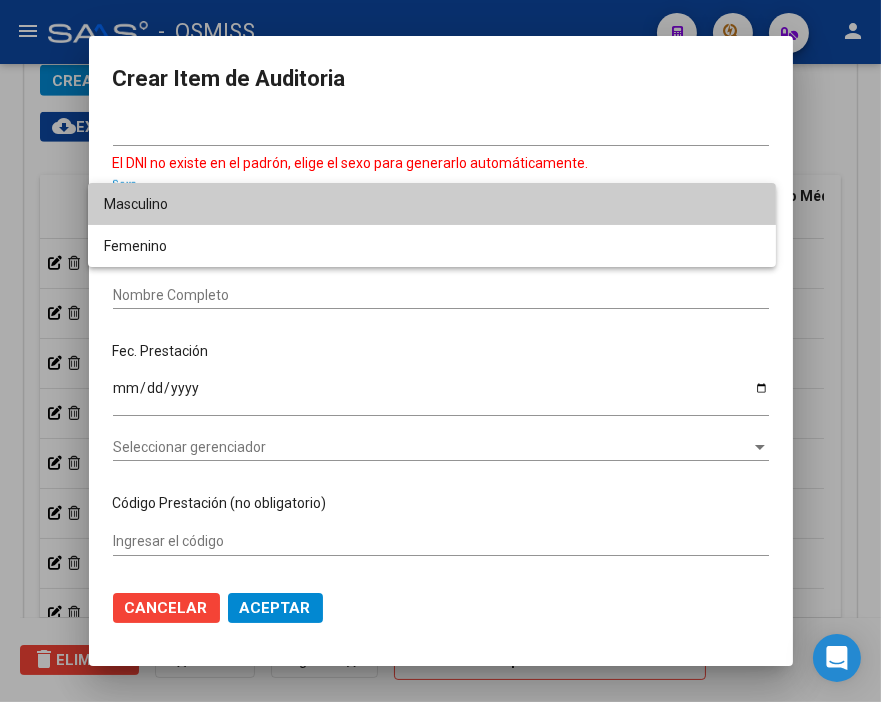 click on "Masculino" at bounding box center [432, 204] 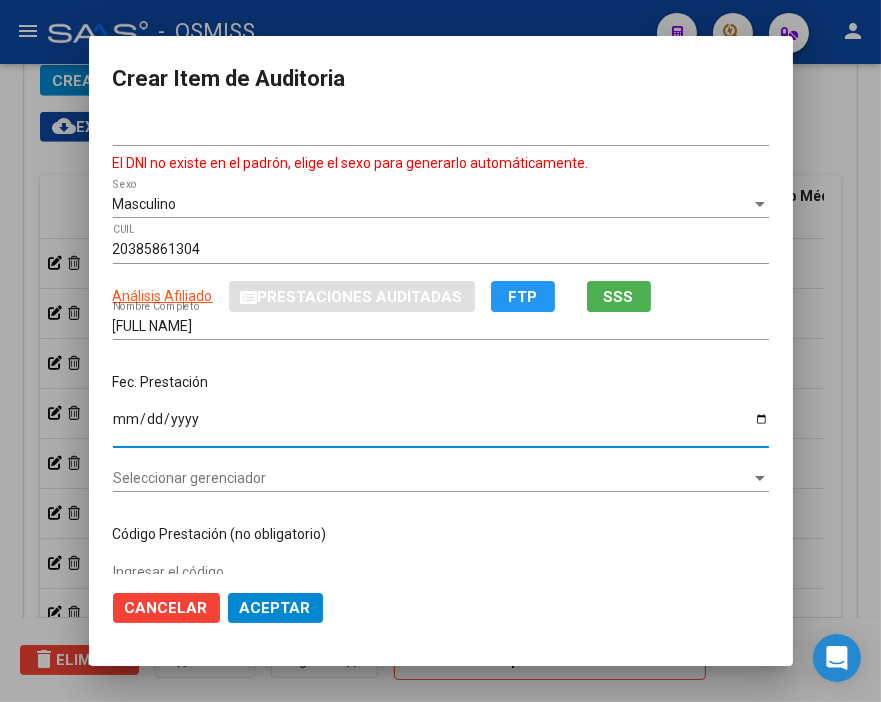 click on "Ingresar la fecha" at bounding box center [441, 426] 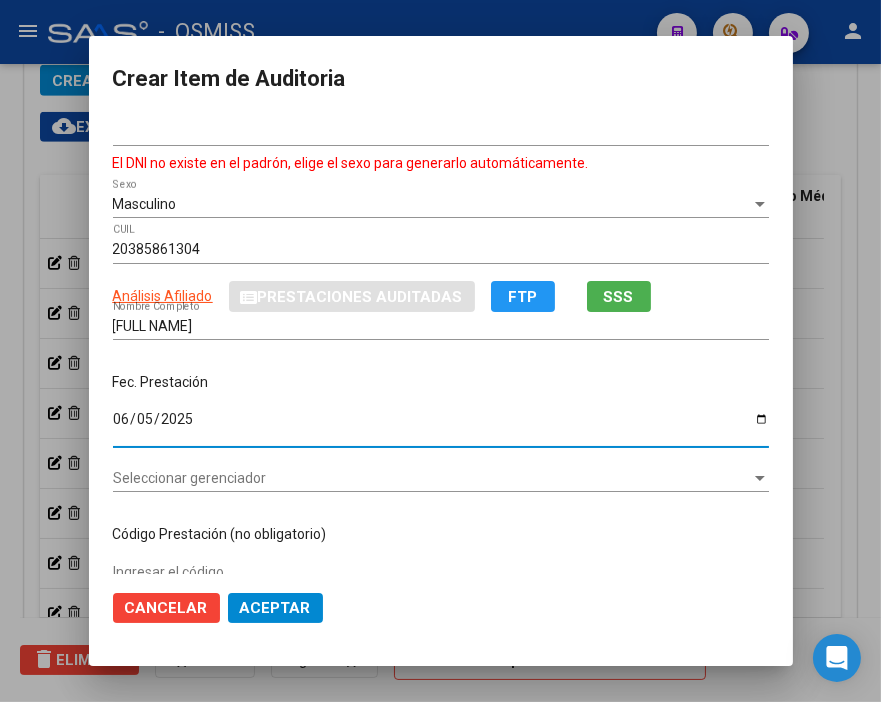 click on "Seleccionar gerenciador" at bounding box center [432, 478] 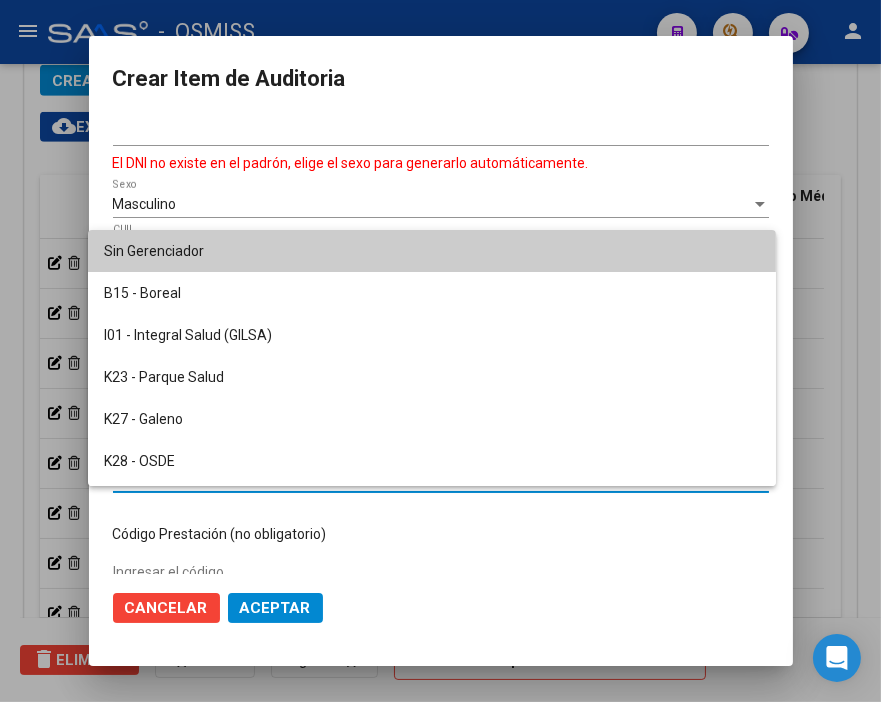 scroll, scrollTop: 500, scrollLeft: 0, axis: vertical 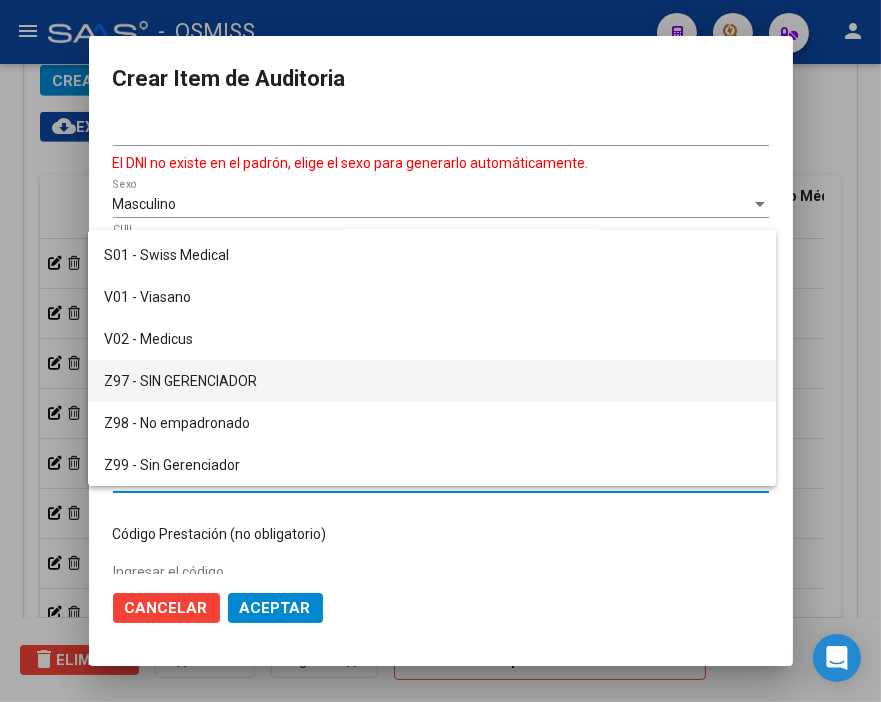 click on "Z97 - SIN GERENCIADOR" at bounding box center (432, 381) 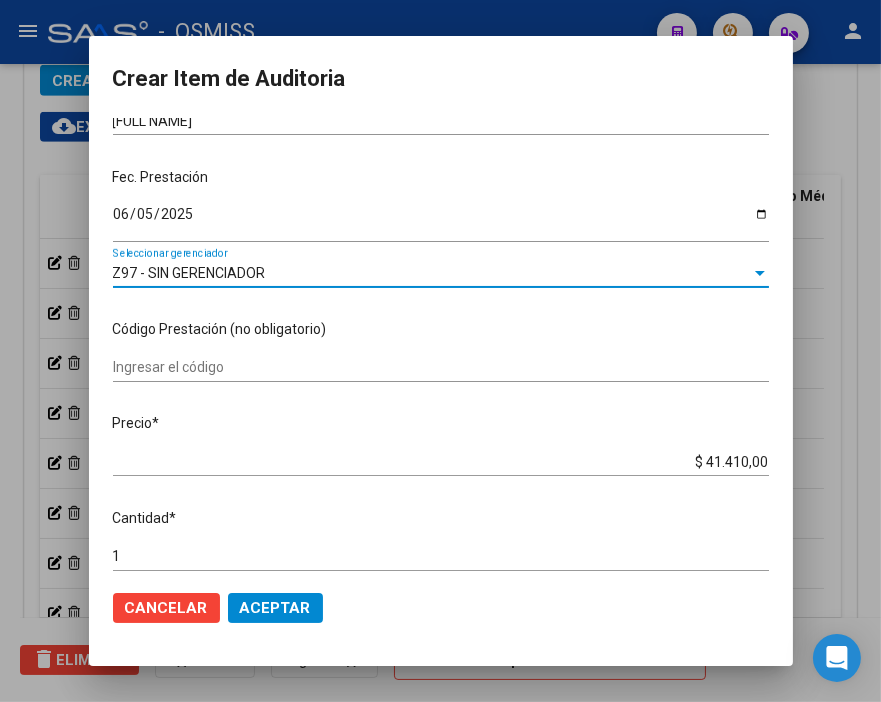 scroll, scrollTop: 222, scrollLeft: 0, axis: vertical 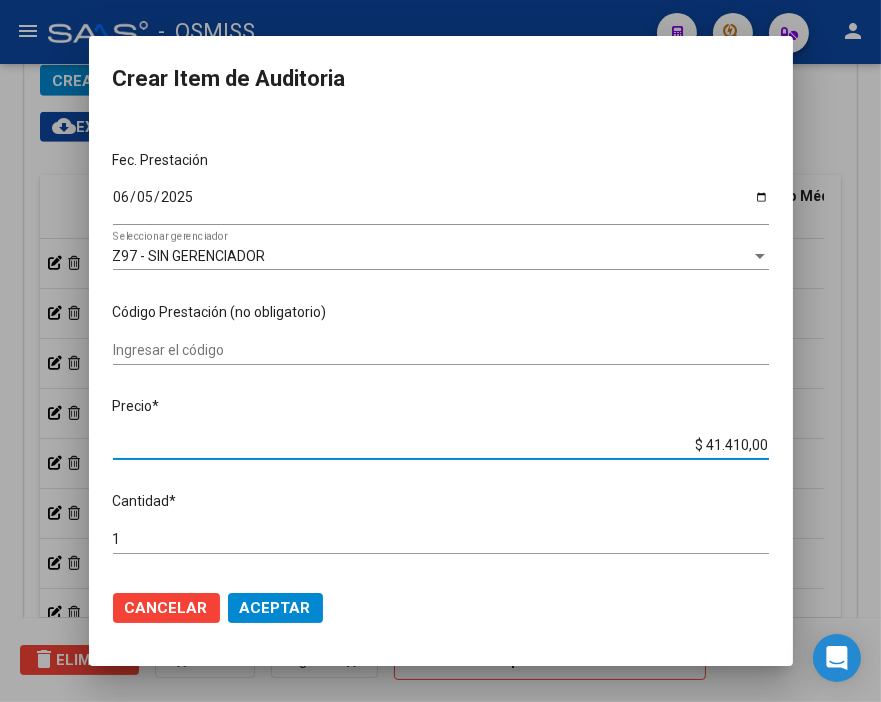 drag, startPoint x: 664, startPoint y: 450, endPoint x: 841, endPoint y: 448, distance: 177.01129 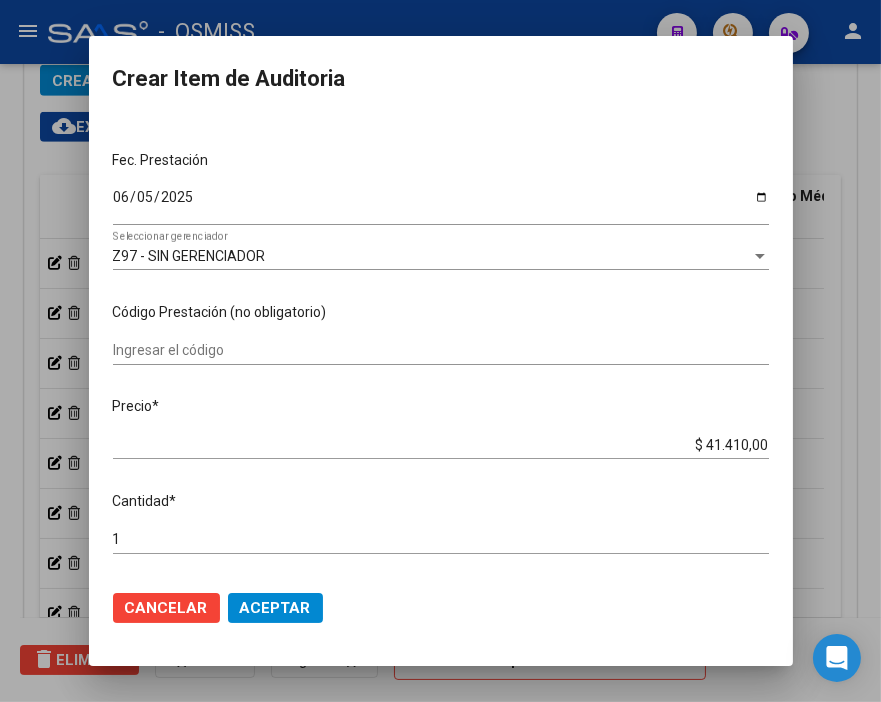 click on "Precio  *" at bounding box center [441, 406] 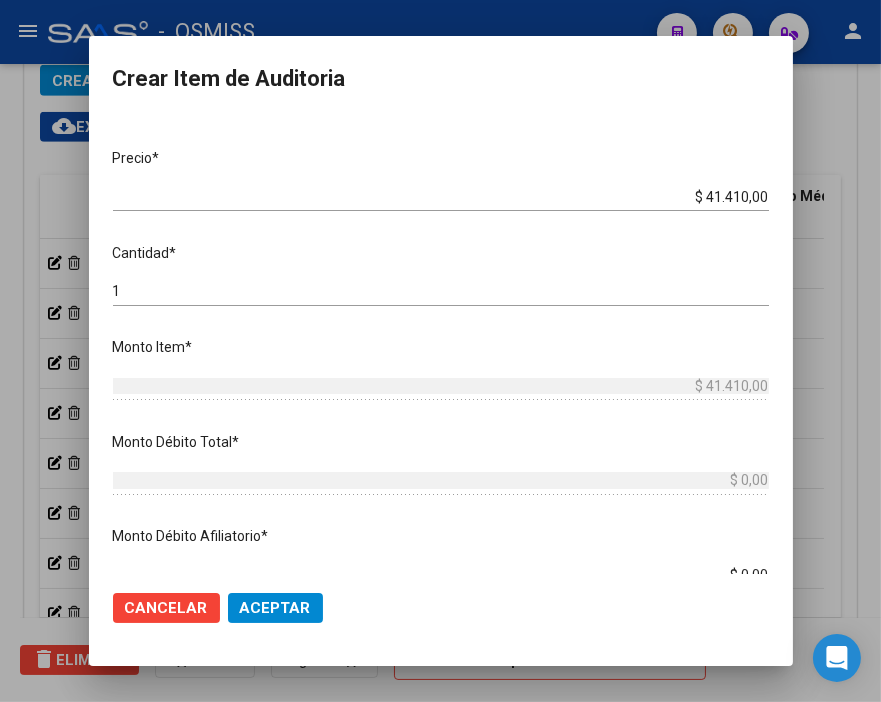 scroll, scrollTop: 555, scrollLeft: 0, axis: vertical 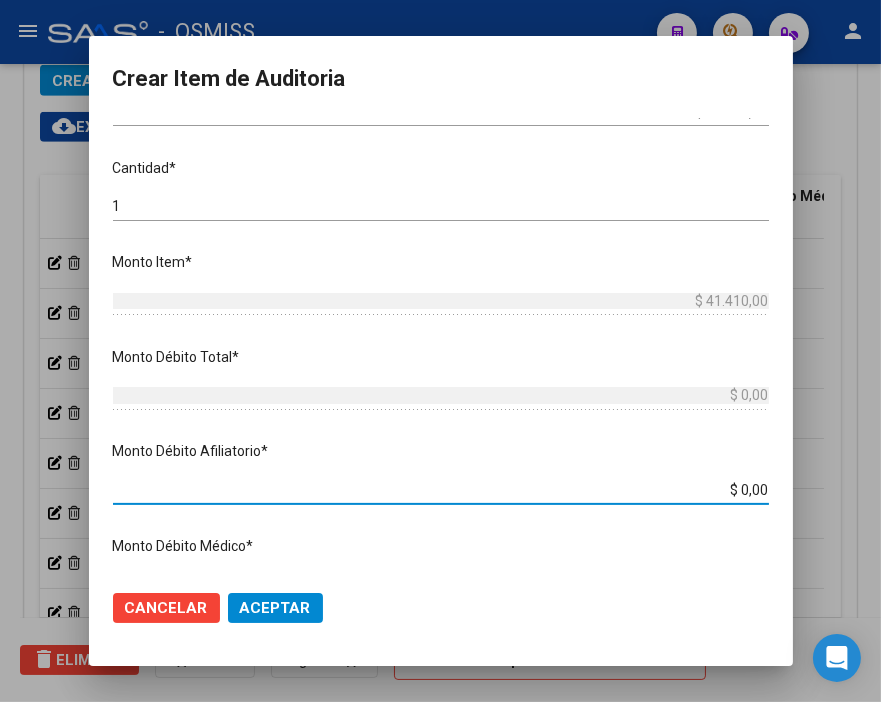 drag, startPoint x: 687, startPoint y: 486, endPoint x: 867, endPoint y: 512, distance: 181.86809 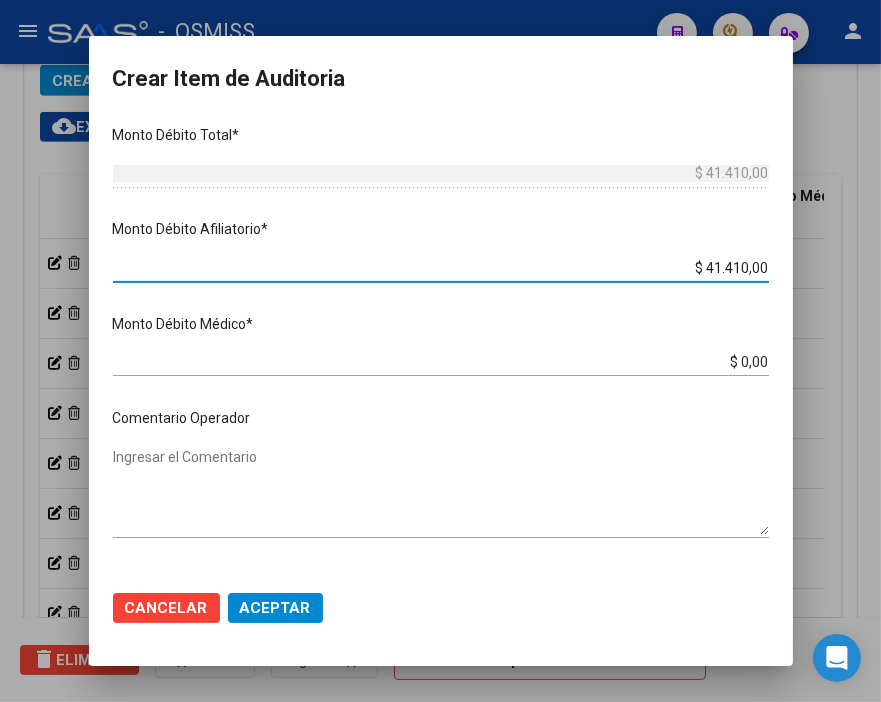 scroll, scrollTop: 888, scrollLeft: 0, axis: vertical 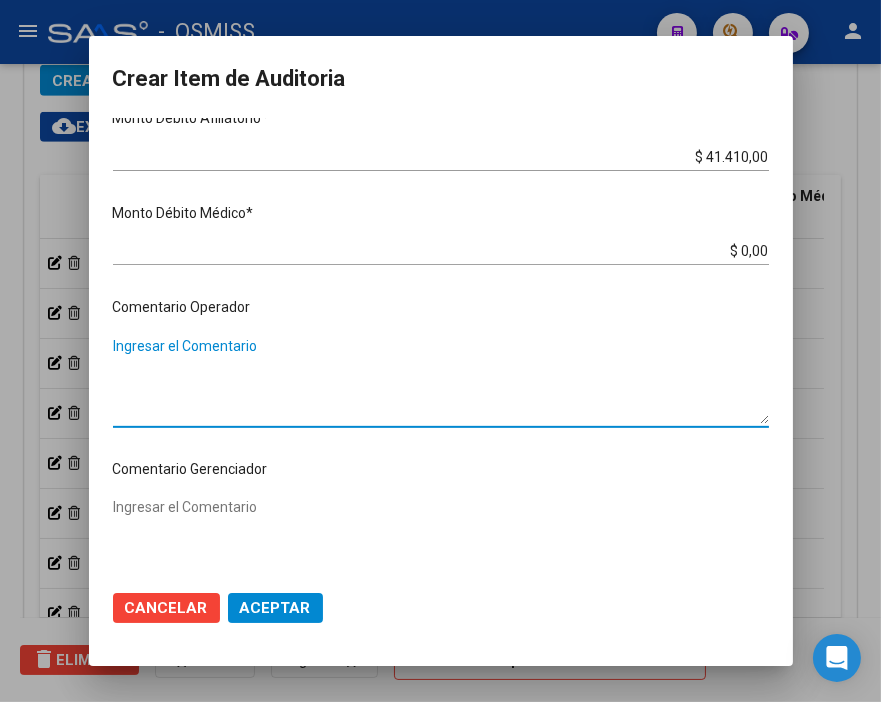 click on "Ingresar el Comentario" at bounding box center (441, 380) 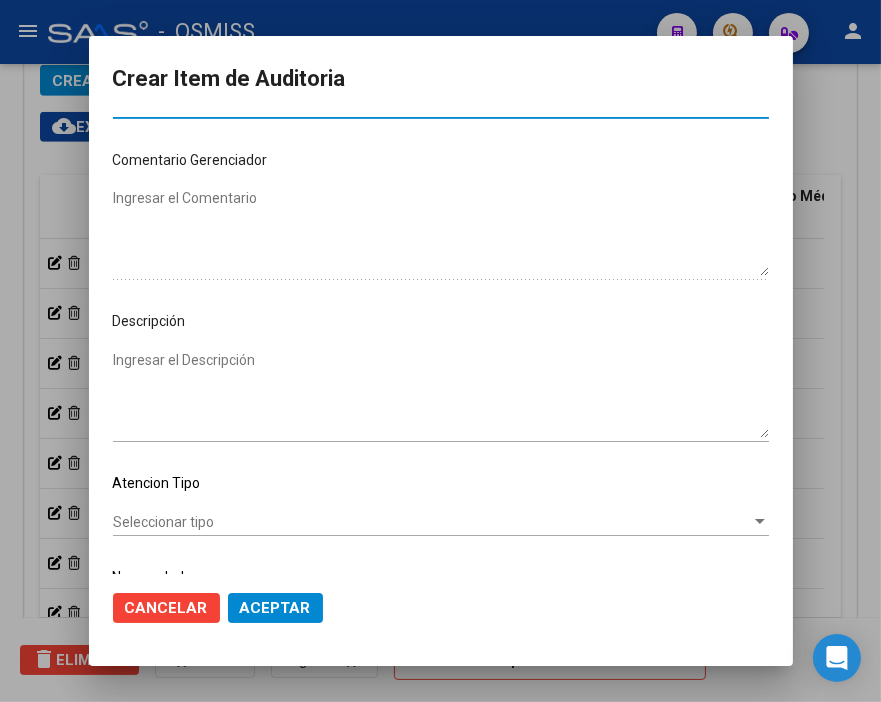 scroll, scrollTop: 1222, scrollLeft: 0, axis: vertical 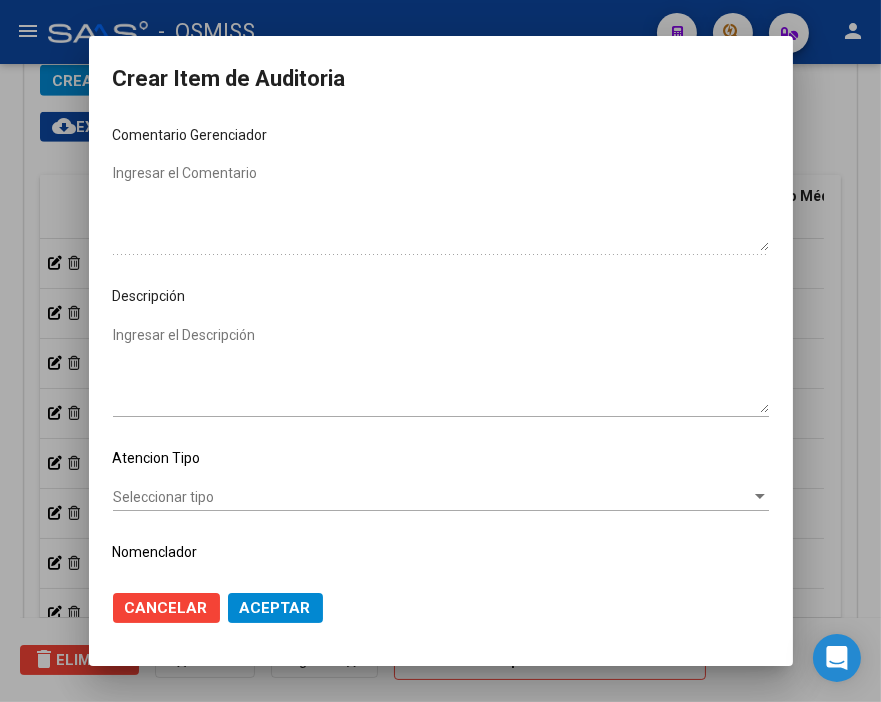 click on "Ingresar el Descripción" at bounding box center [441, 369] 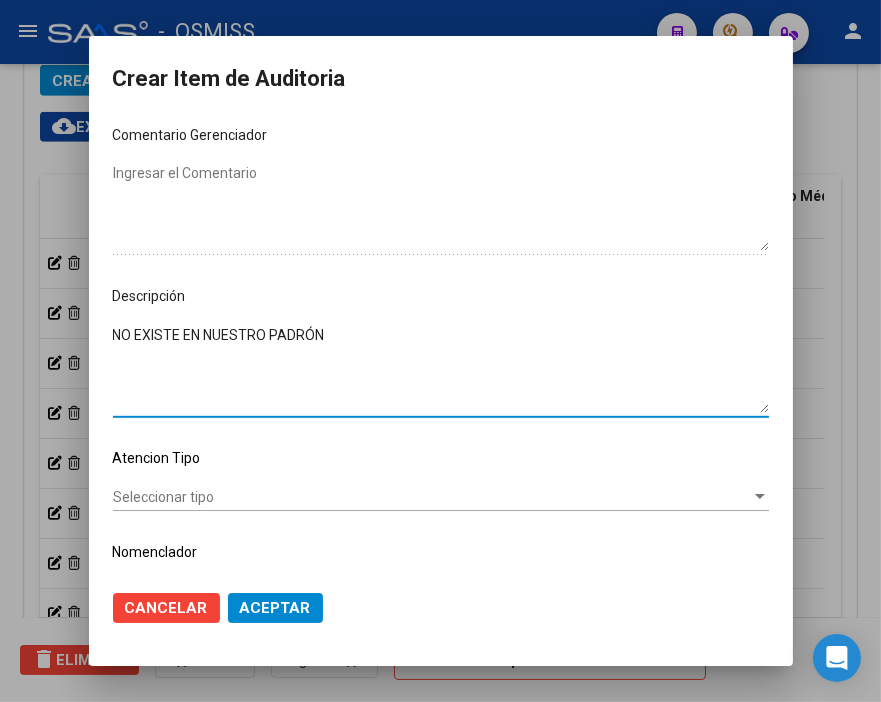 click on "Aceptar" 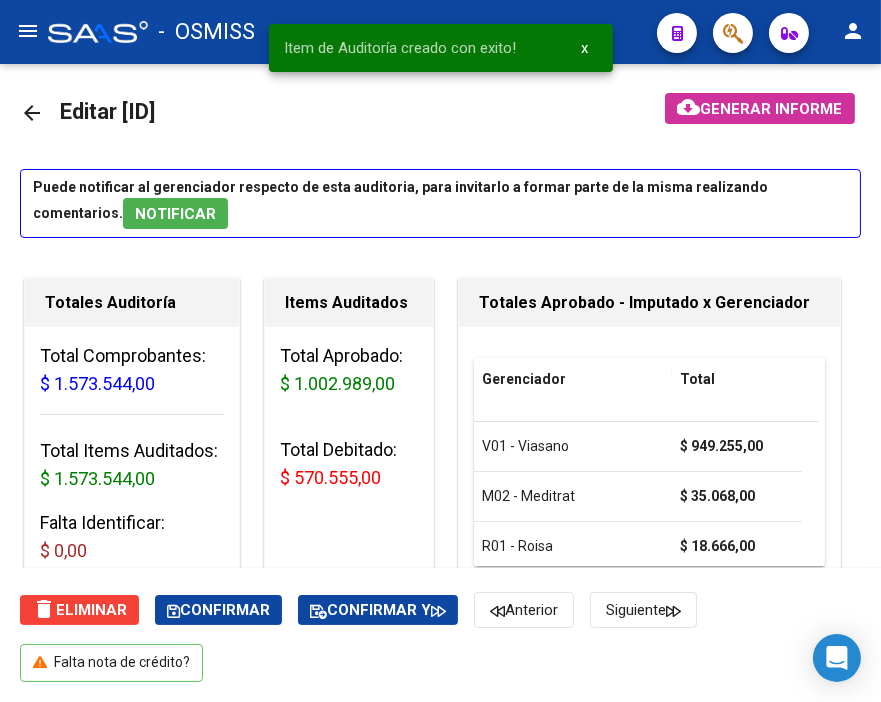 scroll, scrollTop: 0, scrollLeft: 0, axis: both 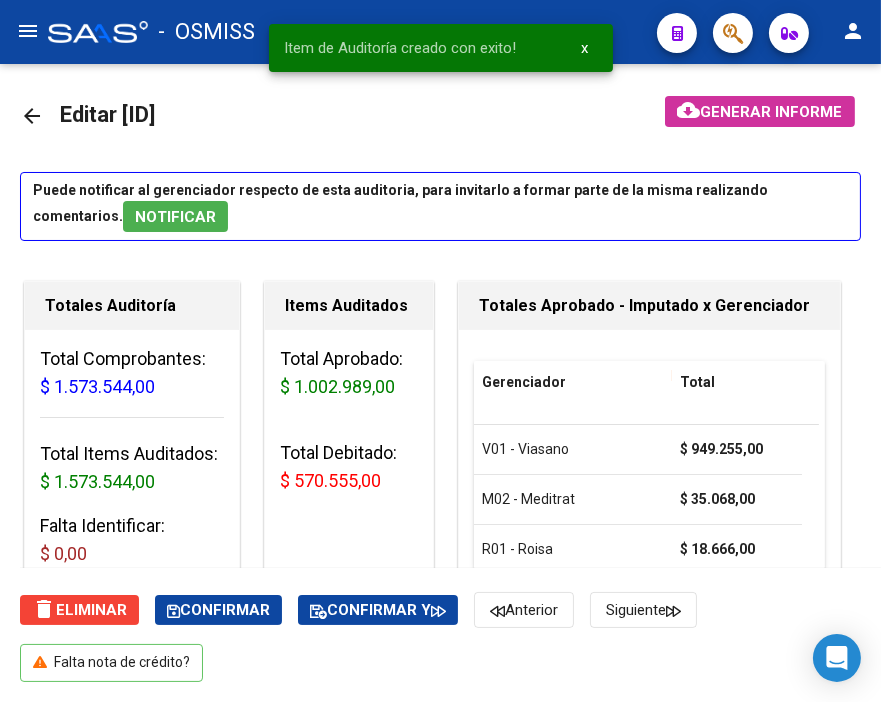 click on "Generar informe" 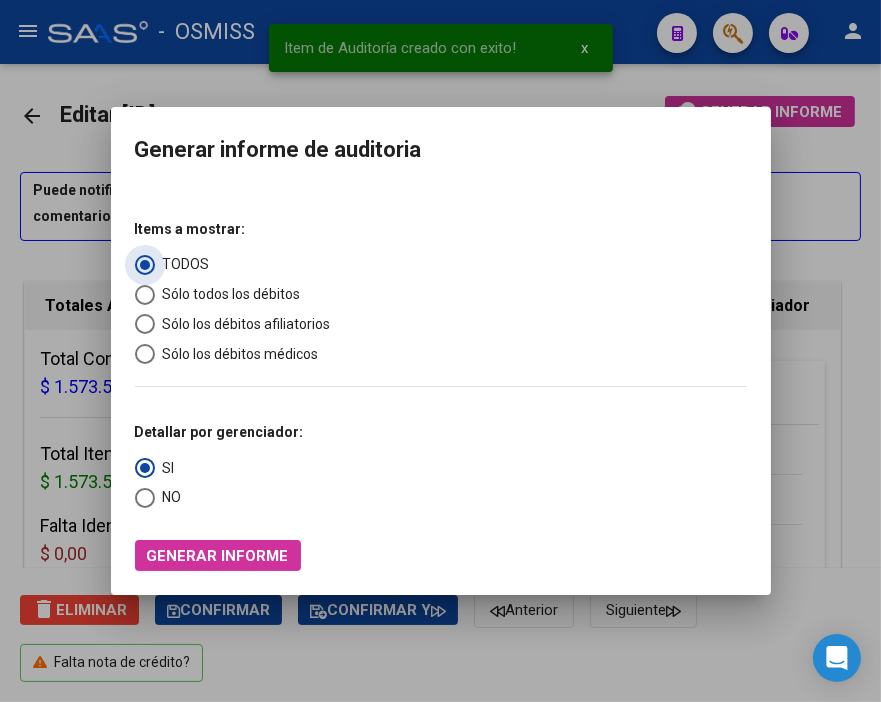 click on "Sólo los débitos afiliatorios" at bounding box center (243, 324) 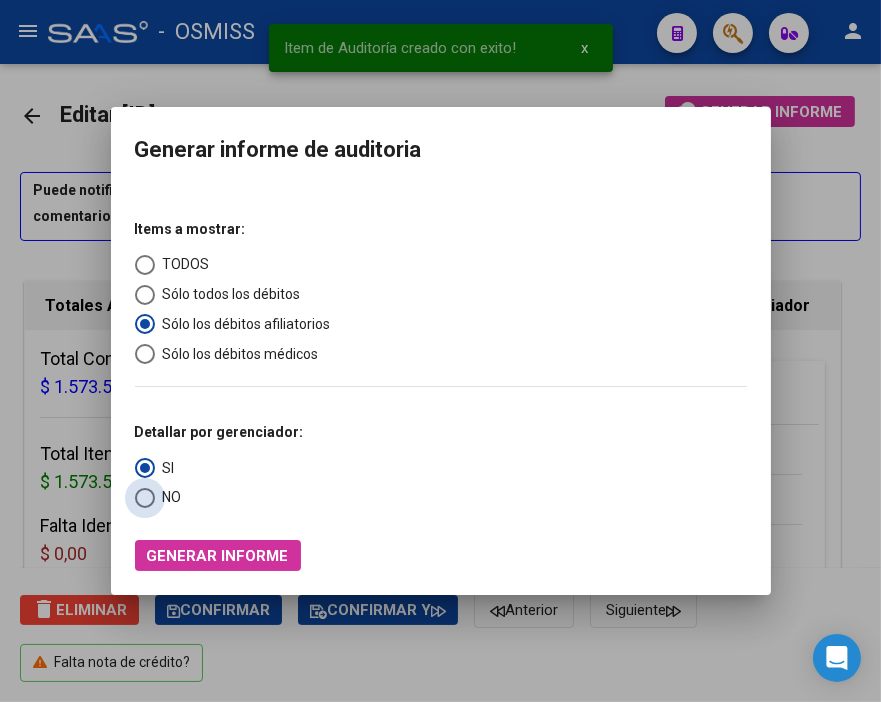 click at bounding box center [145, 498] 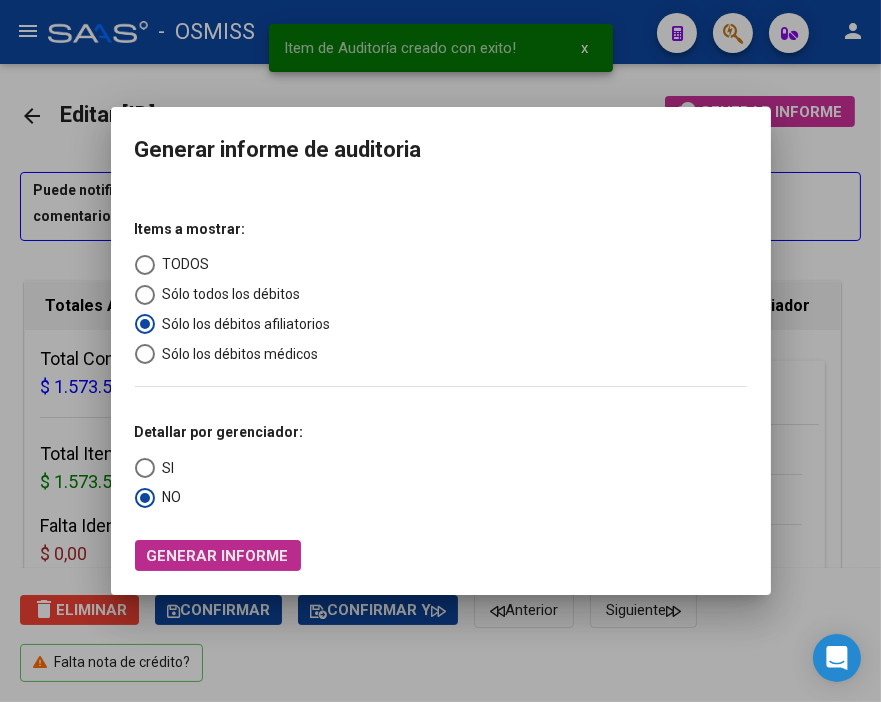 click on "Generar informe" at bounding box center [218, 556] 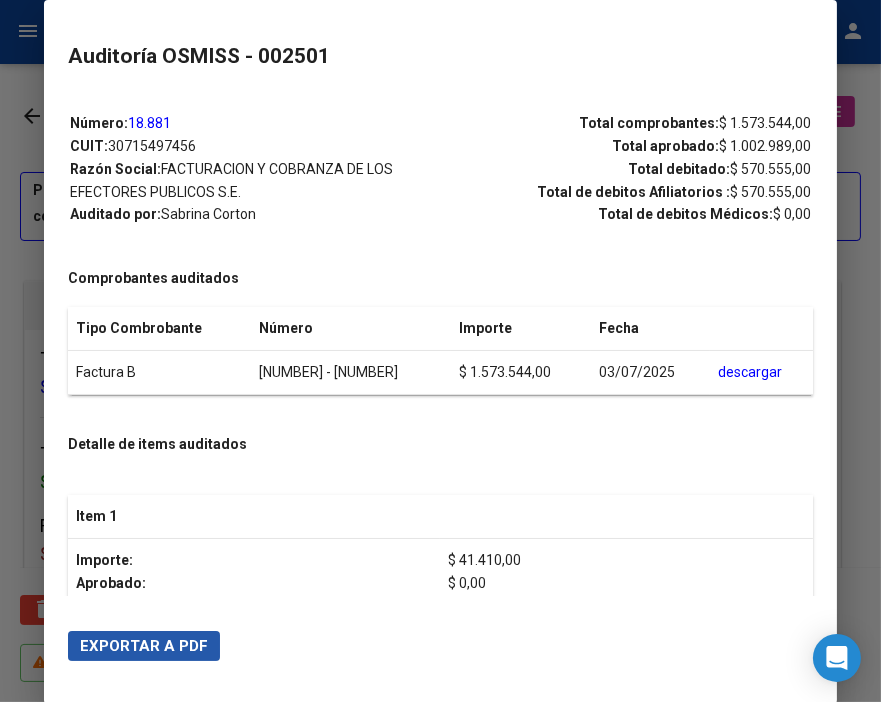 click on "Exportar a PDF" at bounding box center [144, 646] 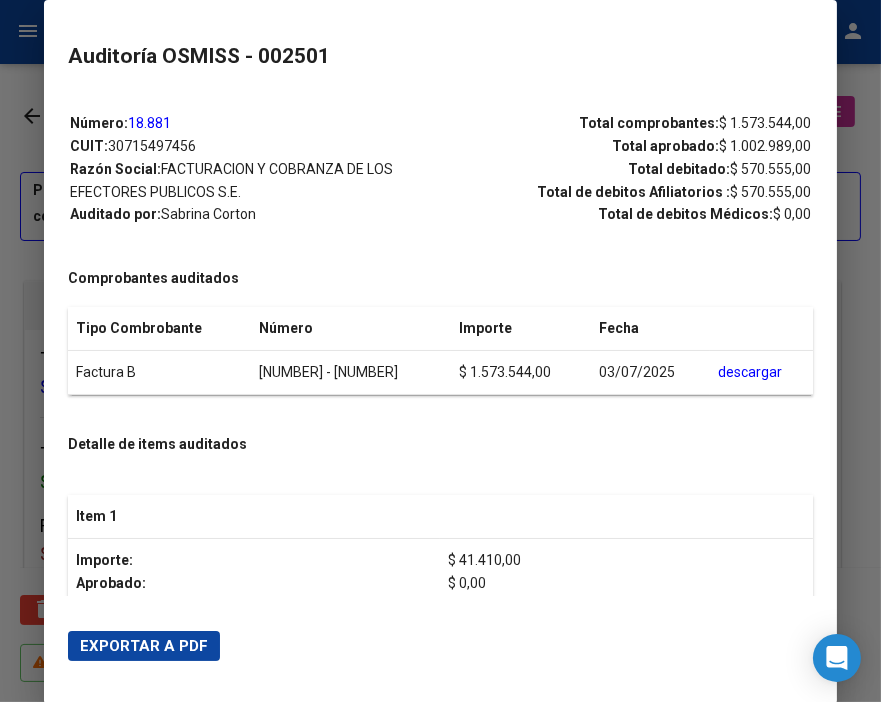 click at bounding box center [440, 351] 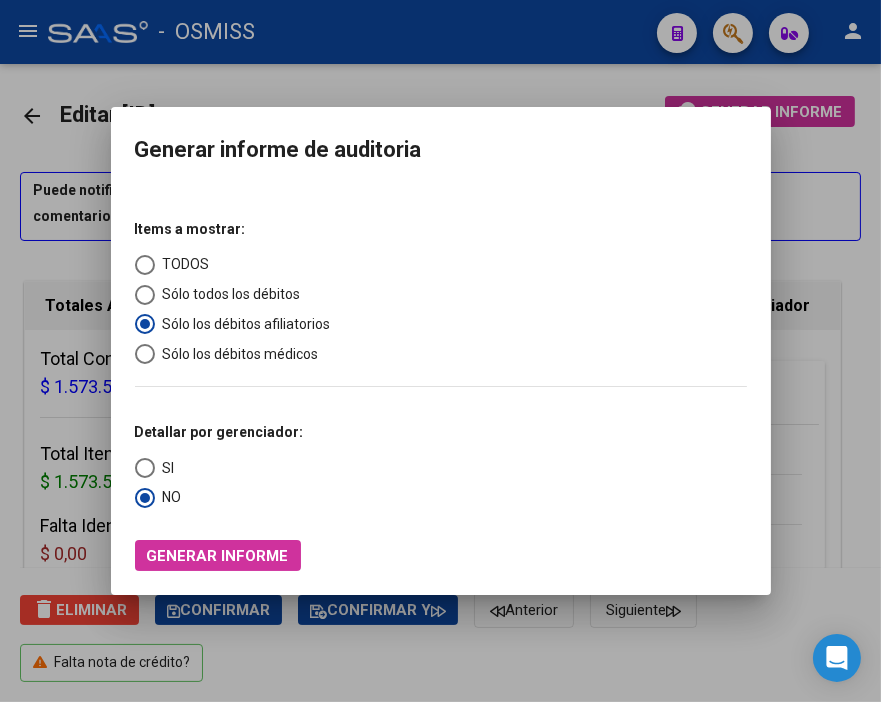 click at bounding box center [440, 351] 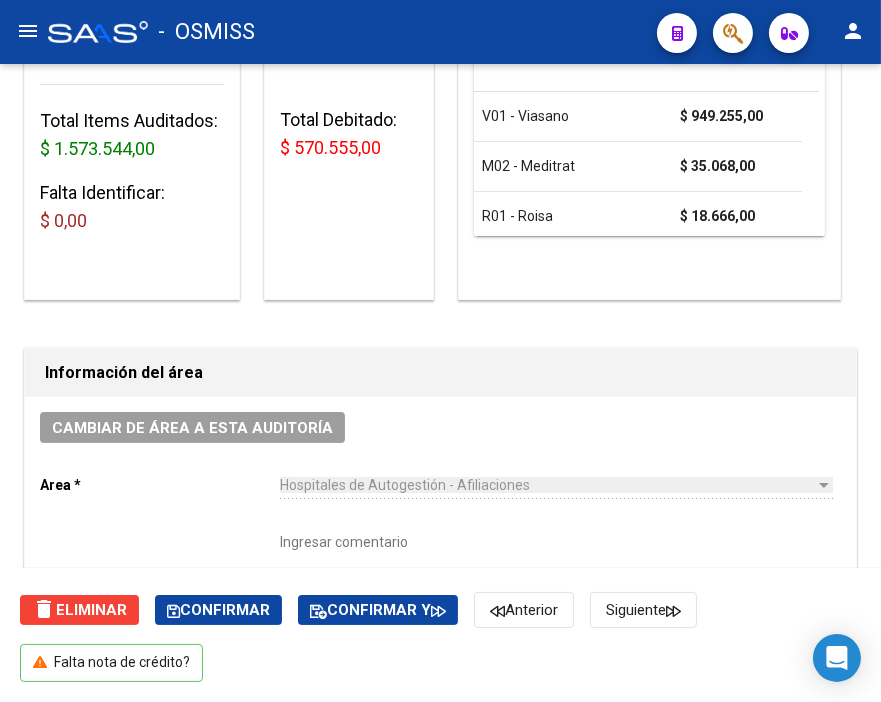 scroll, scrollTop: 444, scrollLeft: 0, axis: vertical 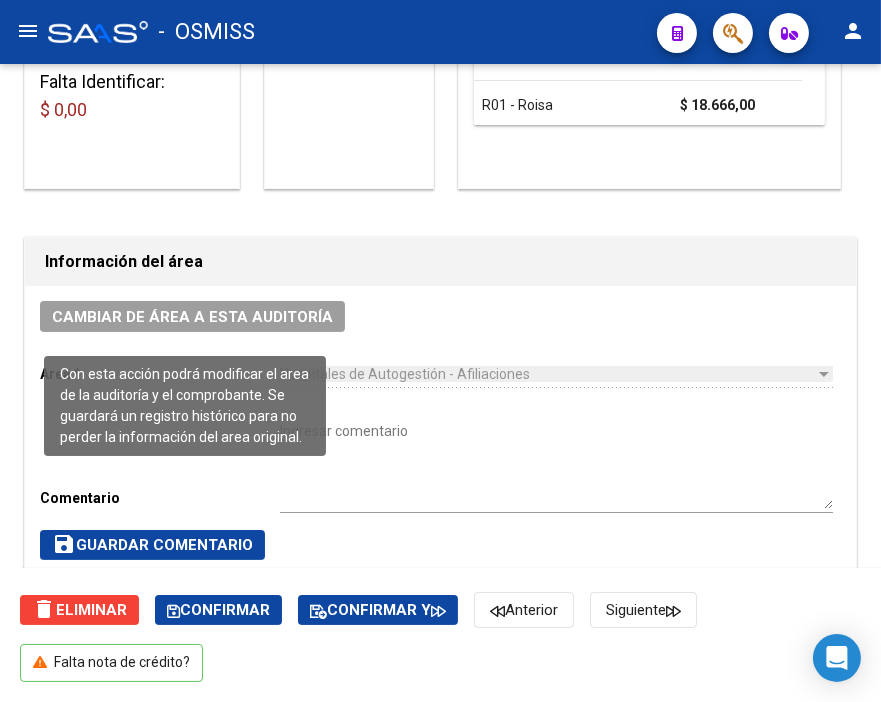click on "Cambiar de área a esta auditoría" 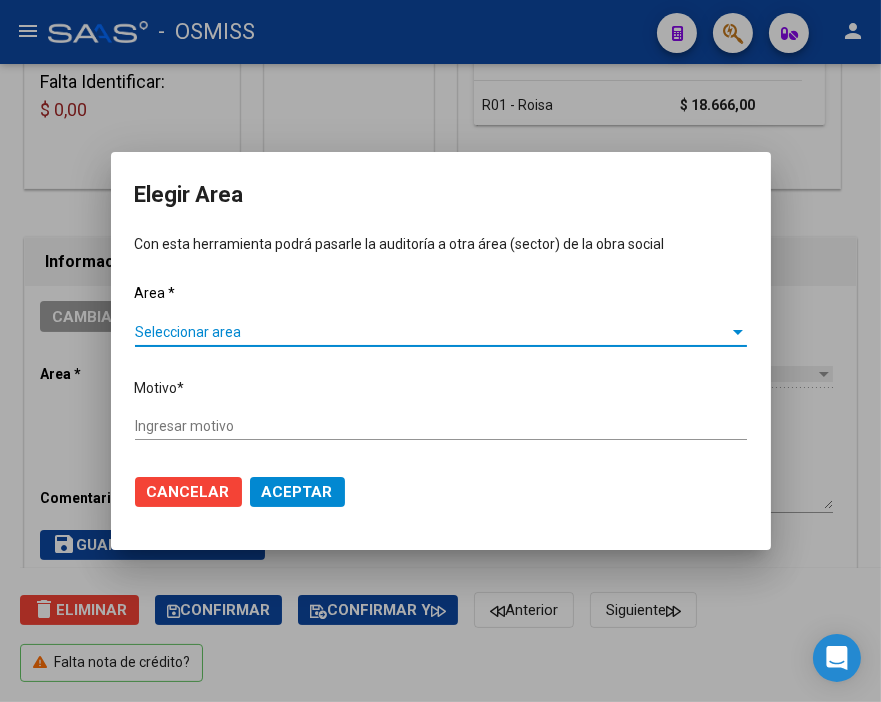 click on "Seleccionar area" at bounding box center [432, 332] 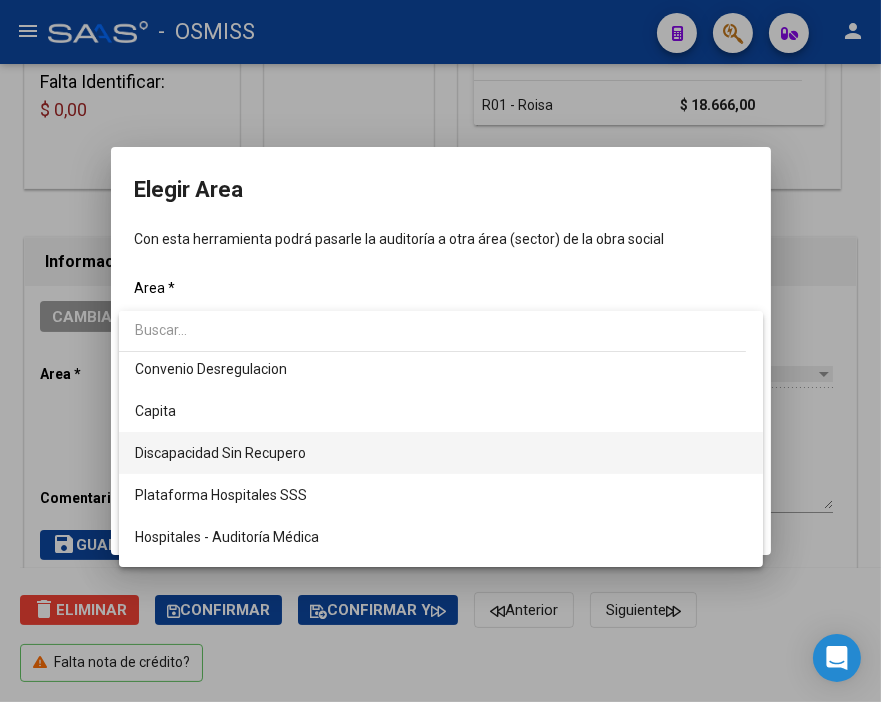 scroll, scrollTop: 222, scrollLeft: 0, axis: vertical 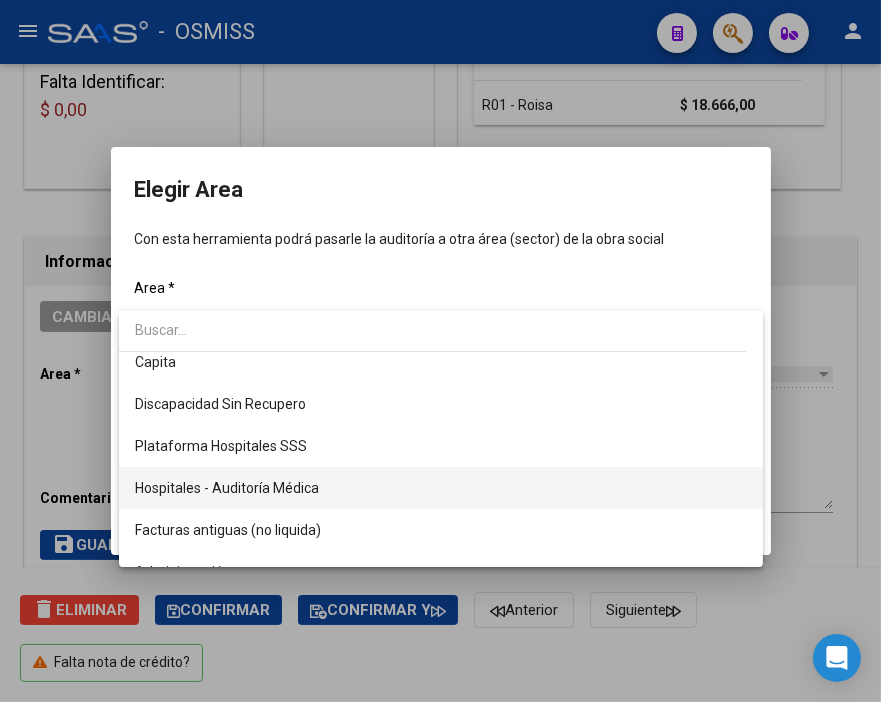 click on "Hospitales - Auditoría Médica" at bounding box center (441, 488) 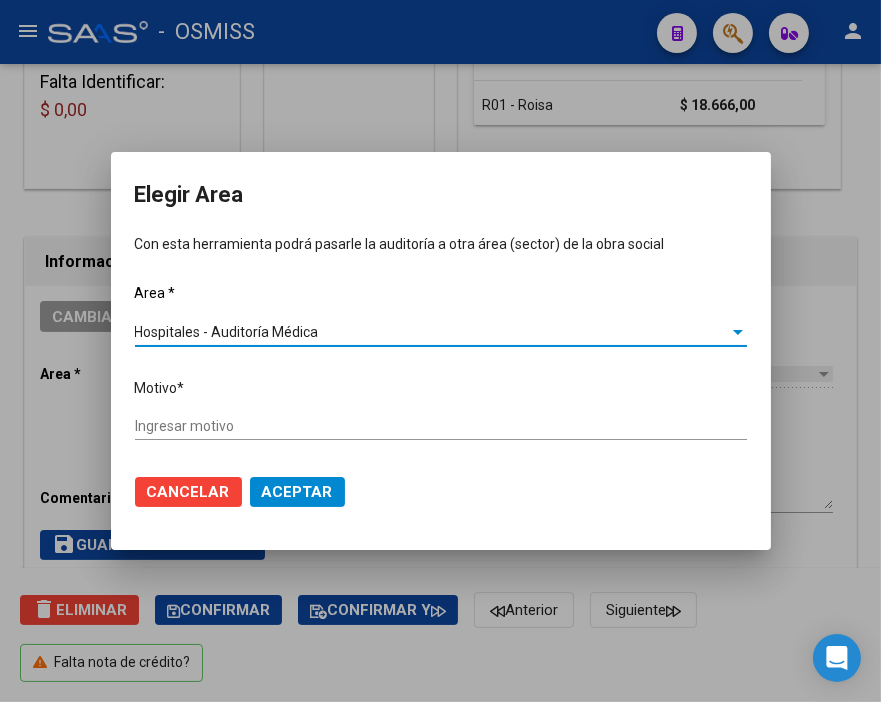 click on "Ingresar motivo" at bounding box center (441, 426) 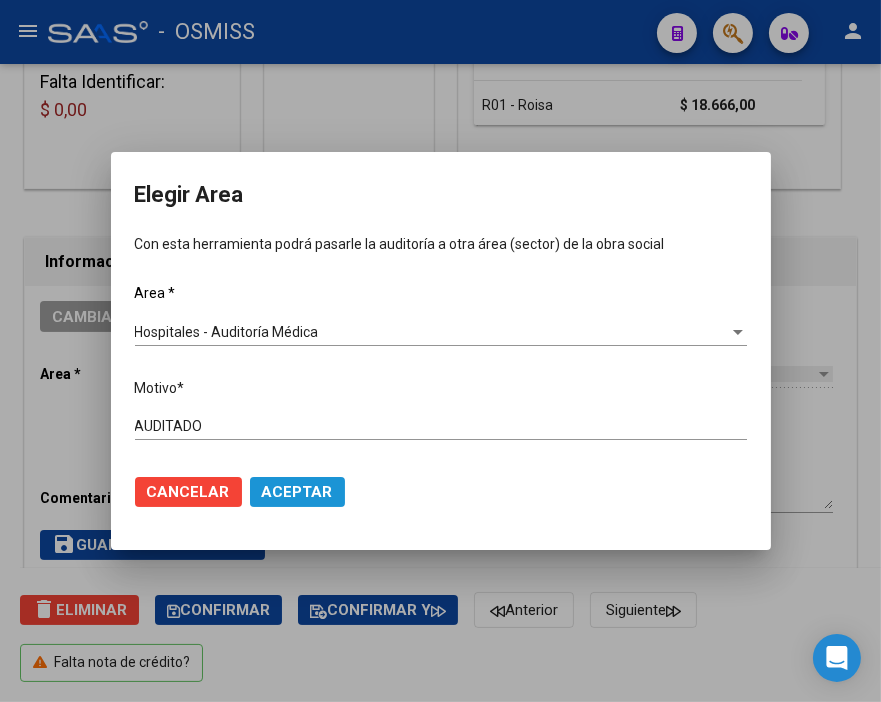 click on "Aceptar" at bounding box center (297, 492) 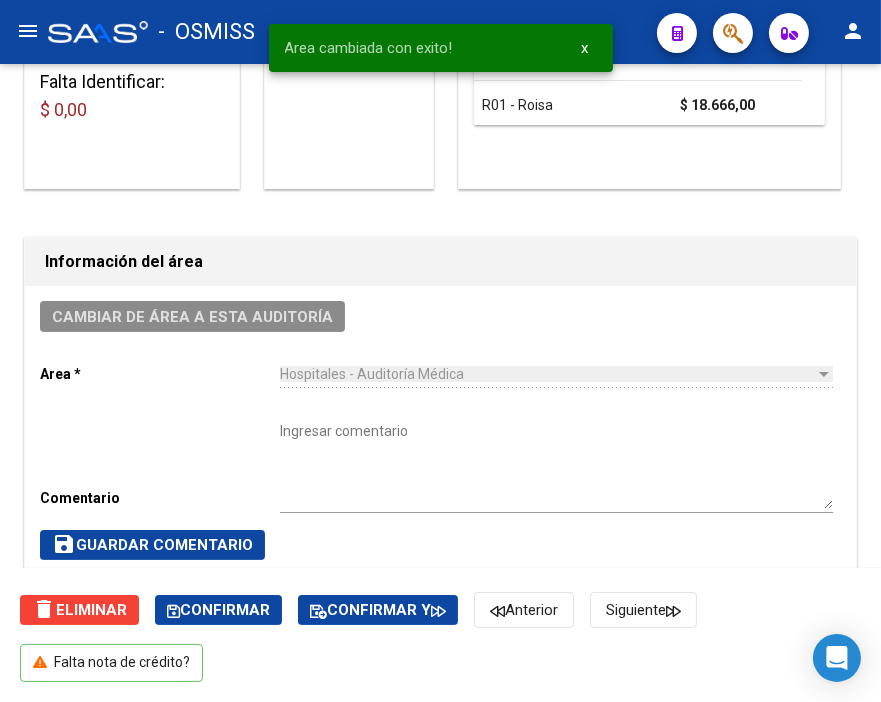 scroll, scrollTop: 0, scrollLeft: 0, axis: both 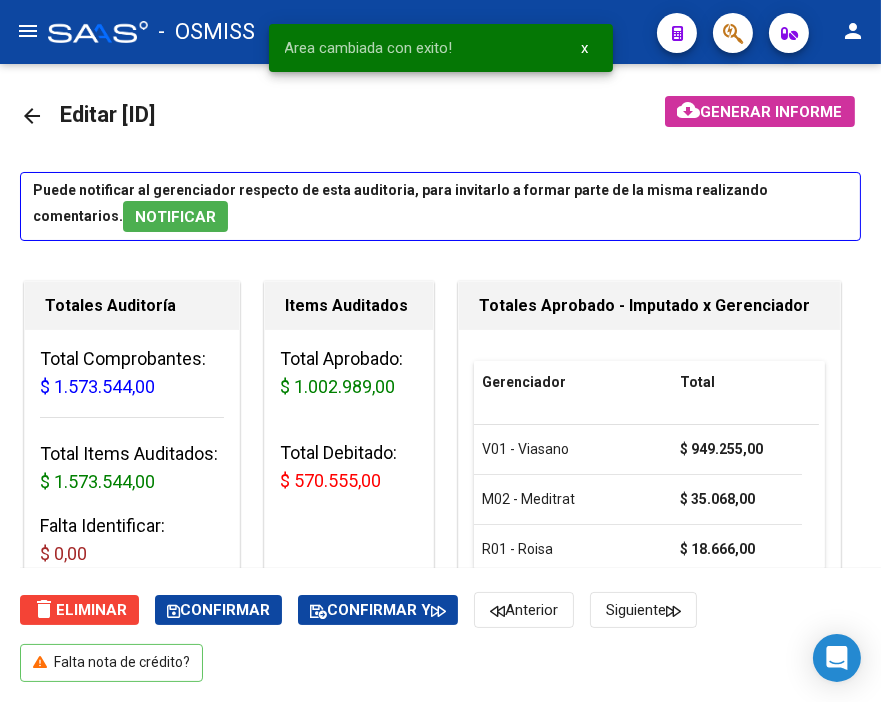 click on "arrow_back" 